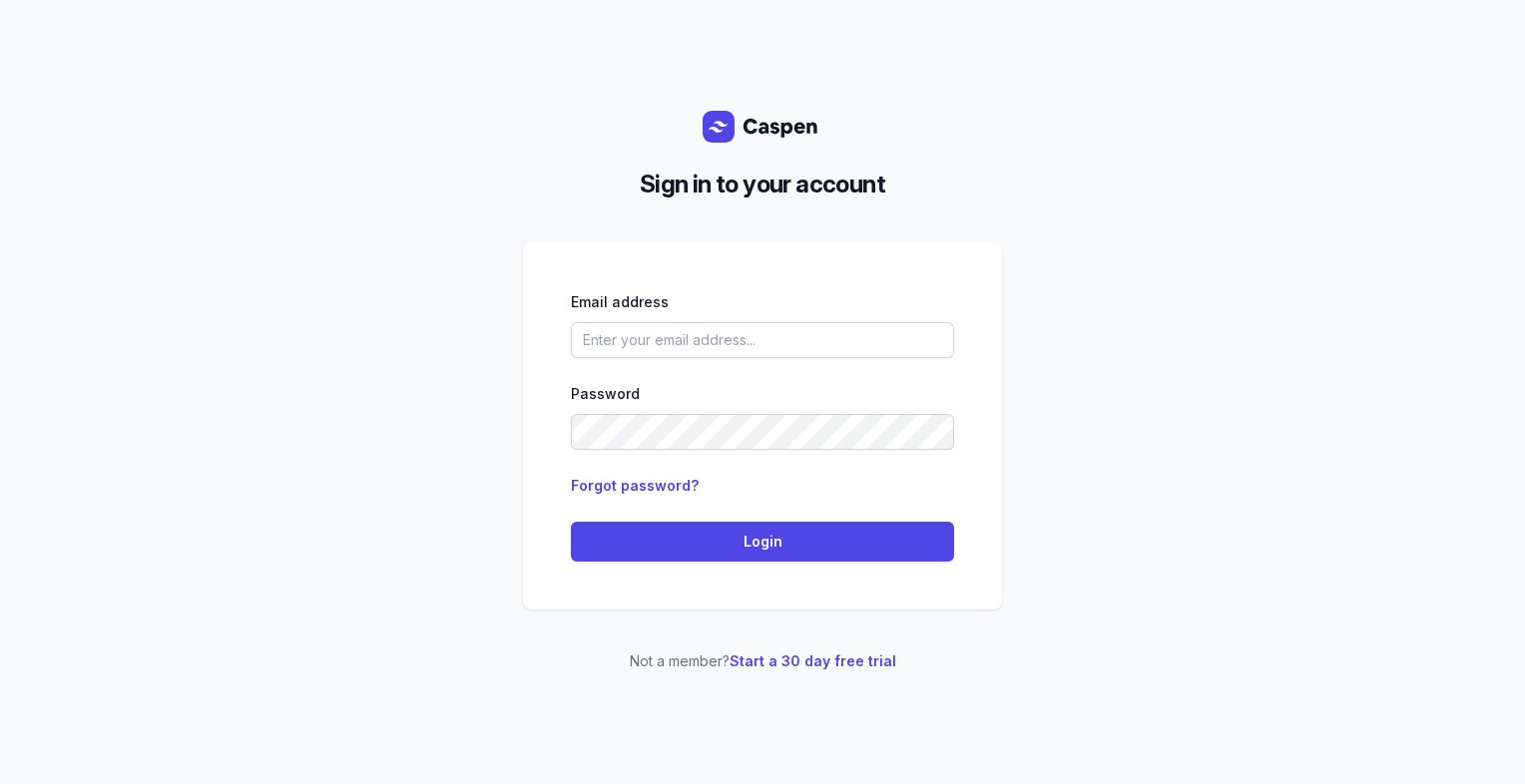 scroll, scrollTop: 0, scrollLeft: 0, axis: both 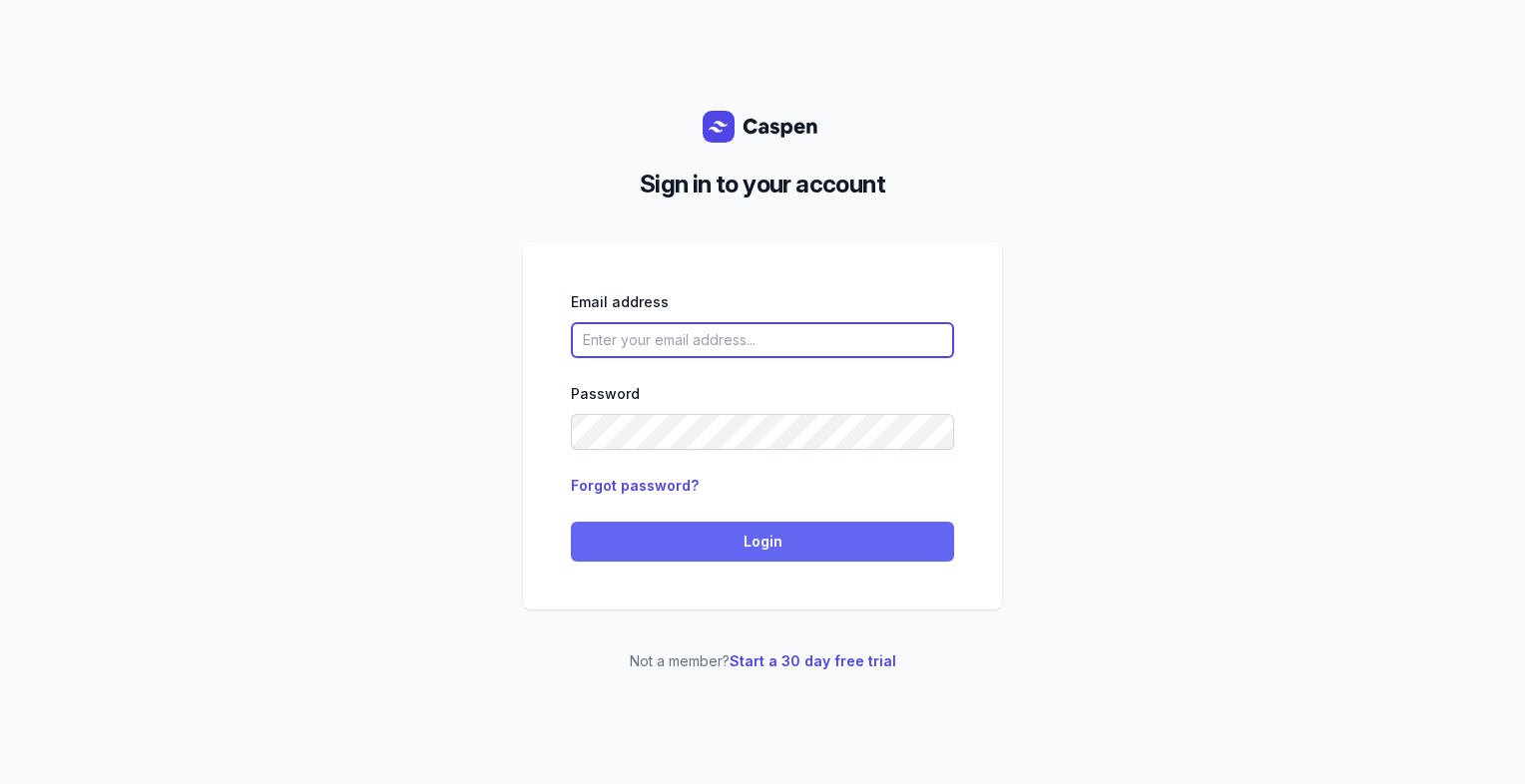 type on "[PERSON_NAME][EMAIL_ADDRESS][DOMAIN_NAME][PERSON_NAME]" 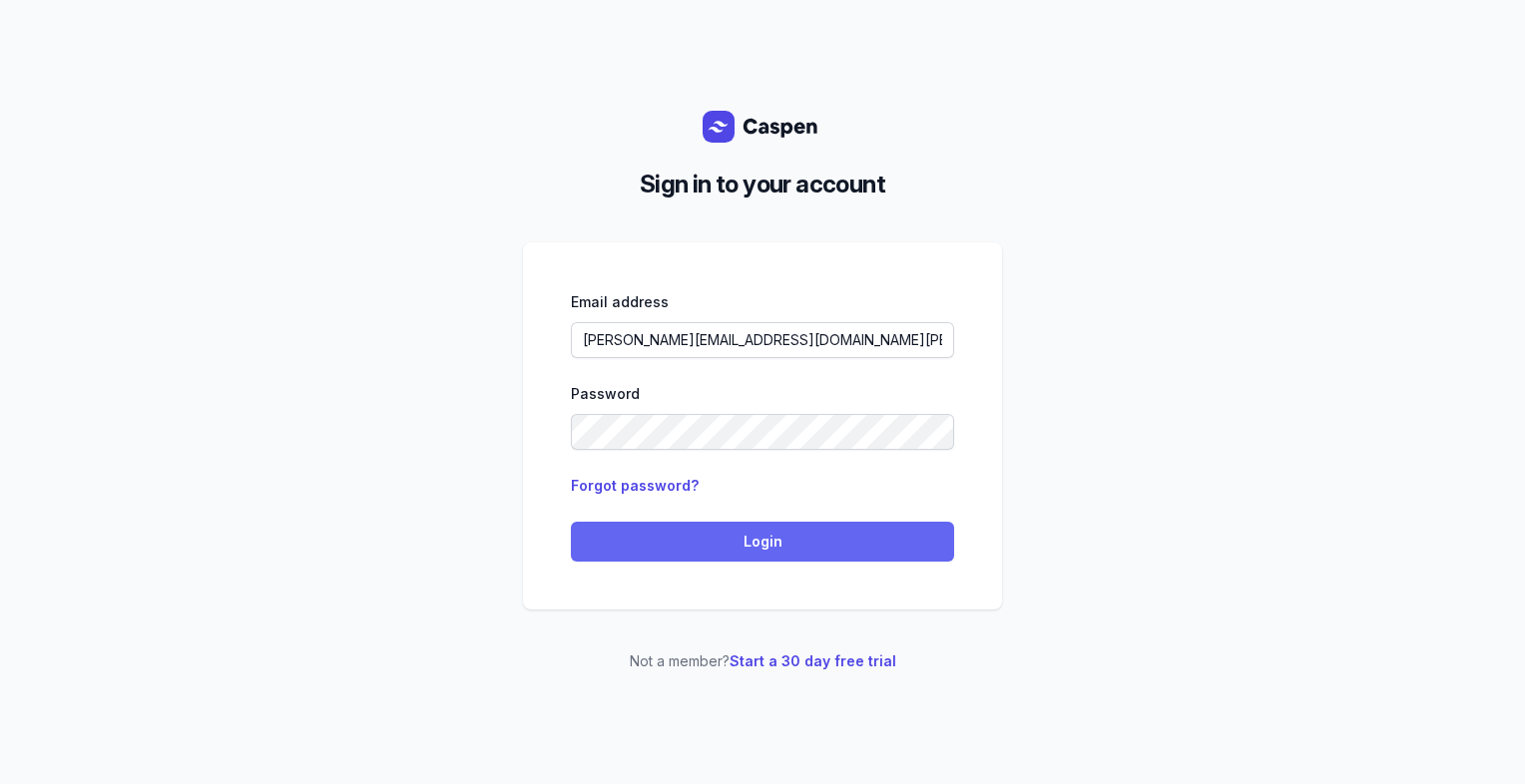 click on "Login" at bounding box center [762, 542] 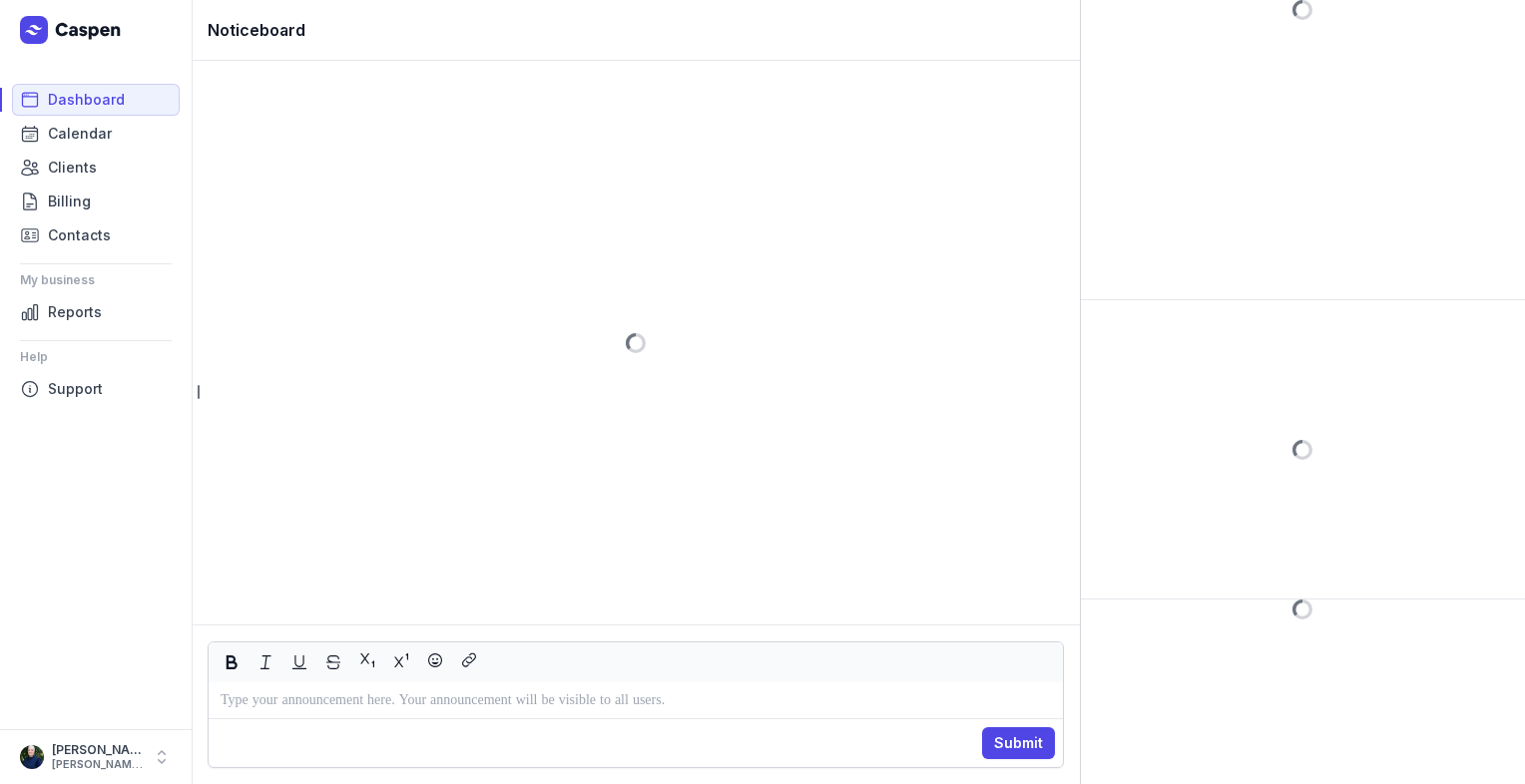 scroll, scrollTop: 0, scrollLeft: 0, axis: both 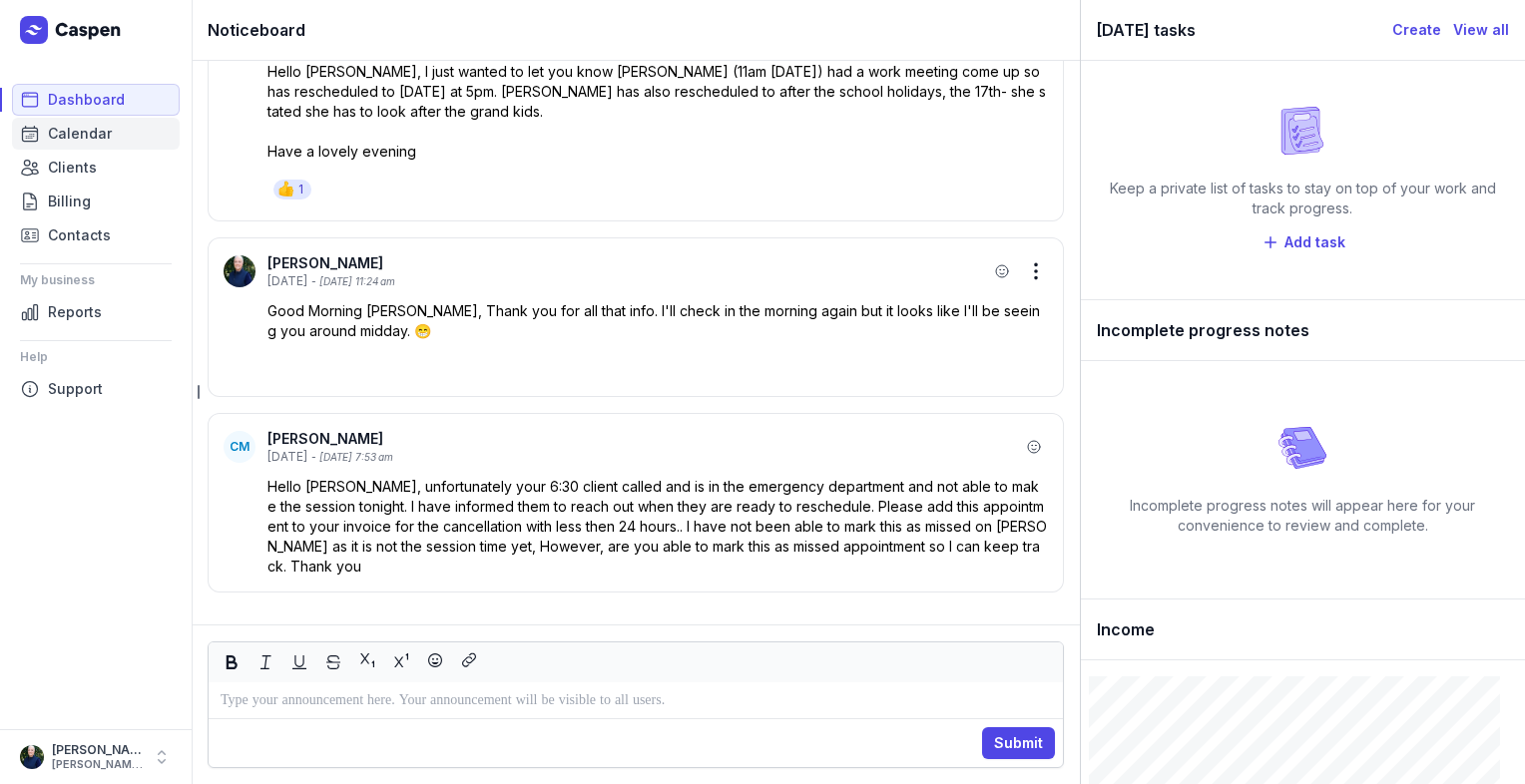 click on "Calendar" 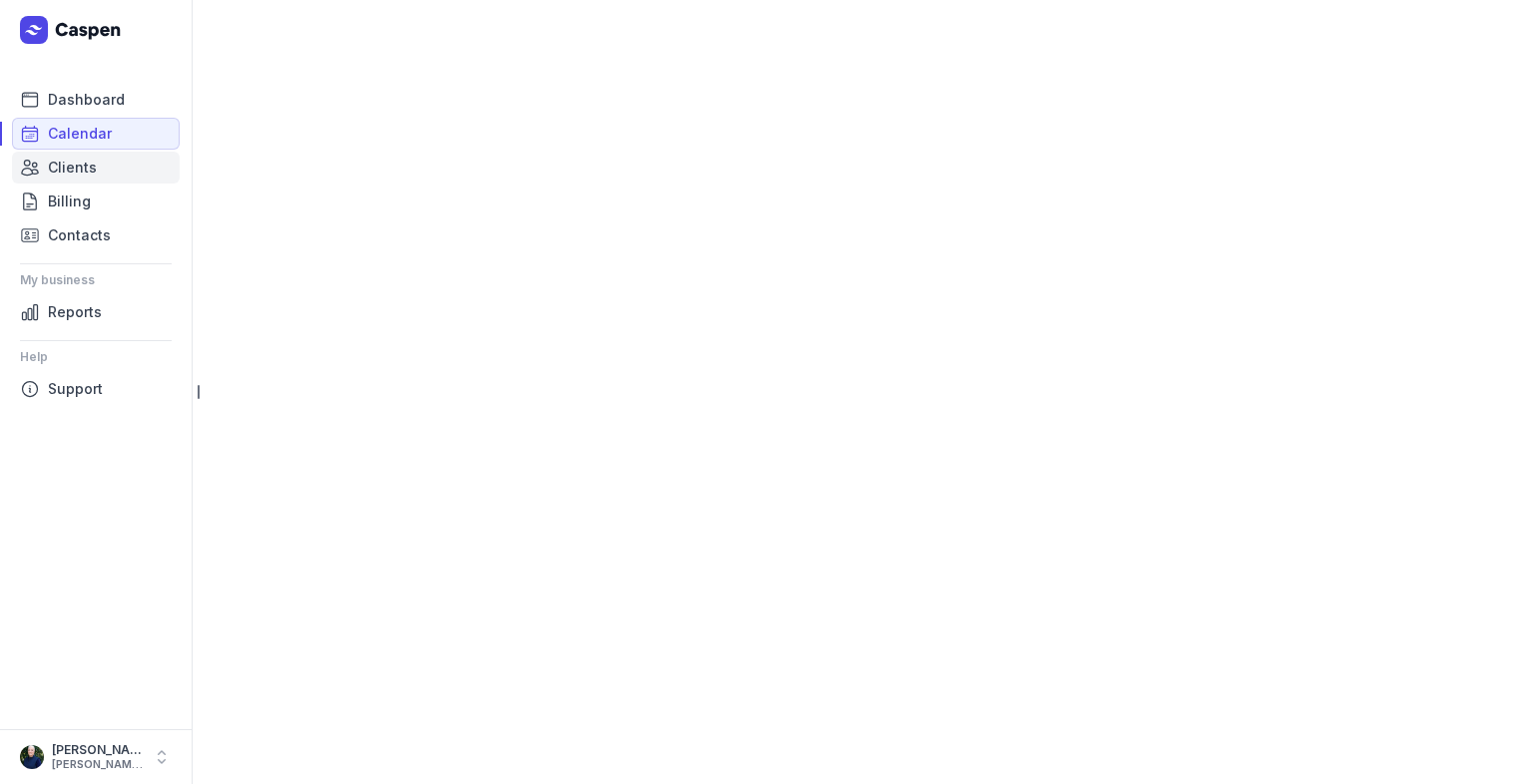 select on "week" 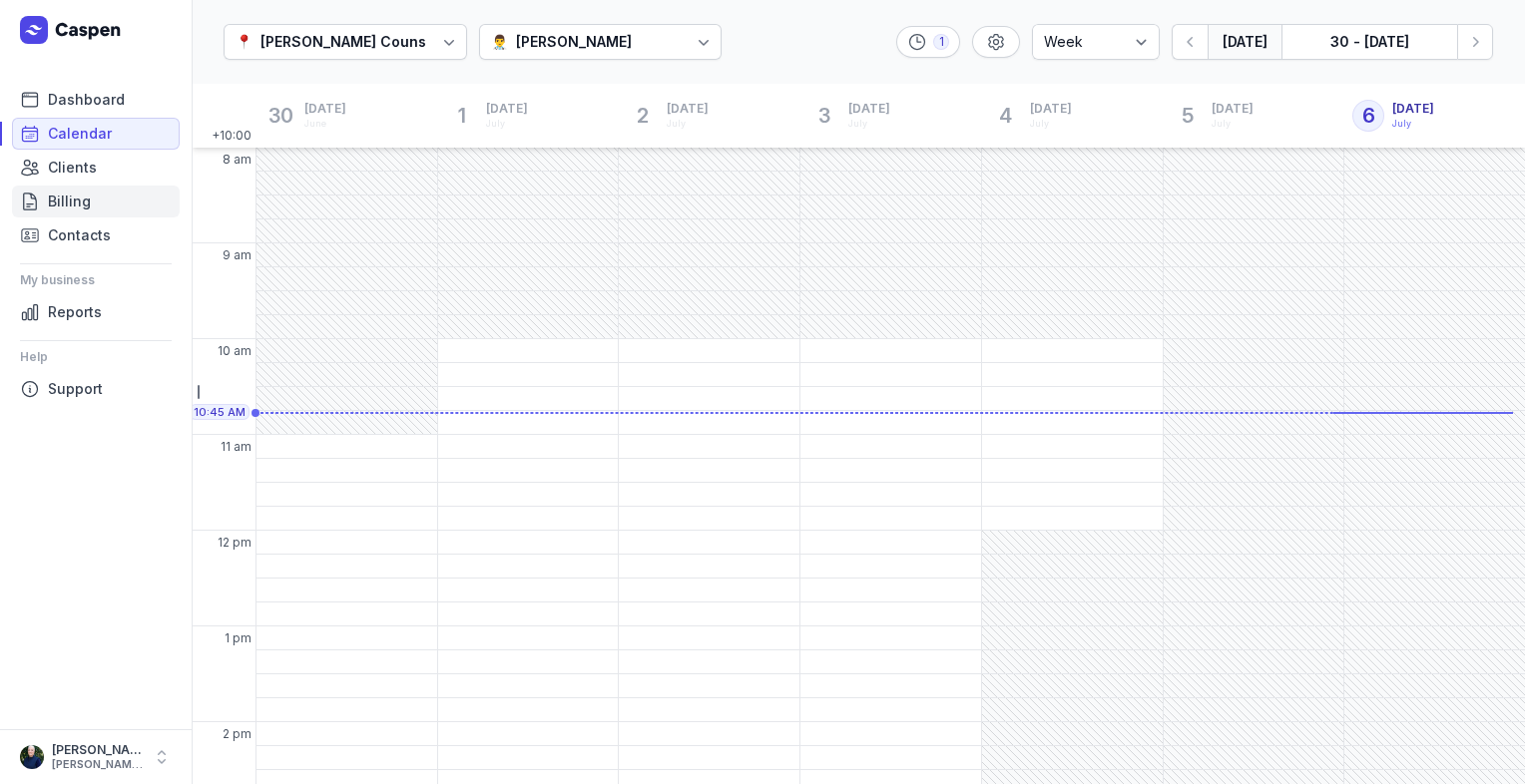 scroll, scrollTop: 15, scrollLeft: 0, axis: vertical 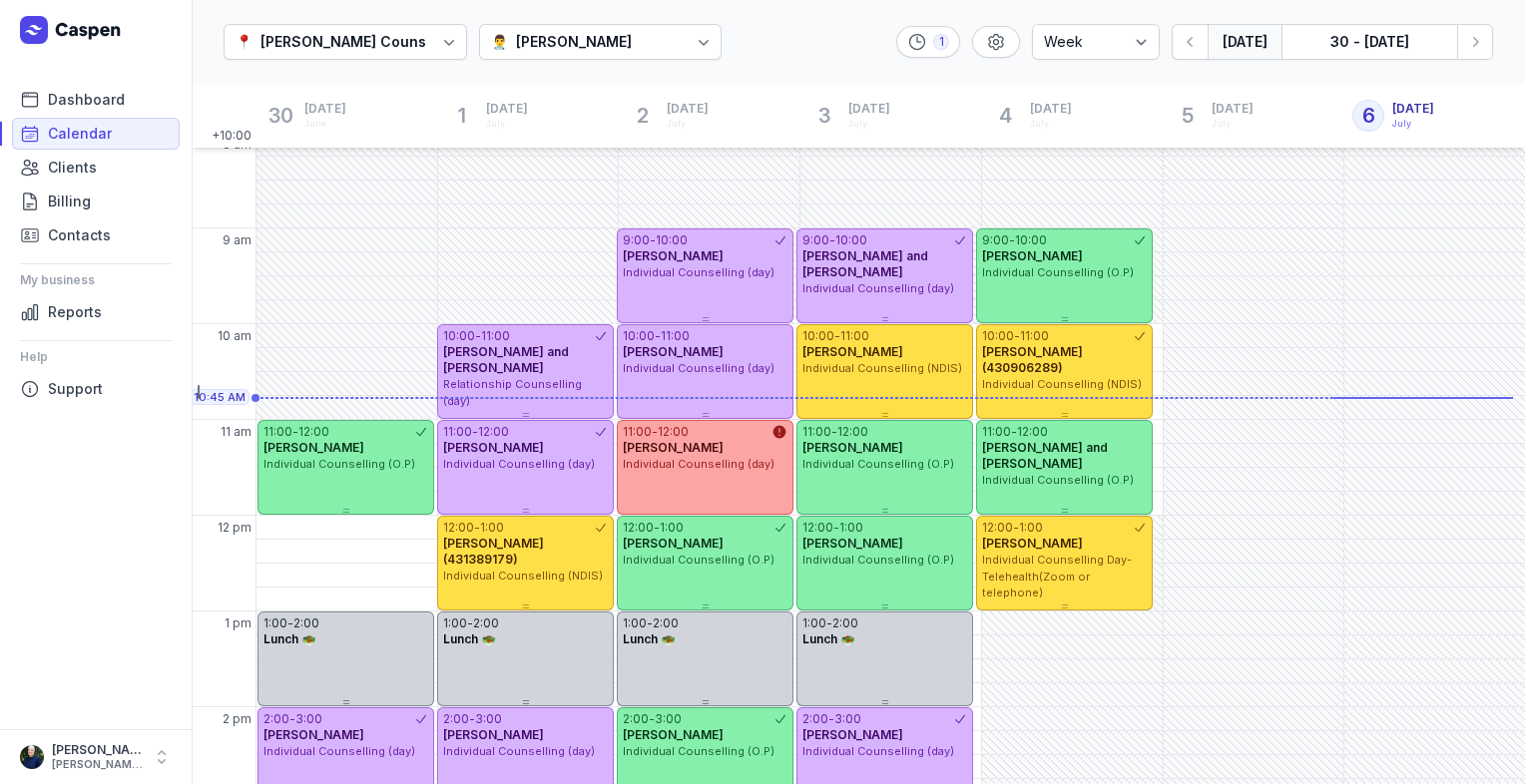 click on "[PERSON_NAME]" at bounding box center (574, 42) 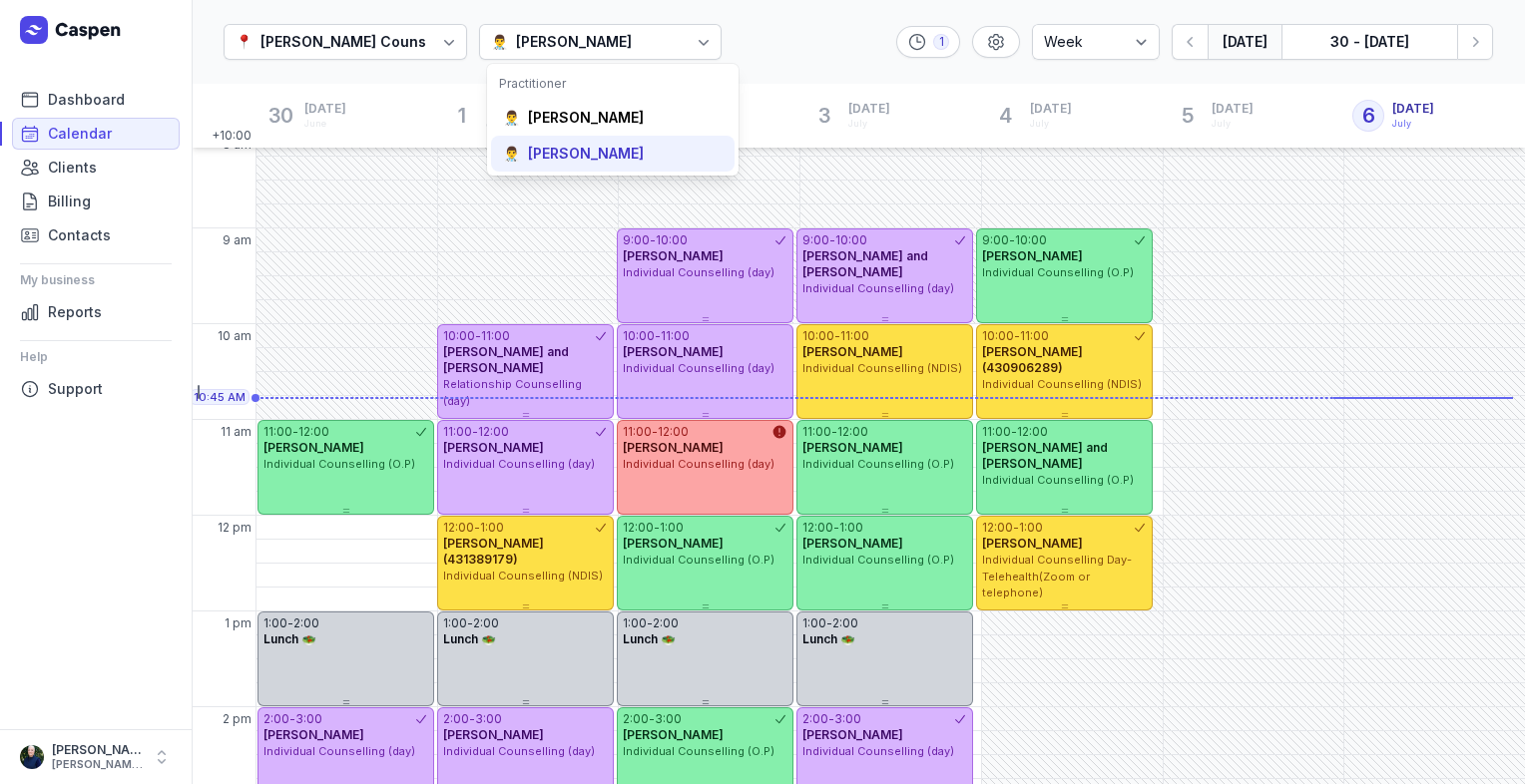click on "[PERSON_NAME]" at bounding box center [586, 154] 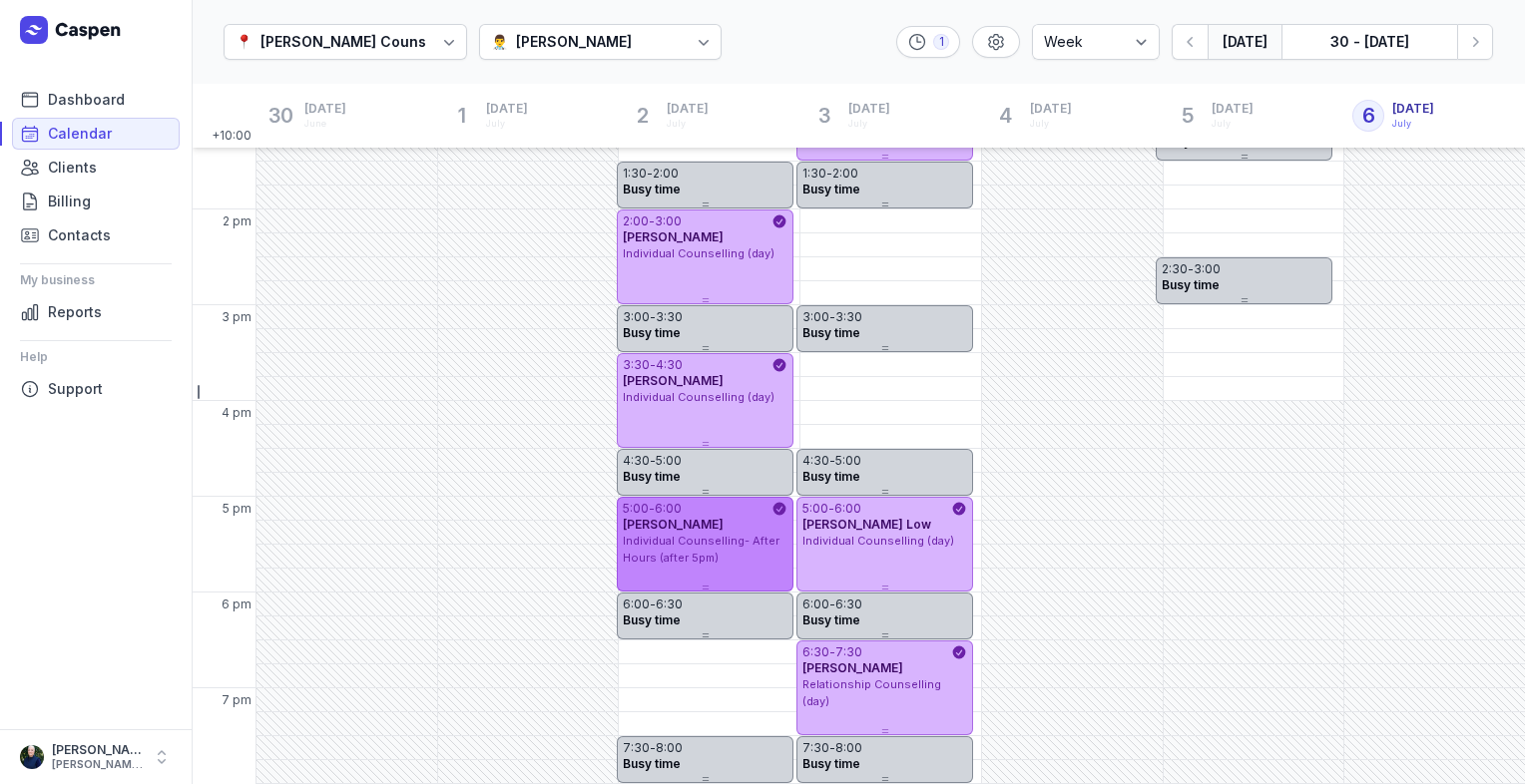 scroll, scrollTop: 0, scrollLeft: 0, axis: both 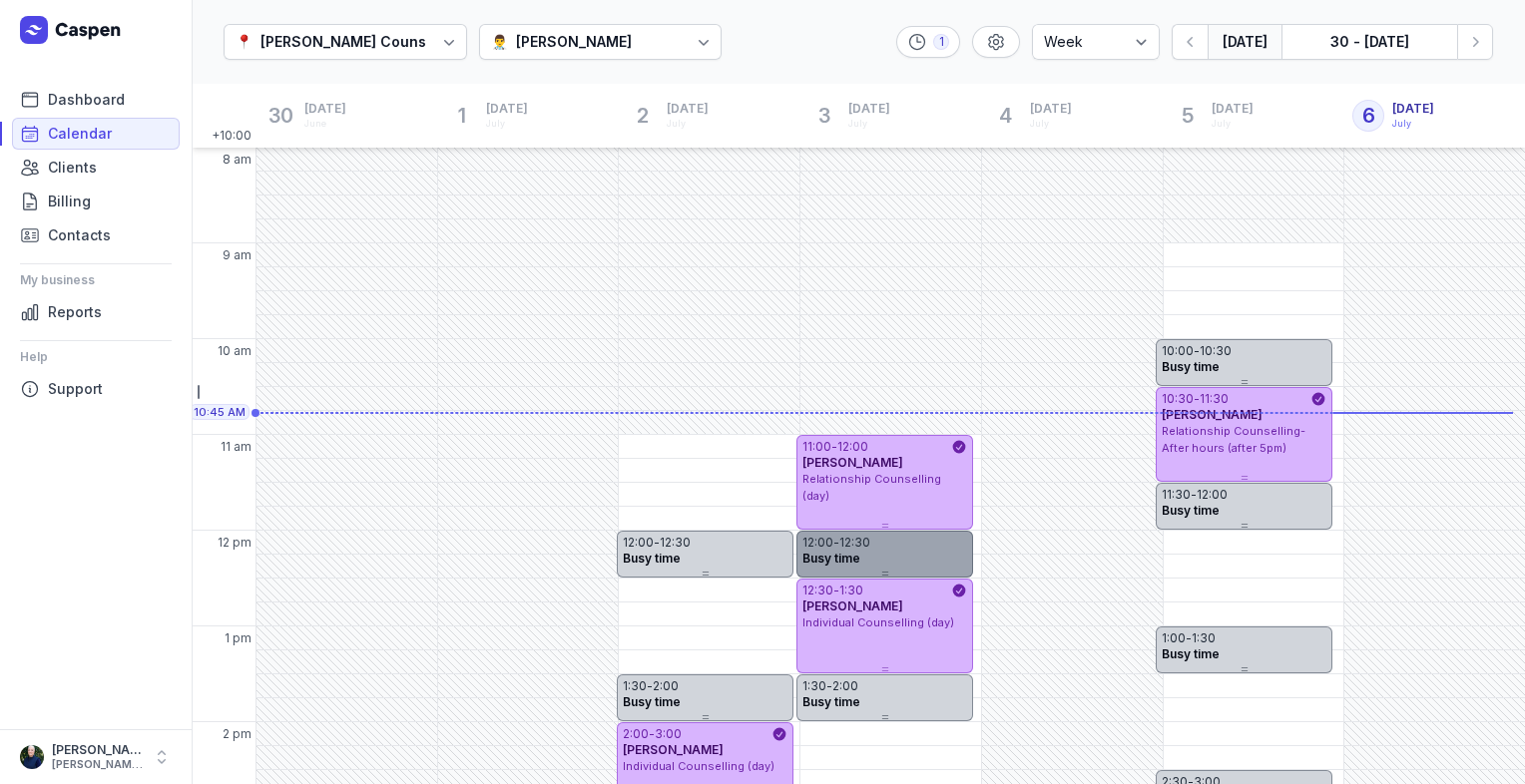 click on "12:00  -  12:30" at bounding box center (884, 543) 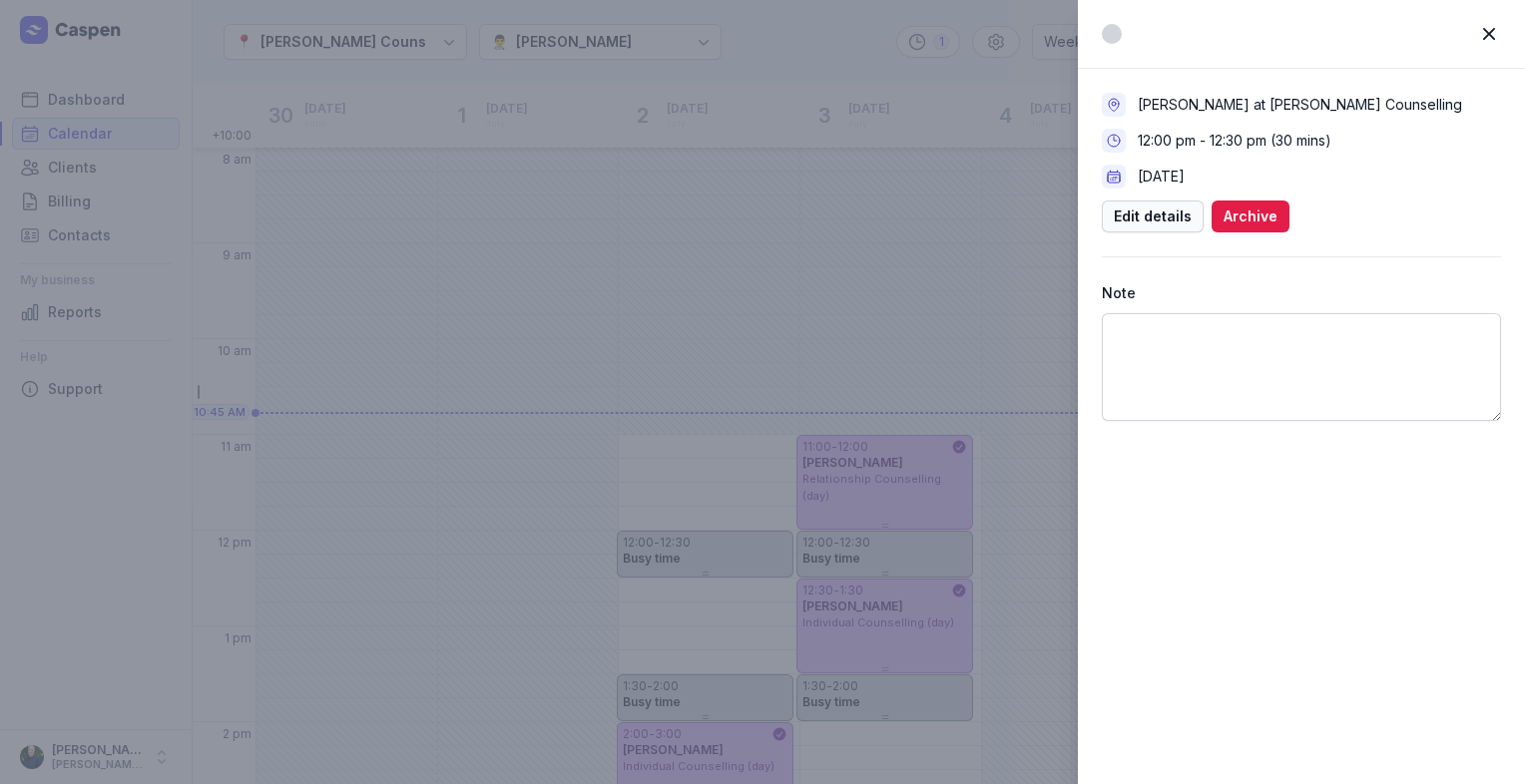 click on "Edit details" at bounding box center (1153, 216) 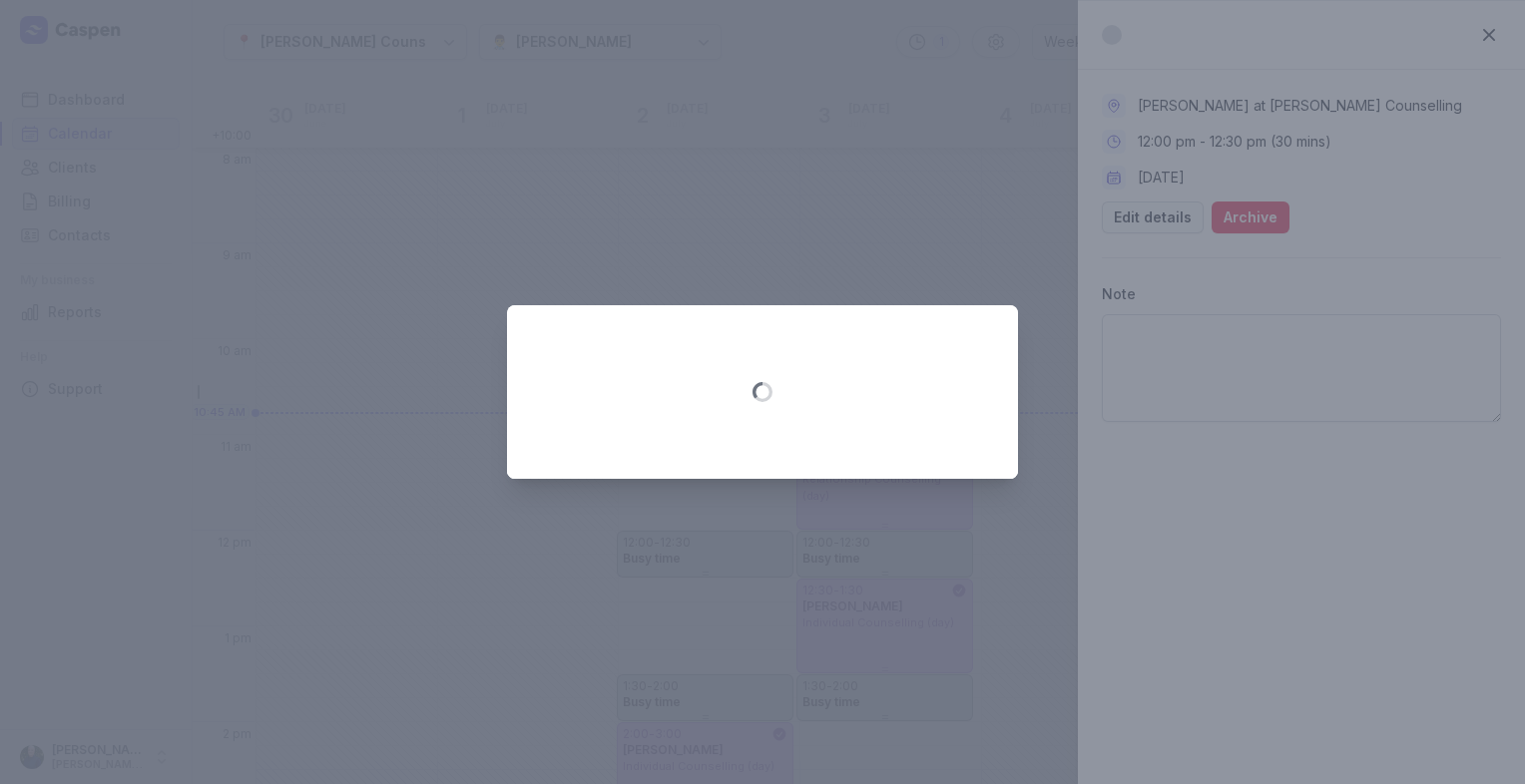 select on "12:00" 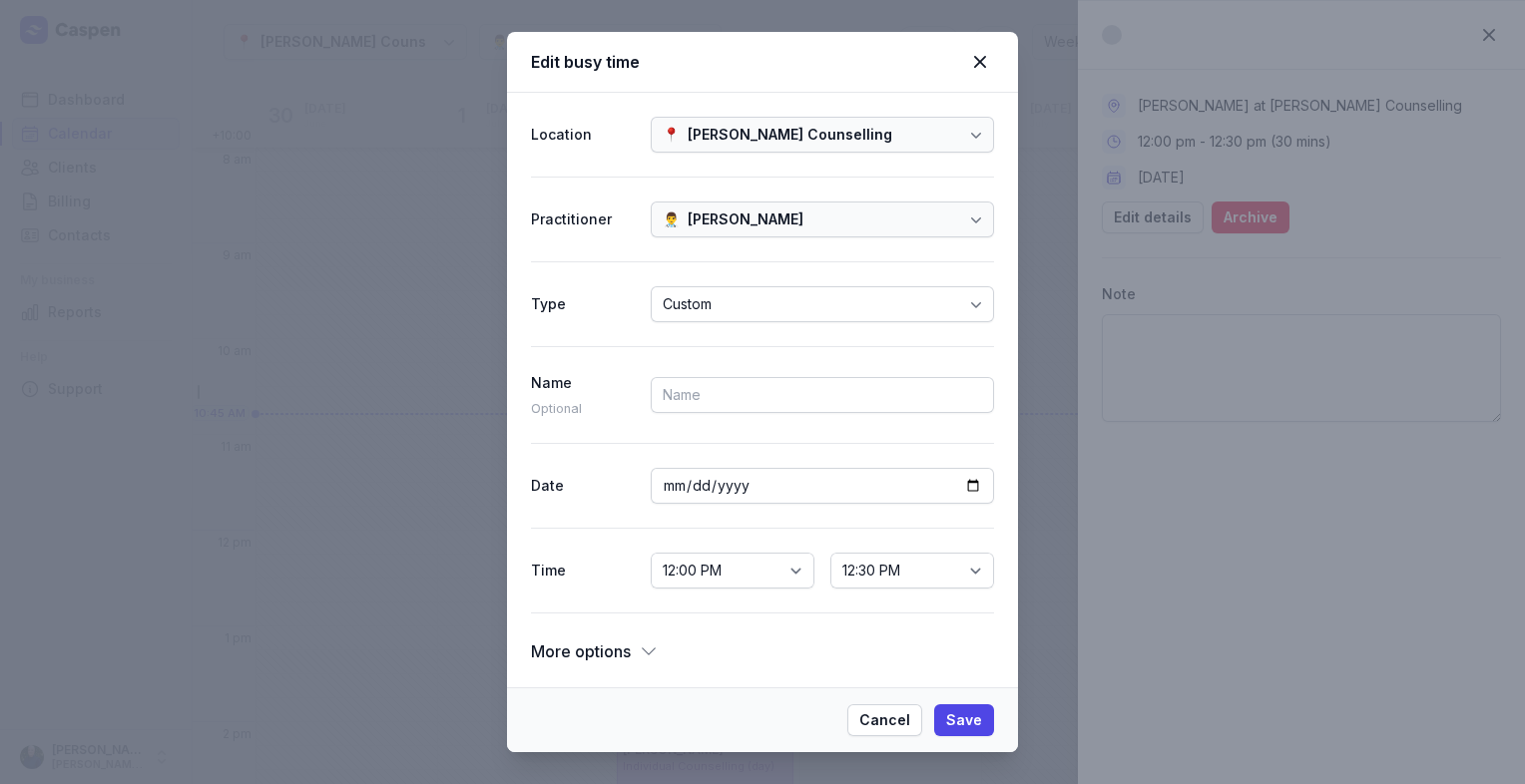 click 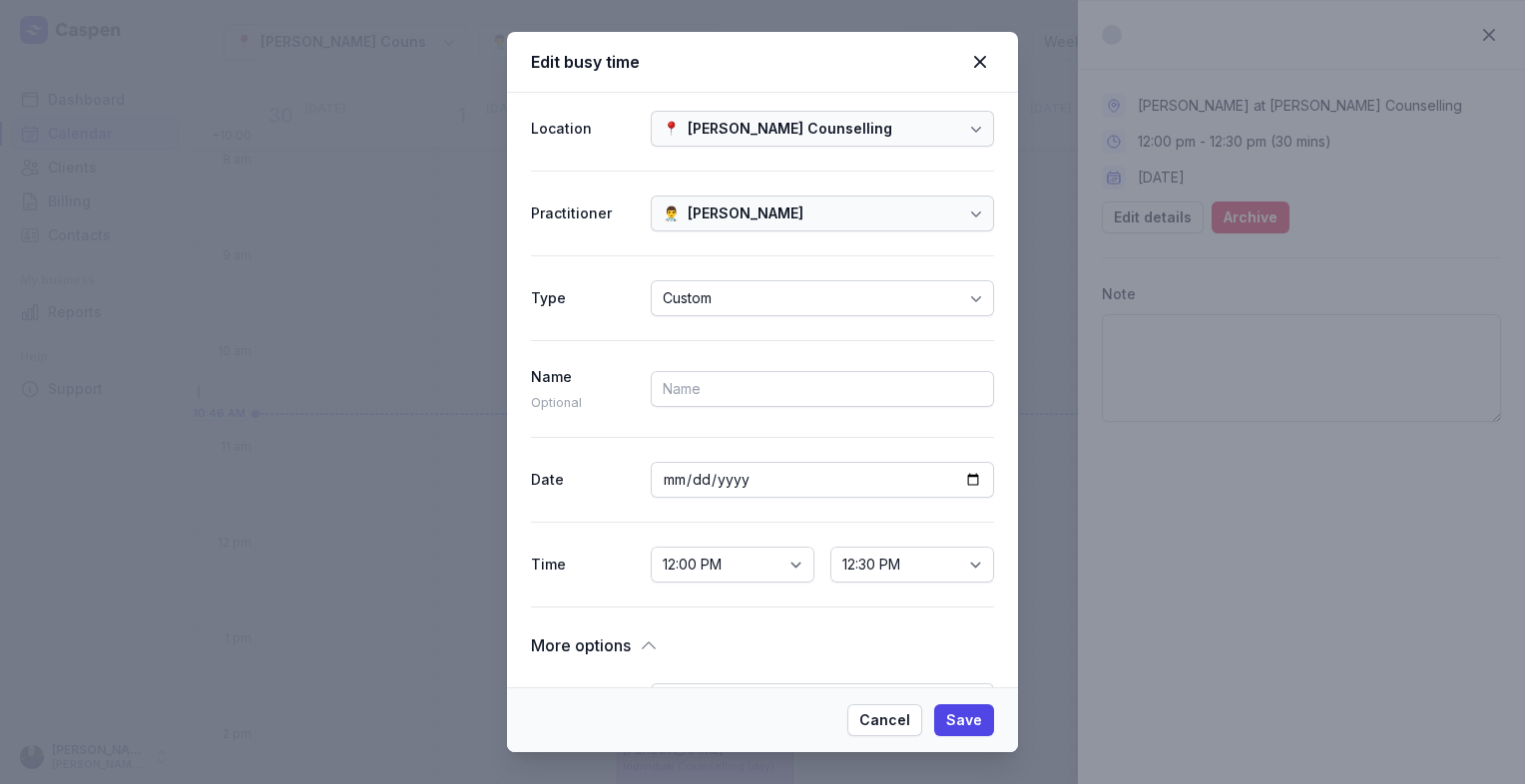 scroll, scrollTop: 0, scrollLeft: 0, axis: both 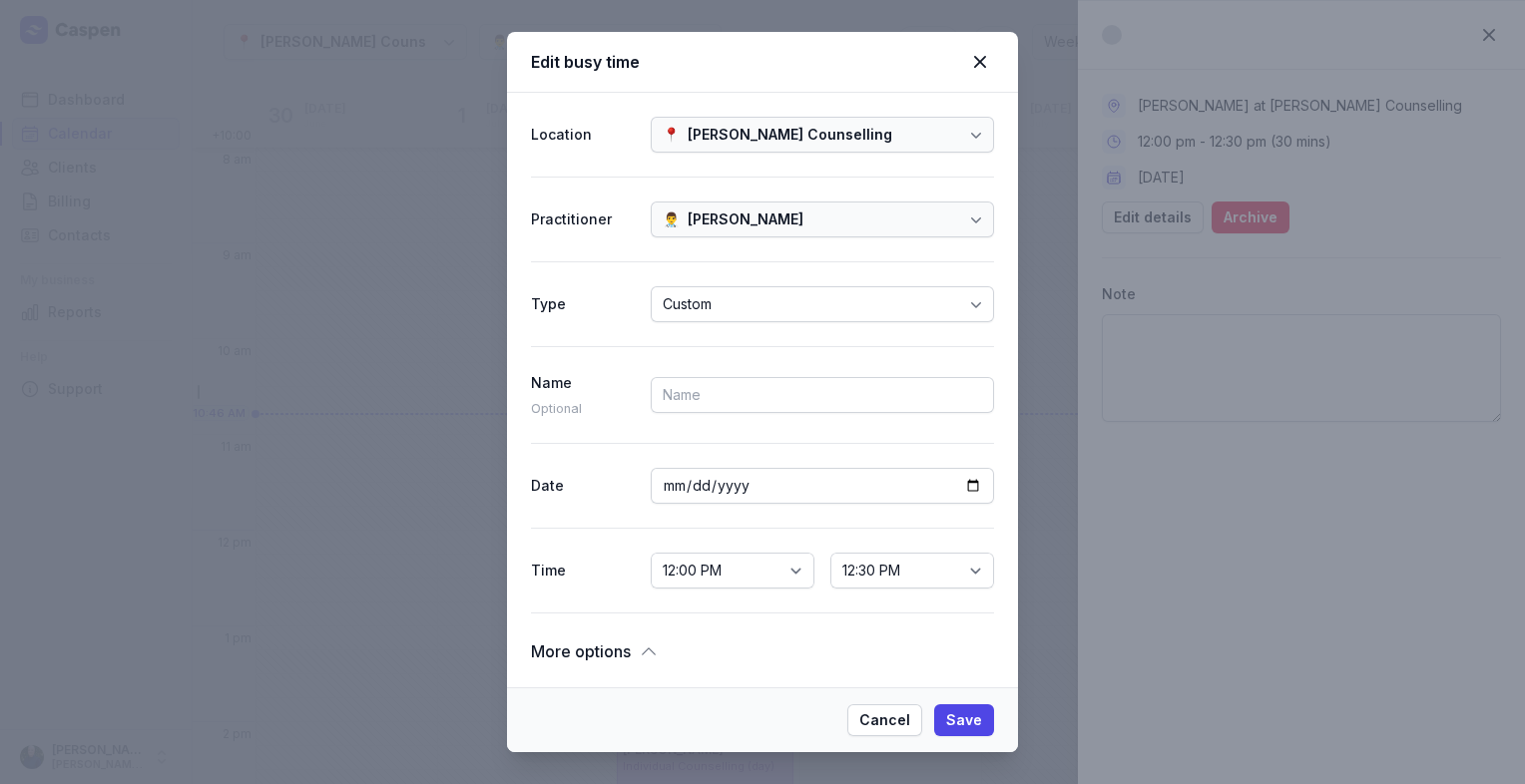click 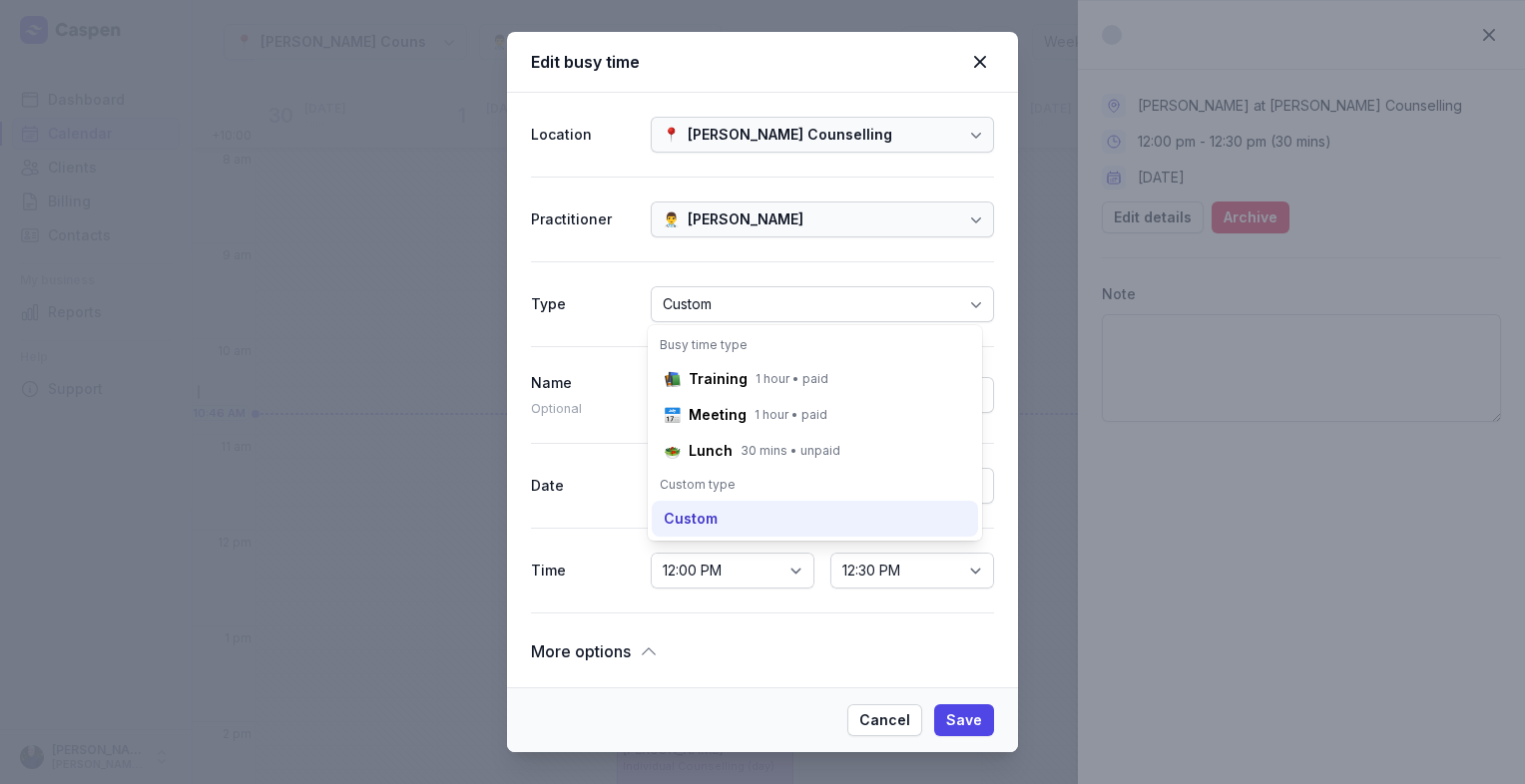 click on "Custom" 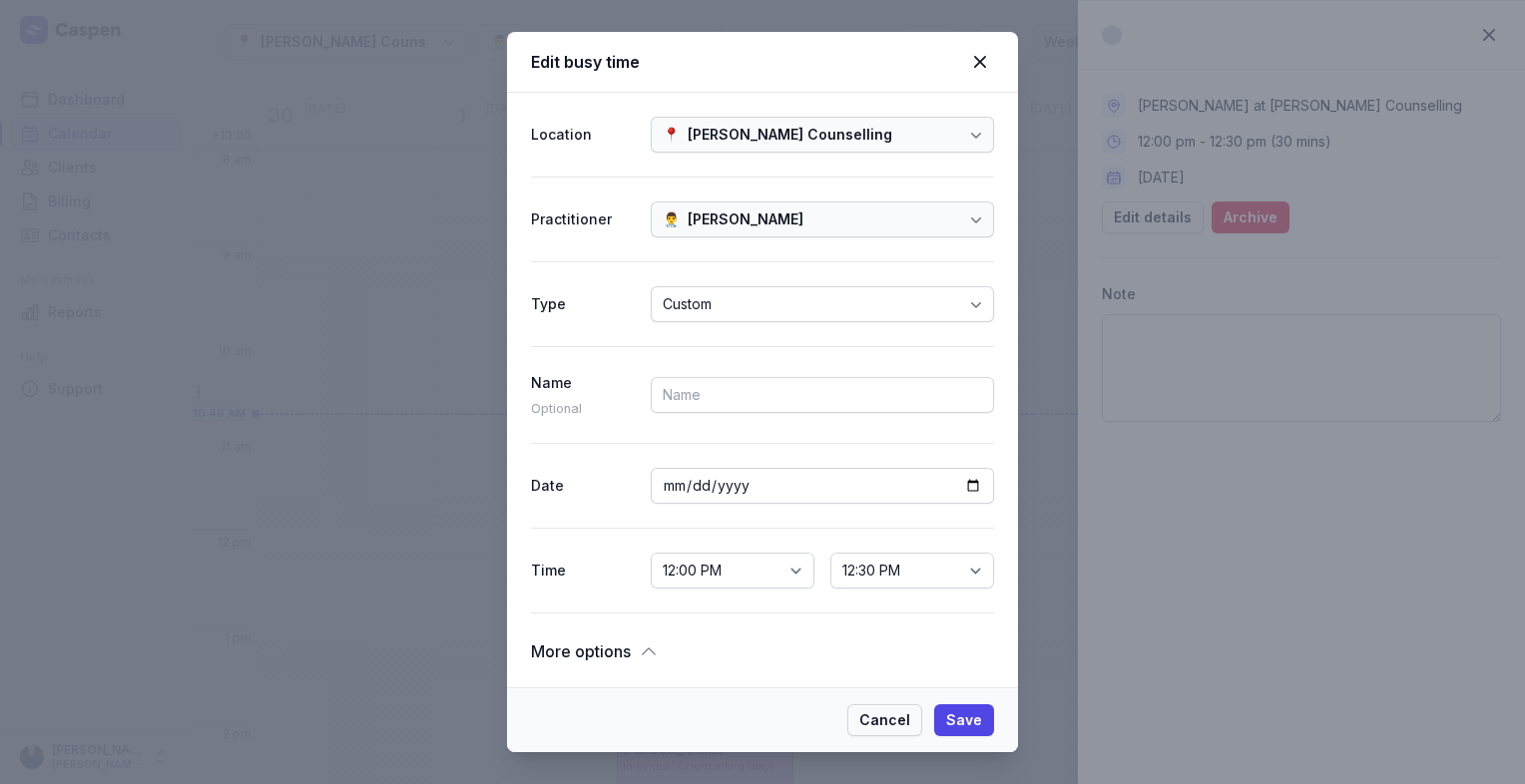click on "Cancel" at bounding box center (884, 720) 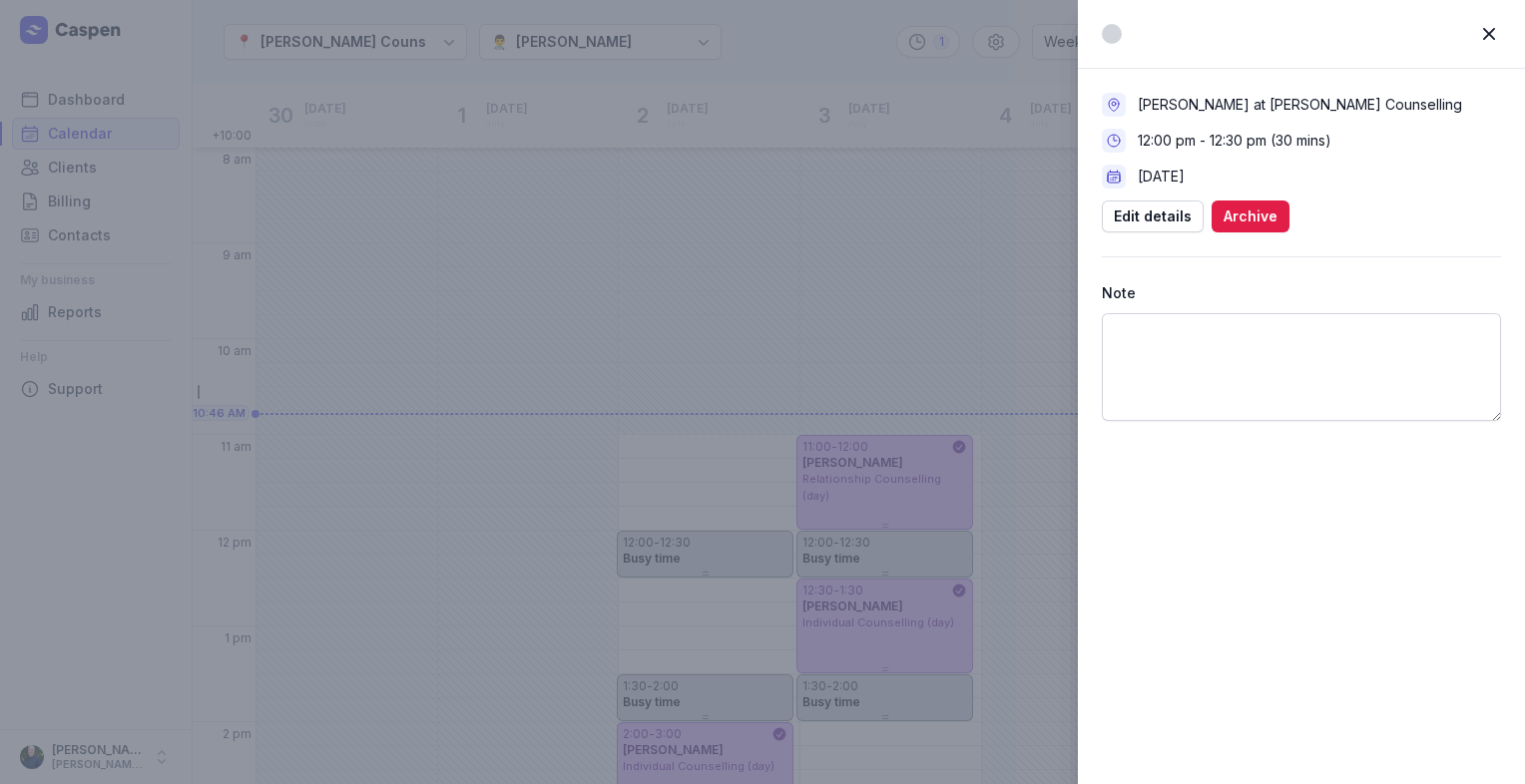 click at bounding box center (1489, 34) 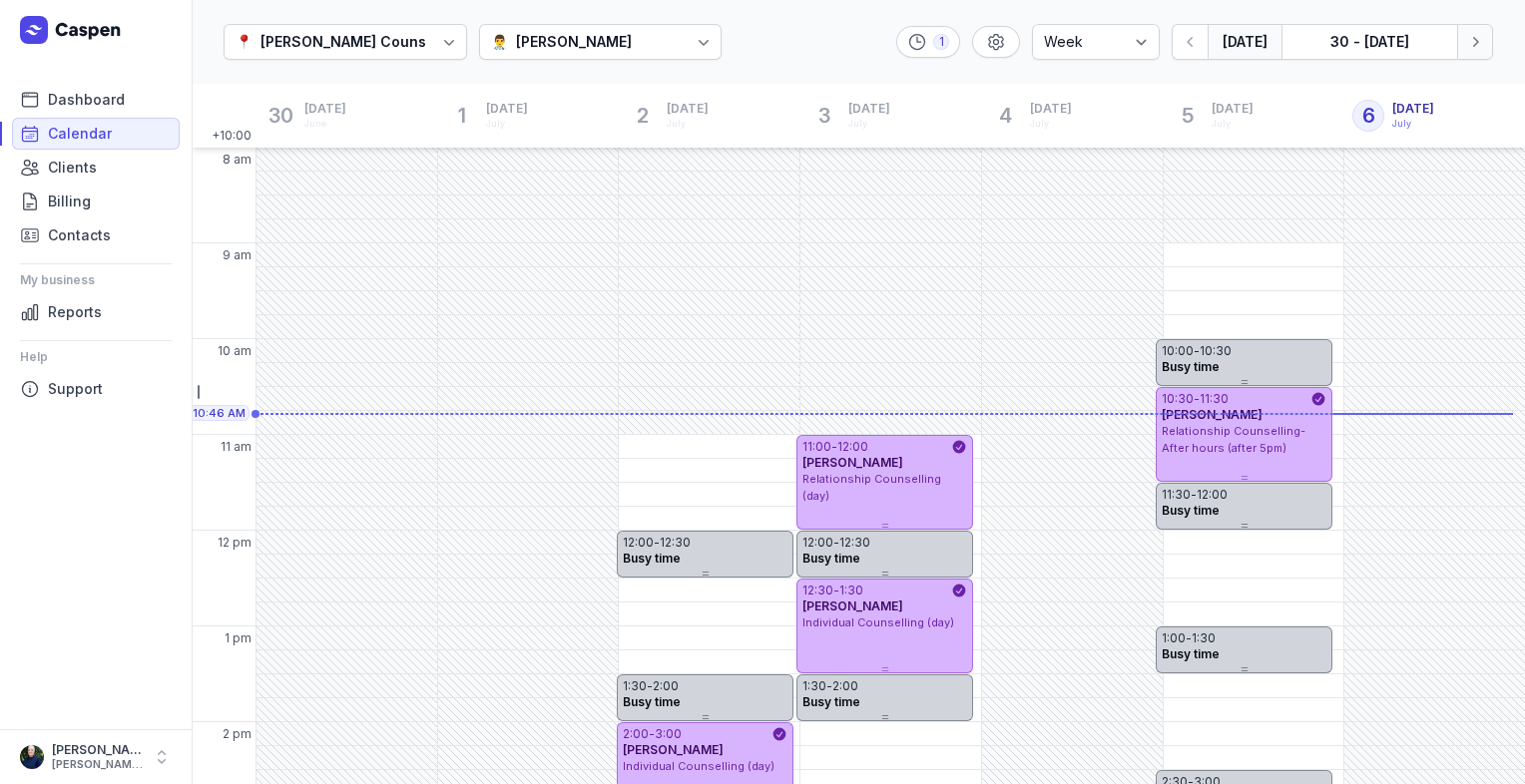 click 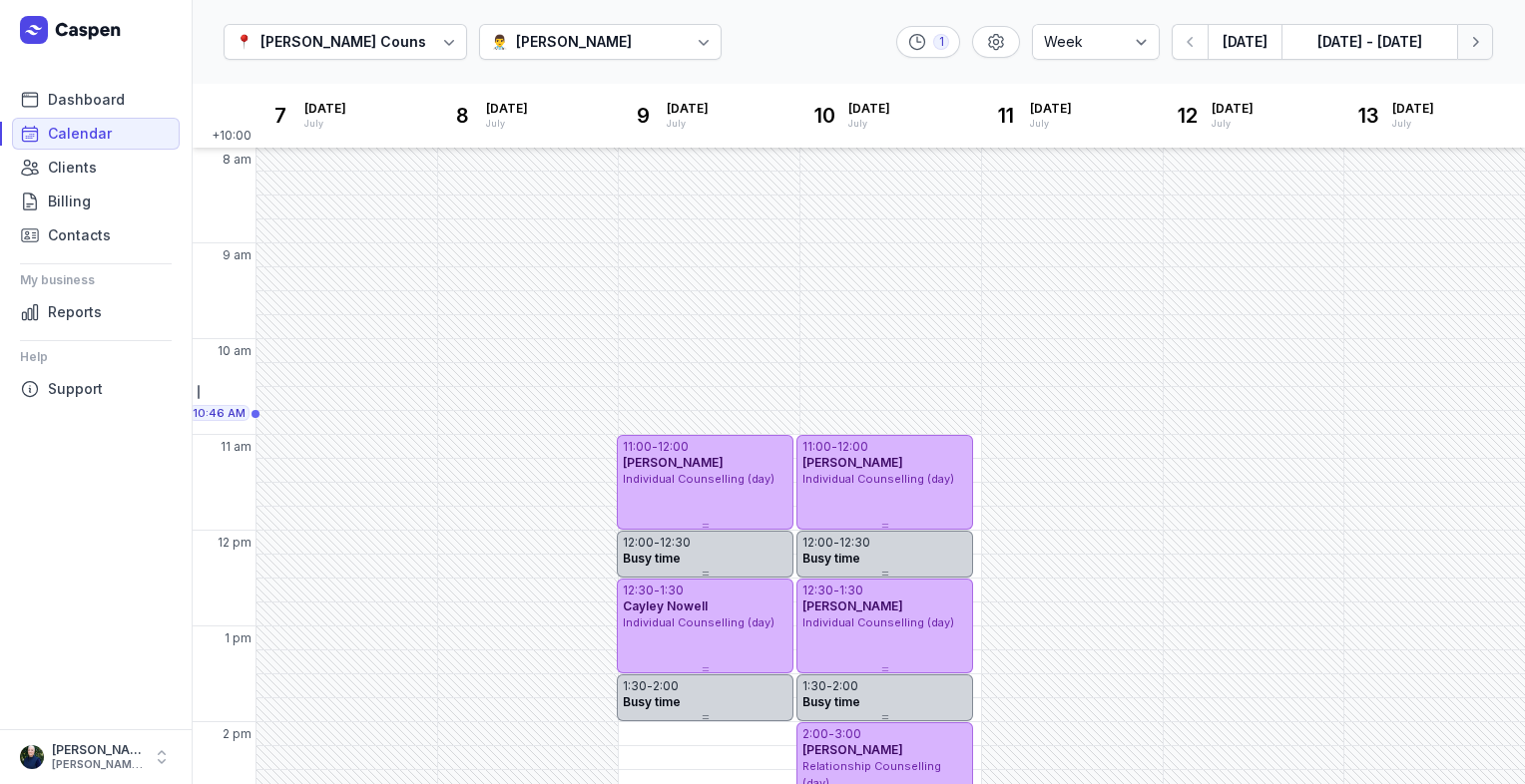 click 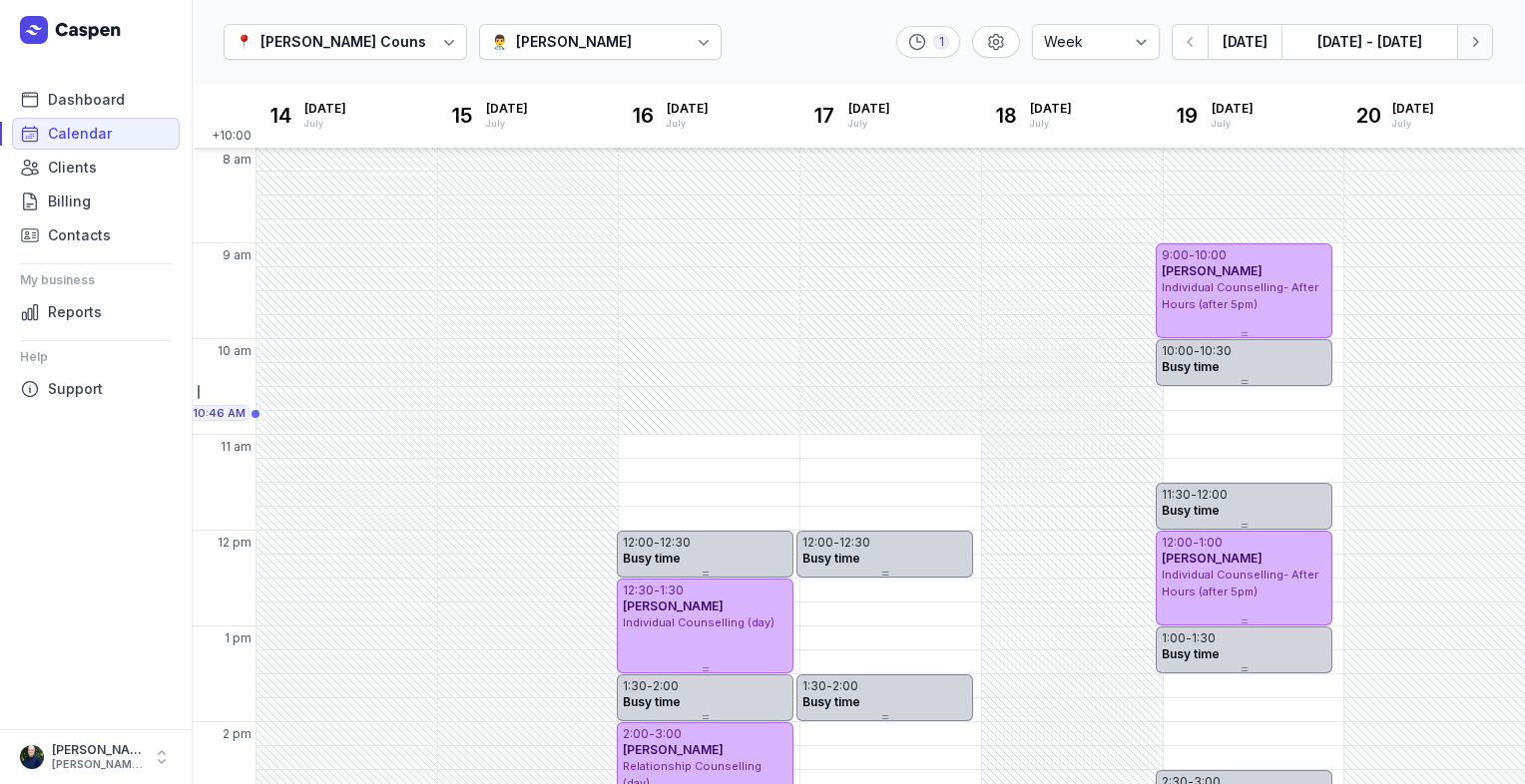 click 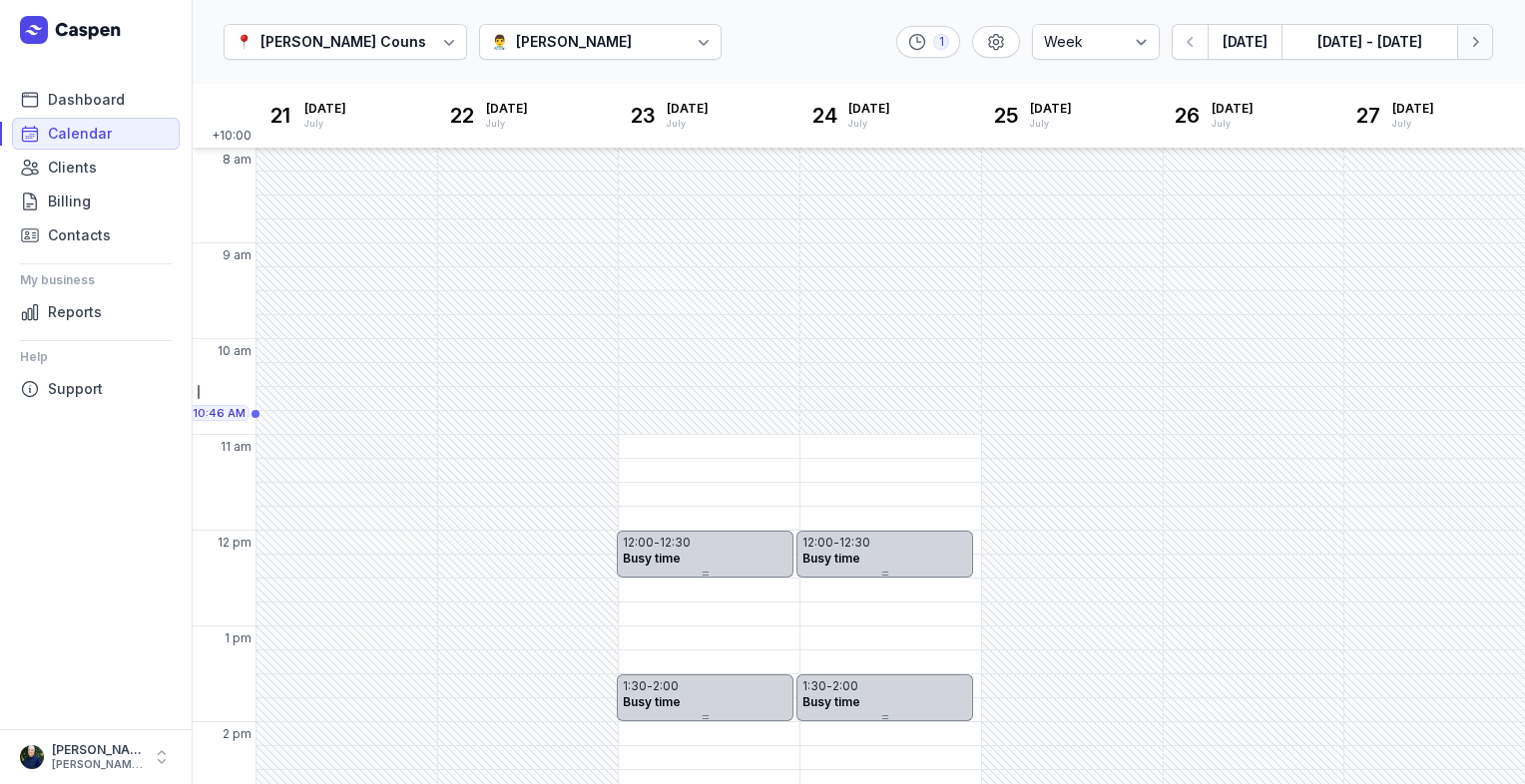 click 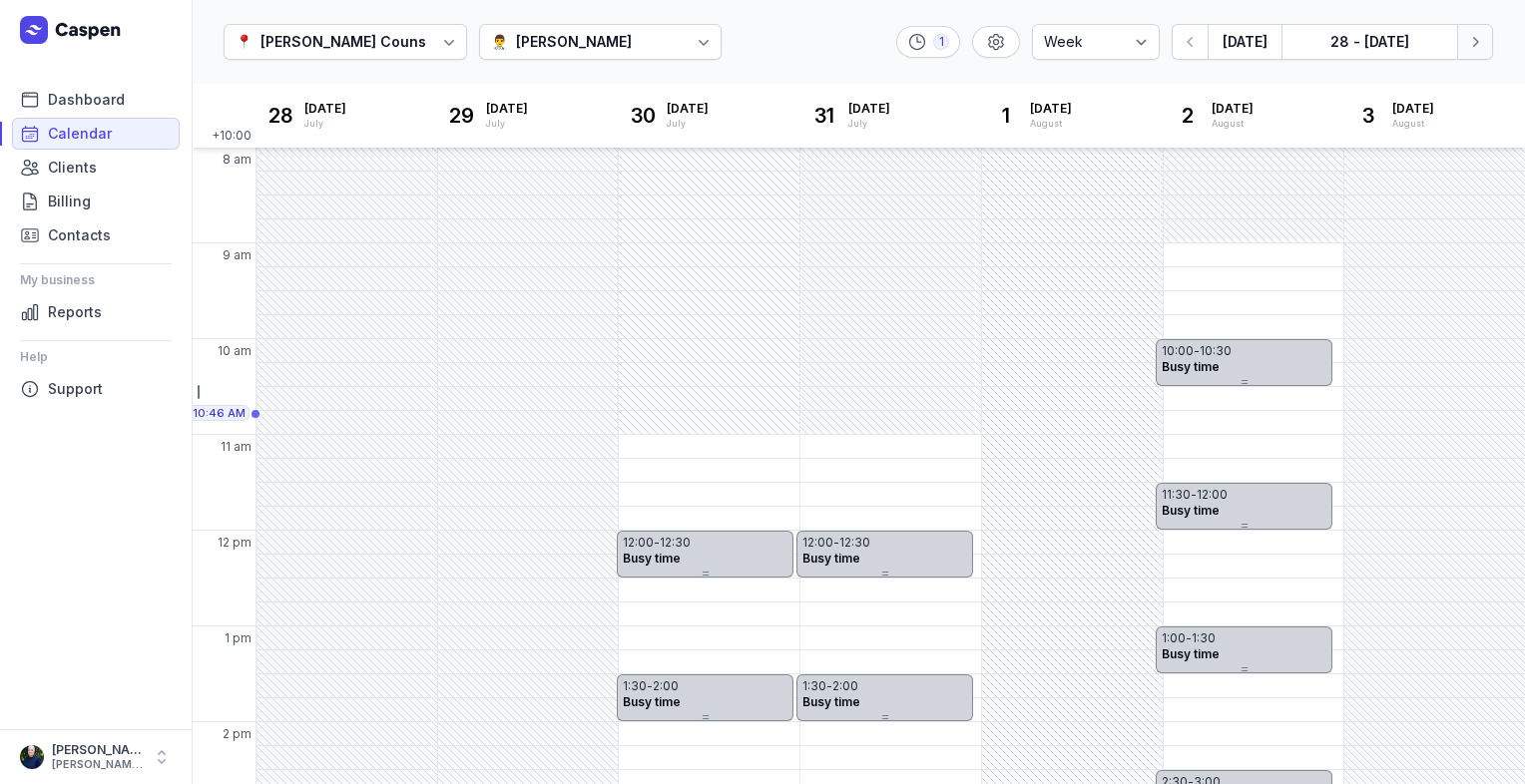 click 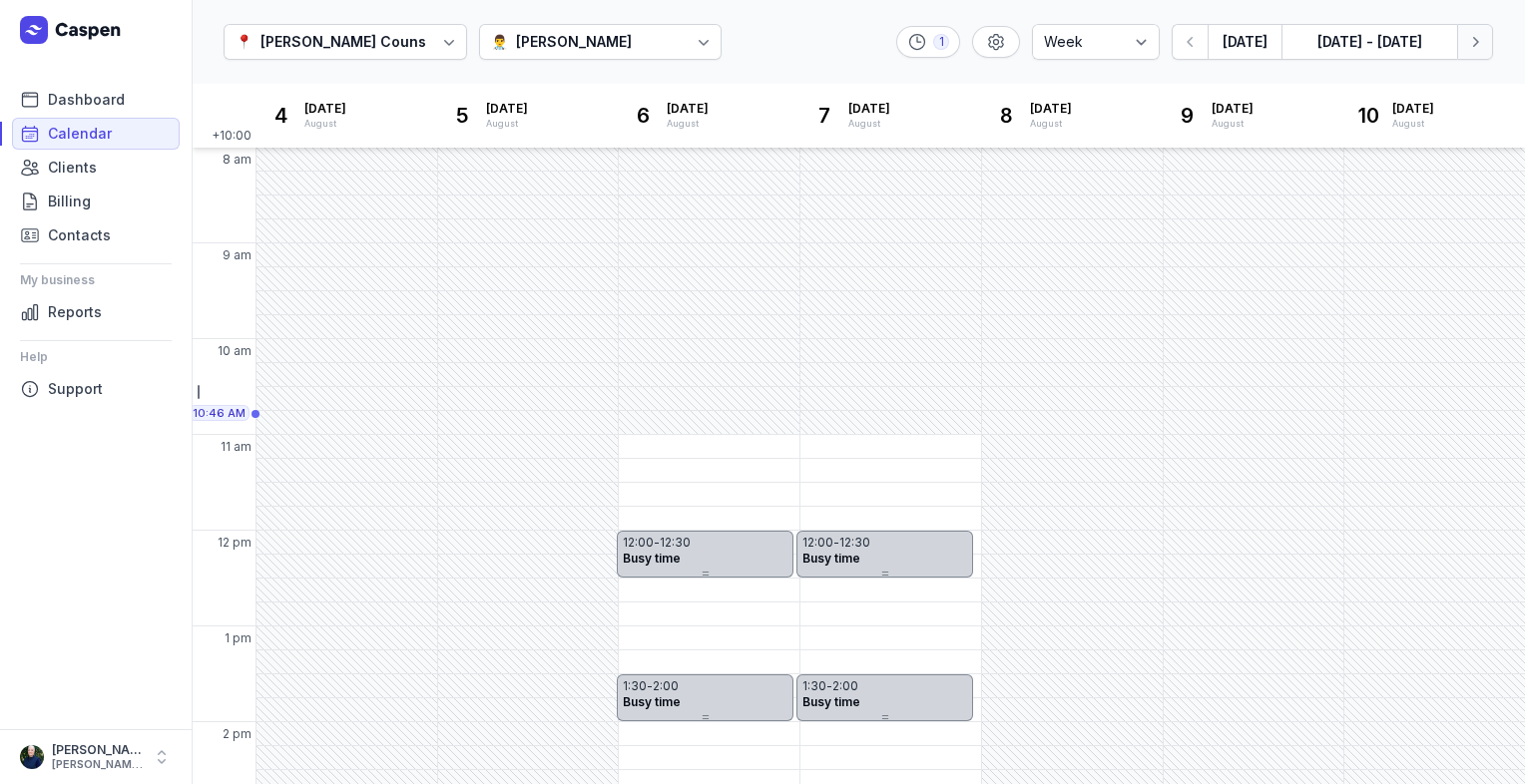 click 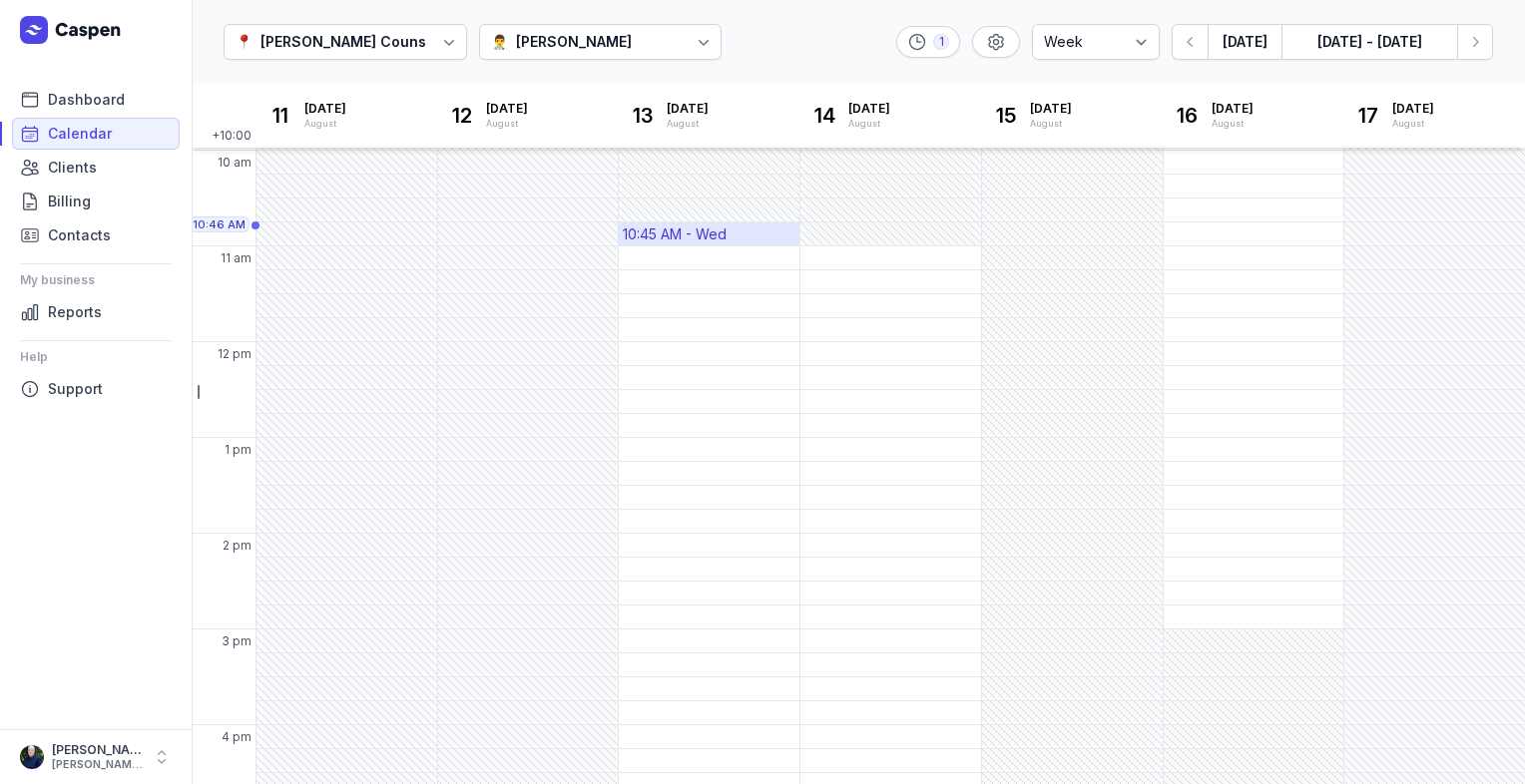 scroll, scrollTop: 199, scrollLeft: 0, axis: vertical 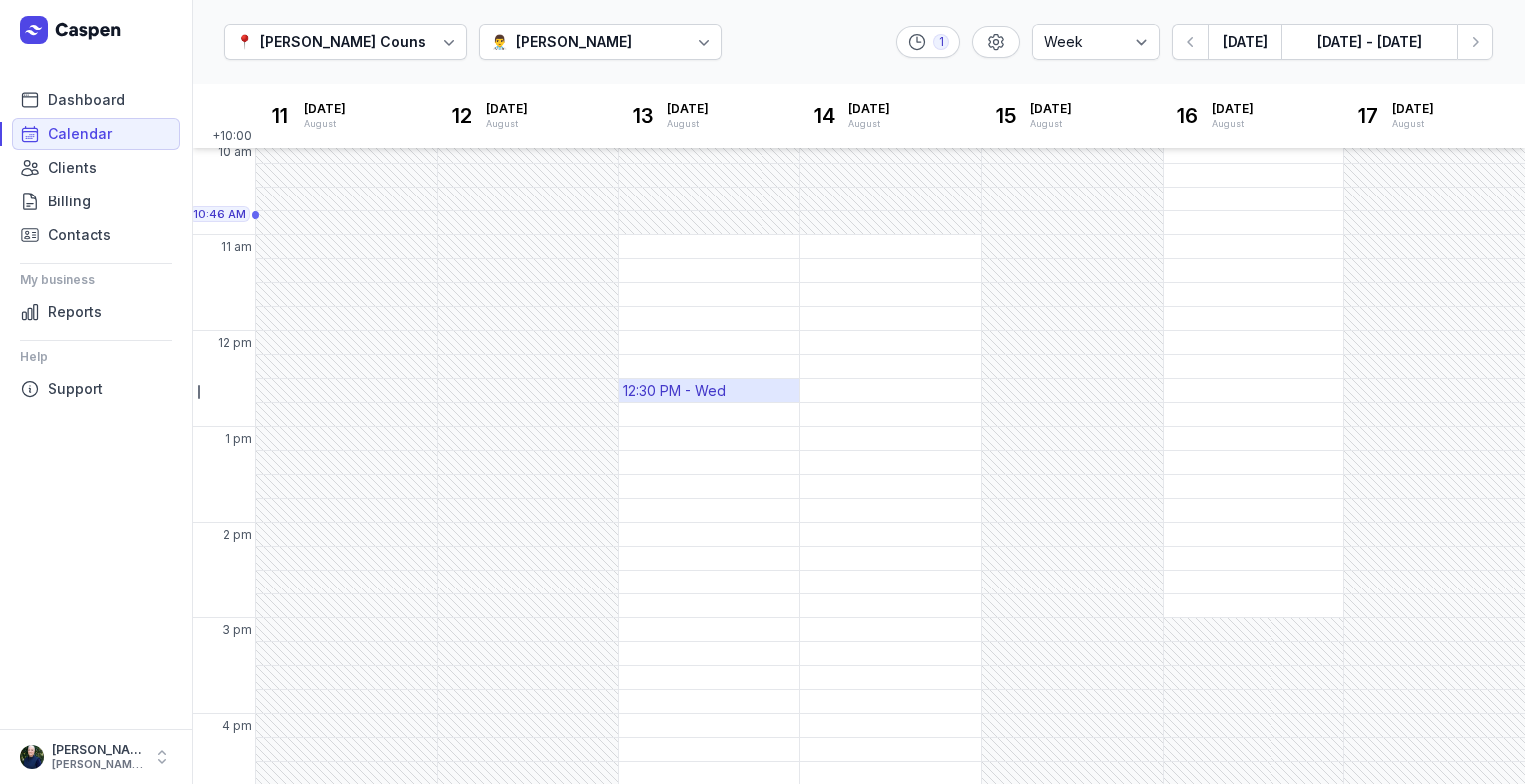 click on "12:30 PM - Wed" at bounding box center [674, 391] 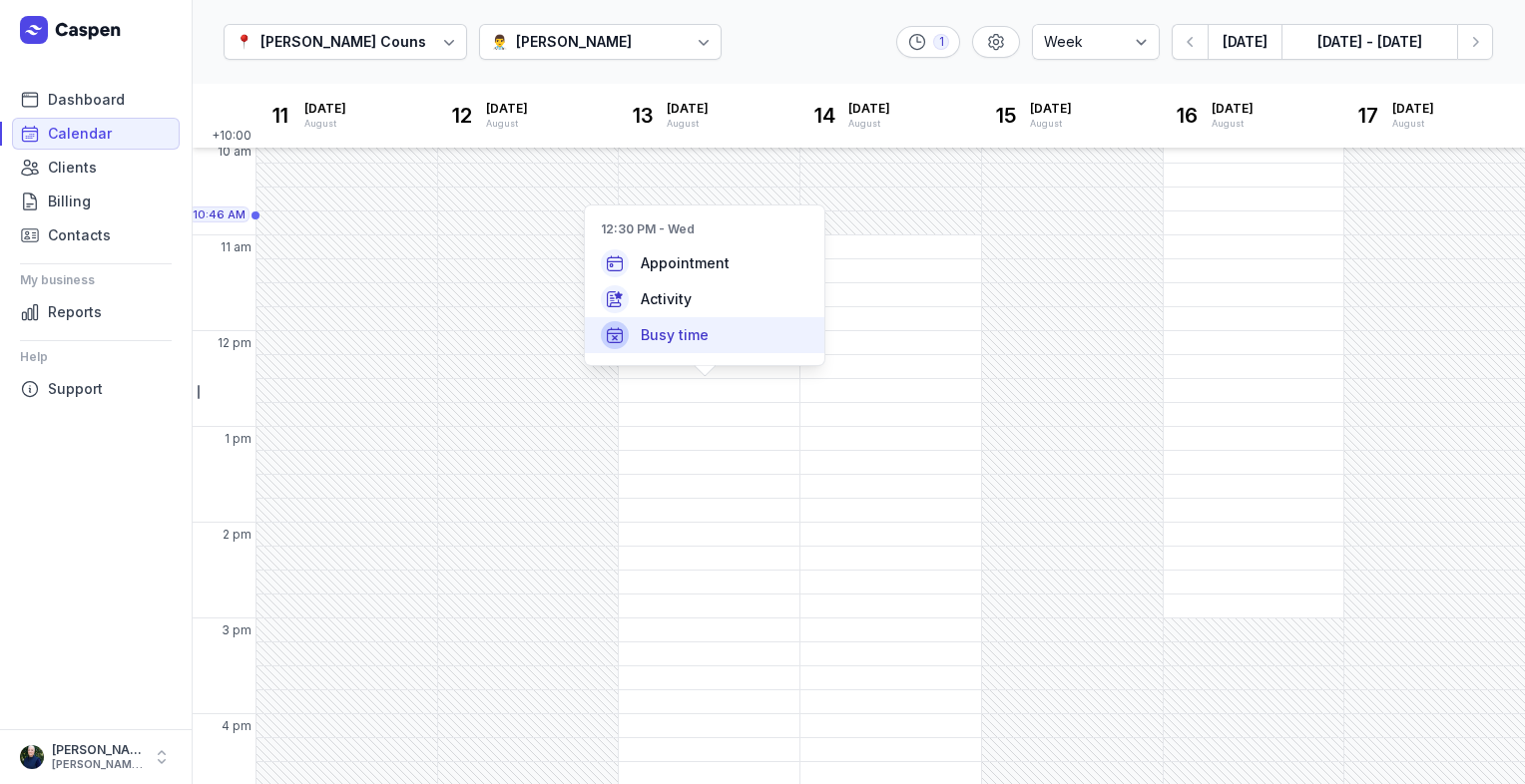 click on "Busy time" at bounding box center (675, 335) 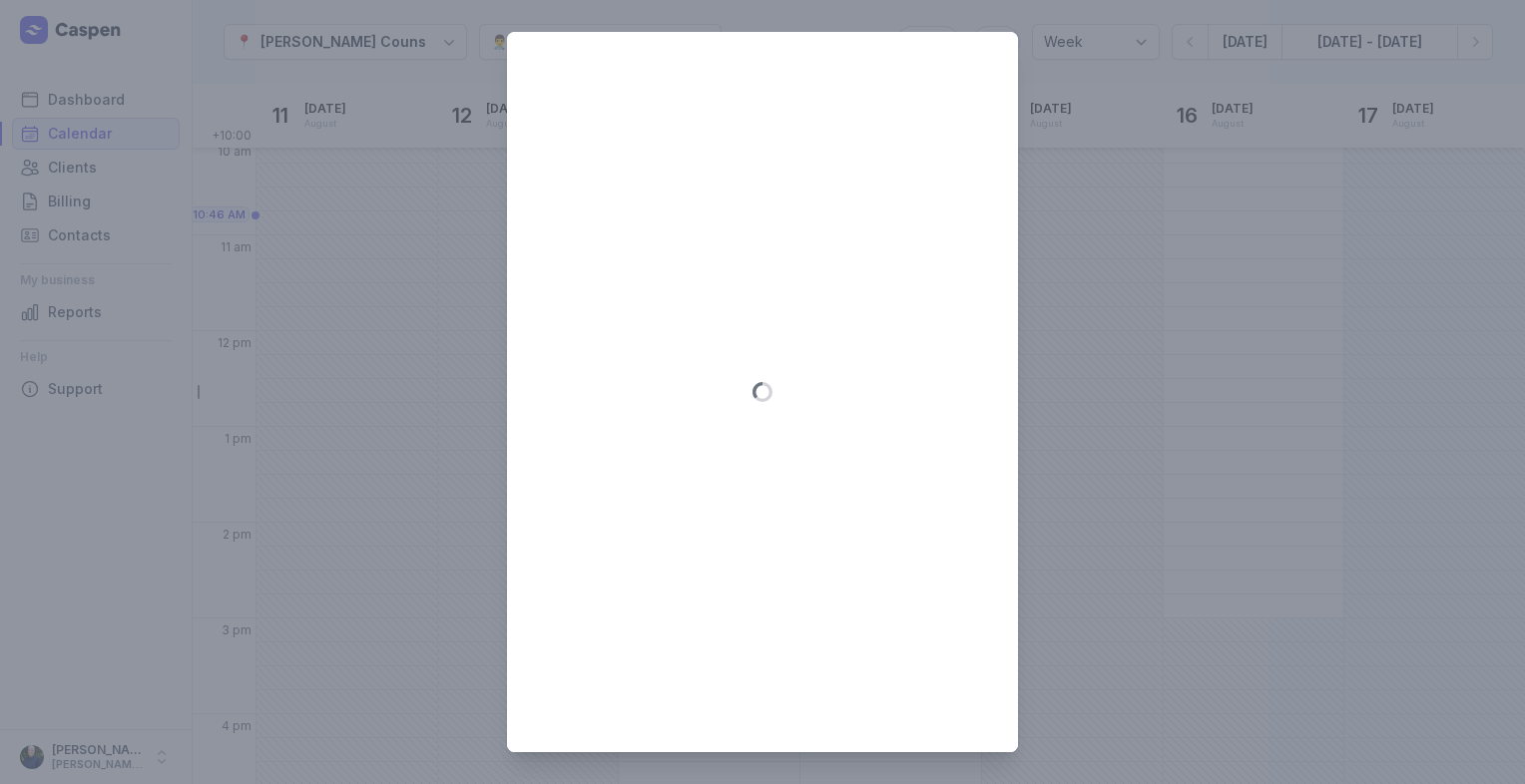 type on "[DATE]" 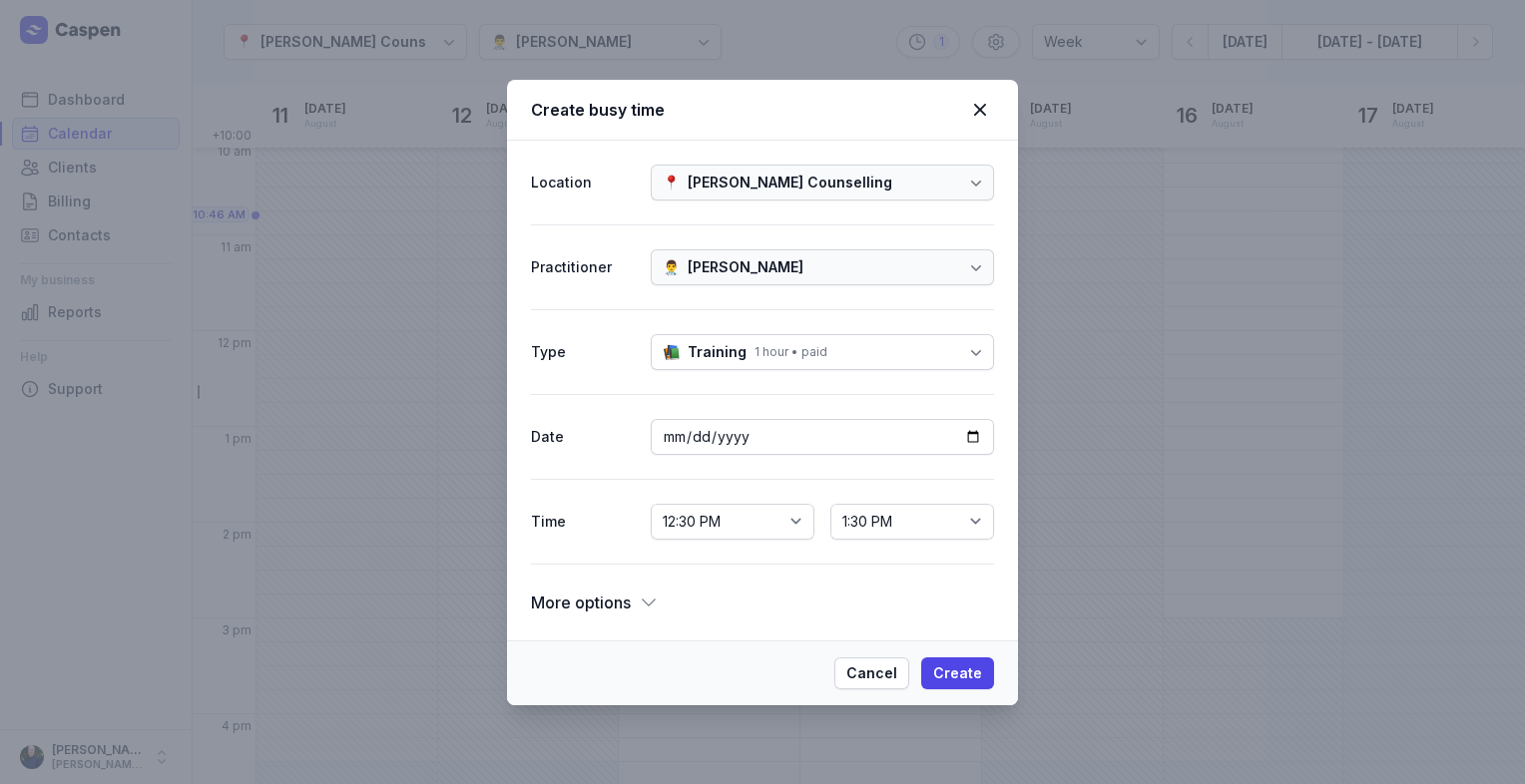 click 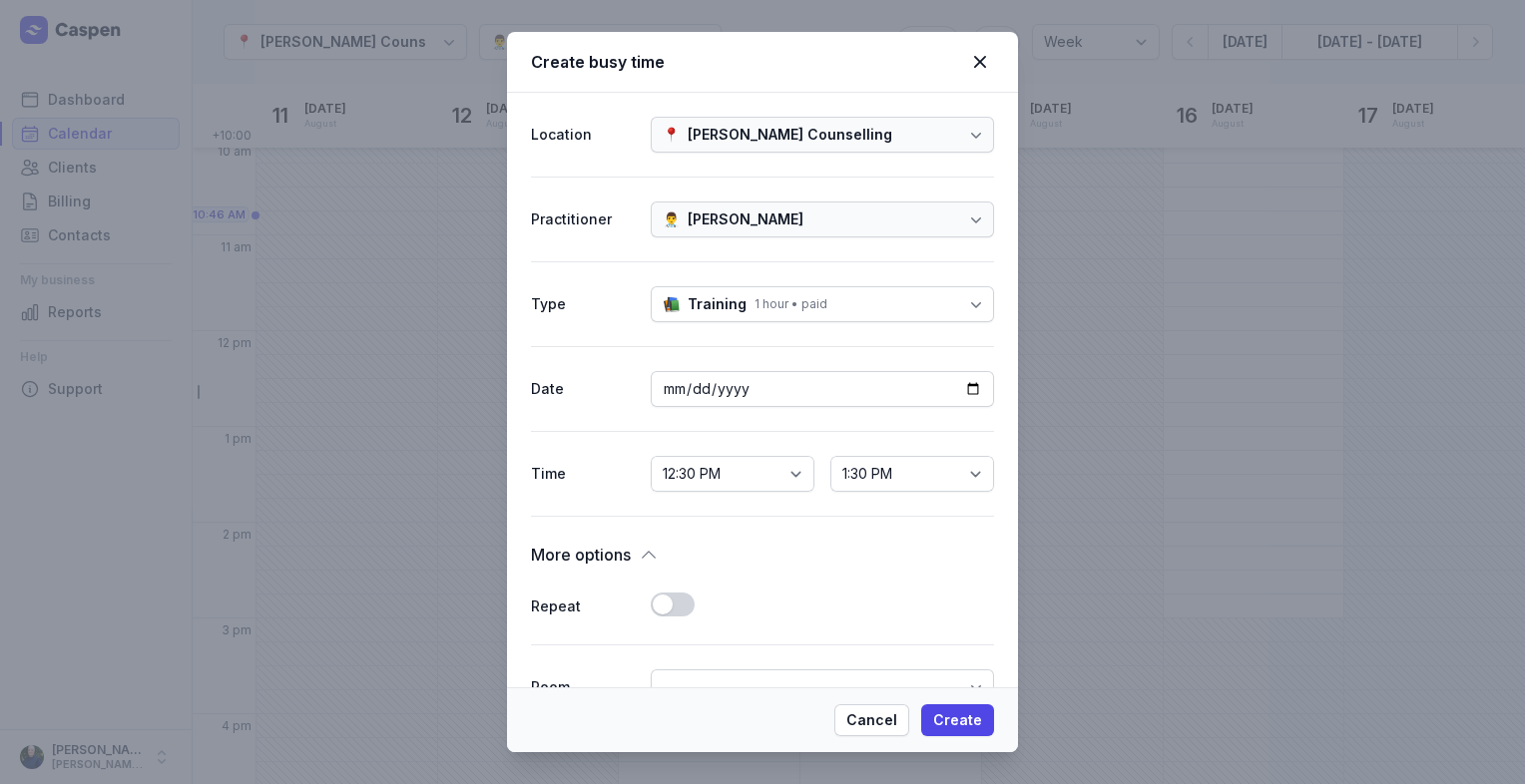 click on "Use setting" 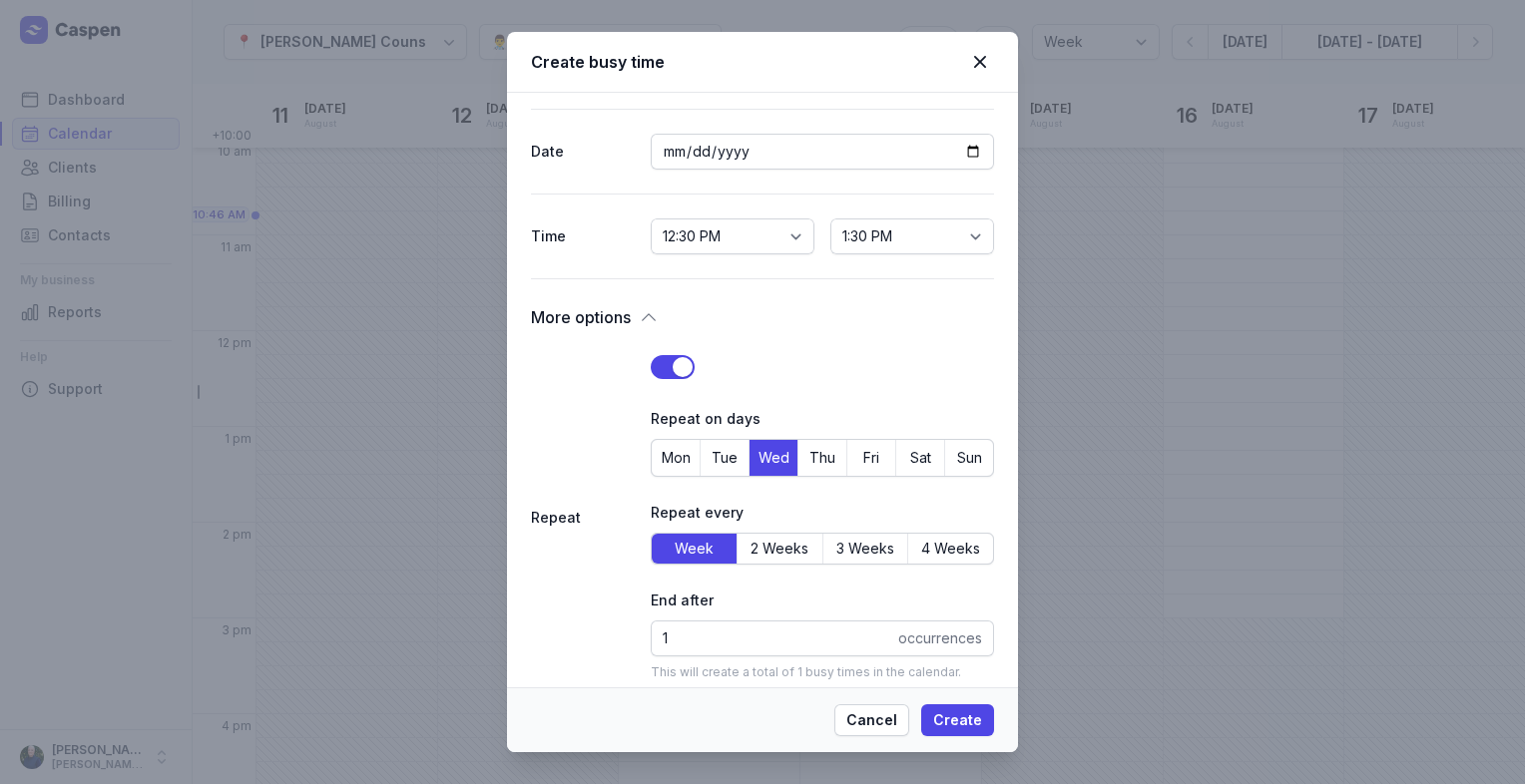 scroll, scrollTop: 399, scrollLeft: 0, axis: vertical 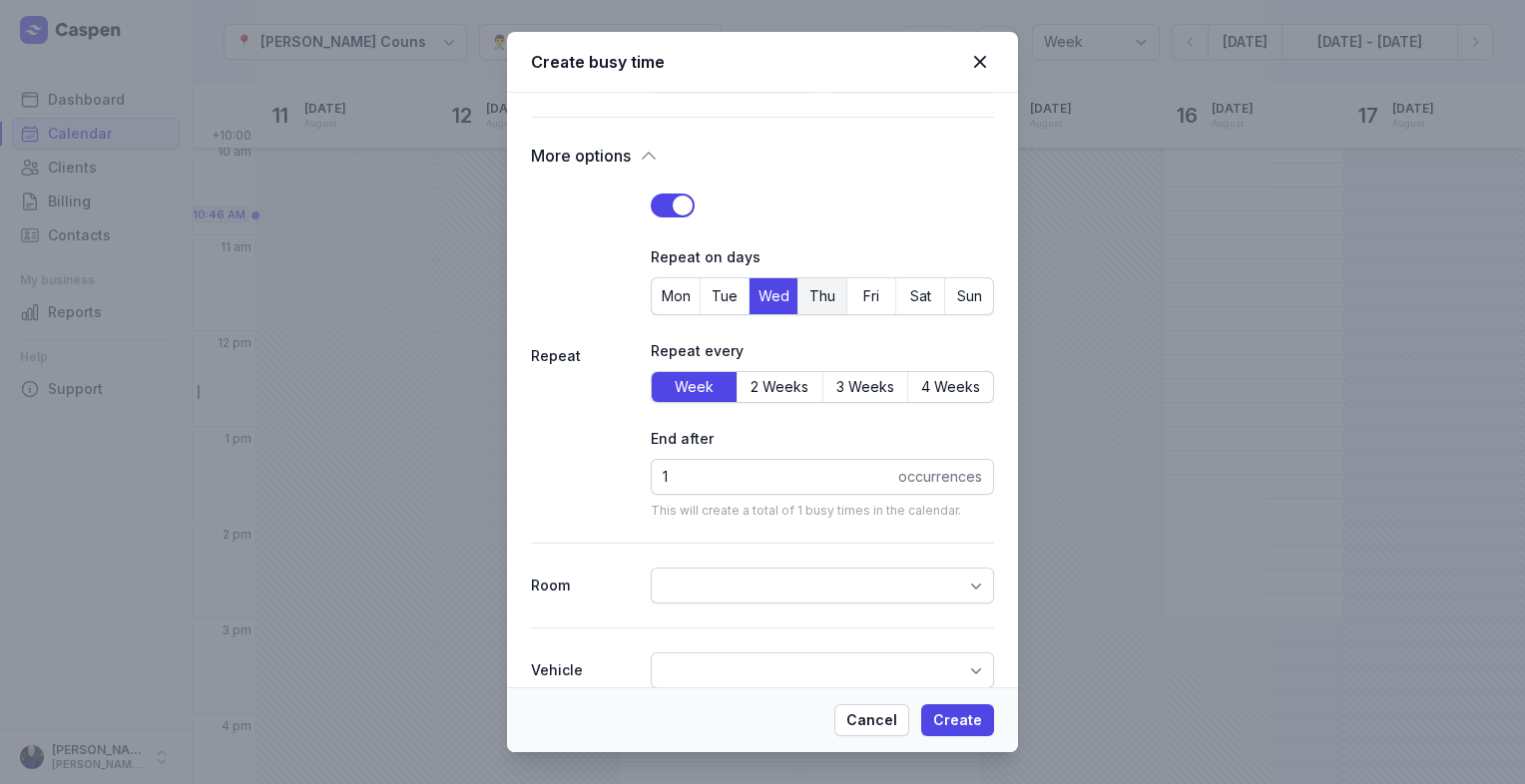 click on "Thu" at bounding box center [822, 296] 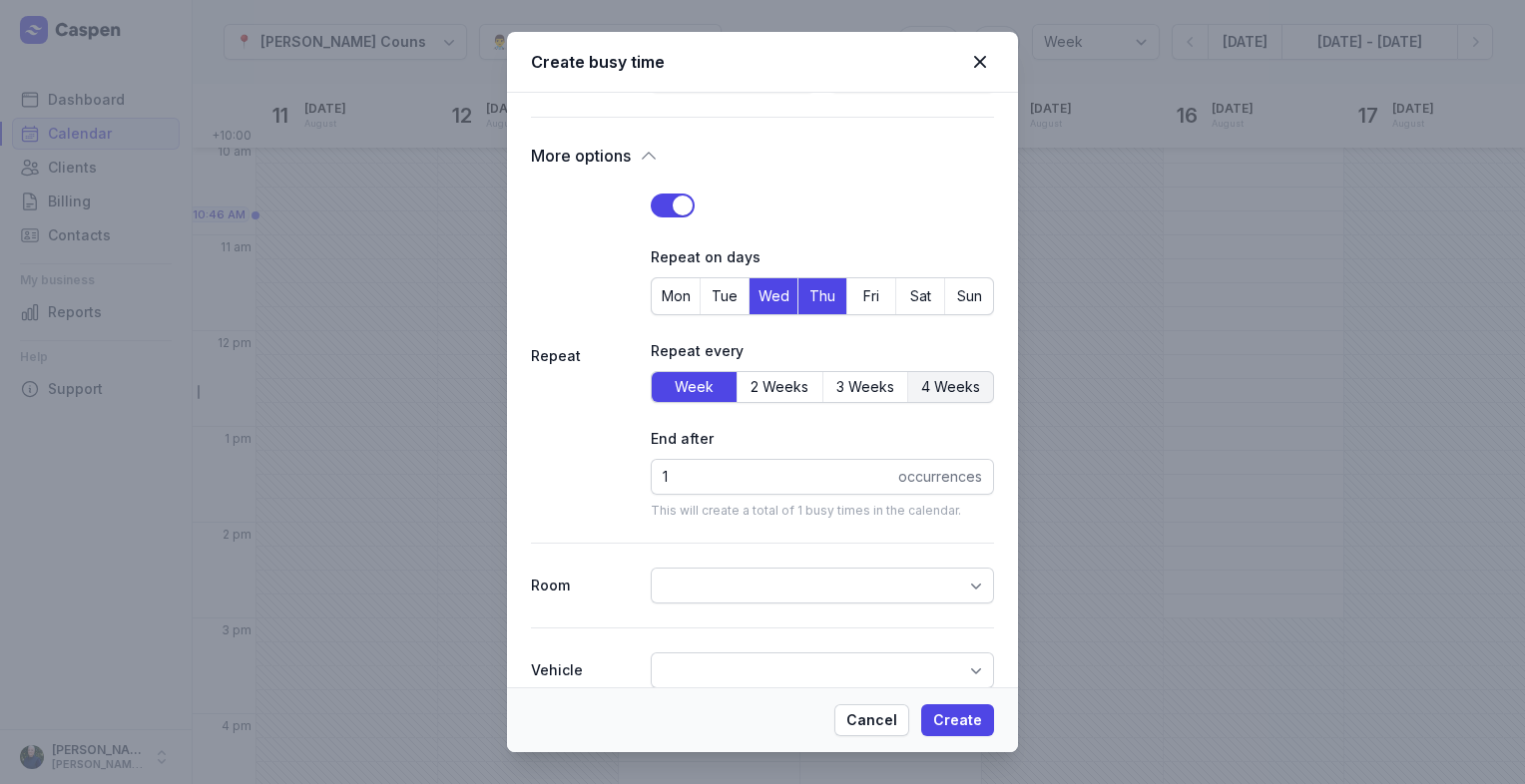 click on "4 Weeks" at bounding box center (950, 387) 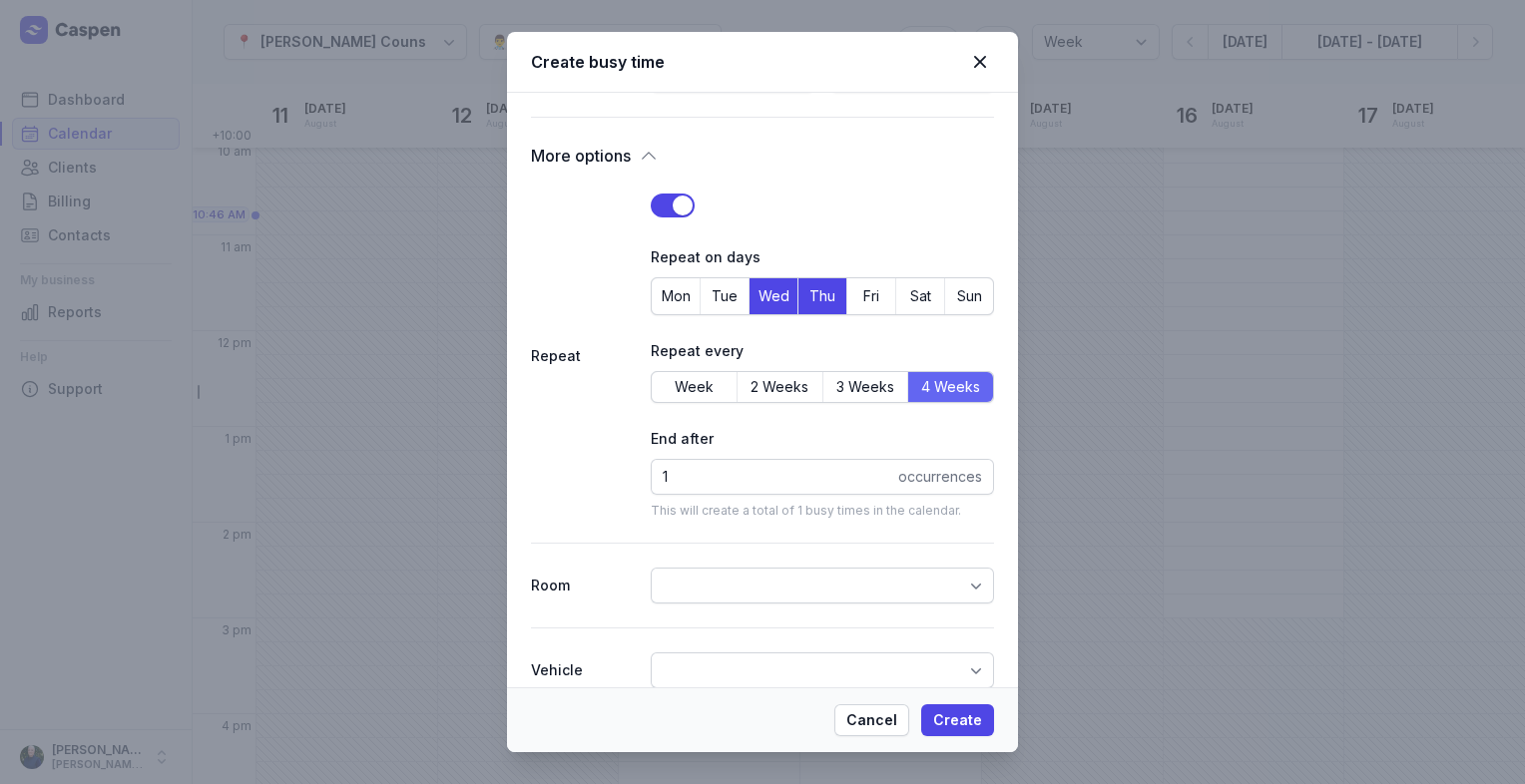 click on "4 Weeks" at bounding box center [950, 387] 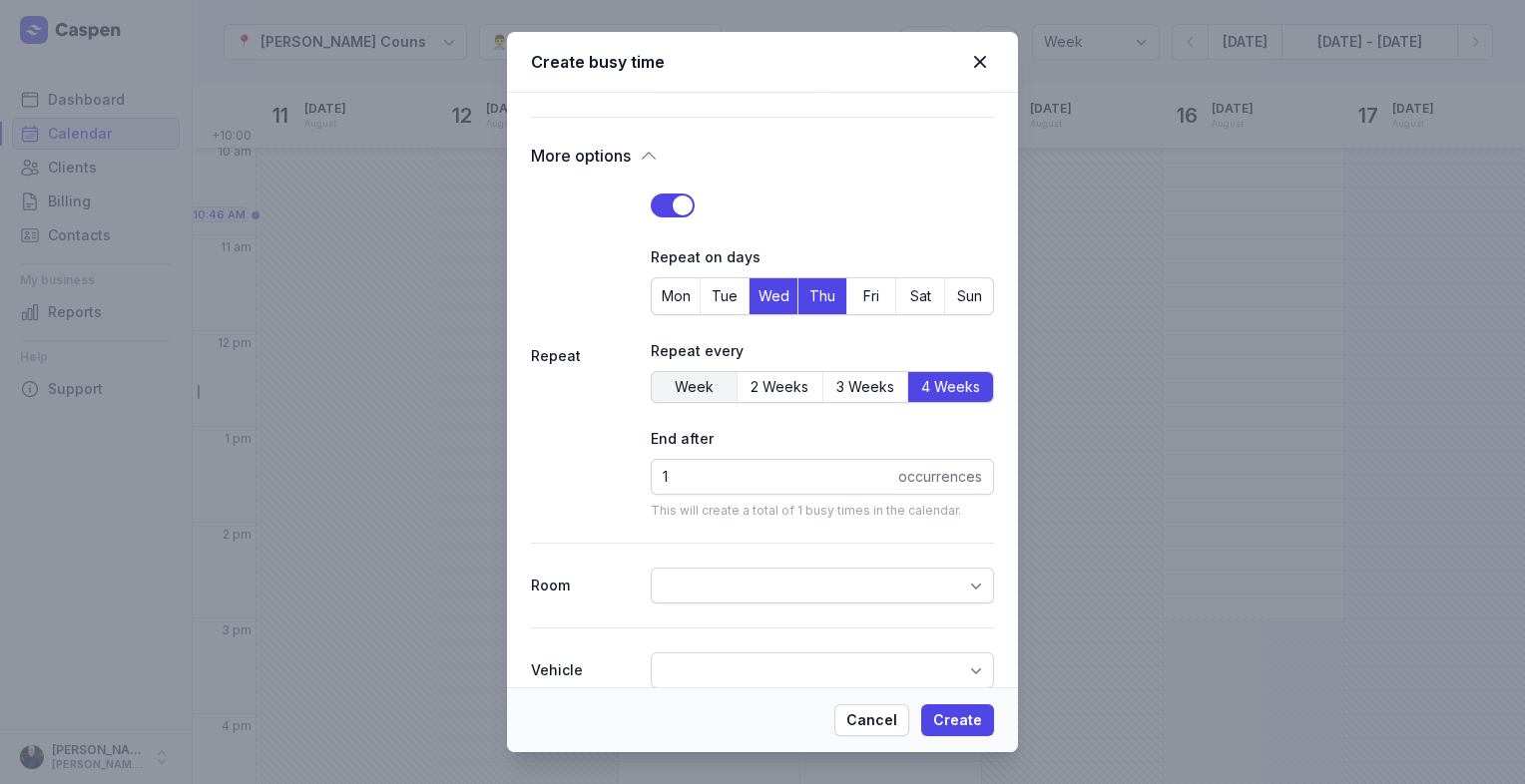 click on "Week" at bounding box center [694, 387] 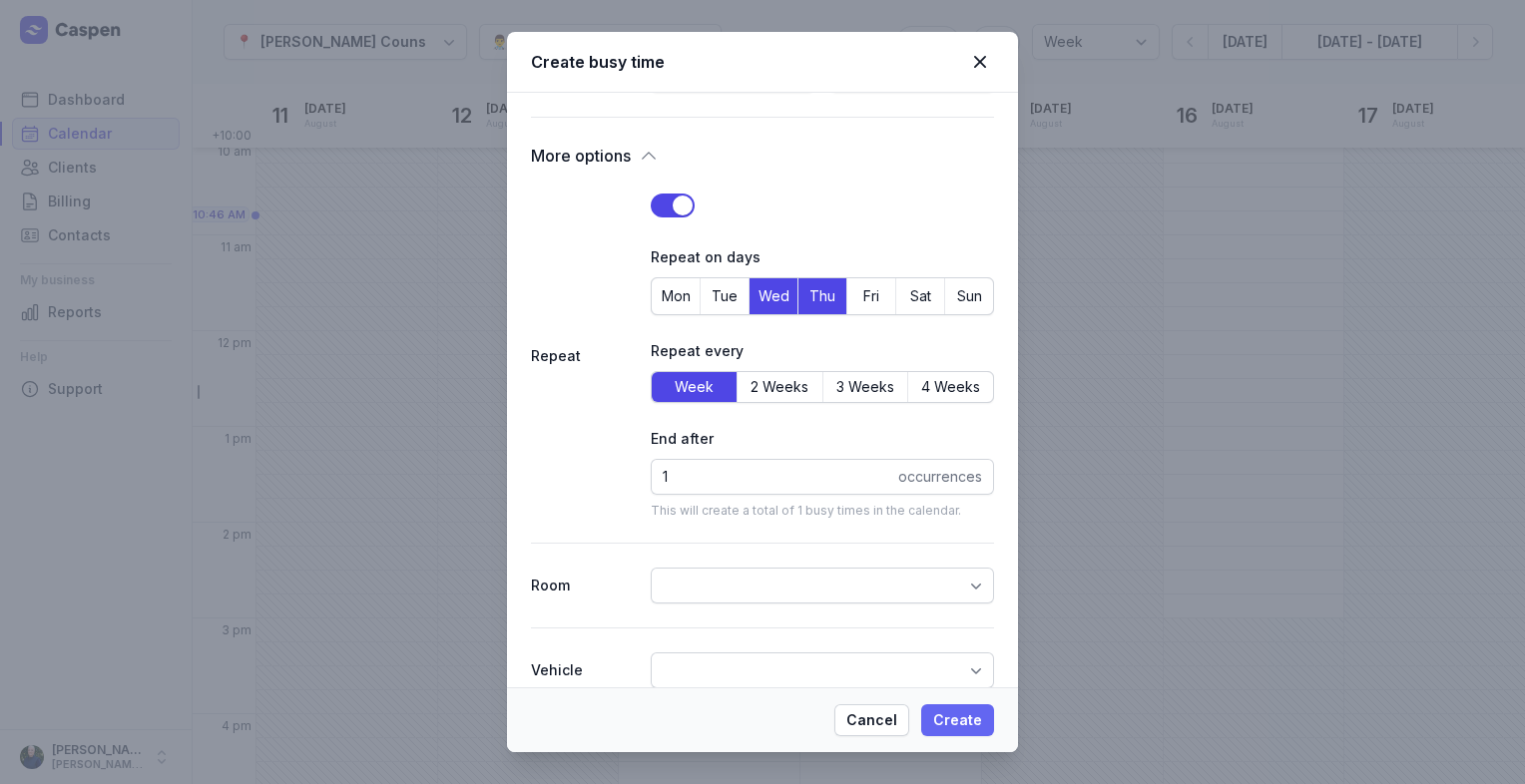 click on "Create" at bounding box center (957, 720) 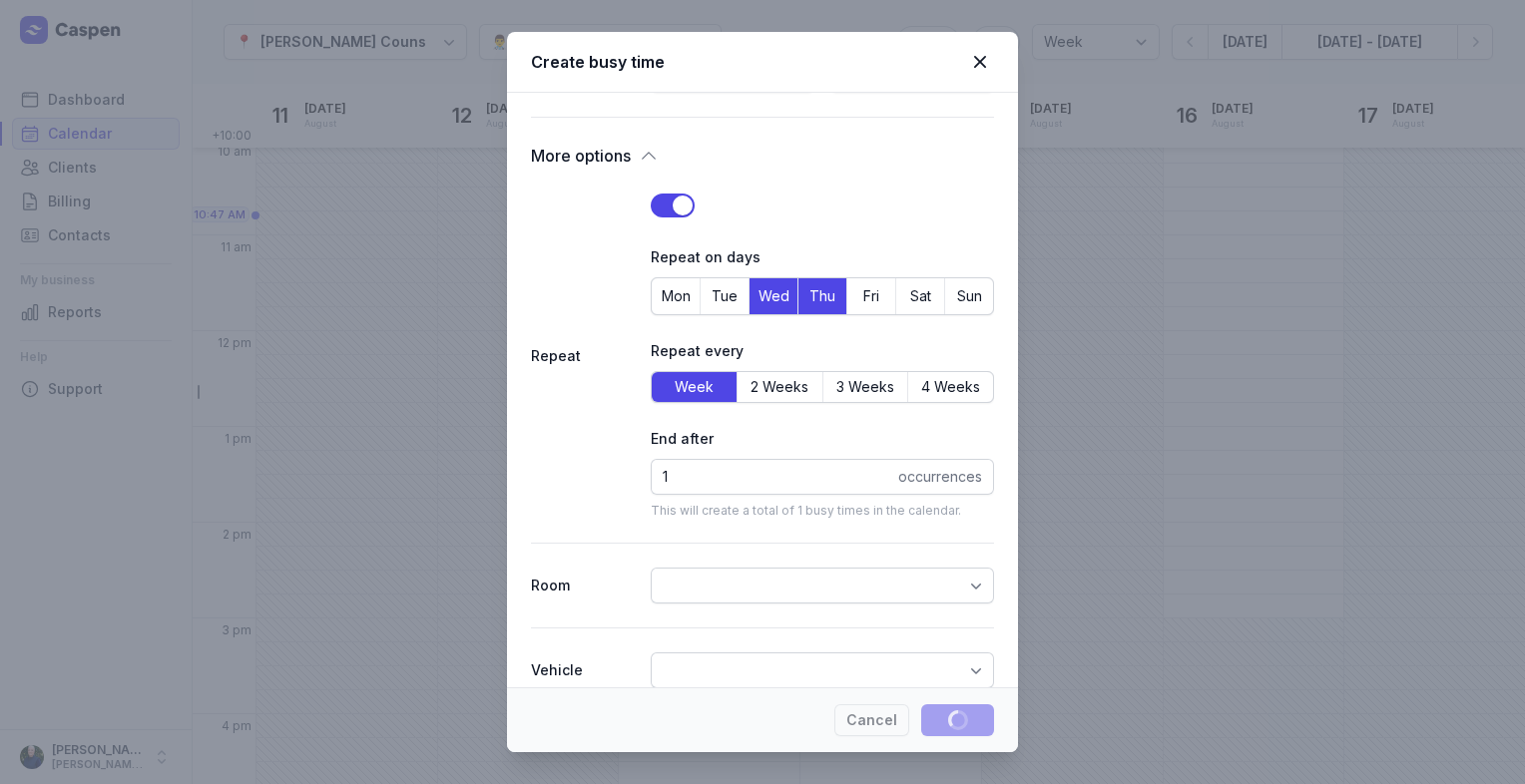 type 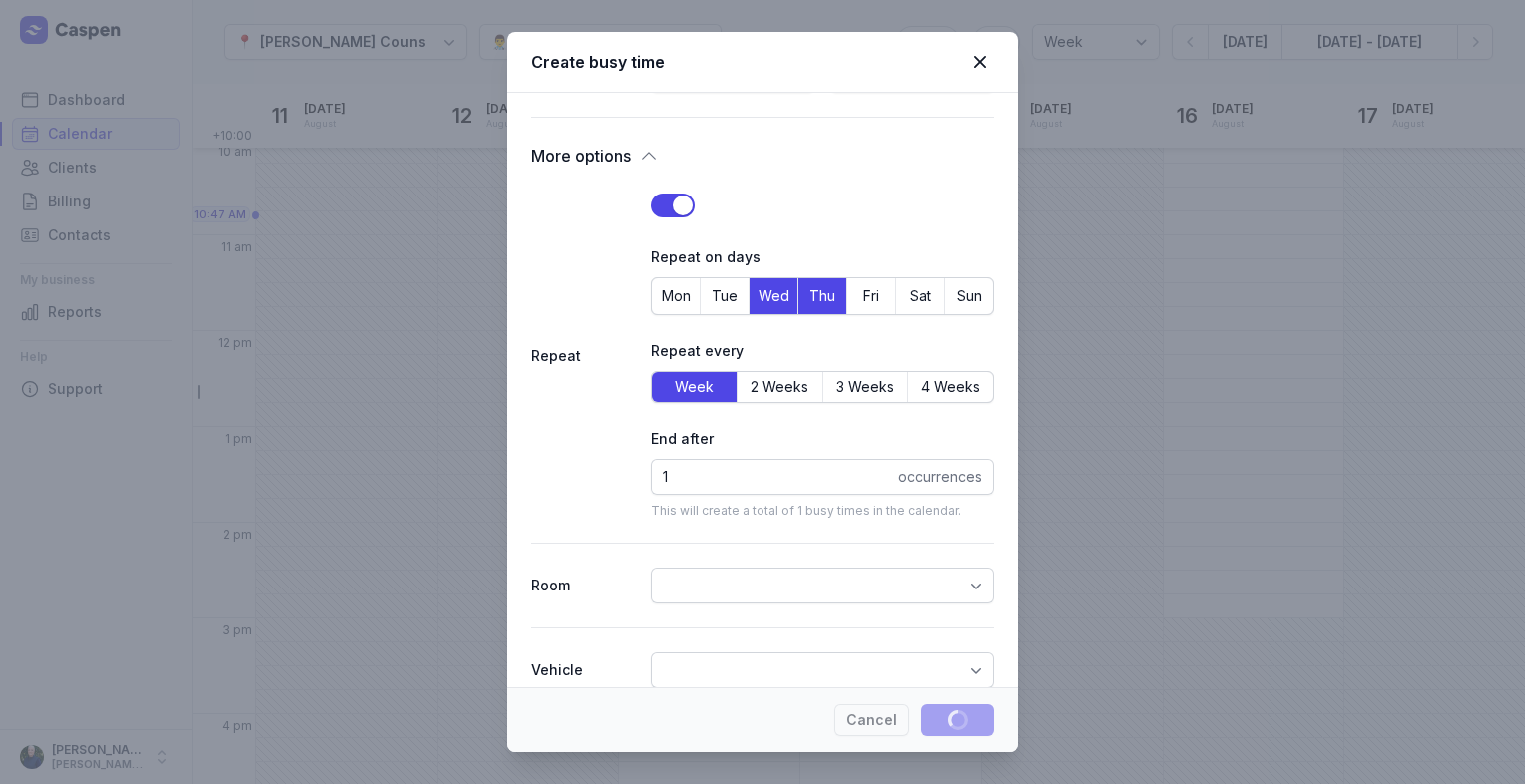 select 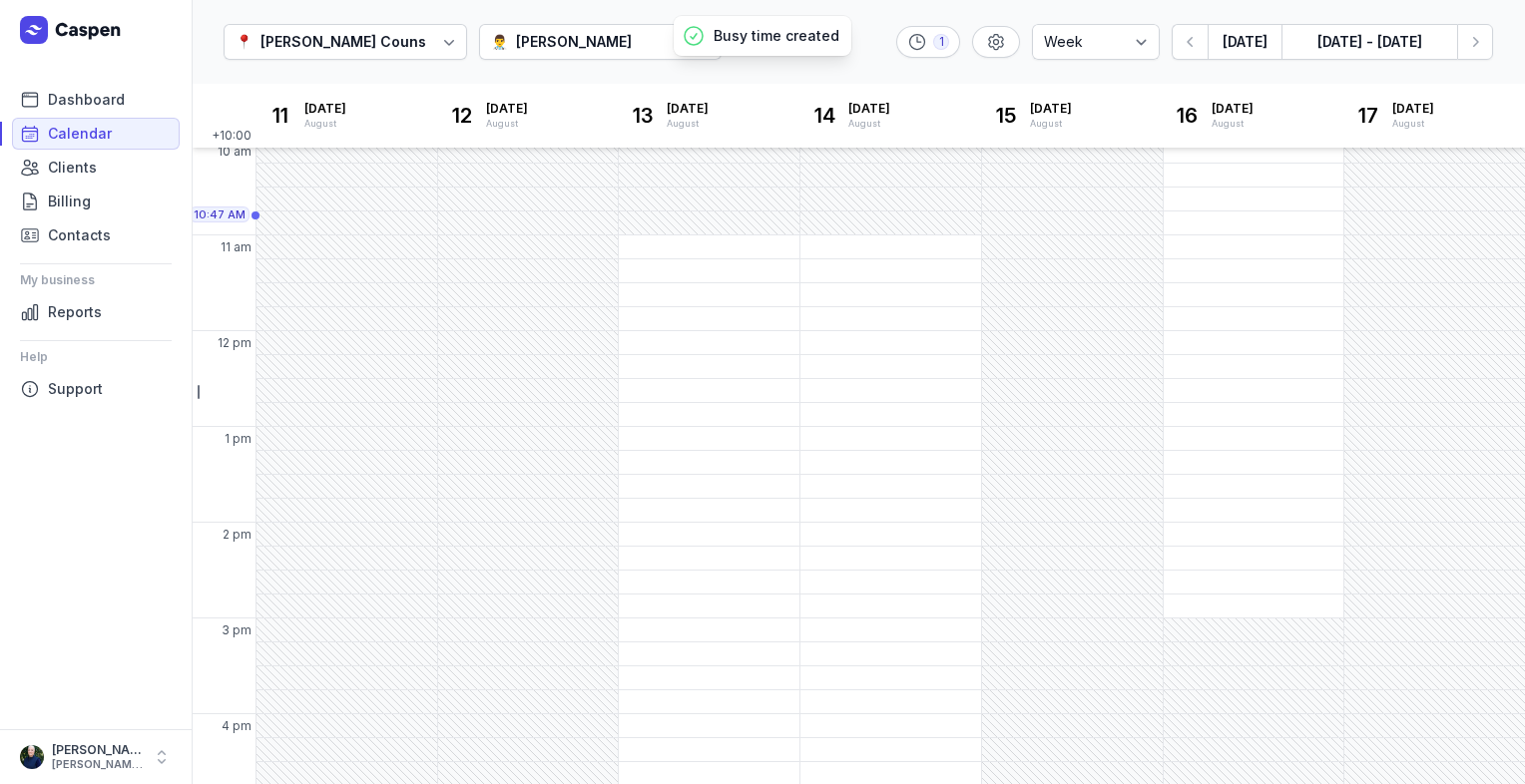 scroll, scrollTop: 463, scrollLeft: 0, axis: vertical 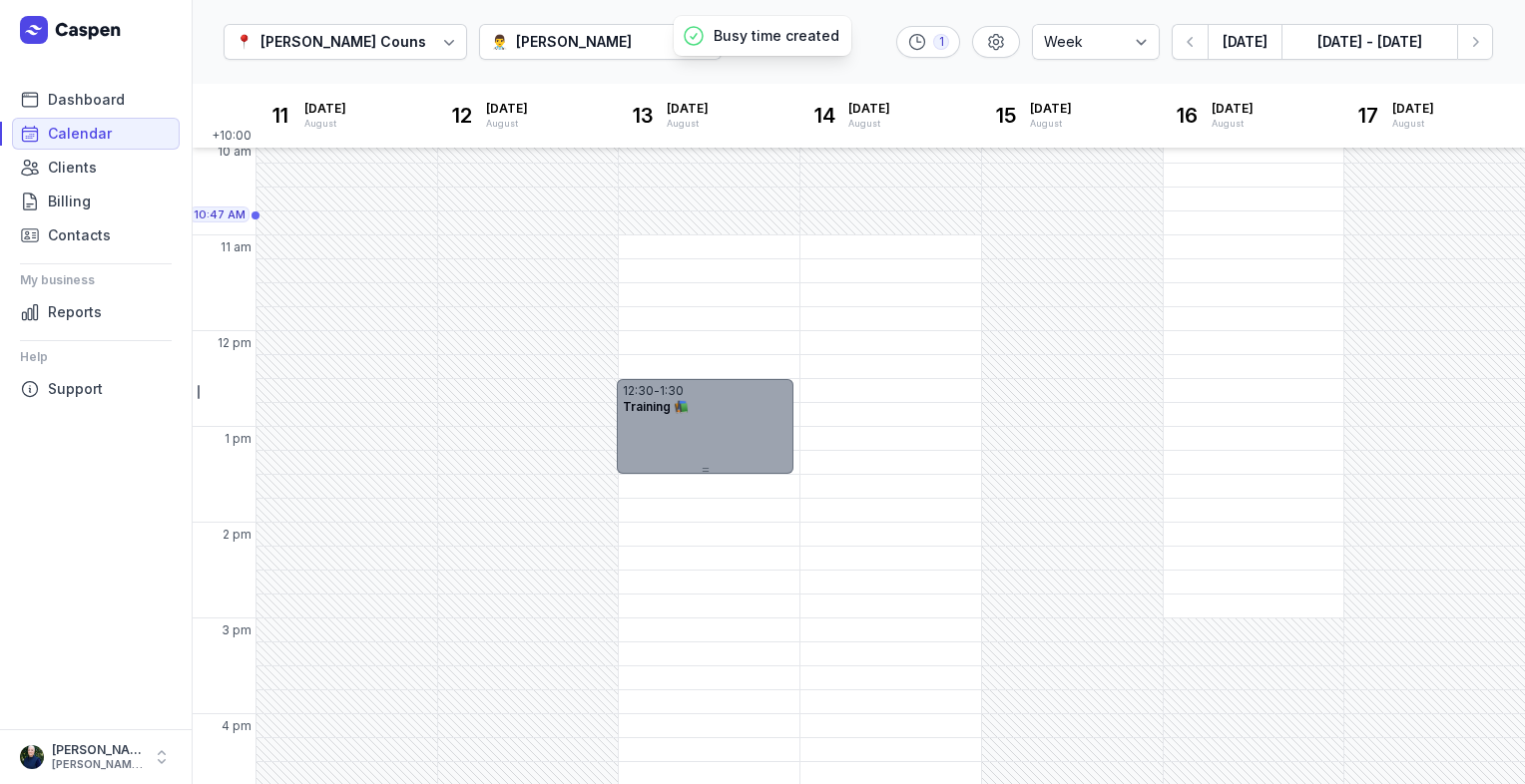 click on "Training 📚" at bounding box center [705, 407] 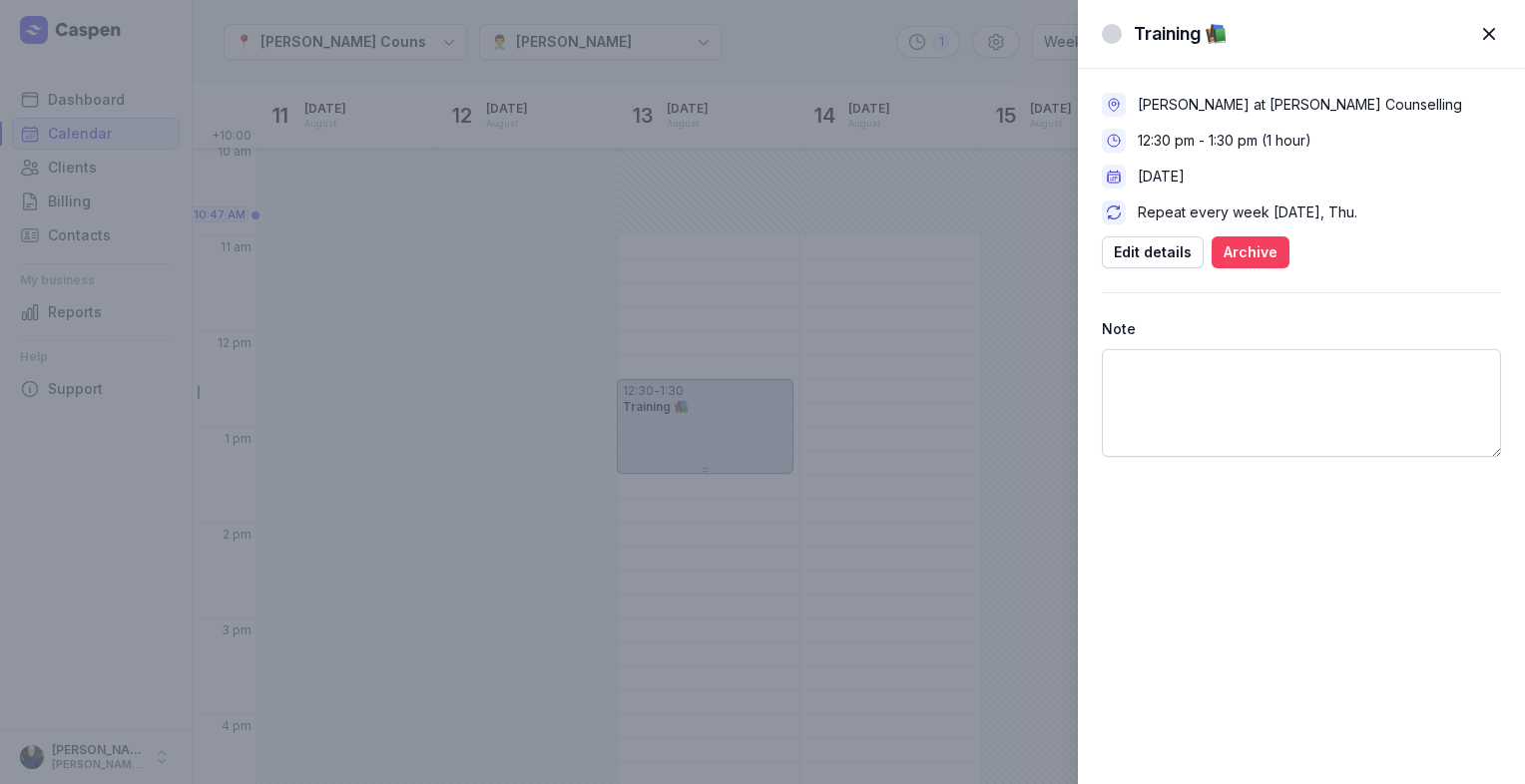 click on "Archive" at bounding box center (1251, 252) 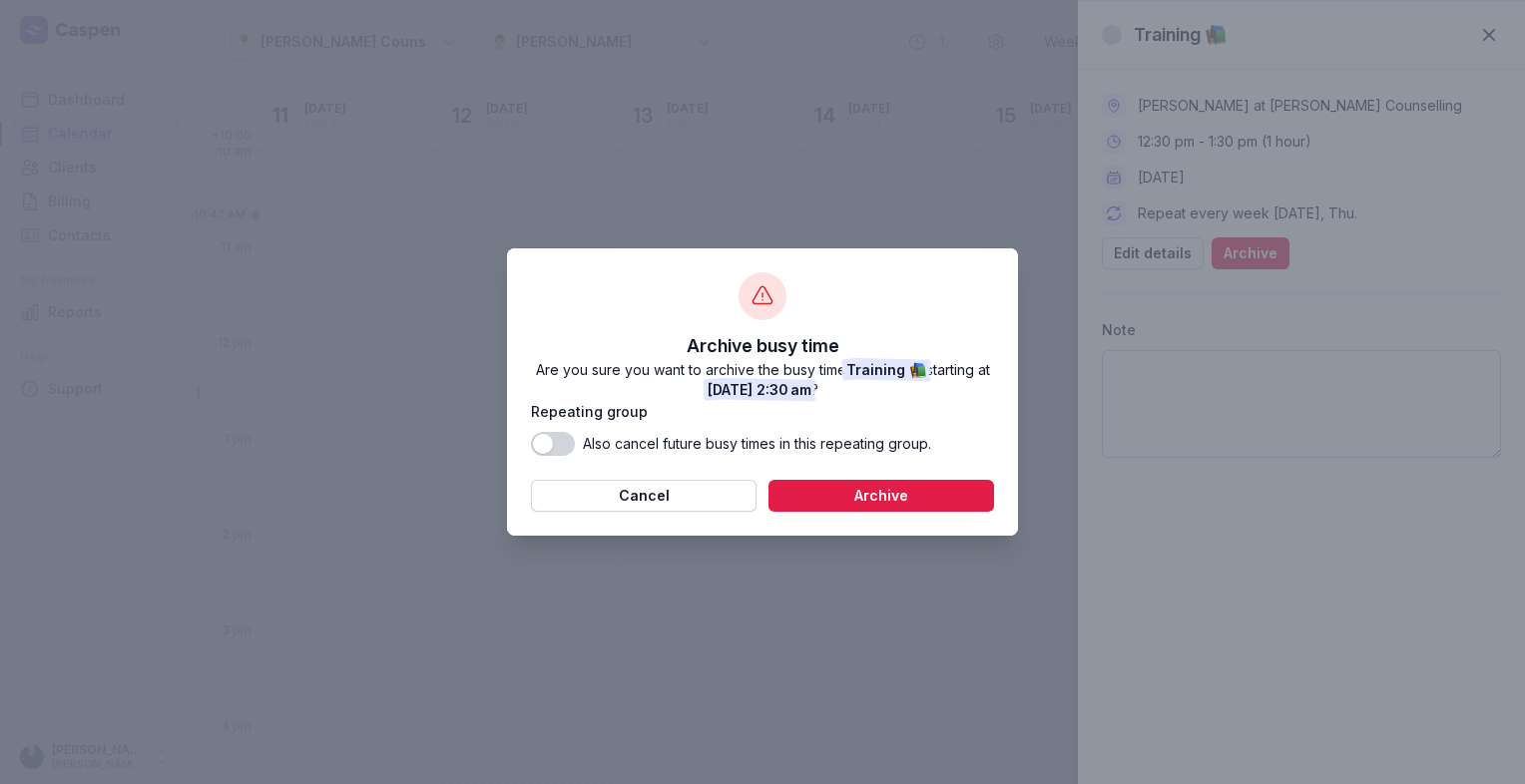 click on "Archive busy time   Are you sure you want to archive the busy time  Training 📚  starting at  [DATE] 2:30 am ?  Repeating group Use setting Also cancel future busy times in this repeating group. Cancel Archive" at bounding box center (762, 392) 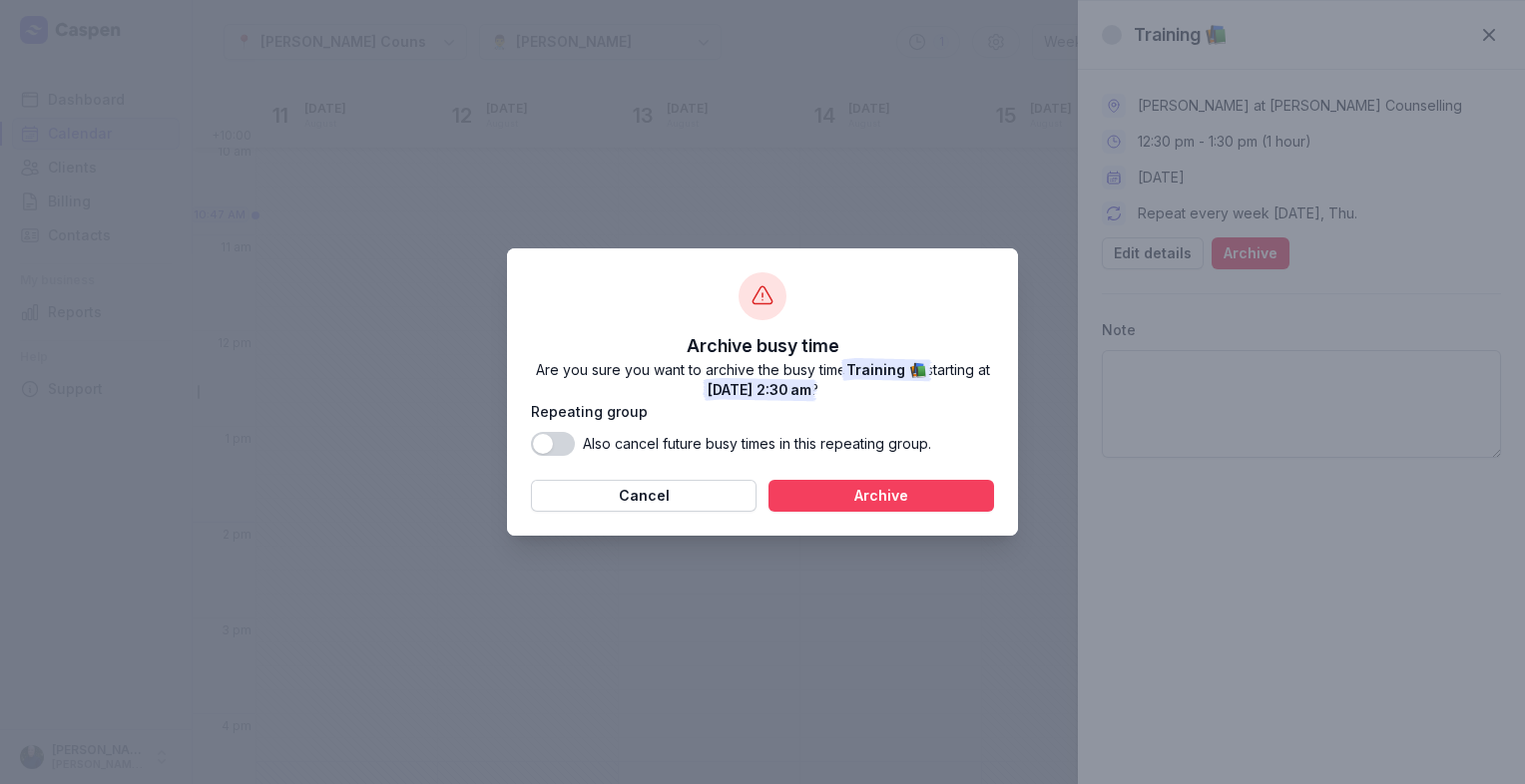 click on "Archive" at bounding box center [881, 496] 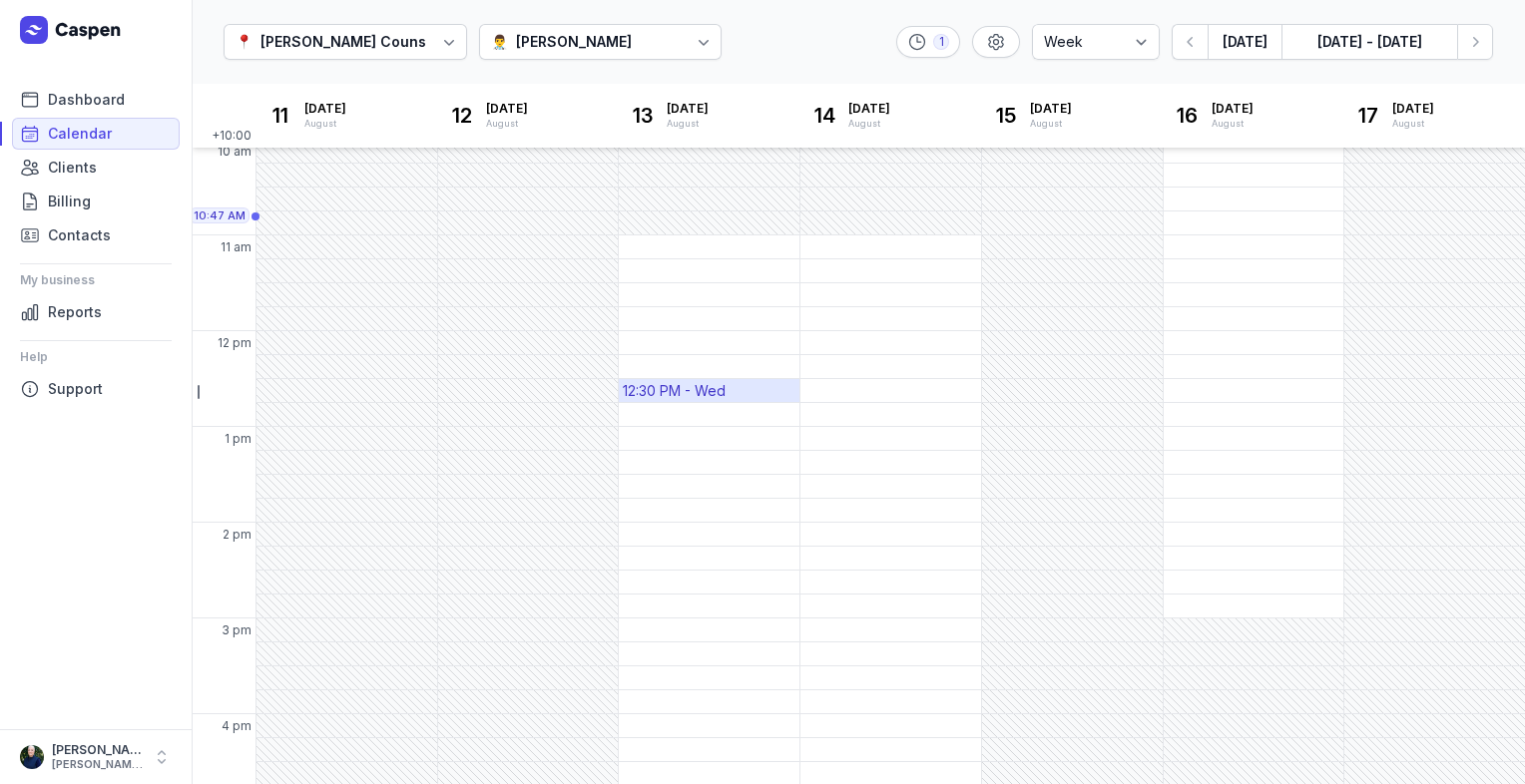 click on "12:30 PM - Wed" at bounding box center (674, 391) 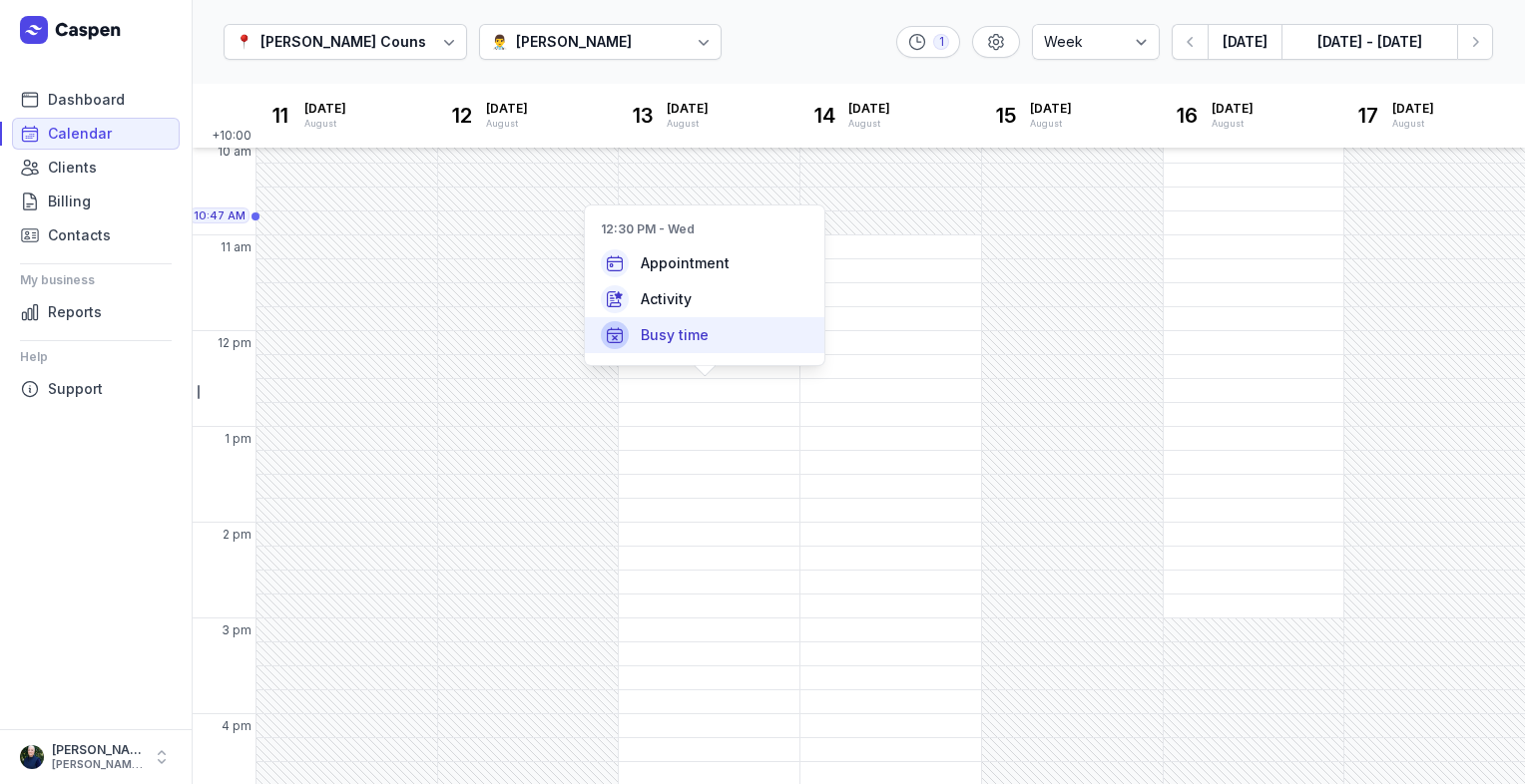 click on "Busy time" at bounding box center (705, 335) 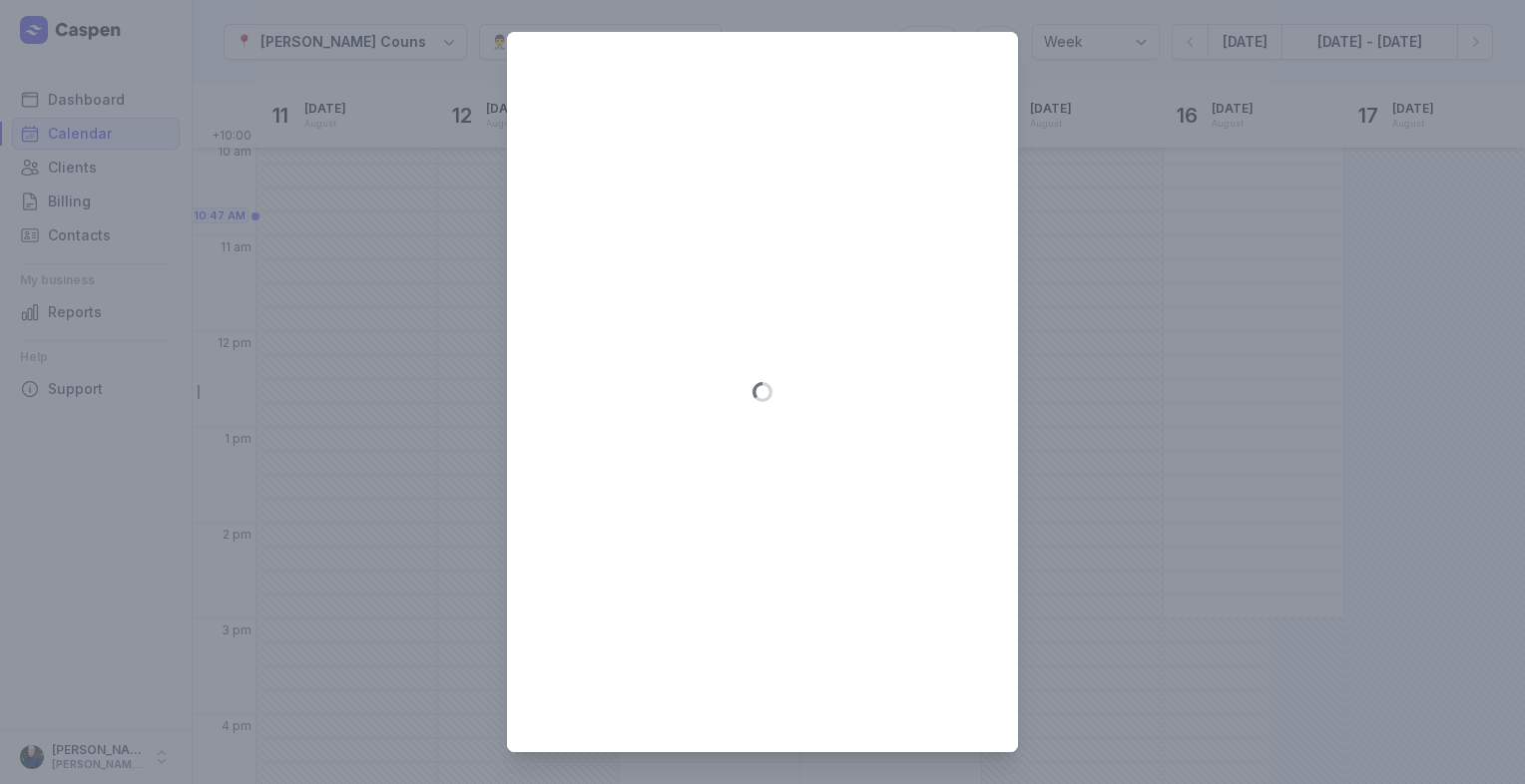type on "[DATE]" 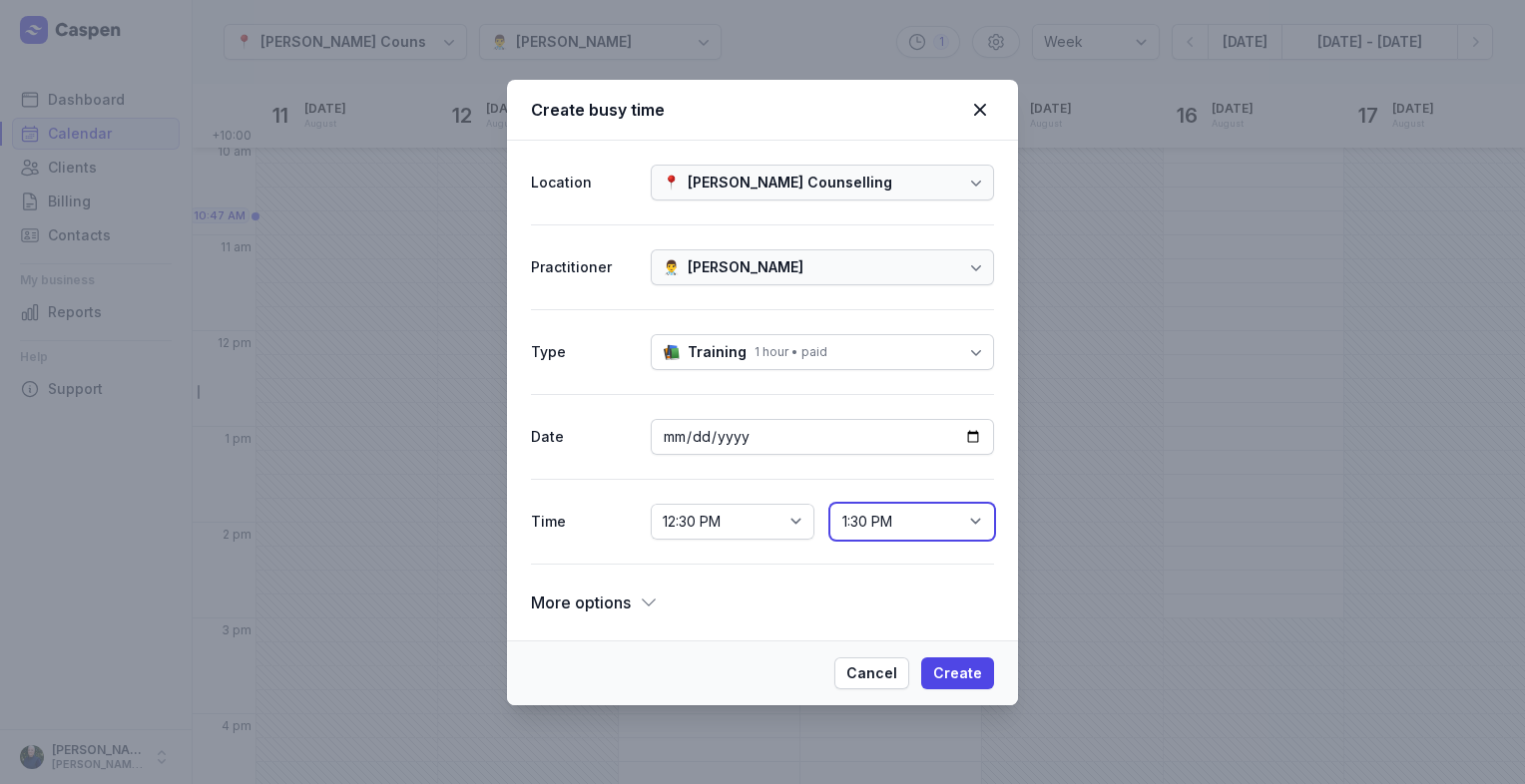 click on "12:45 PM 1:00 PM 1:15 PM 1:30 PM 1:45 PM 2:00 PM 2:15 PM 2:30 PM 2:45 PM 3:00 PM 3:15 PM 3:30 PM 3:45 PM 4:00 PM 4:15 PM 4:30 PM 4:45 PM 5:00 PM 5:15 PM 5:30 PM 5:45 PM 6:00 PM 6:15 PM 6:30 PM 6:45 PM 7:00 PM 7:15 PM 7:30 PM 7:45 PM 8:00 PM 8:15 PM 8:30 PM 8:45 PM 9:00 PM 9:15 PM 9:30 PM 9:45 PM 10:00 PM 10:15 PM 10:30 PM 10:45 PM 11:00 PM 11:15 PM 11:30 PM 11:45 PM 12:00 AM" at bounding box center (912, 522) 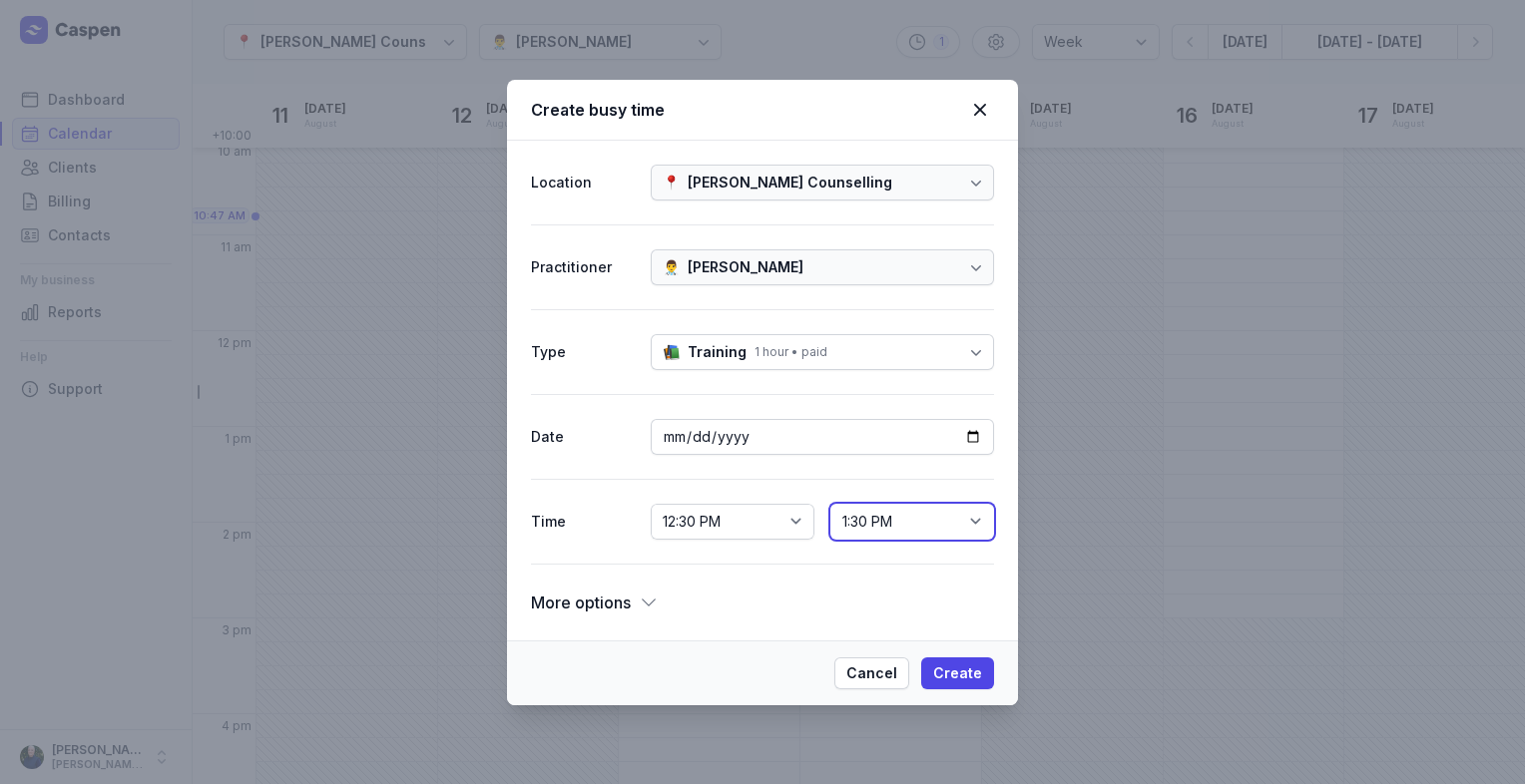 select on "13:00" 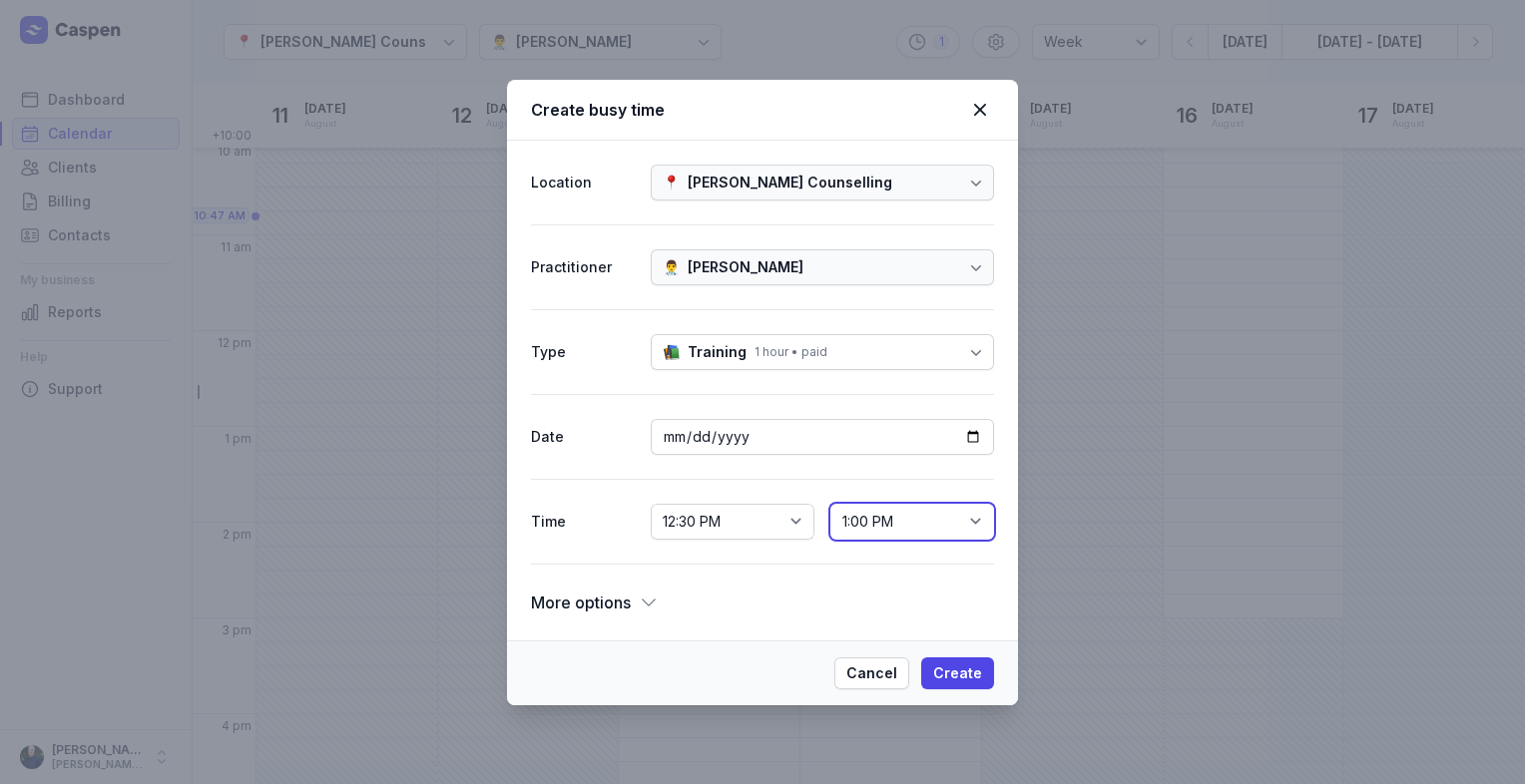 click on "12:45 PM 1:00 PM 1:15 PM 1:30 PM 1:45 PM 2:00 PM 2:15 PM 2:30 PM 2:45 PM 3:00 PM 3:15 PM 3:30 PM 3:45 PM 4:00 PM 4:15 PM 4:30 PM 4:45 PM 5:00 PM 5:15 PM 5:30 PM 5:45 PM 6:00 PM 6:15 PM 6:30 PM 6:45 PM 7:00 PM 7:15 PM 7:30 PM 7:45 PM 8:00 PM 8:15 PM 8:30 PM 8:45 PM 9:00 PM 9:15 PM 9:30 PM 9:45 PM 10:00 PM 10:15 PM 10:30 PM 10:45 PM 11:00 PM 11:15 PM 11:30 PM 11:45 PM 12:00 AM" at bounding box center [912, 522] 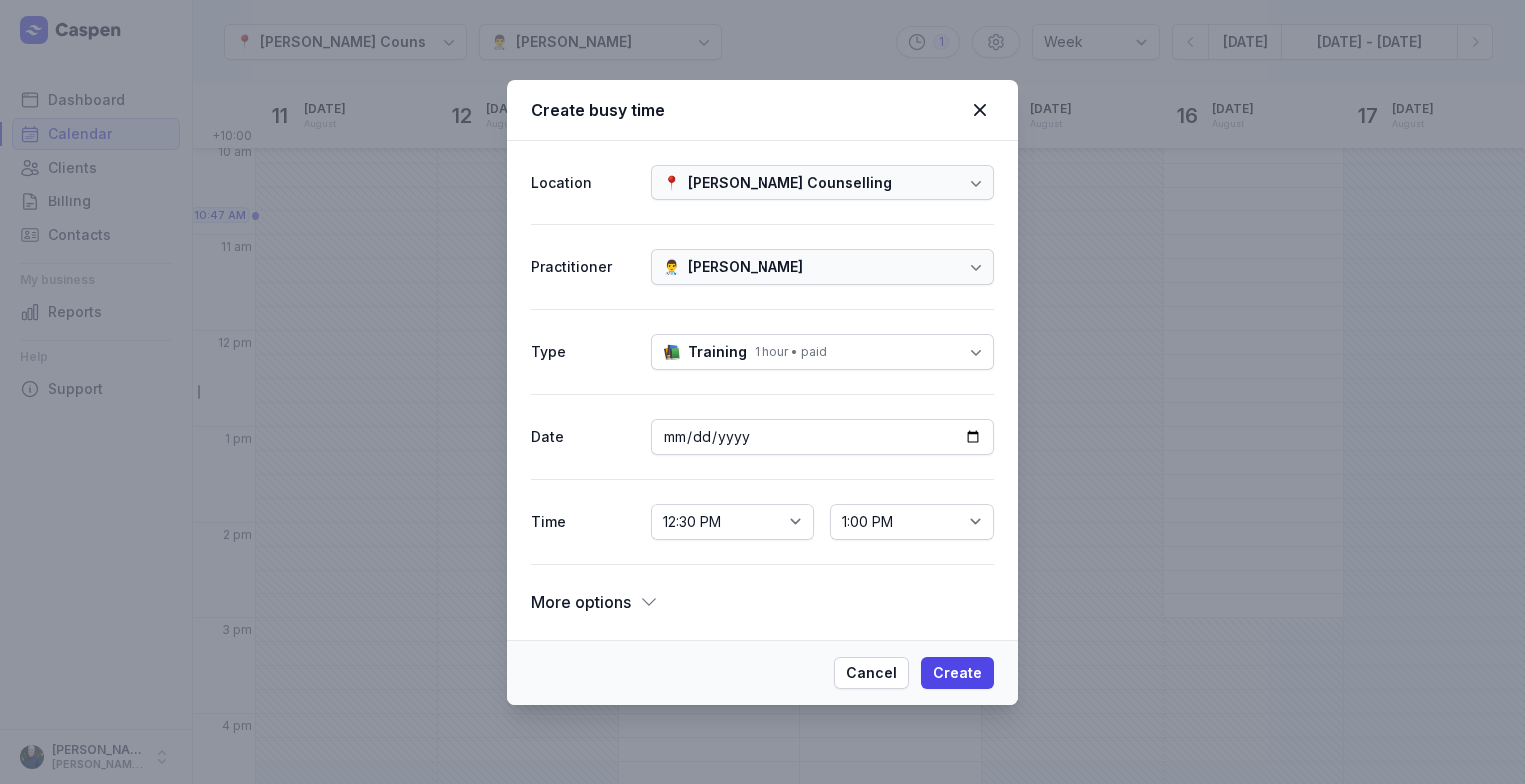 click on "📚 Training 1 hour • paid" at bounding box center (822, 352) 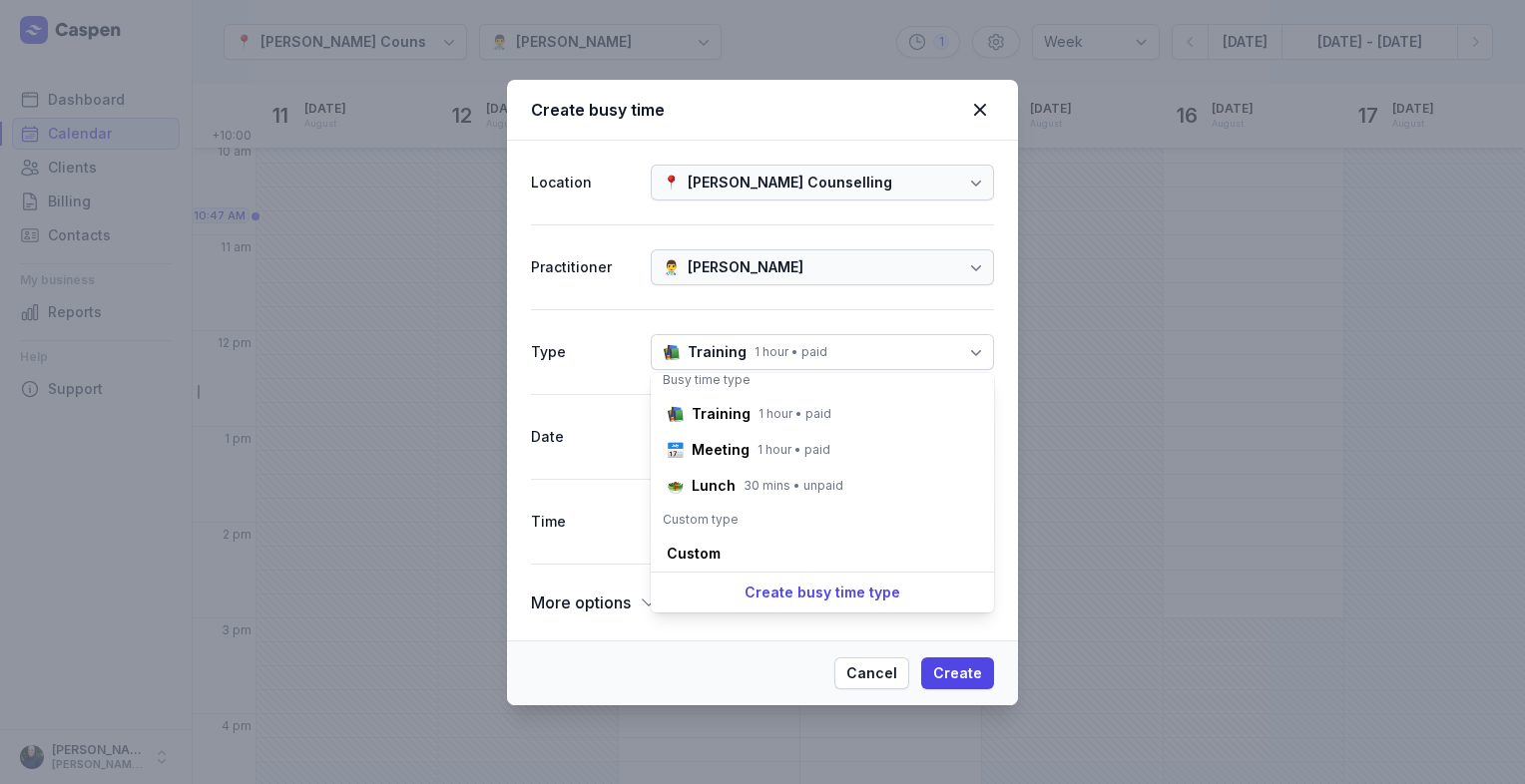 scroll, scrollTop: 16, scrollLeft: 0, axis: vertical 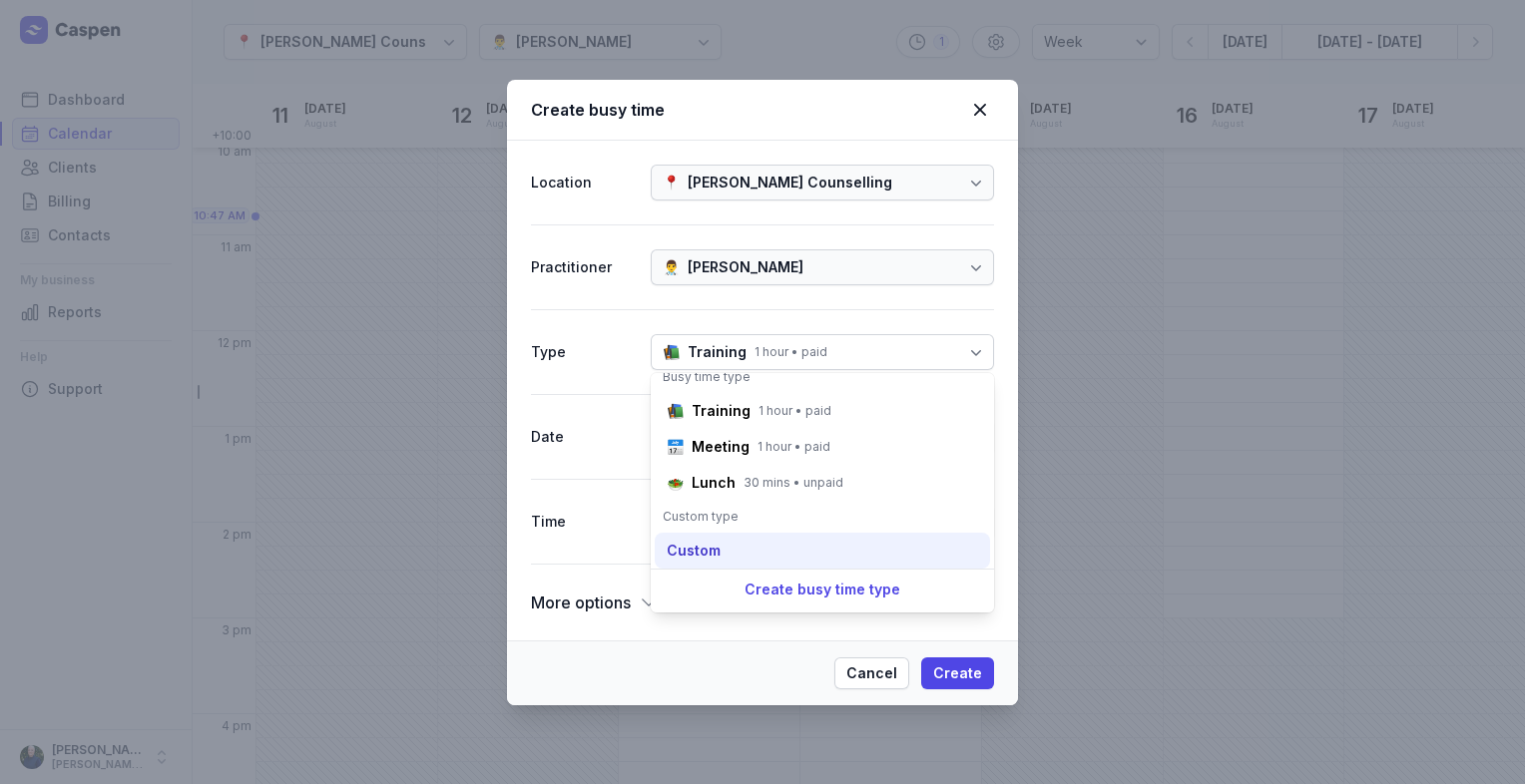 click on "Custom" at bounding box center (694, 551) 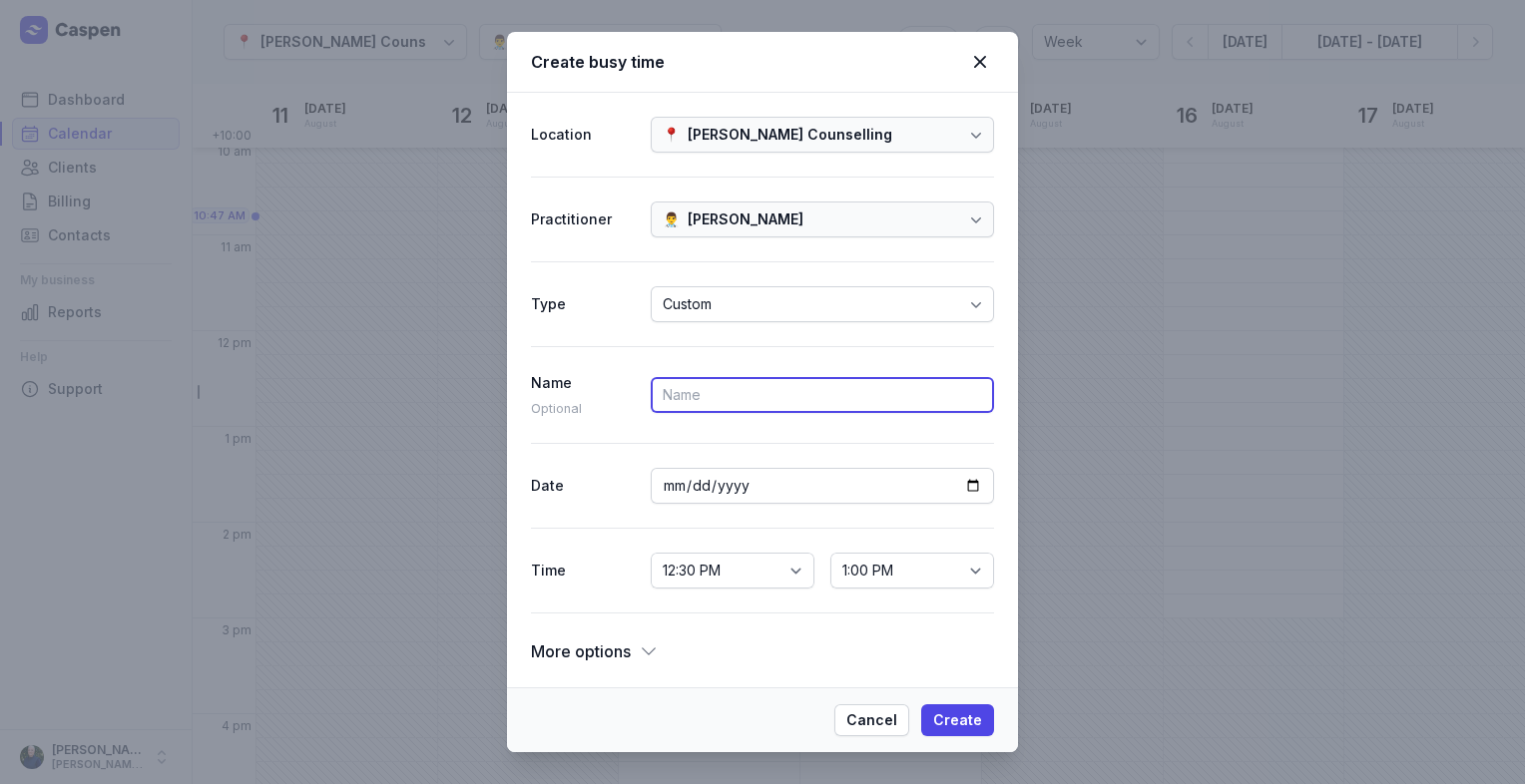 click 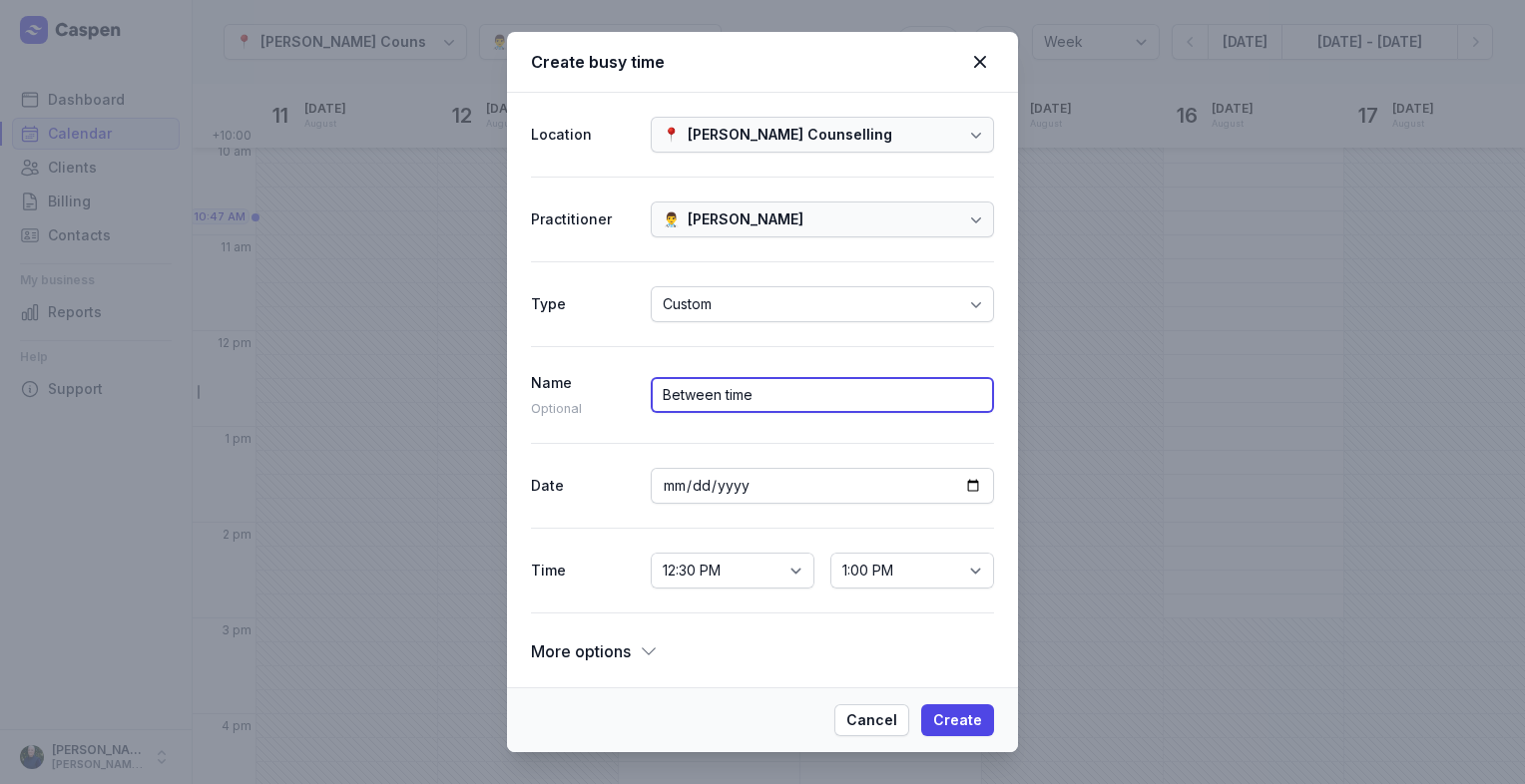 scroll, scrollTop: 0, scrollLeft: 0, axis: both 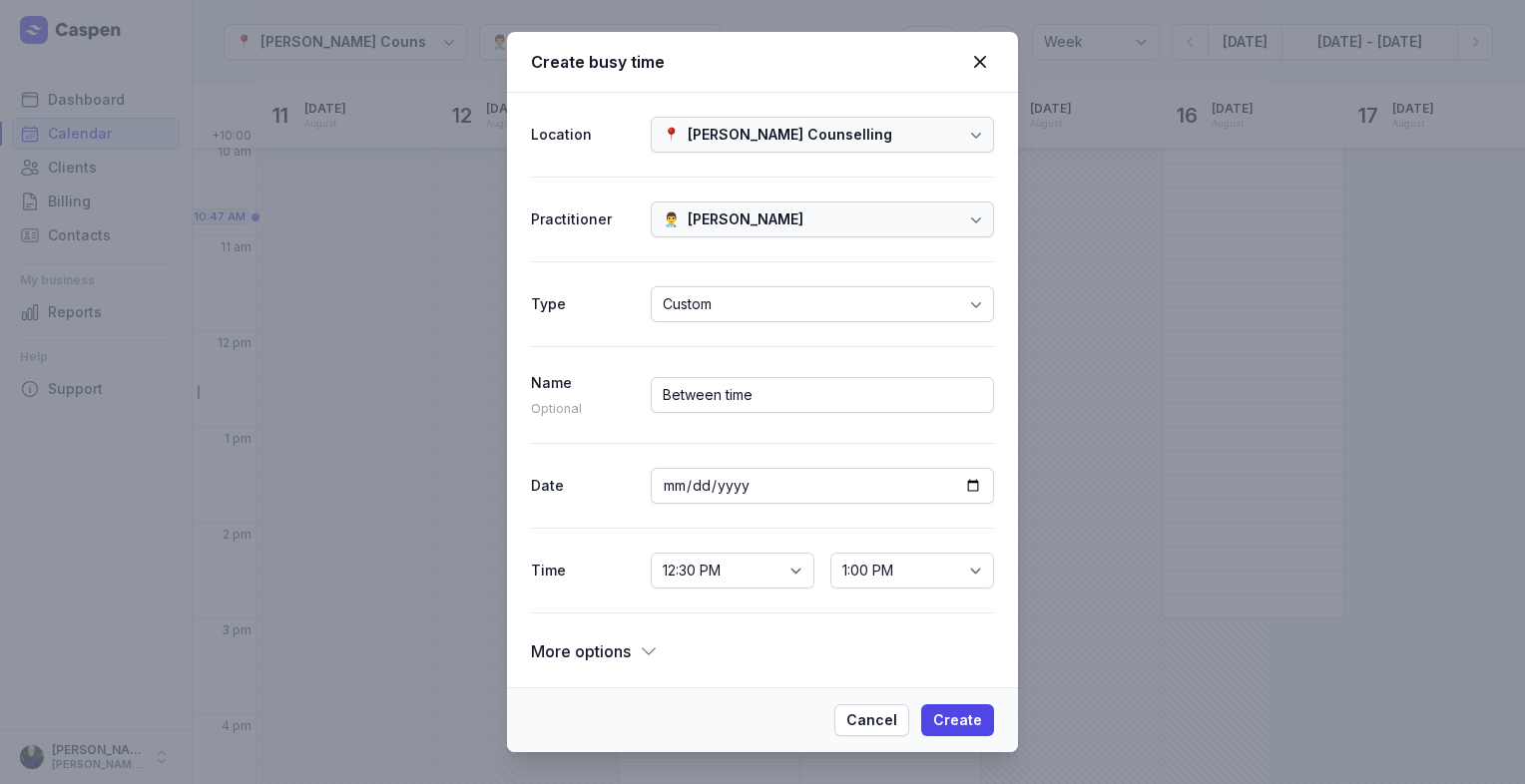 click 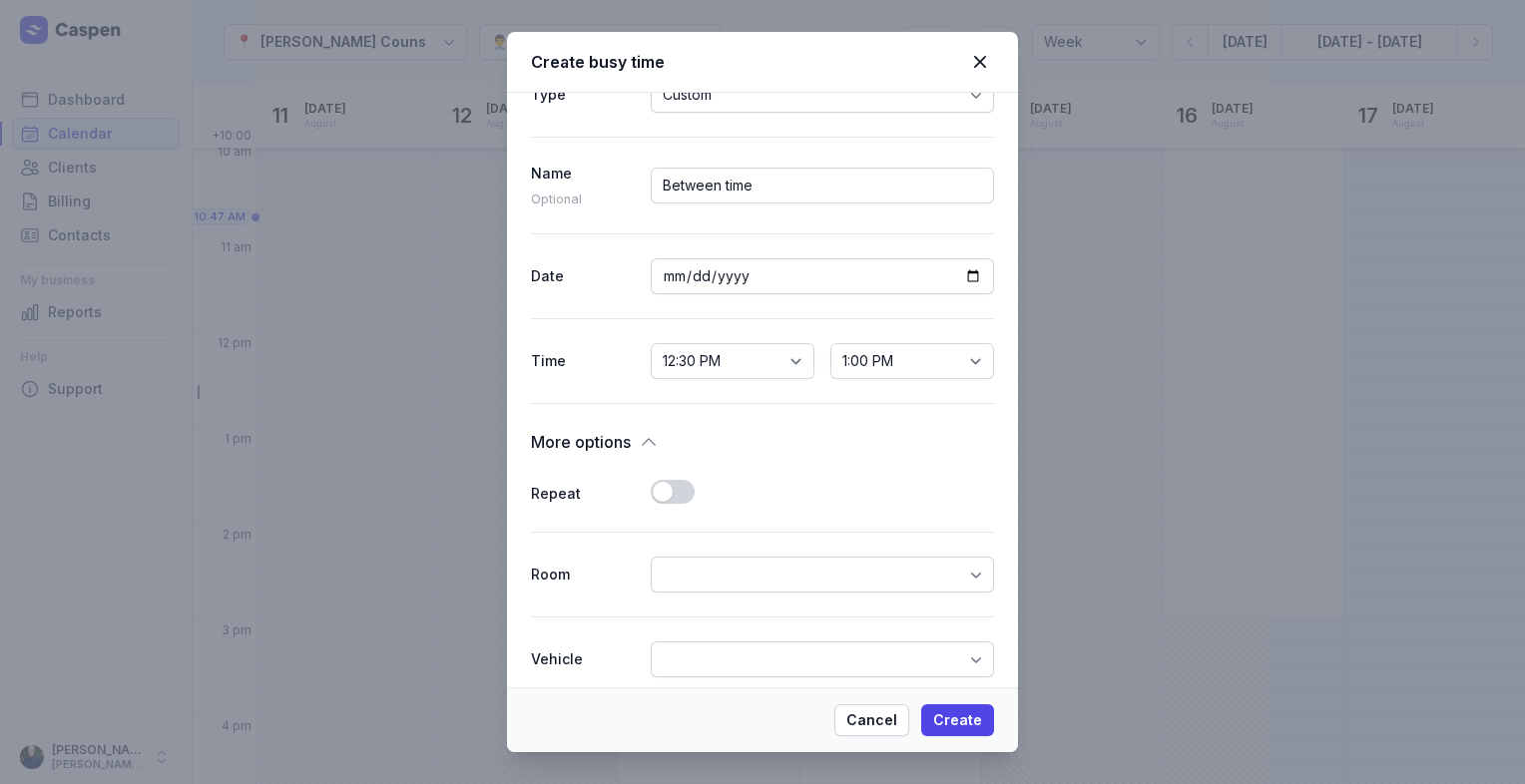 scroll, scrollTop: 399, scrollLeft: 0, axis: vertical 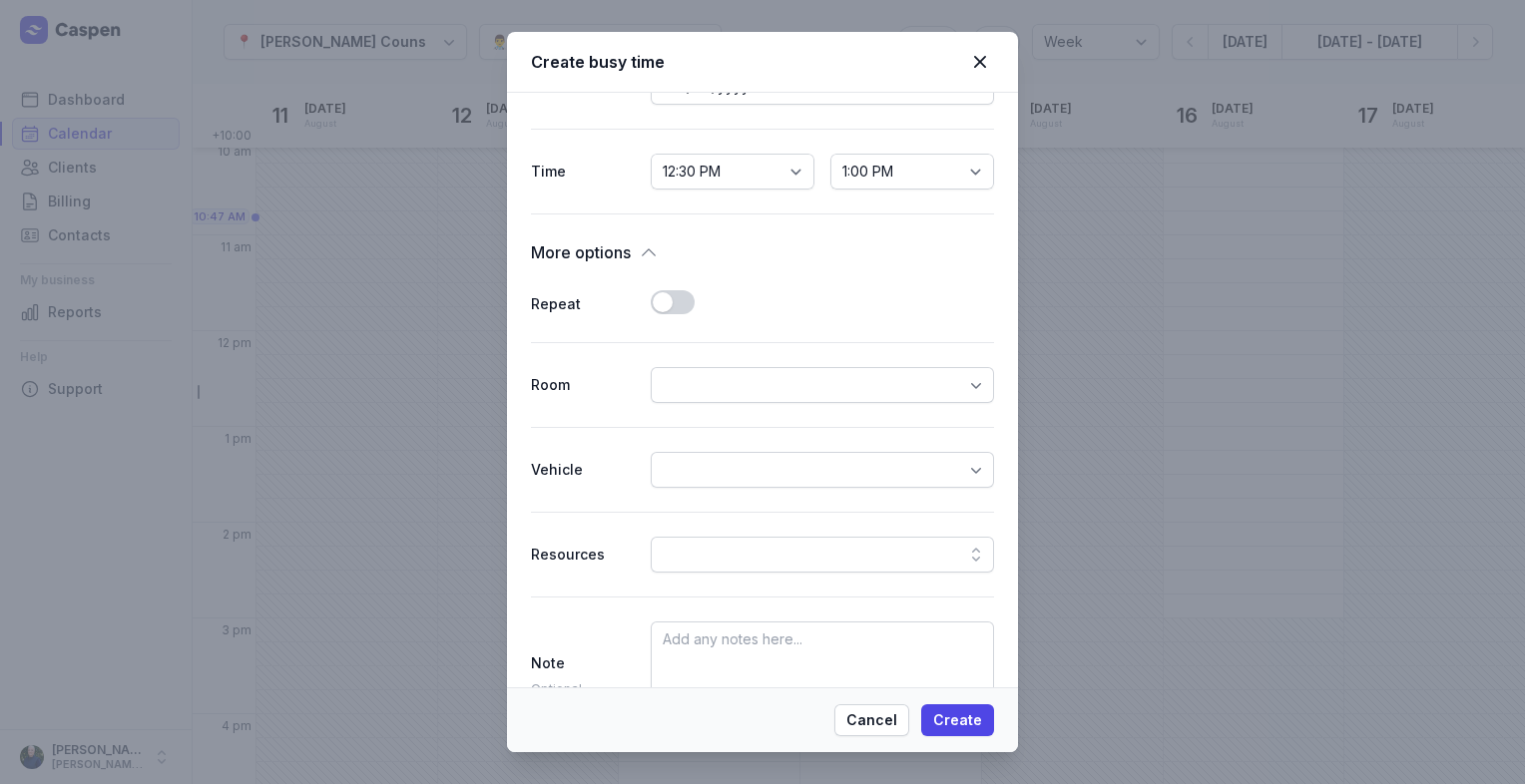 click on "Use setting" 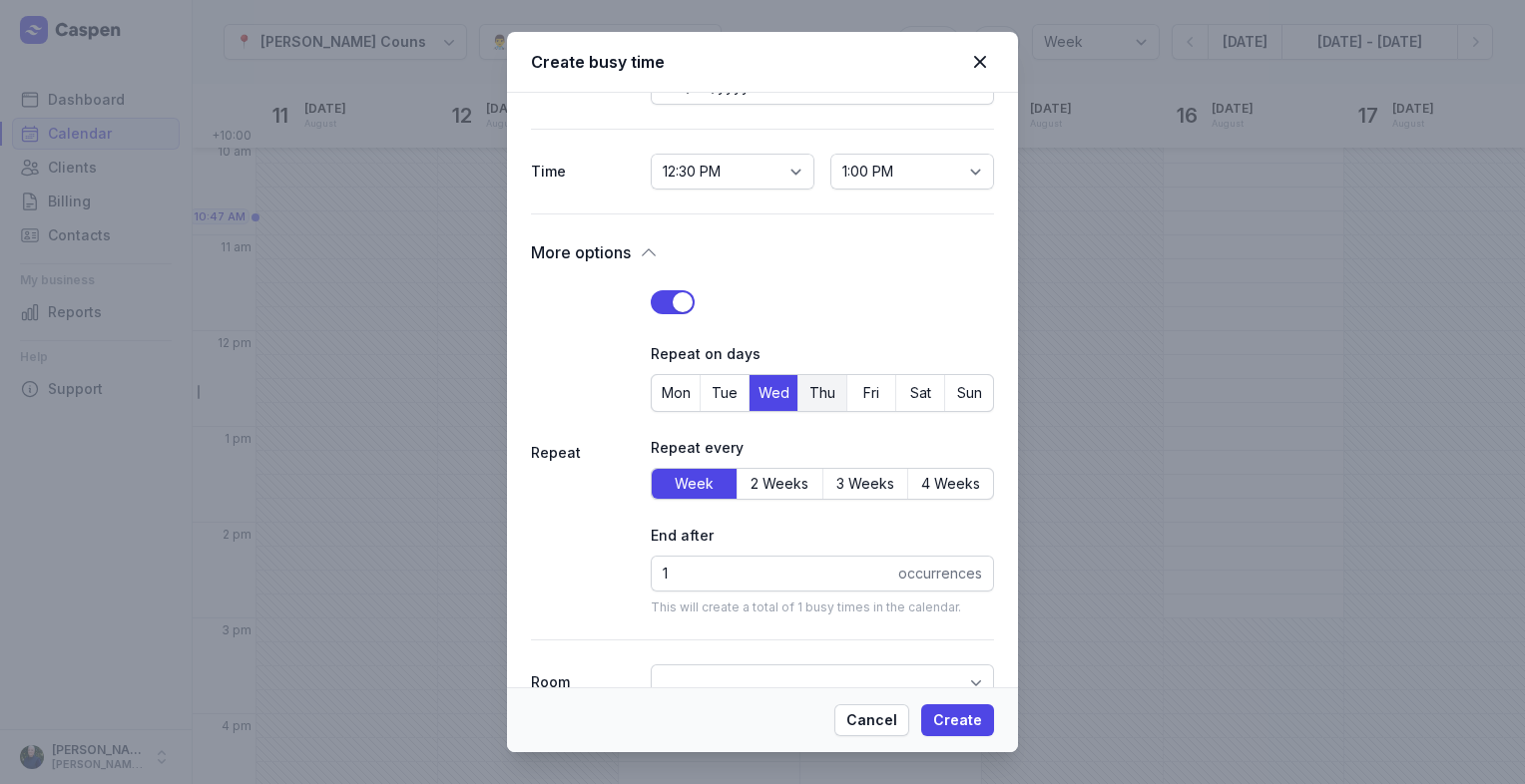 click on "Thu" at bounding box center [822, 393] 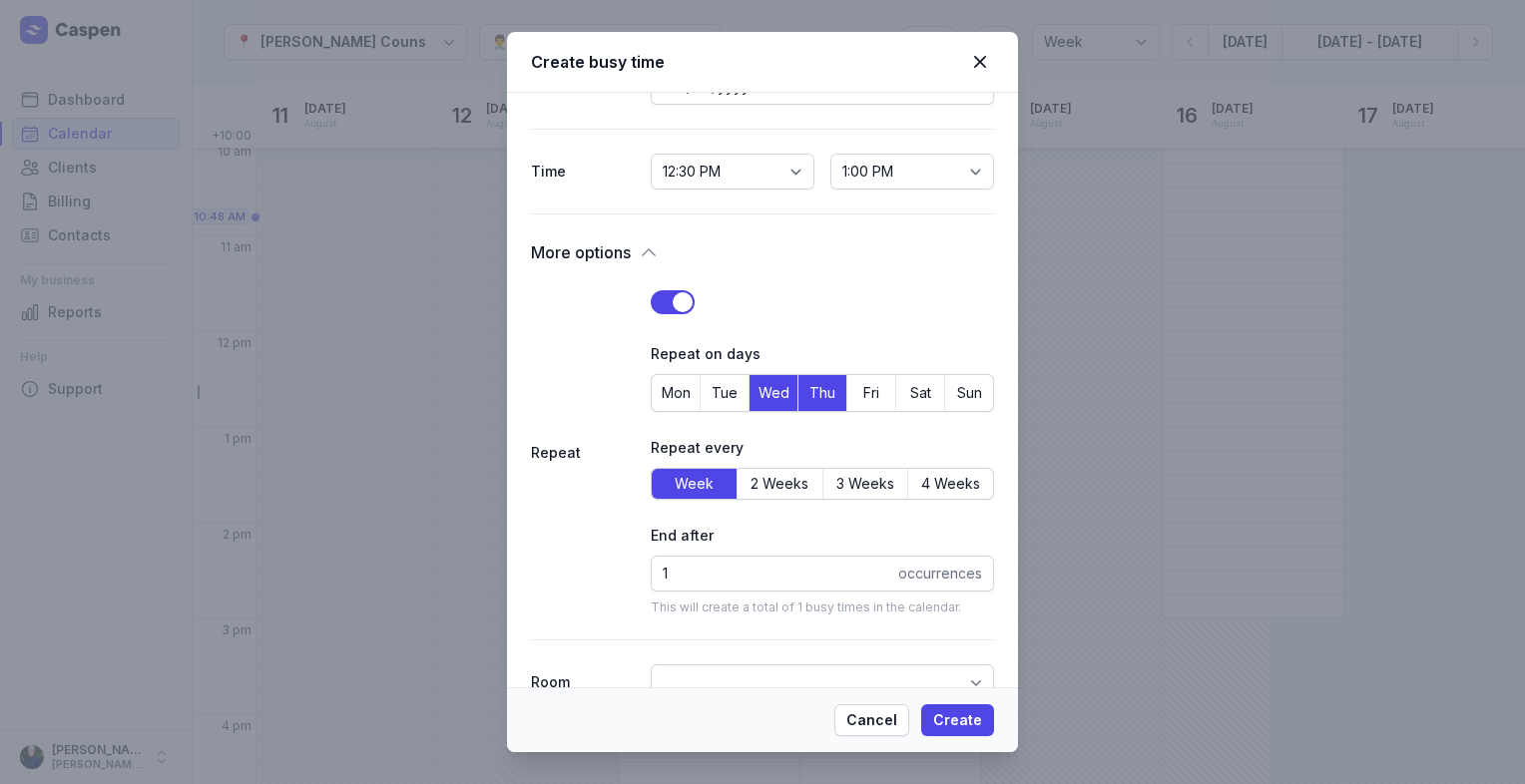 drag, startPoint x: 960, startPoint y: 725, endPoint x: 622, endPoint y: 605, distance: 358.6698 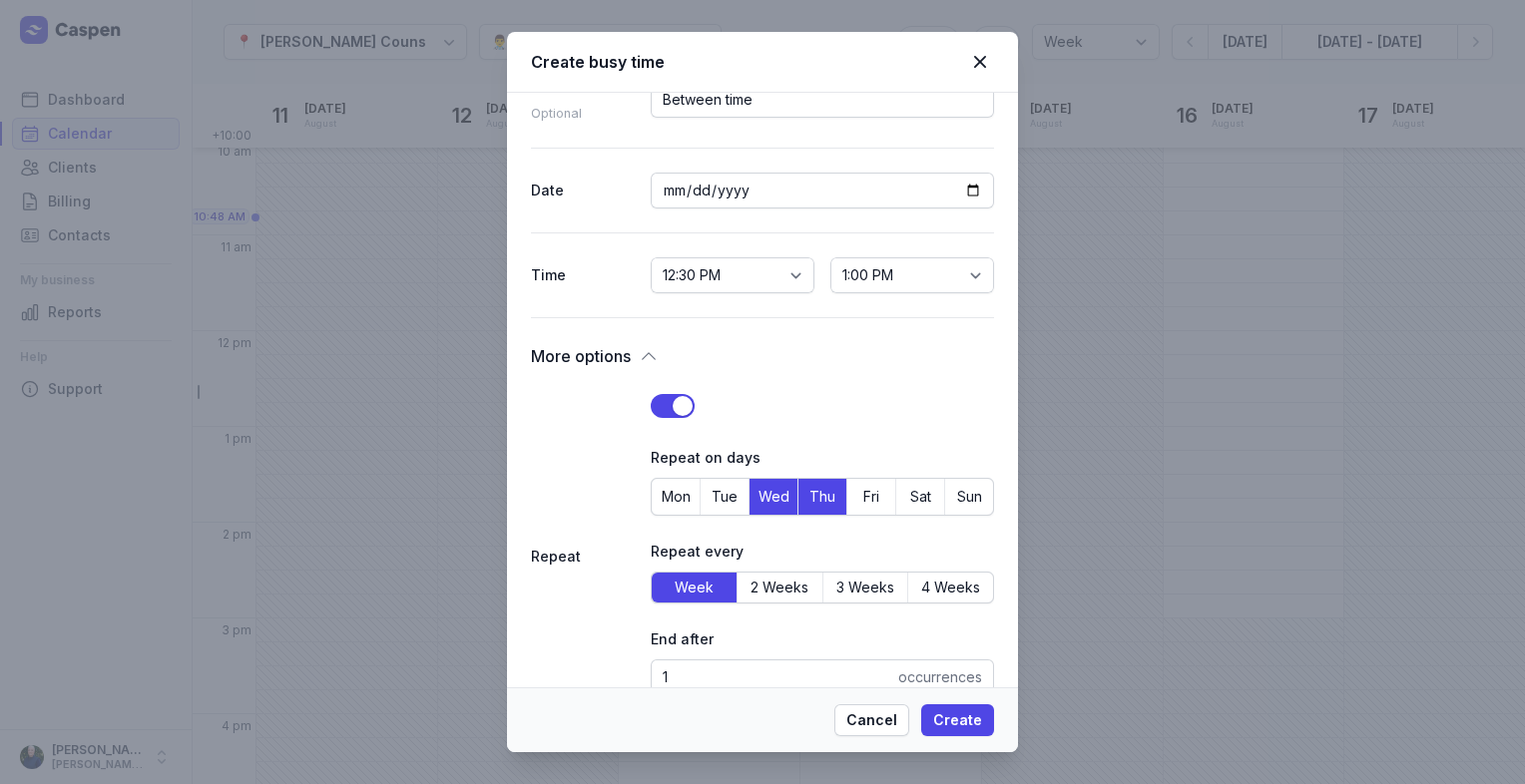 scroll, scrollTop: 100, scrollLeft: 0, axis: vertical 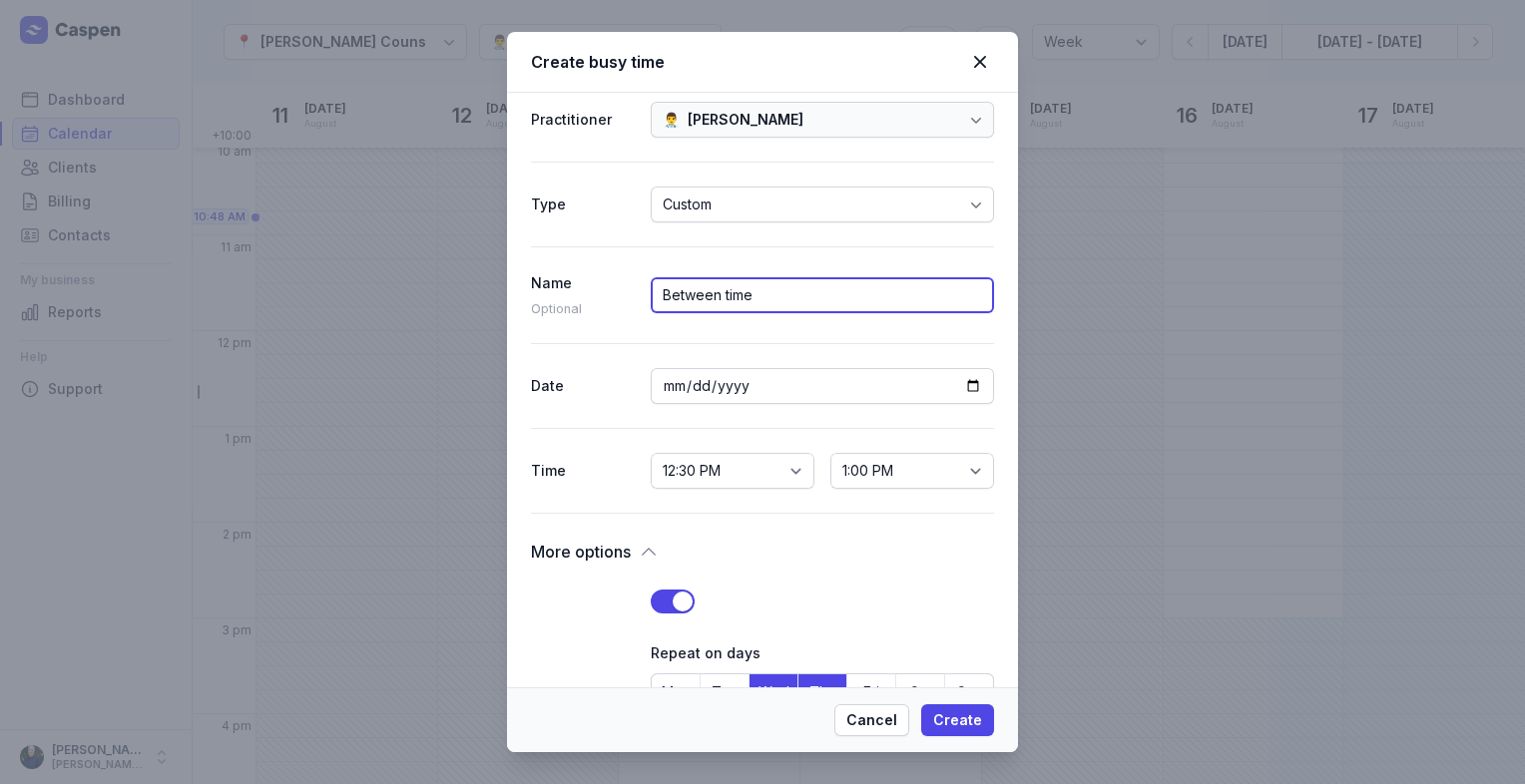 drag, startPoint x: 757, startPoint y: 293, endPoint x: 598, endPoint y: 292, distance: 159.00314 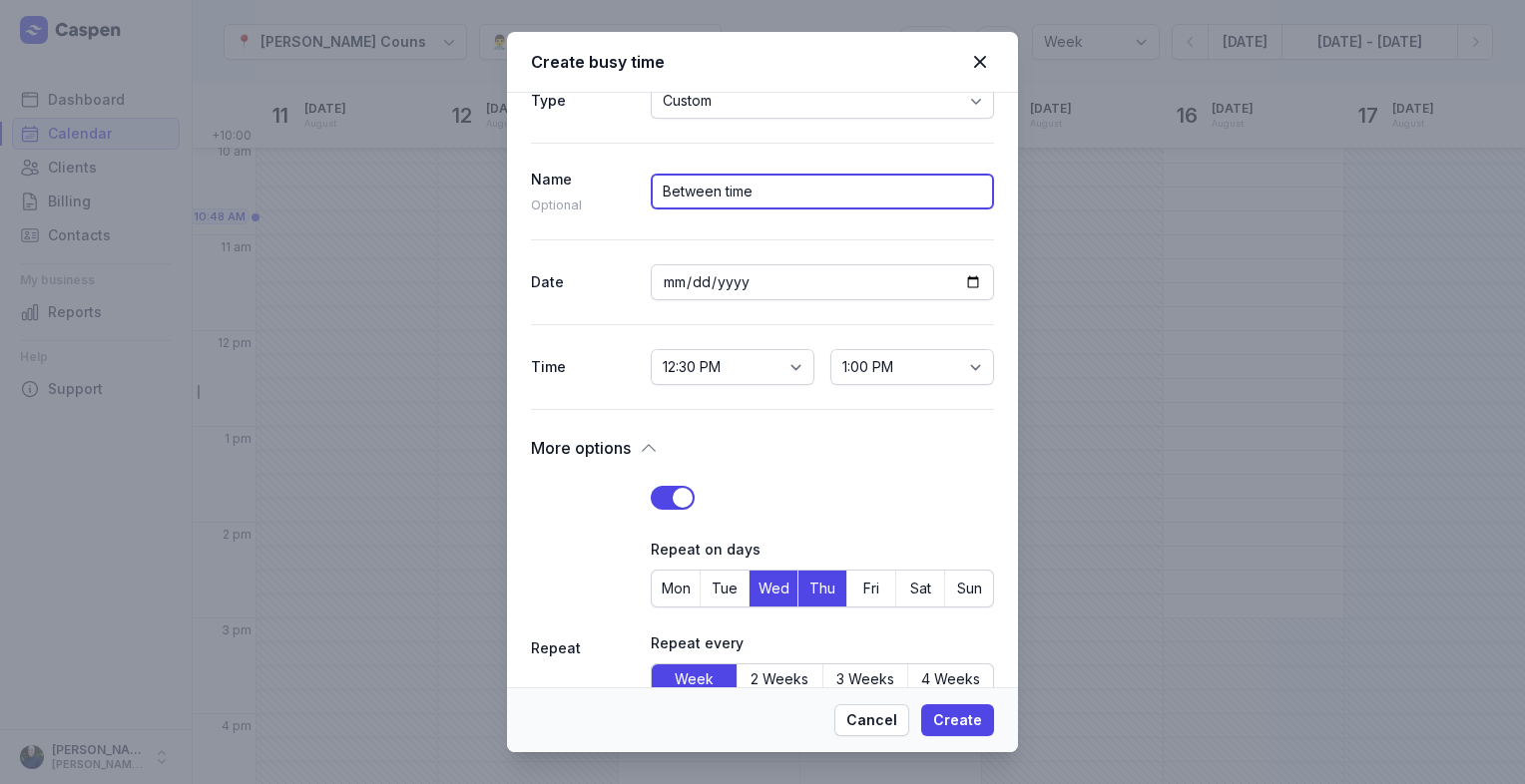 scroll, scrollTop: 499, scrollLeft: 0, axis: vertical 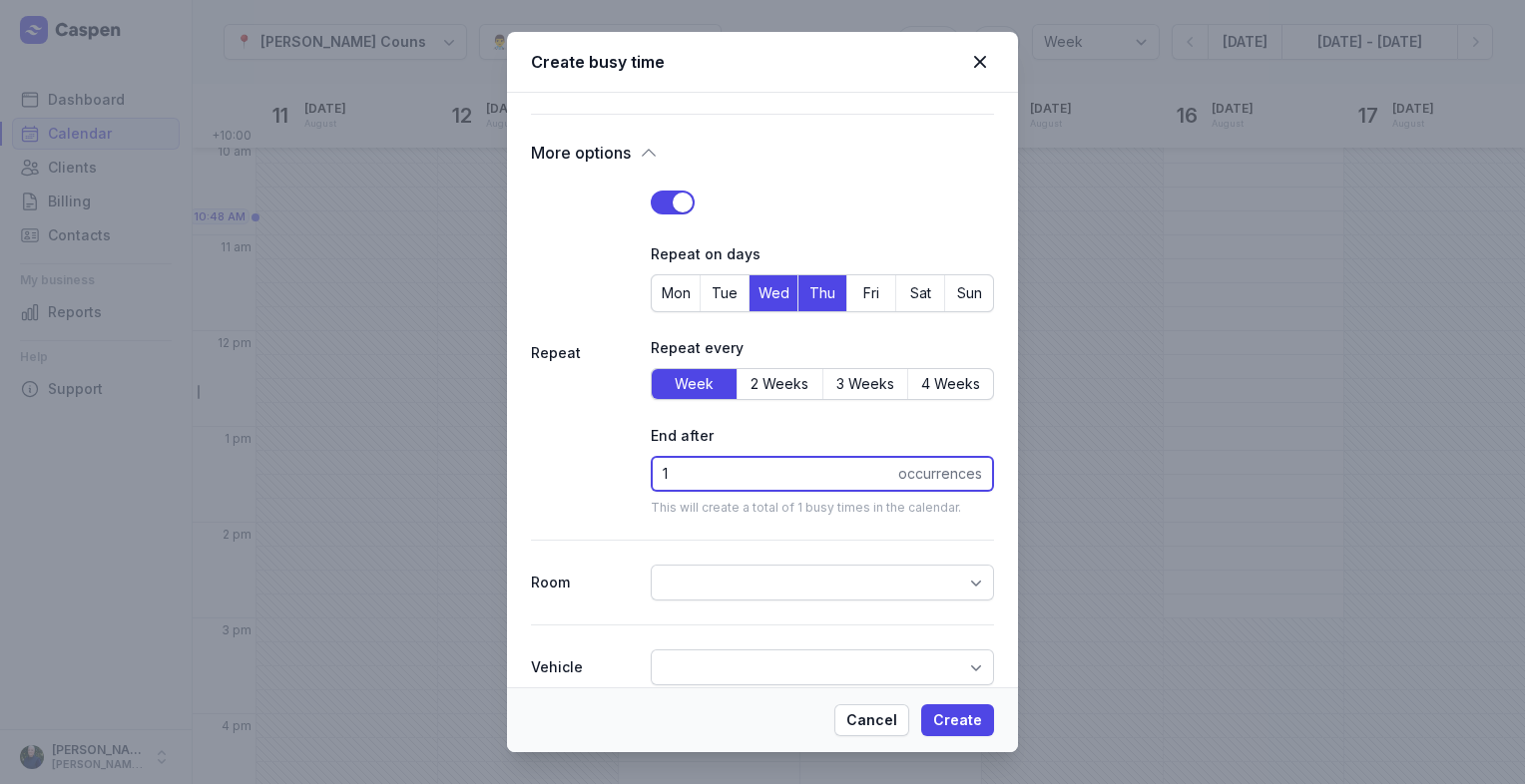 drag, startPoint x: 687, startPoint y: 473, endPoint x: 627, endPoint y: 464, distance: 60.671245 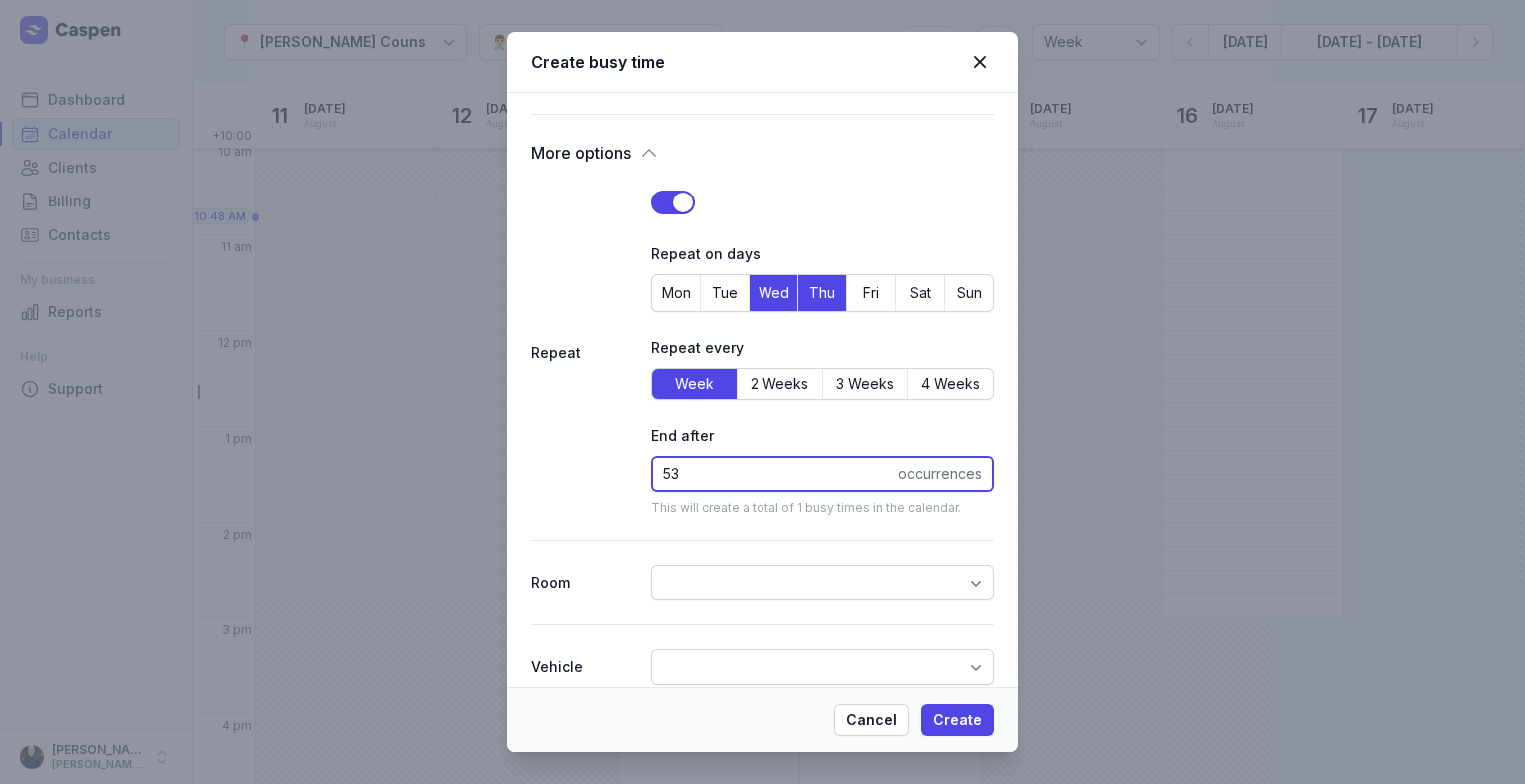 type on "5" 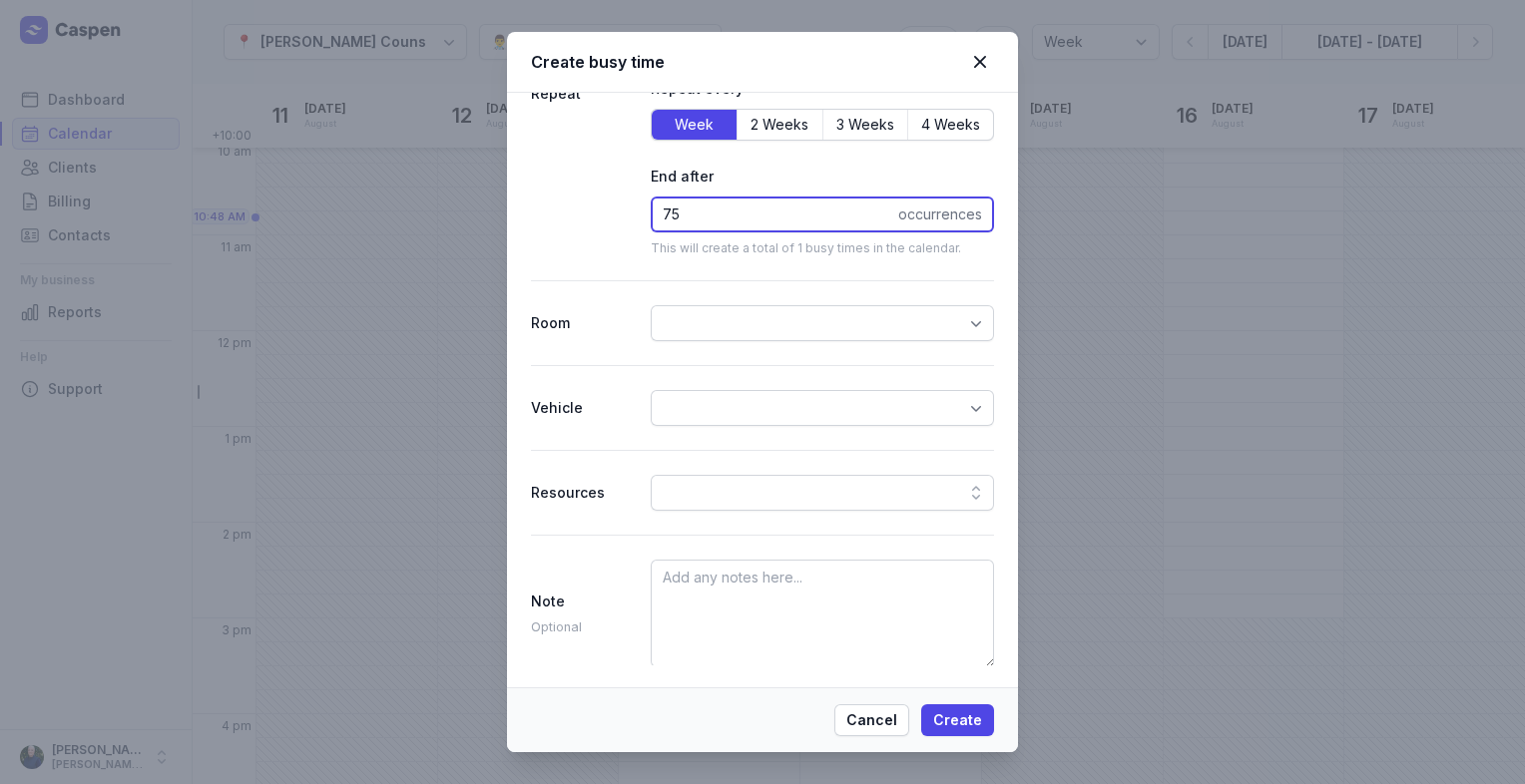 scroll, scrollTop: 758, scrollLeft: 0, axis: vertical 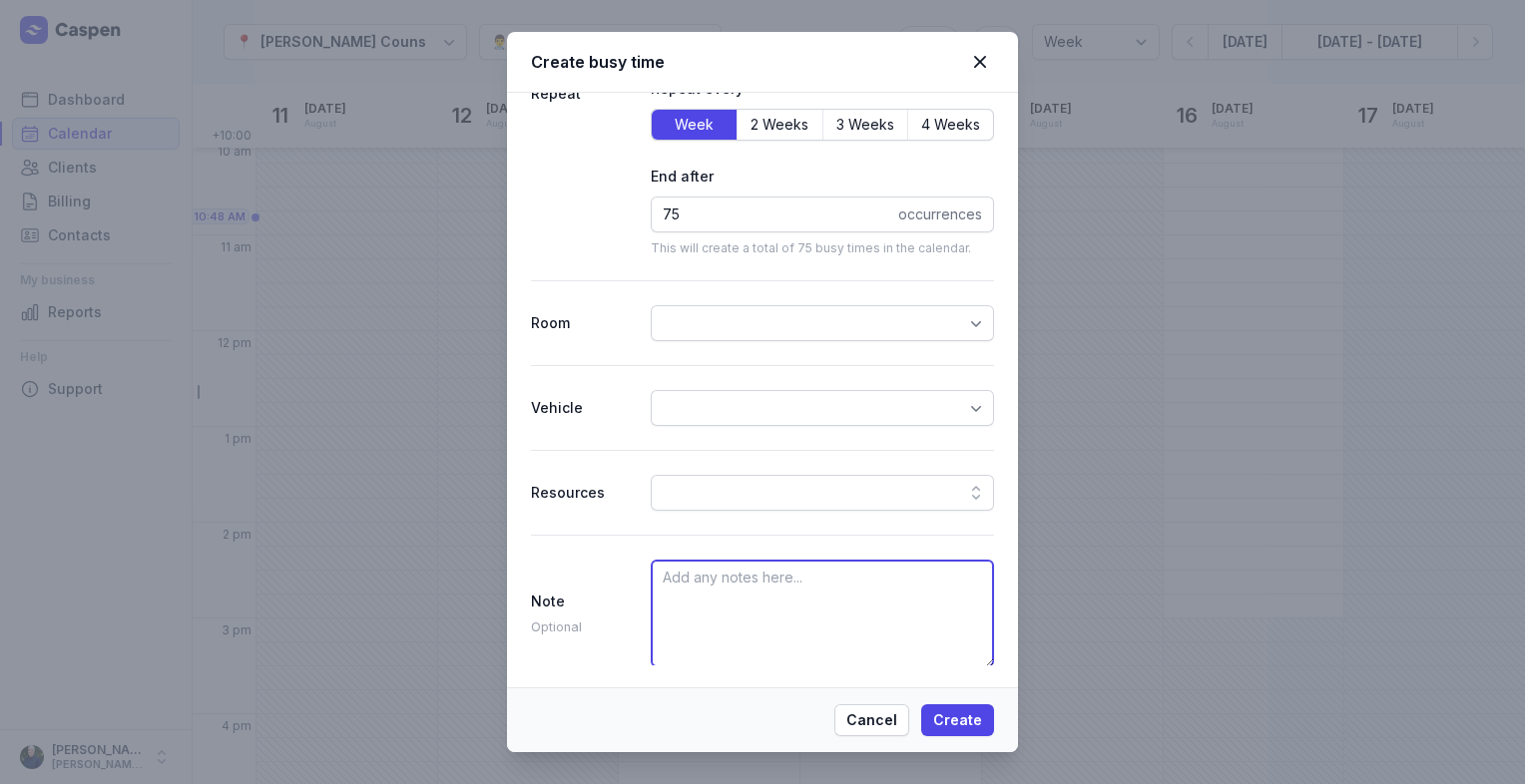click at bounding box center [822, 613] 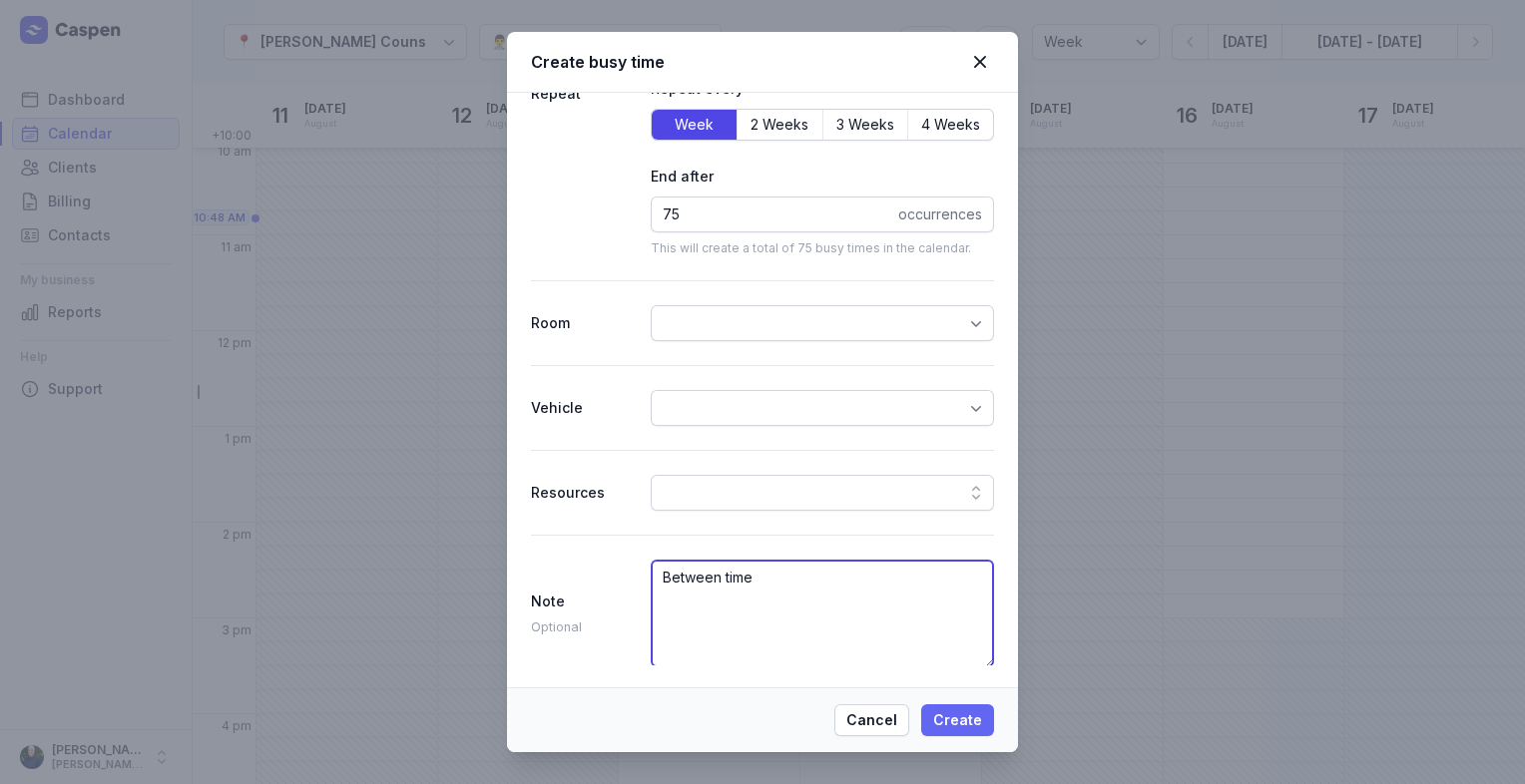 type on "Between time" 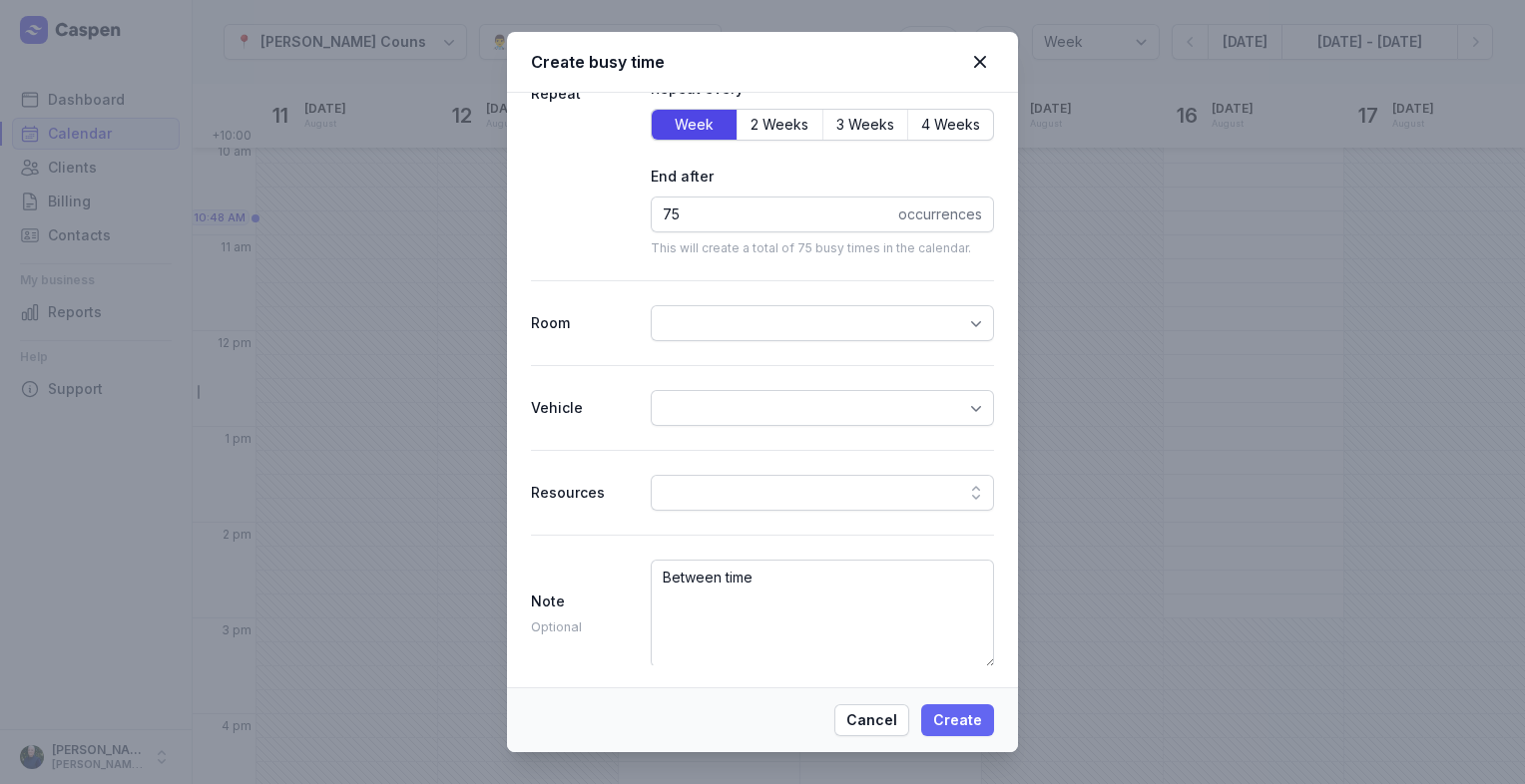 click on "Create" at bounding box center [957, 720] 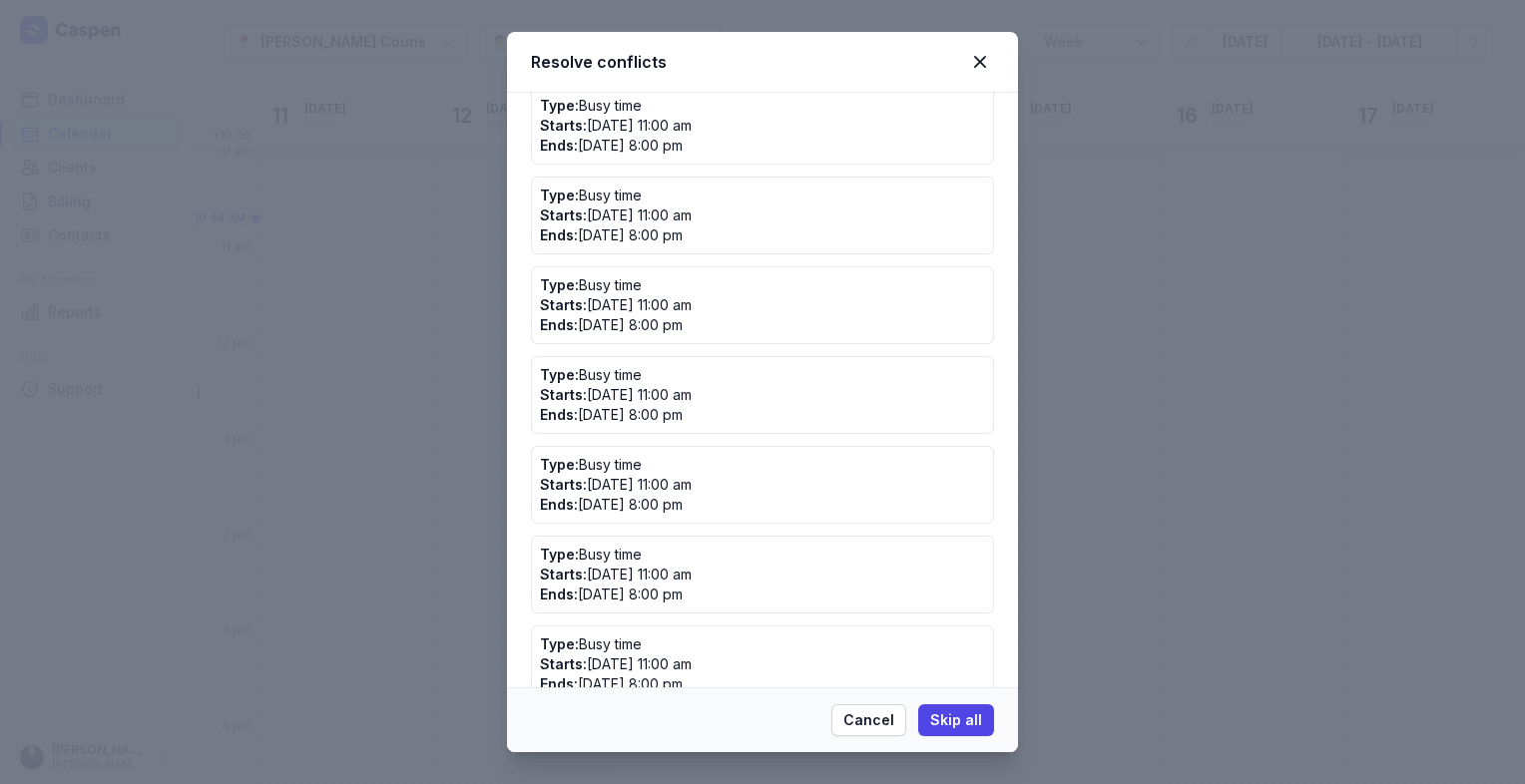 scroll, scrollTop: 247, scrollLeft: 0, axis: vertical 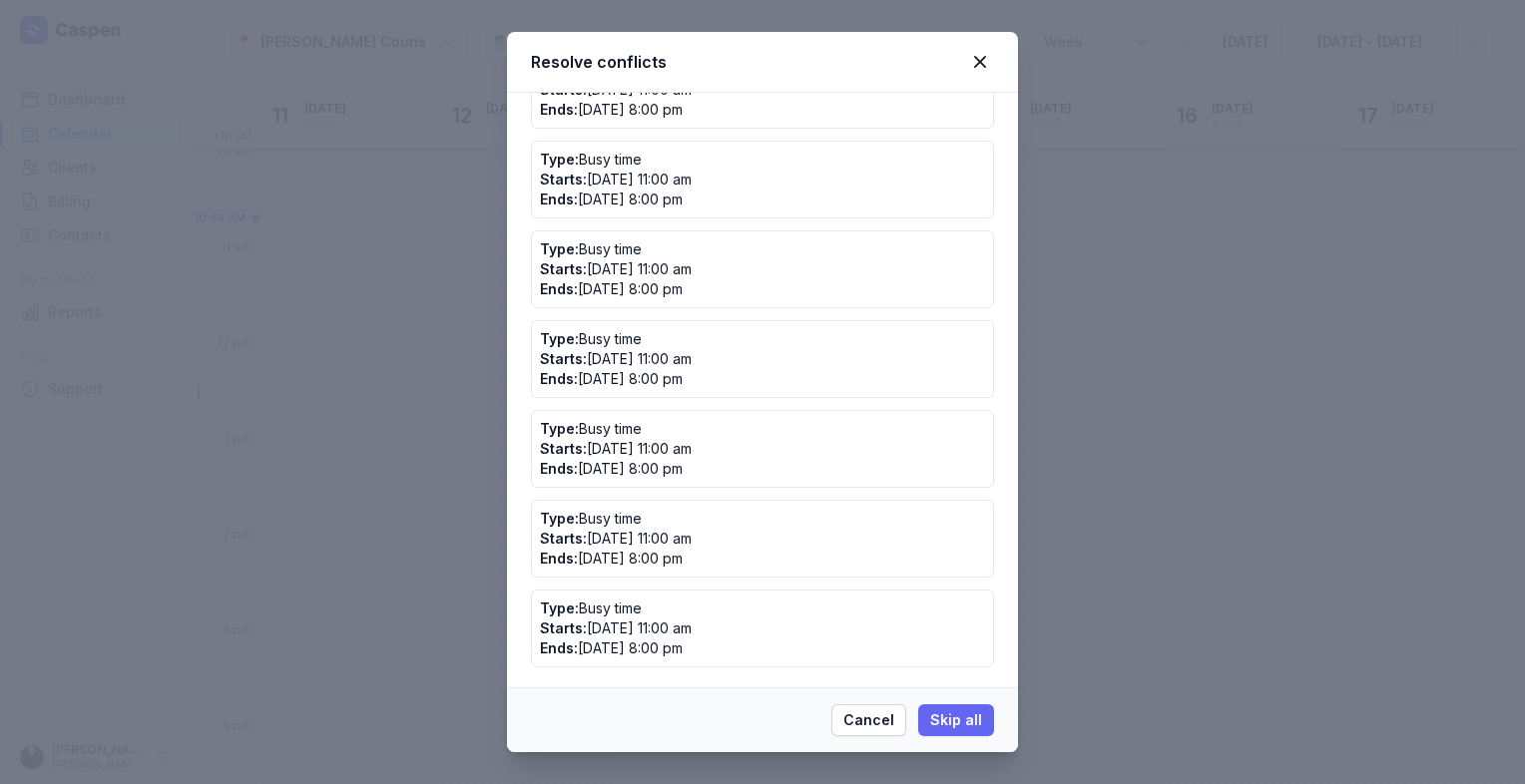 click on "Skip all" at bounding box center [956, 720] 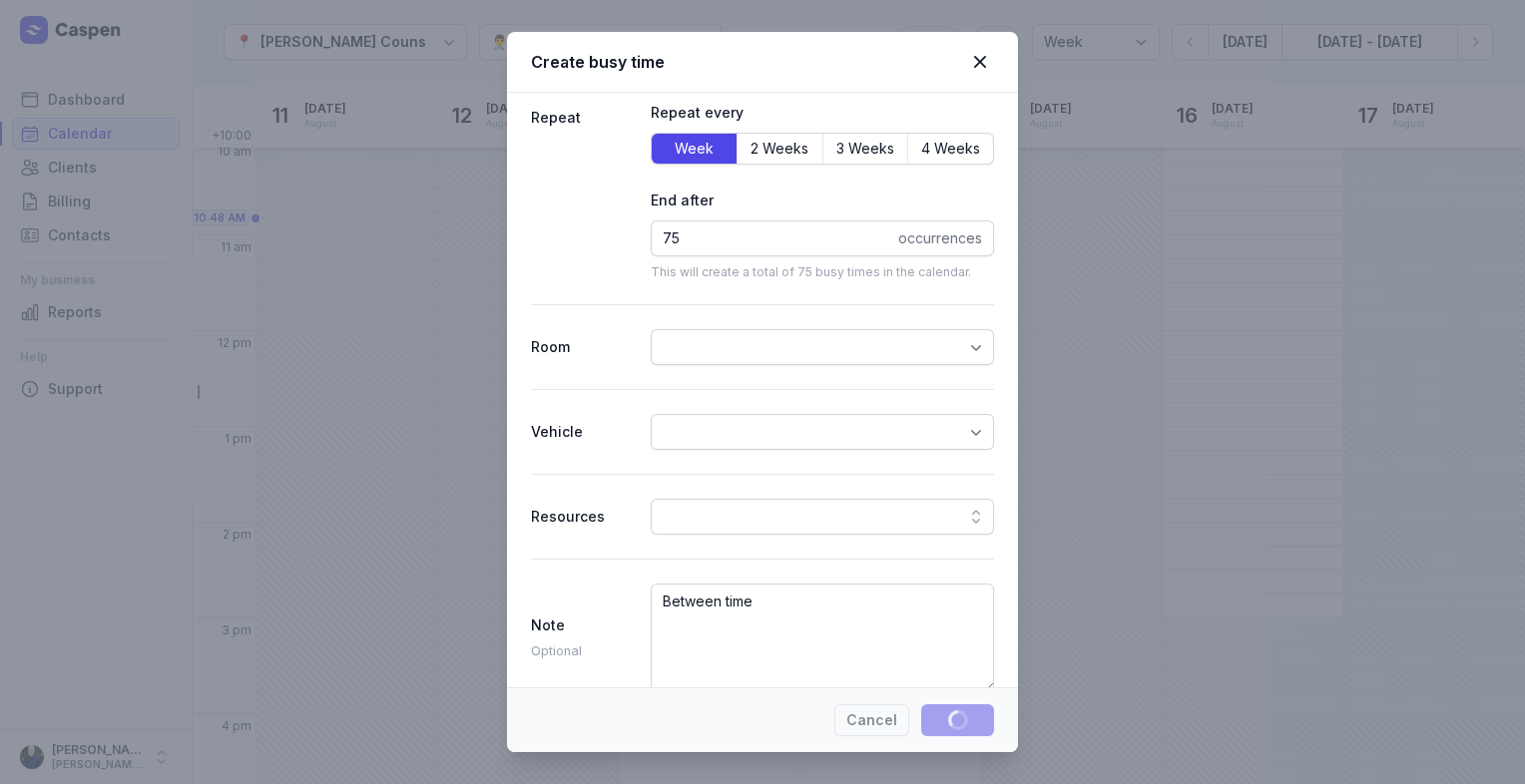 scroll, scrollTop: 0, scrollLeft: 0, axis: both 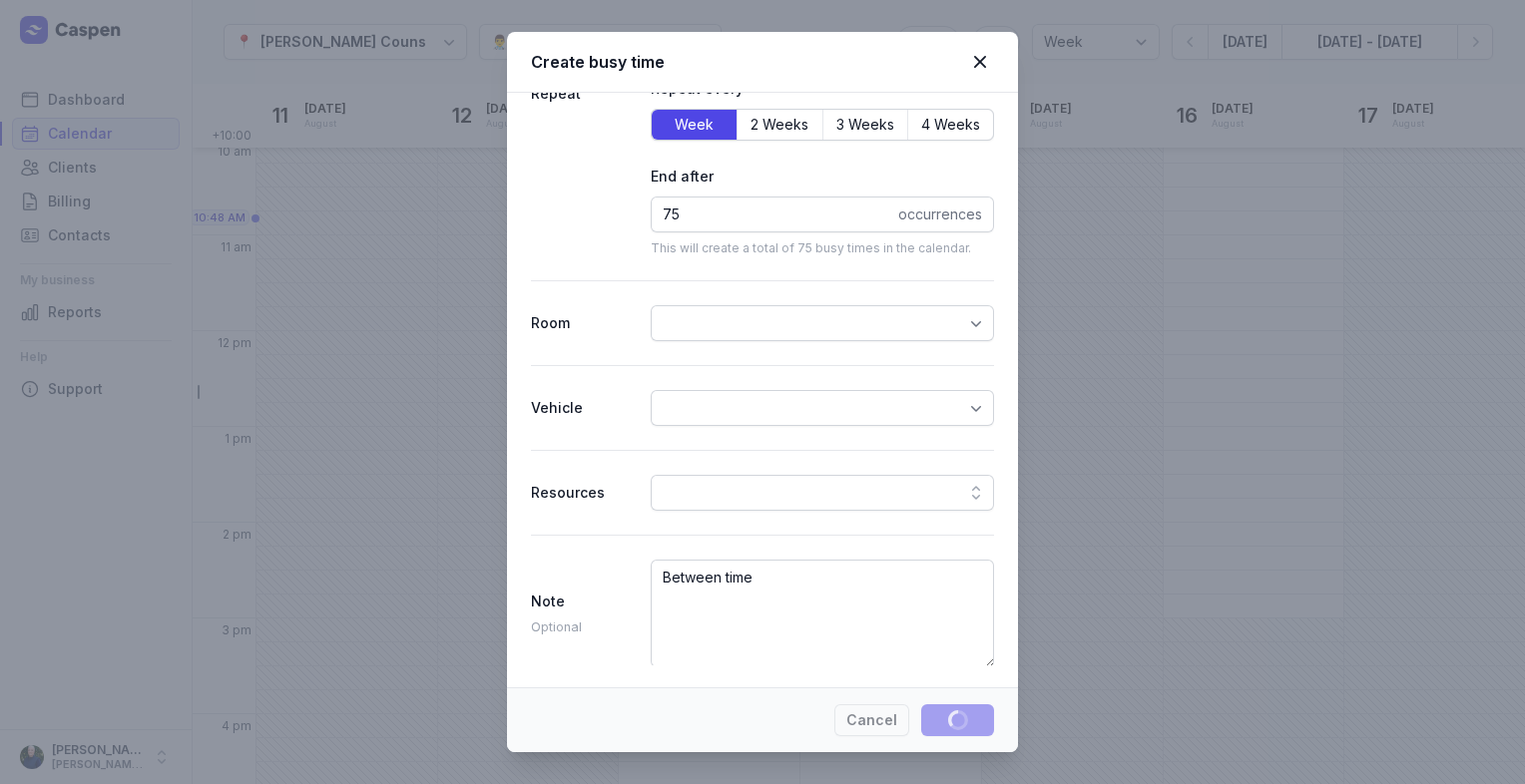 type 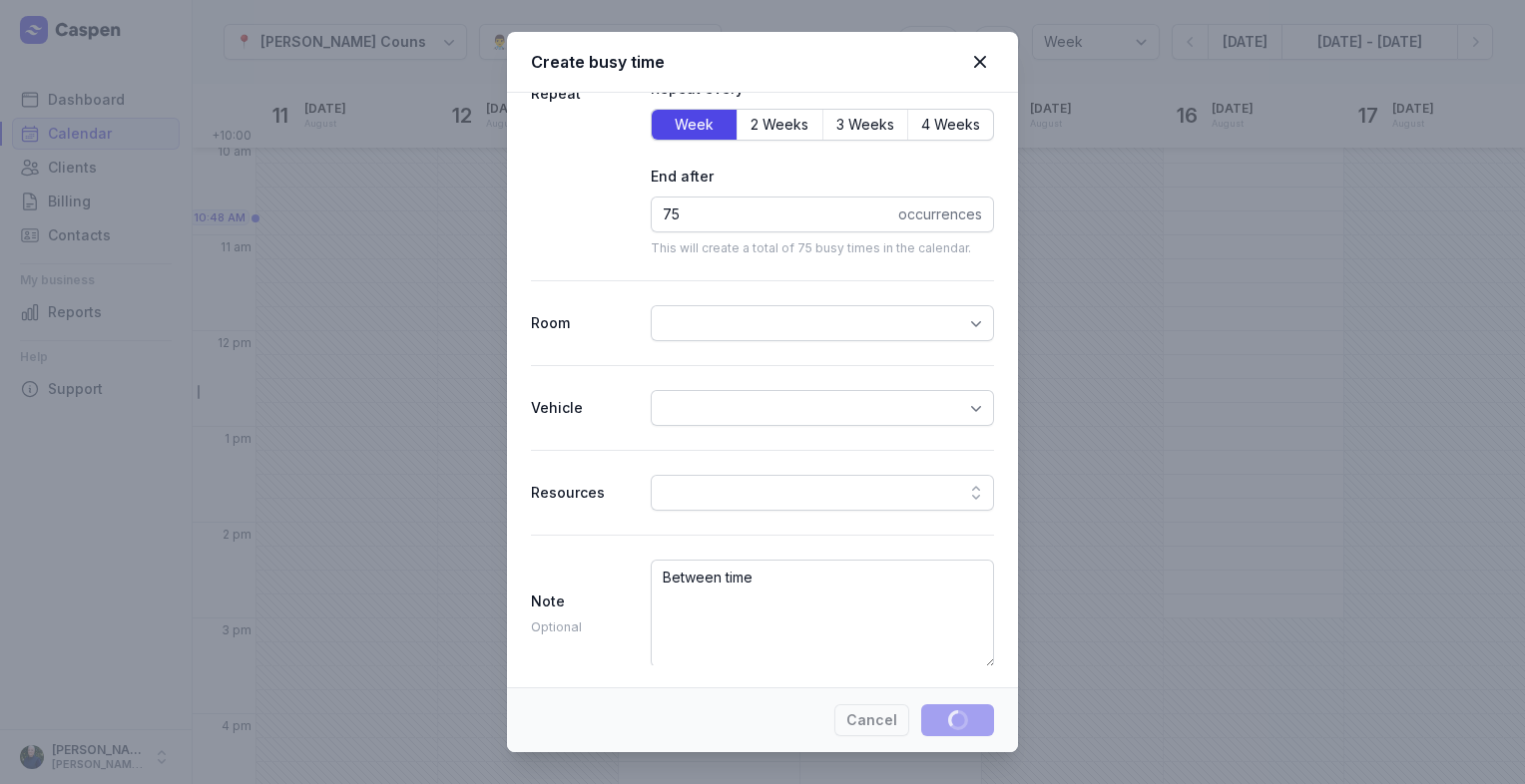 select 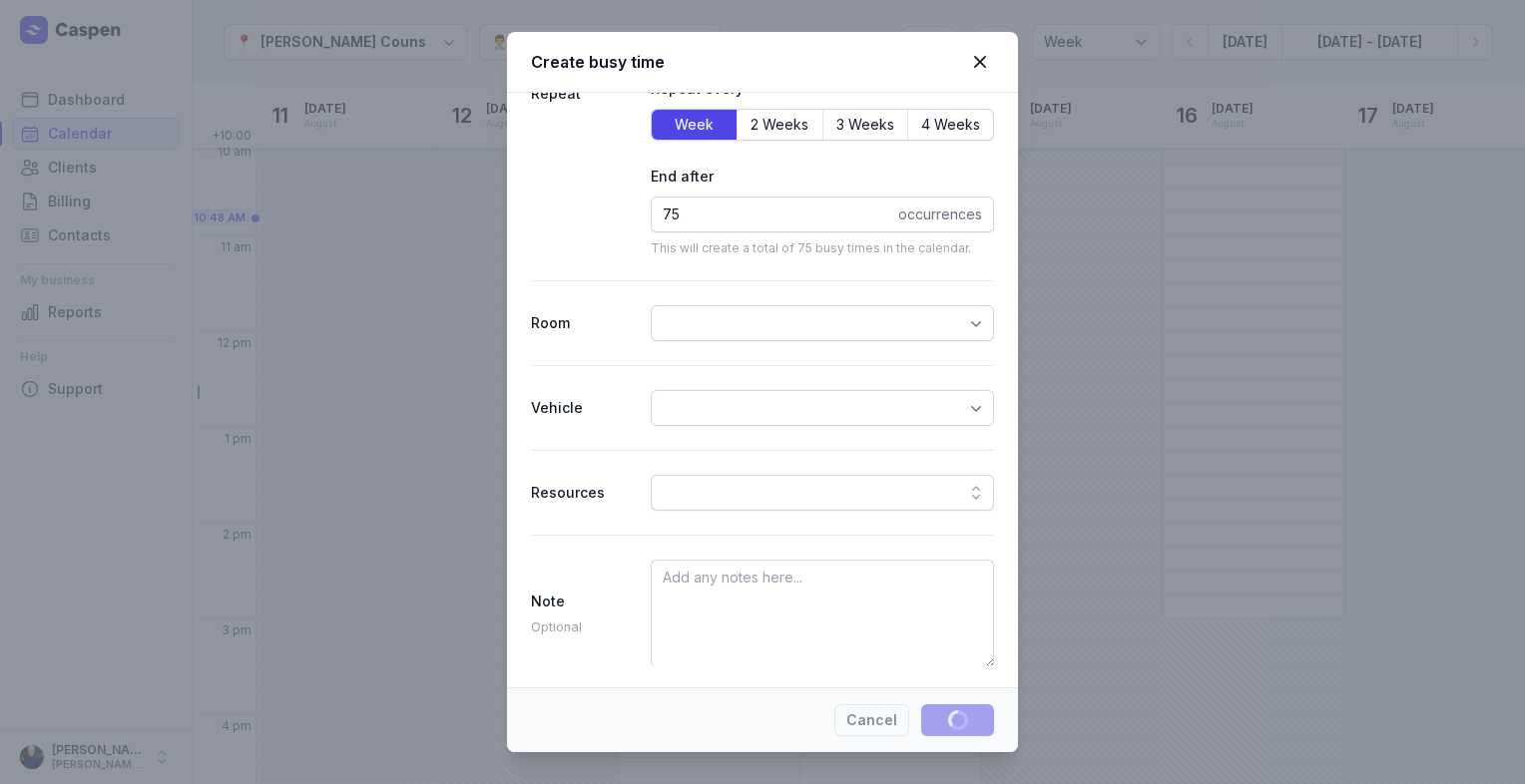 select 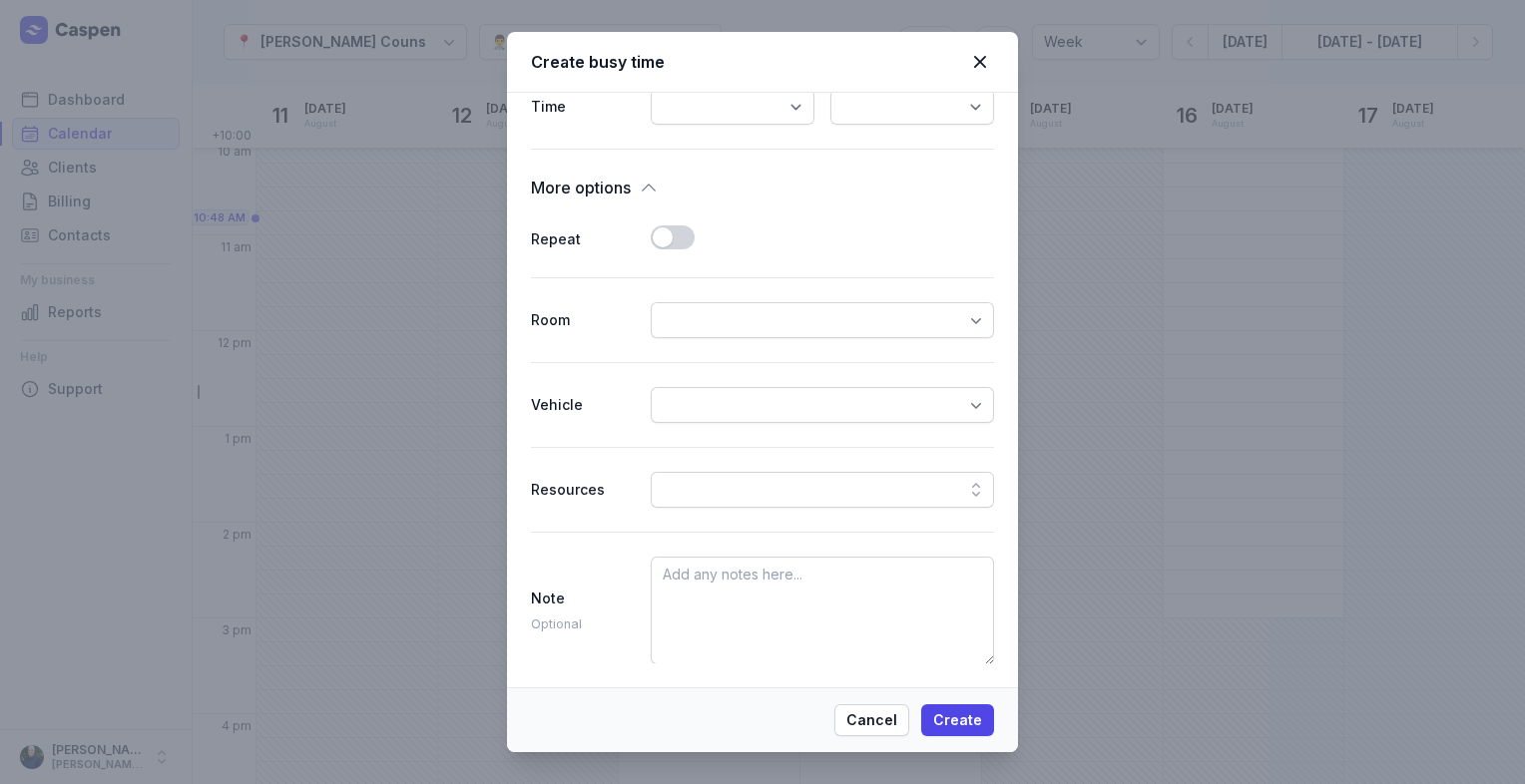 scroll, scrollTop: 463, scrollLeft: 0, axis: vertical 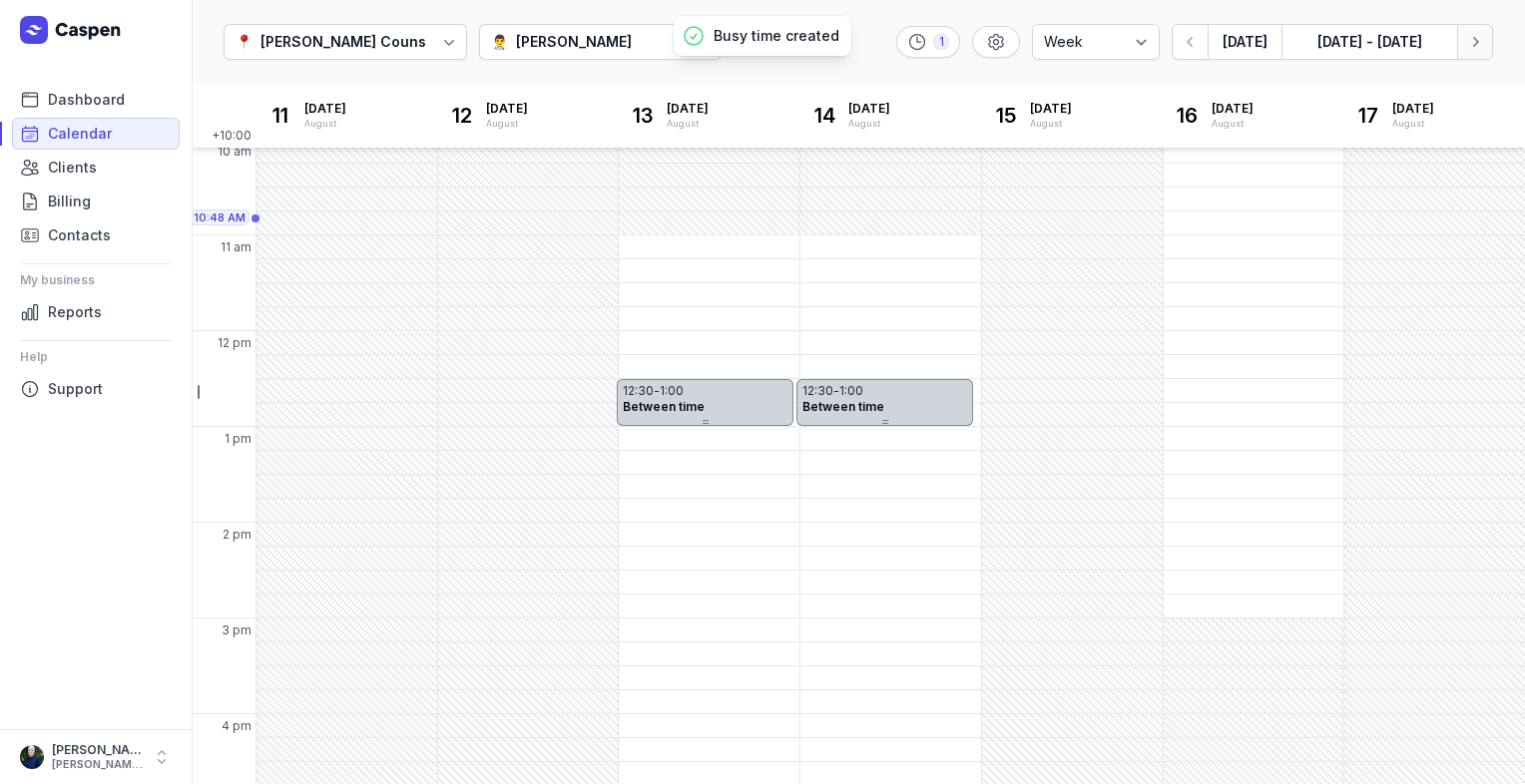 click 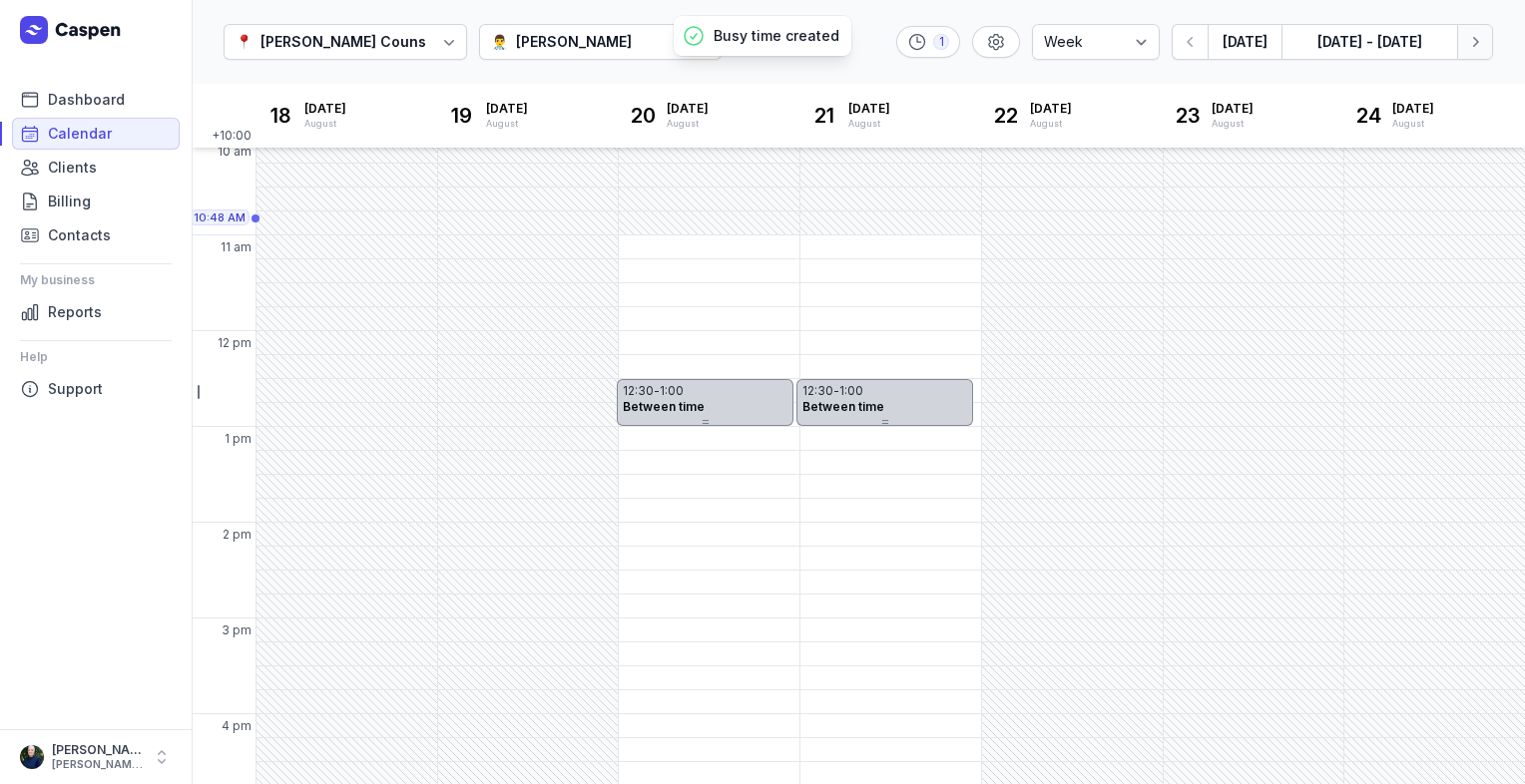 click 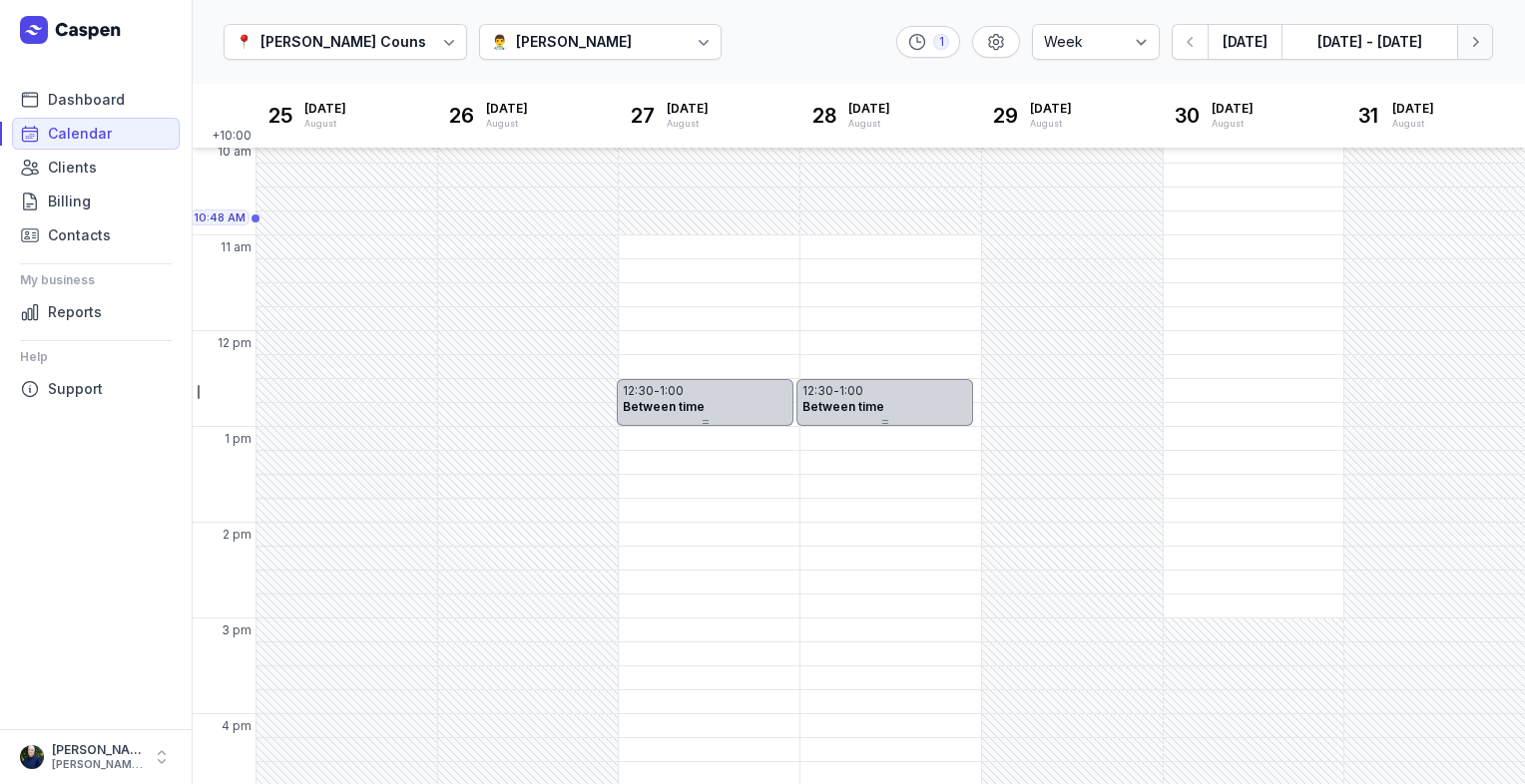 click 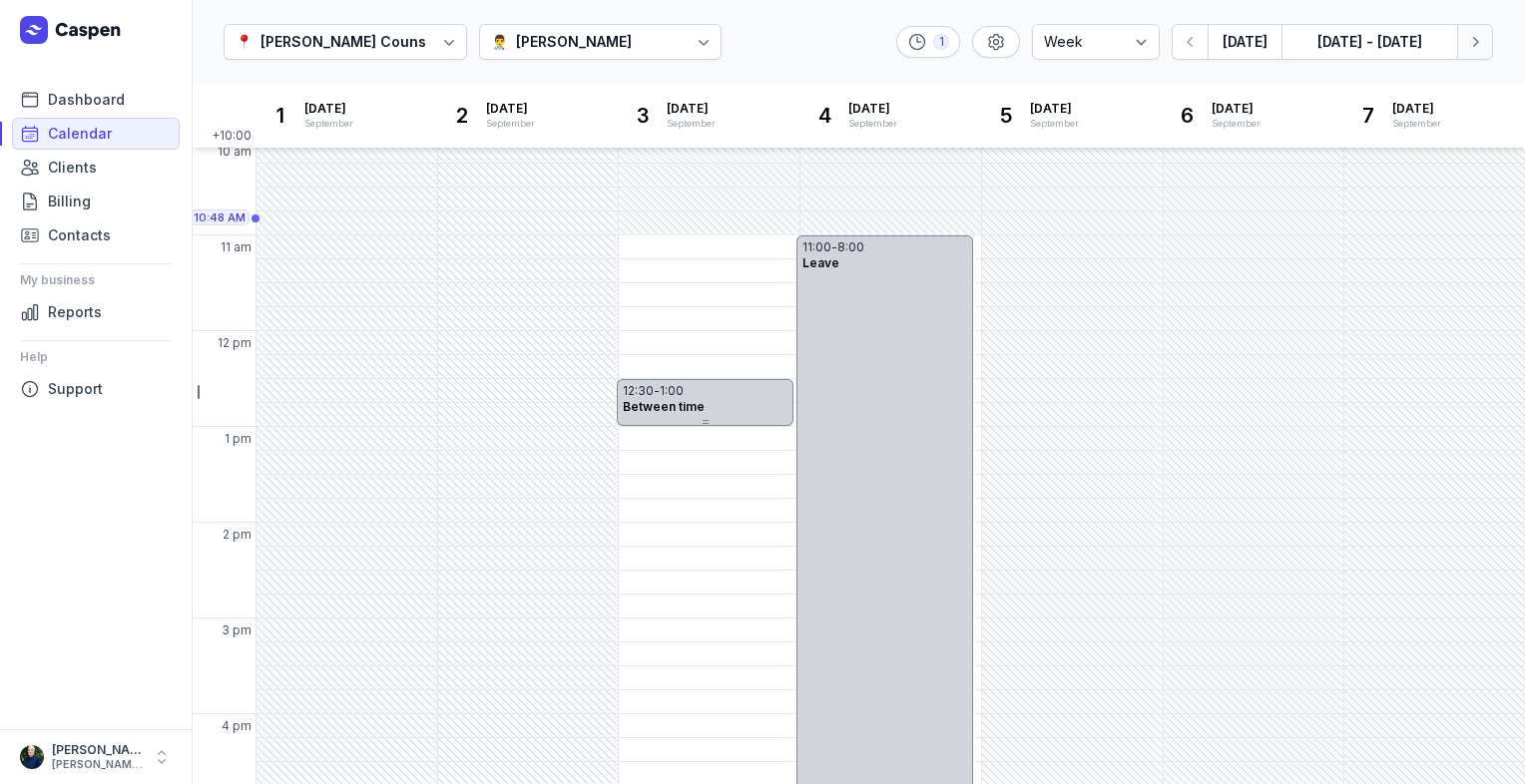 click 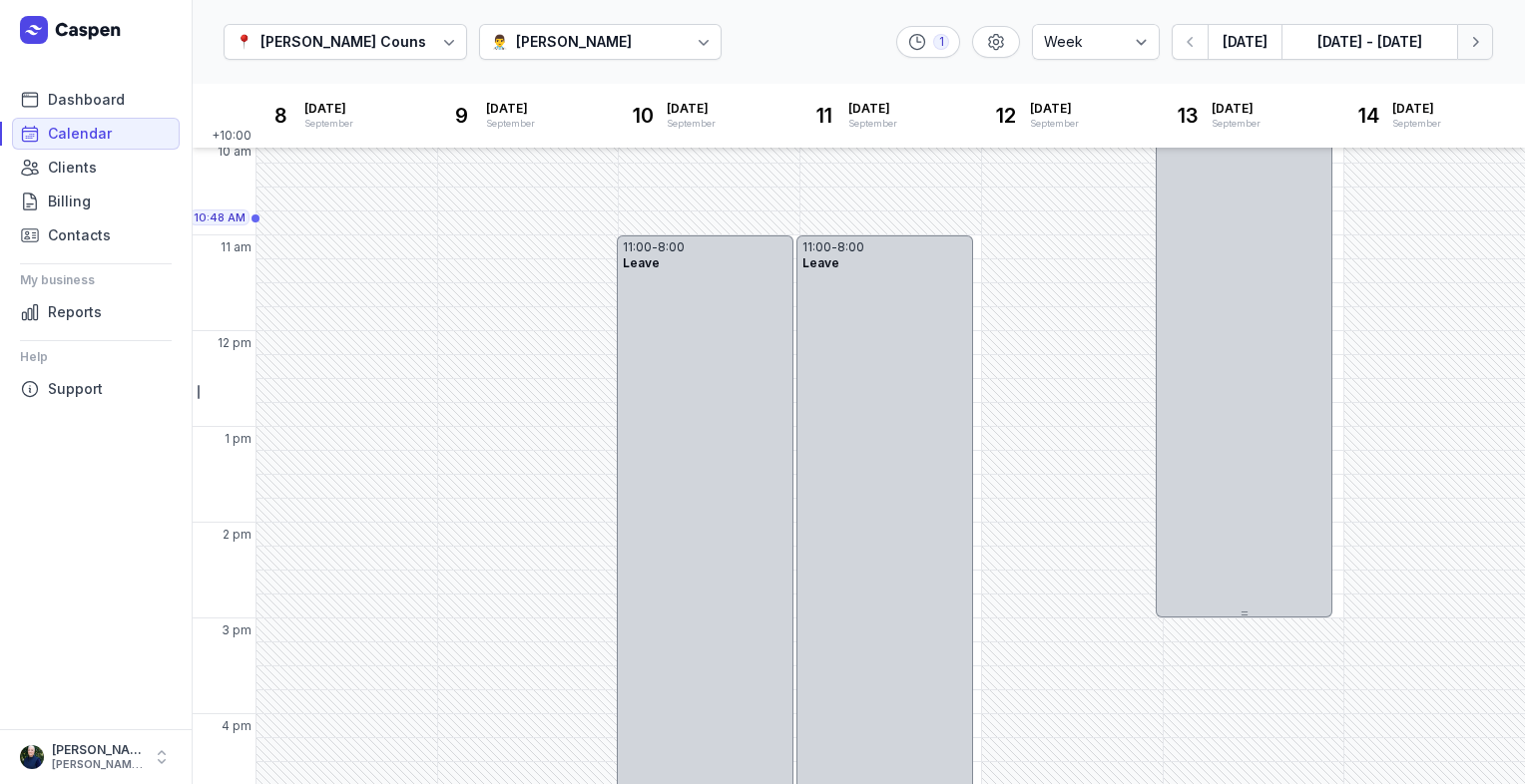 click 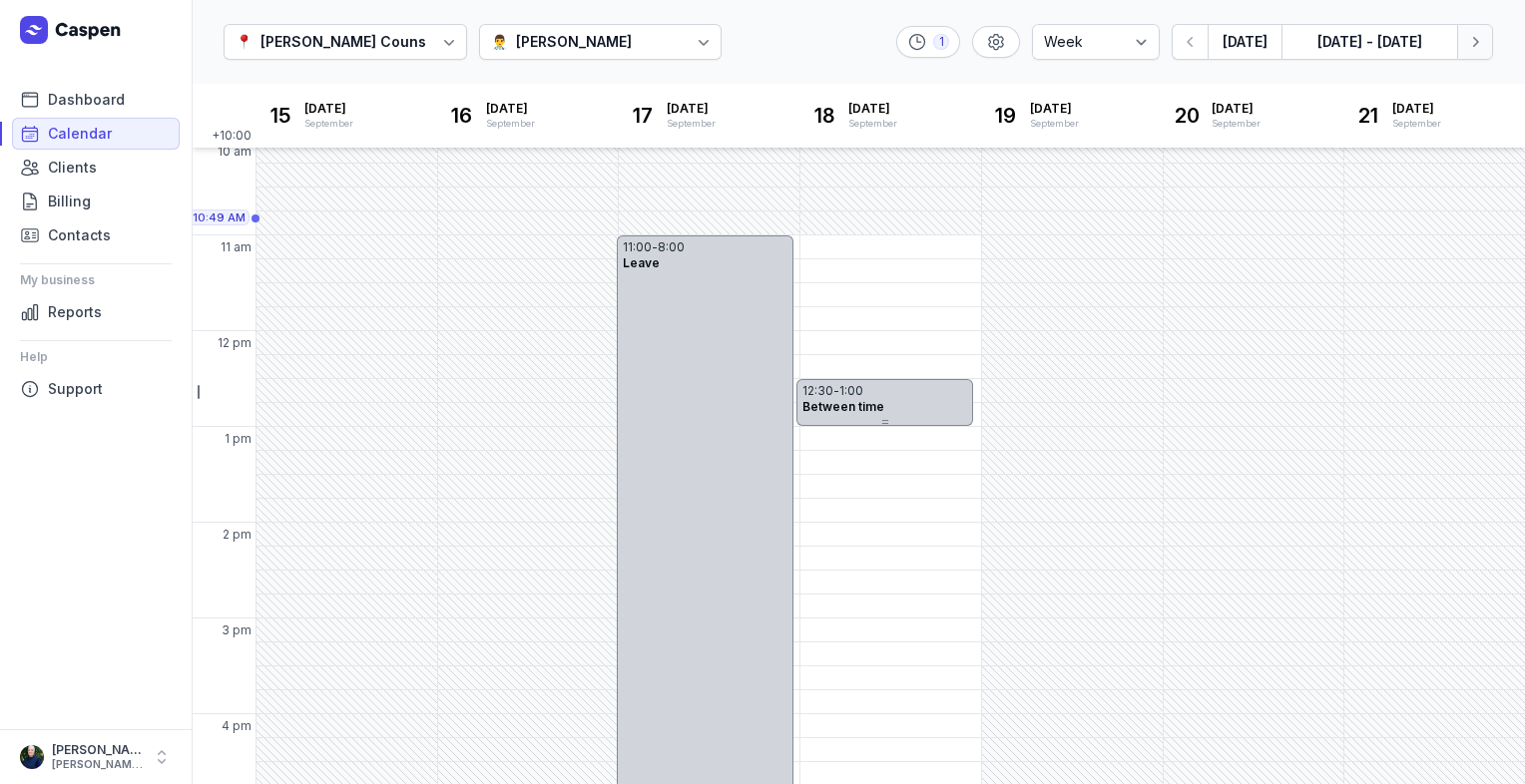 click 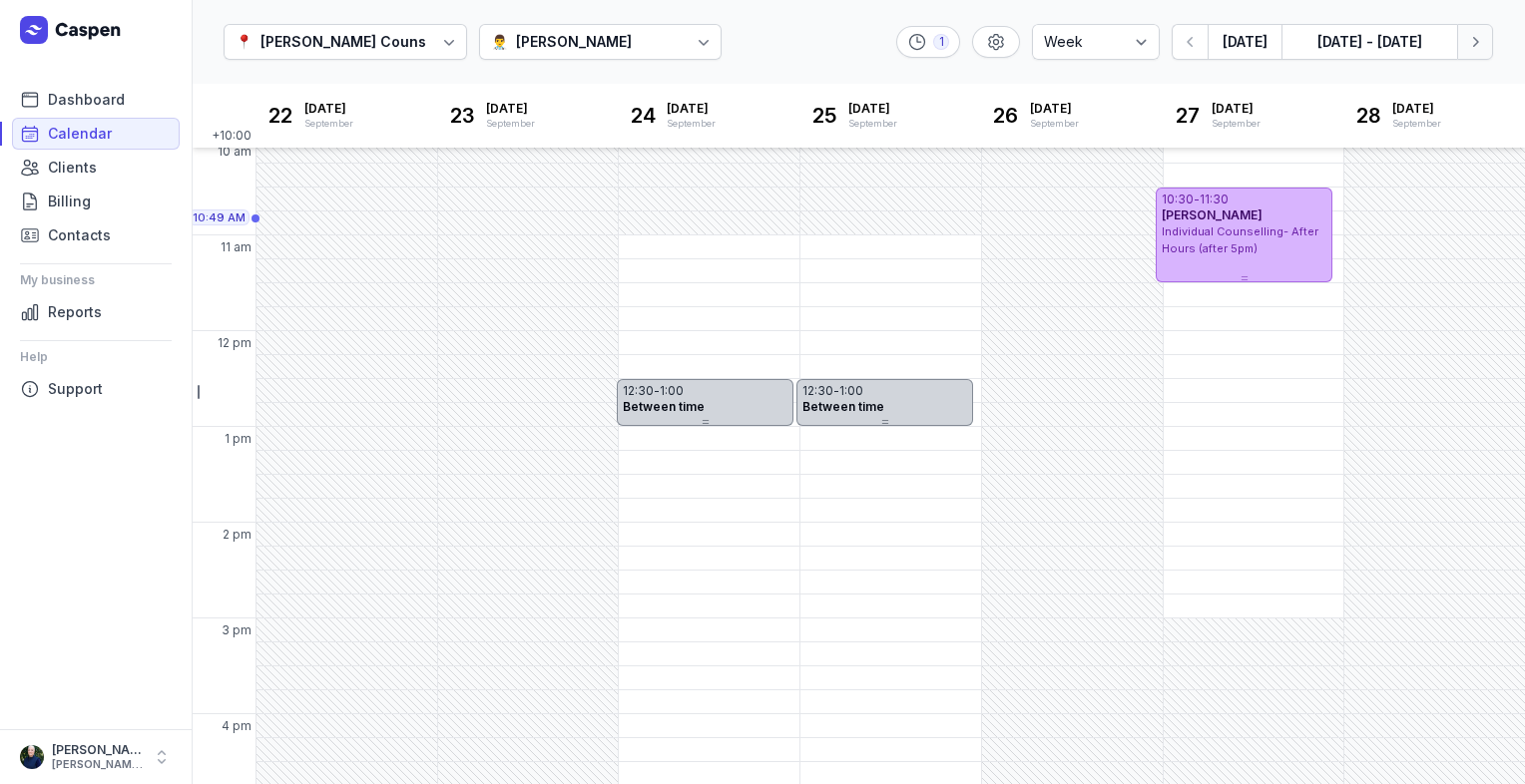click 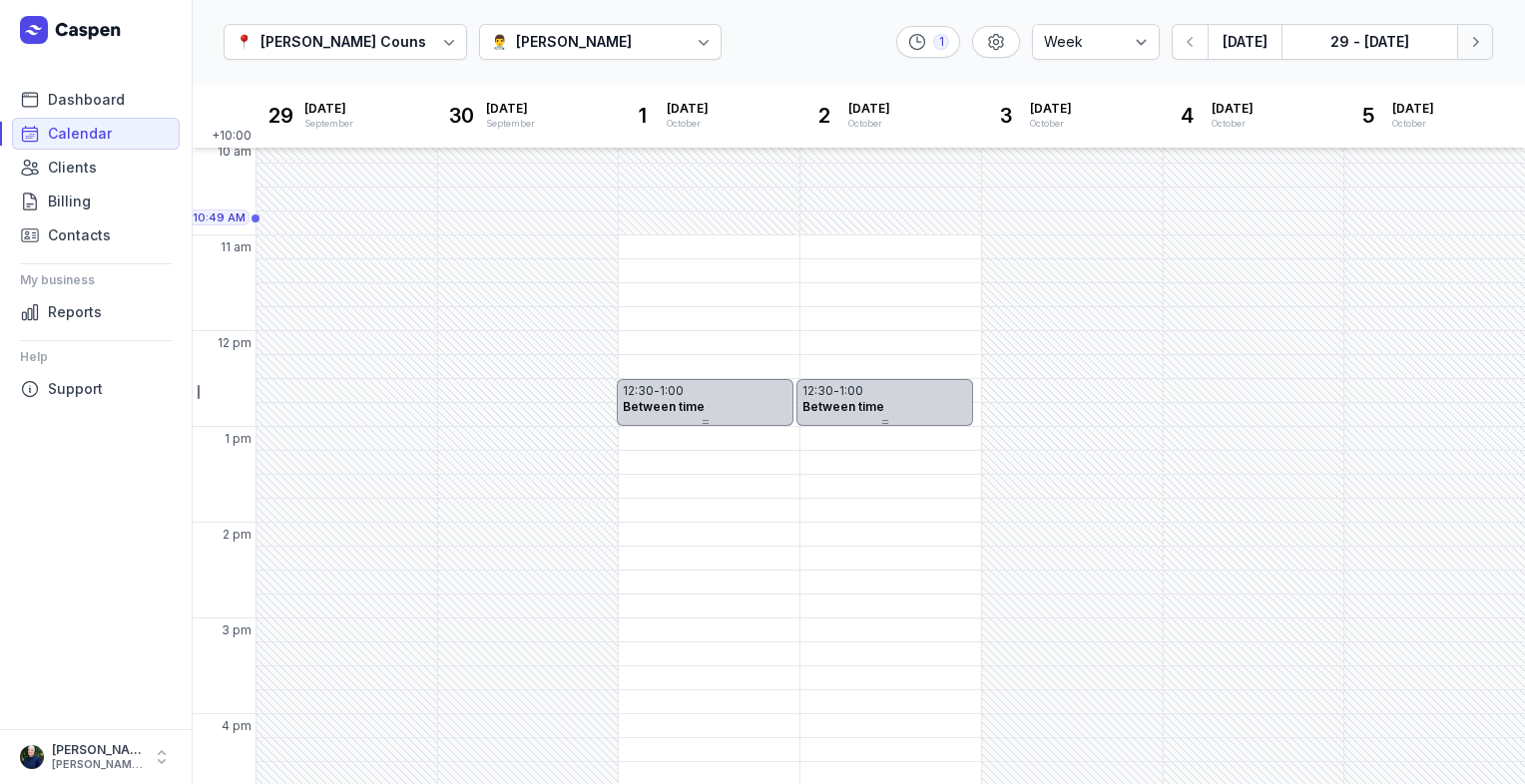 click 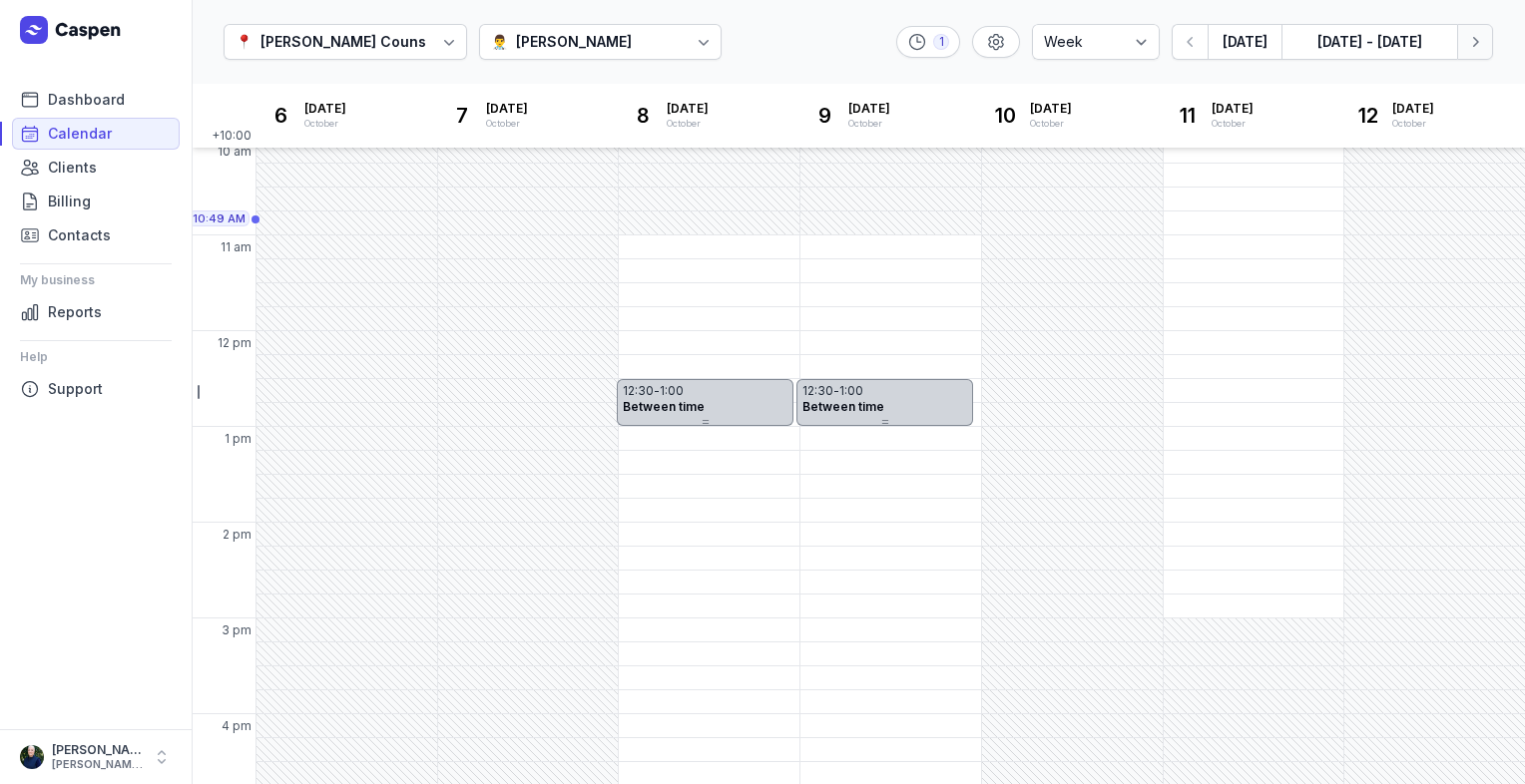 click 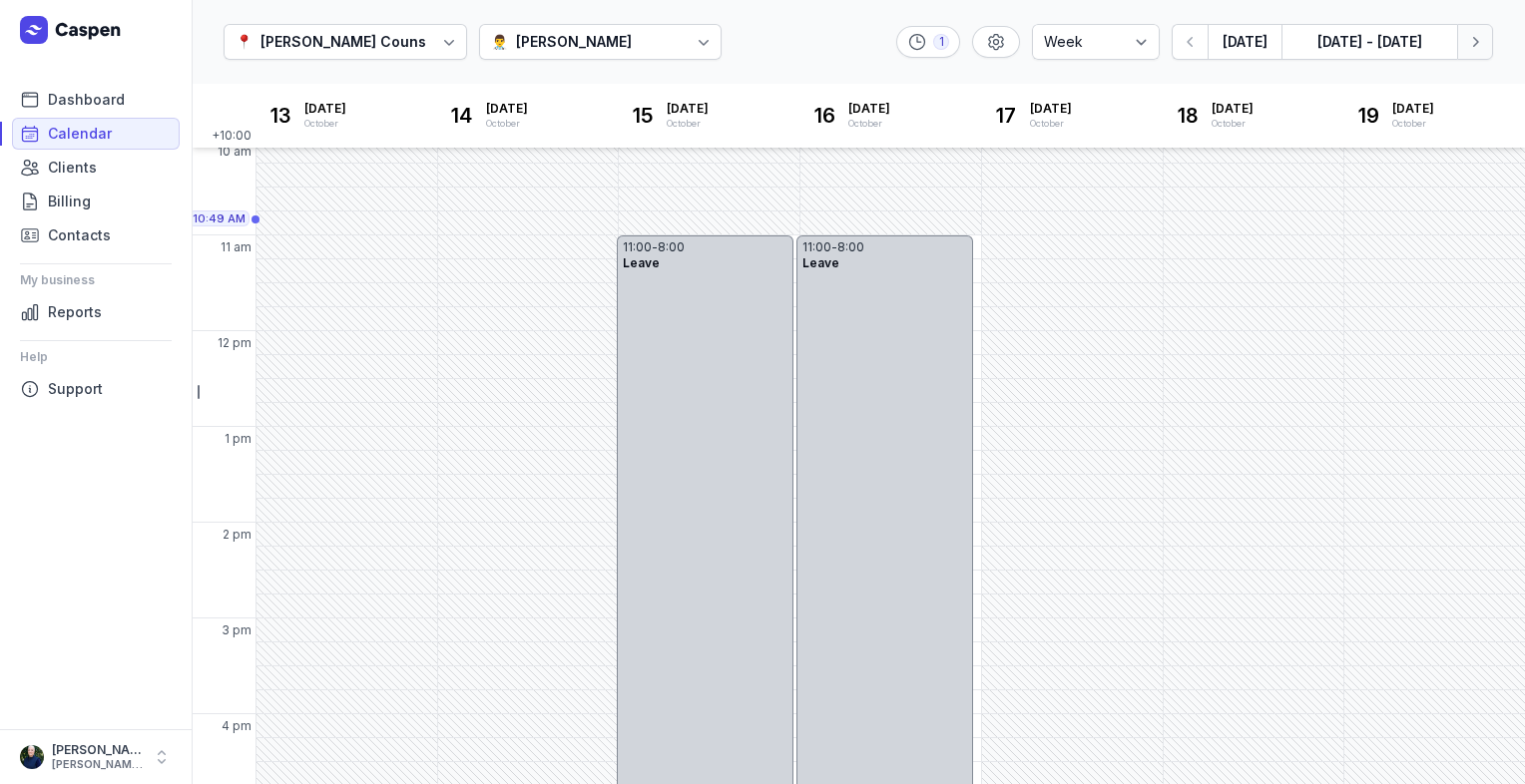 click 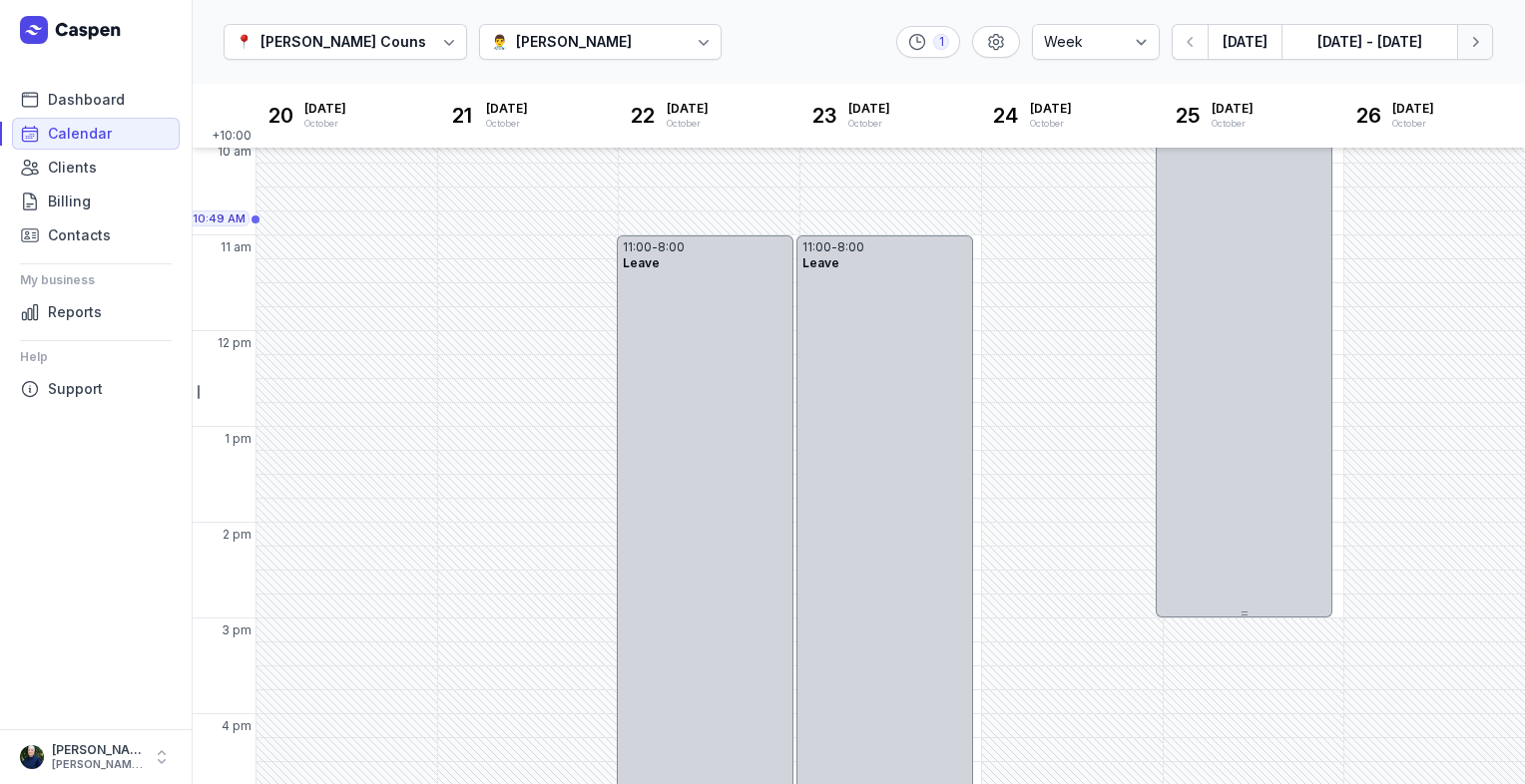 click 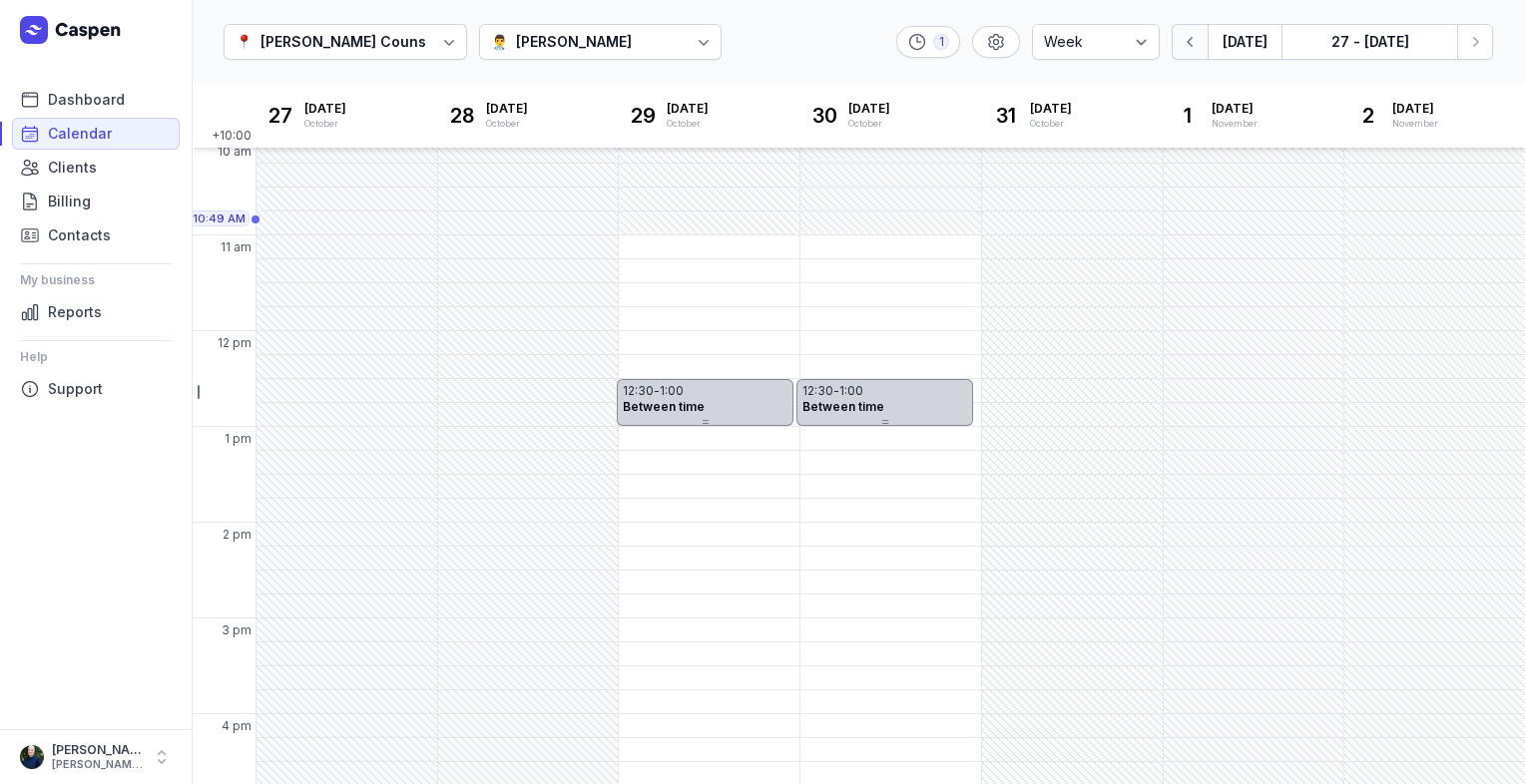 click 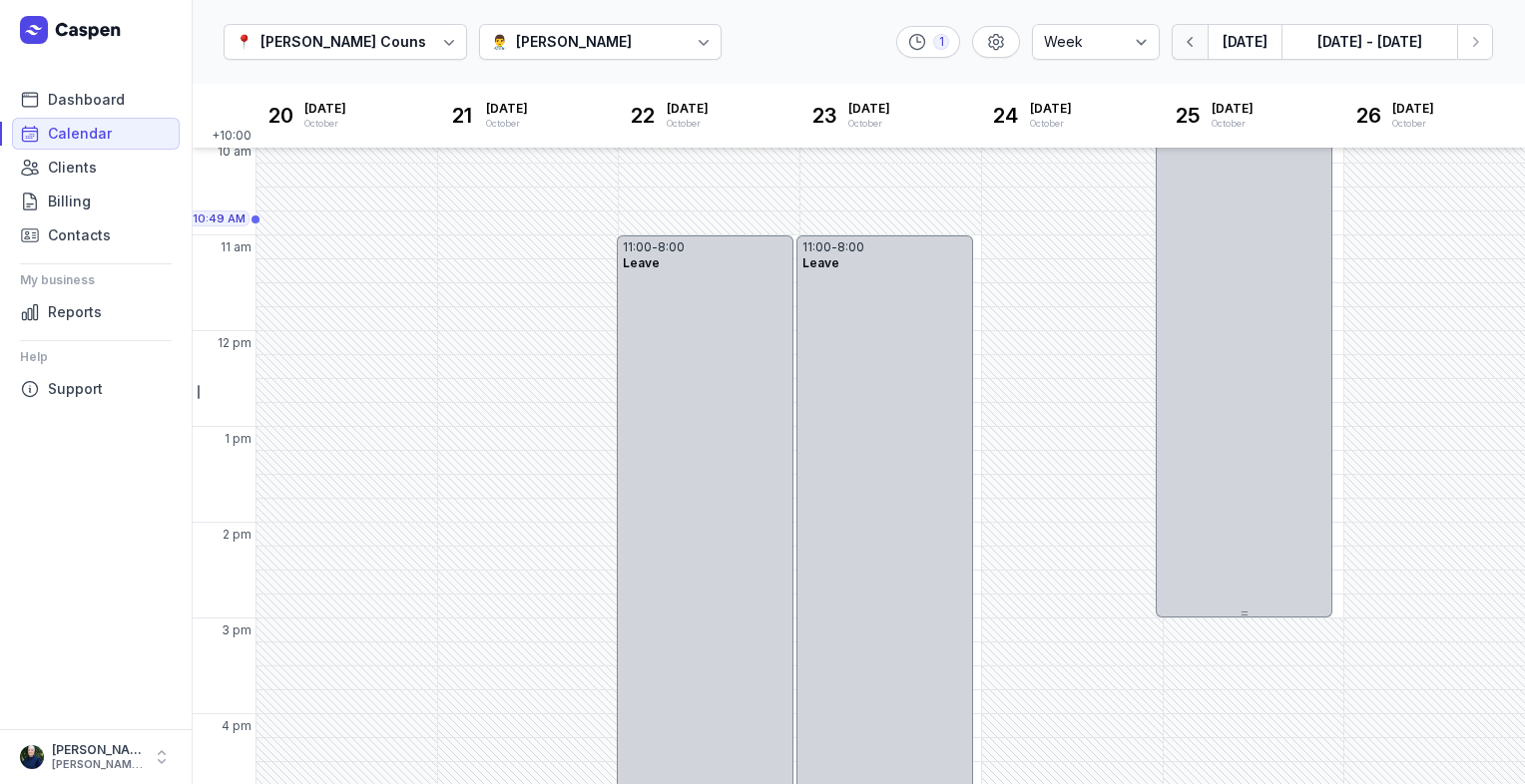 click 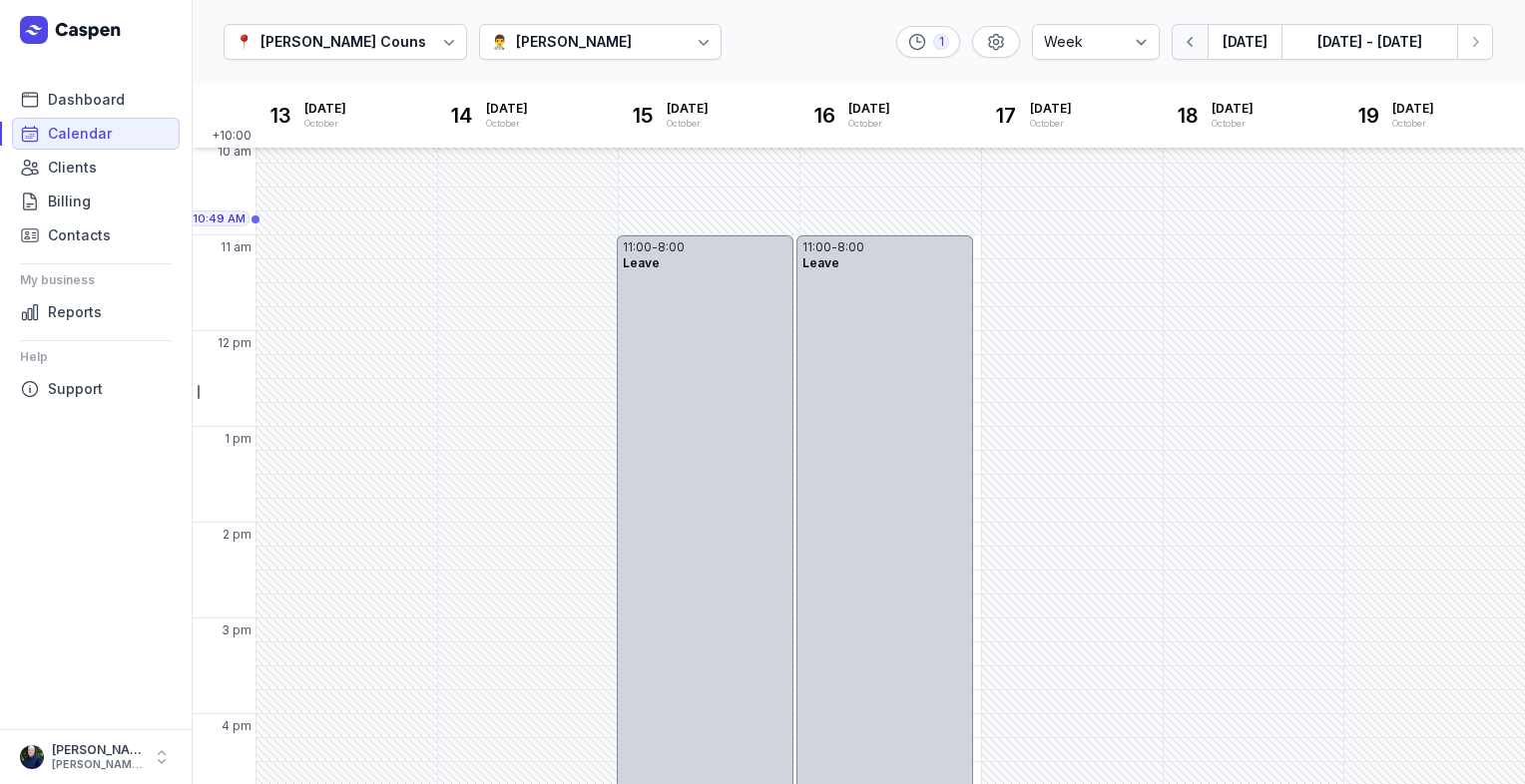 click 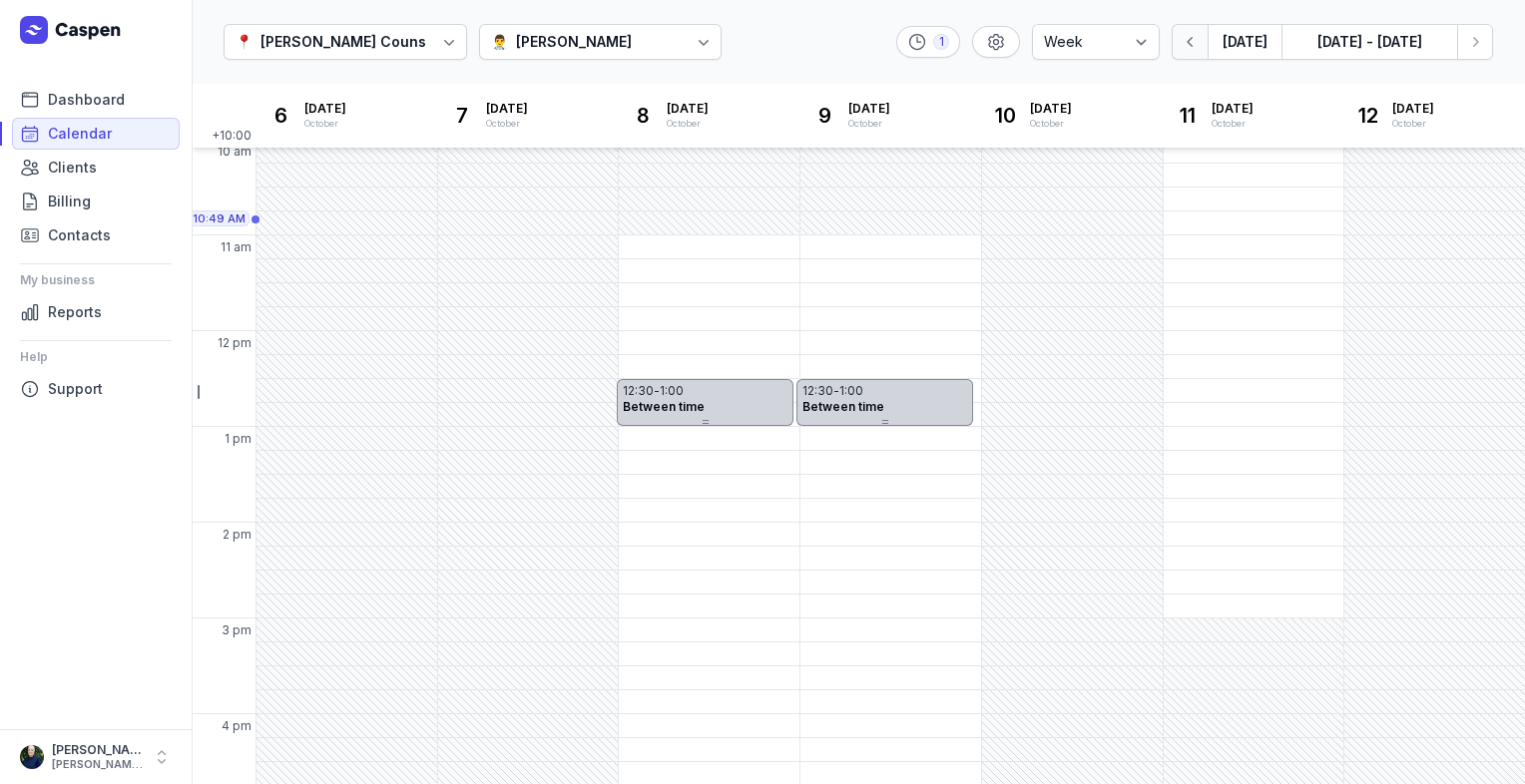 click 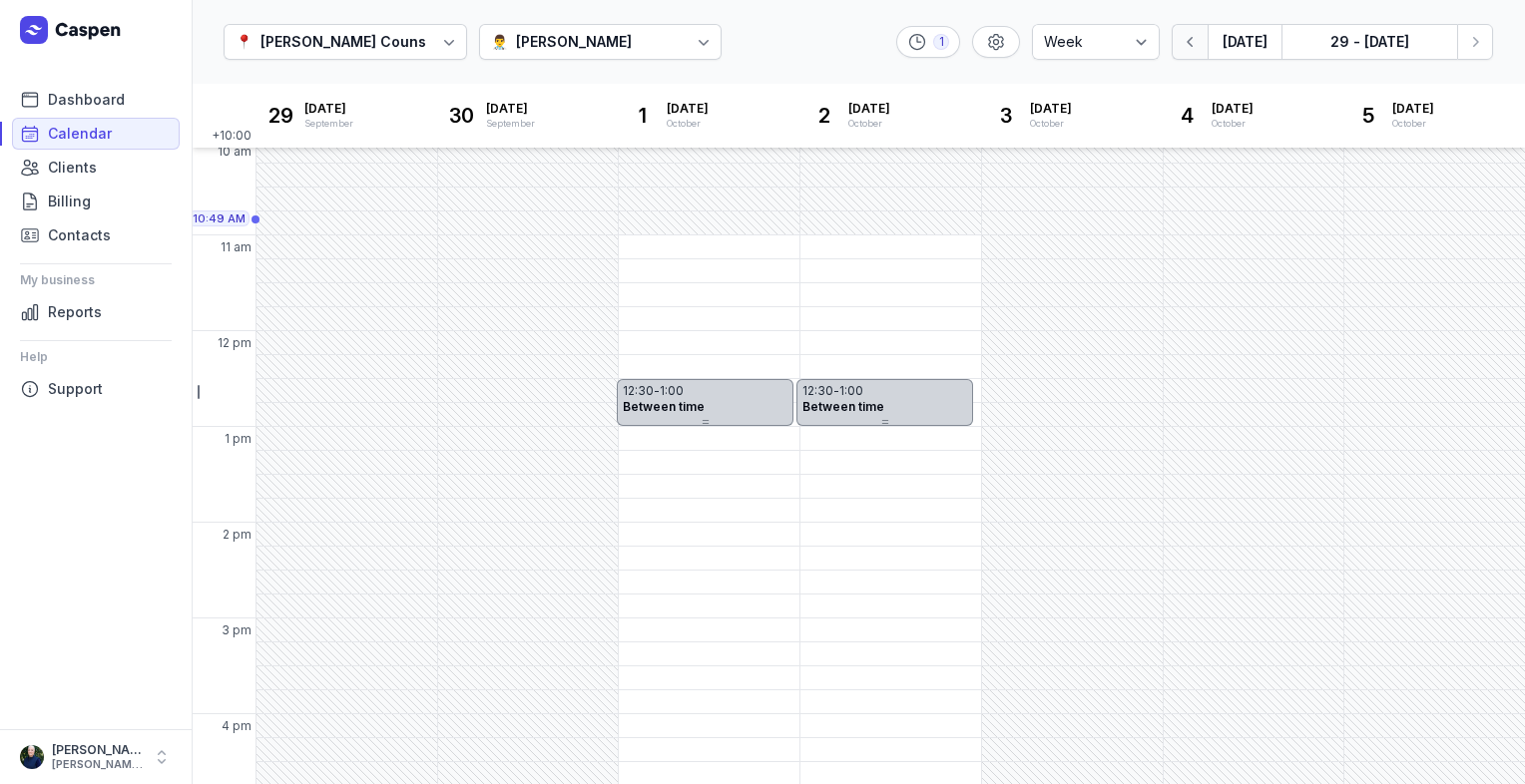 click 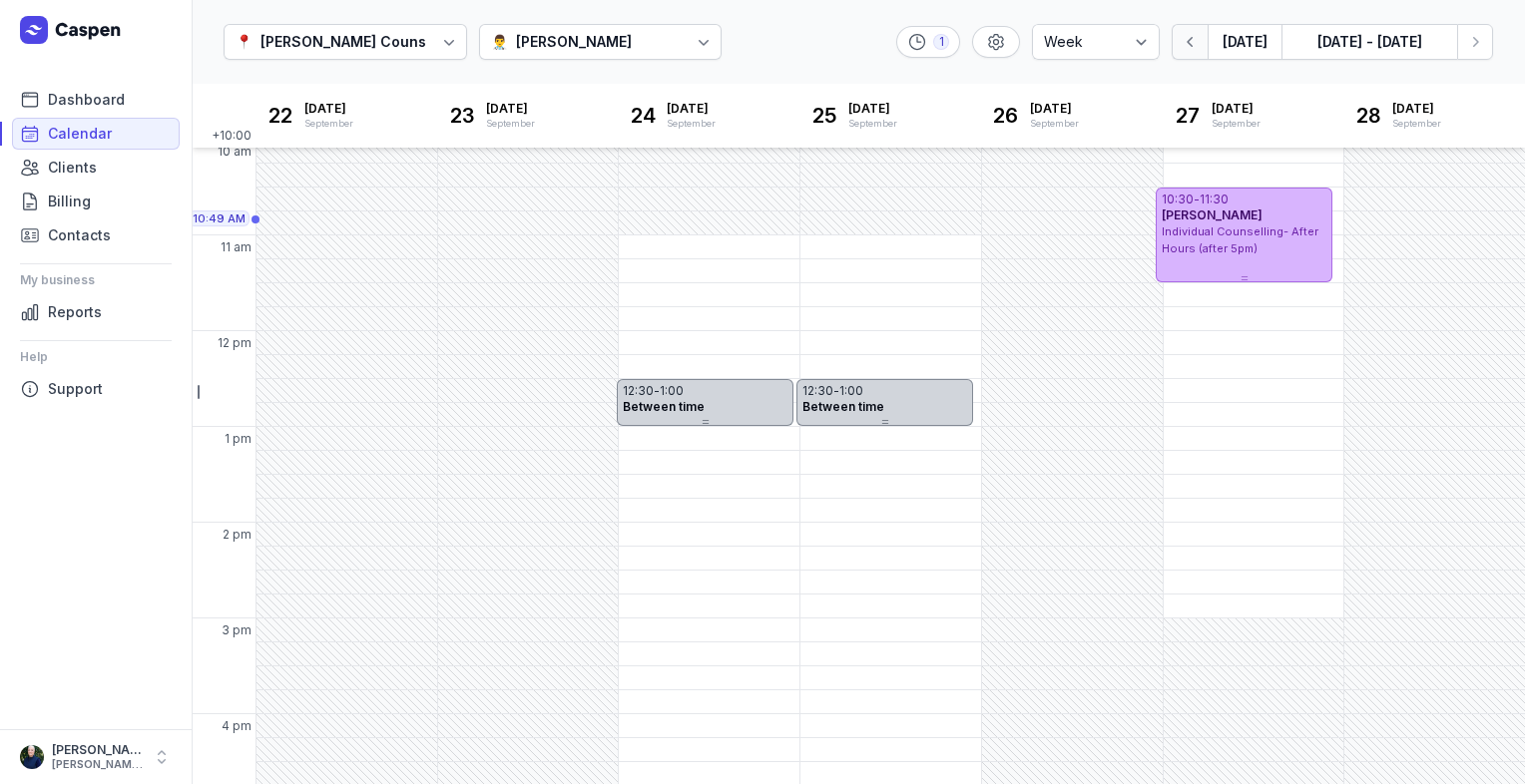 click 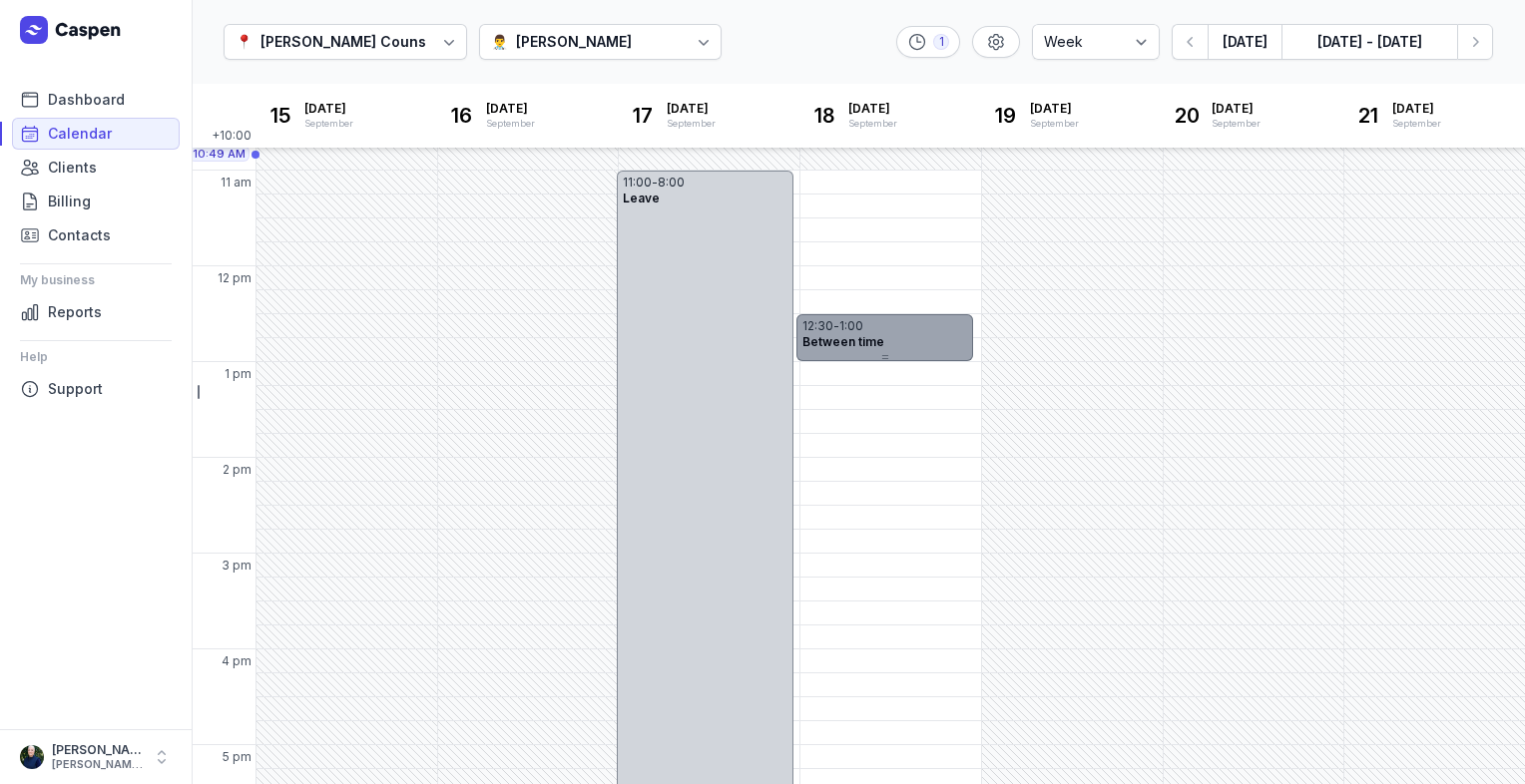 scroll, scrollTop: 299, scrollLeft: 0, axis: vertical 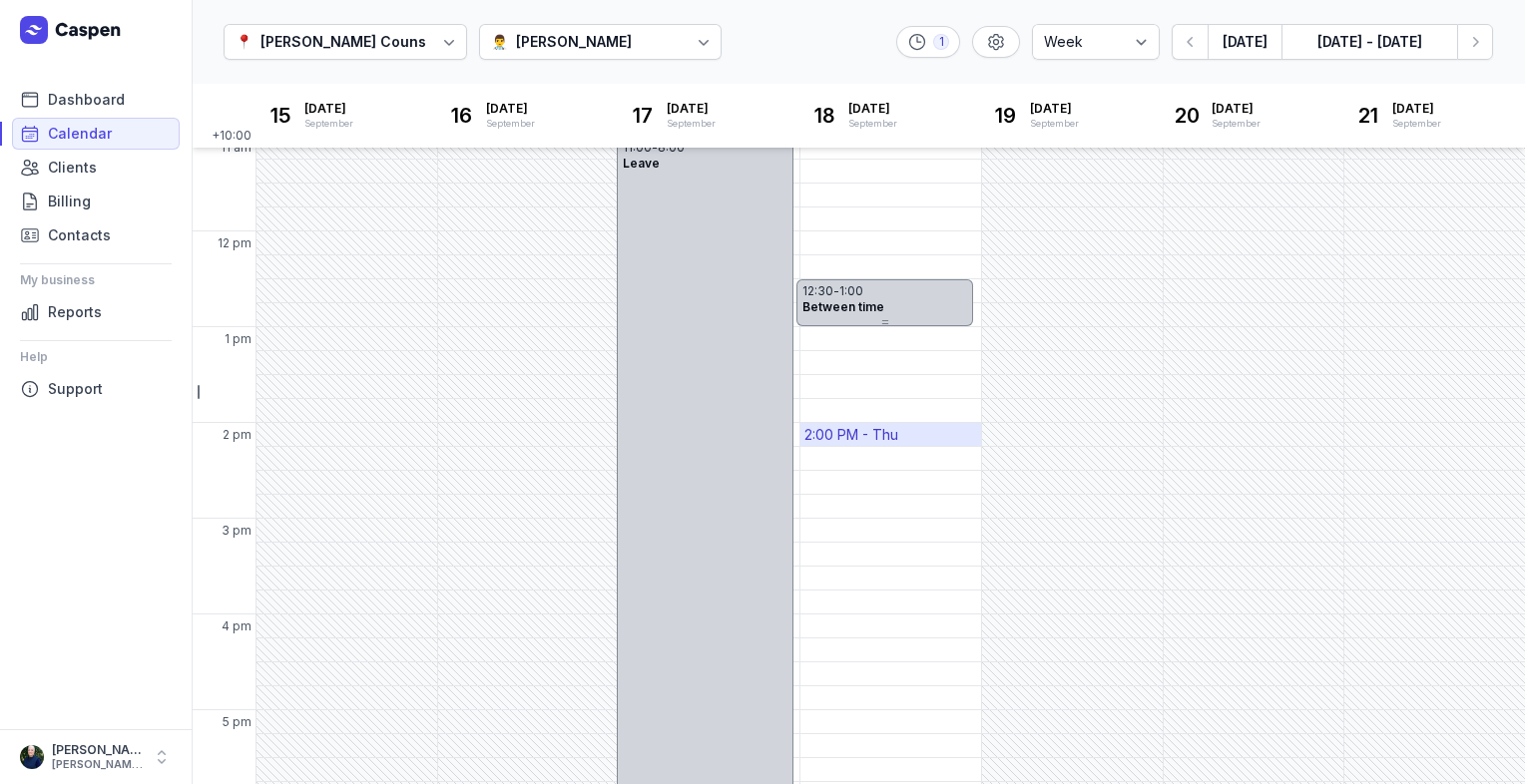 click on "2:00 PM - Thu" at bounding box center [851, 435] 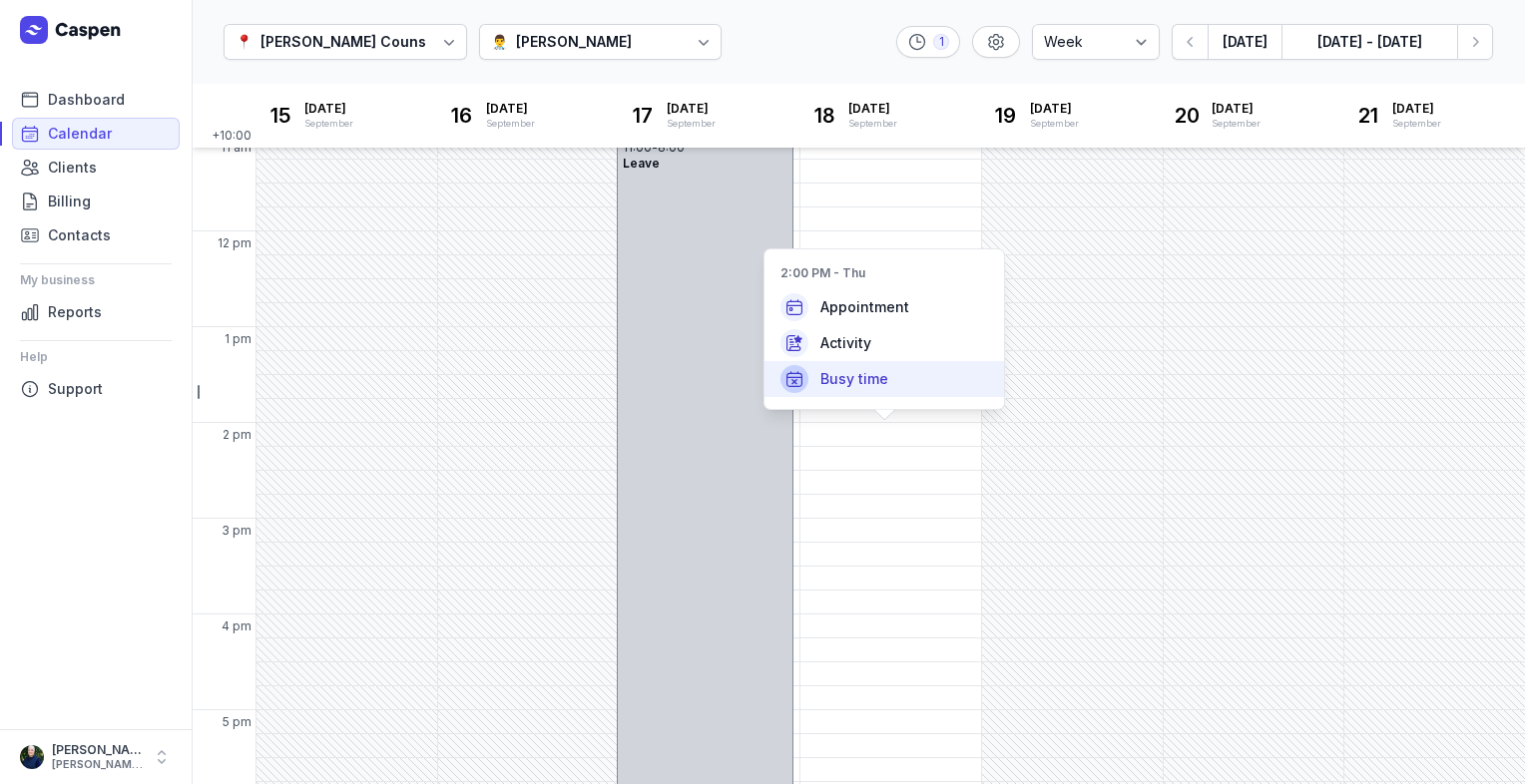 click on "Busy time" at bounding box center [854, 379] 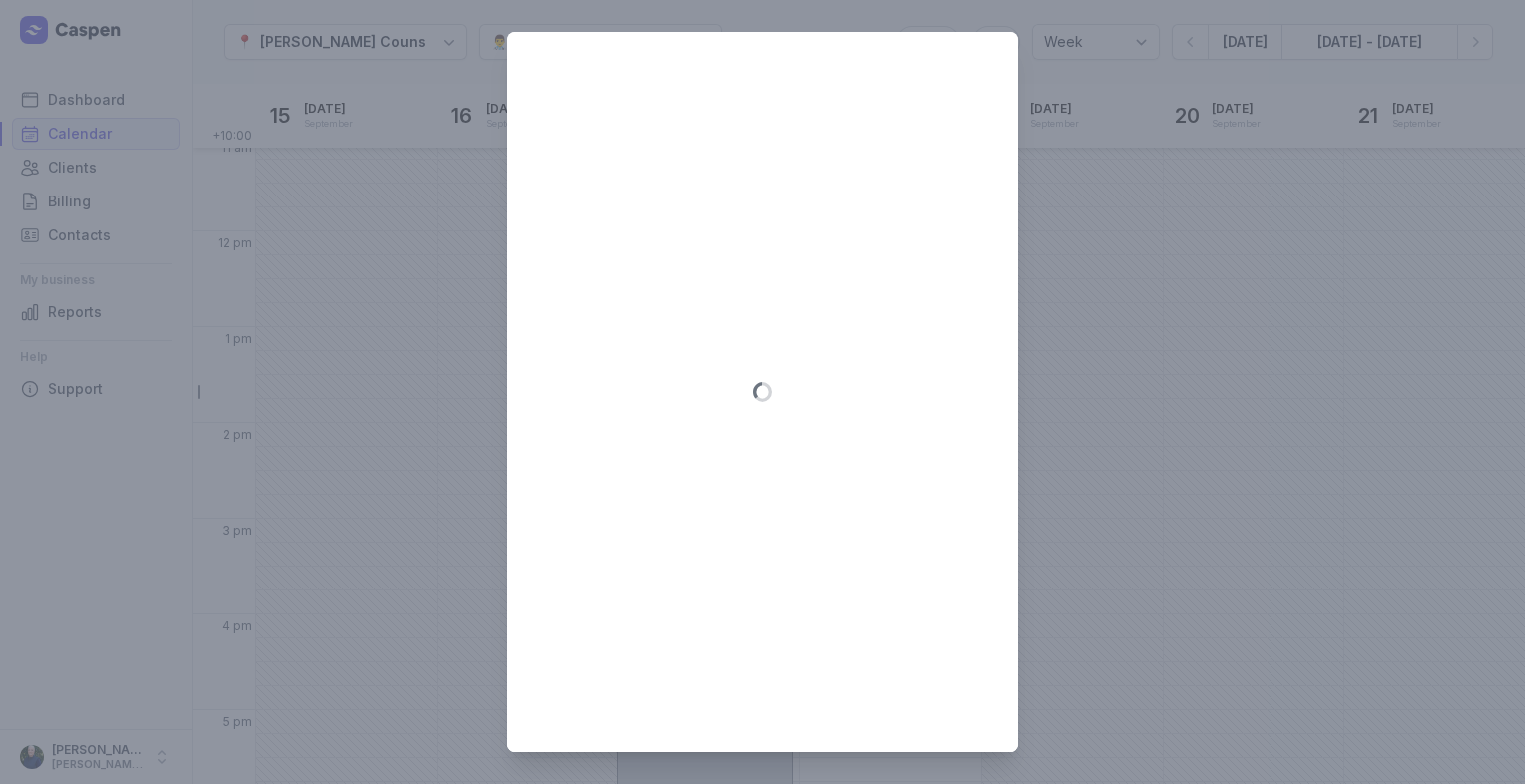 type on "[DATE]" 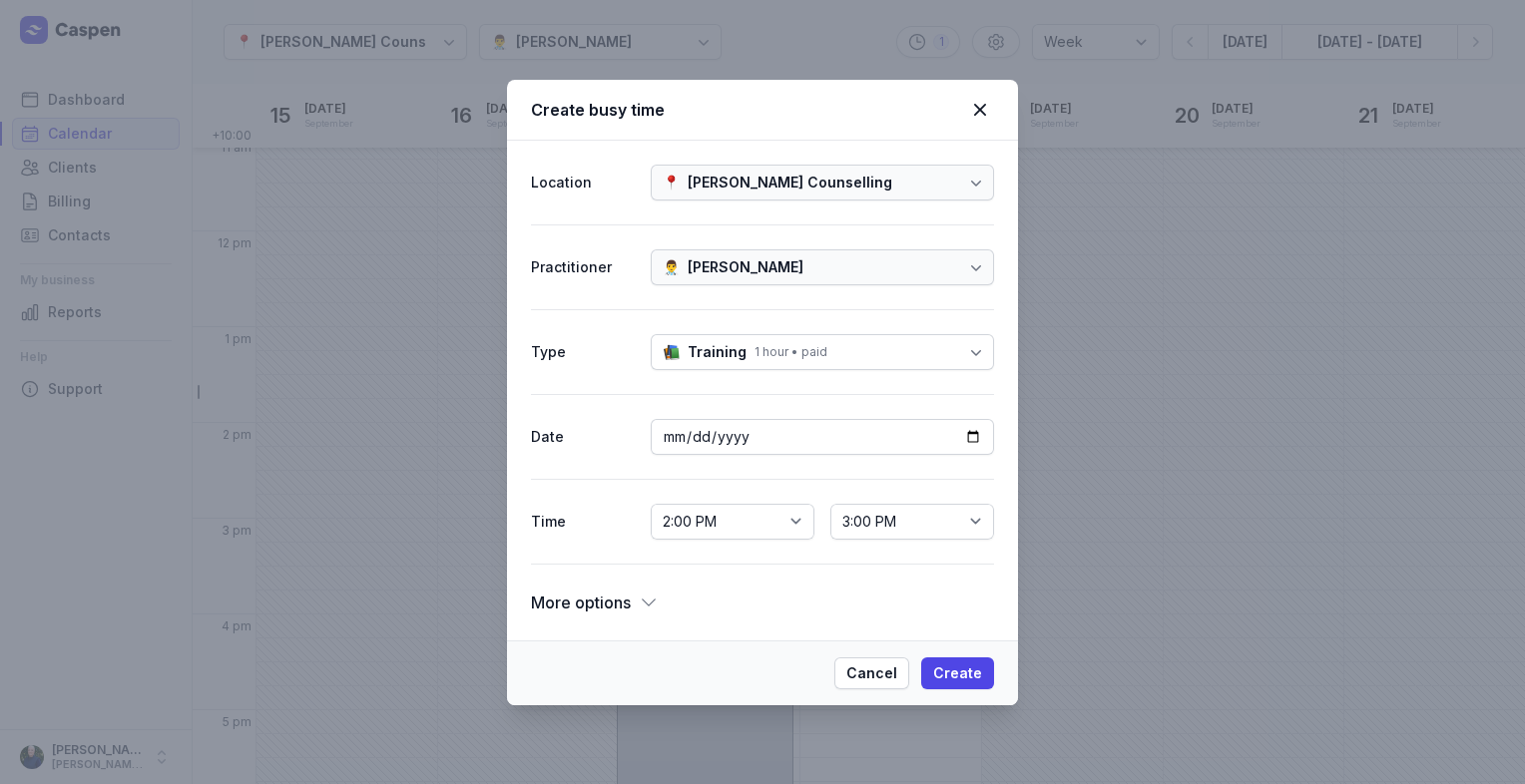 click on "📚 Training 1 hour • paid" 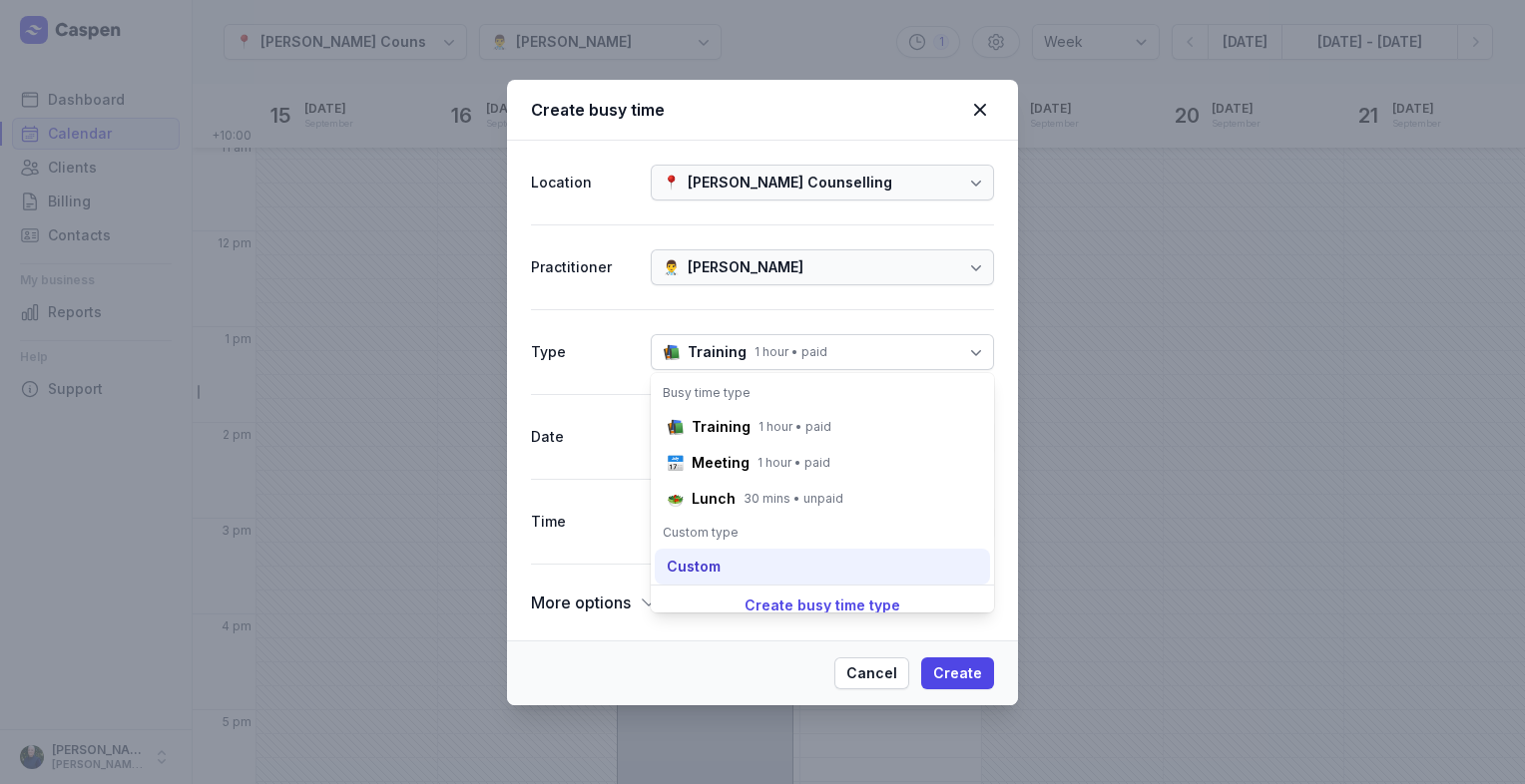 click on "Custom" at bounding box center [694, 567] 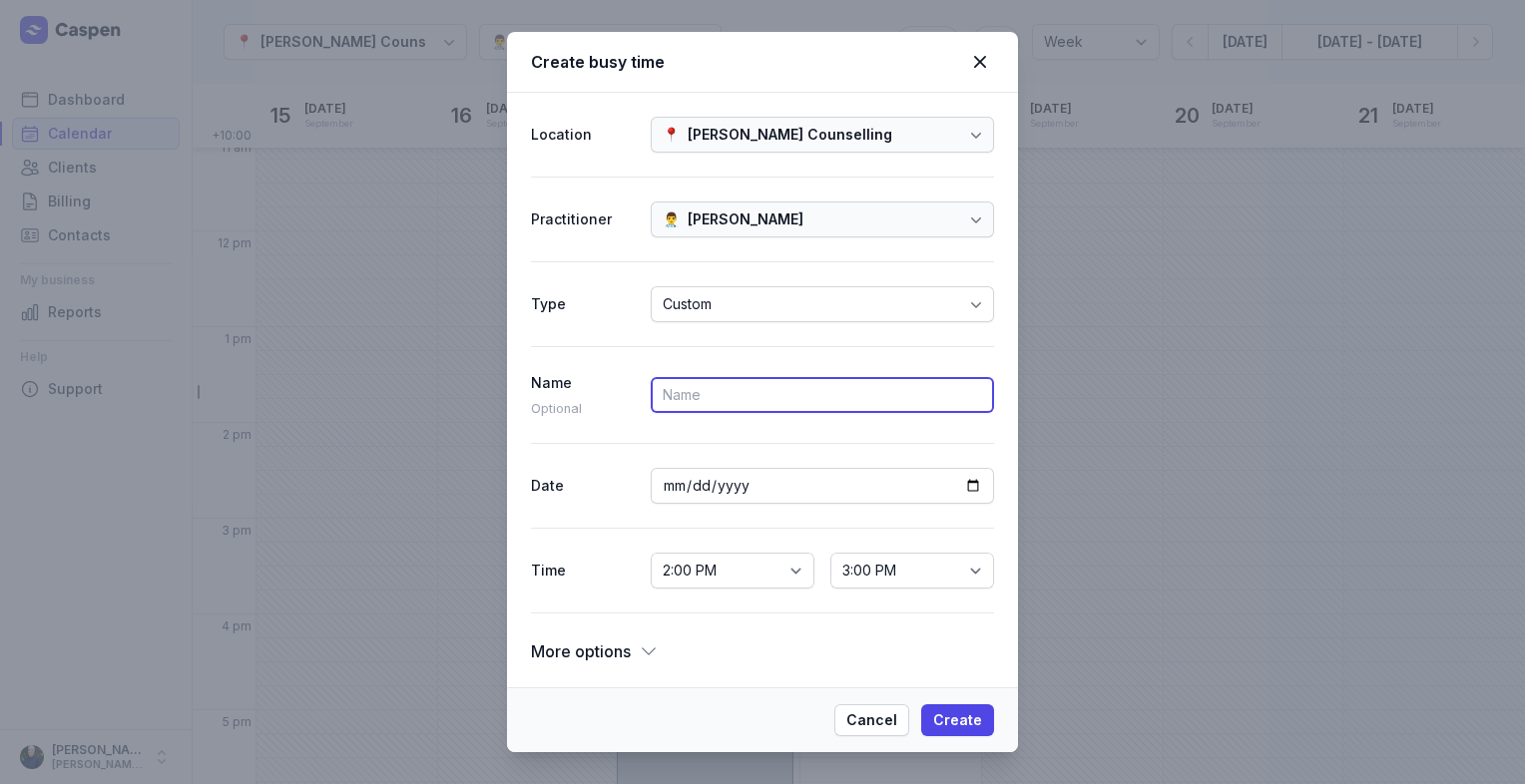 click 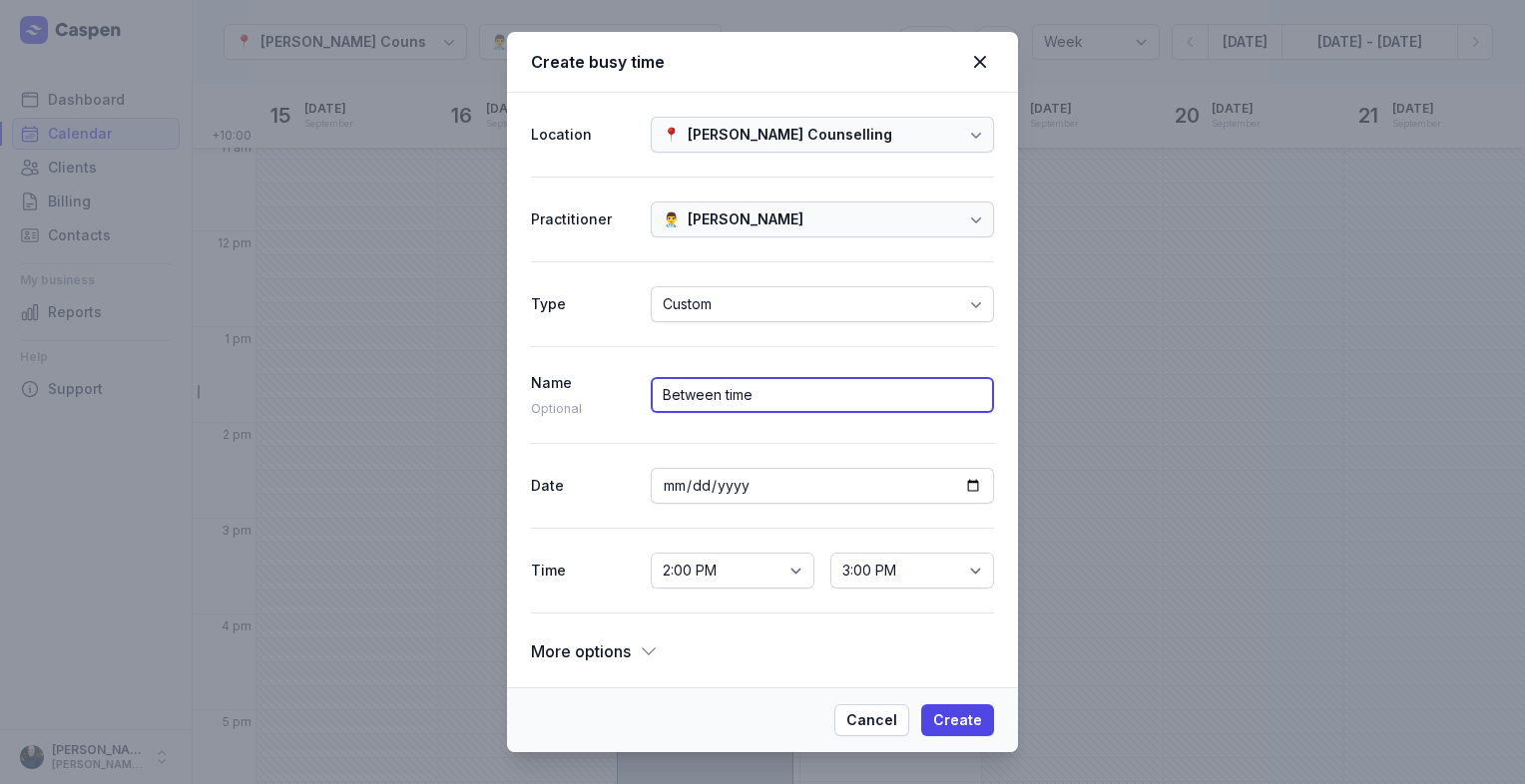 scroll, scrollTop: 0, scrollLeft: 0, axis: both 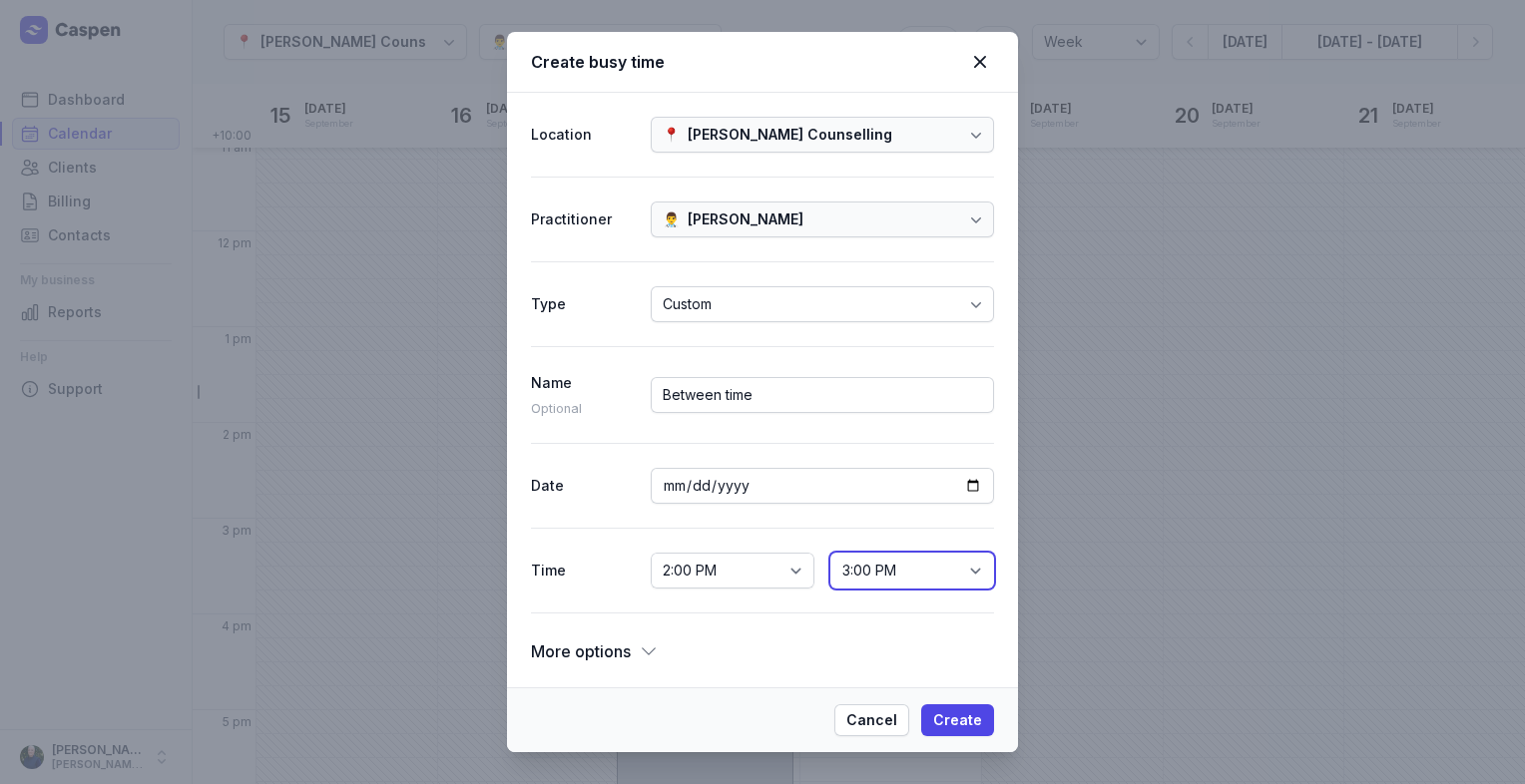 click on "2:15 PM 2:30 PM 2:45 PM 3:00 PM 3:15 PM 3:30 PM 3:45 PM 4:00 PM 4:15 PM 4:30 PM 4:45 PM 5:00 PM 5:15 PM 5:30 PM 5:45 PM 6:00 PM 6:15 PM 6:30 PM 6:45 PM 7:00 PM 7:15 PM 7:30 PM 7:45 PM 8:00 PM 8:15 PM 8:30 PM 8:45 PM 9:00 PM 9:15 PM 9:30 PM 9:45 PM 10:00 PM 10:15 PM 10:30 PM 10:45 PM 11:00 PM 11:15 PM 11:30 PM 11:45 PM 12:00 AM" at bounding box center (912, 571) 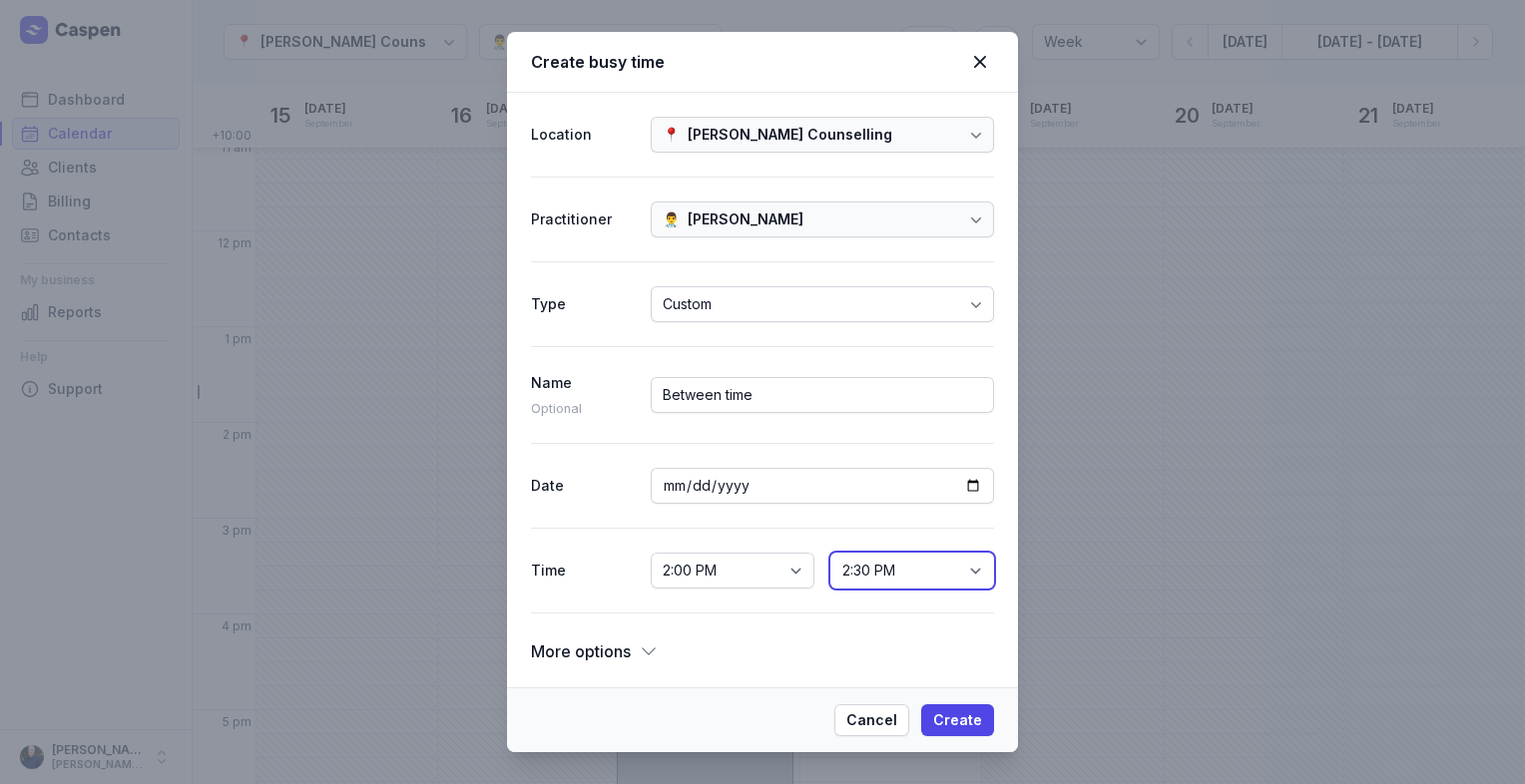 click on "2:15 PM 2:30 PM 2:45 PM 3:00 PM 3:15 PM 3:30 PM 3:45 PM 4:00 PM 4:15 PM 4:30 PM 4:45 PM 5:00 PM 5:15 PM 5:30 PM 5:45 PM 6:00 PM 6:15 PM 6:30 PM 6:45 PM 7:00 PM 7:15 PM 7:30 PM 7:45 PM 8:00 PM 8:15 PM 8:30 PM 8:45 PM 9:00 PM 9:15 PM 9:30 PM 9:45 PM 10:00 PM 10:15 PM 10:30 PM 10:45 PM 11:00 PM 11:15 PM 11:30 PM 11:45 PM 12:00 AM" at bounding box center [912, 571] 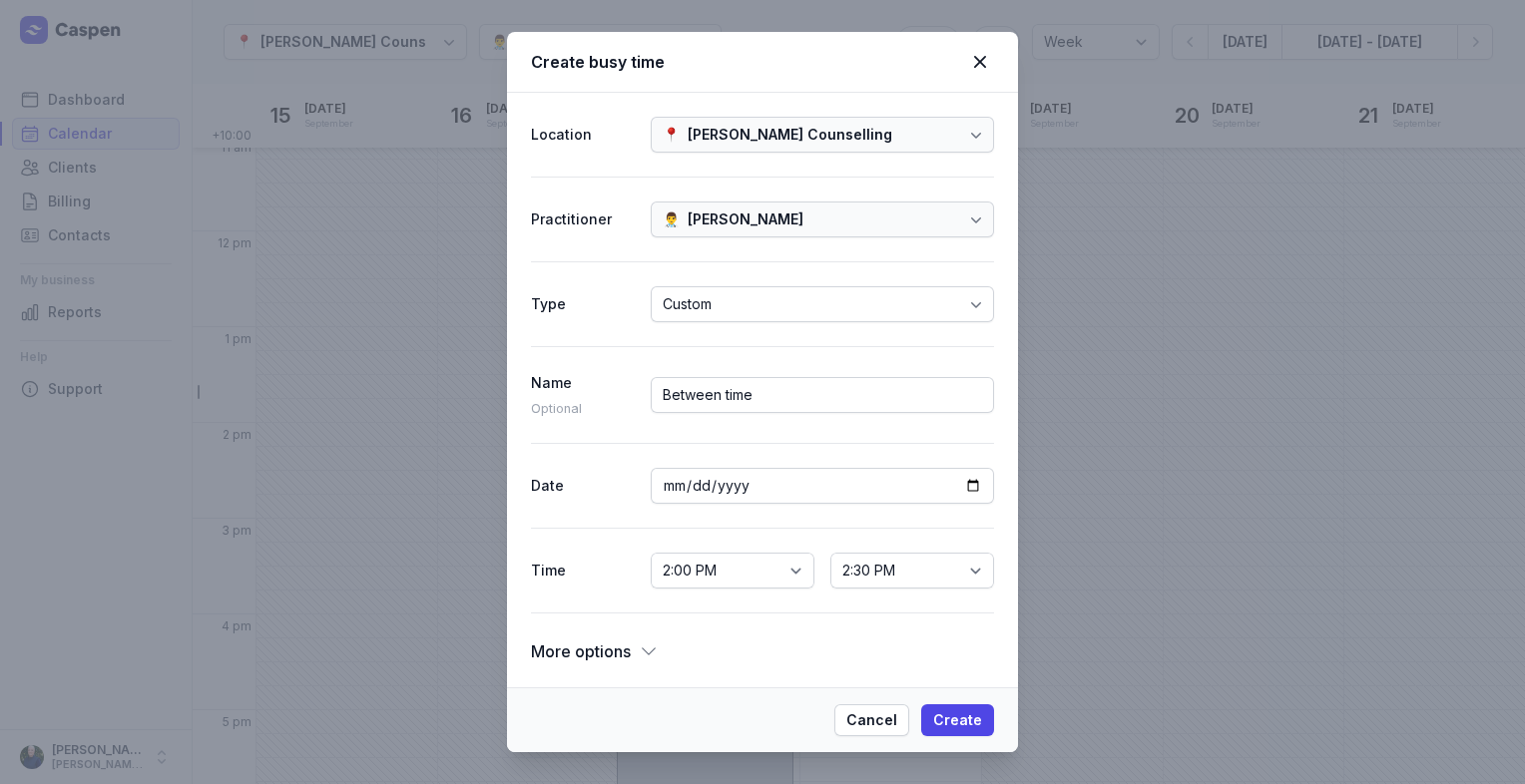 click 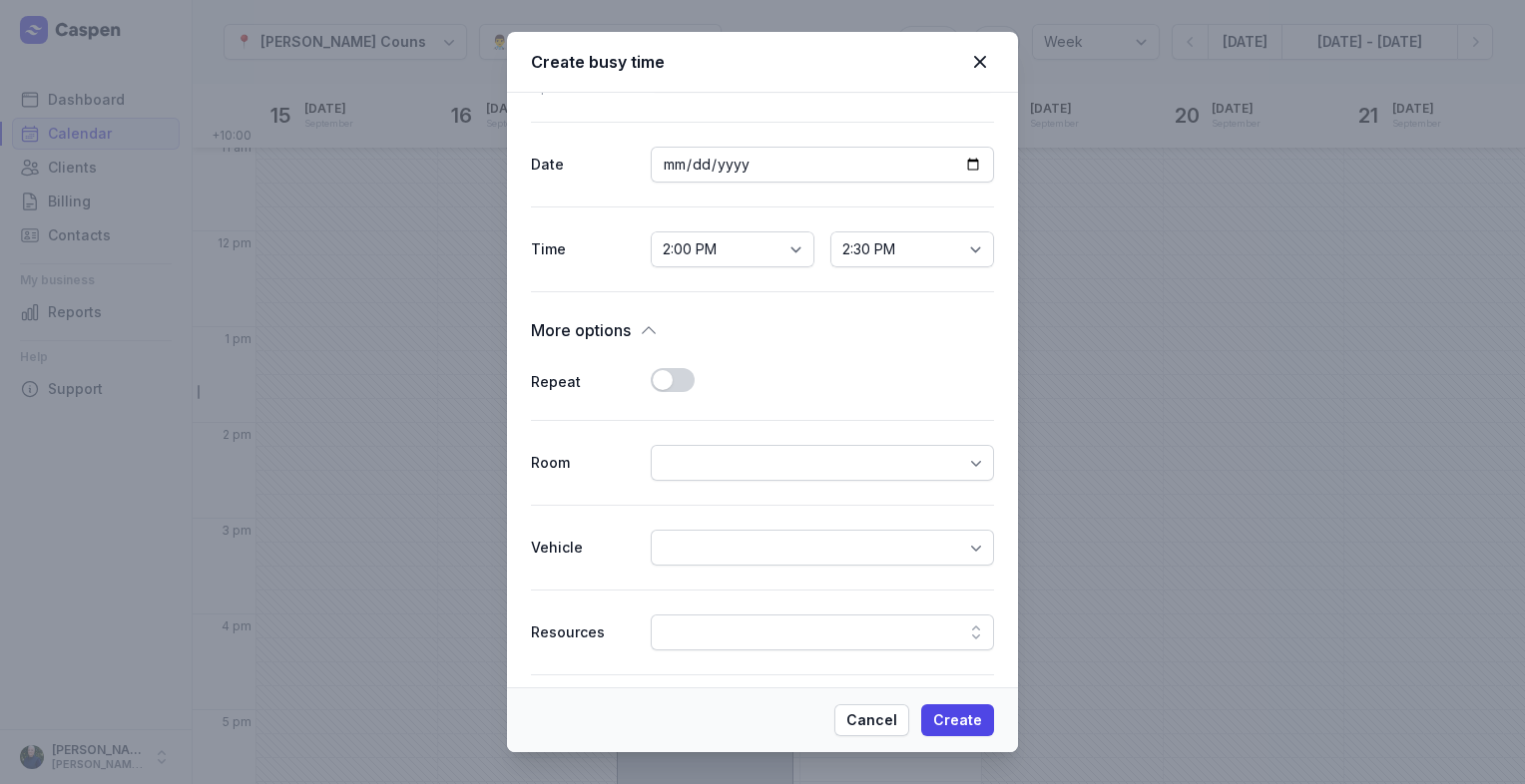 scroll, scrollTop: 463, scrollLeft: 0, axis: vertical 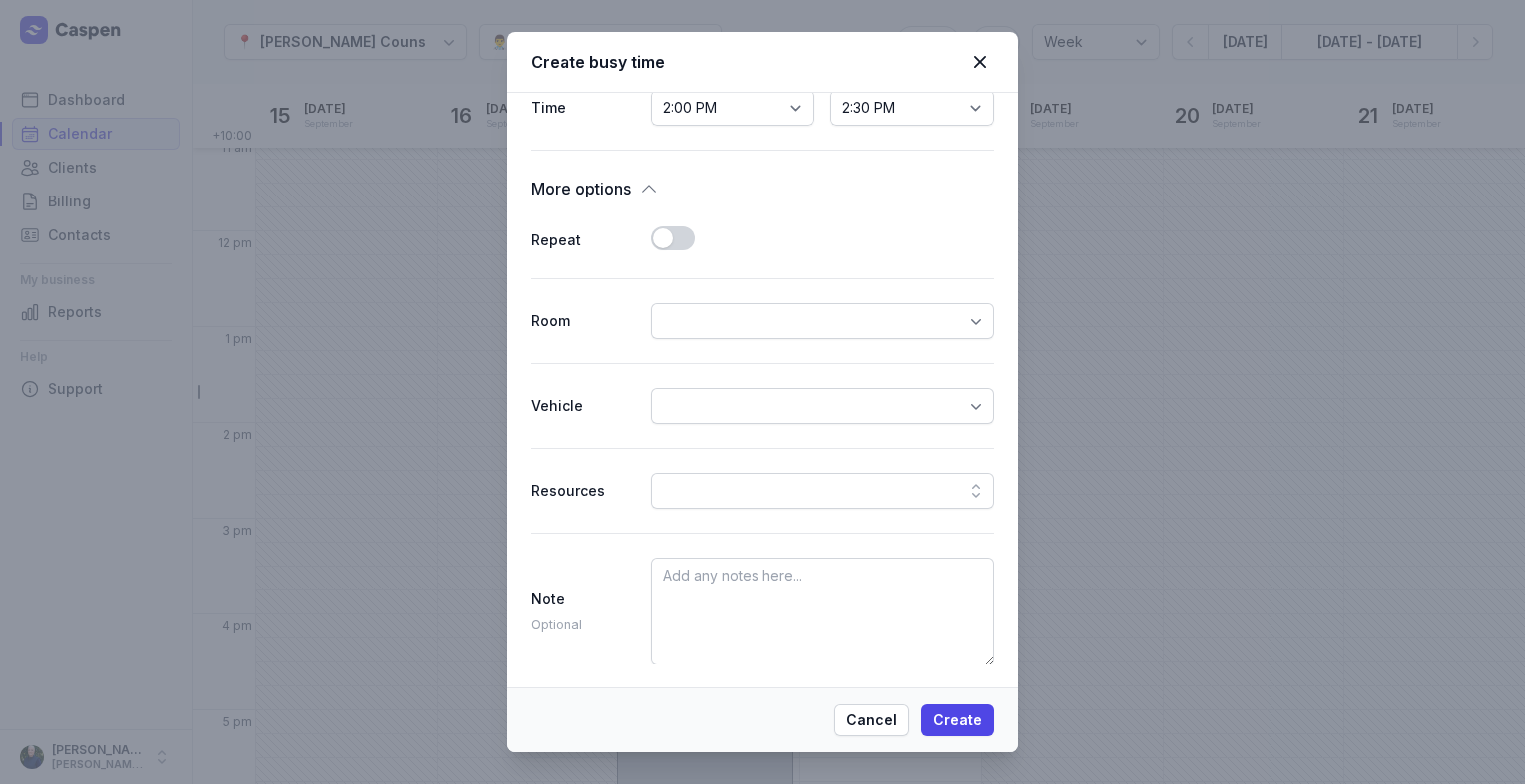 click on "Use setting" 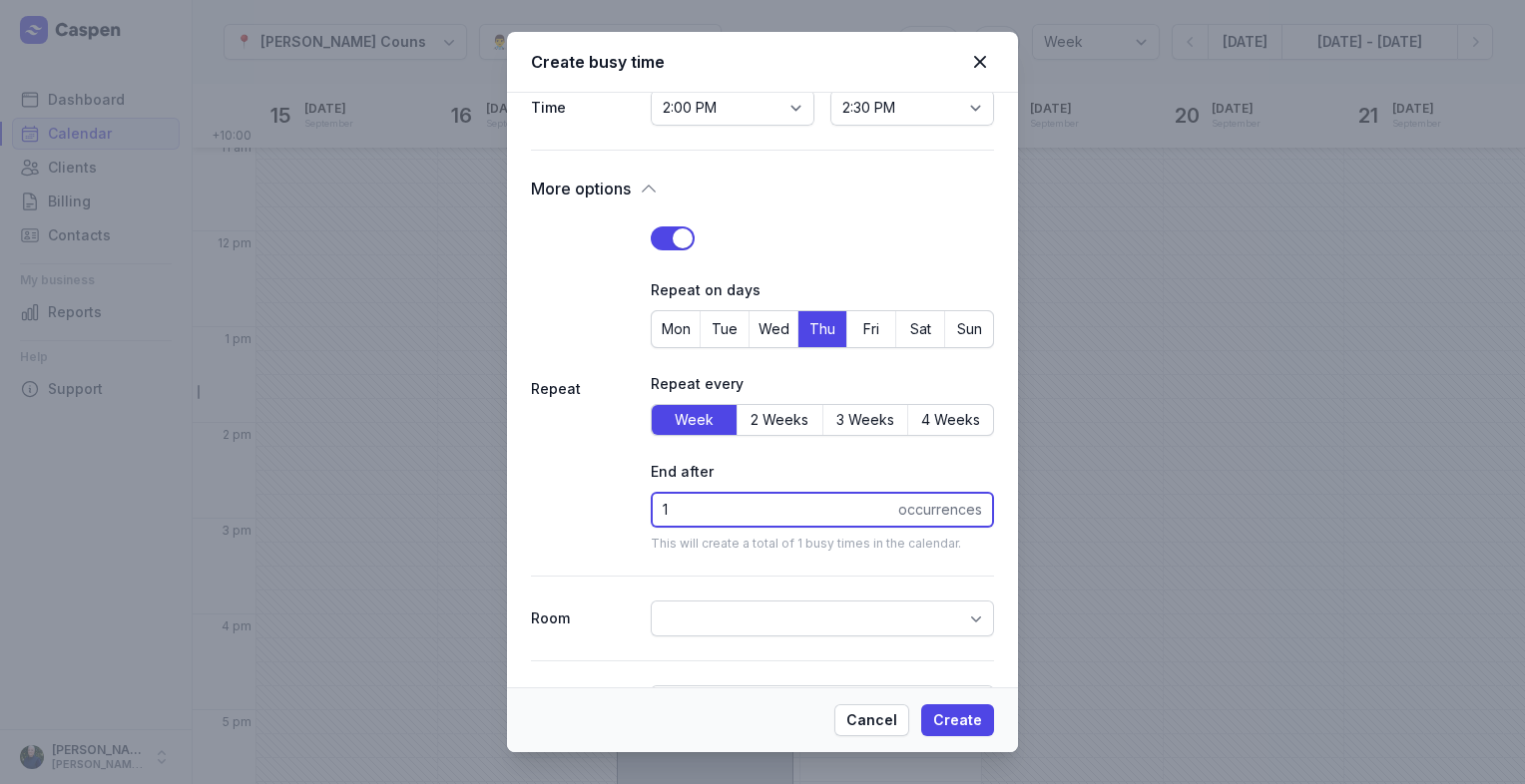 drag, startPoint x: 683, startPoint y: 513, endPoint x: 647, endPoint y: 510, distance: 36.124784 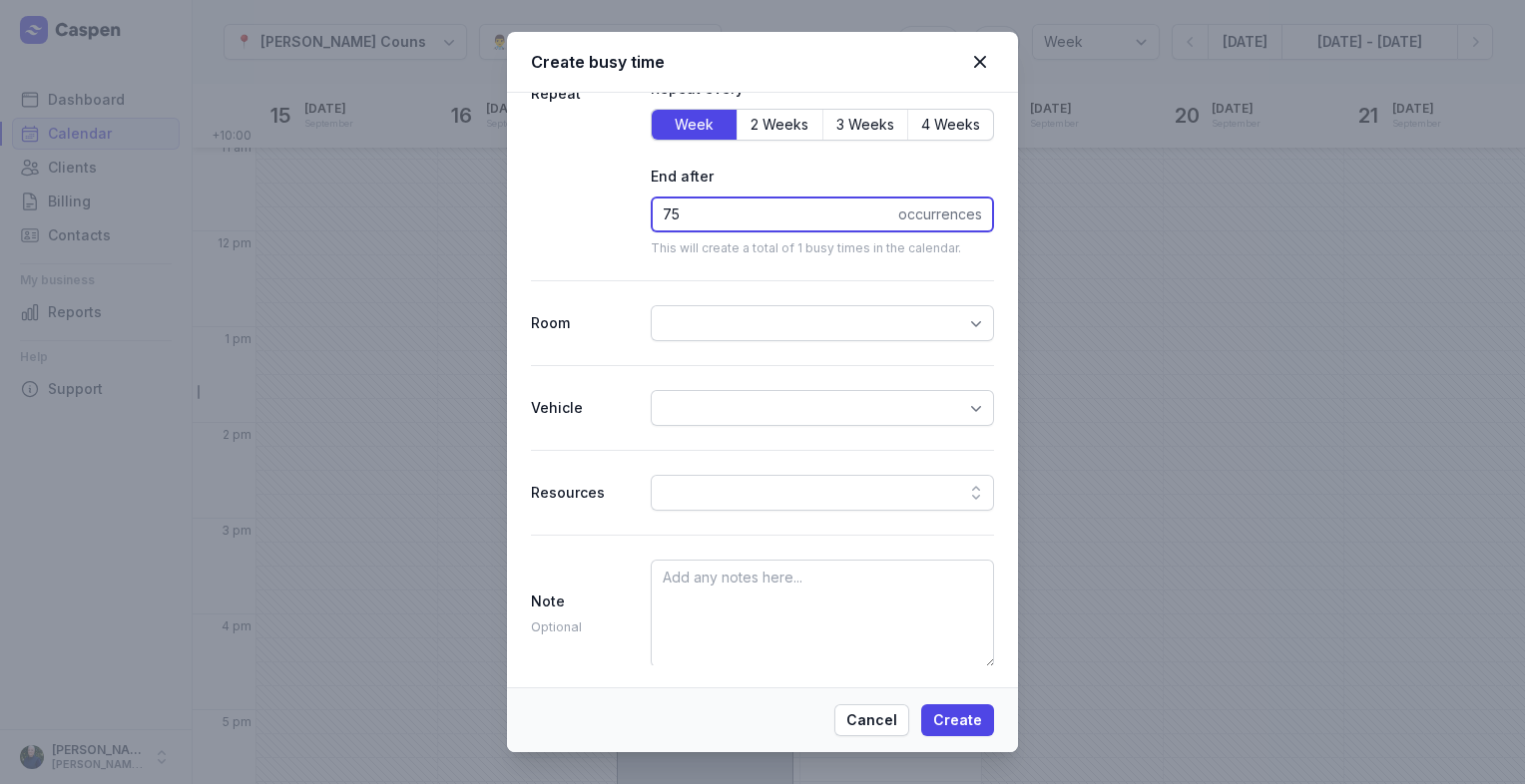 scroll, scrollTop: 758, scrollLeft: 0, axis: vertical 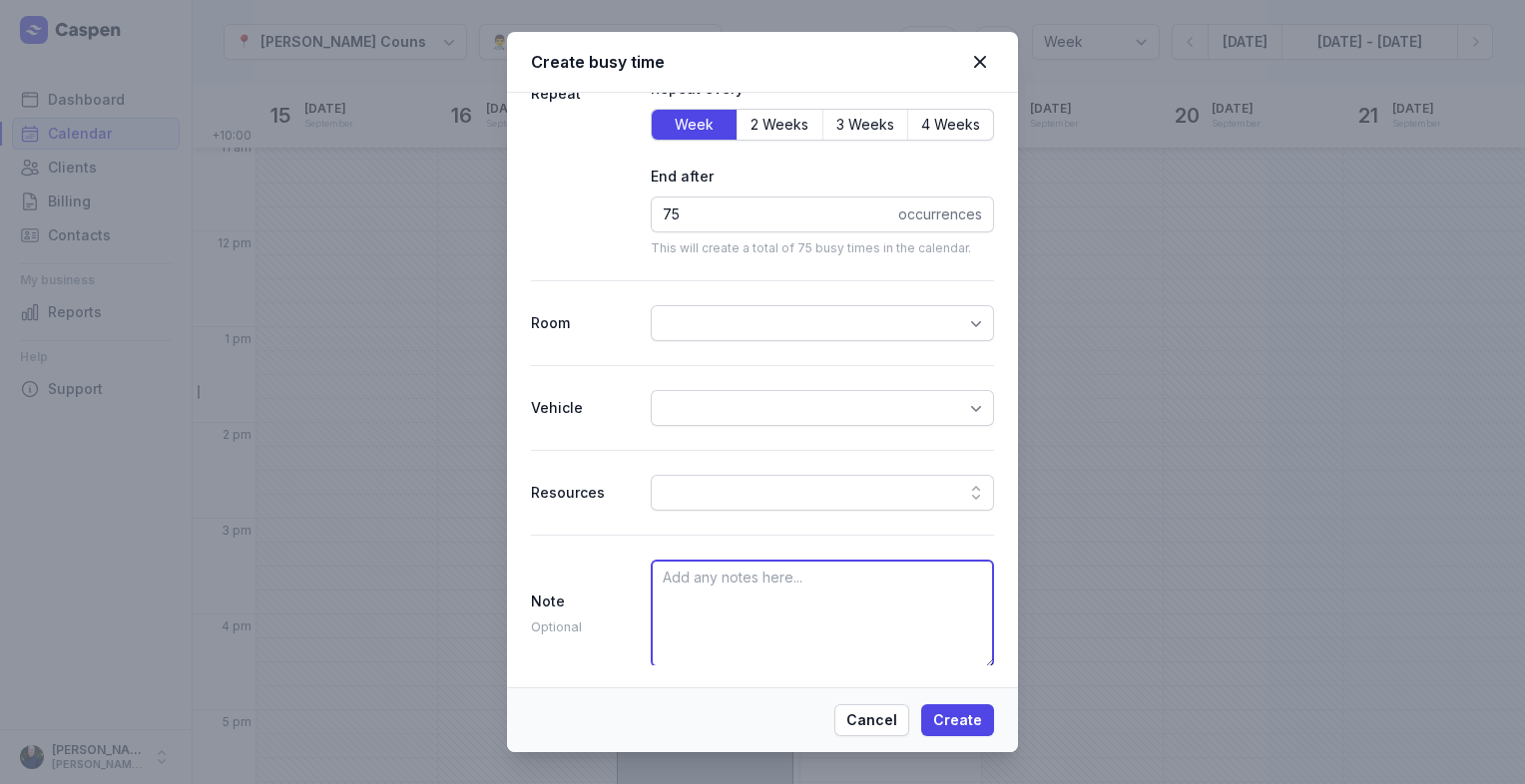 paste on "Between time" 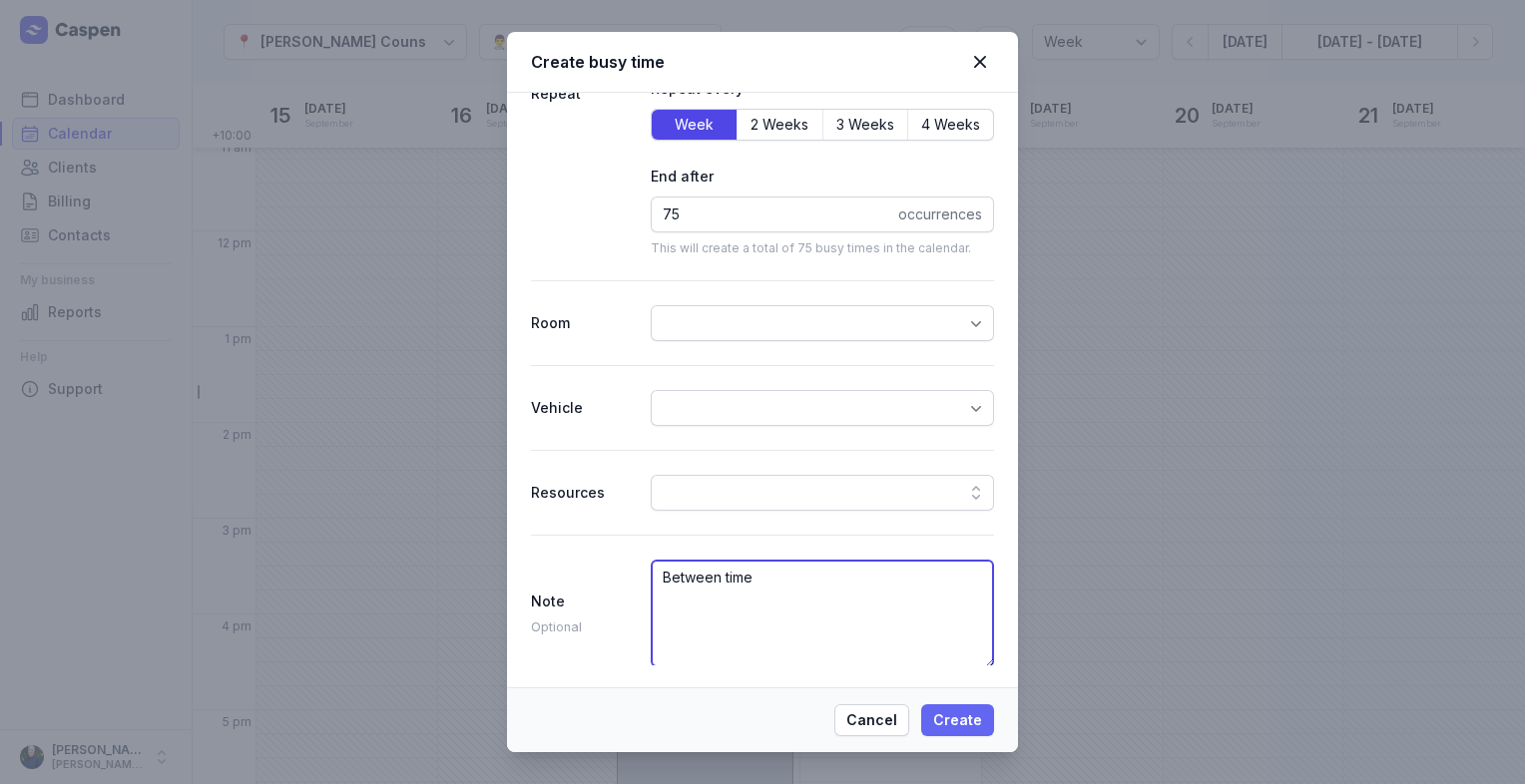 type on "Between time" 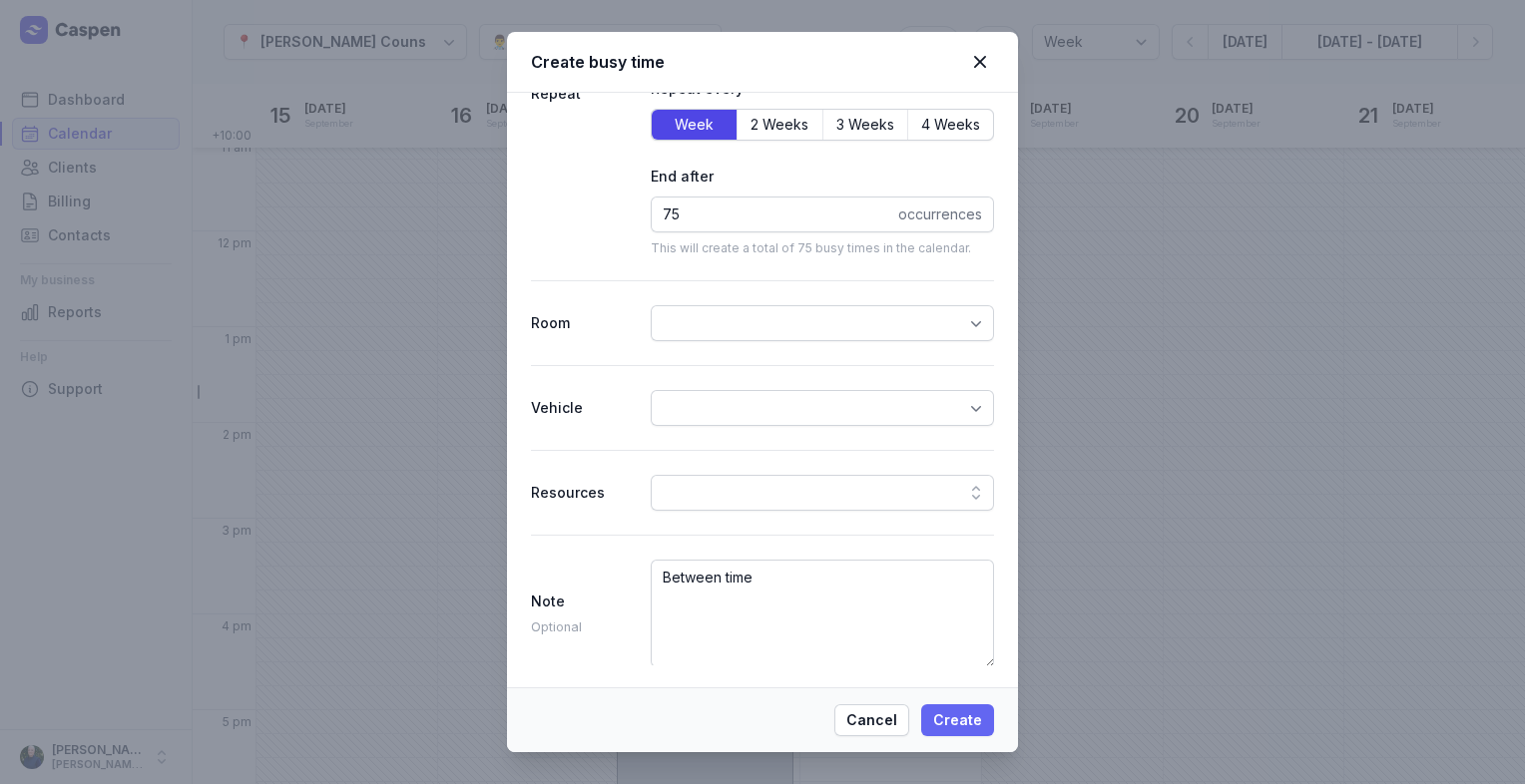 click on "Create" at bounding box center [957, 720] 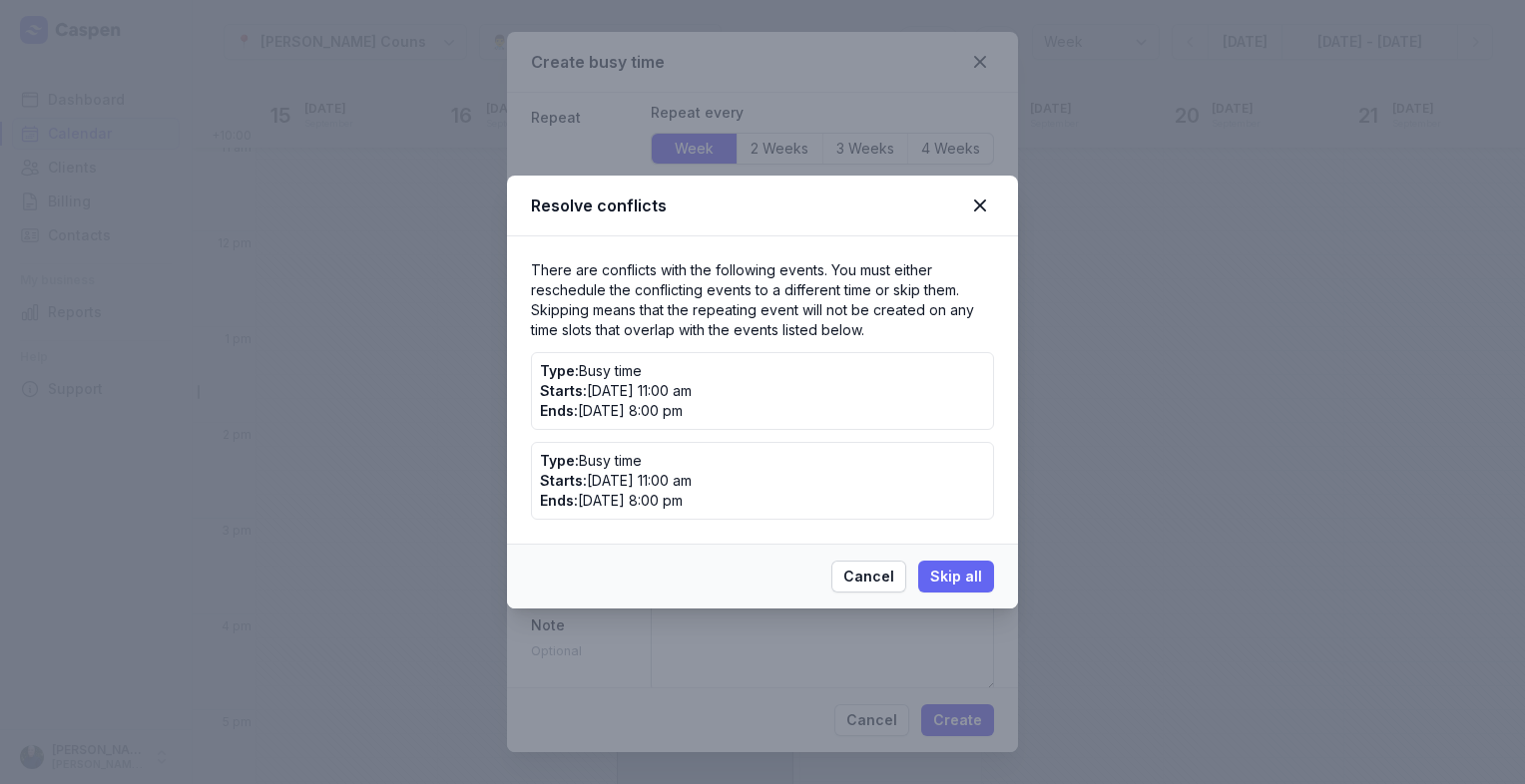 click on "Skip all" at bounding box center [956, 577] 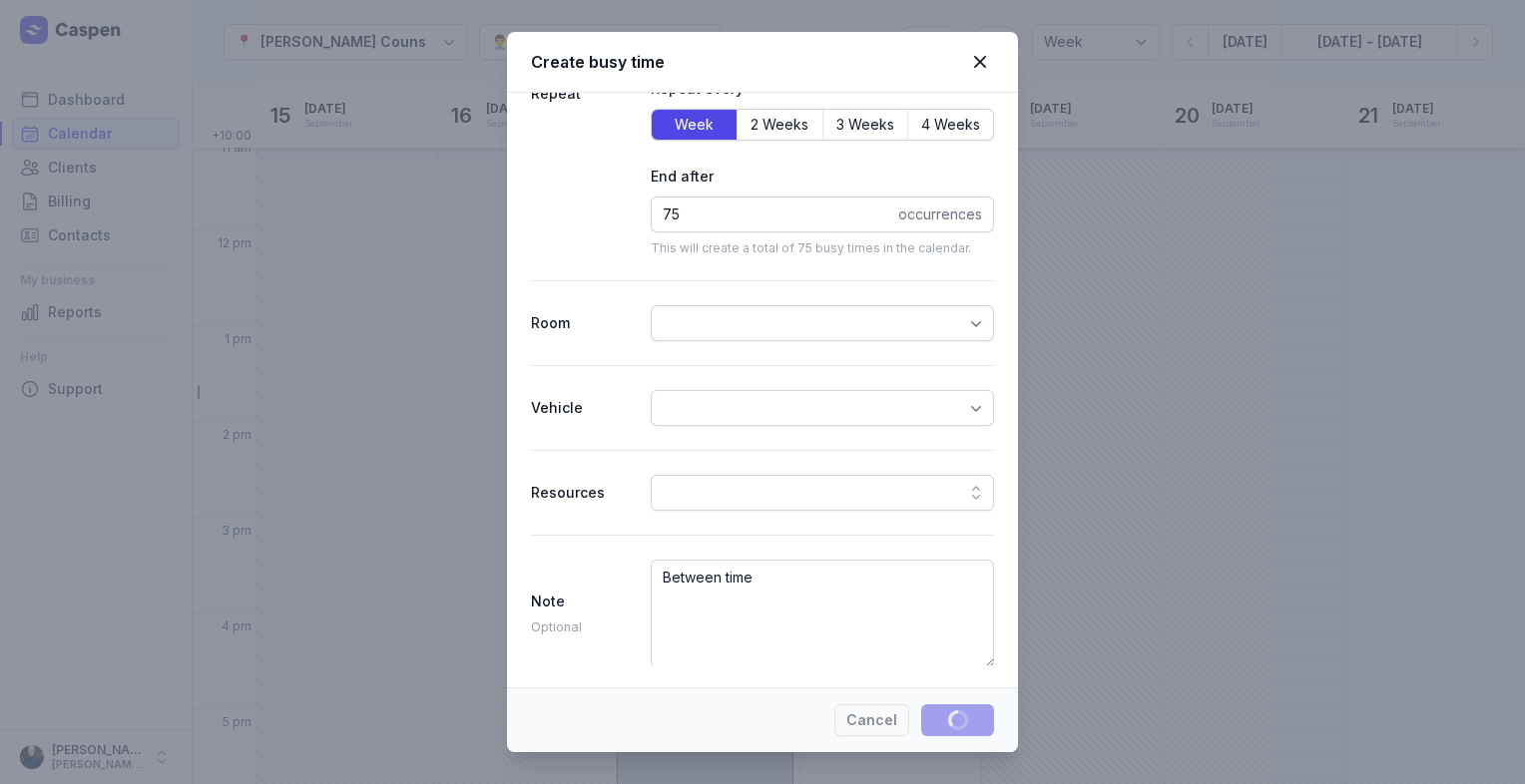 type 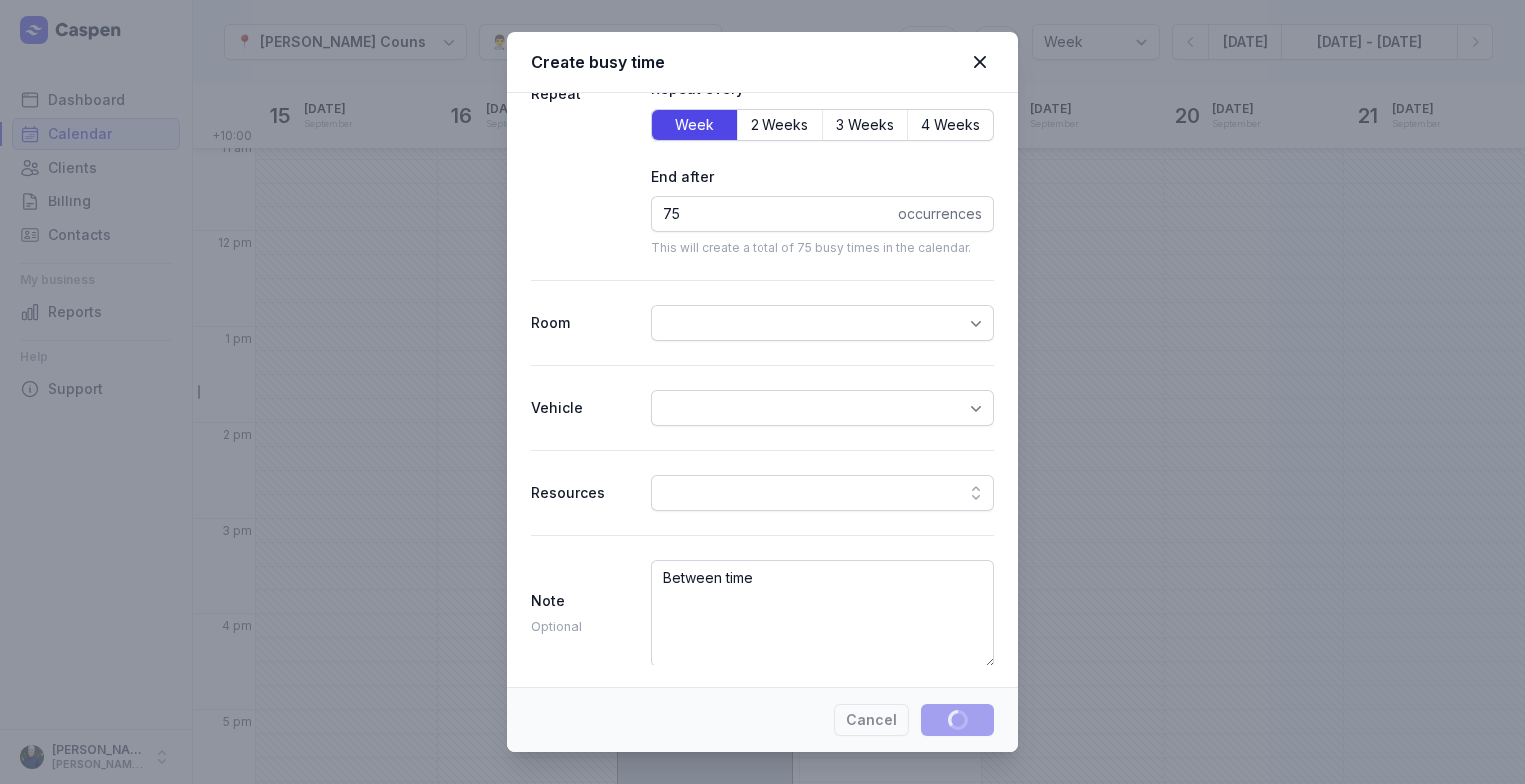 select 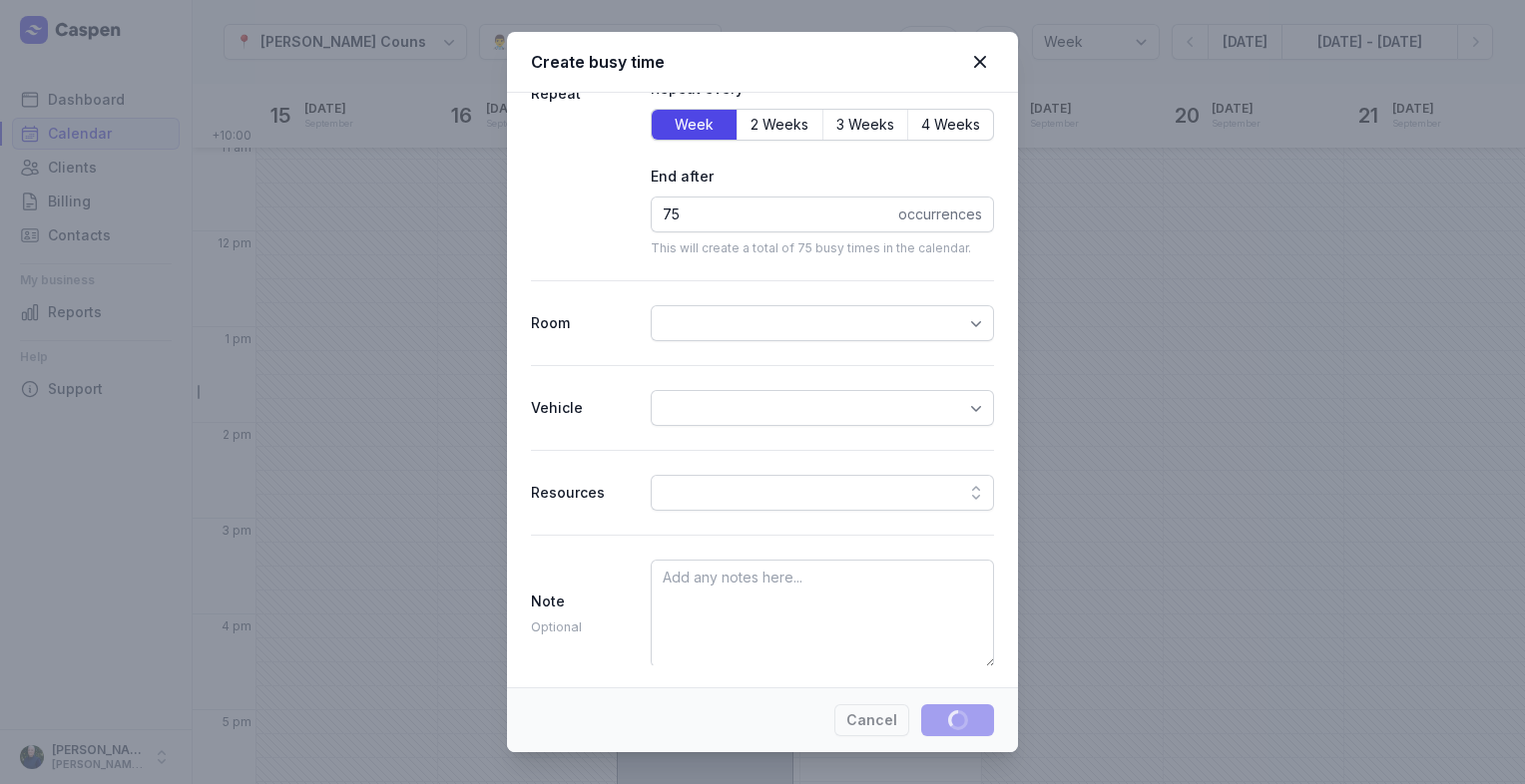 scroll, scrollTop: 463, scrollLeft: 0, axis: vertical 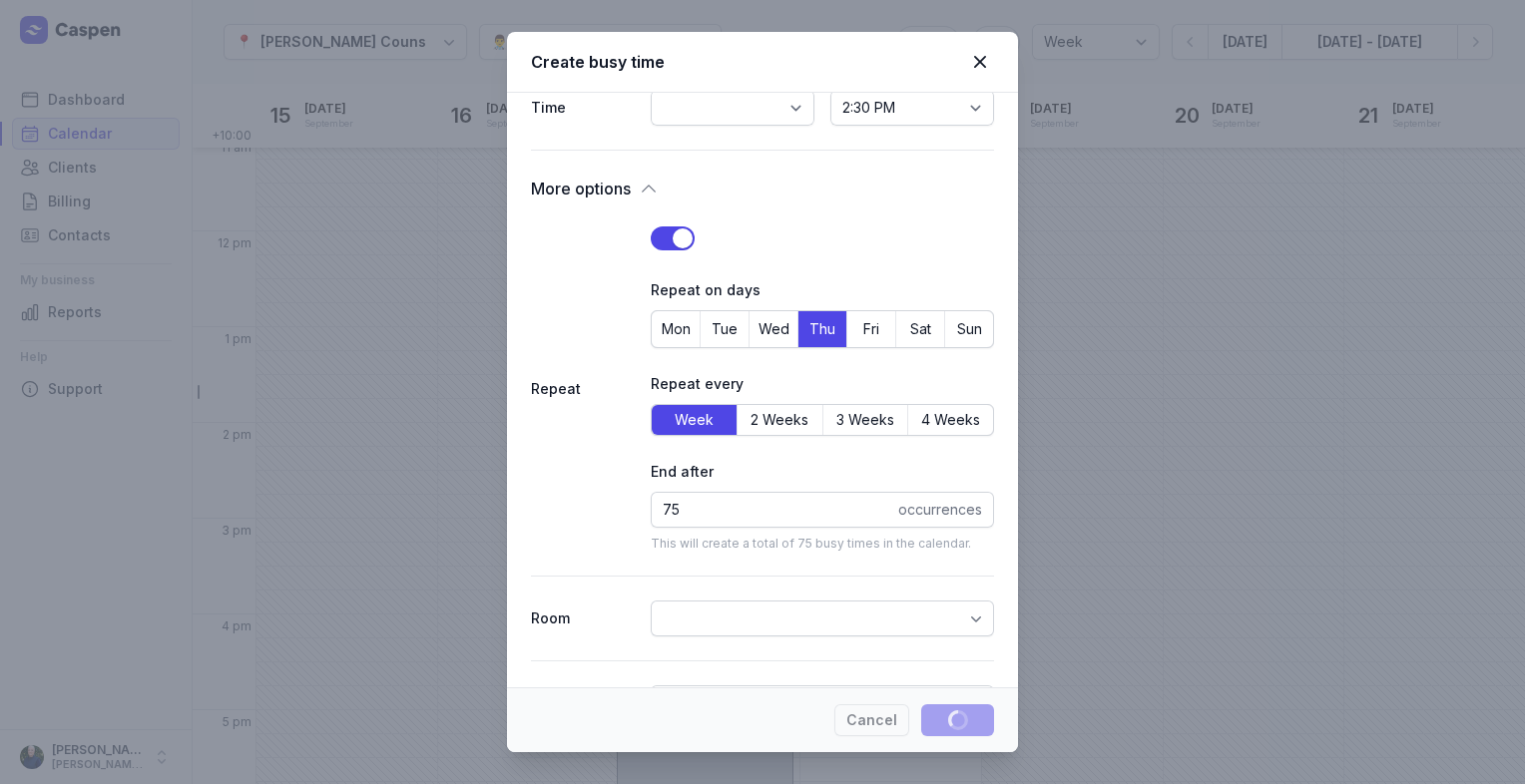 select 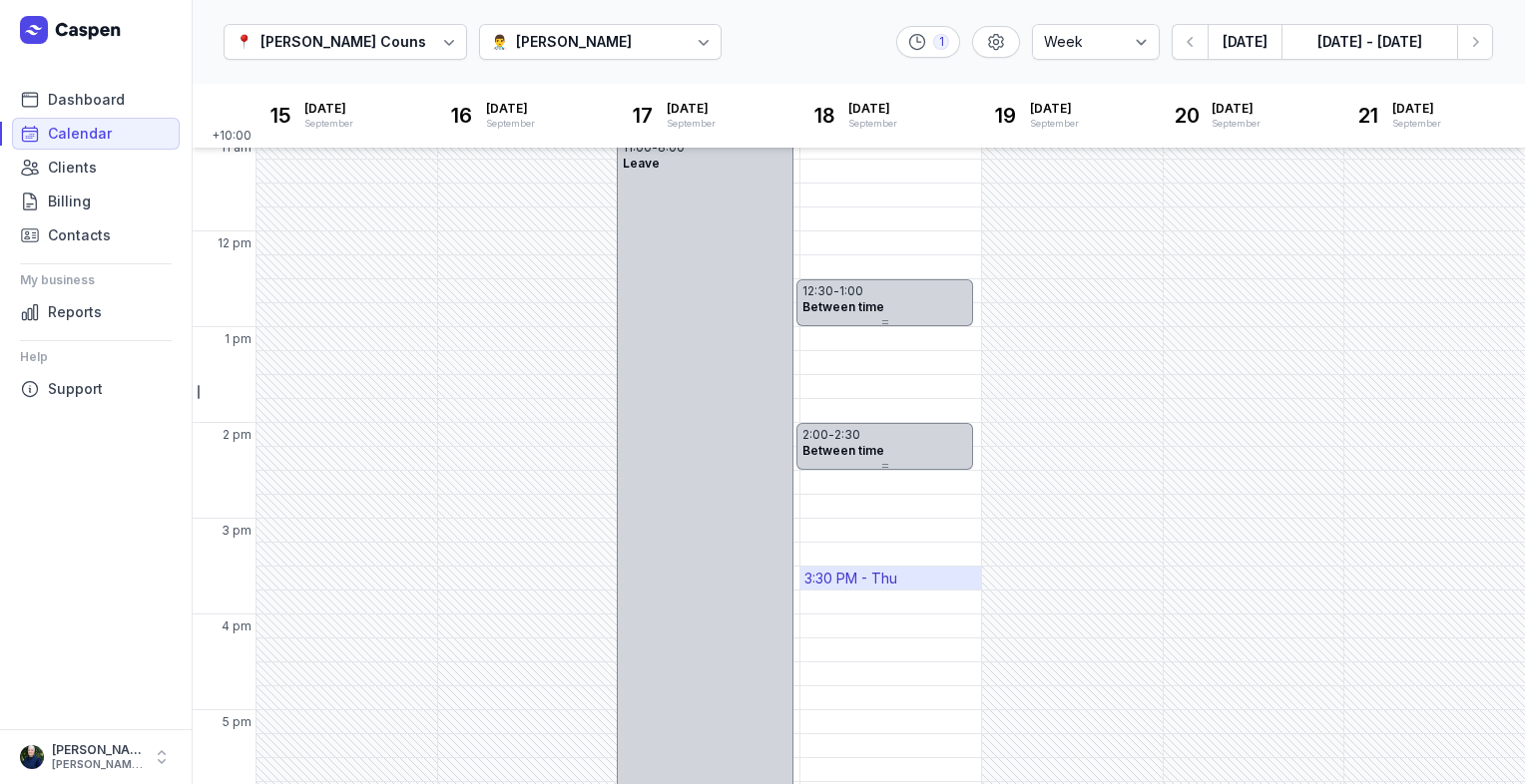 click on "3:30 PM - Thu" at bounding box center [850, 579] 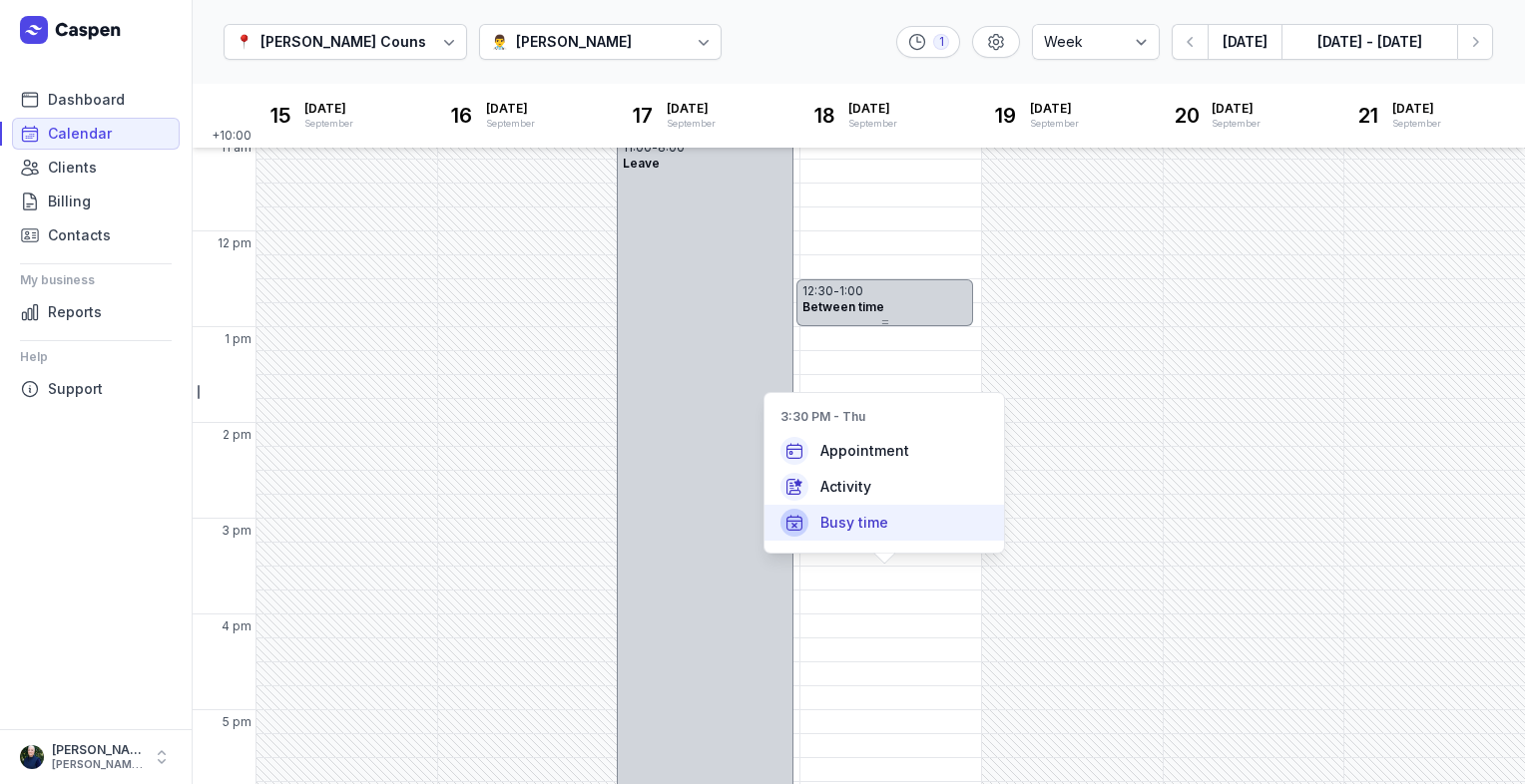 click on "Busy time" at bounding box center [854, 523] 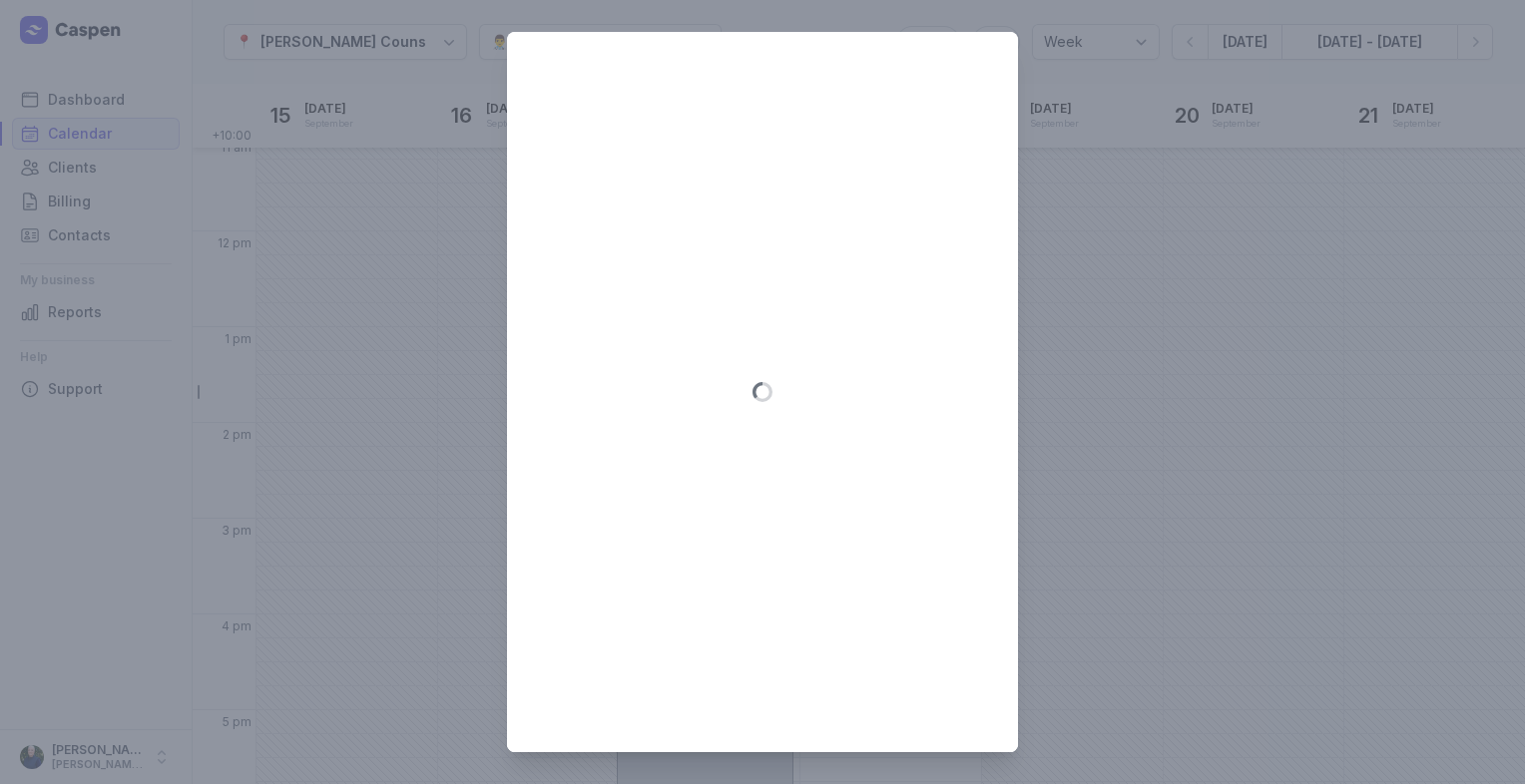 type on "[DATE]" 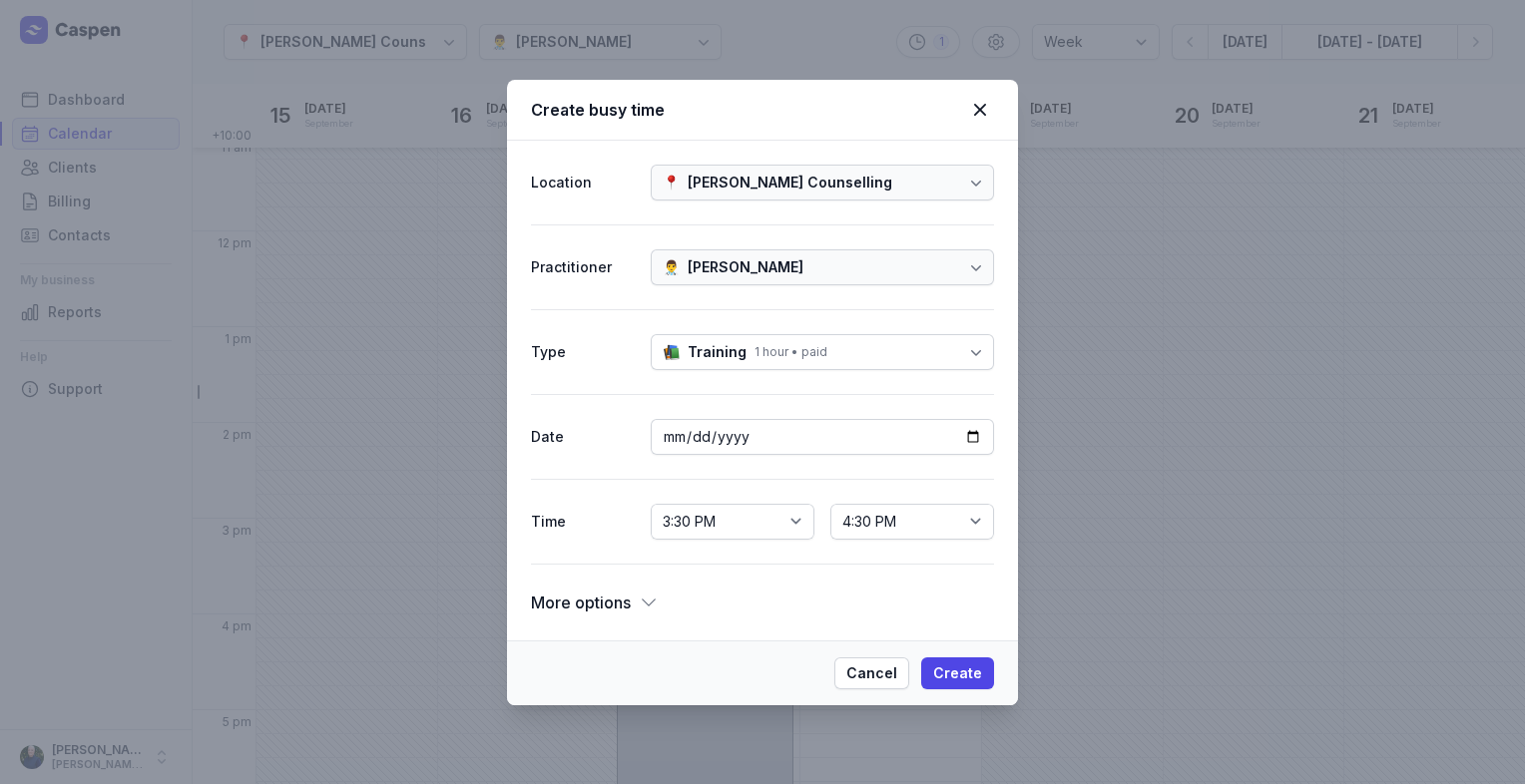 click on "1 hour • paid" at bounding box center [790, 352] 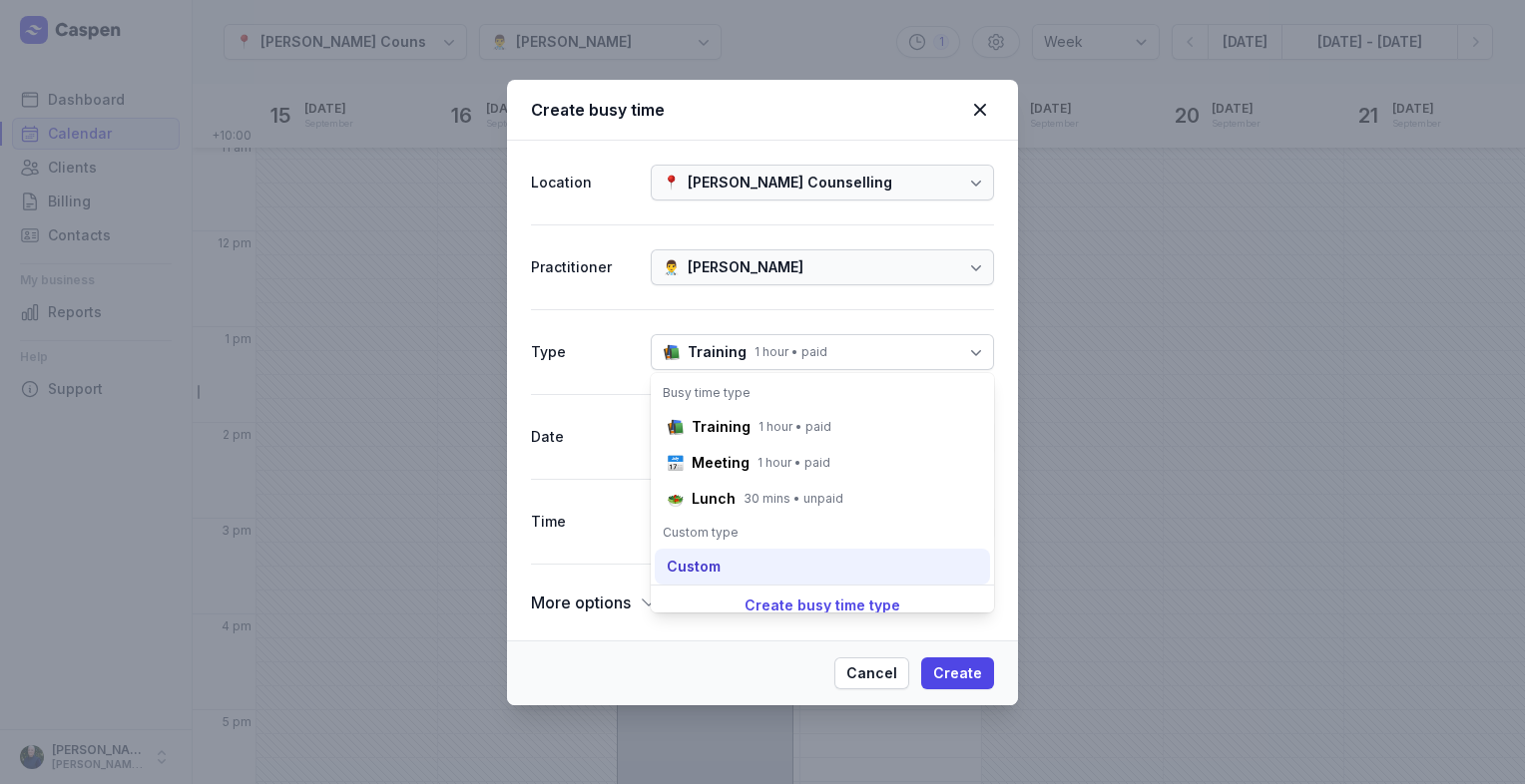 click on "Custom" at bounding box center (694, 567) 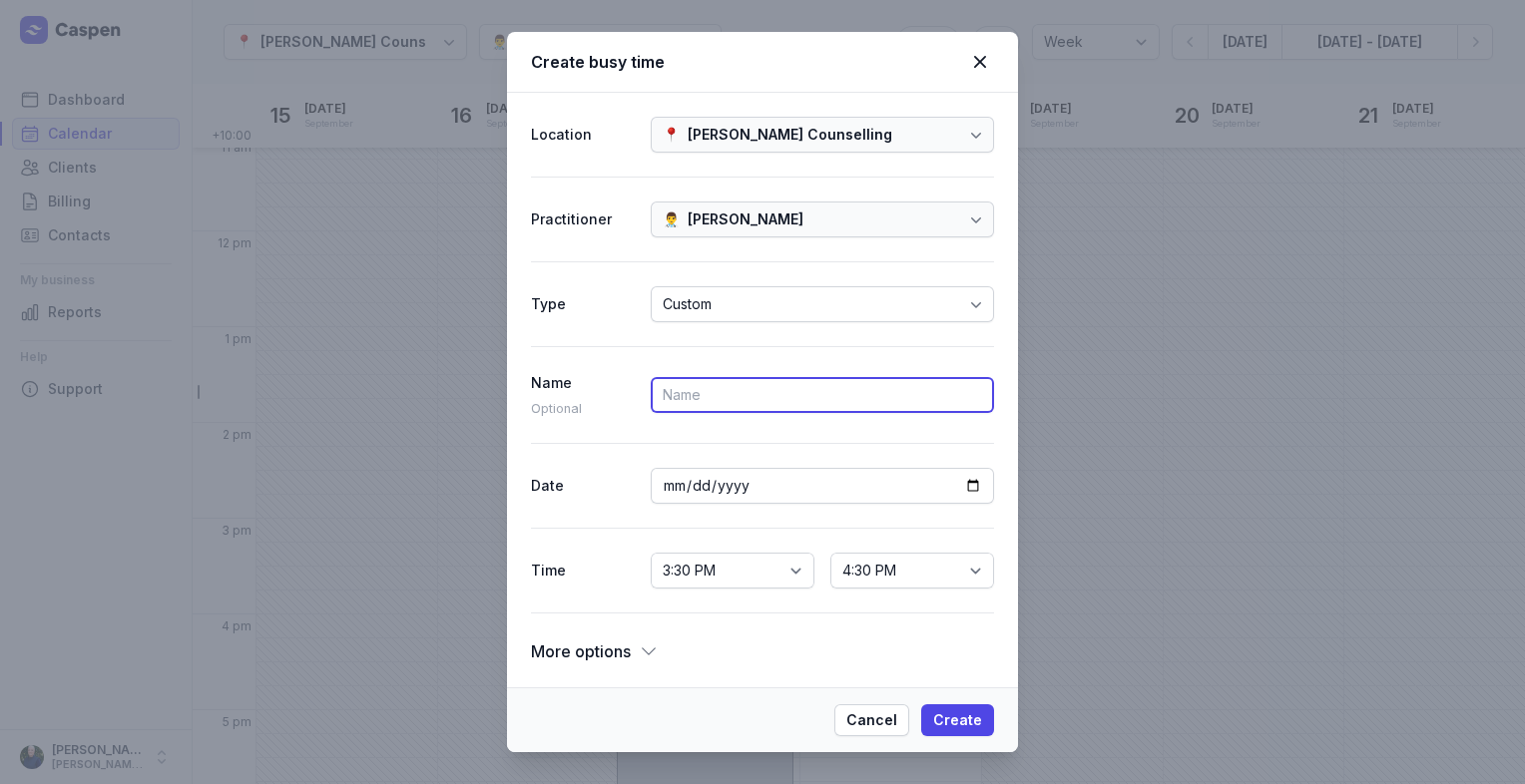 click 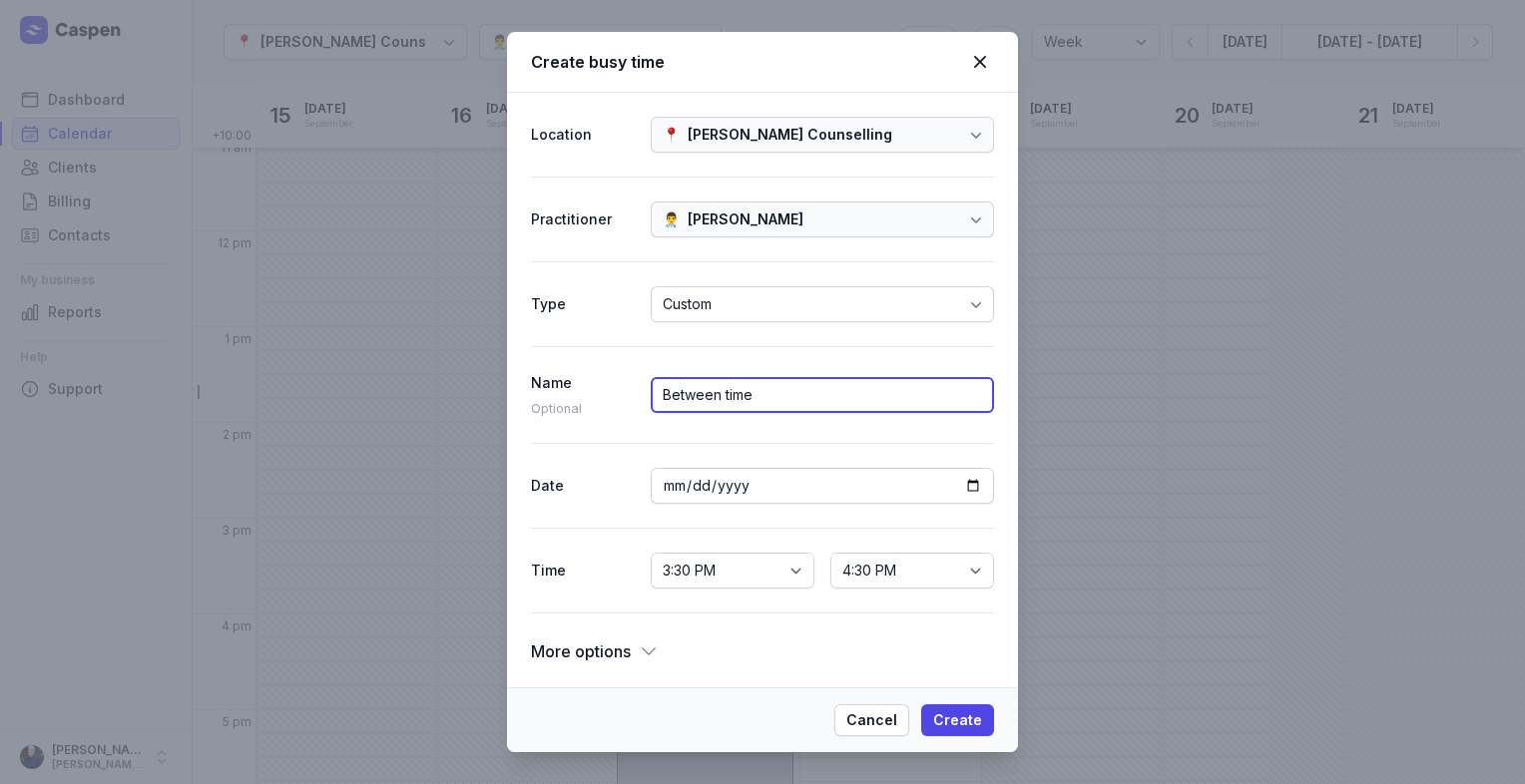 type on "Between time" 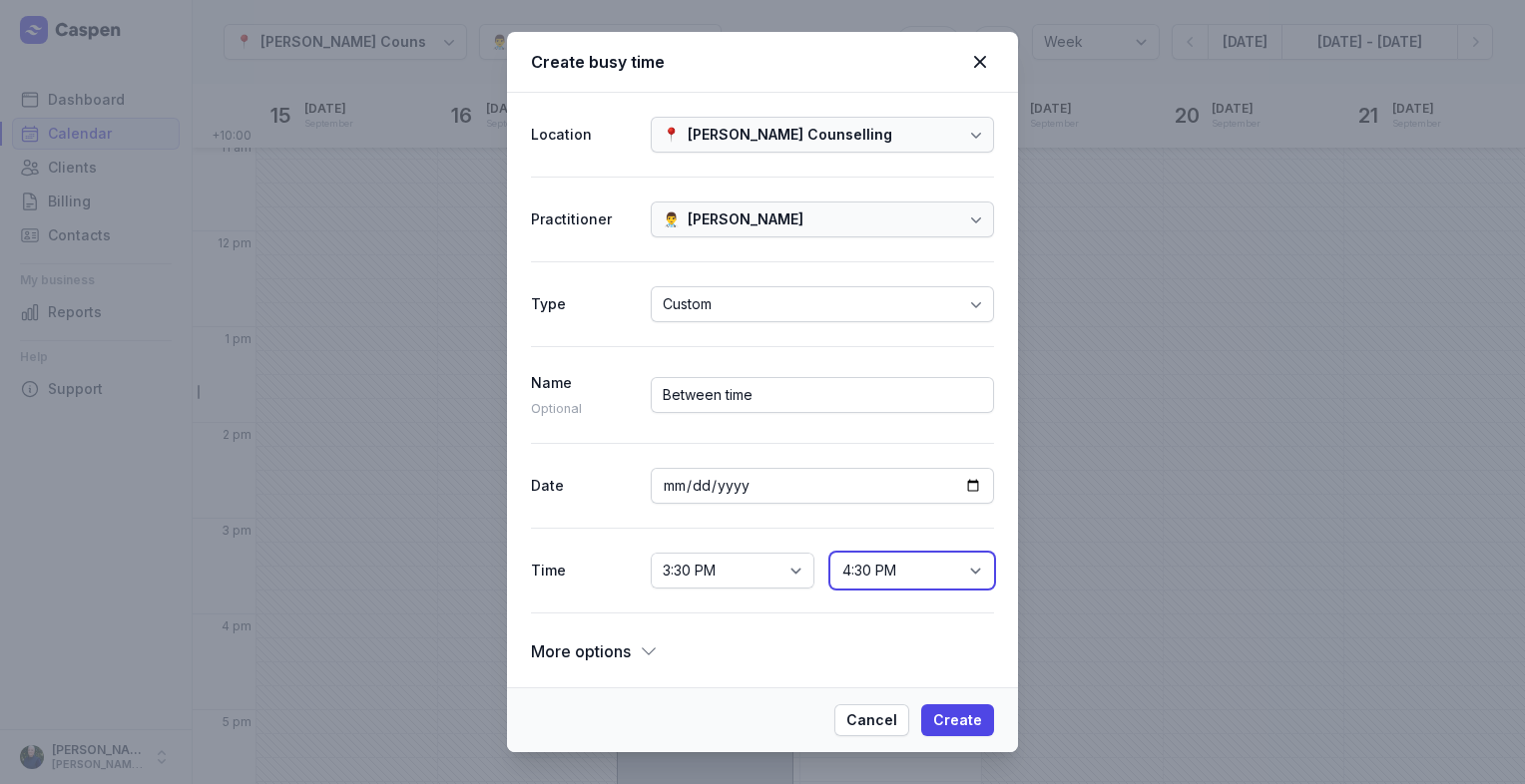click on "3:45 PM 4:00 PM 4:15 PM 4:30 PM 4:45 PM 5:00 PM 5:15 PM 5:30 PM 5:45 PM 6:00 PM 6:15 PM 6:30 PM 6:45 PM 7:00 PM 7:15 PM 7:30 PM 7:45 PM 8:00 PM 8:15 PM 8:30 PM 8:45 PM 9:00 PM 9:15 PM 9:30 PM 9:45 PM 10:00 PM 10:15 PM 10:30 PM 10:45 PM 11:00 PM 11:15 PM 11:30 PM 11:45 PM 12:00 AM" at bounding box center [912, 571] 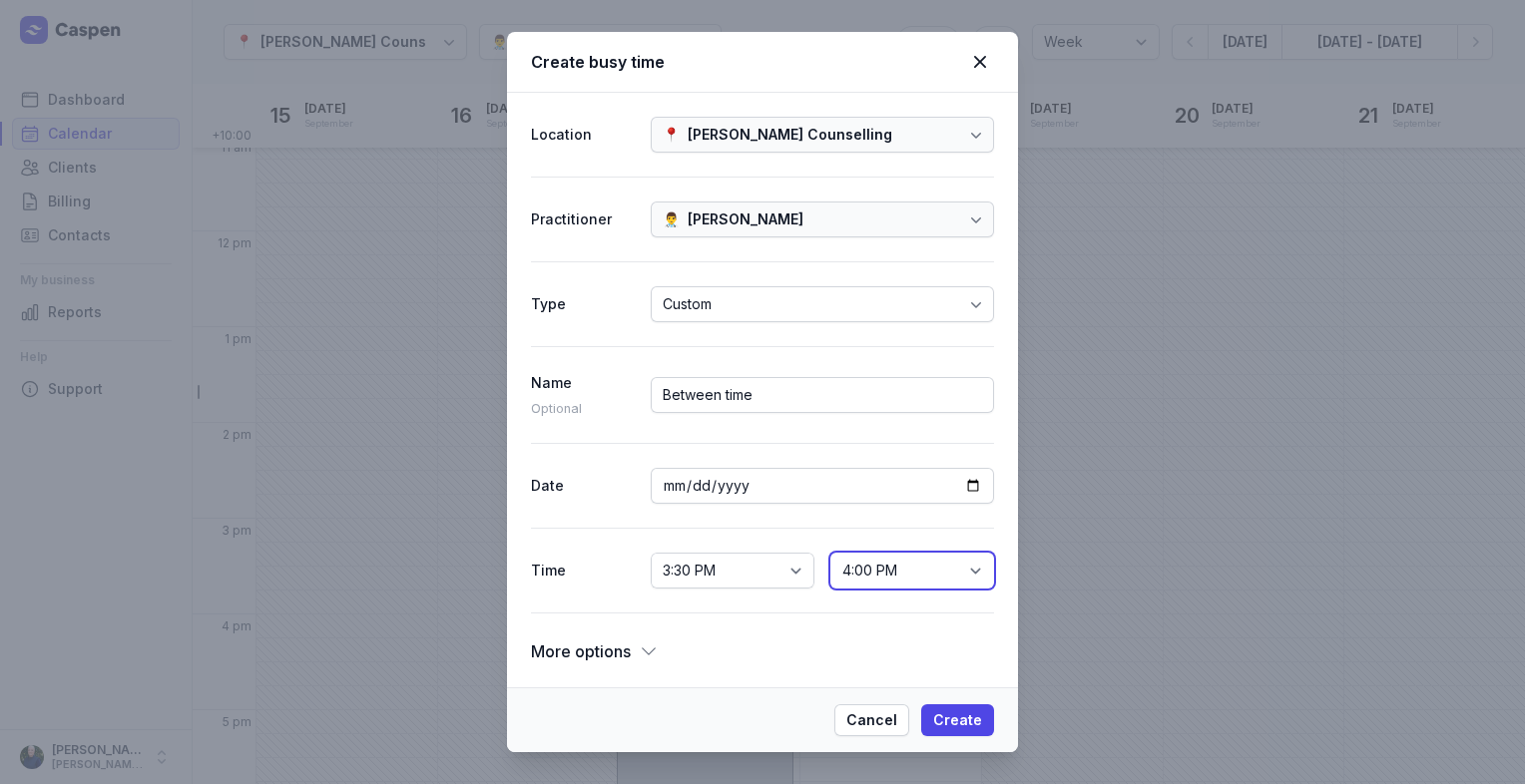 click on "3:45 PM 4:00 PM 4:15 PM 4:30 PM 4:45 PM 5:00 PM 5:15 PM 5:30 PM 5:45 PM 6:00 PM 6:15 PM 6:30 PM 6:45 PM 7:00 PM 7:15 PM 7:30 PM 7:45 PM 8:00 PM 8:15 PM 8:30 PM 8:45 PM 9:00 PM 9:15 PM 9:30 PM 9:45 PM 10:00 PM 10:15 PM 10:30 PM 10:45 PM 11:00 PM 11:15 PM 11:30 PM 11:45 PM 12:00 AM" at bounding box center [912, 571] 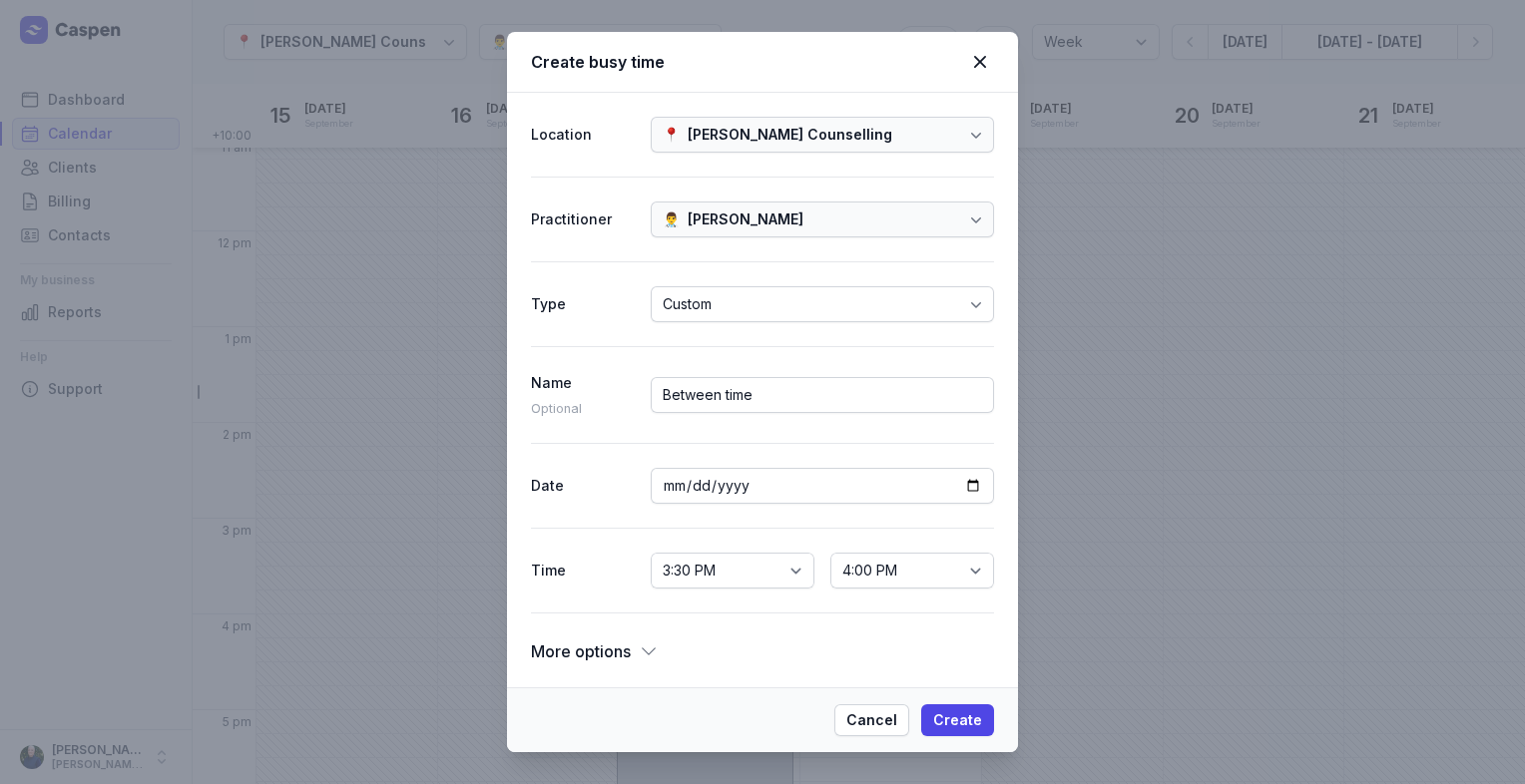 click 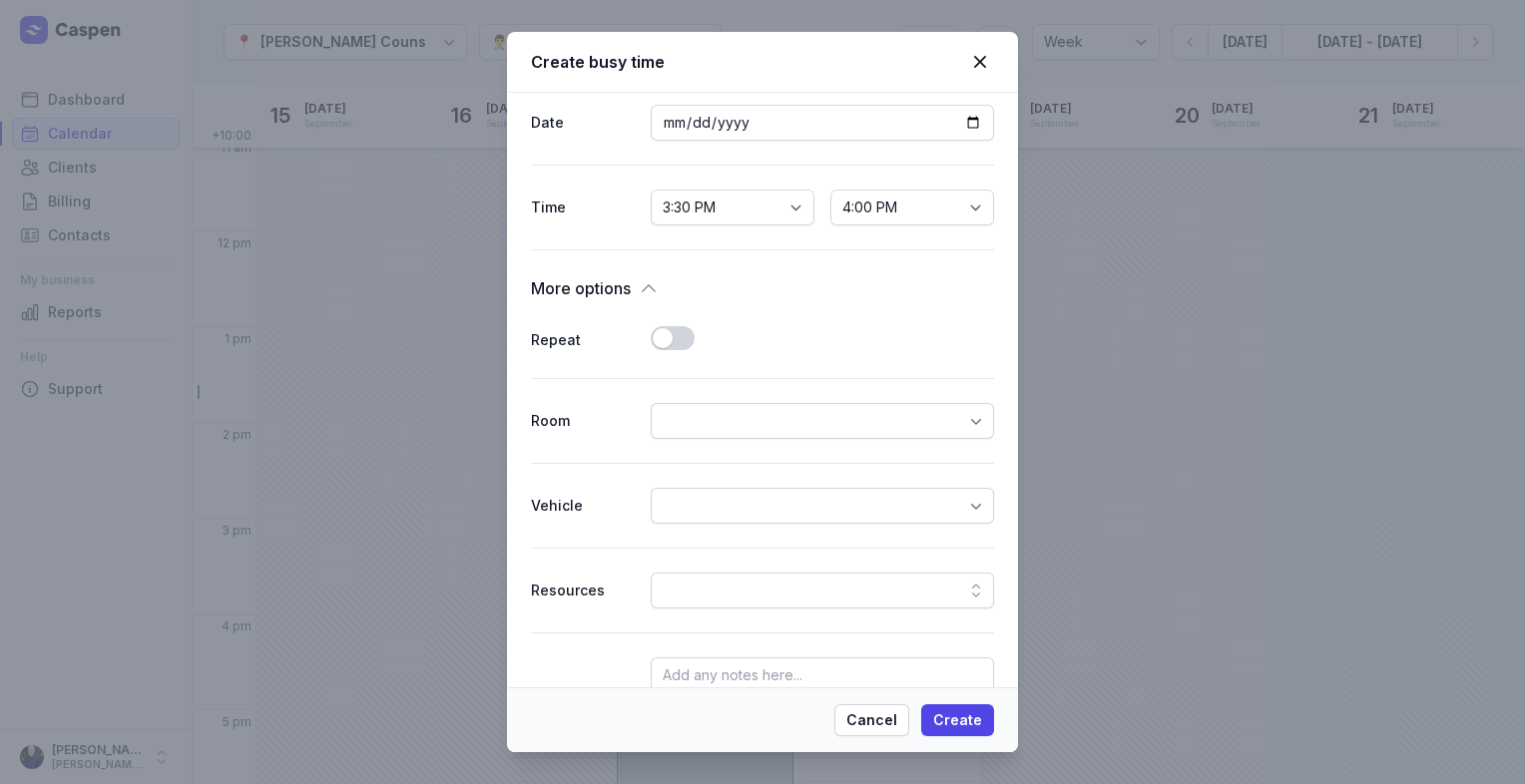 scroll, scrollTop: 463, scrollLeft: 0, axis: vertical 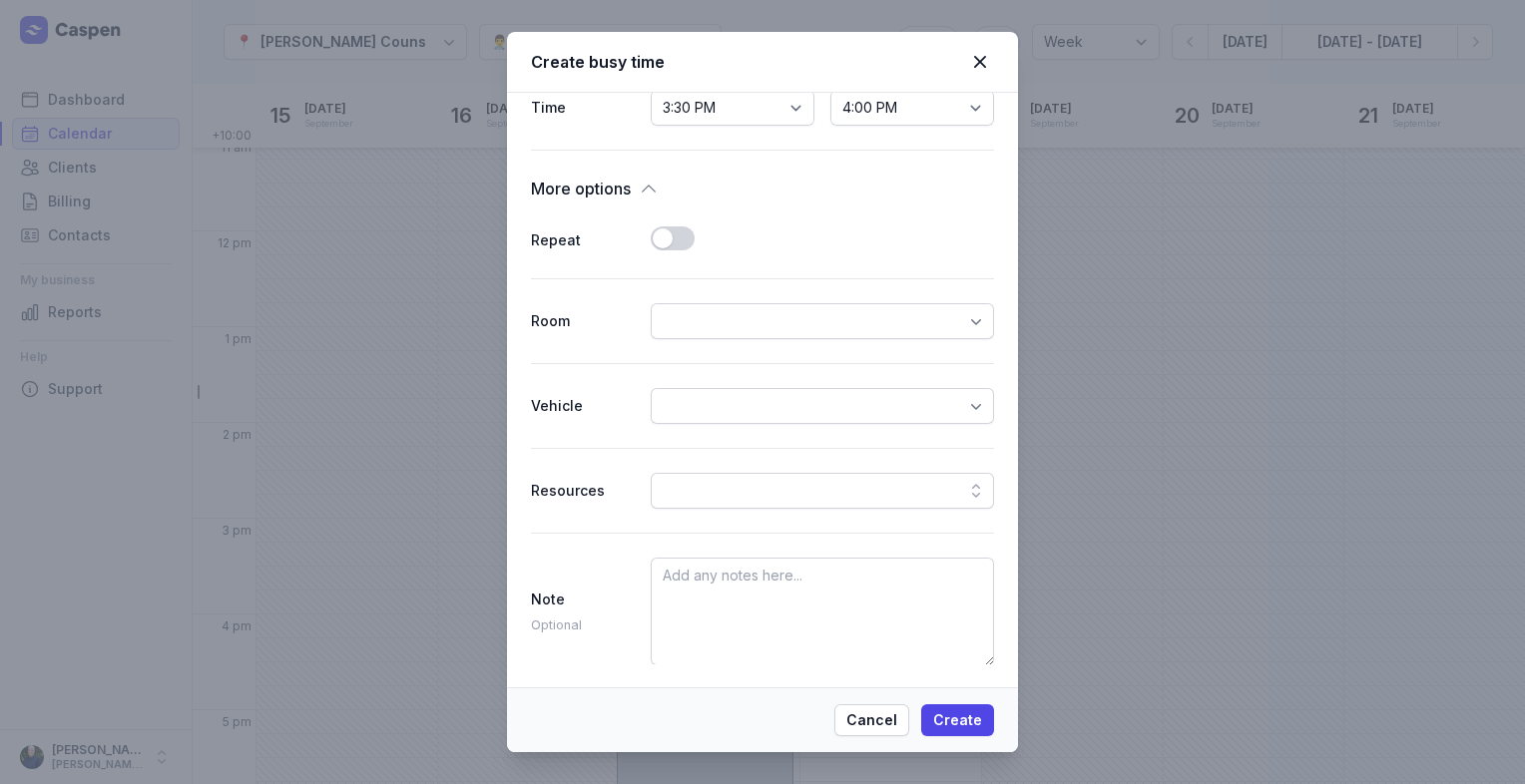 click at bounding box center [822, 491] 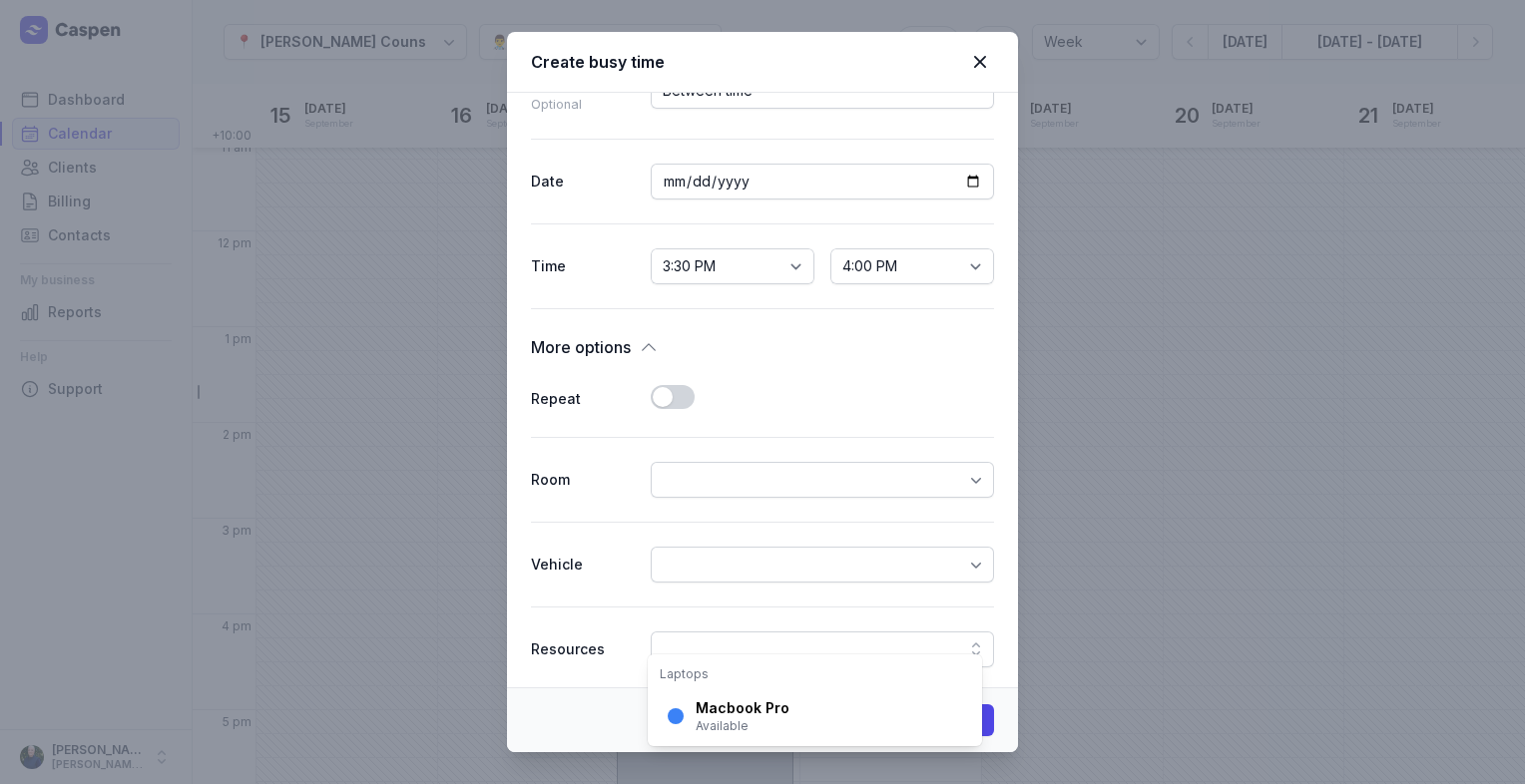 scroll, scrollTop: 263, scrollLeft: 0, axis: vertical 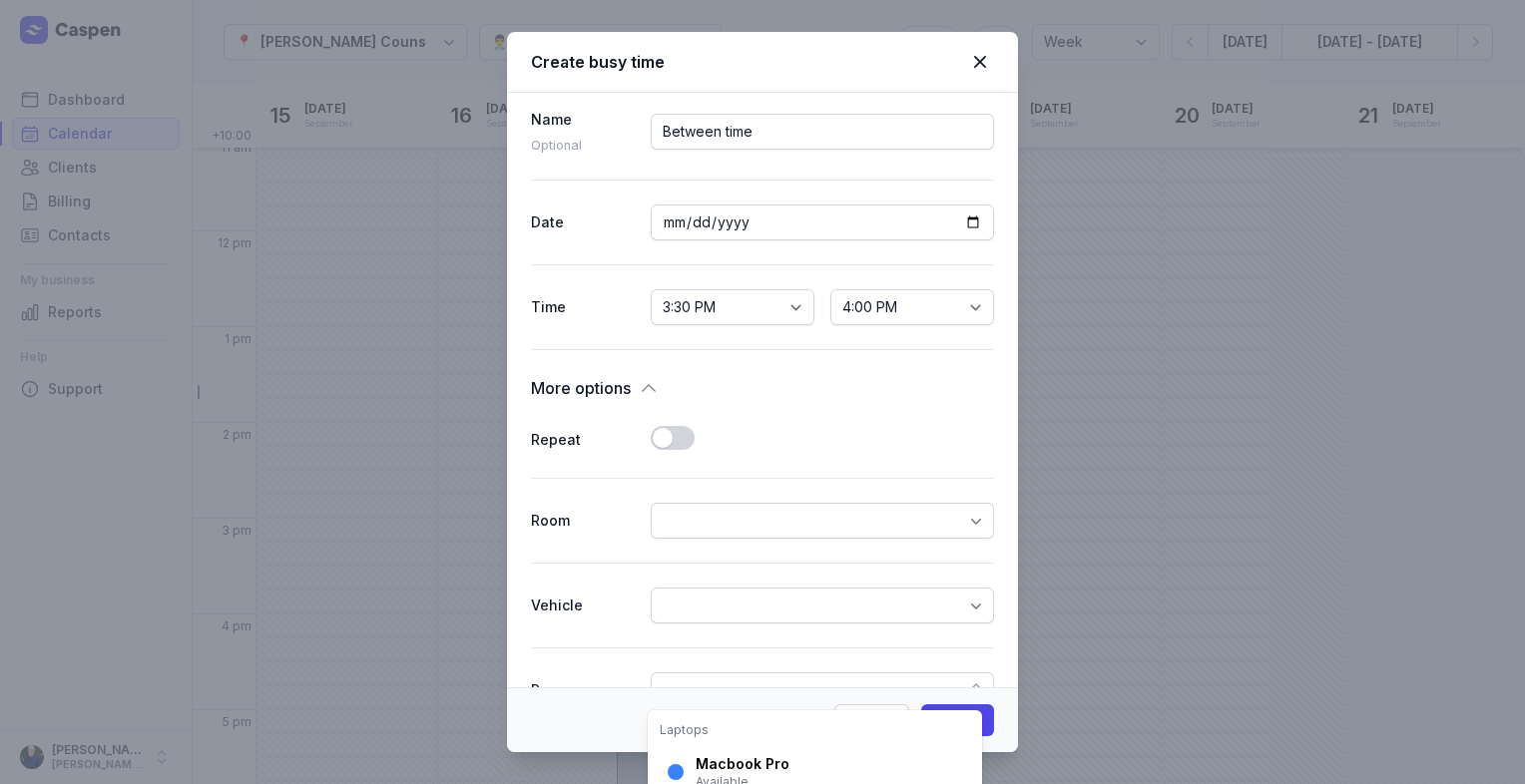 click on "Use setting" 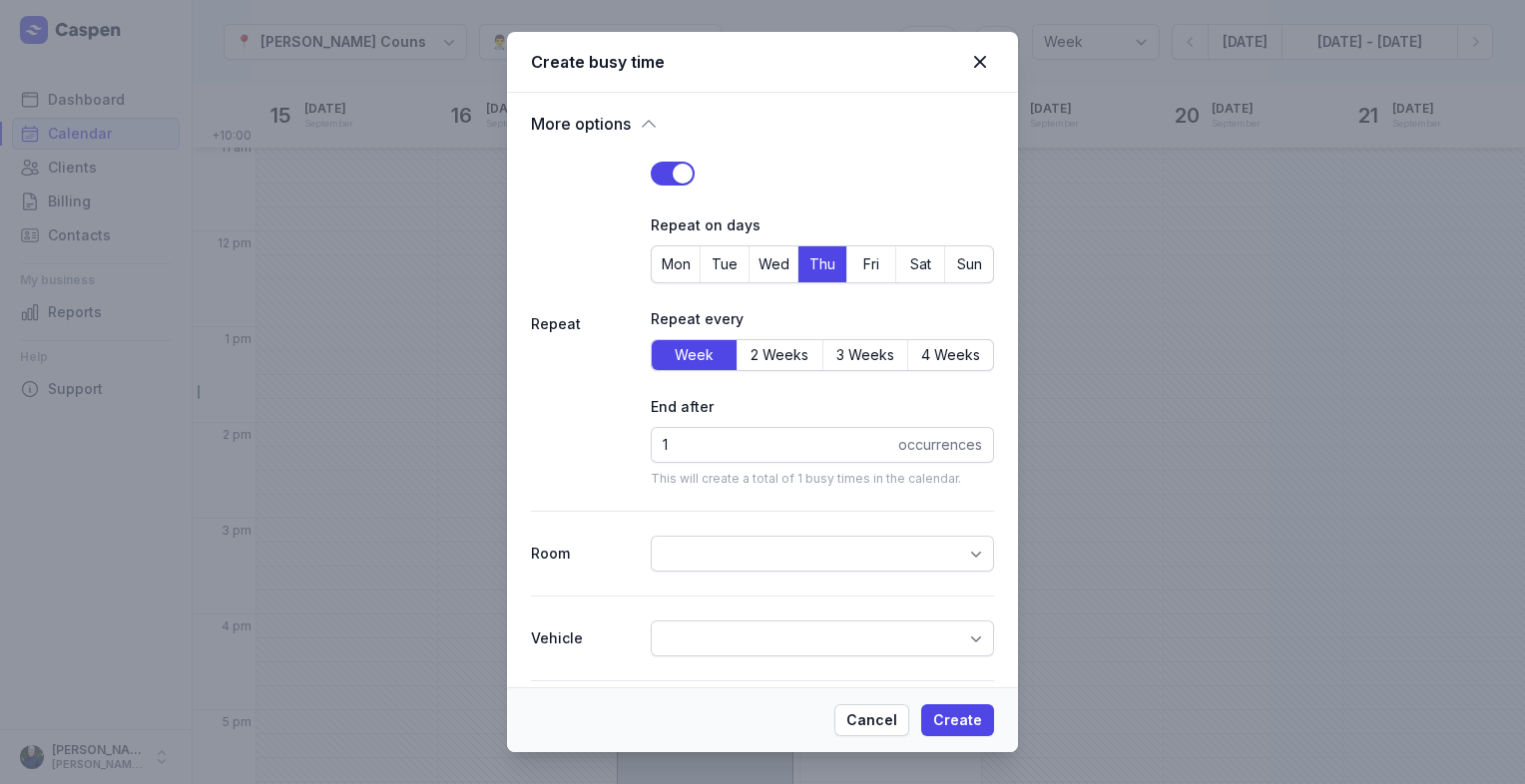 scroll, scrollTop: 563, scrollLeft: 0, axis: vertical 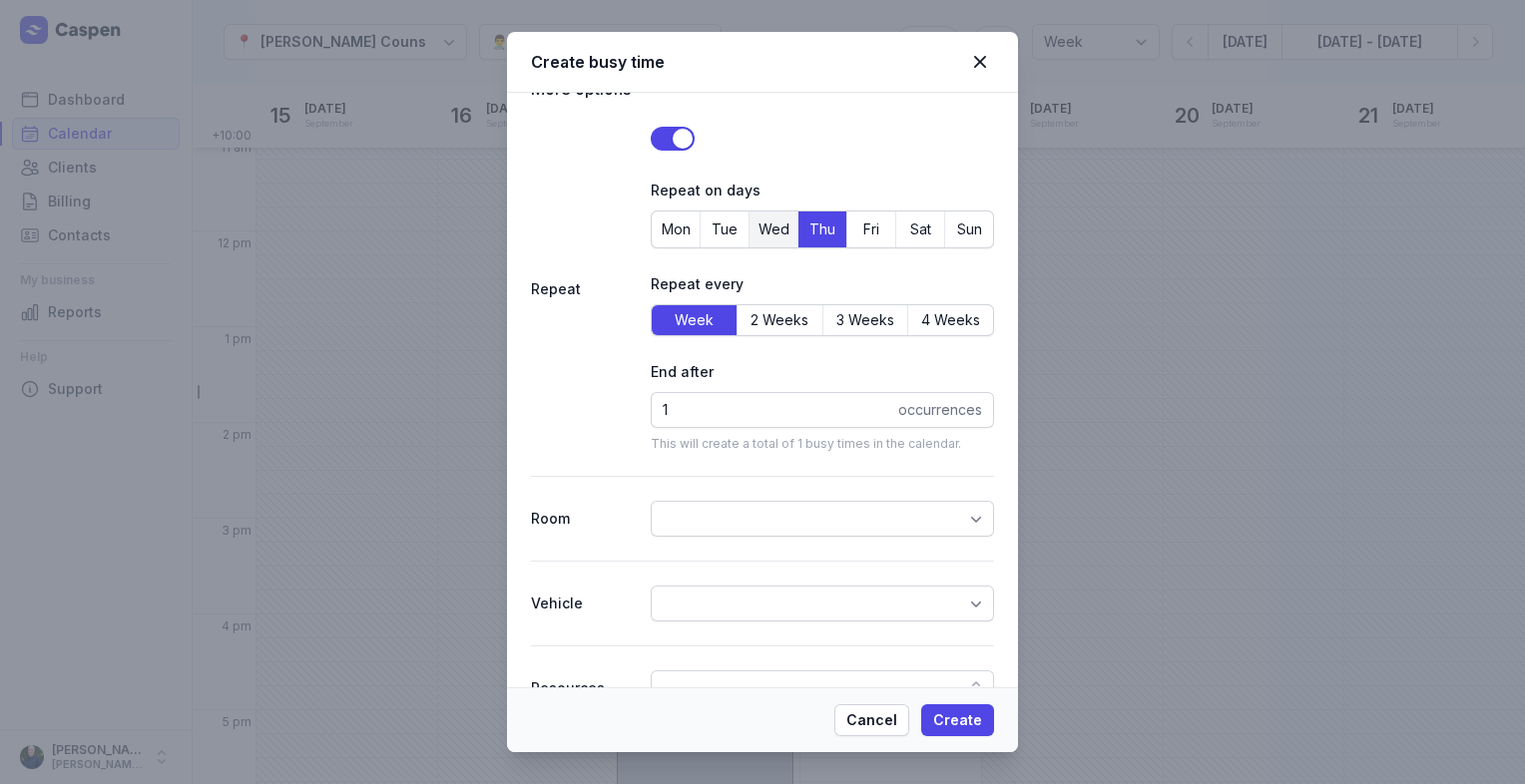 click on "Wed" at bounding box center (773, 229) 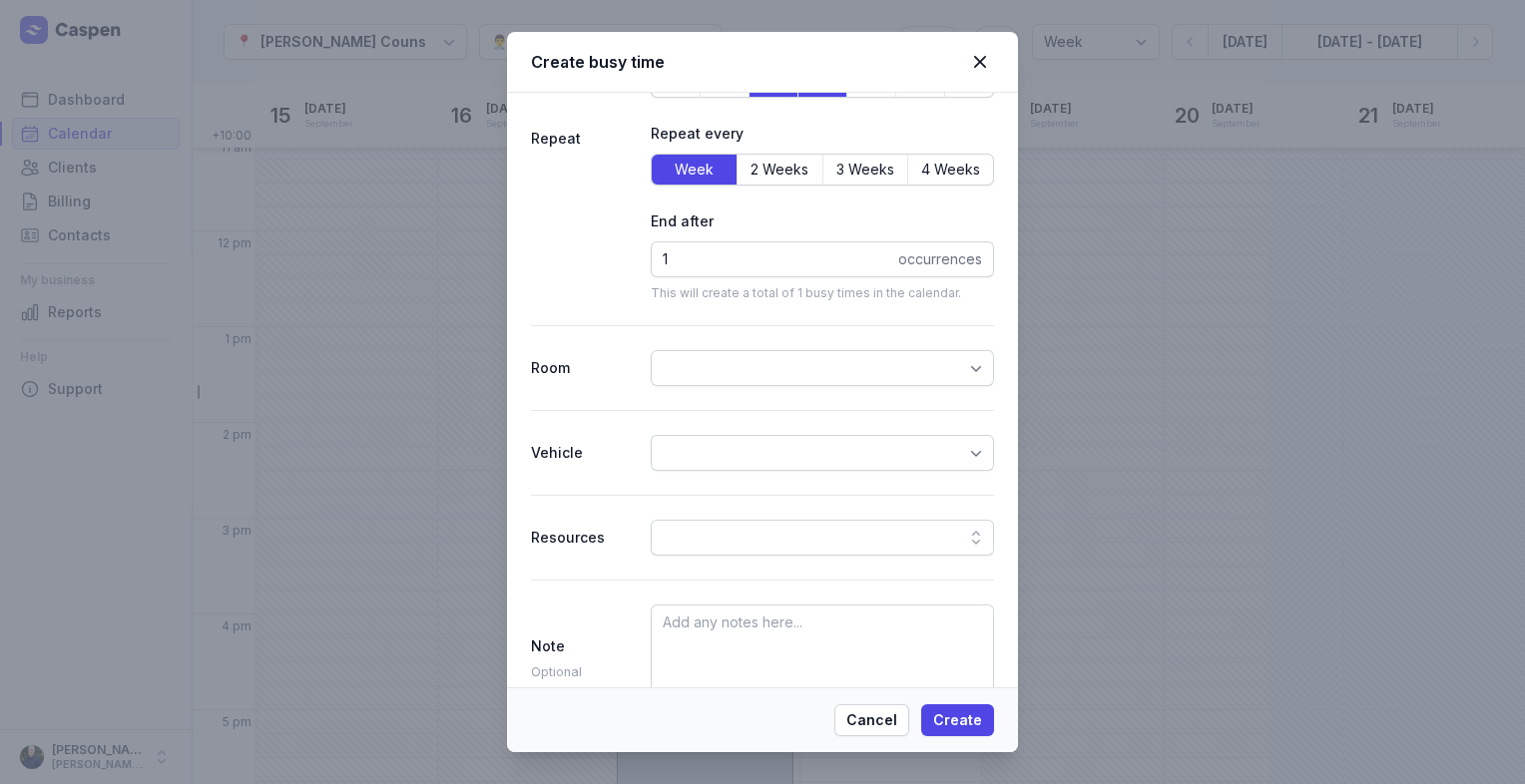 scroll, scrollTop: 758, scrollLeft: 0, axis: vertical 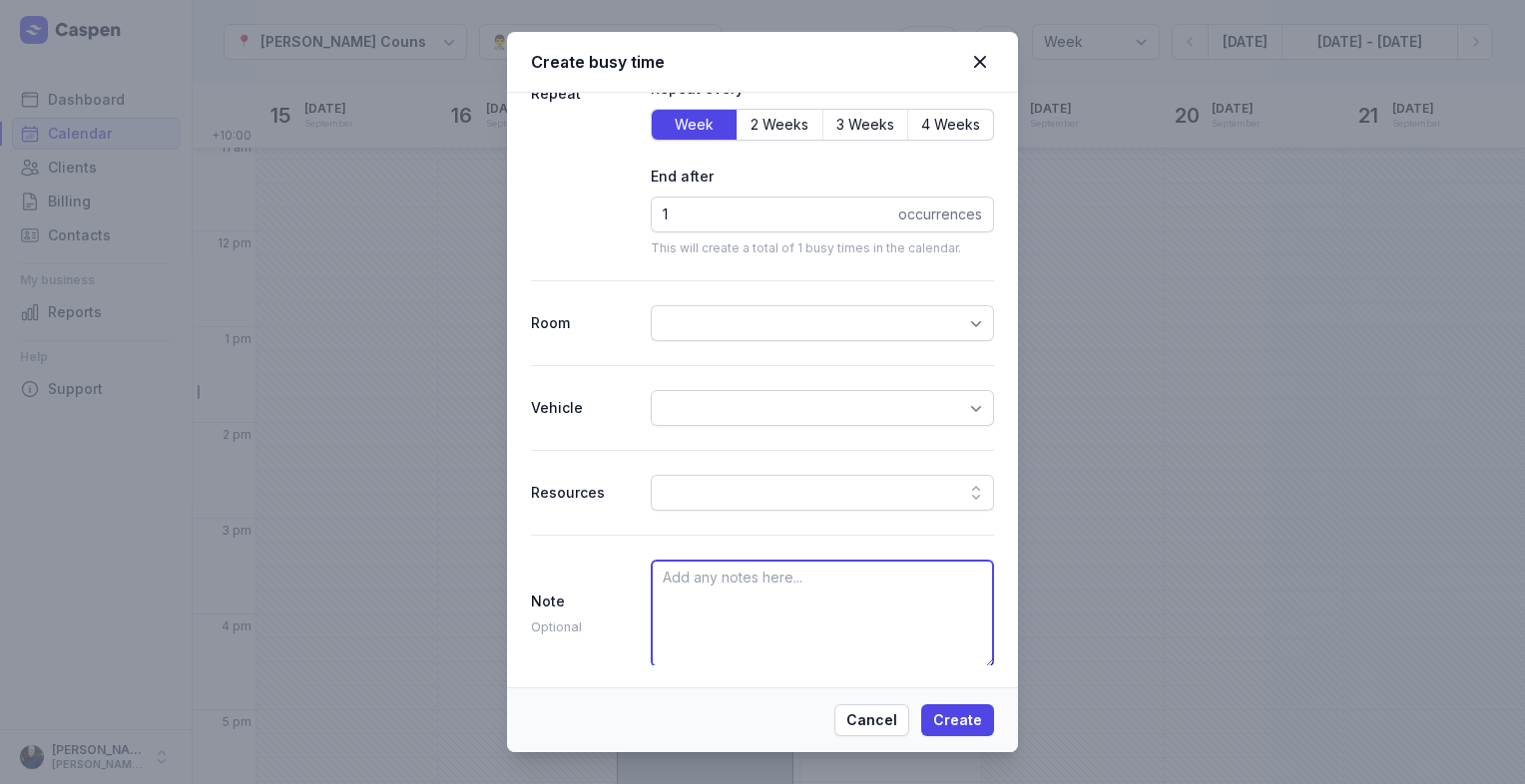 paste on "Between time" 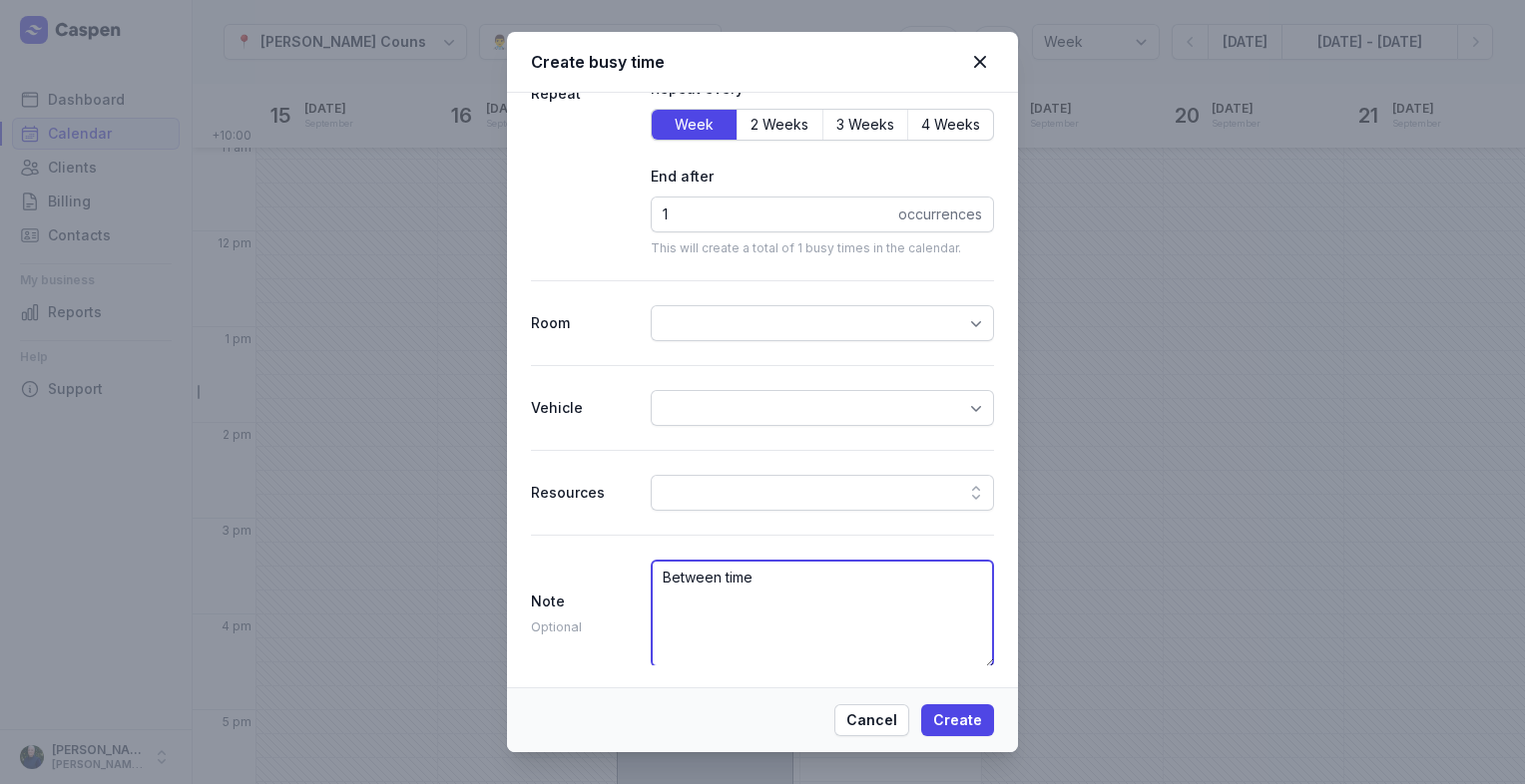 type on "Between time" 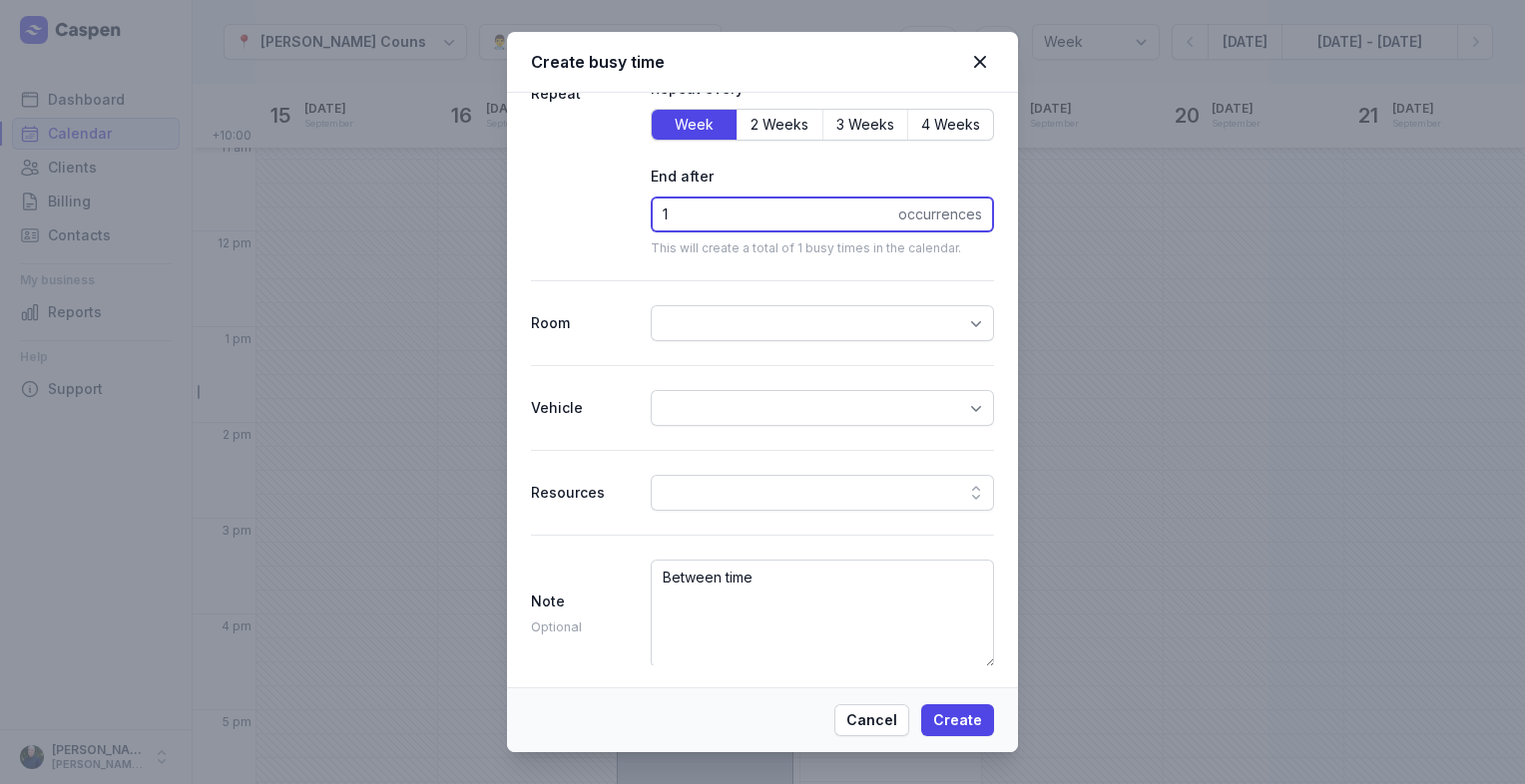 drag, startPoint x: 686, startPoint y: 199, endPoint x: 642, endPoint y: 203, distance: 44.181444 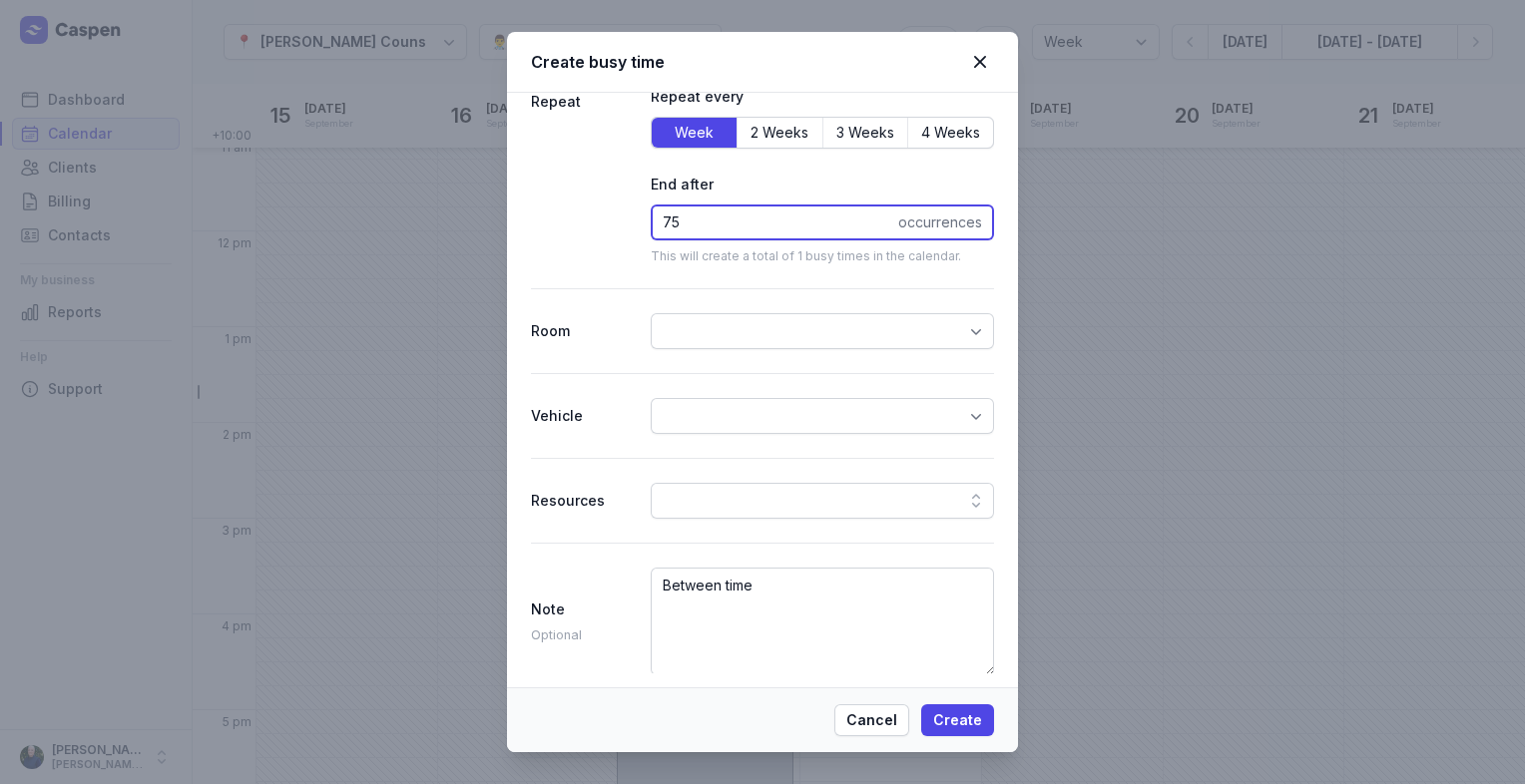 scroll, scrollTop: 758, scrollLeft: 0, axis: vertical 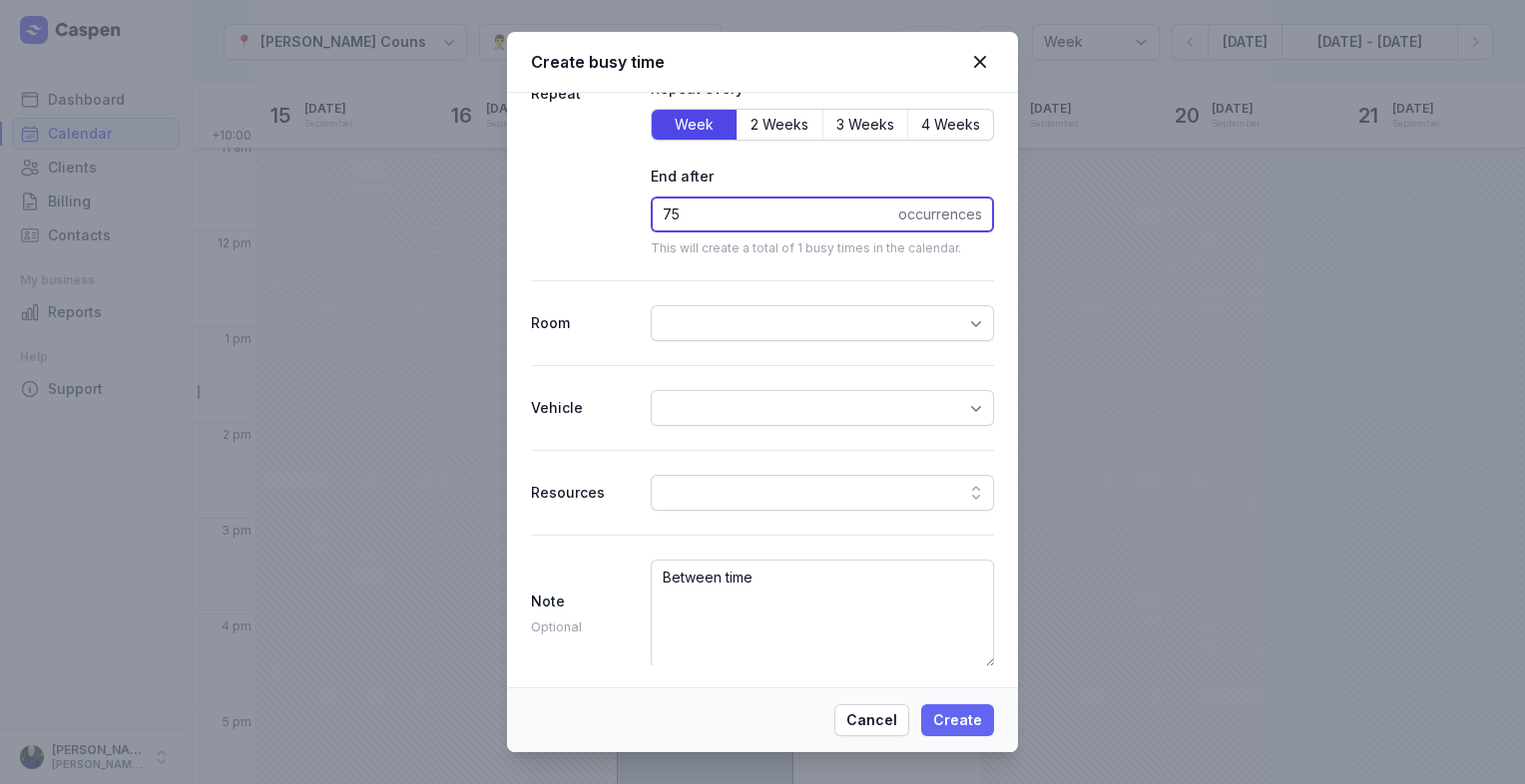 type on "75" 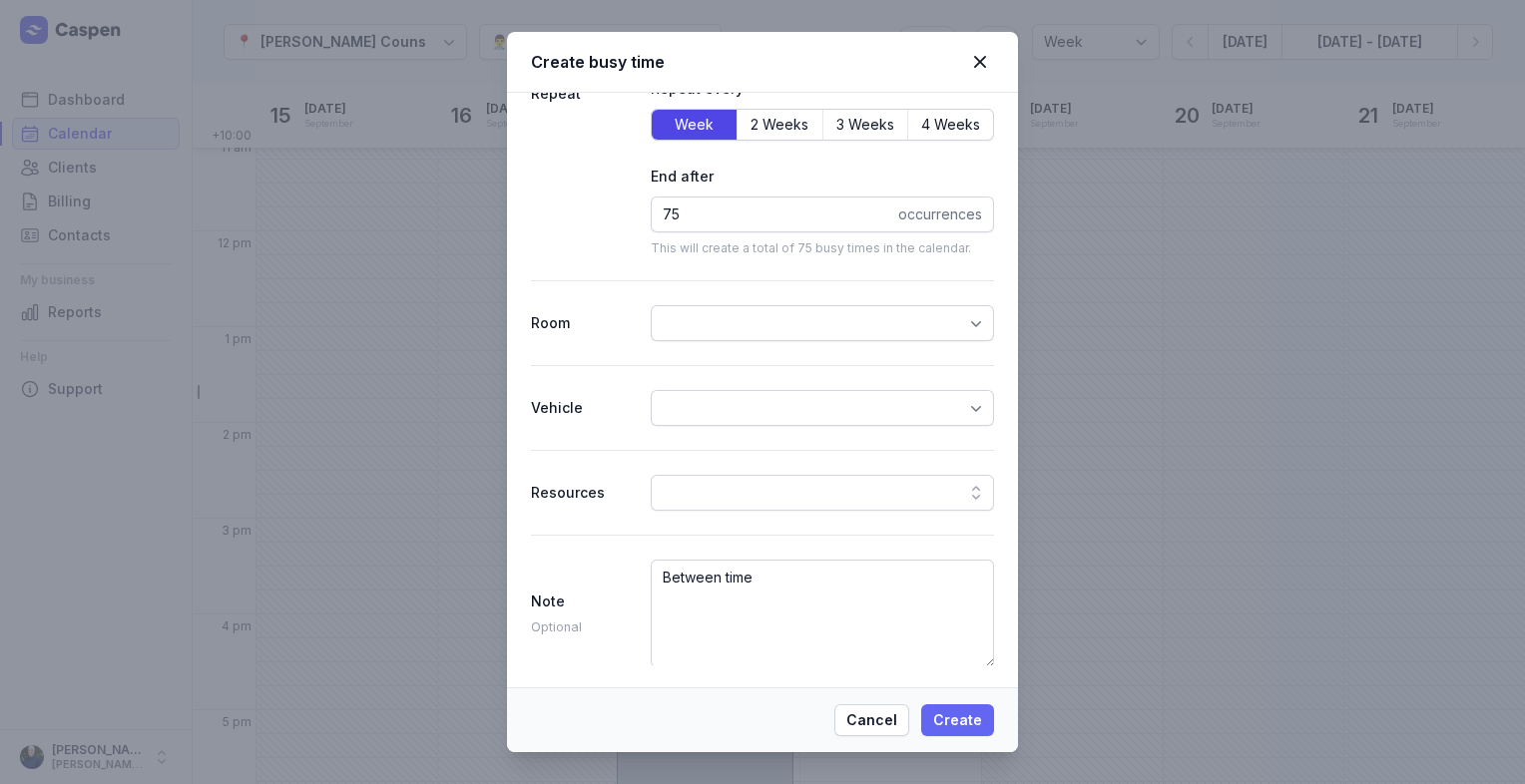 click on "Create" at bounding box center (957, 720) 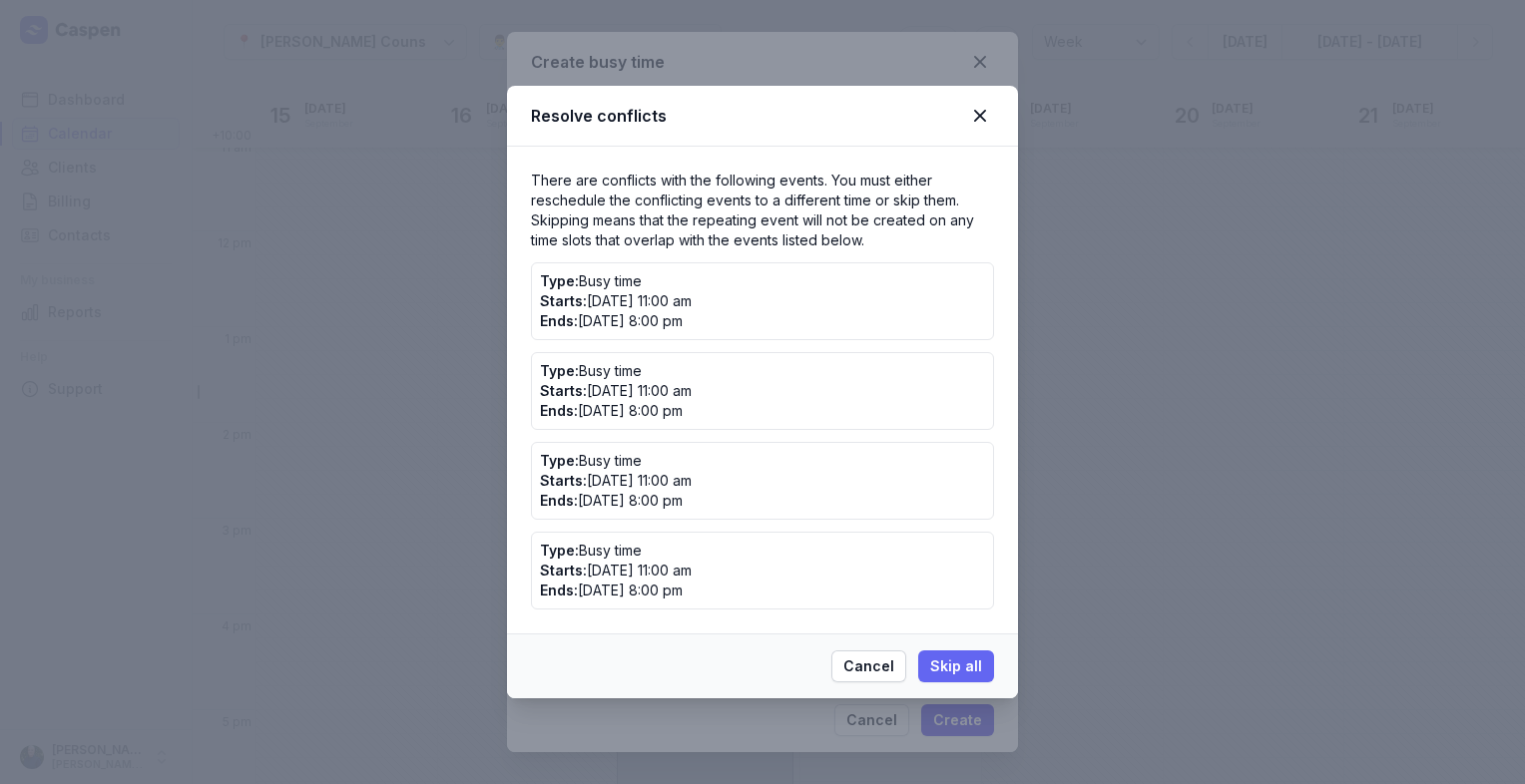 click on "Skip all" at bounding box center [956, 666] 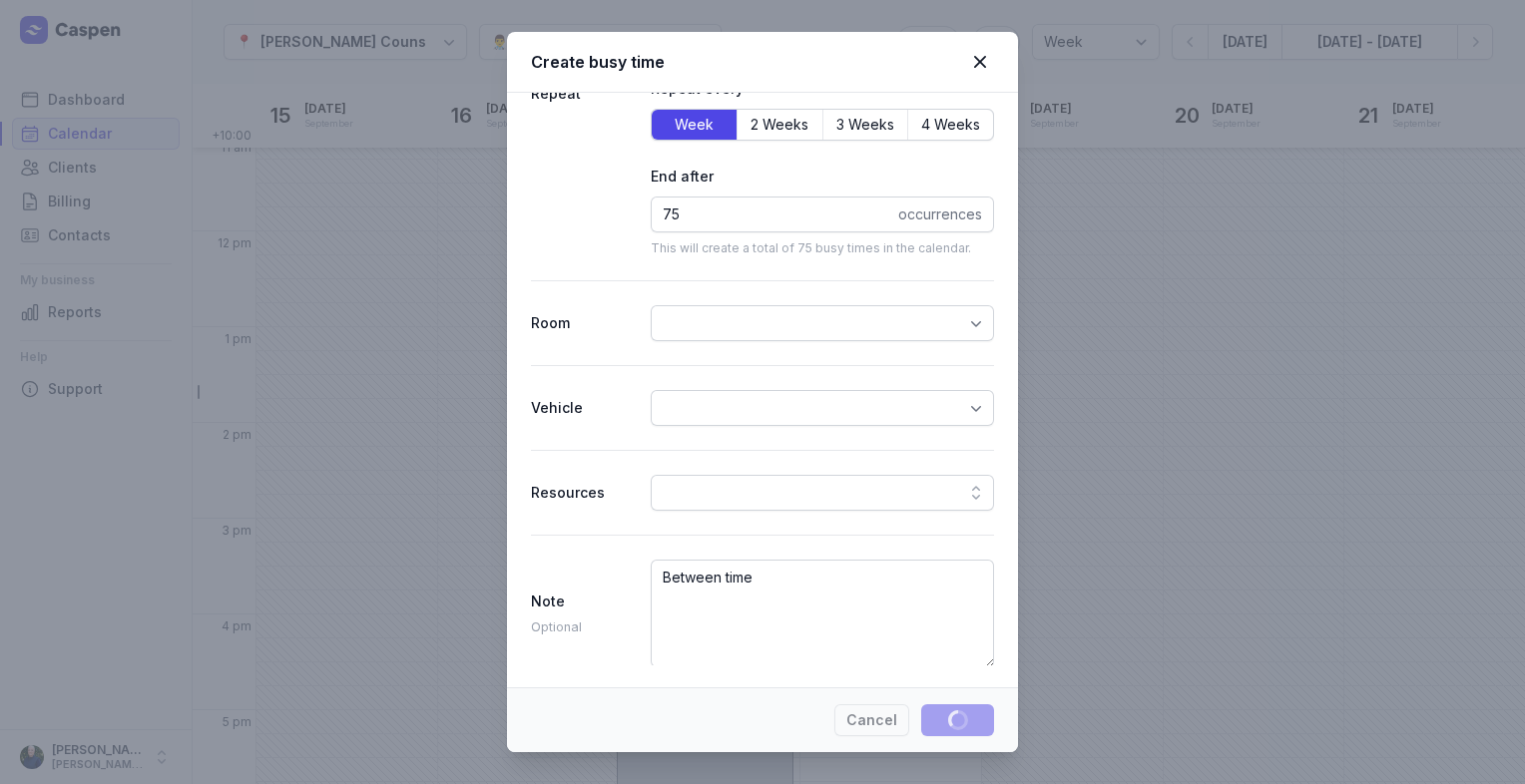 type 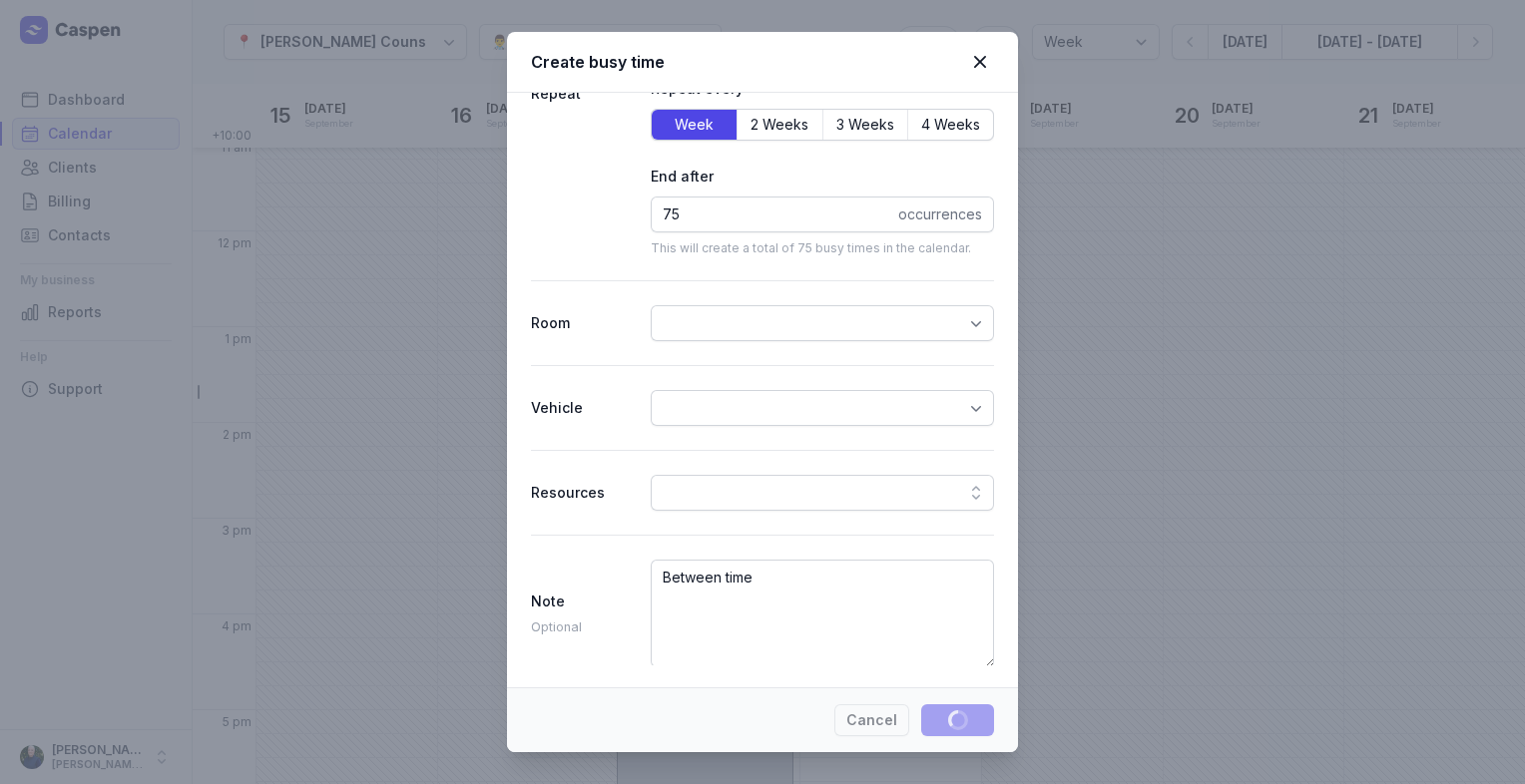 select 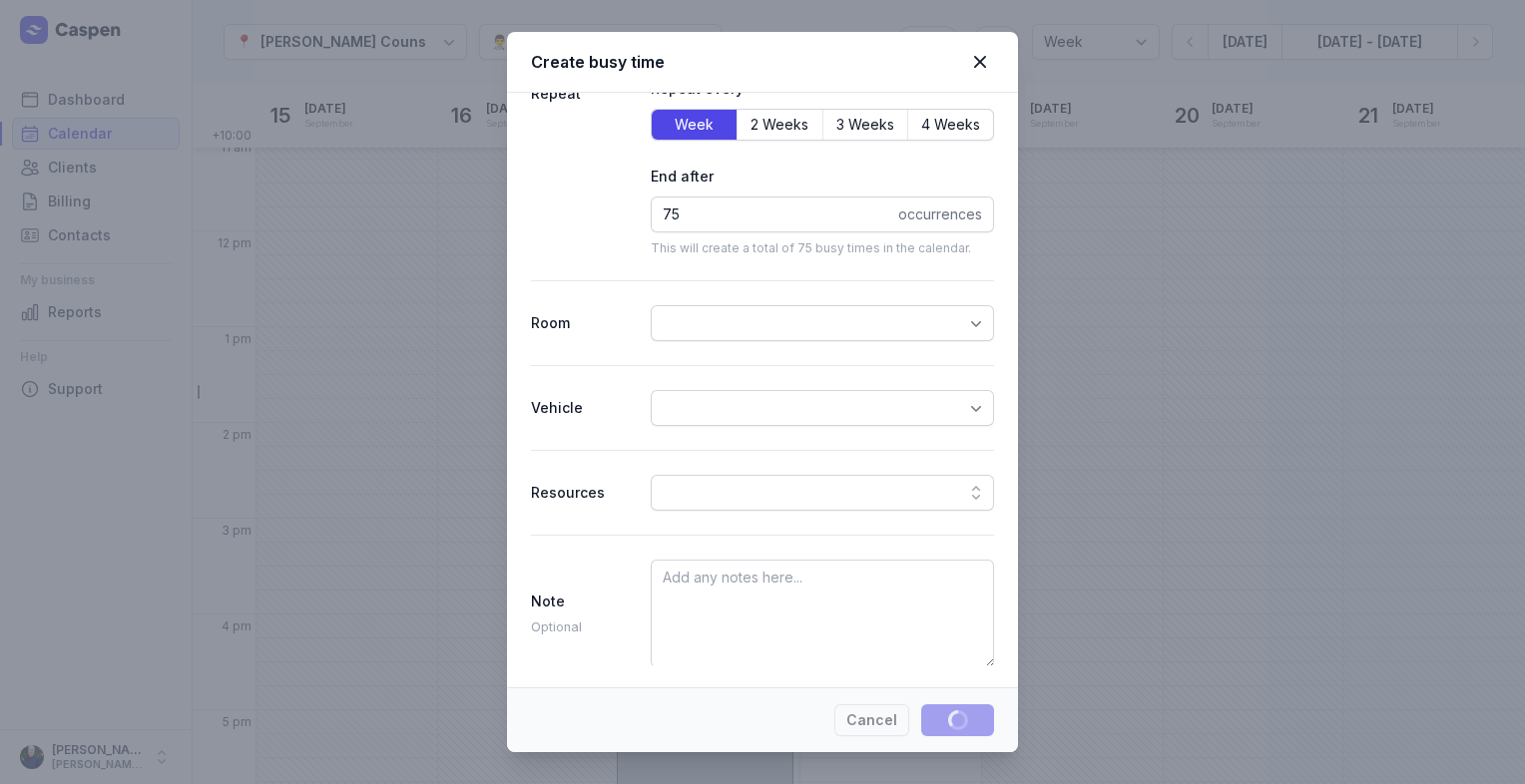scroll, scrollTop: 463, scrollLeft: 0, axis: vertical 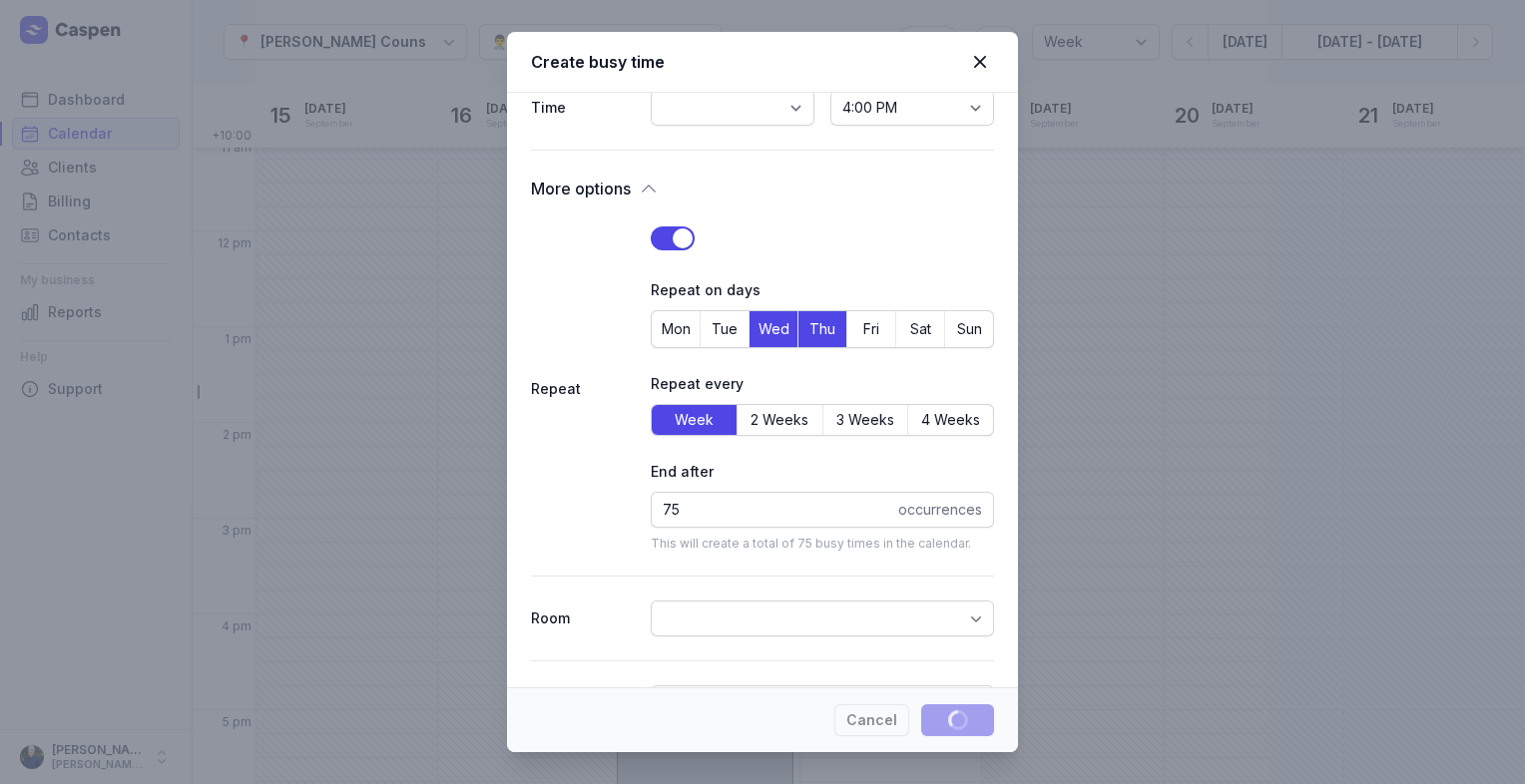 select 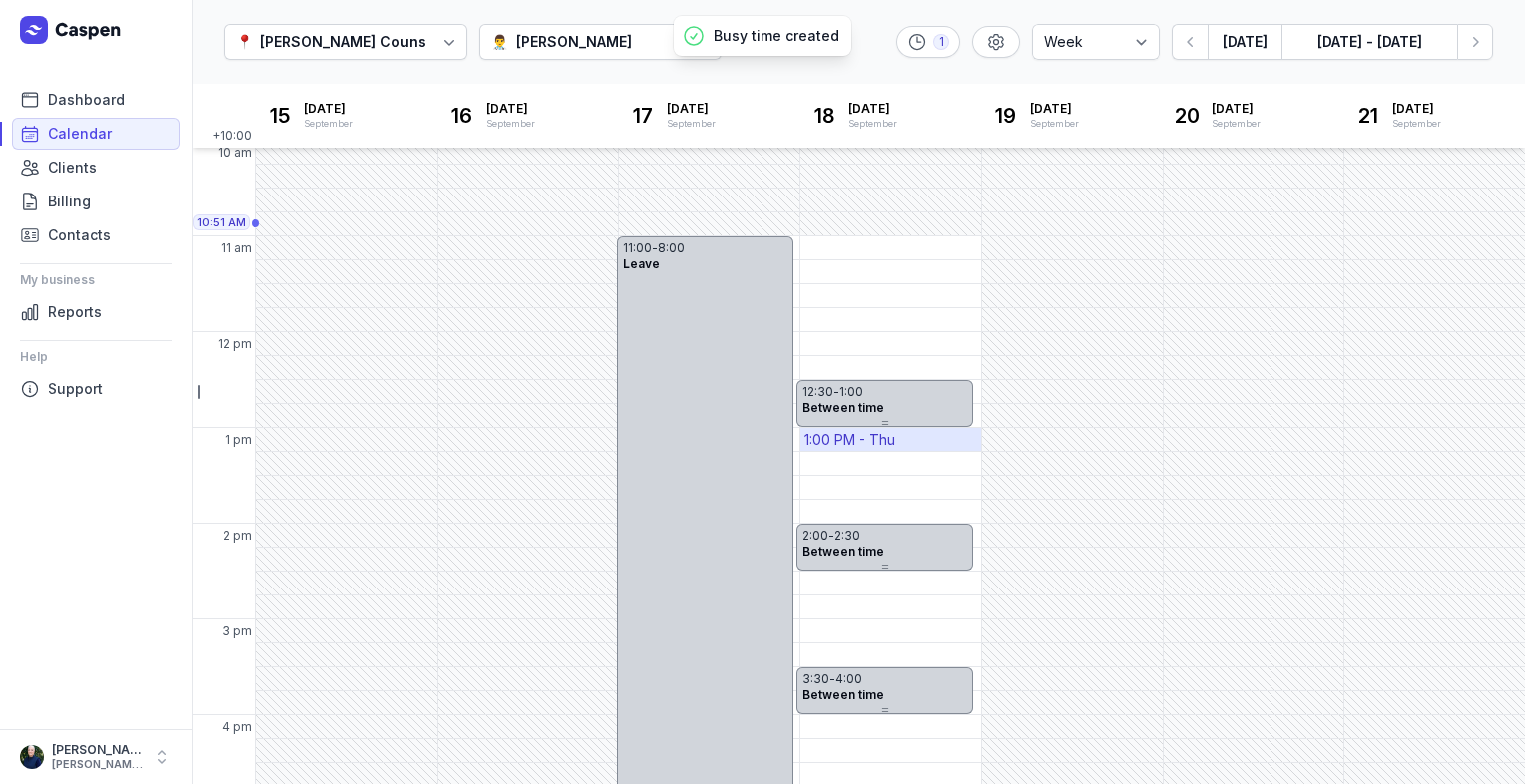 scroll, scrollTop: 0, scrollLeft: 0, axis: both 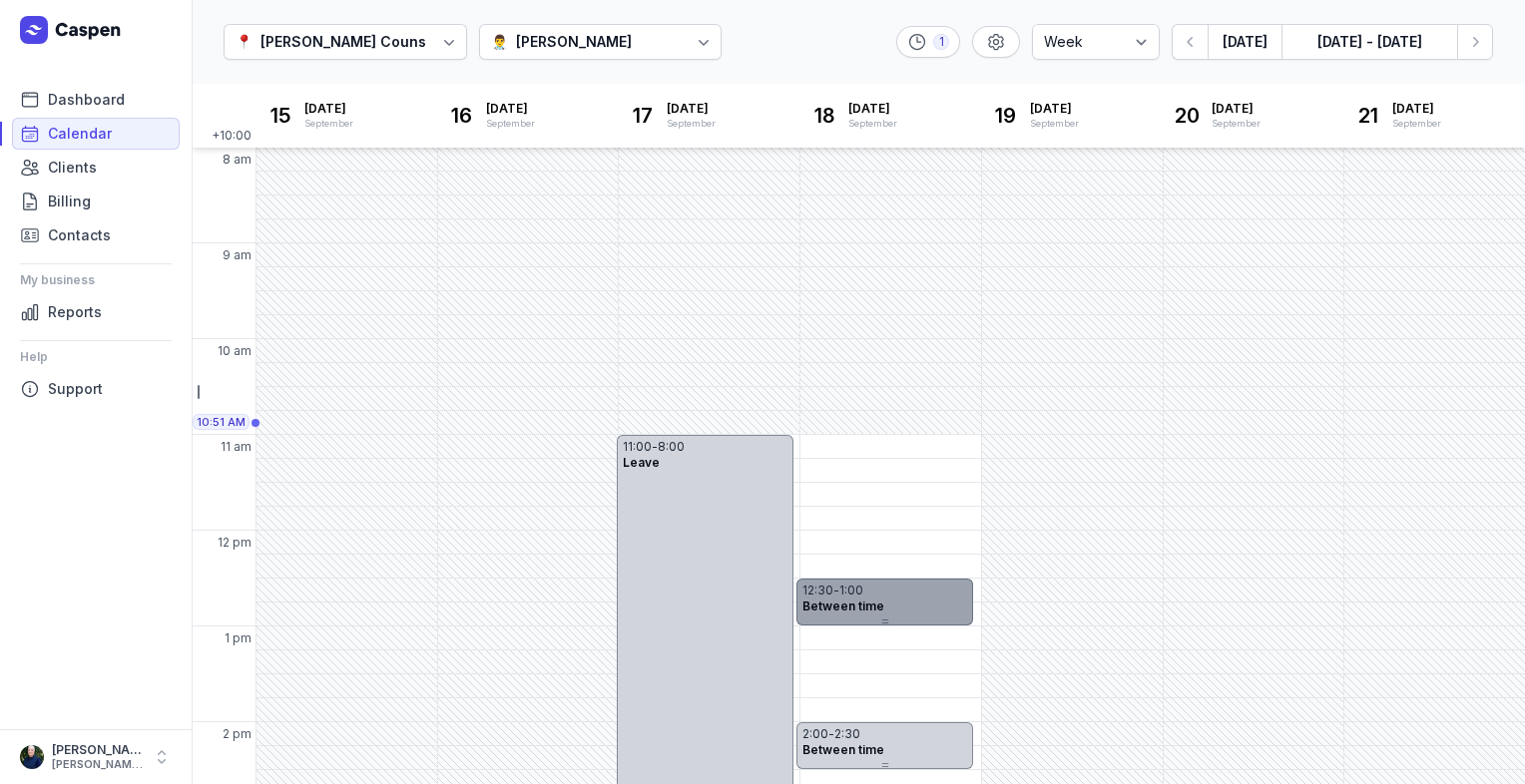 click on "-" at bounding box center (836, 590) 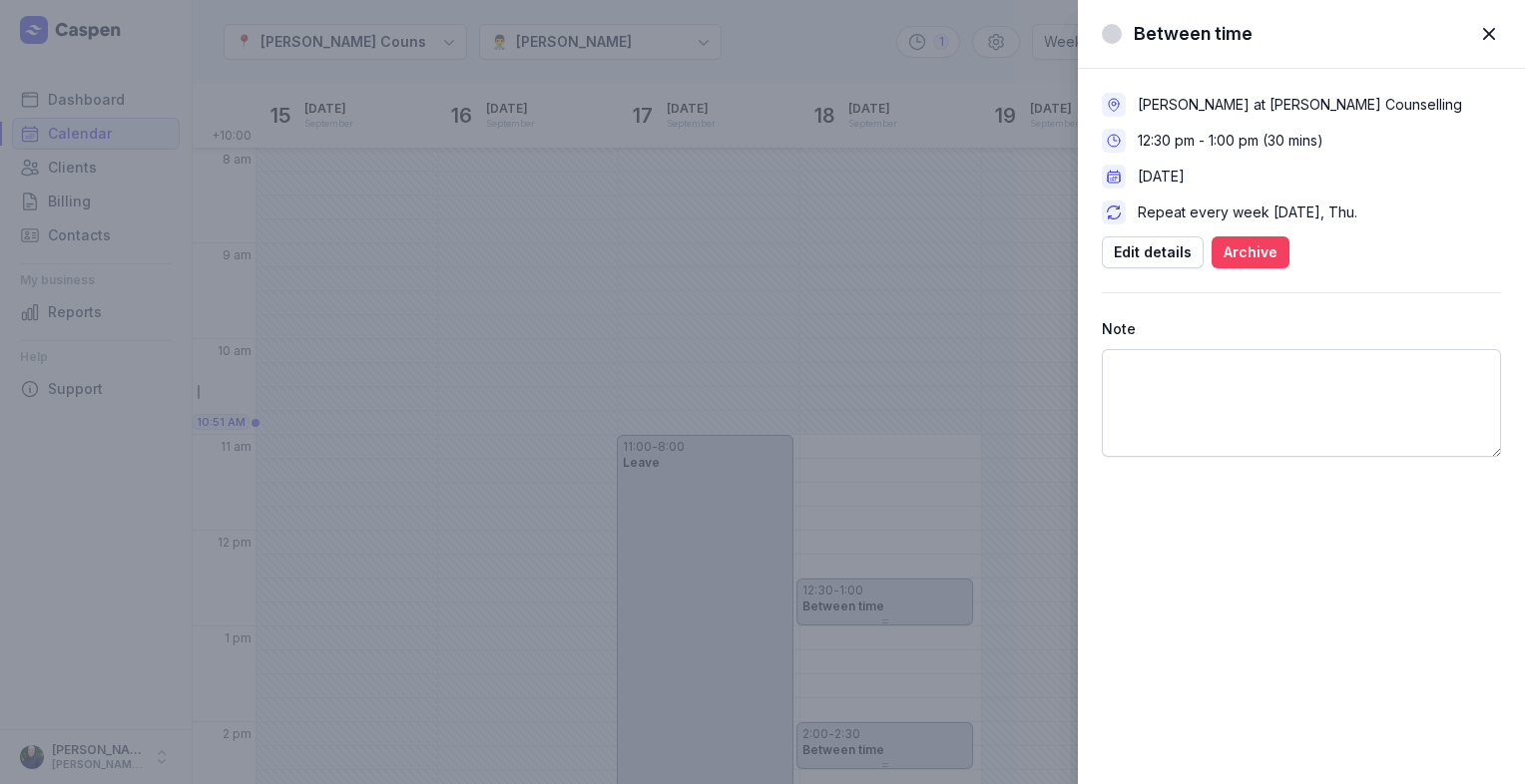 click on "Archive" at bounding box center [1251, 252] 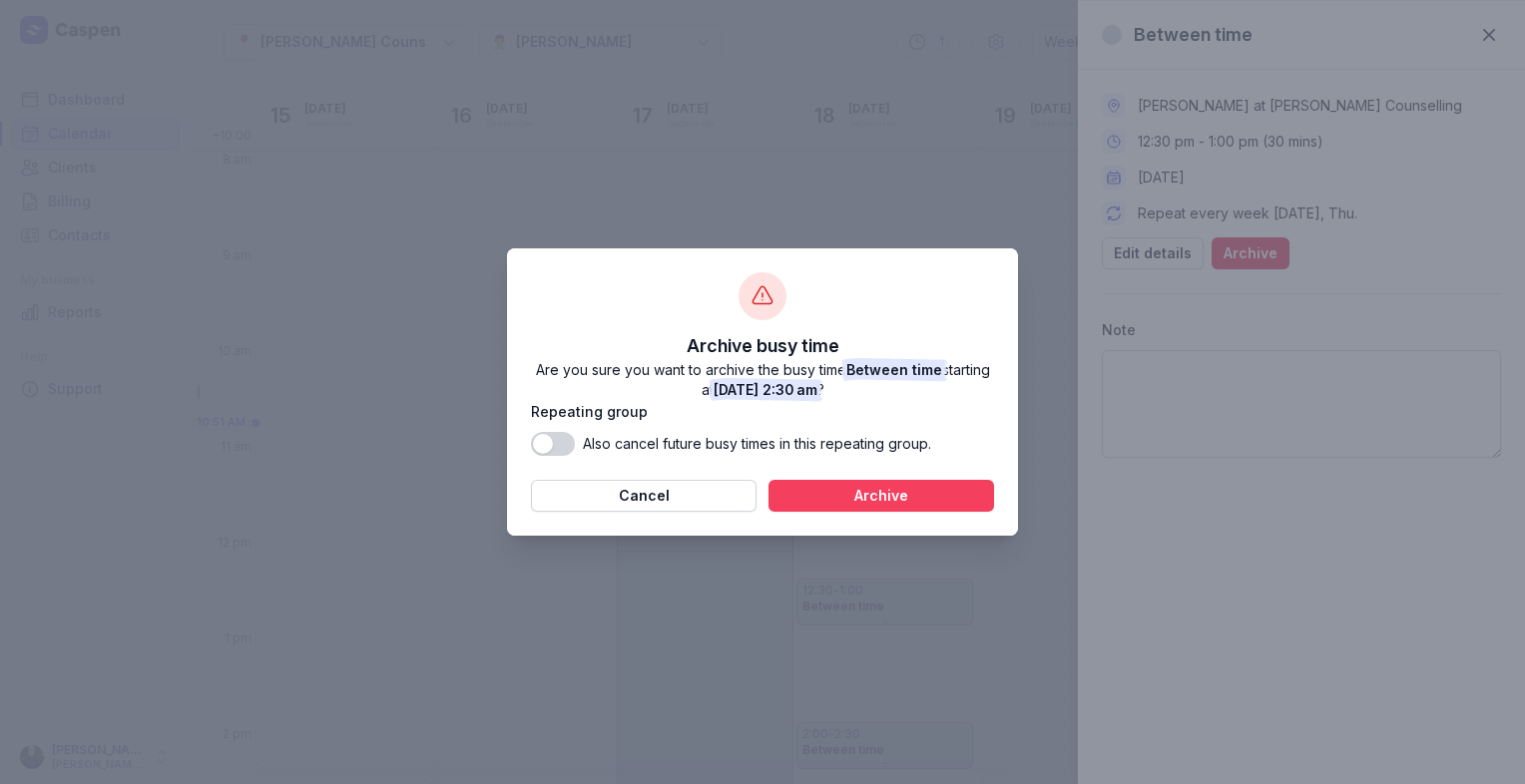 click on "Archive" at bounding box center [881, 496] 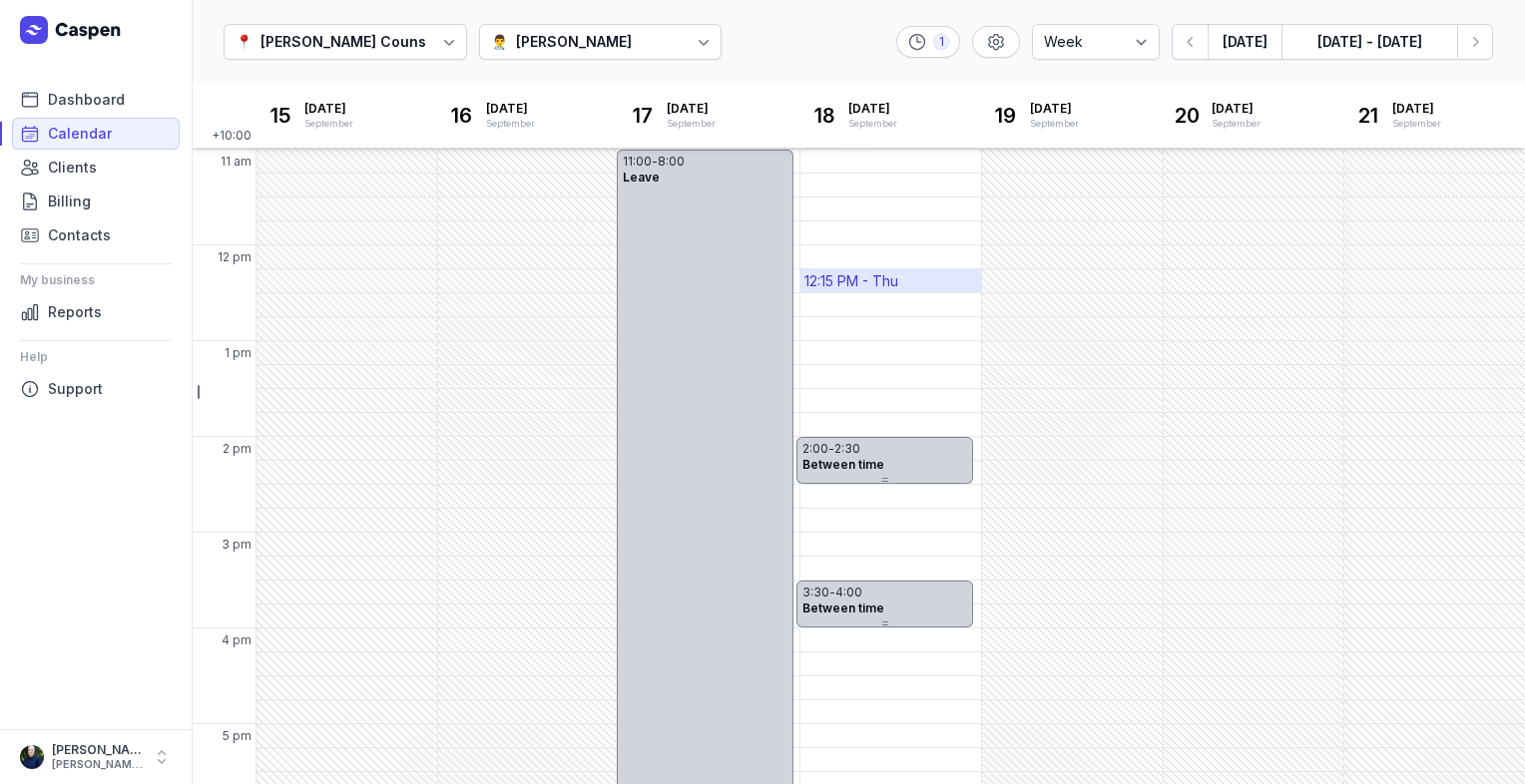 scroll, scrollTop: 299, scrollLeft: 0, axis: vertical 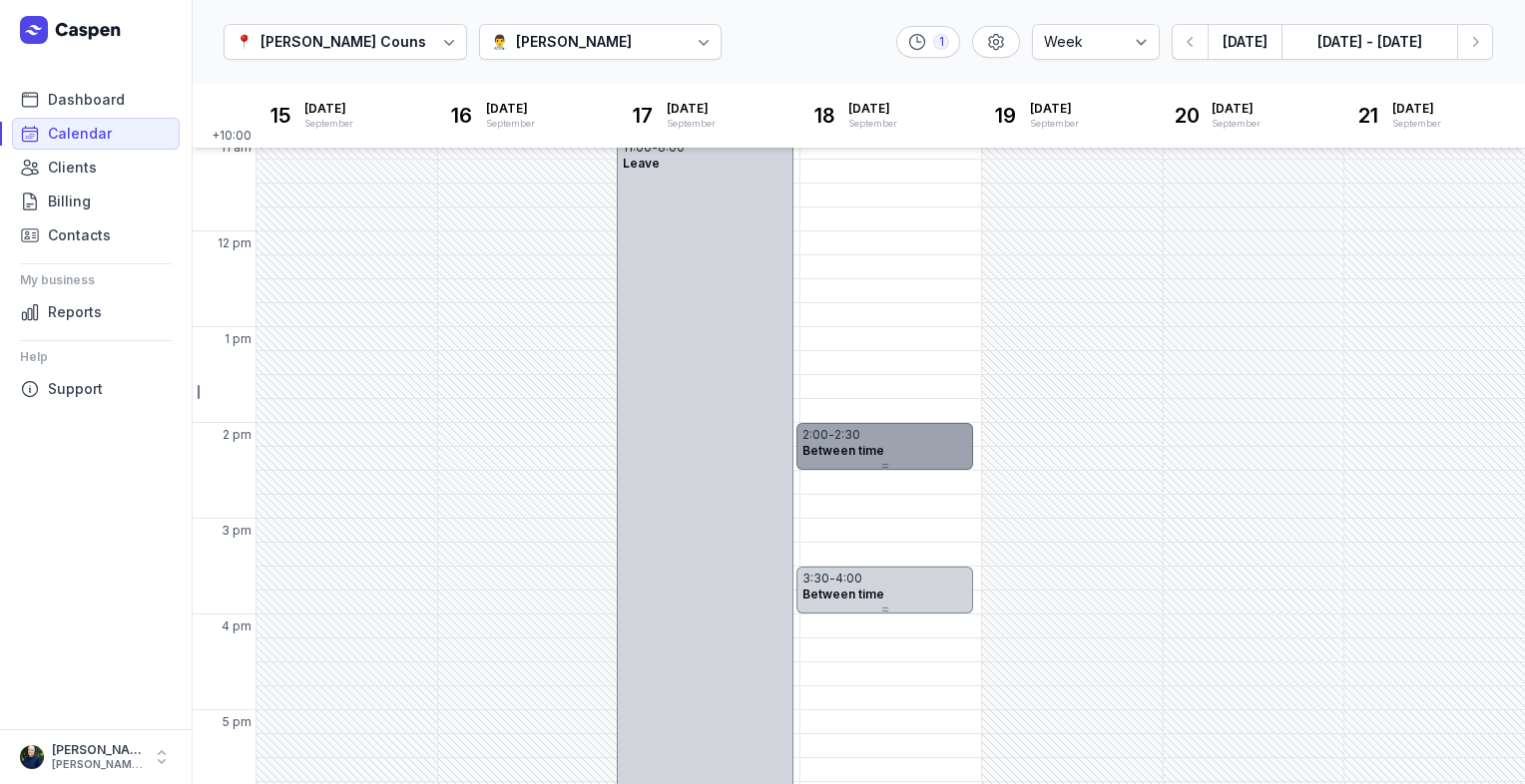 click on "Between time" at bounding box center [843, 450] 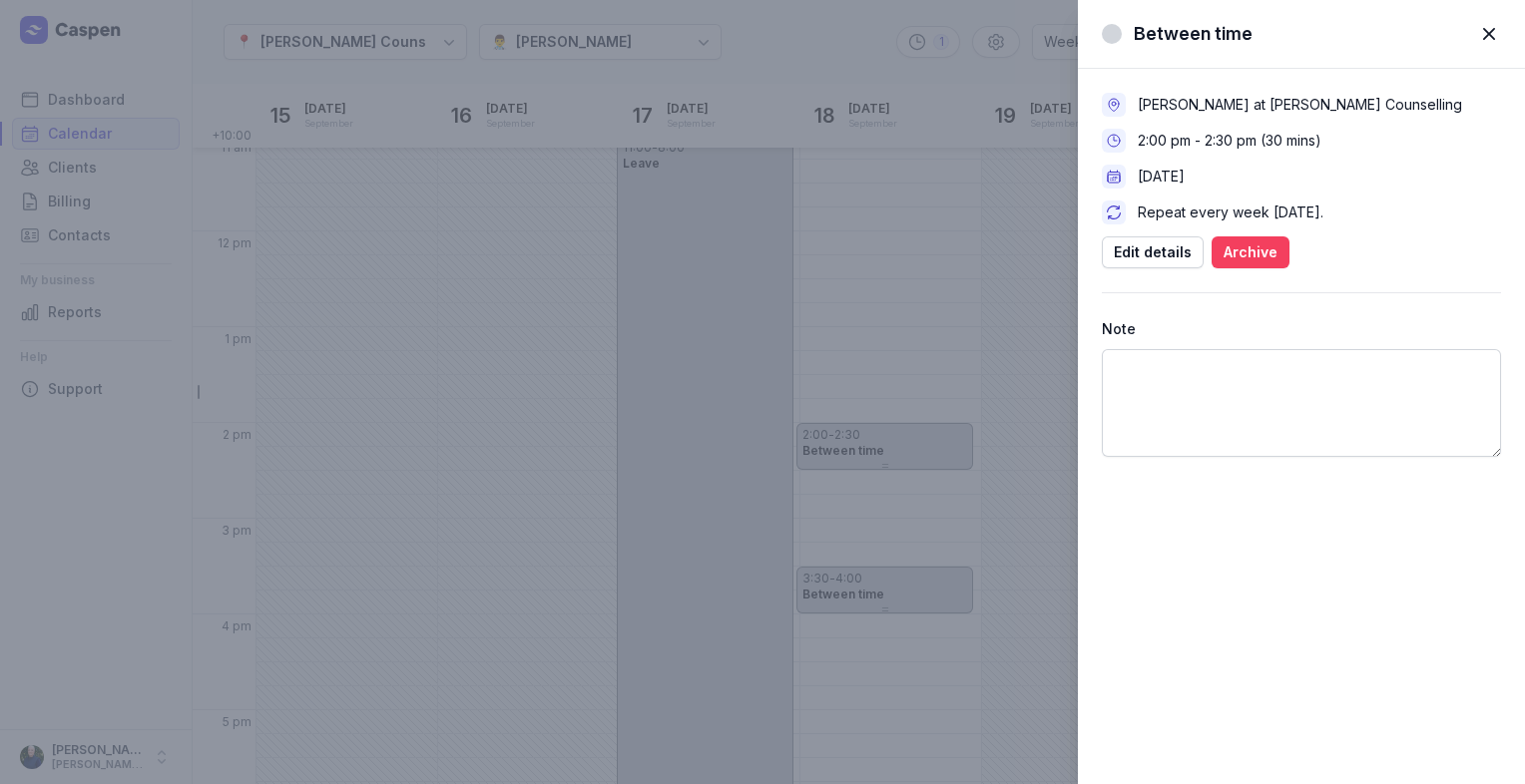 click on "Archive" at bounding box center [1251, 252] 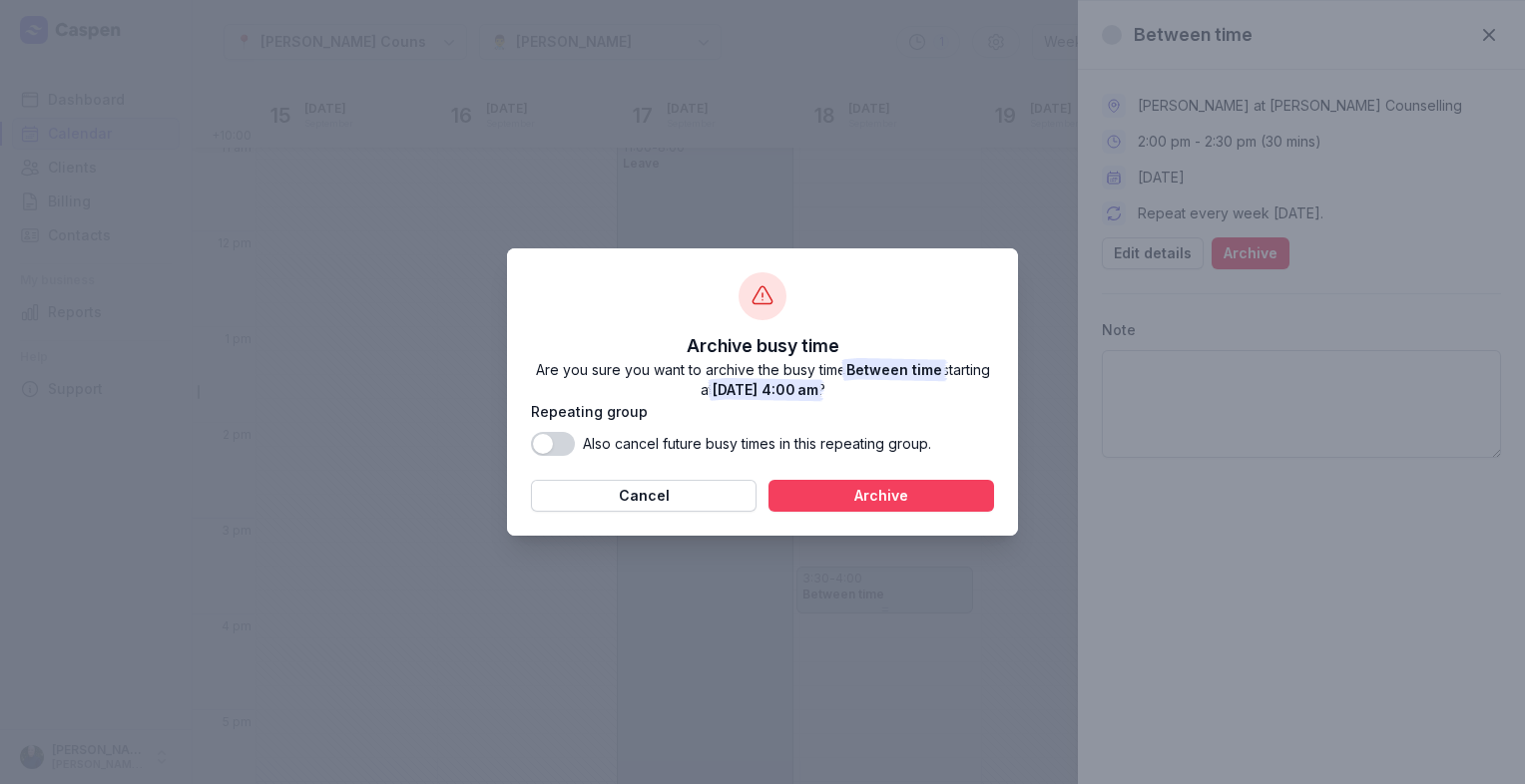click on "Archive" at bounding box center (881, 496) 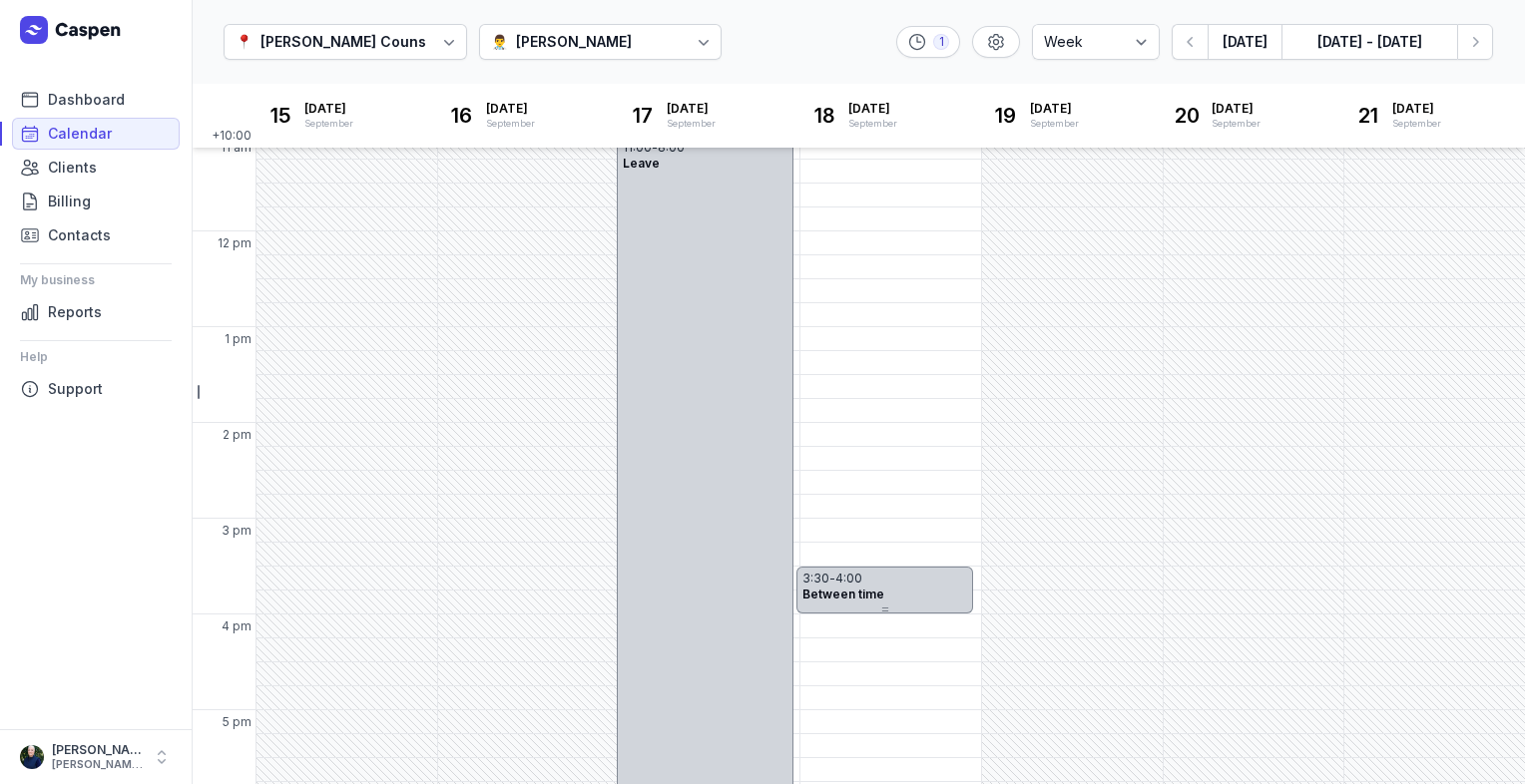 click on "Between time" at bounding box center [884, 594] 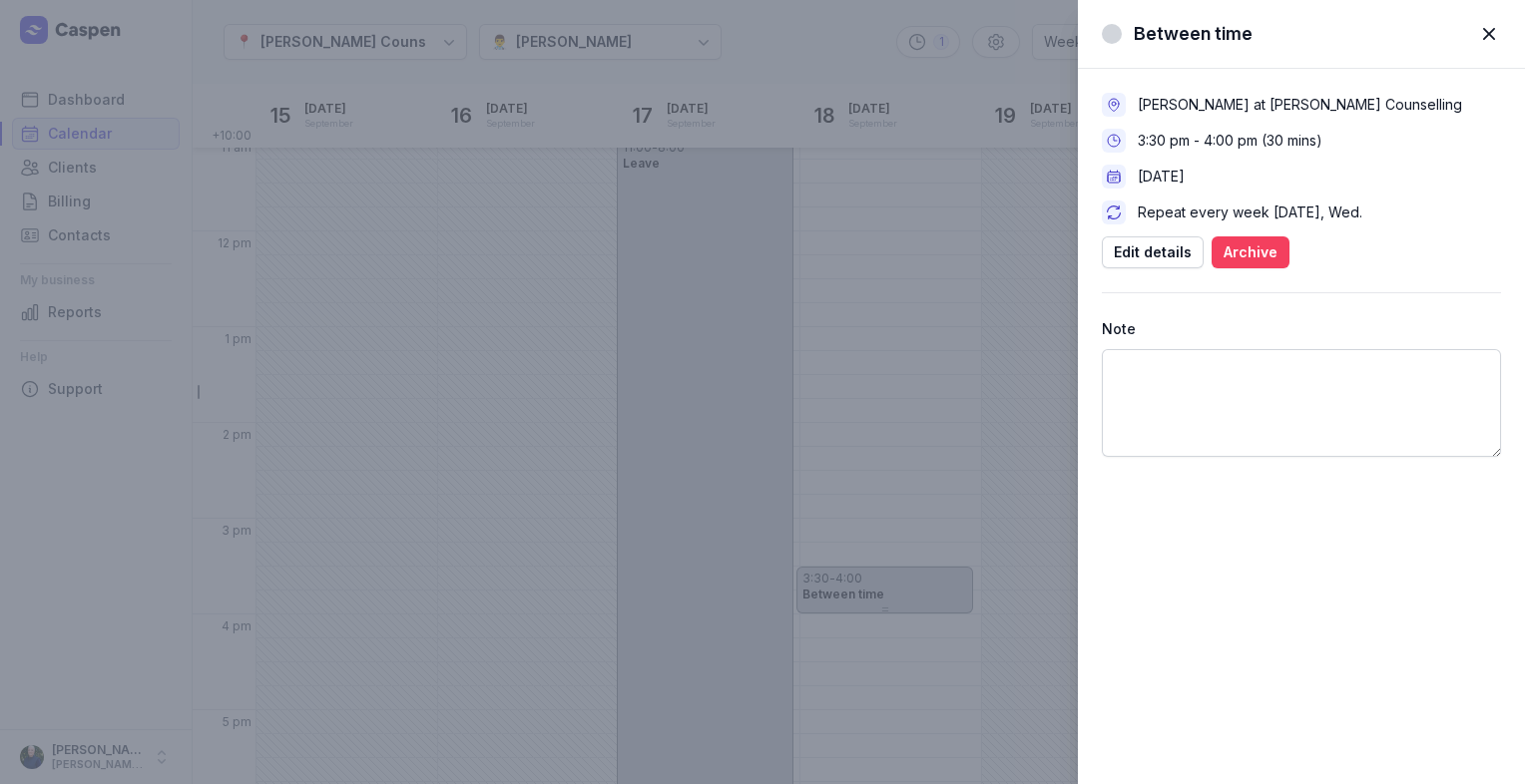 click on "Archive" at bounding box center (1251, 252) 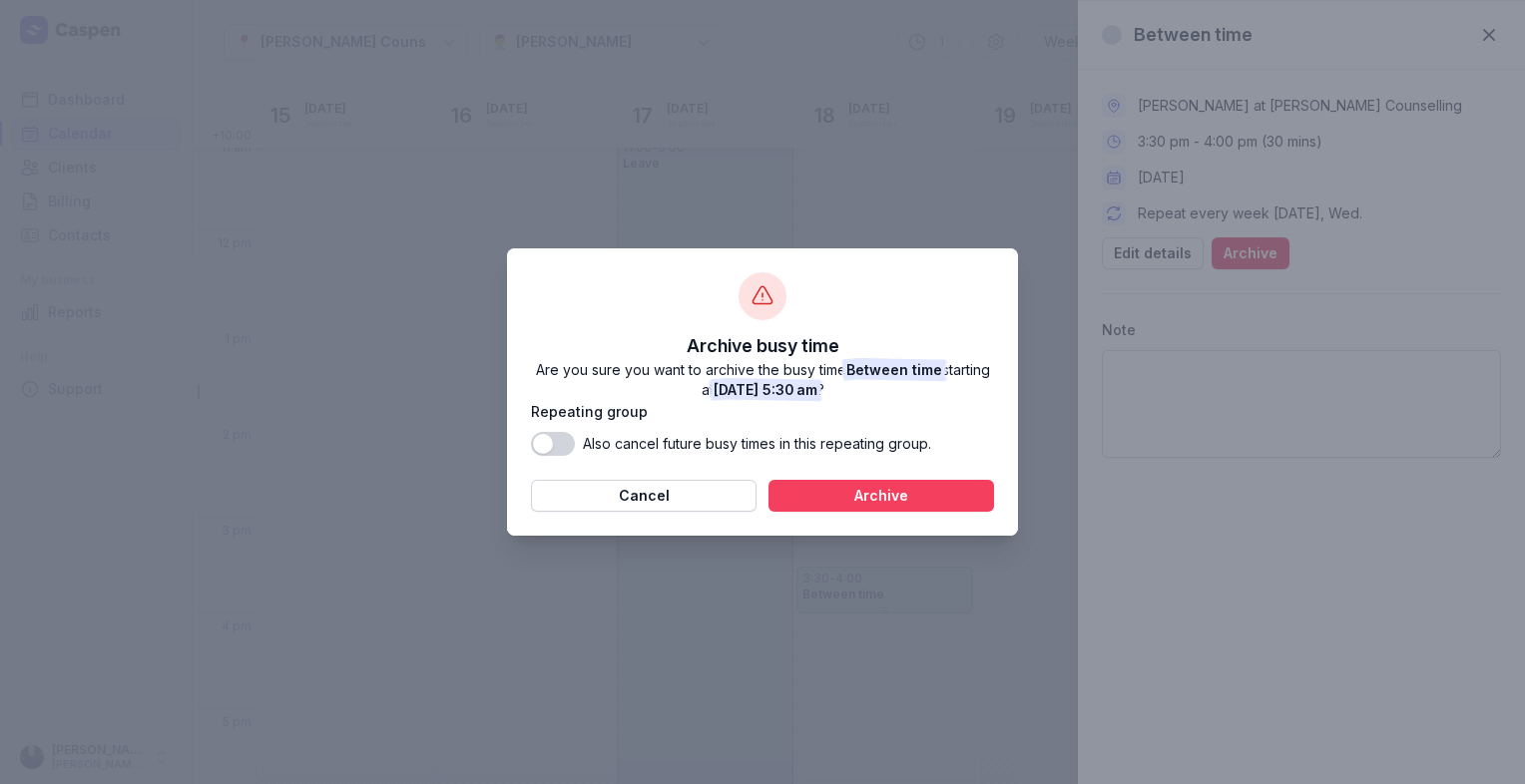 click on "Archive" at bounding box center [881, 496] 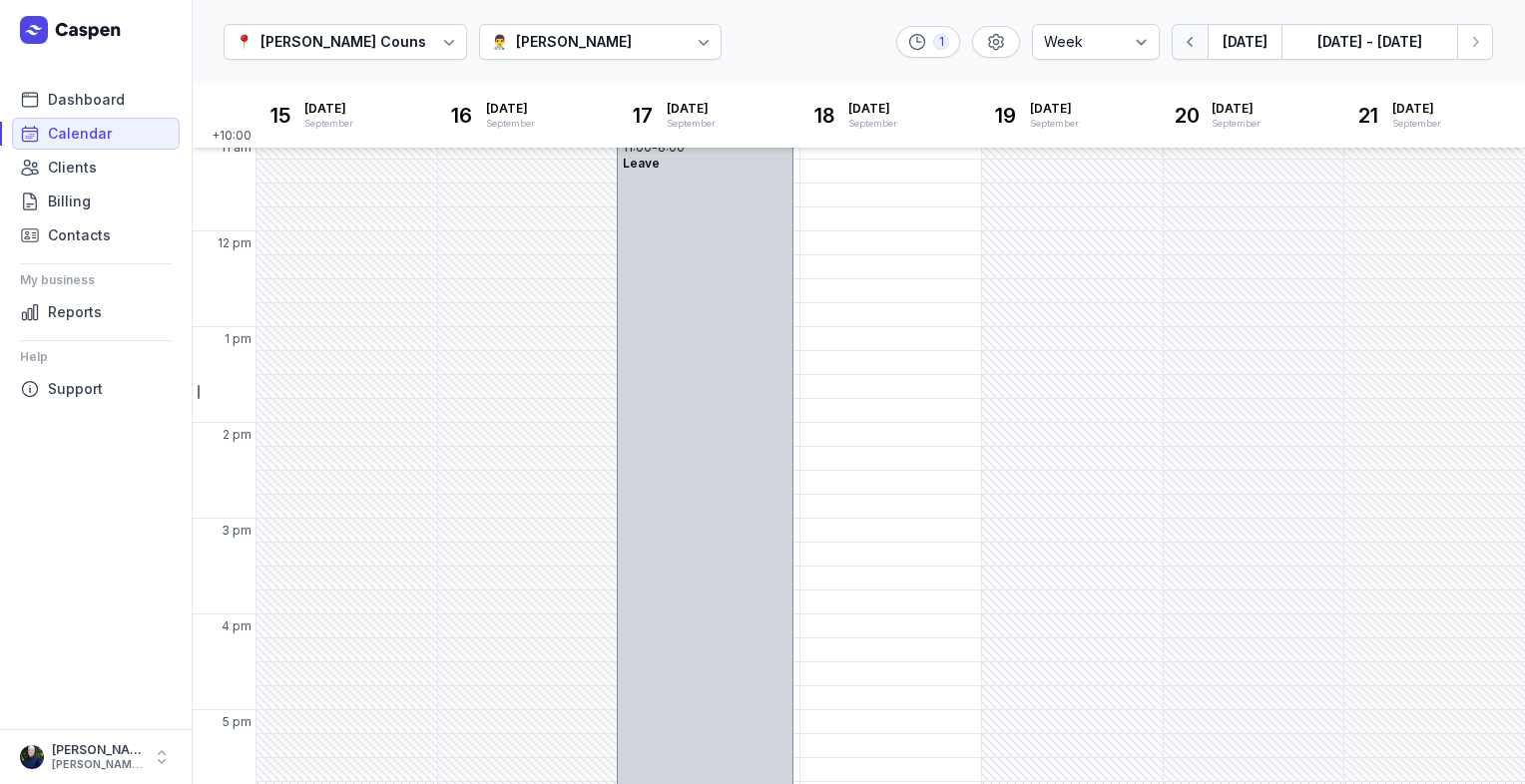 click 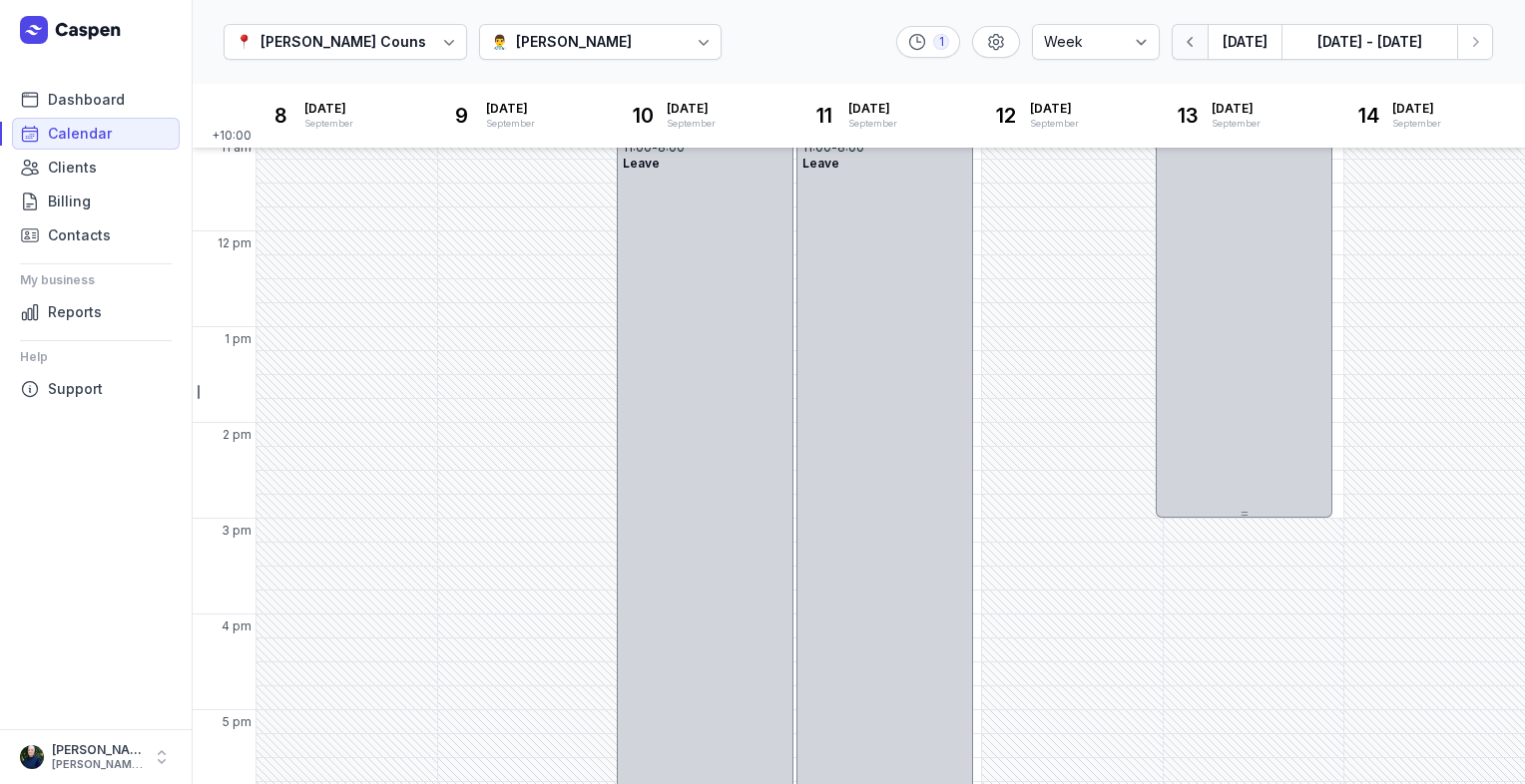 click 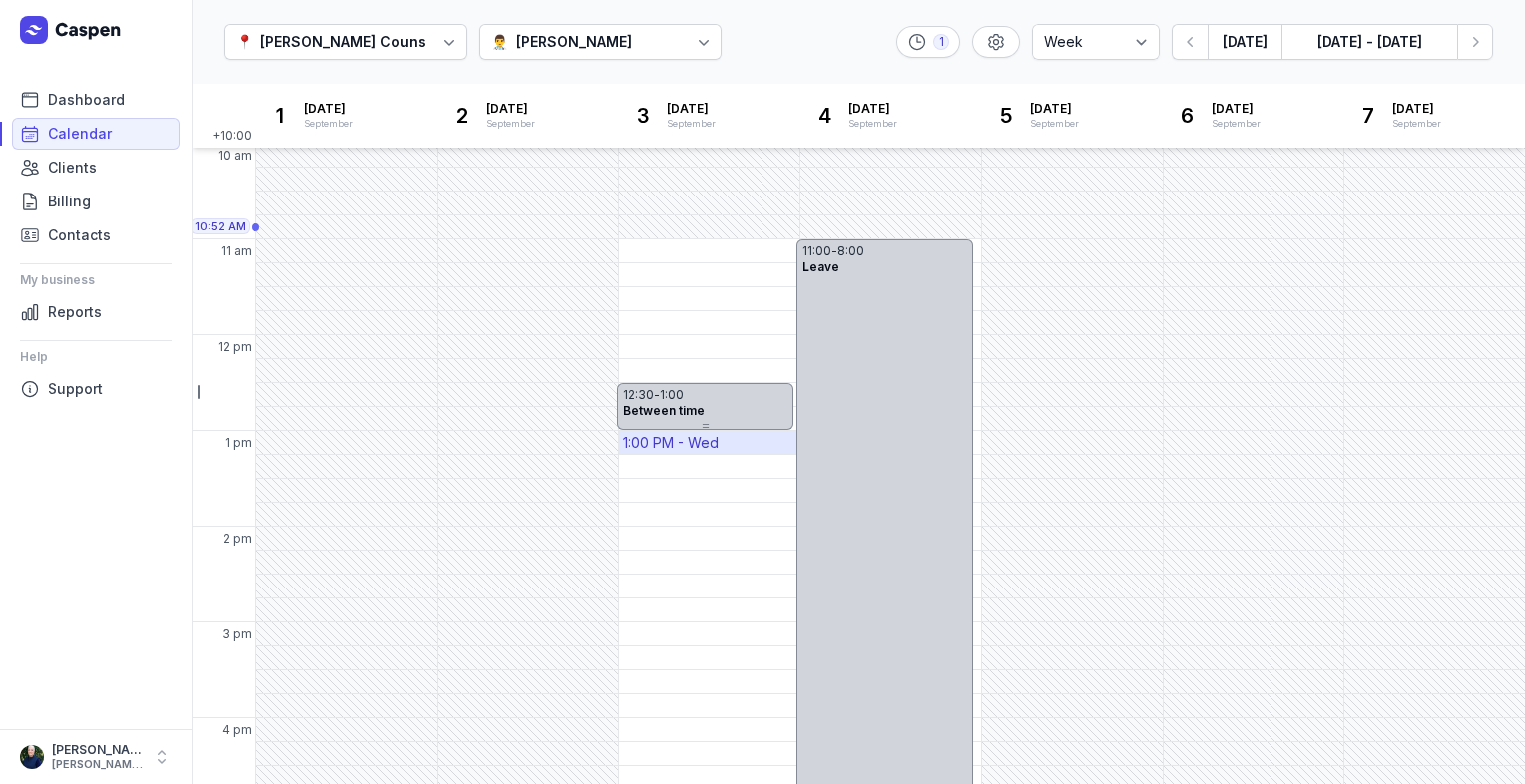 scroll, scrollTop: 199, scrollLeft: 0, axis: vertical 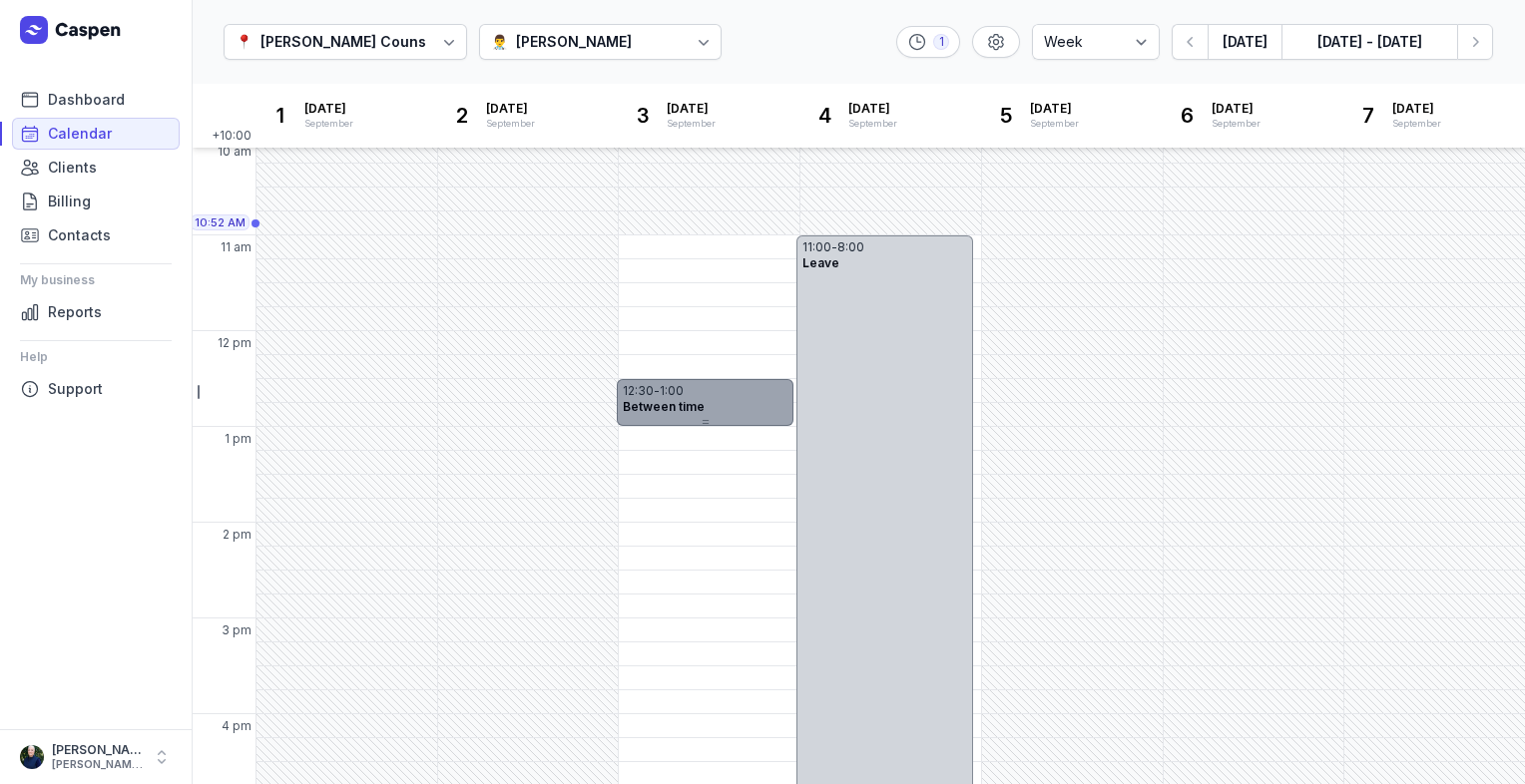 click on "12:30  -  1:00" at bounding box center (705, 391) 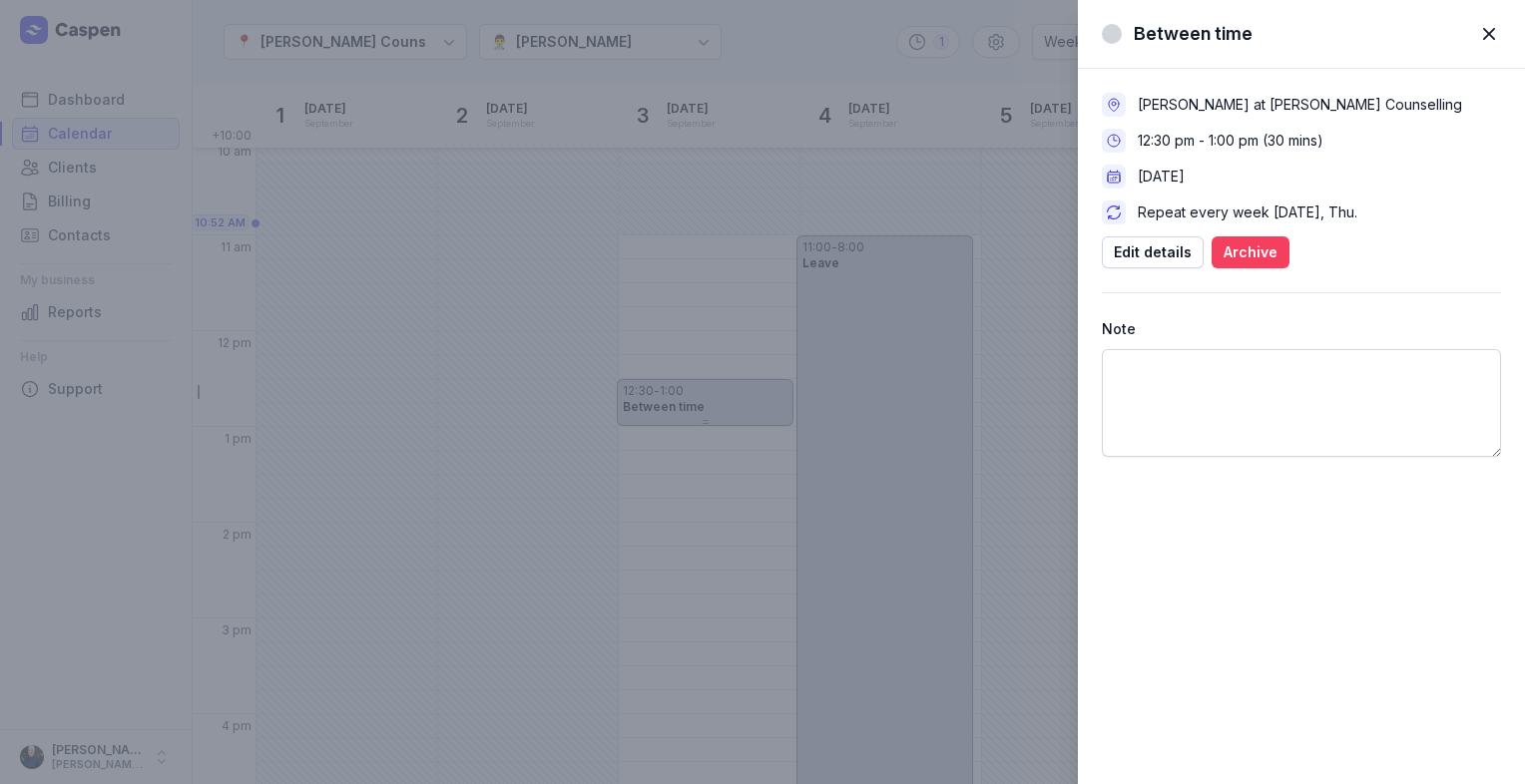 click on "Archive" at bounding box center (1251, 252) 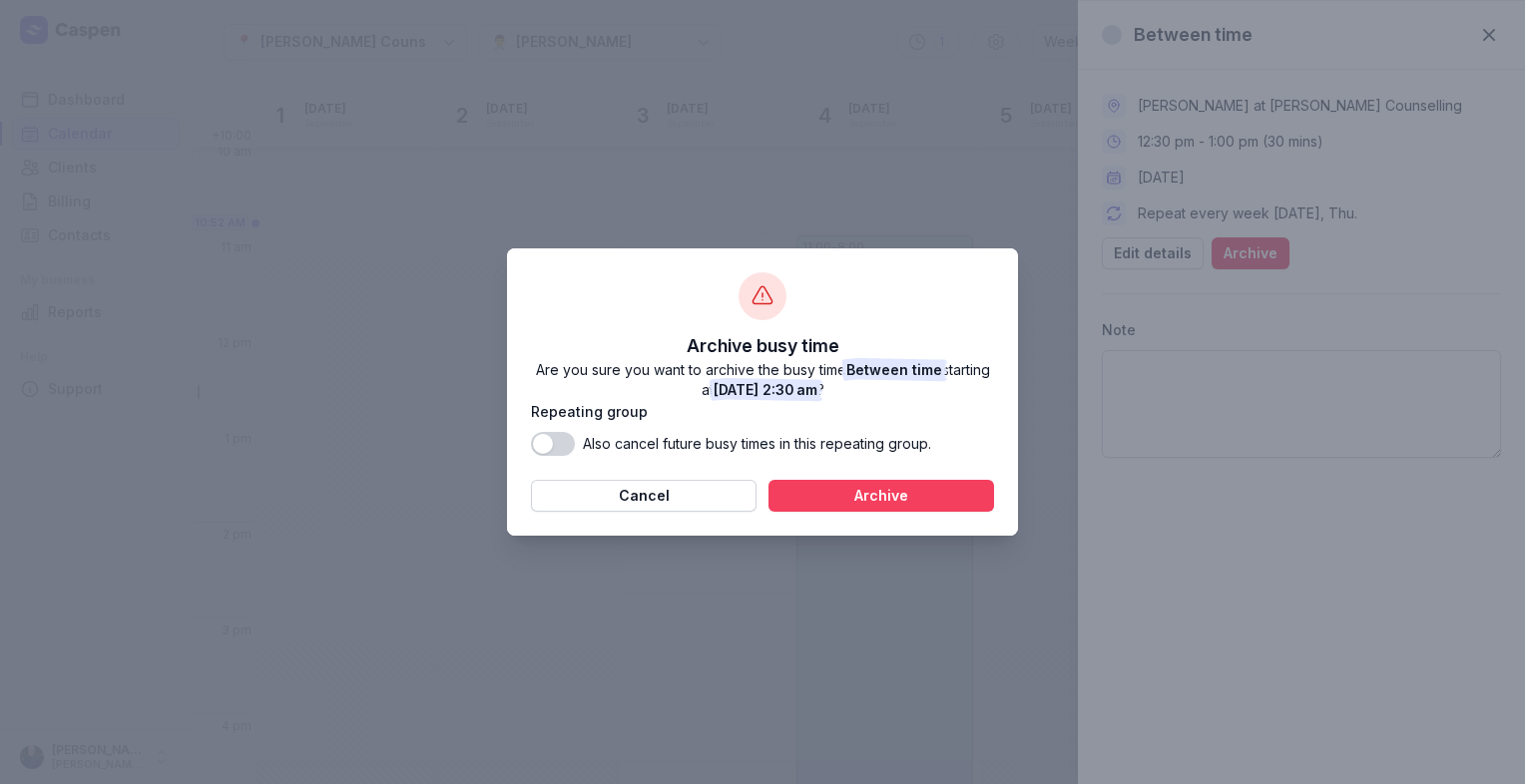 click on "Archive" at bounding box center (881, 496) 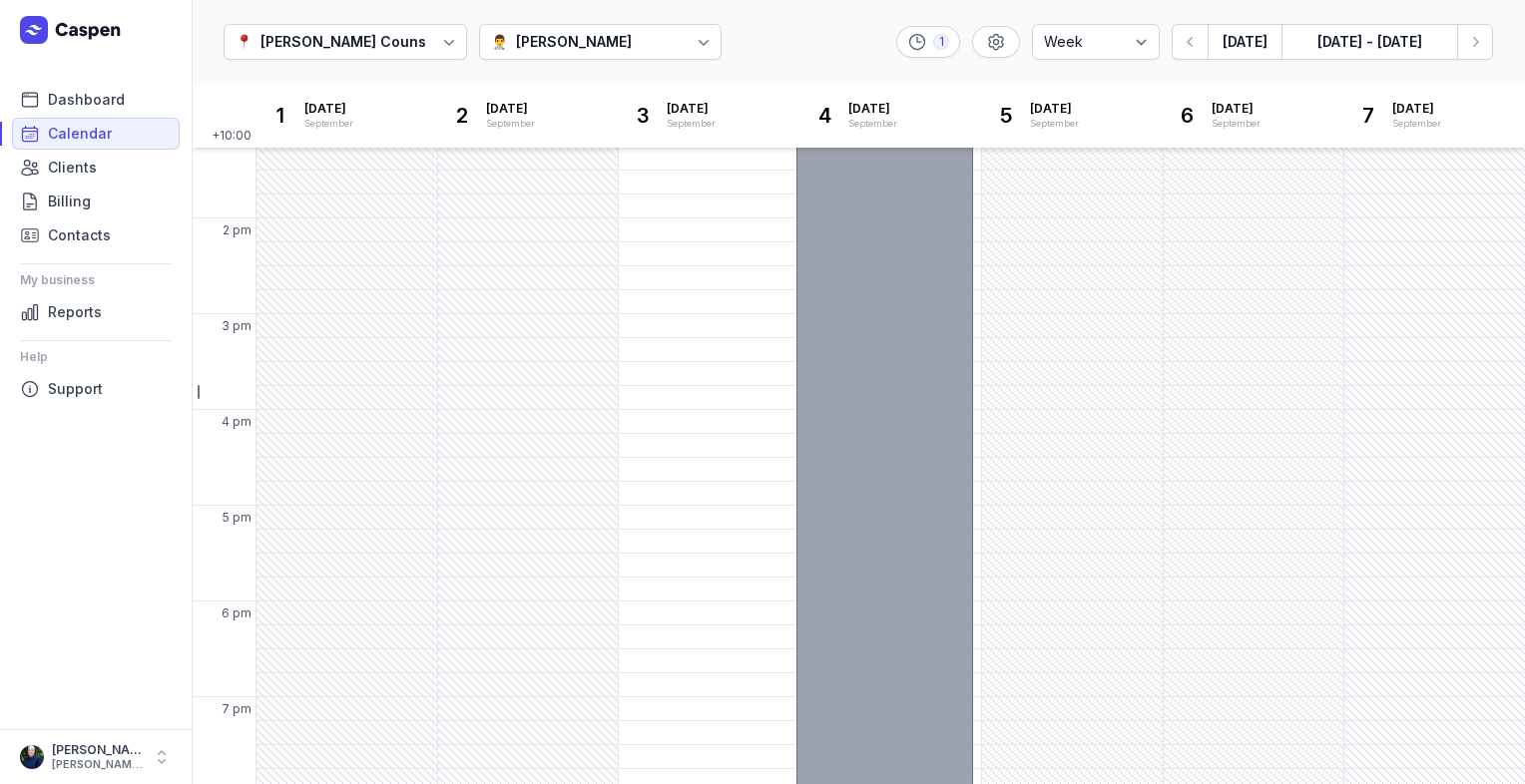 scroll, scrollTop: 513, scrollLeft: 0, axis: vertical 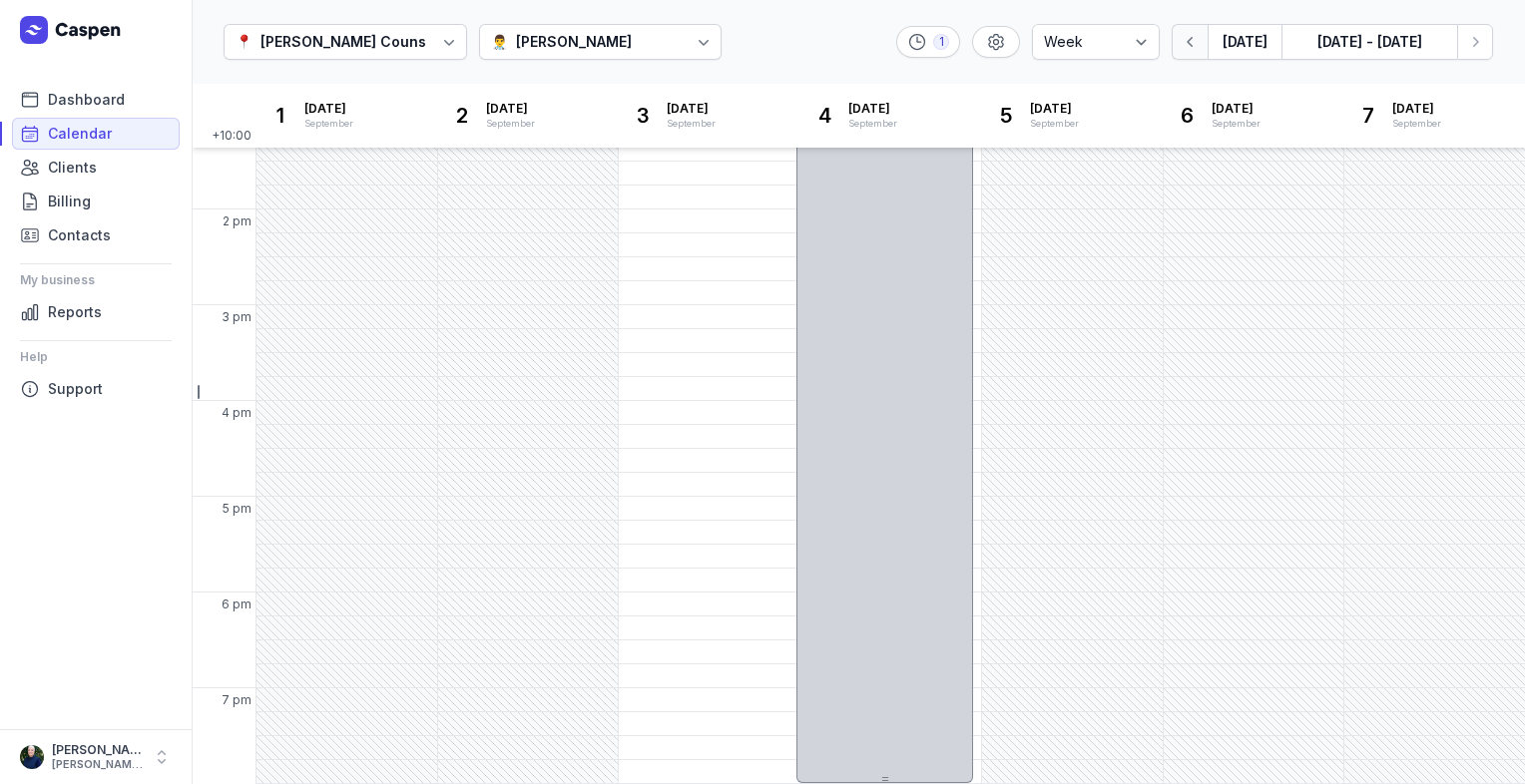 click 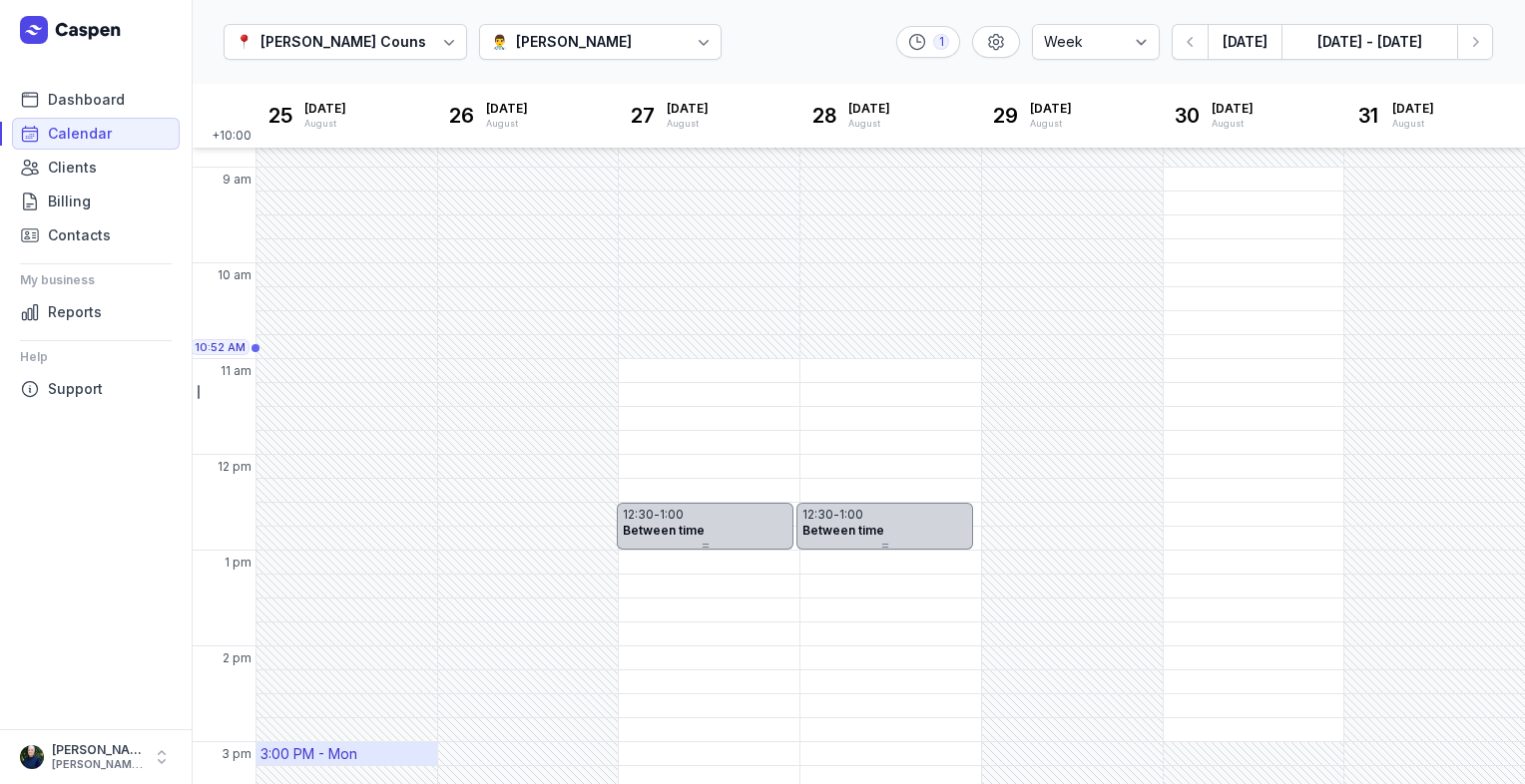 scroll, scrollTop: 14, scrollLeft: 0, axis: vertical 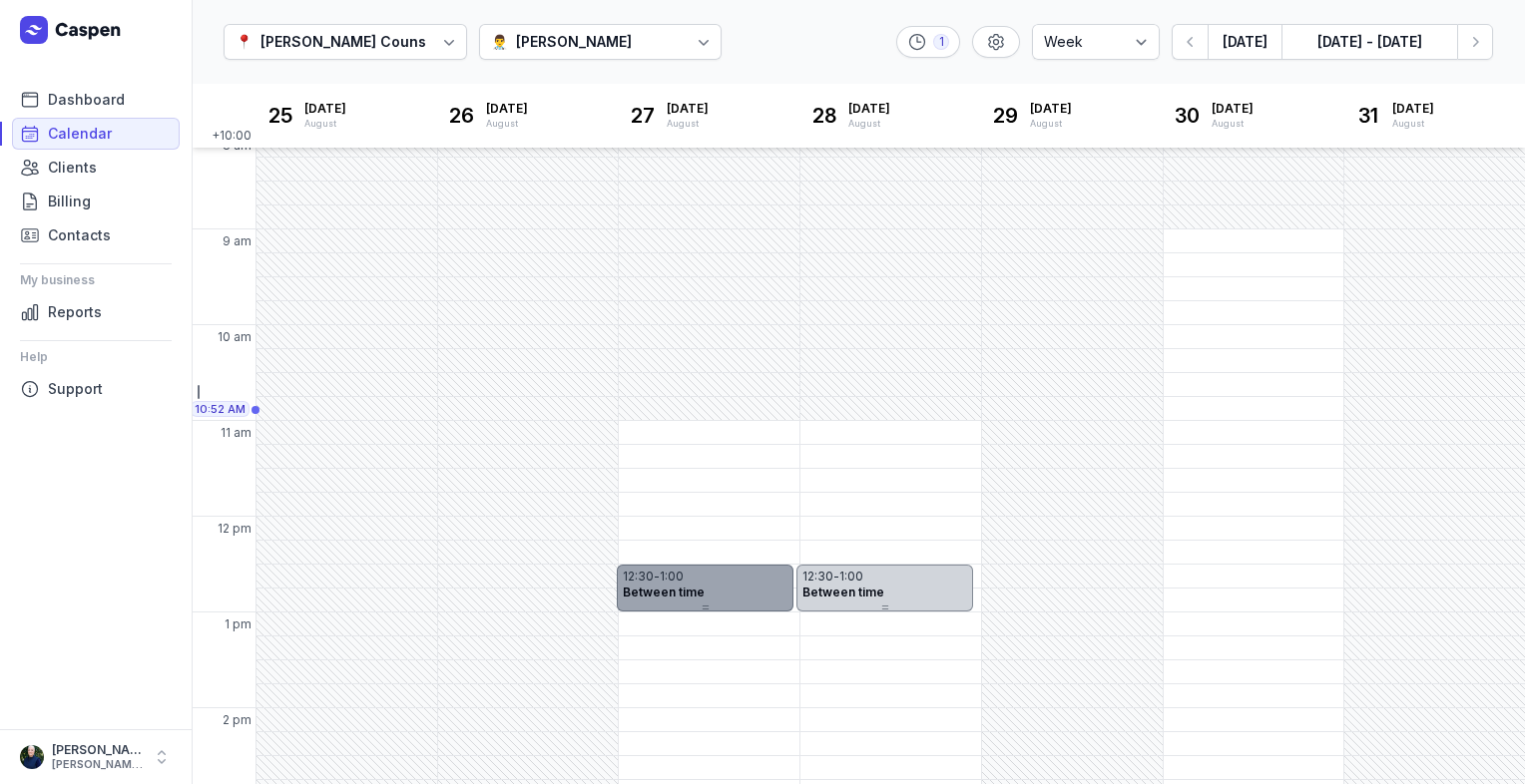 type 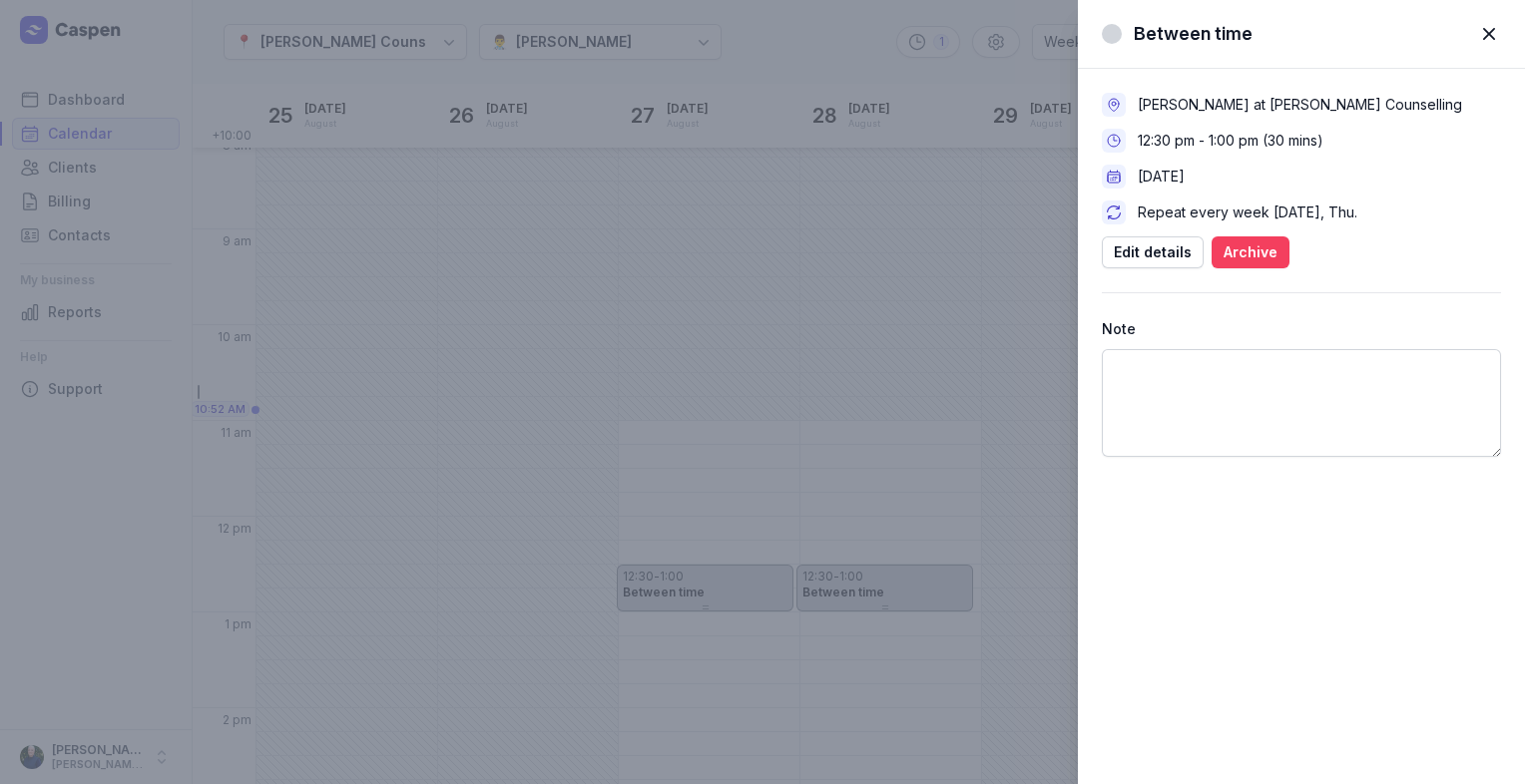 click on "Archive" at bounding box center [1251, 252] 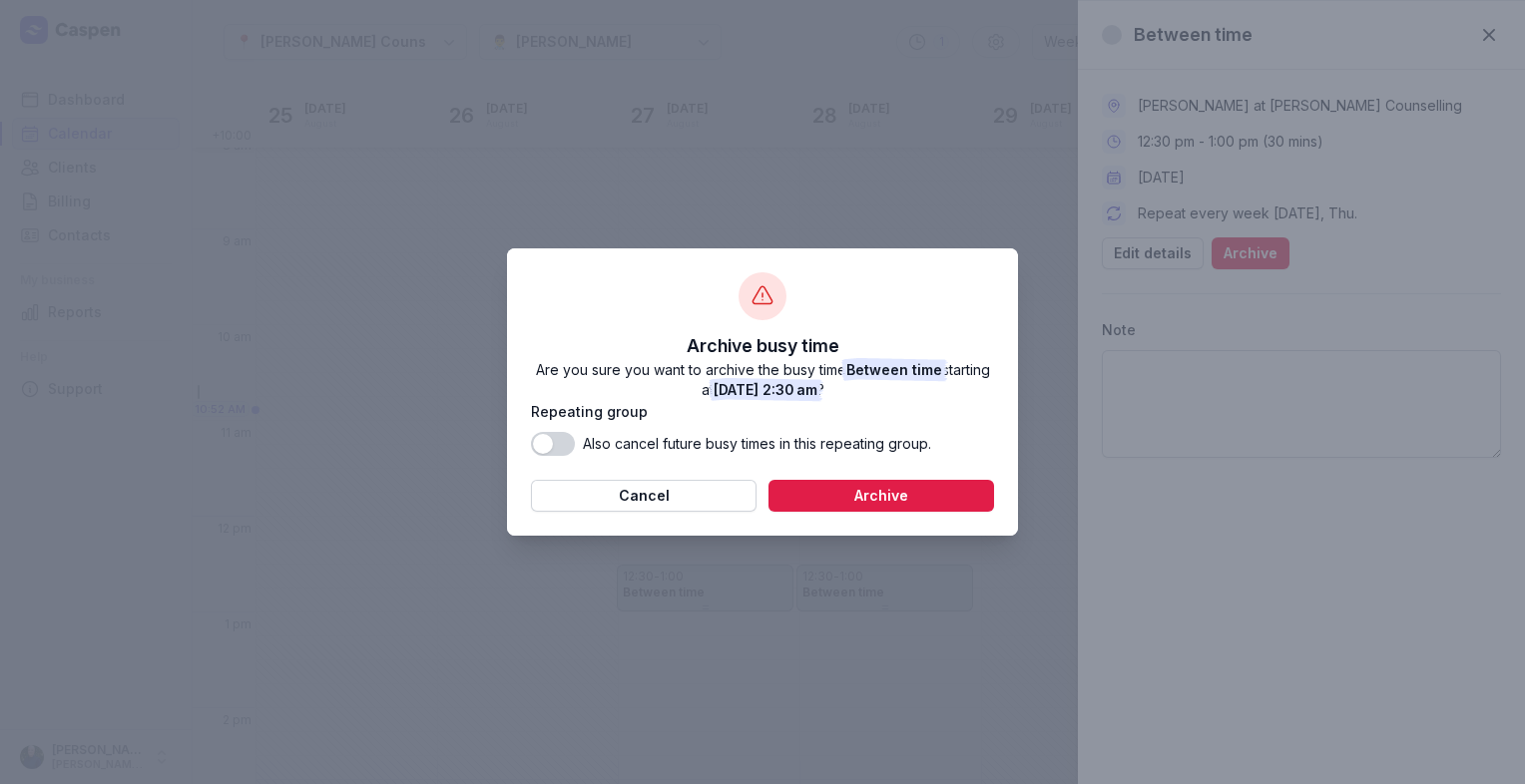 click on "Archive busy time   Are you sure you want to archive the busy time  Between time  starting at  [DATE] 2:30 am ?  Repeating group Use setting Also cancel future busy times in this repeating group. Cancel Archive" at bounding box center (762, 392) 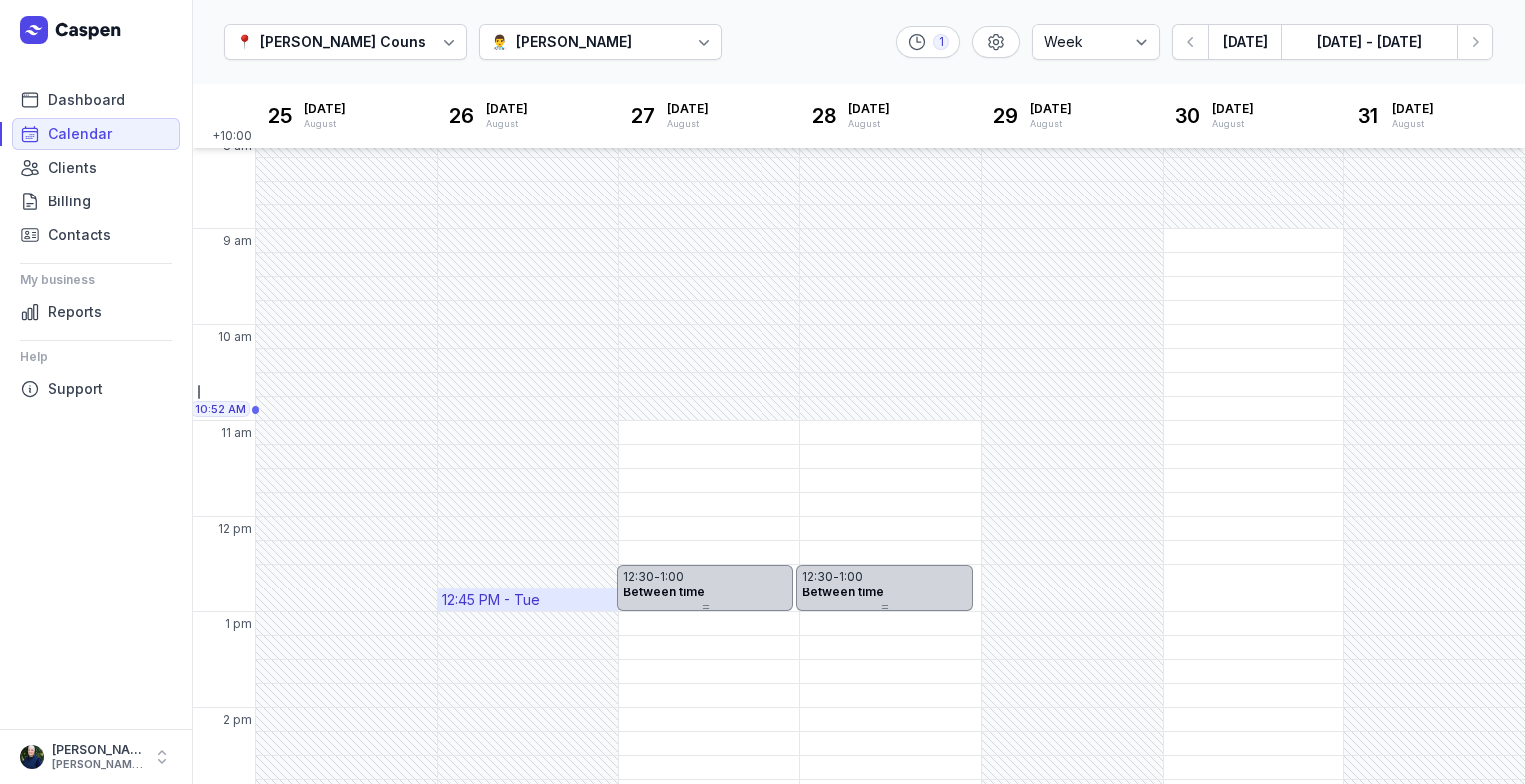 drag, startPoint x: 663, startPoint y: 570, endPoint x: 502, endPoint y: 604, distance: 164.5509 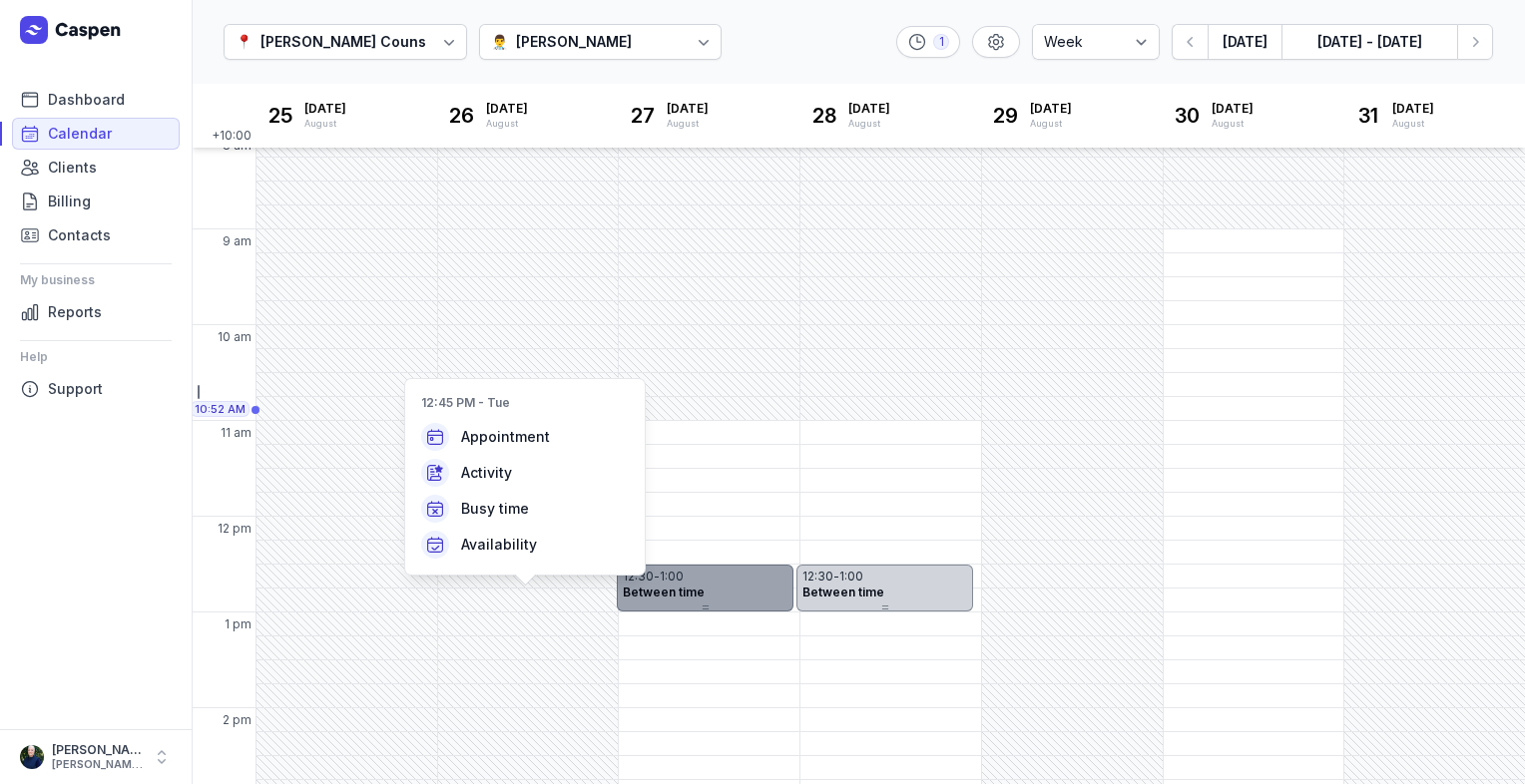 click on "Between time" at bounding box center (705, 592) 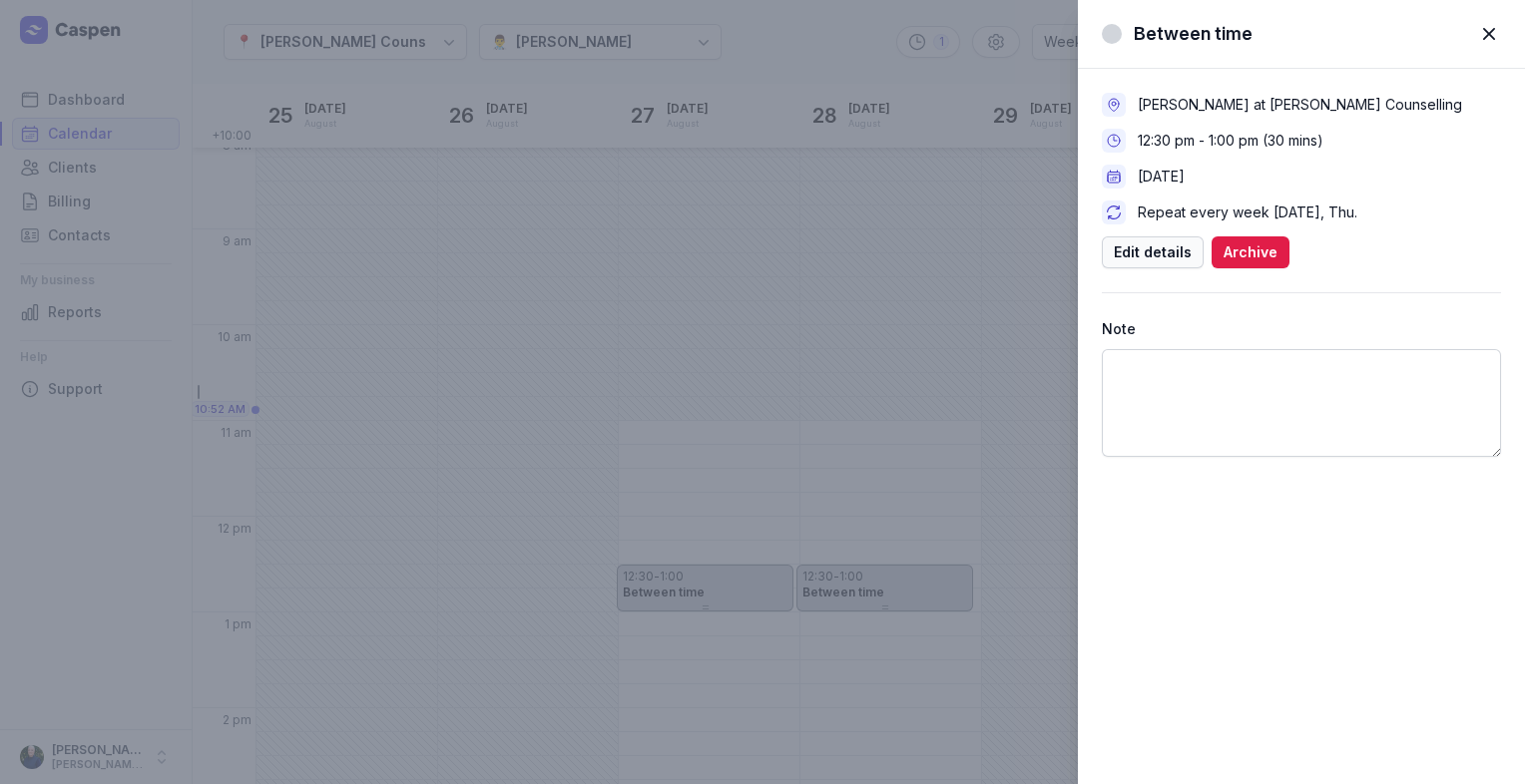 click on "Edit details" at bounding box center [1153, 252] 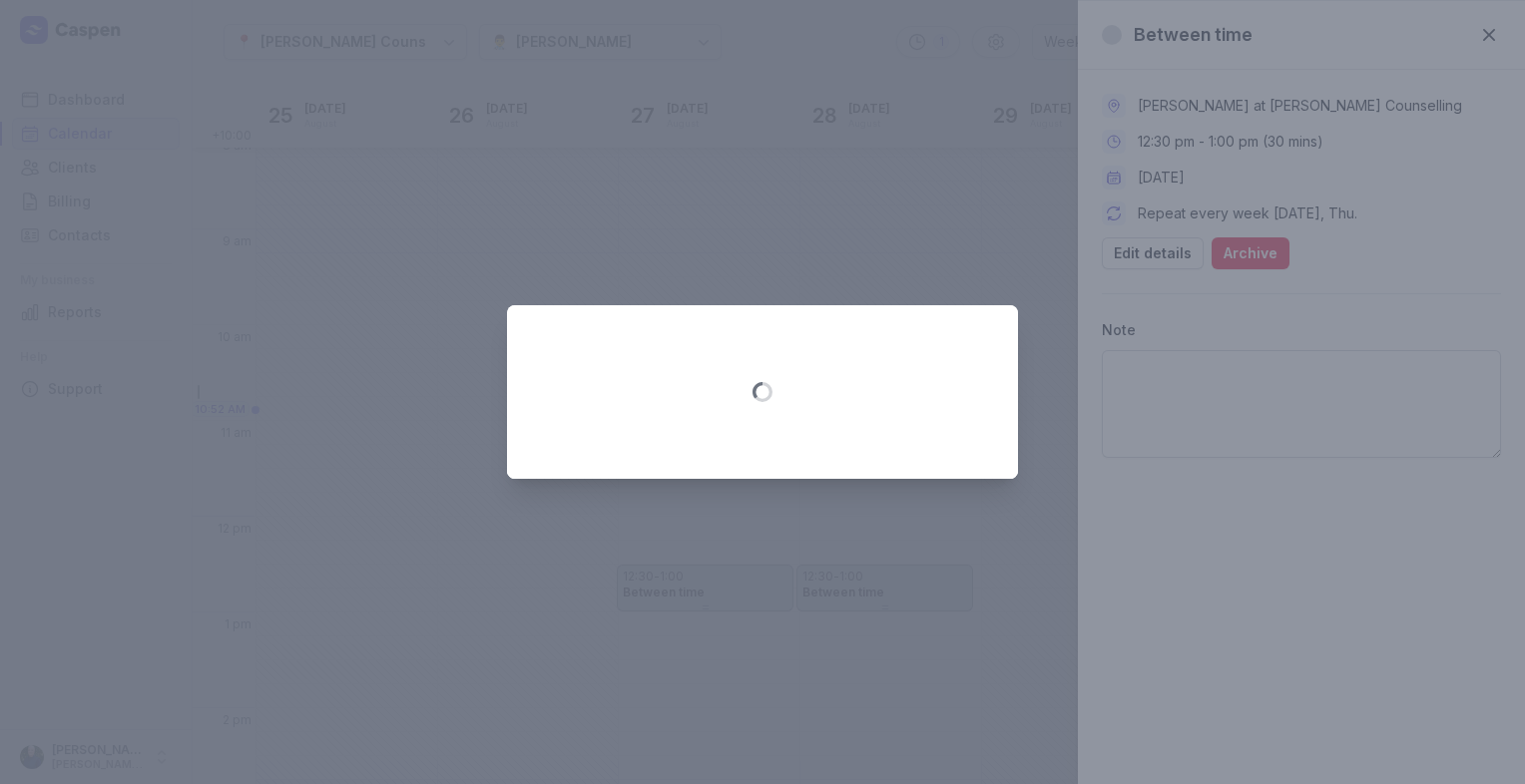 select on "12:30" 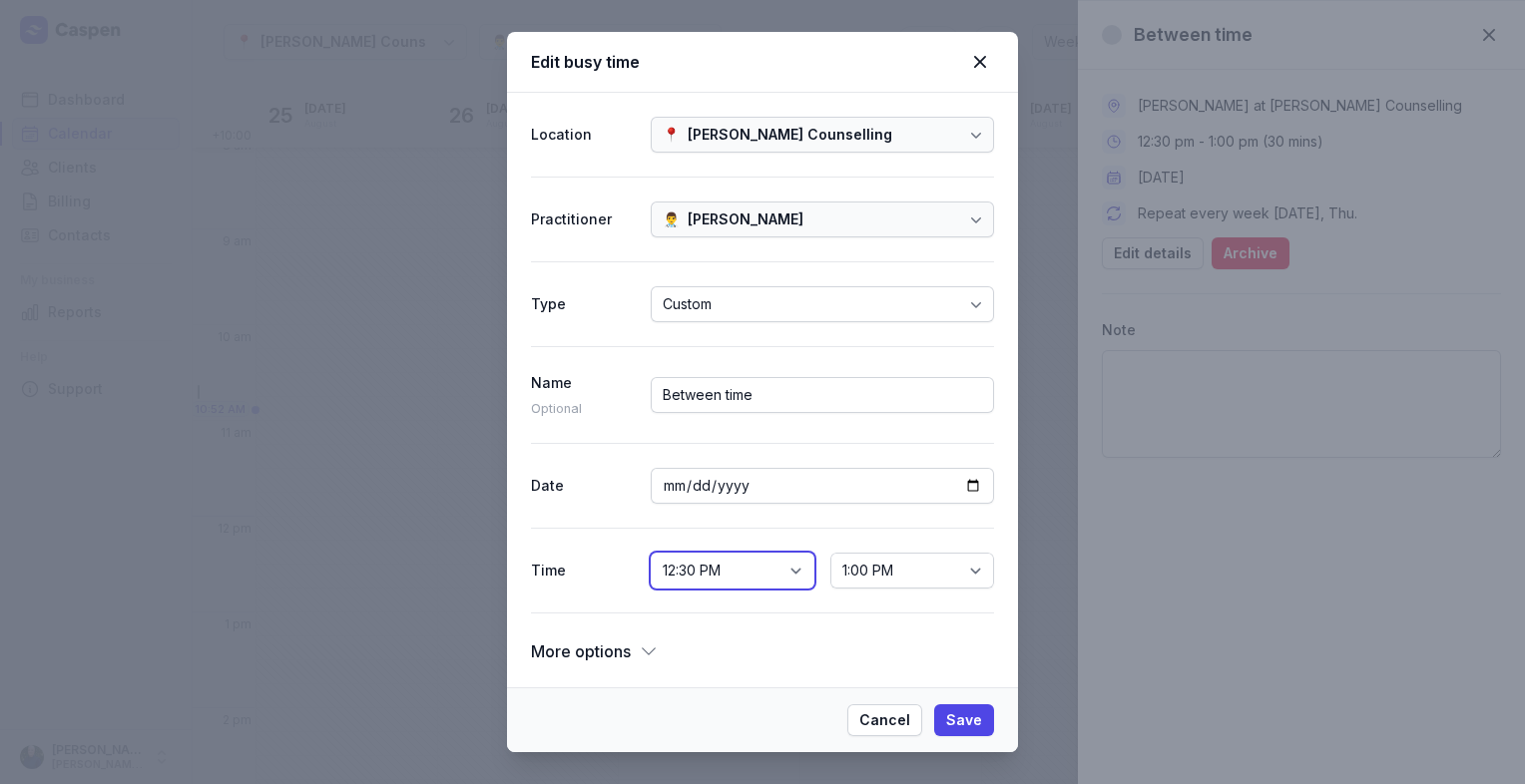 click on "12:00 AM 12:15 AM 12:30 AM 12:45 AM 1:00 AM 1:15 AM 1:30 AM 1:45 AM 2:00 AM 2:15 AM 2:30 AM 2:45 AM 3:00 AM 3:15 AM 3:30 AM 3:45 AM 4:00 AM 4:15 AM 4:30 AM 4:45 AM 5:00 AM 5:15 AM 5:30 AM 5:45 AM 6:00 AM 6:15 AM 6:30 AM 6:45 AM 7:00 AM 7:15 AM 7:30 AM 7:45 AM 8:00 AM 8:15 AM 8:30 AM 8:45 AM 9:00 AM 9:15 AM 9:30 AM 9:45 AM 10:00 AM 10:15 AM 10:30 AM 10:45 AM 11:00 AM 11:15 AM 11:30 AM 11:45 AM 12:00 PM 12:15 PM 12:30 PM 12:45 PM 1:00 PM 1:15 PM 1:30 PM 1:45 PM 2:00 PM 2:15 PM 2:30 PM 2:45 PM 3:00 PM 3:15 PM 3:30 PM 3:45 PM 4:00 PM 4:15 PM 4:30 PM 4:45 PM 5:00 PM 5:15 PM 5:30 PM 5:45 PM 6:00 PM 6:15 PM 6:30 PM 6:45 PM 7:00 PM 7:15 PM 7:30 PM 7:45 PM 8:00 PM 8:15 PM 8:30 PM 8:45 PM 9:00 PM 9:15 PM 9:30 PM 9:45 PM 10:00 PM 10:15 PM 10:30 PM 10:45 PM 11:00 PM 11:15 PM 11:30 PM 11:45 PM" at bounding box center (733, 571) 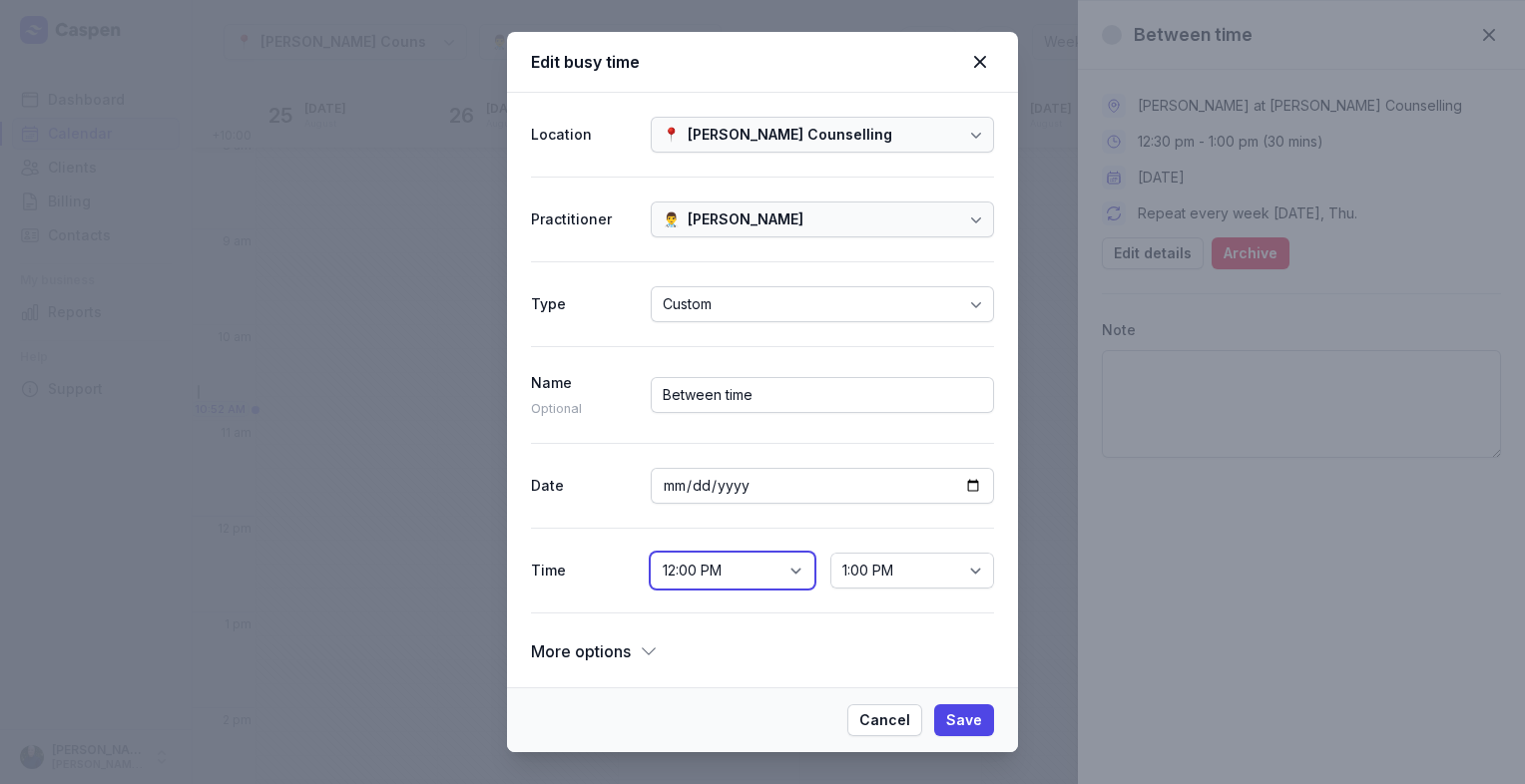 click on "12:00 AM 12:15 AM 12:30 AM 12:45 AM 1:00 AM 1:15 AM 1:30 AM 1:45 AM 2:00 AM 2:15 AM 2:30 AM 2:45 AM 3:00 AM 3:15 AM 3:30 AM 3:45 AM 4:00 AM 4:15 AM 4:30 AM 4:45 AM 5:00 AM 5:15 AM 5:30 AM 5:45 AM 6:00 AM 6:15 AM 6:30 AM 6:45 AM 7:00 AM 7:15 AM 7:30 AM 7:45 AM 8:00 AM 8:15 AM 8:30 AM 8:45 AM 9:00 AM 9:15 AM 9:30 AM 9:45 AM 10:00 AM 10:15 AM 10:30 AM 10:45 AM 11:00 AM 11:15 AM 11:30 AM 11:45 AM 12:00 PM 12:15 PM 12:30 PM 12:45 PM 1:00 PM 1:15 PM 1:30 PM 1:45 PM 2:00 PM 2:15 PM 2:30 PM 2:45 PM 3:00 PM 3:15 PM 3:30 PM 3:45 PM 4:00 PM 4:15 PM 4:30 PM 4:45 PM 5:00 PM 5:15 PM 5:30 PM 5:45 PM 6:00 PM 6:15 PM 6:30 PM 6:45 PM 7:00 PM 7:15 PM 7:30 PM 7:45 PM 8:00 PM 8:15 PM 8:30 PM 8:45 PM 9:00 PM 9:15 PM 9:30 PM 9:45 PM 10:00 PM 10:15 PM 10:30 PM 10:45 PM 11:00 PM 11:15 PM 11:30 PM 11:45 PM" at bounding box center (733, 571) 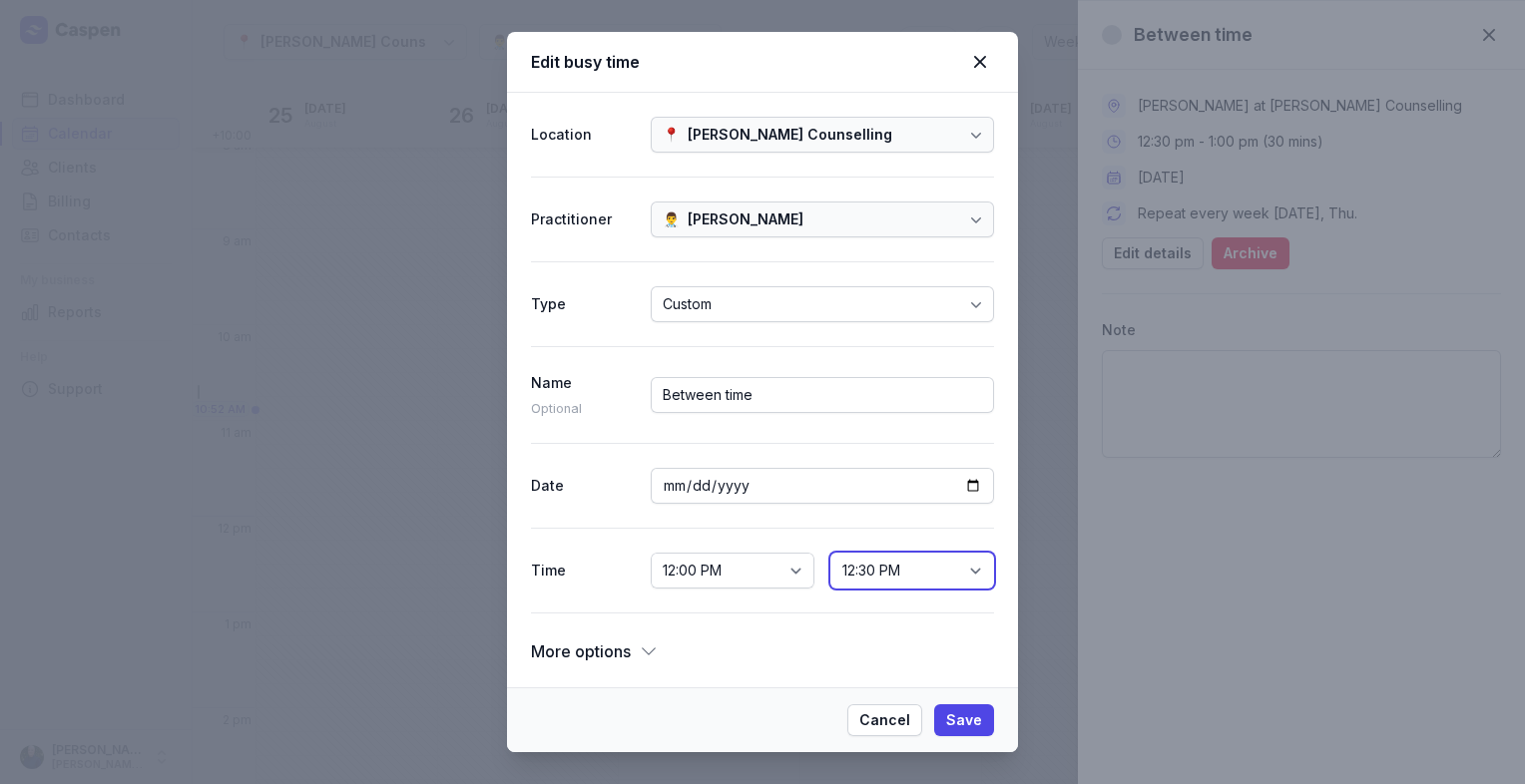 click on "12:15 PM 12:30 PM 12:45 PM 1:00 PM 1:15 PM 1:30 PM 1:45 PM 2:00 PM 2:15 PM 2:30 PM 2:45 PM 3:00 PM 3:15 PM 3:30 PM 3:45 PM 4:00 PM 4:15 PM 4:30 PM 4:45 PM 5:00 PM 5:15 PM 5:30 PM 5:45 PM 6:00 PM 6:15 PM 6:30 PM 6:45 PM 7:00 PM 7:15 PM 7:30 PM 7:45 PM 8:00 PM 8:15 PM 8:30 PM 8:45 PM 9:00 PM 9:15 PM 9:30 PM 9:45 PM 10:00 PM 10:15 PM 10:30 PM 10:45 PM 11:00 PM 11:15 PM 11:30 PM 11:45 PM 12:00 AM" at bounding box center (912, 571) 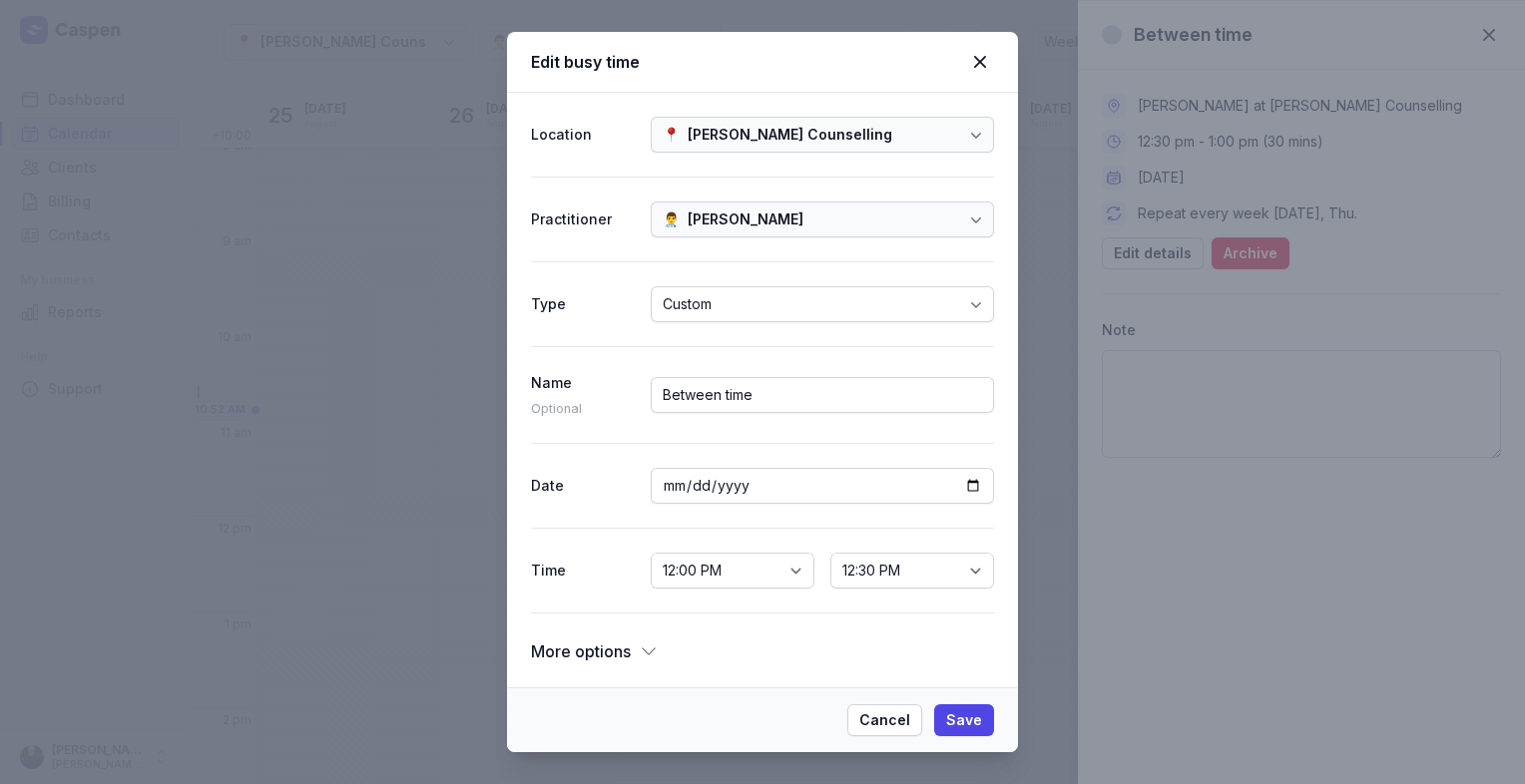 click 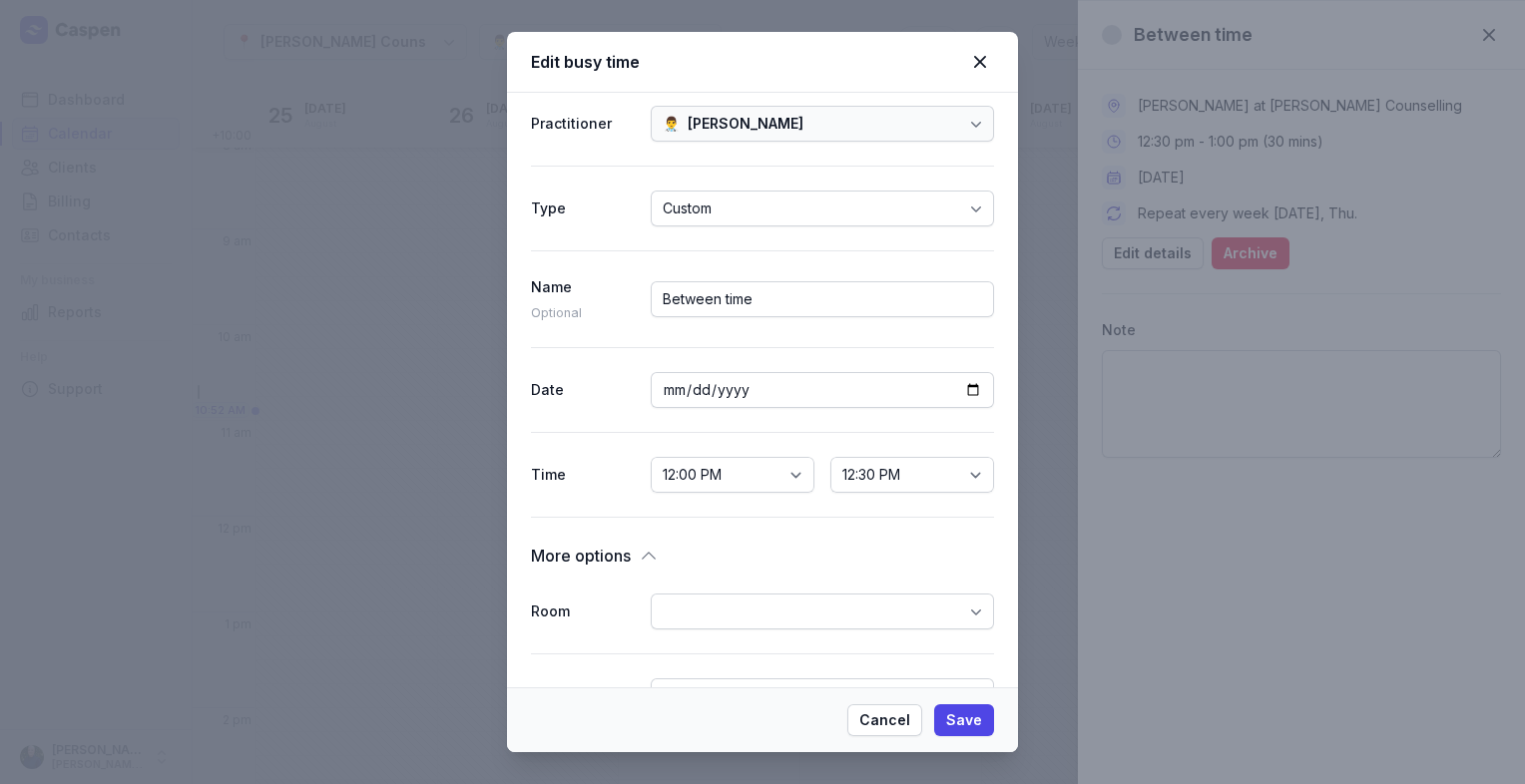 scroll, scrollTop: 0, scrollLeft: 0, axis: both 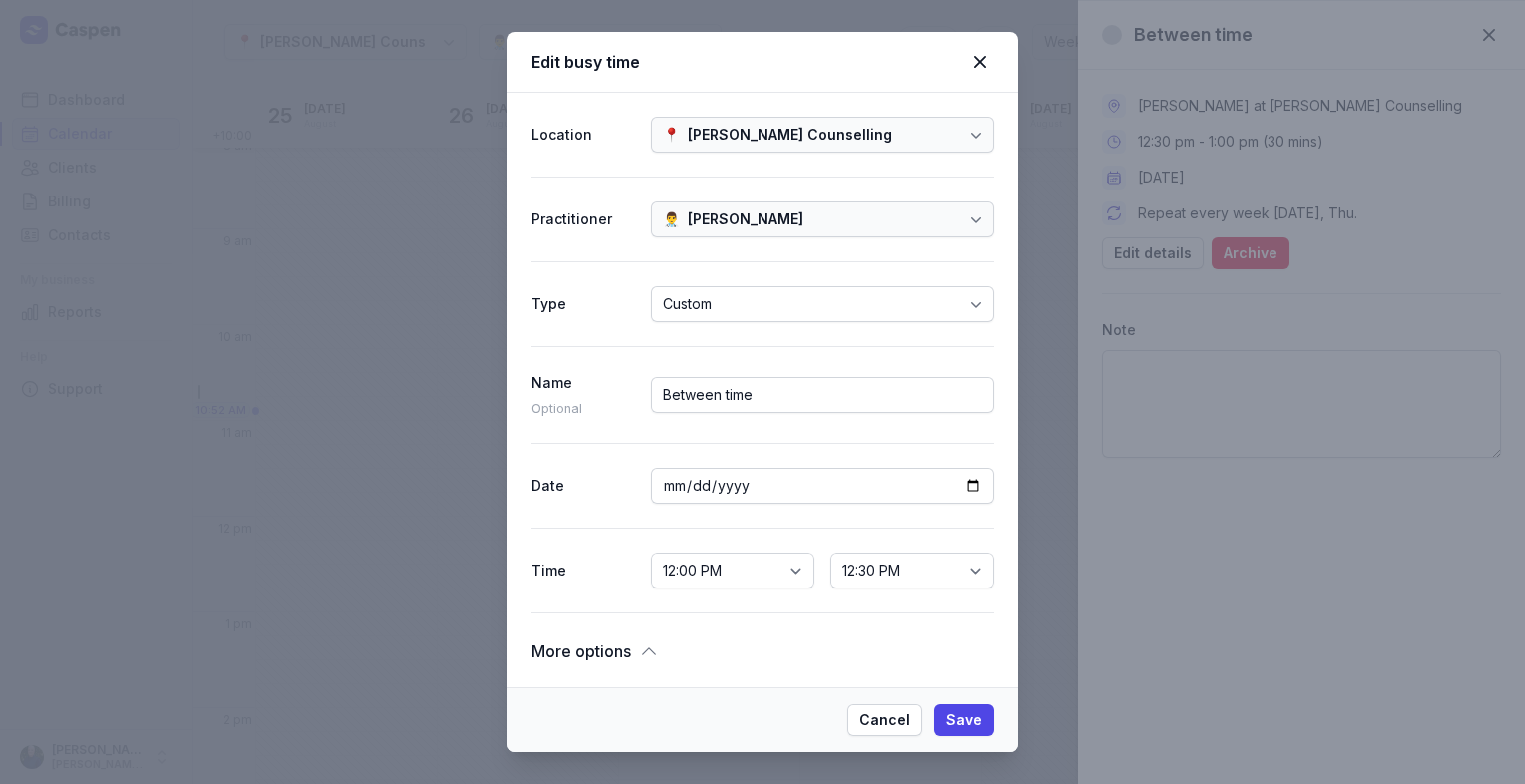 click on "Custom" at bounding box center (822, 304) 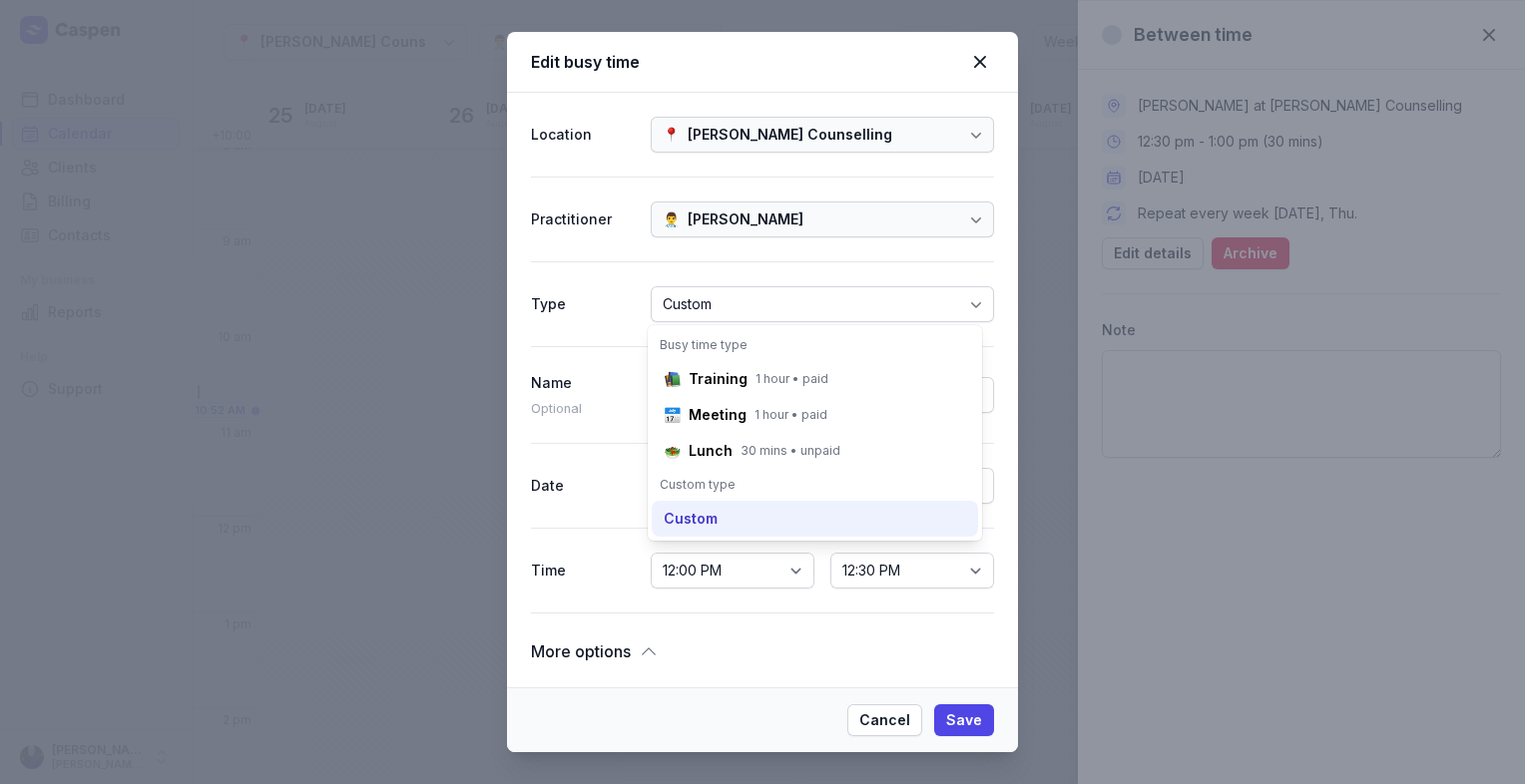 click on "Custom" at bounding box center [691, 519] 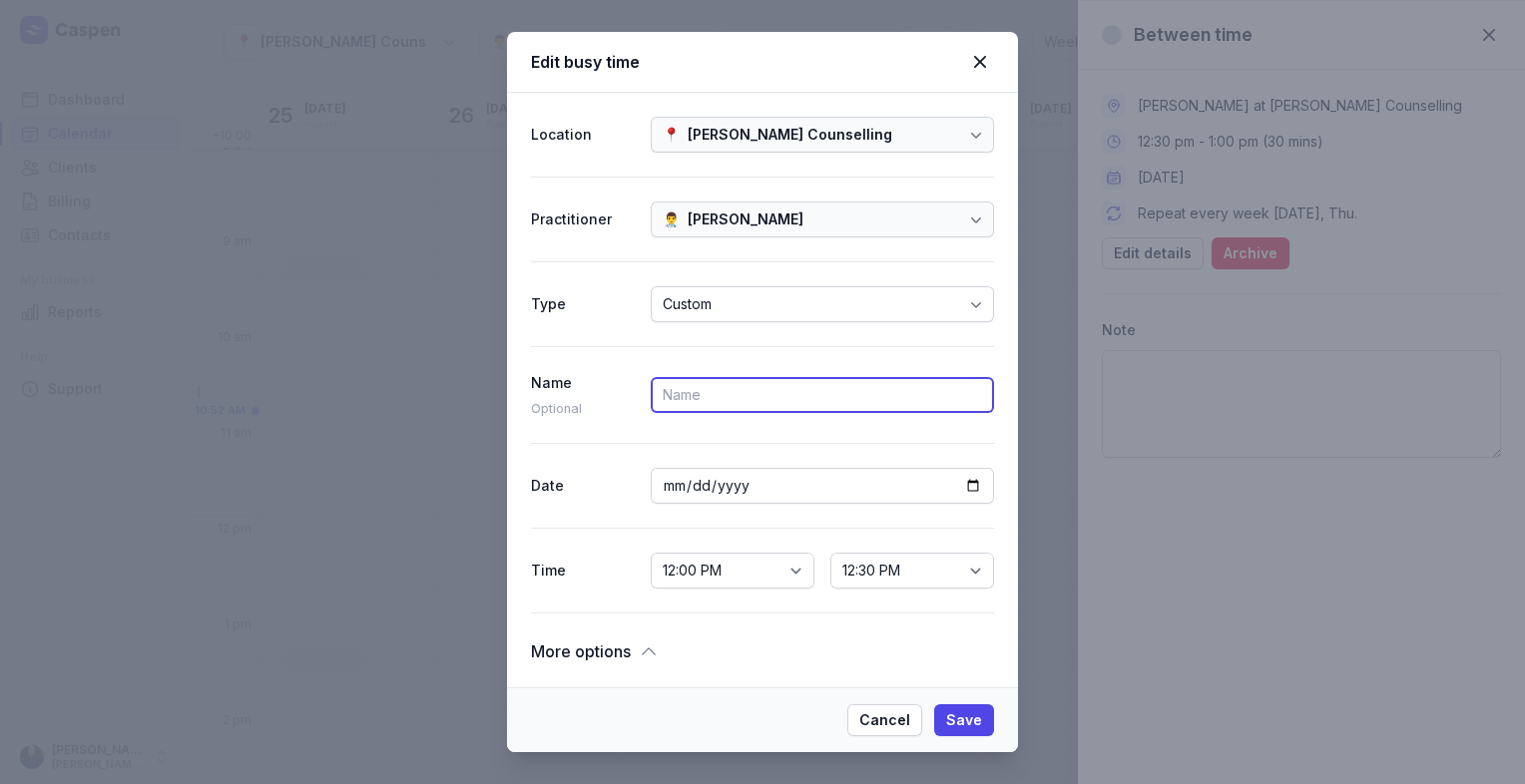 paste on "Between time" 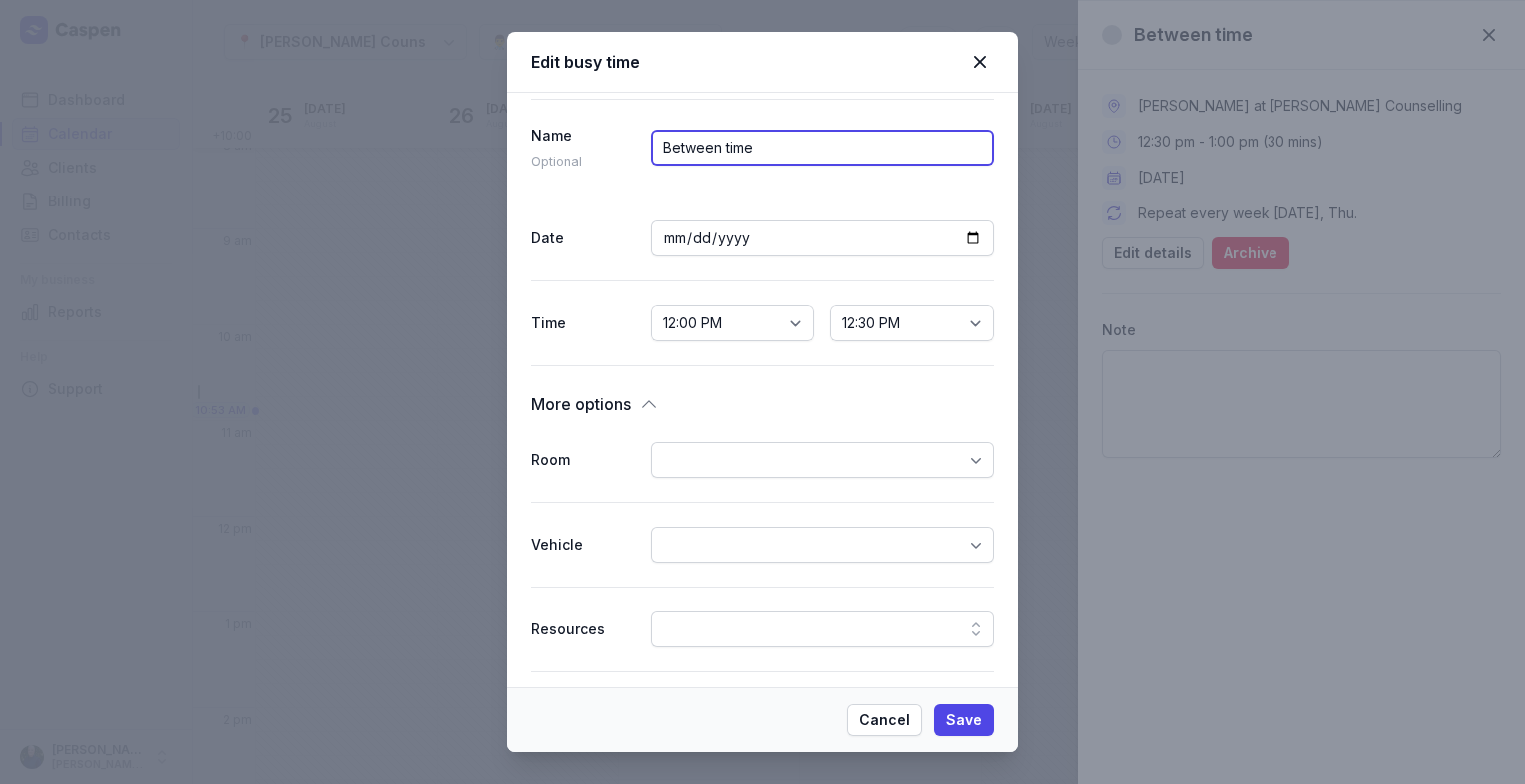 scroll, scrollTop: 386, scrollLeft: 0, axis: vertical 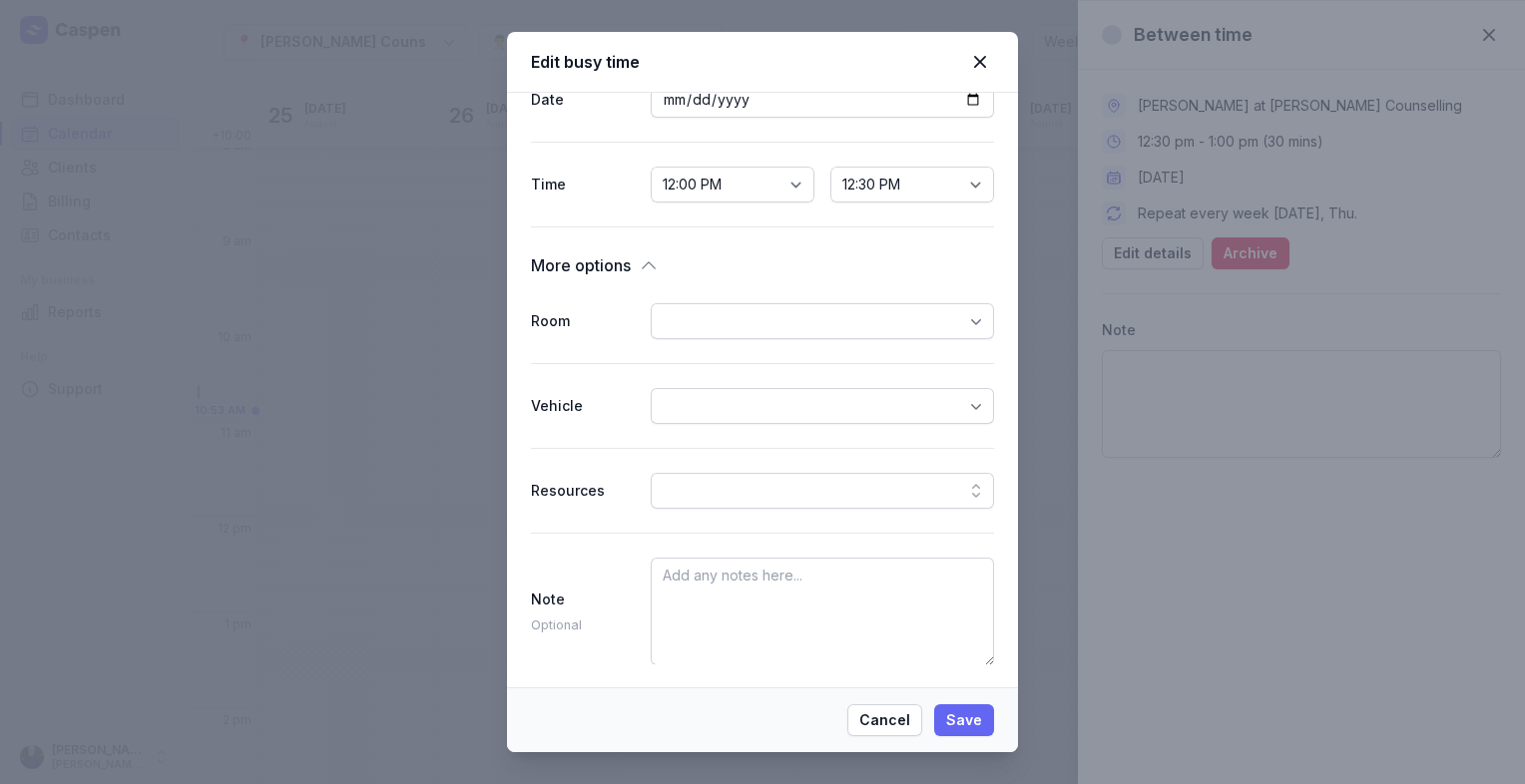 type on "Between time" 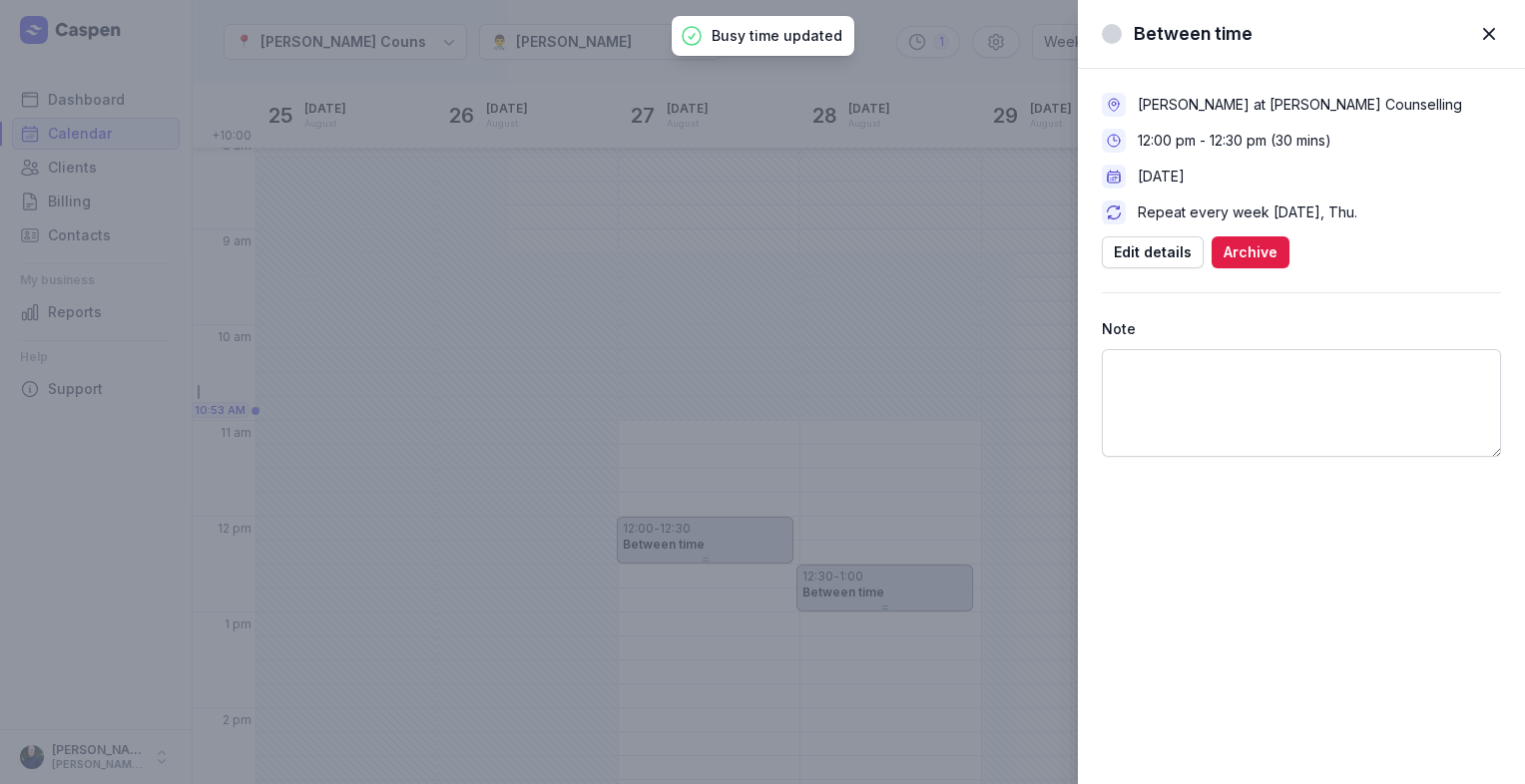 click on "Between time Close panel [PERSON_NAME] at [PERSON_NAME] Counselling 12:00 pm - 12:30 pm (30 mins) [DATE] Repeat every week [DATE], Thu.  Edit details   Archive  Note" at bounding box center [762, 392] 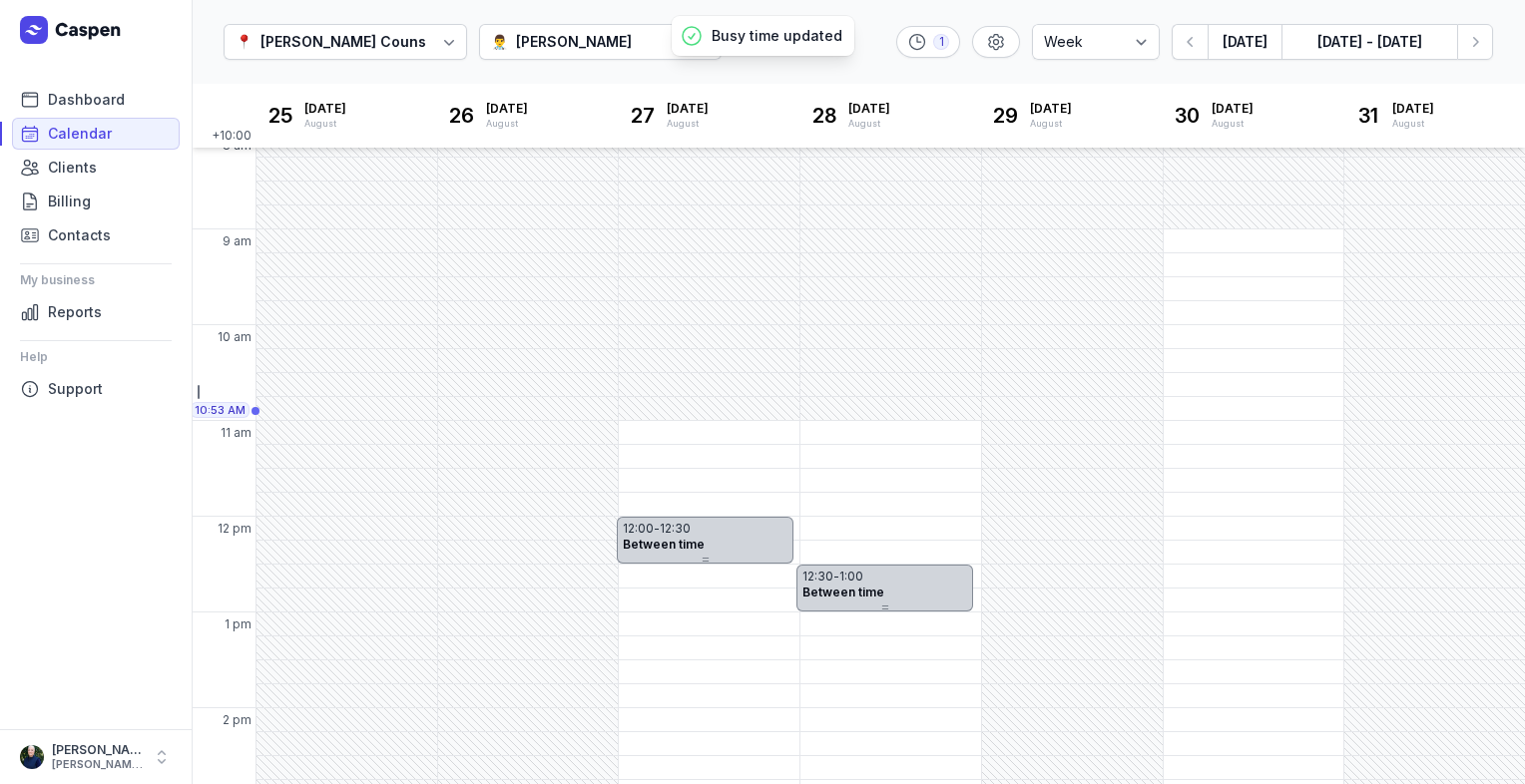 click on "12:30  -  1:00" at bounding box center (884, 577) 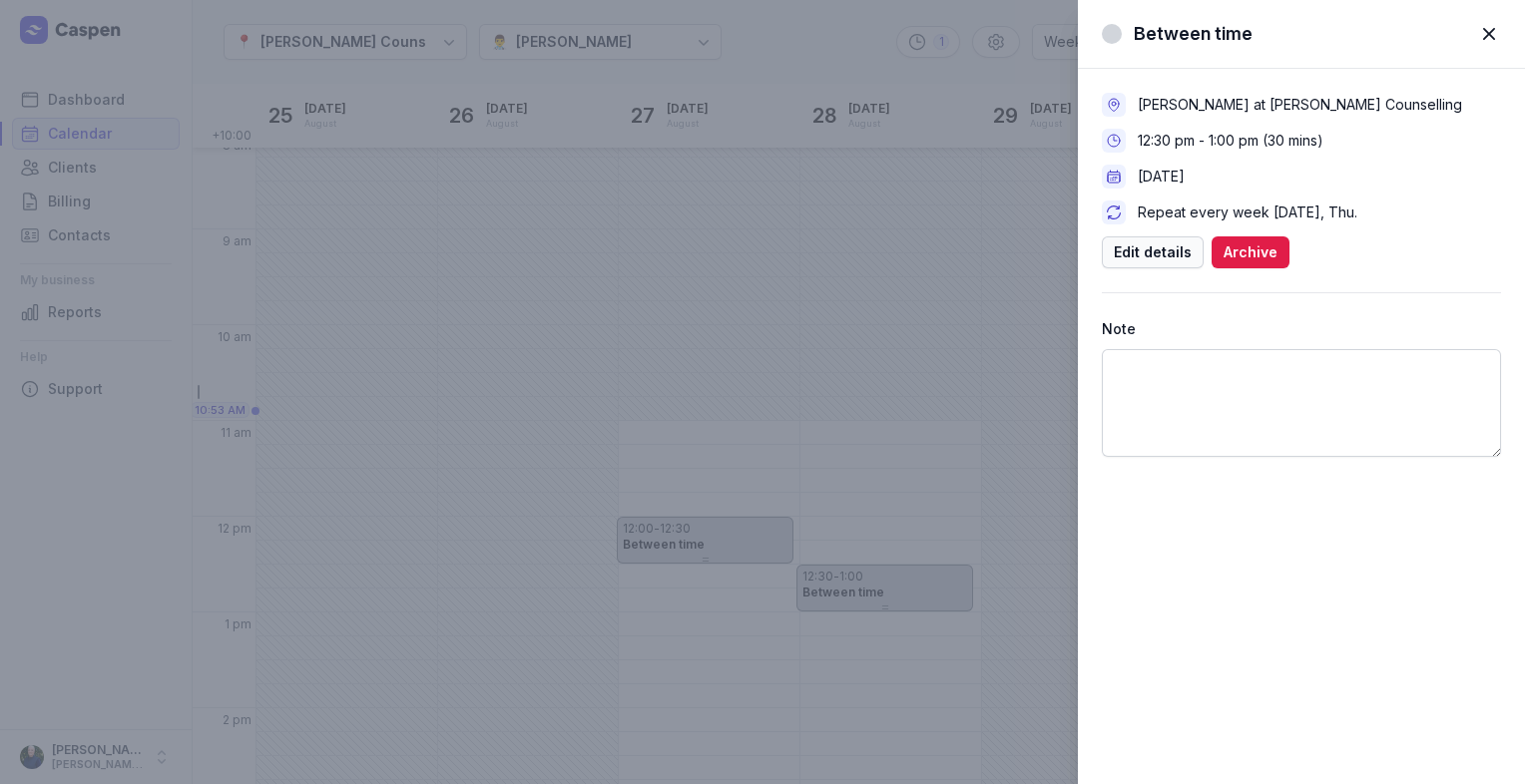 click on "Edit details" at bounding box center [1153, 252] 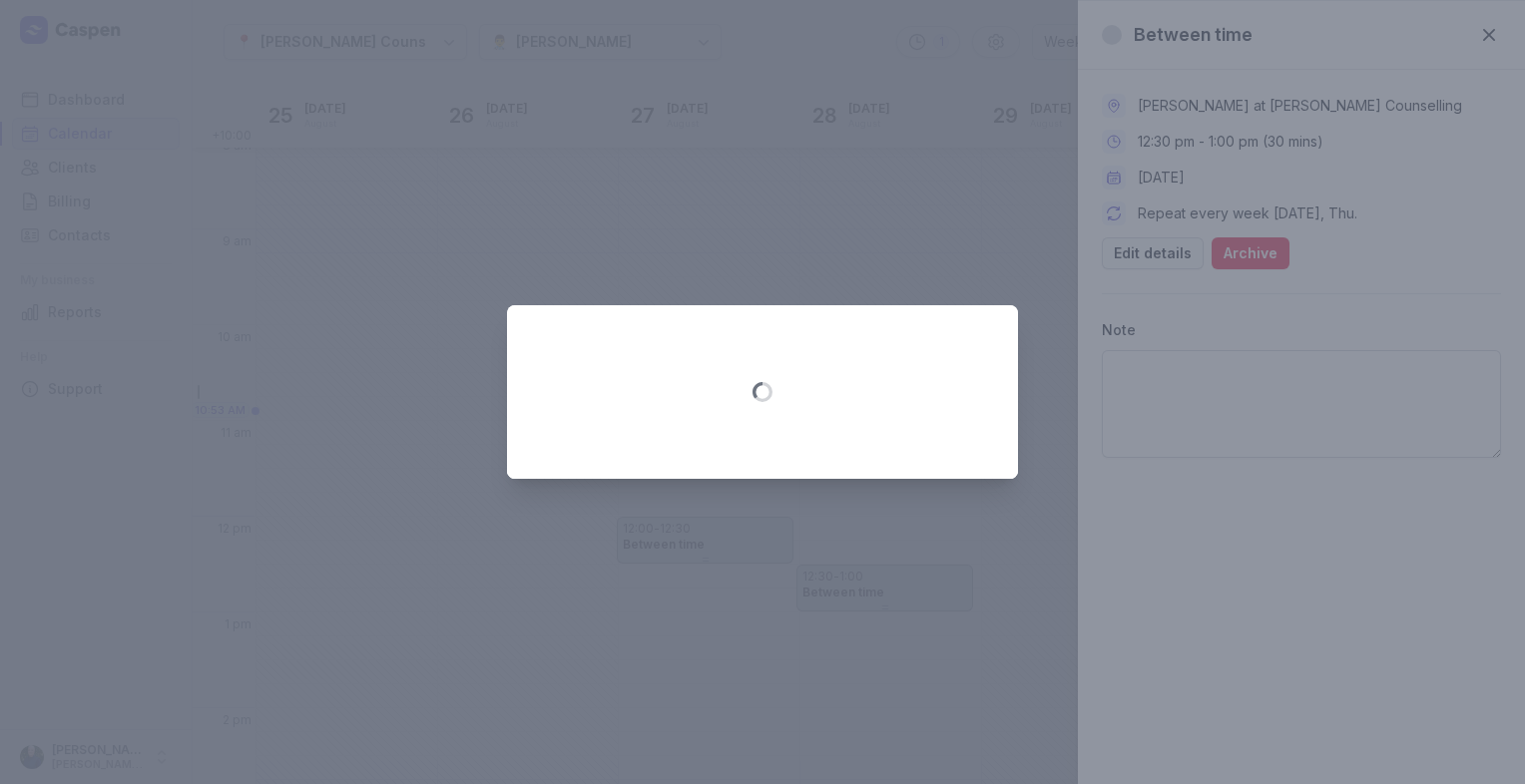 select on "12:30" 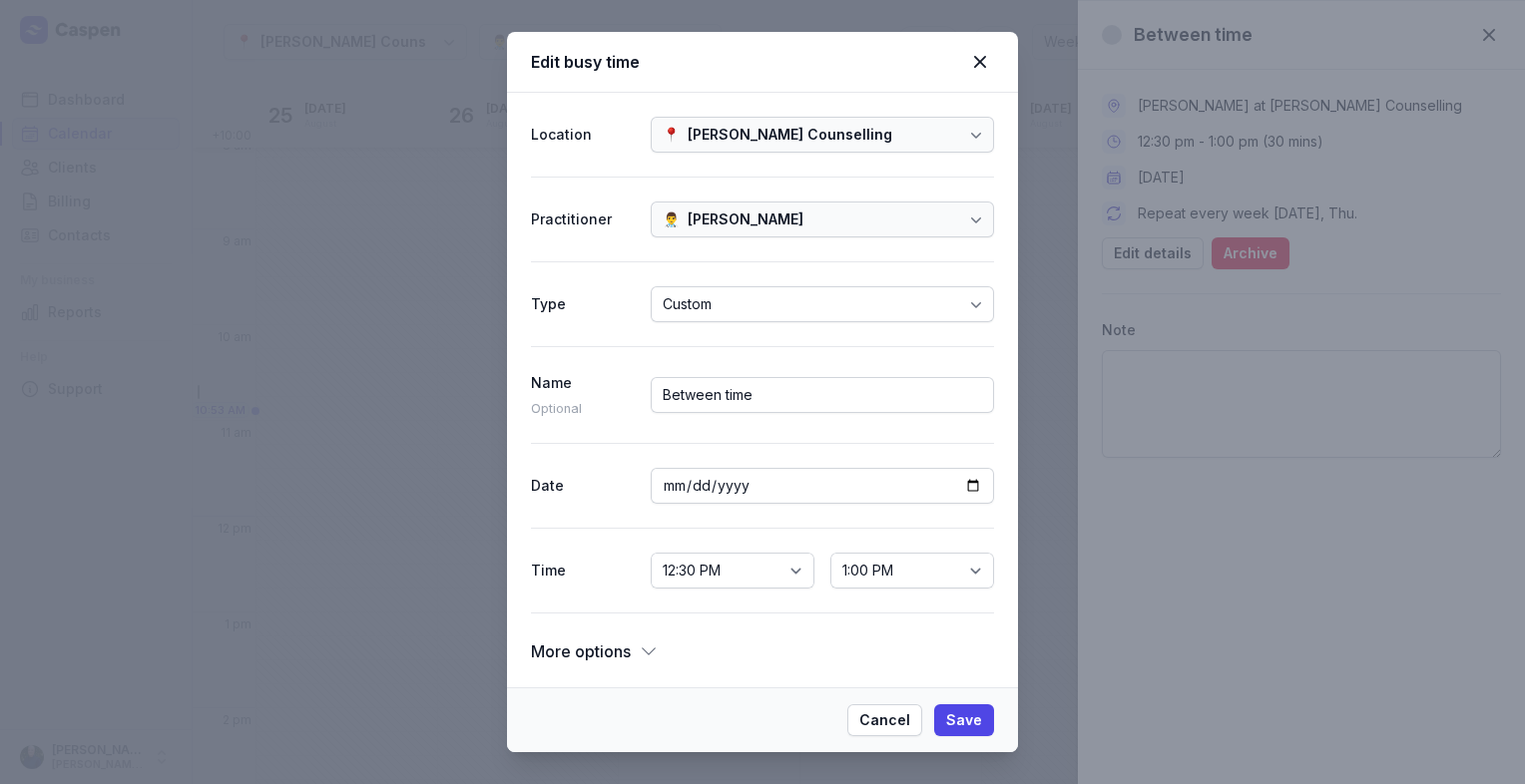 scroll, scrollTop: 0, scrollLeft: 0, axis: both 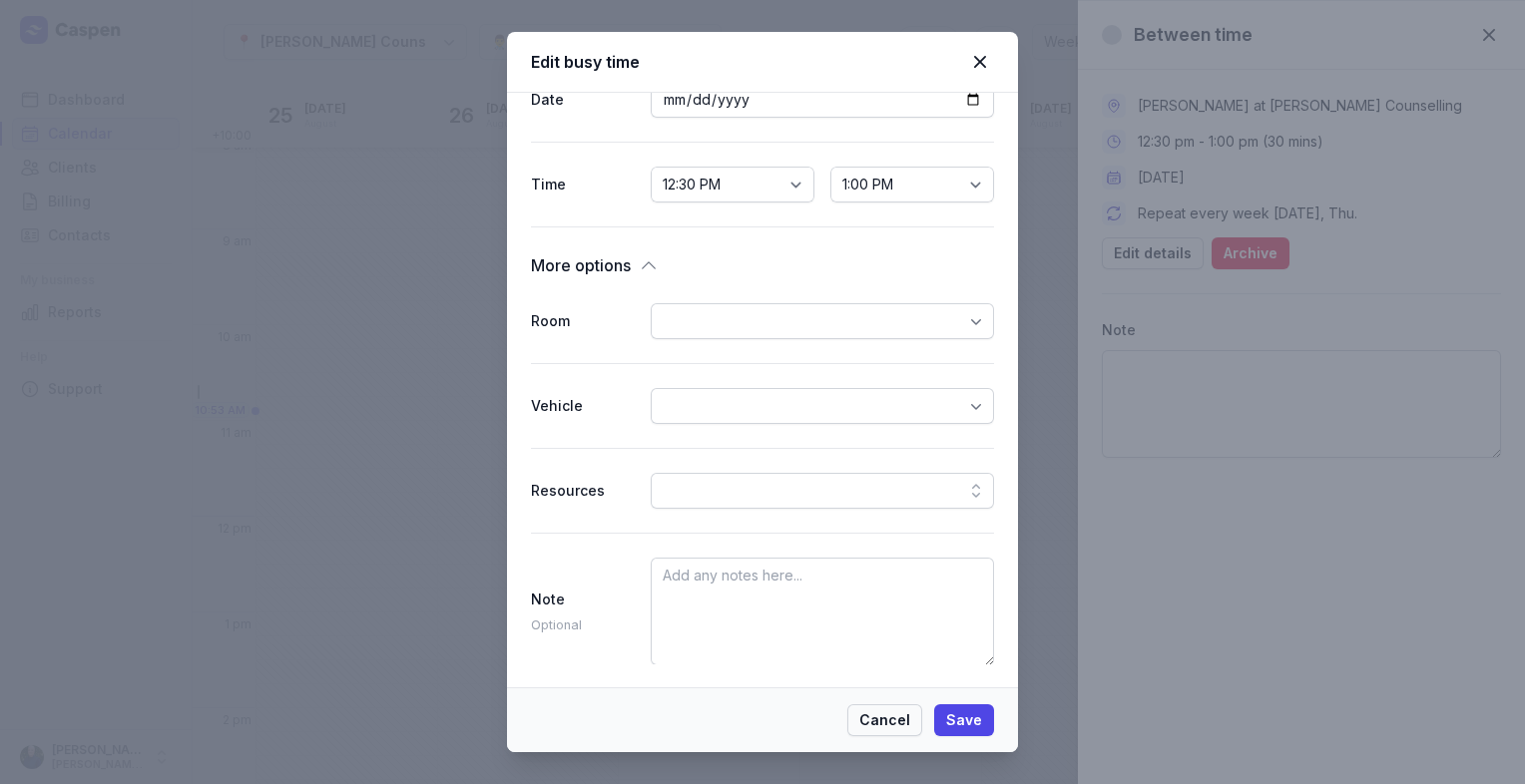 click on "Cancel" 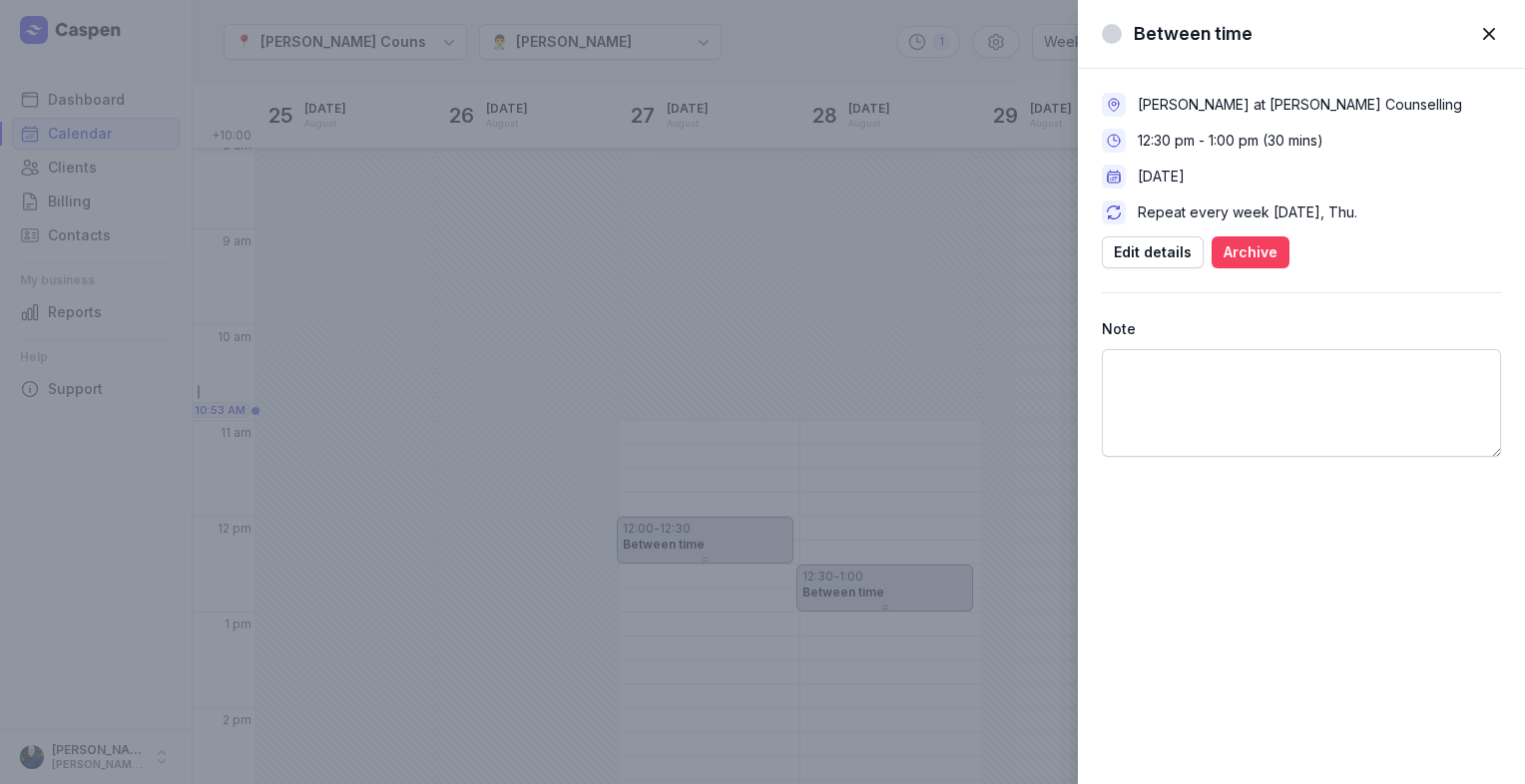click on "Archive" at bounding box center [1251, 252] 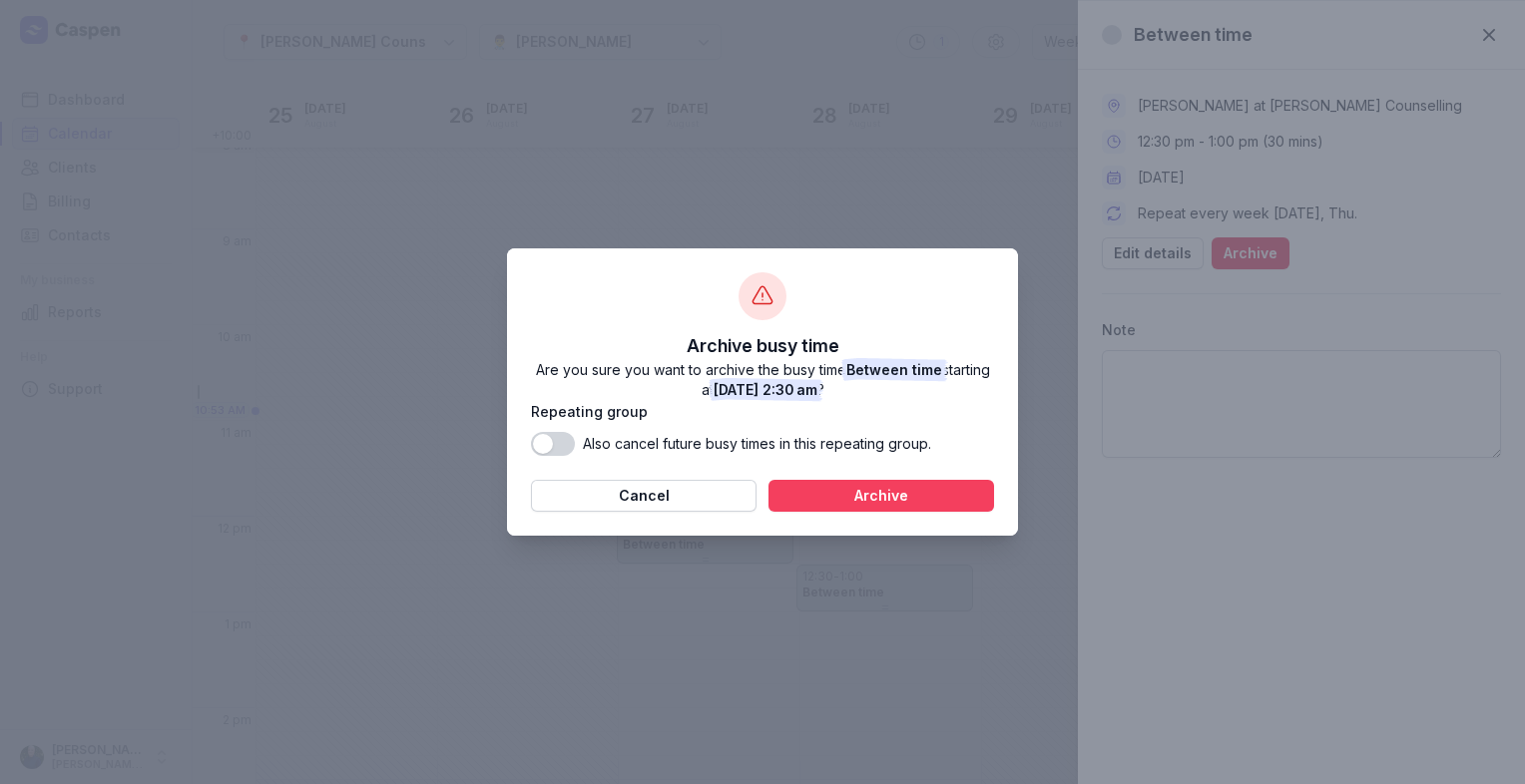 click on "Archive" at bounding box center (881, 496) 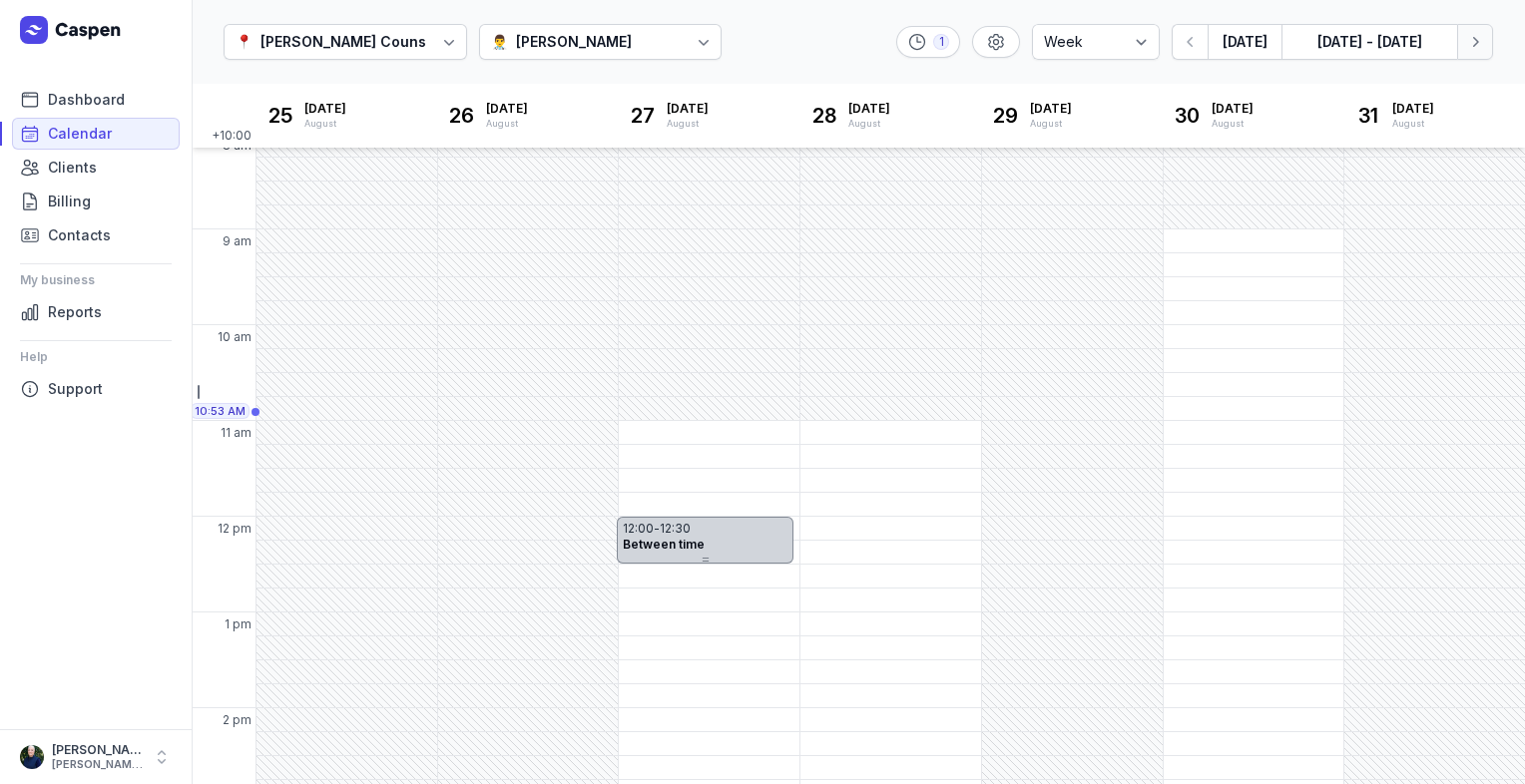 click 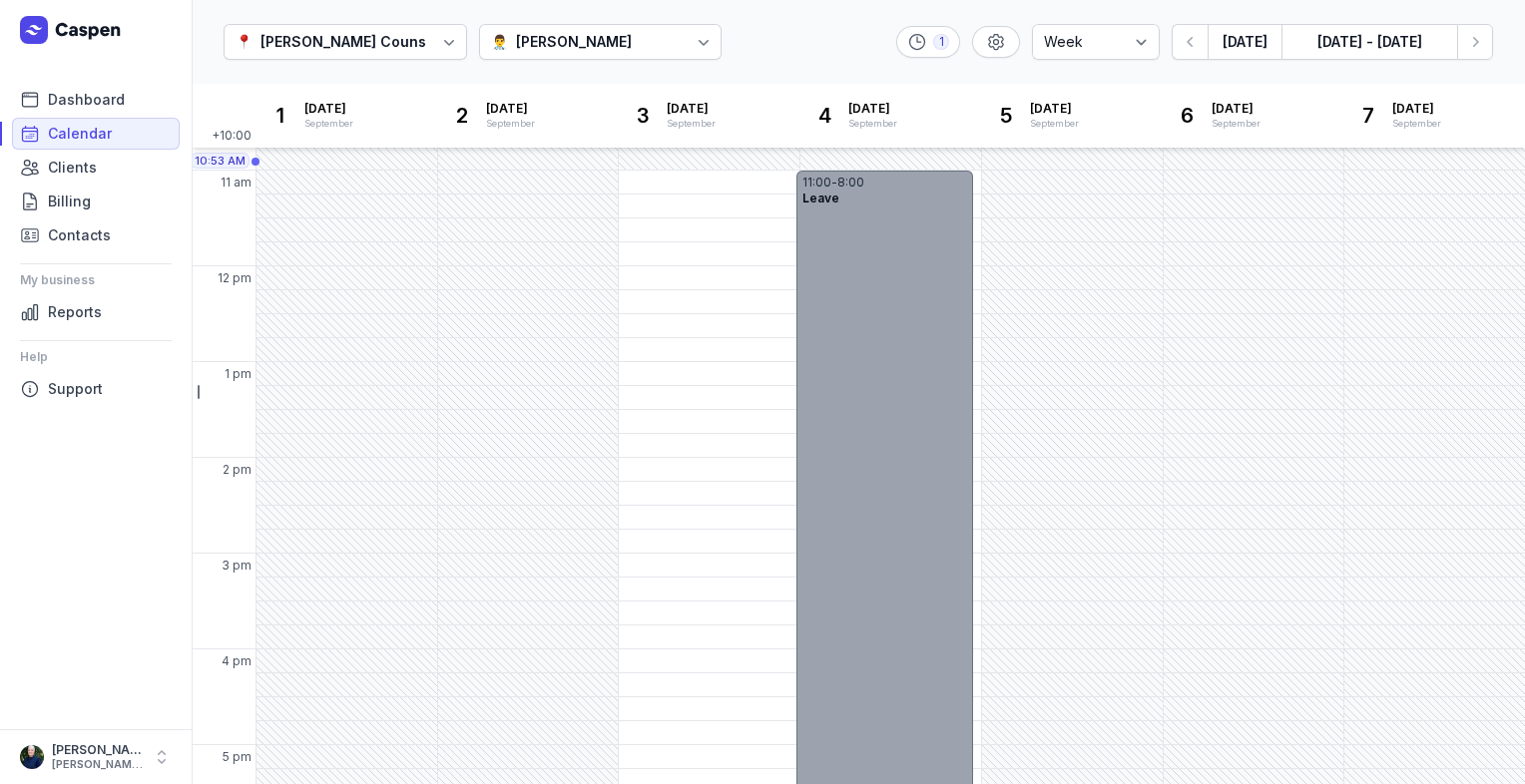 scroll, scrollTop: 0, scrollLeft: 0, axis: both 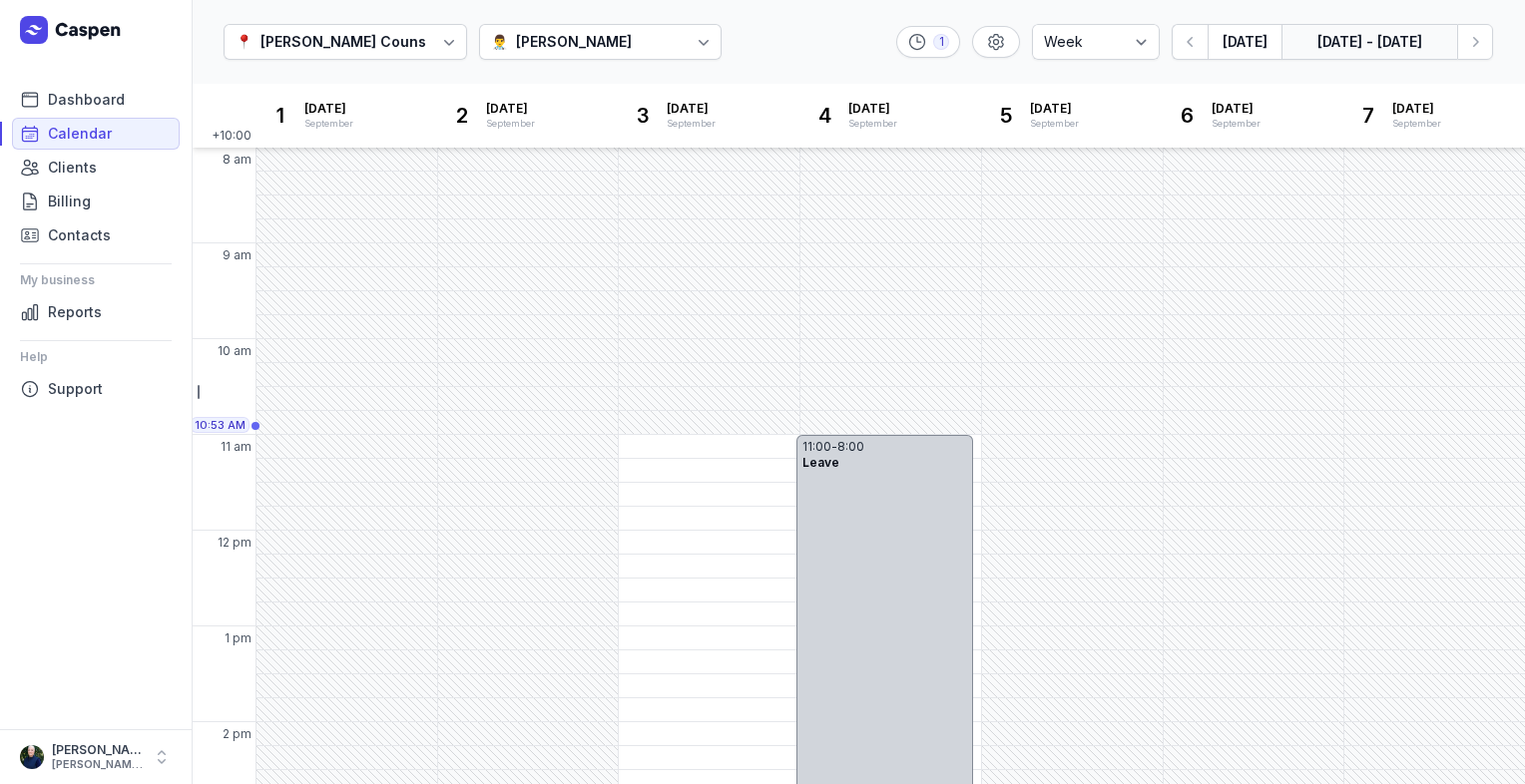 click on "[DATE] - [DATE]" 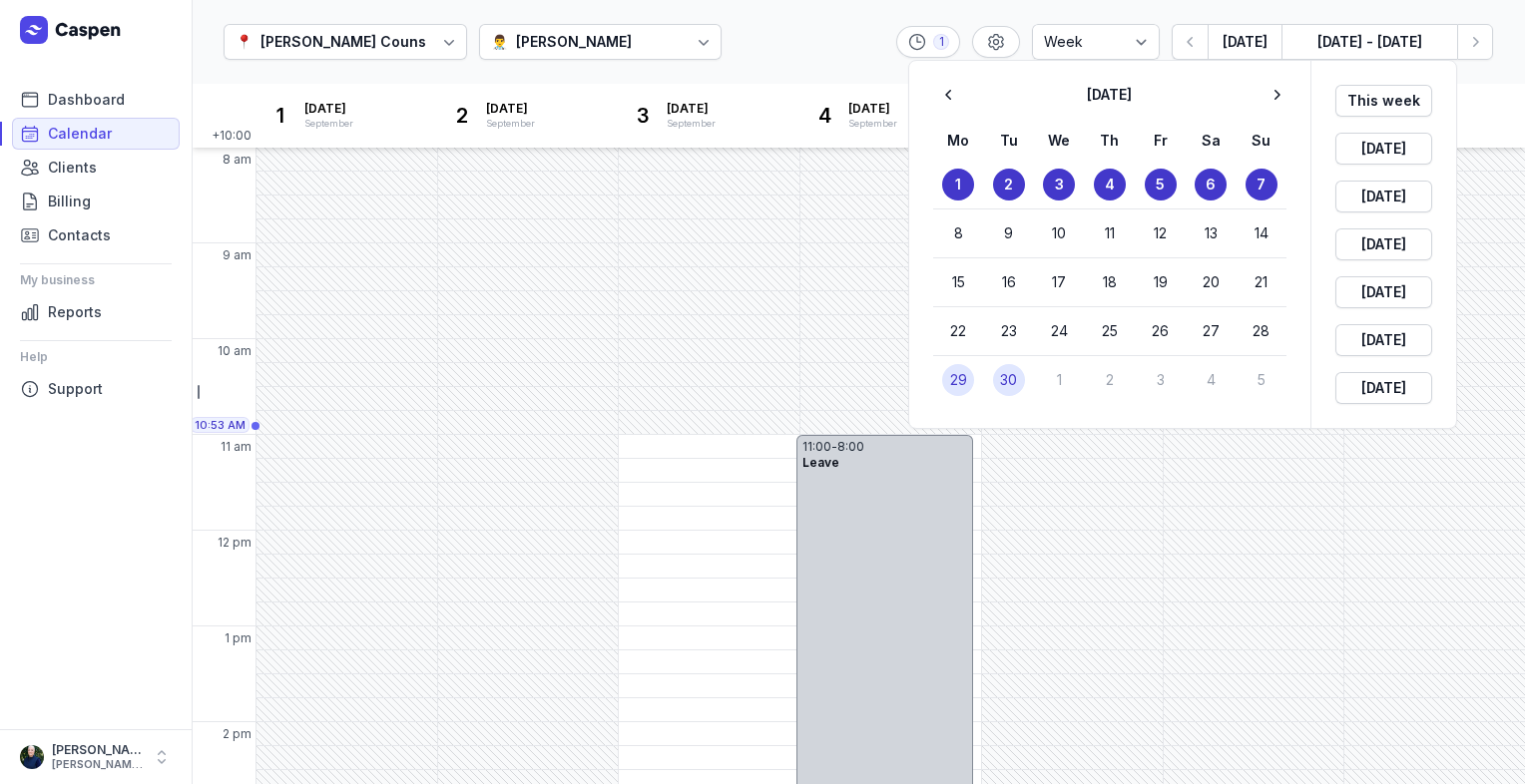 click on "5" at bounding box center [1262, 380] 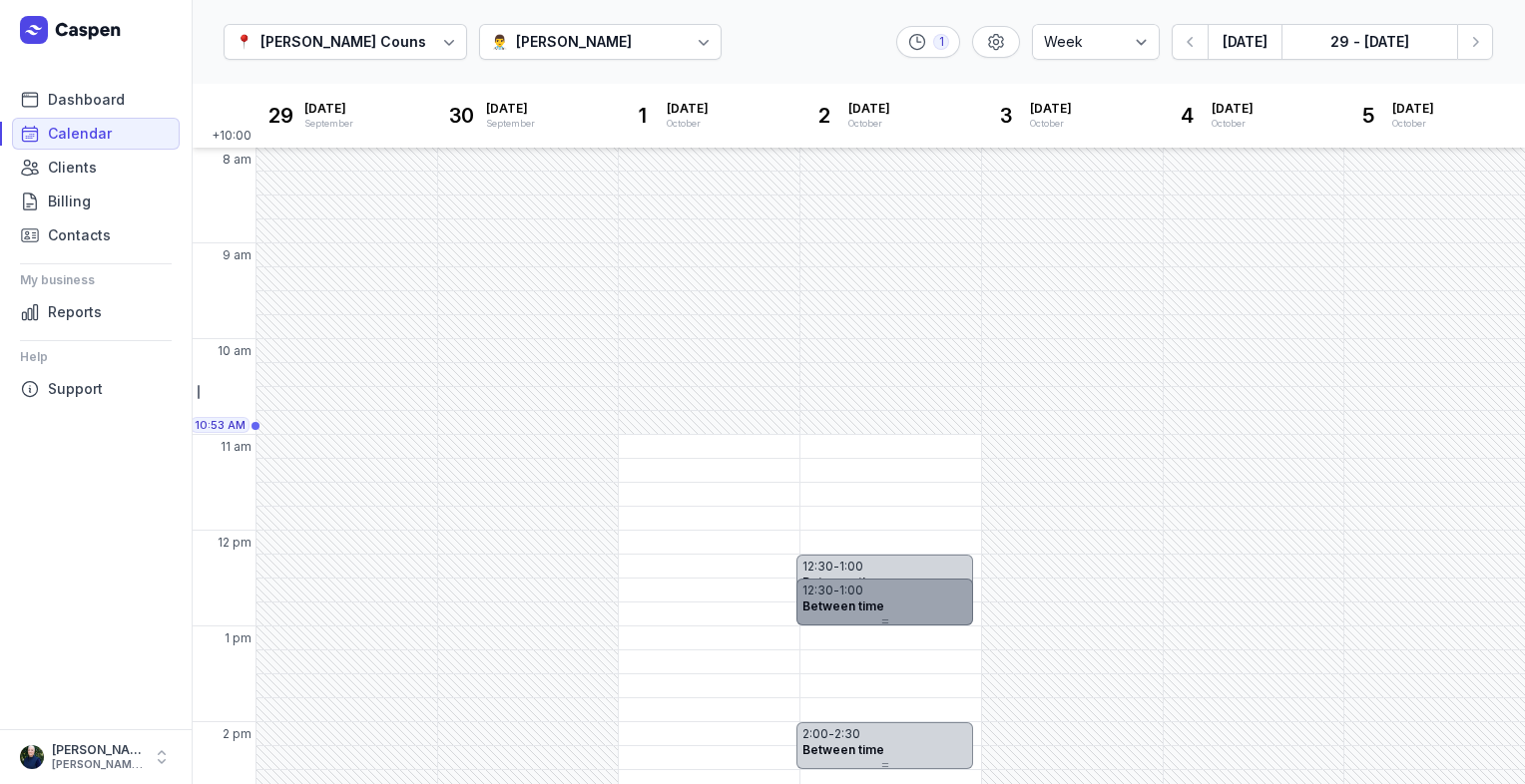 drag, startPoint x: 692, startPoint y: 607, endPoint x: 891, endPoint y: 605, distance: 199.01 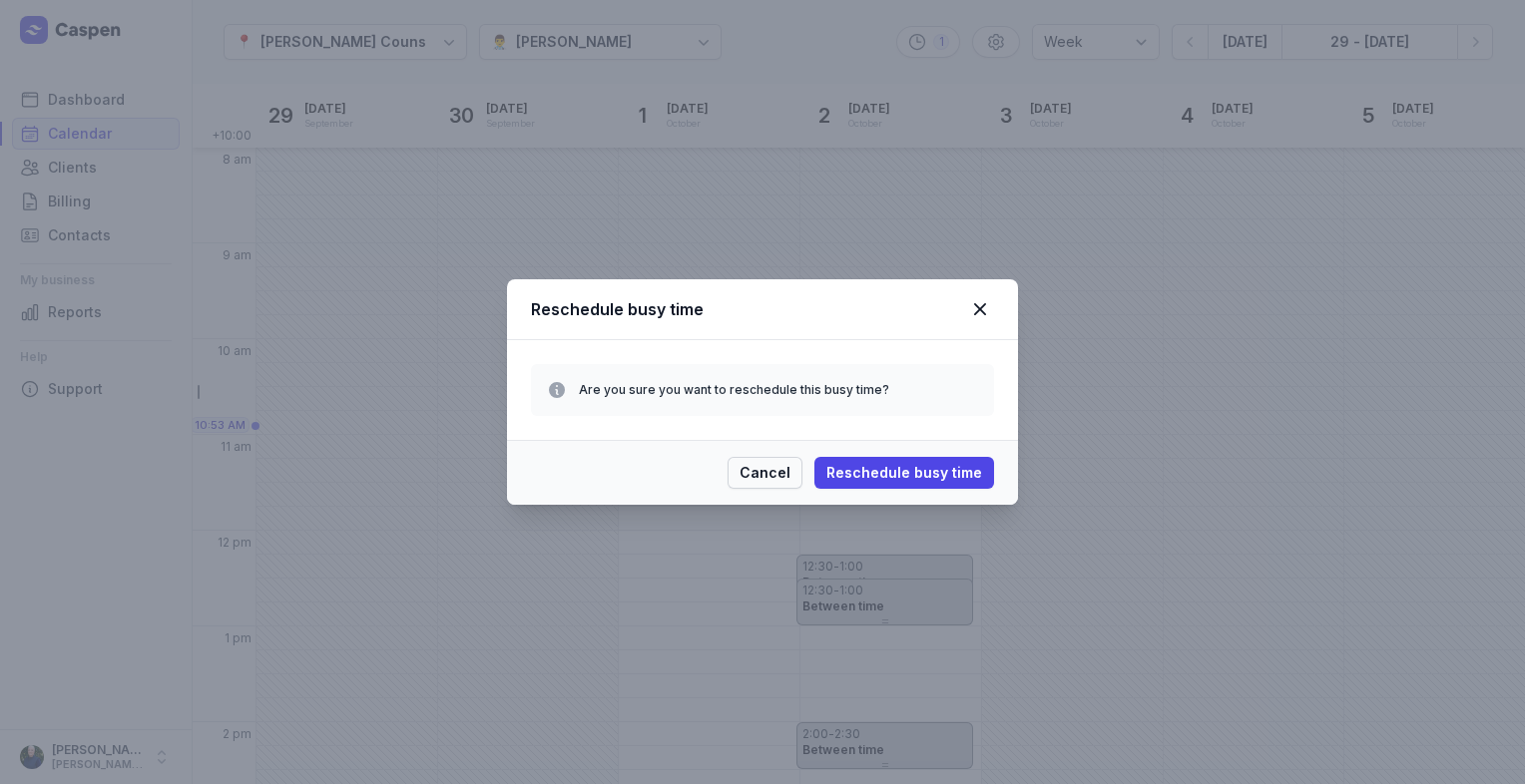 click on "Cancel" at bounding box center (764, 473) 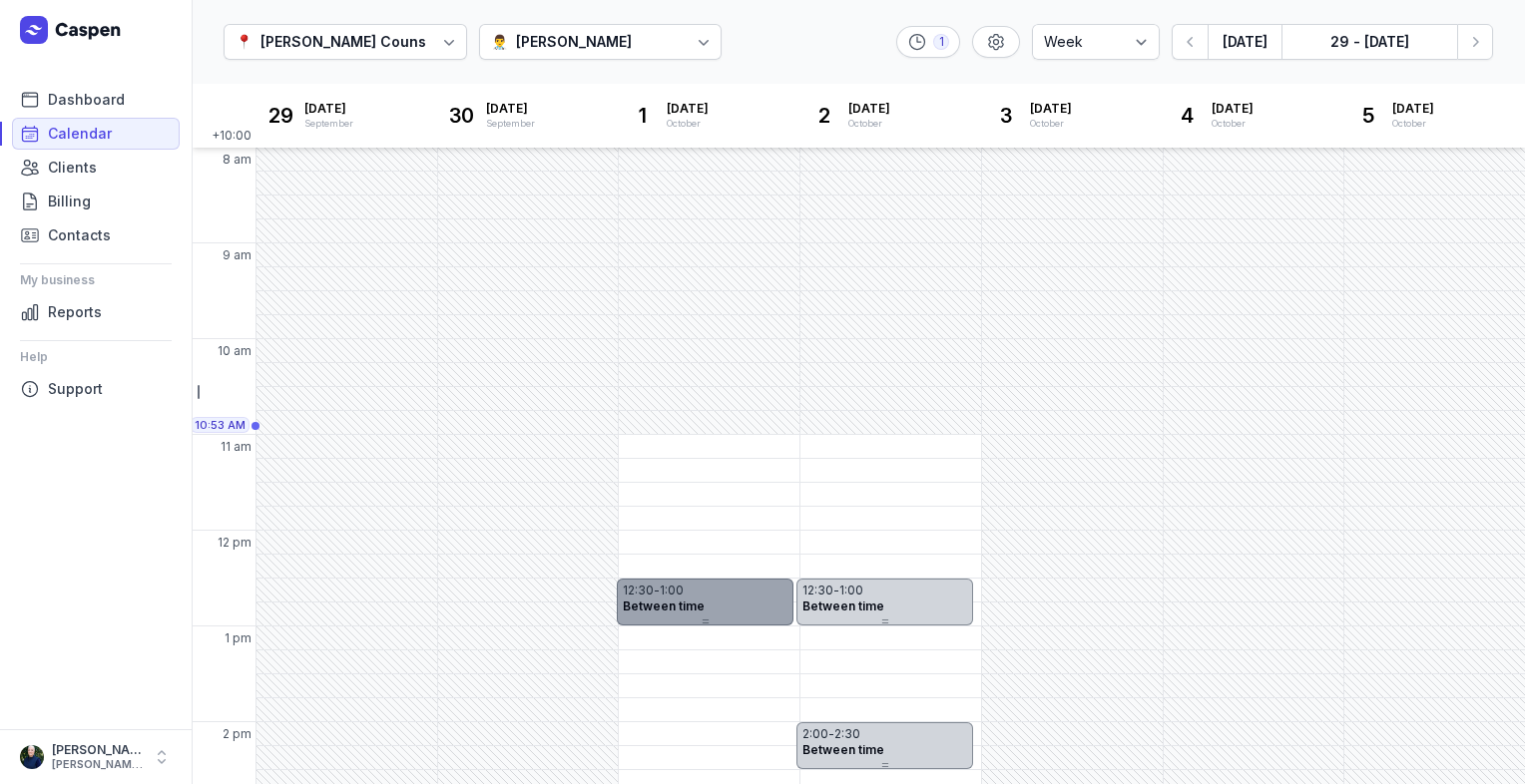 drag, startPoint x: 715, startPoint y: 591, endPoint x: 702, endPoint y: 603, distance: 17.691806 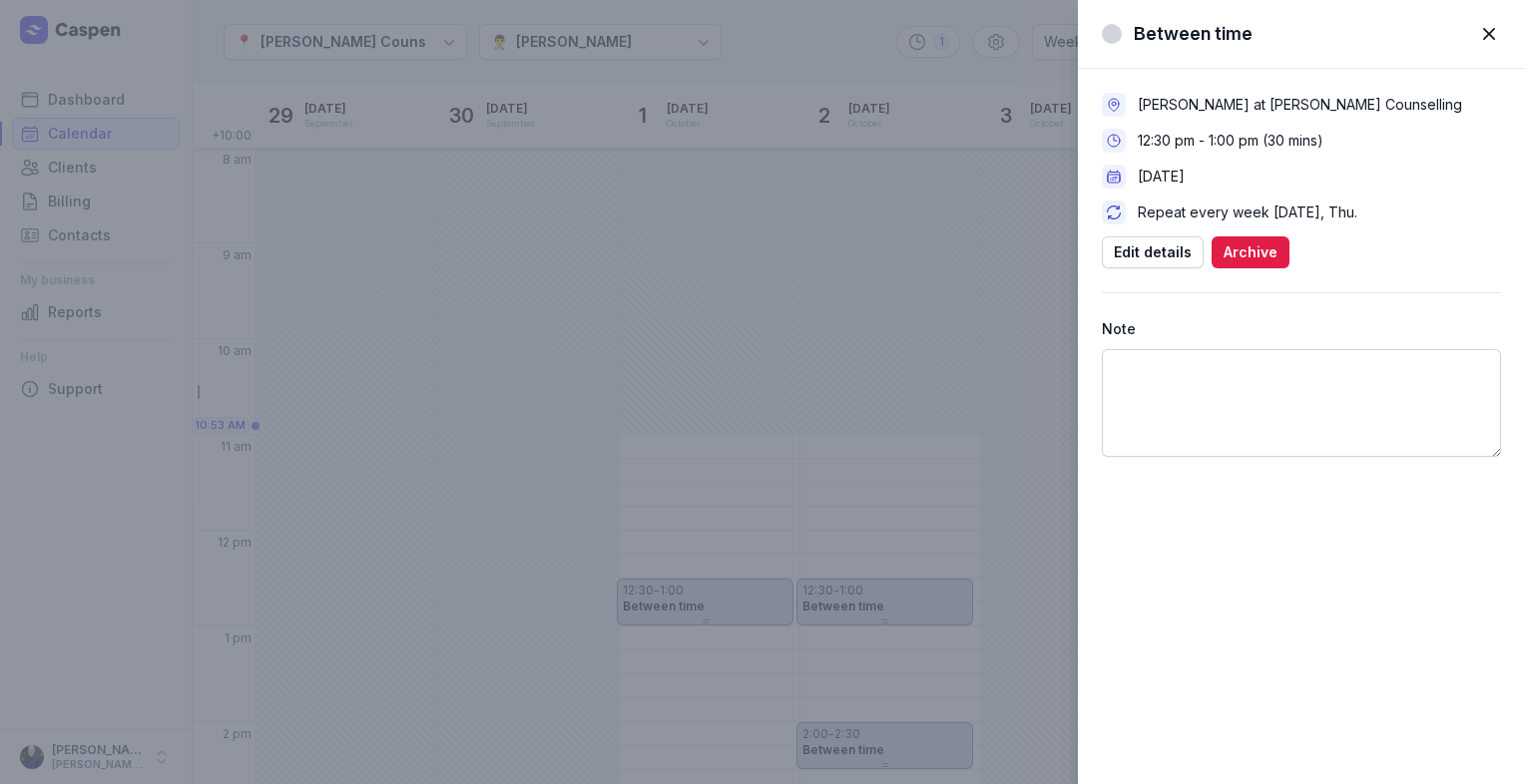 click 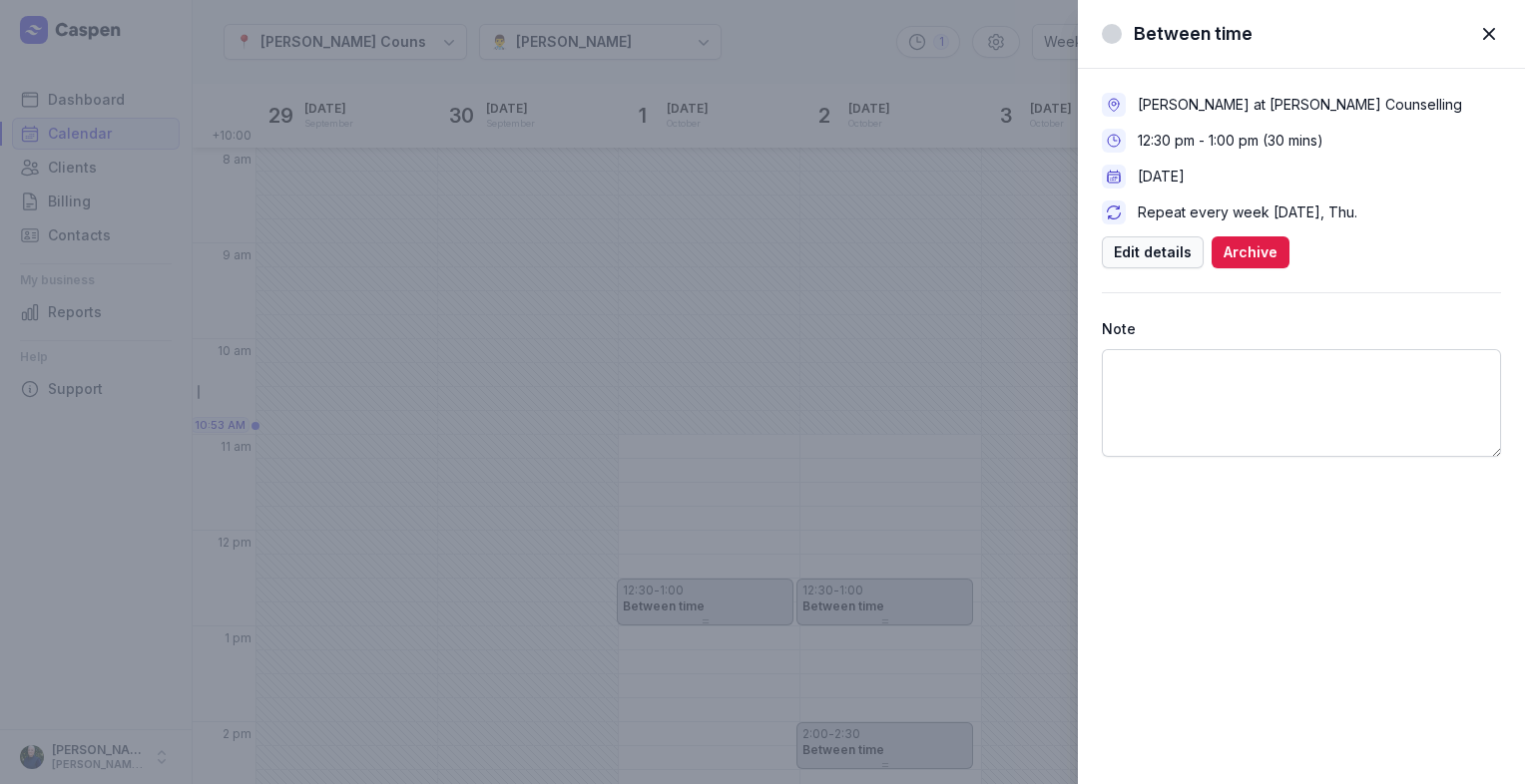 click on "Edit details" at bounding box center [1153, 252] 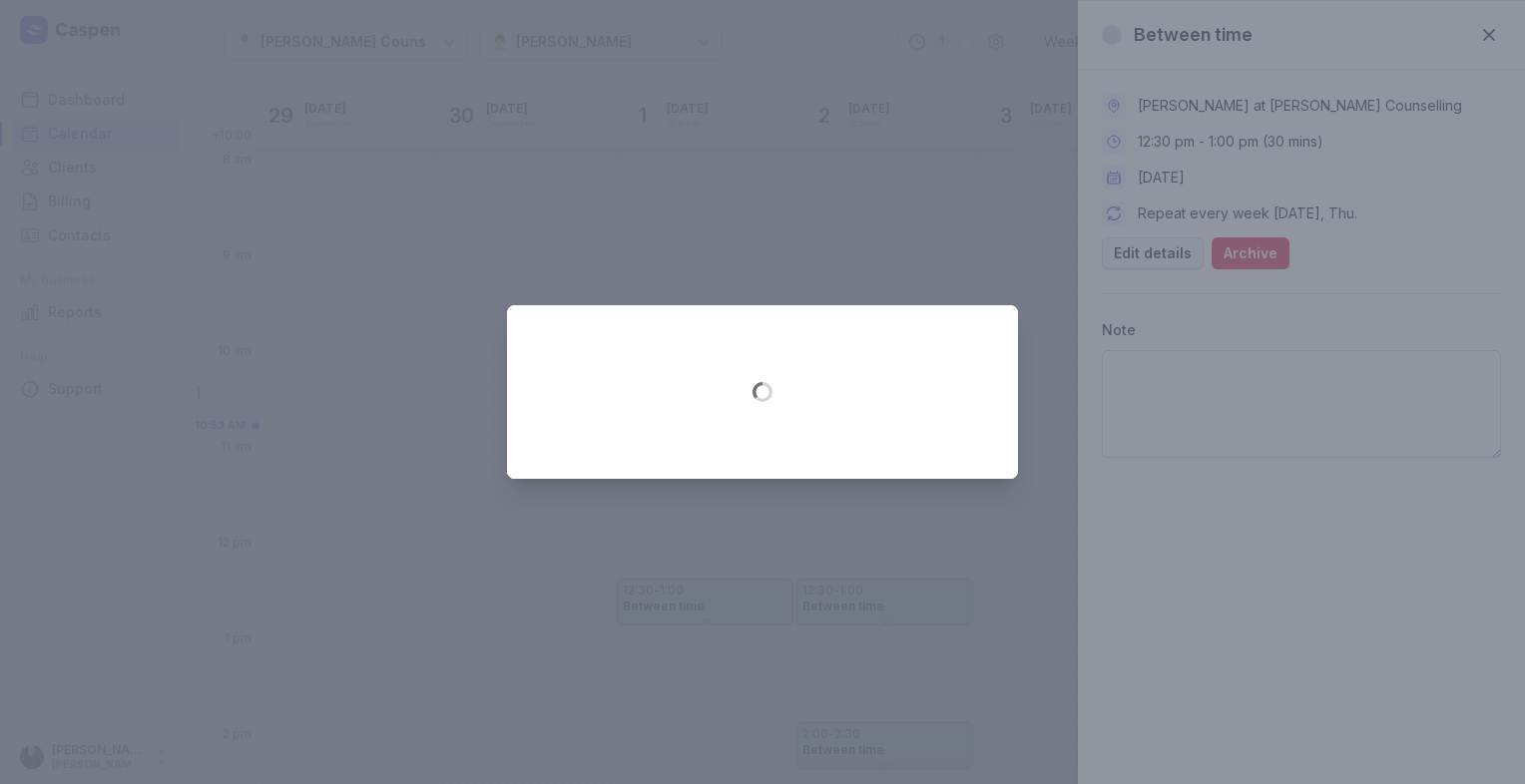 select on "12:30" 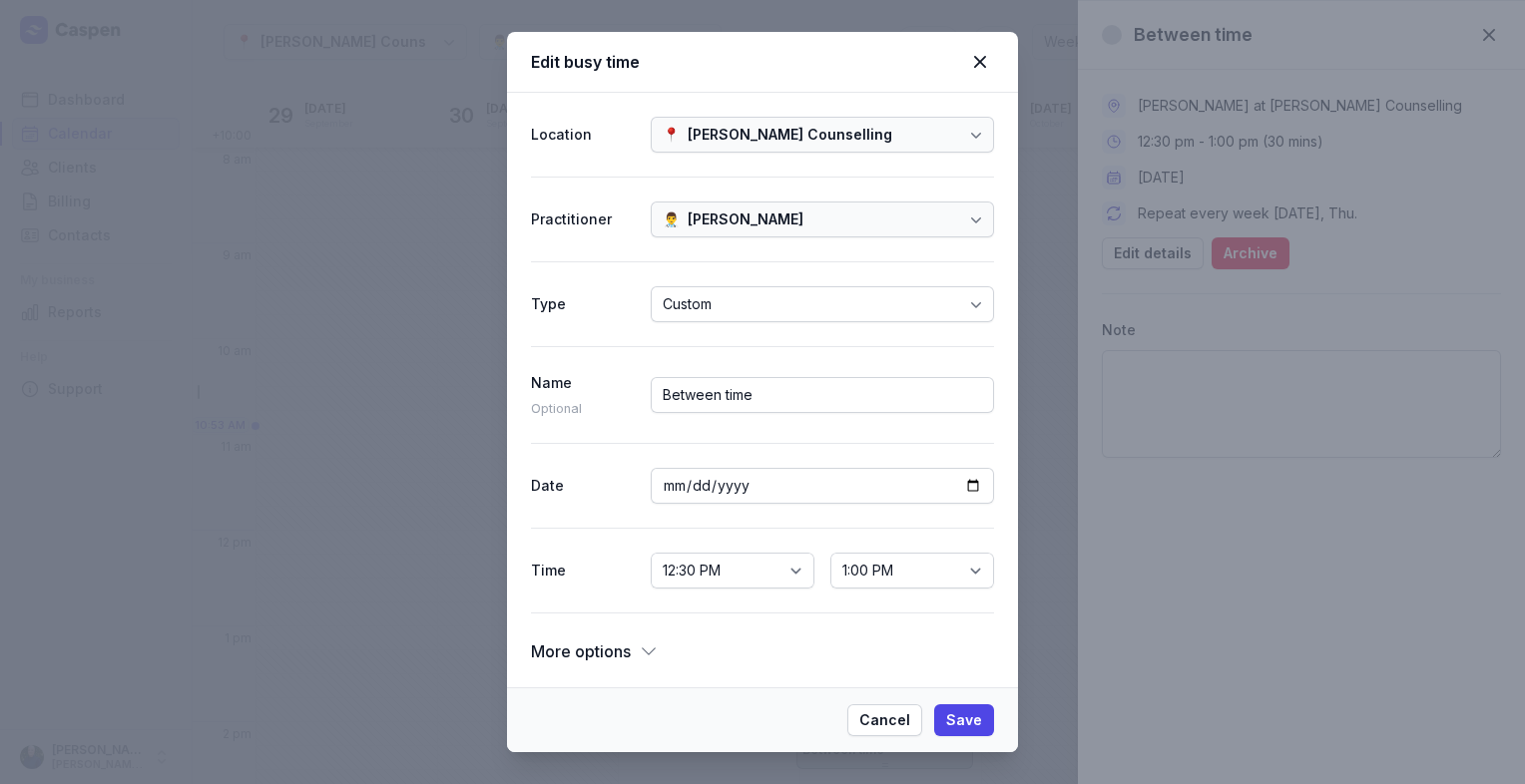 scroll, scrollTop: 0, scrollLeft: 0, axis: both 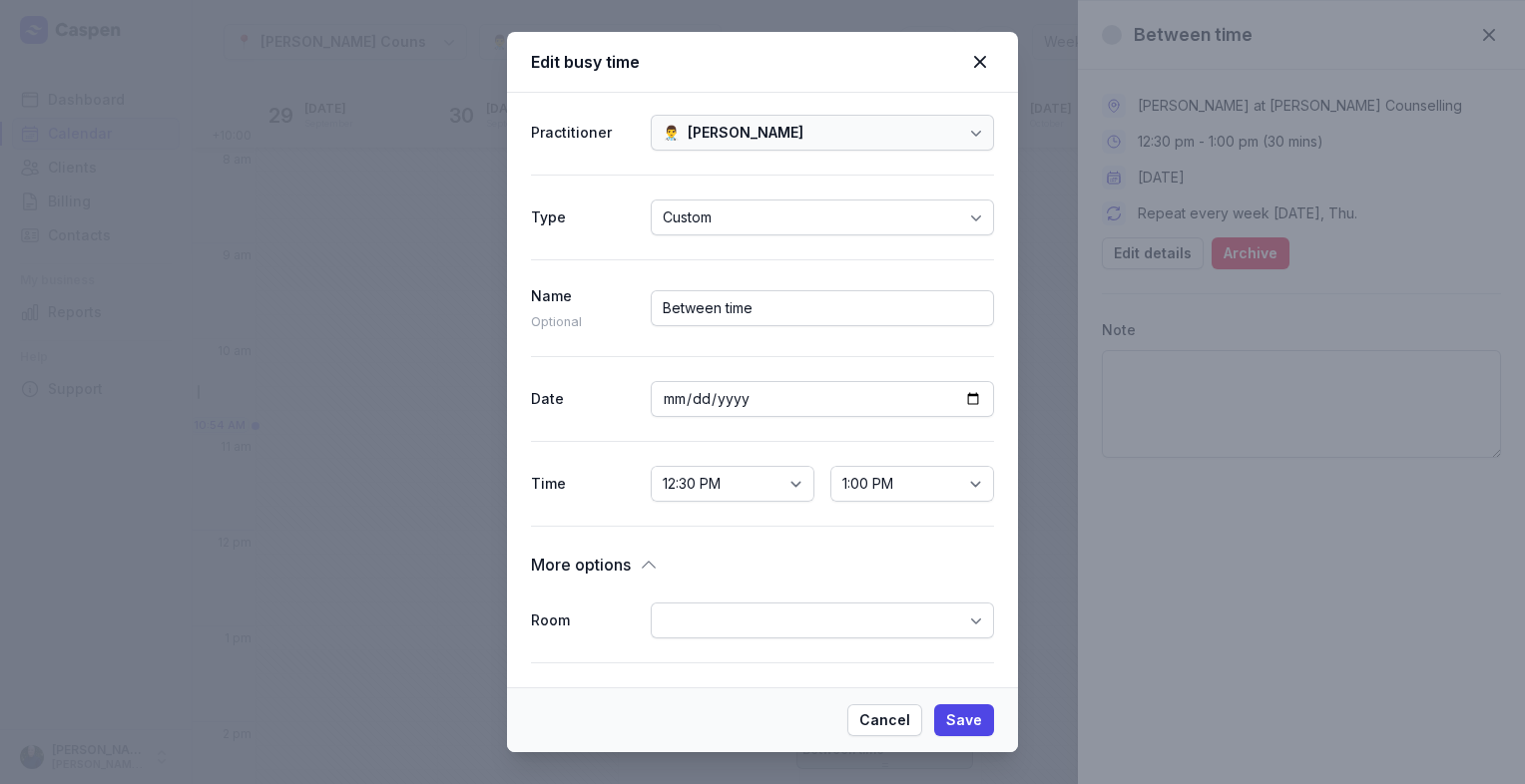 click 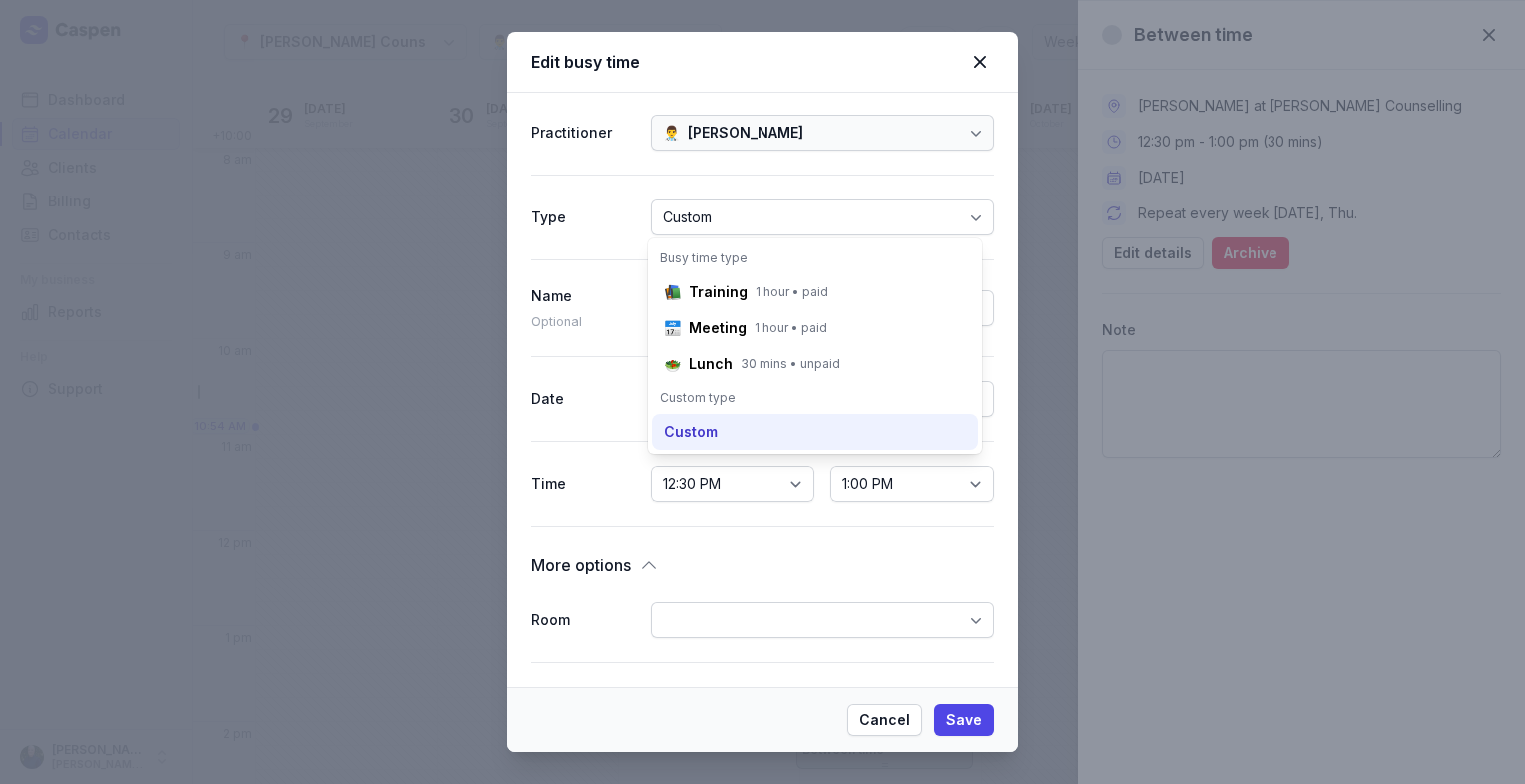 click on "Custom" at bounding box center (691, 432) 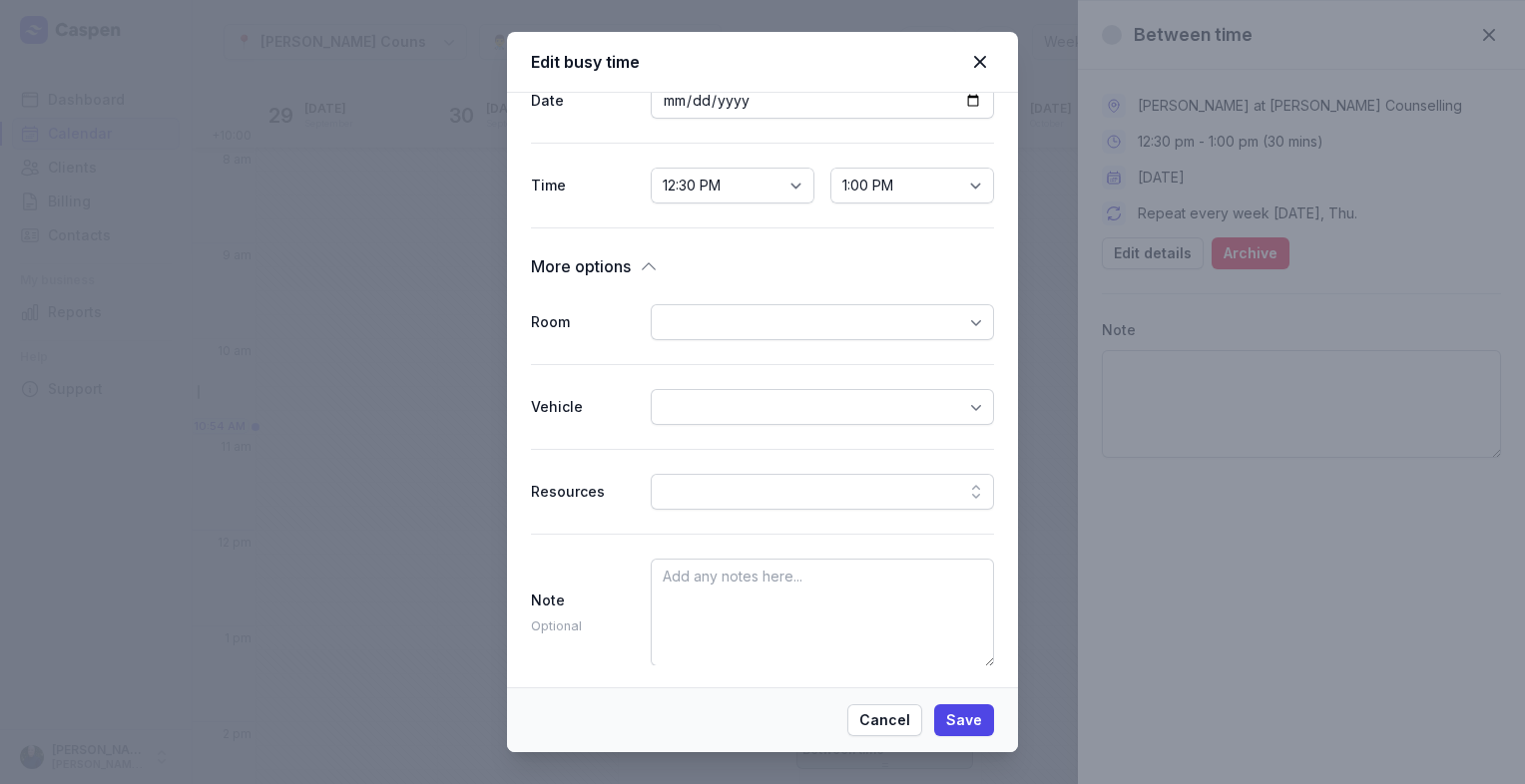 scroll, scrollTop: 386, scrollLeft: 0, axis: vertical 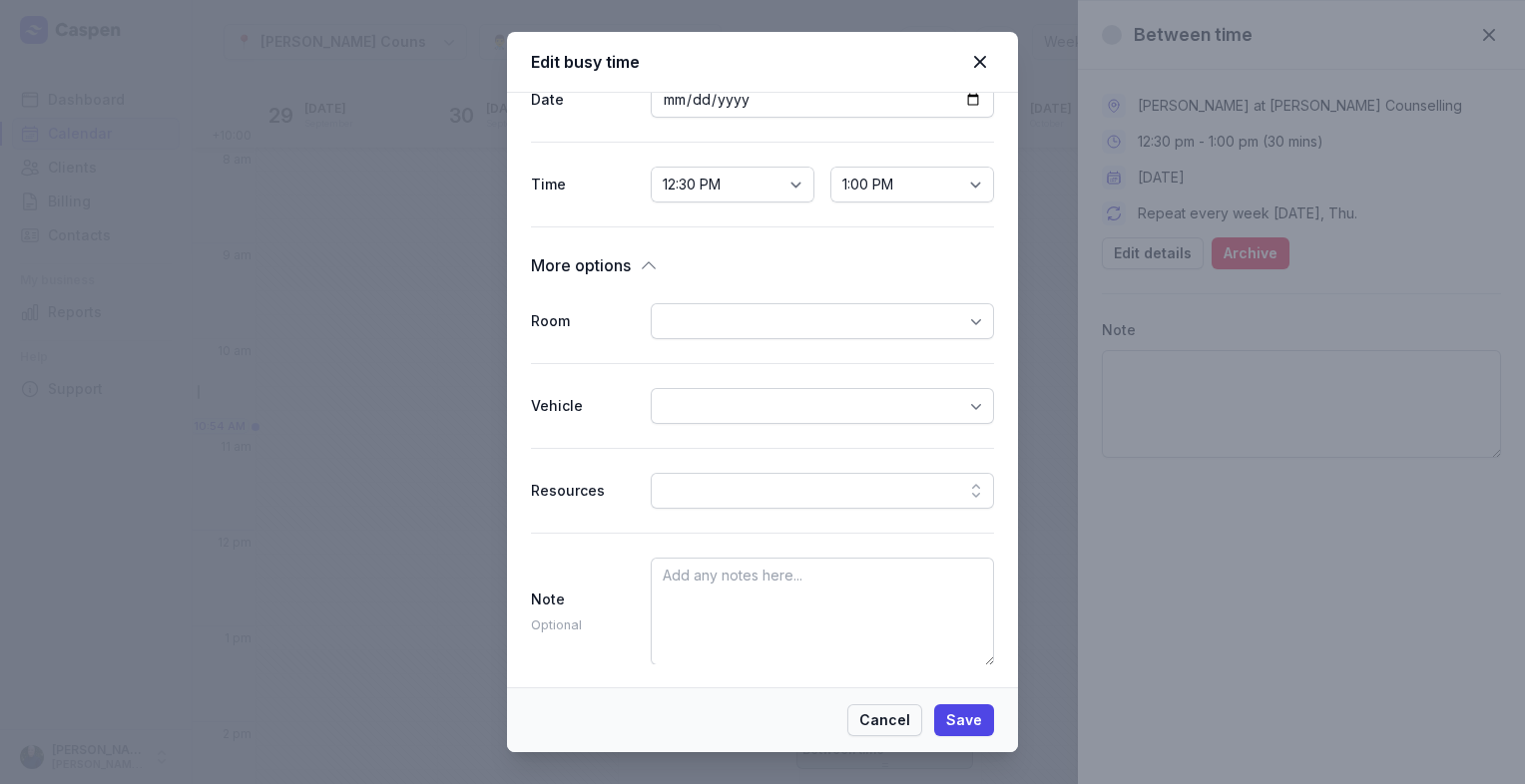 click on "Cancel" at bounding box center (884, 720) 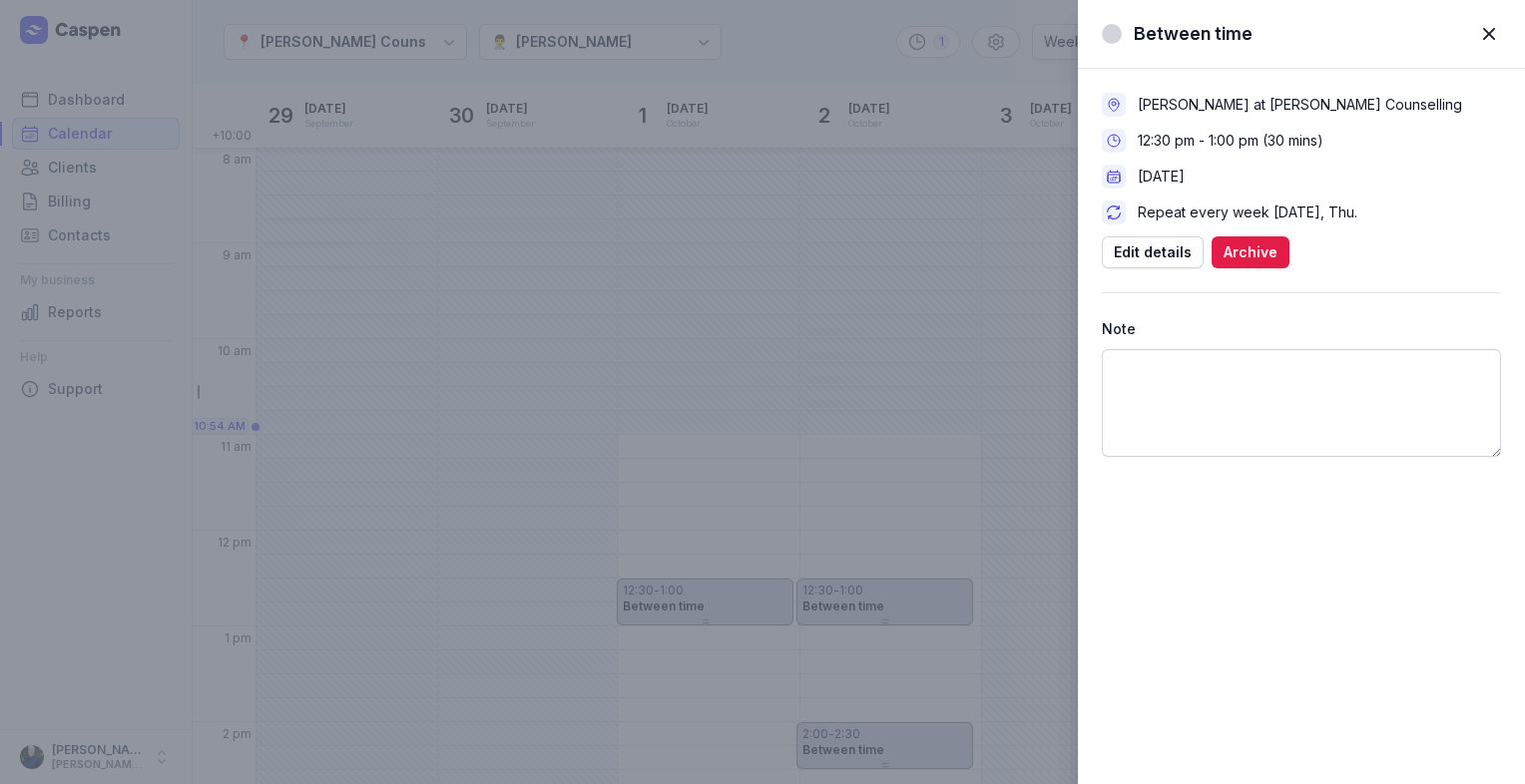 click on "[PERSON_NAME] at [PERSON_NAME] Counselling 12:30 pm - 1:00 pm (30 mins) [DATE] Repeat every week [DATE], Thu.  Edit details   Archive  Note" at bounding box center (1301, 272) 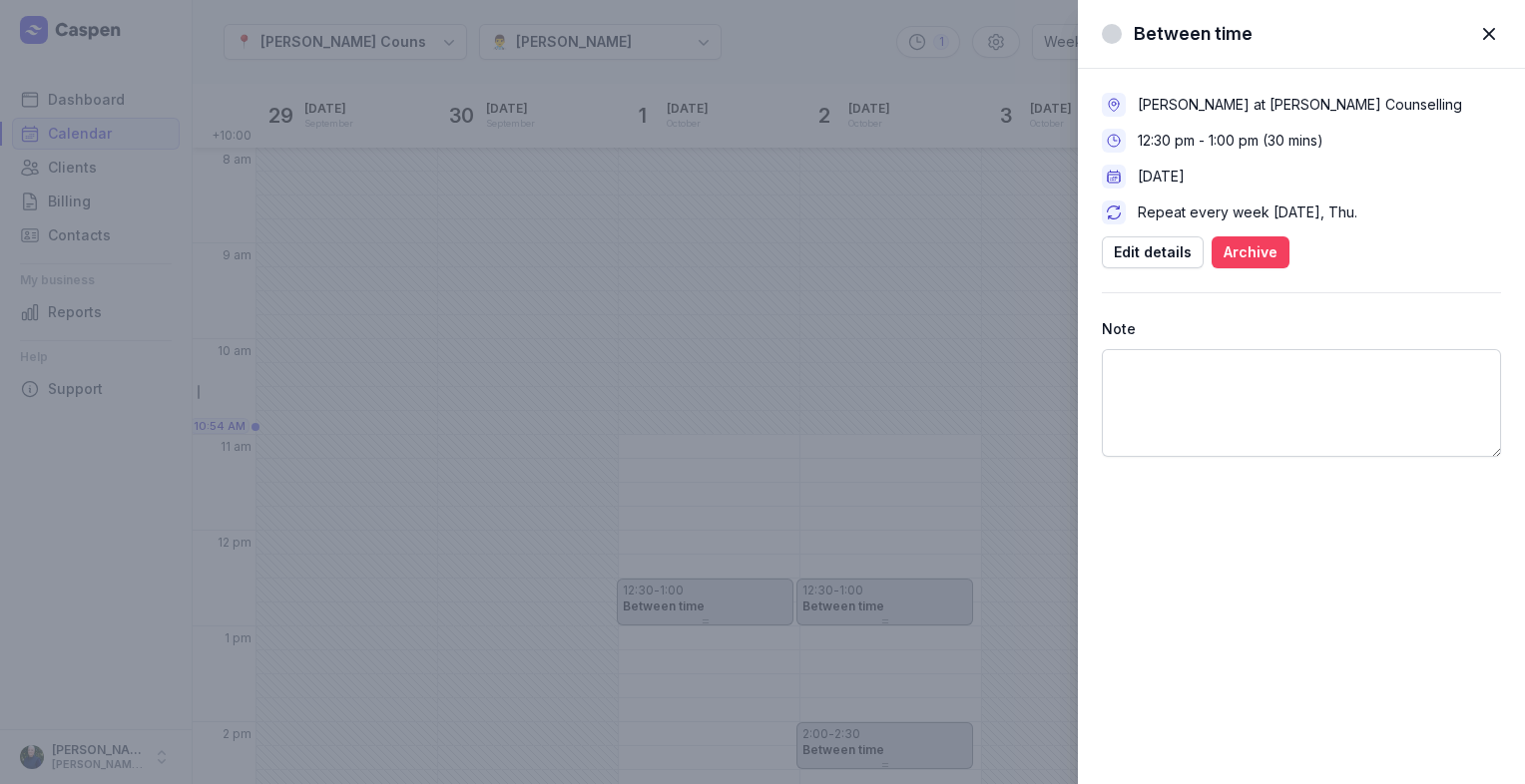 click on "Archive" at bounding box center [1251, 252] 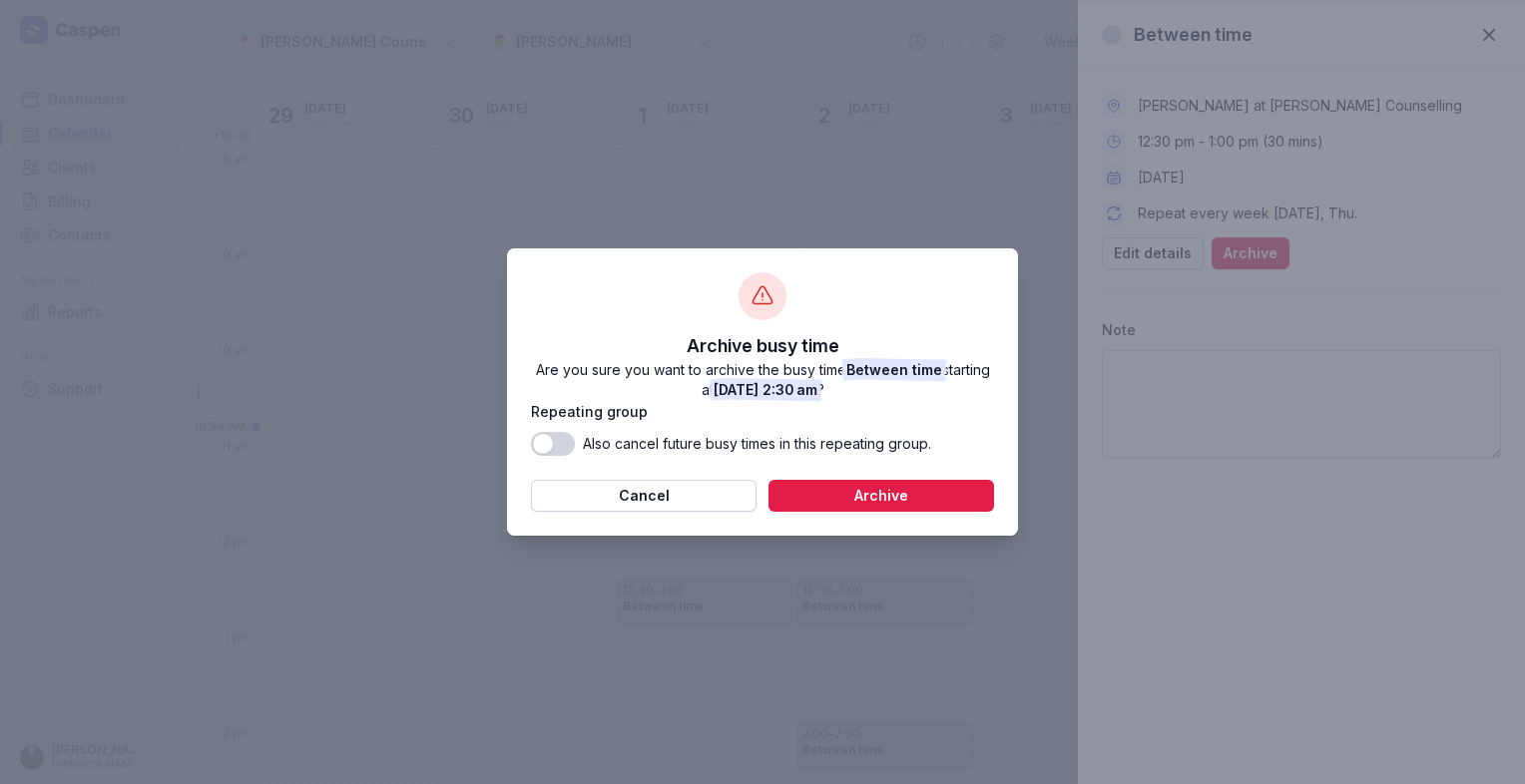 drag, startPoint x: 961, startPoint y: 489, endPoint x: 1190, endPoint y: 523, distance: 231.51026 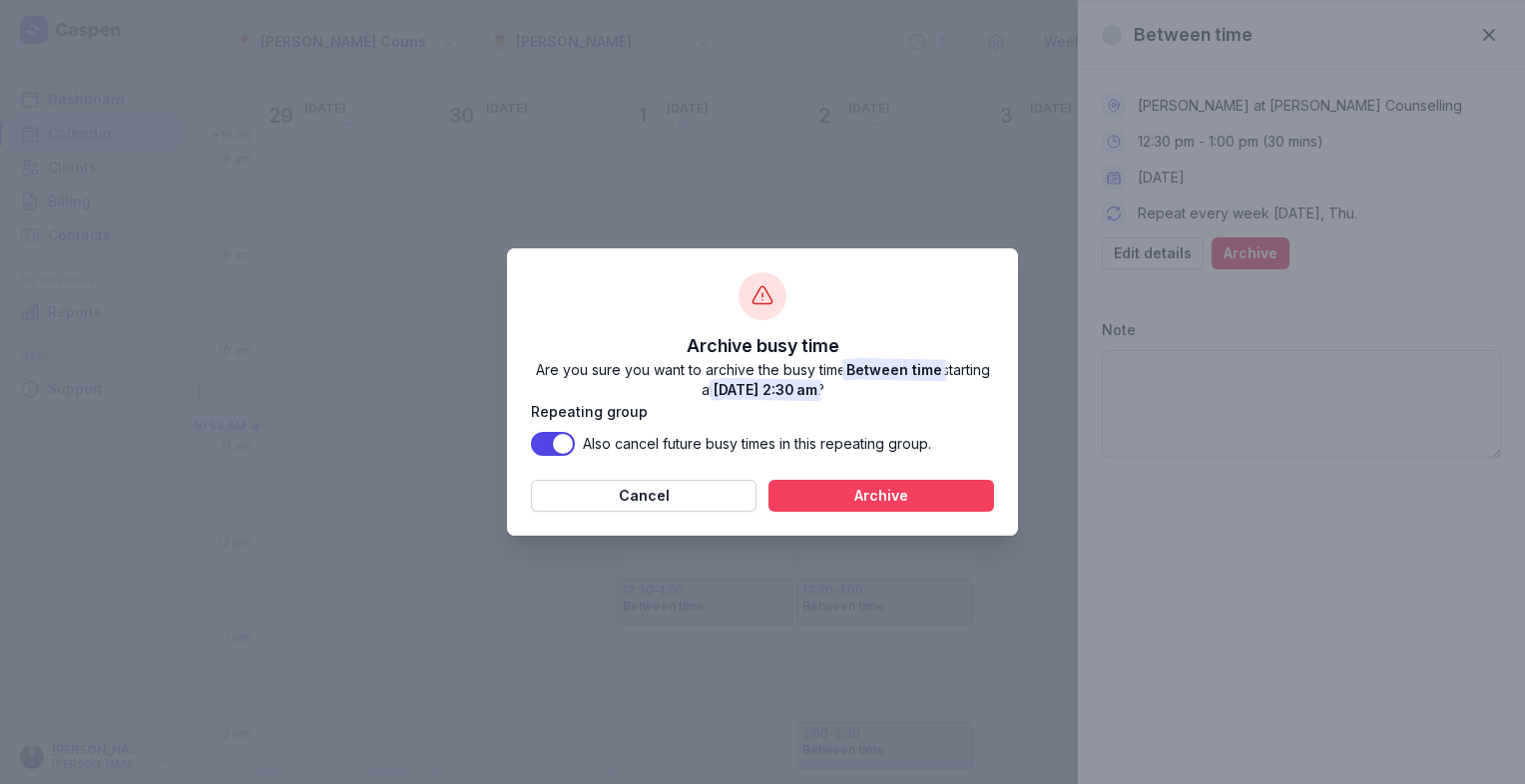 click on "Archive" at bounding box center (881, 496) 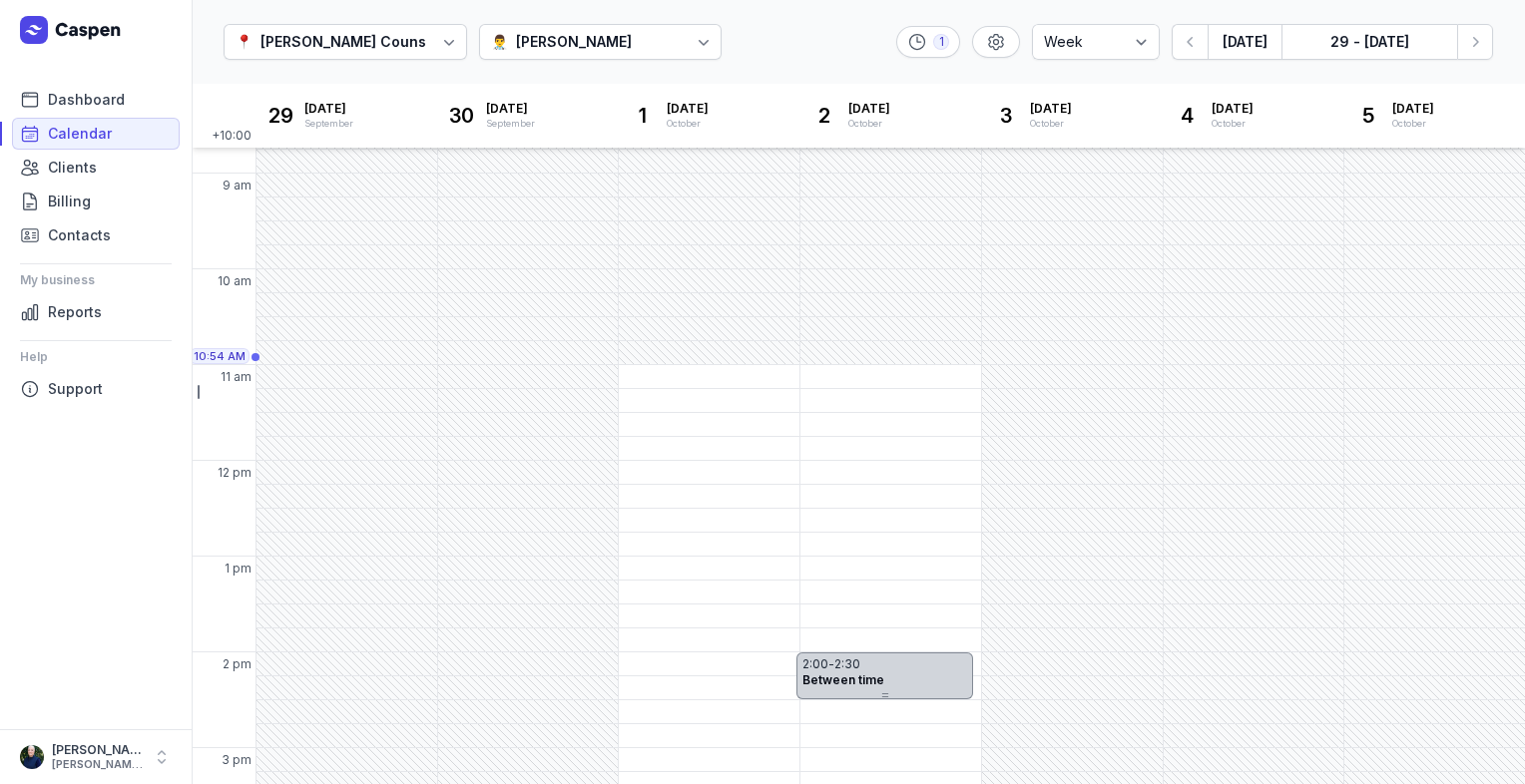 scroll, scrollTop: 399, scrollLeft: 0, axis: vertical 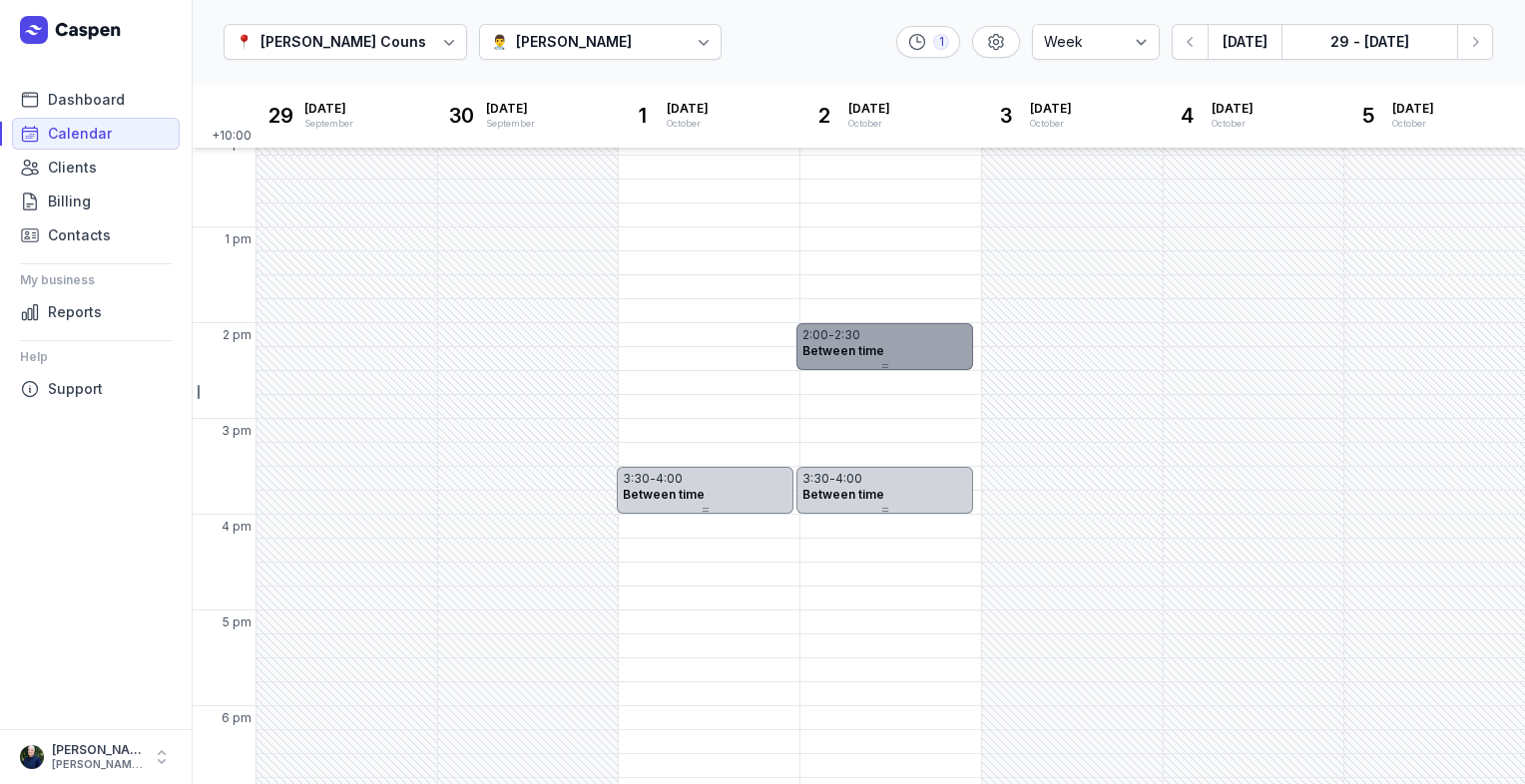 click on "2:00  -  2:30" at bounding box center (884, 335) 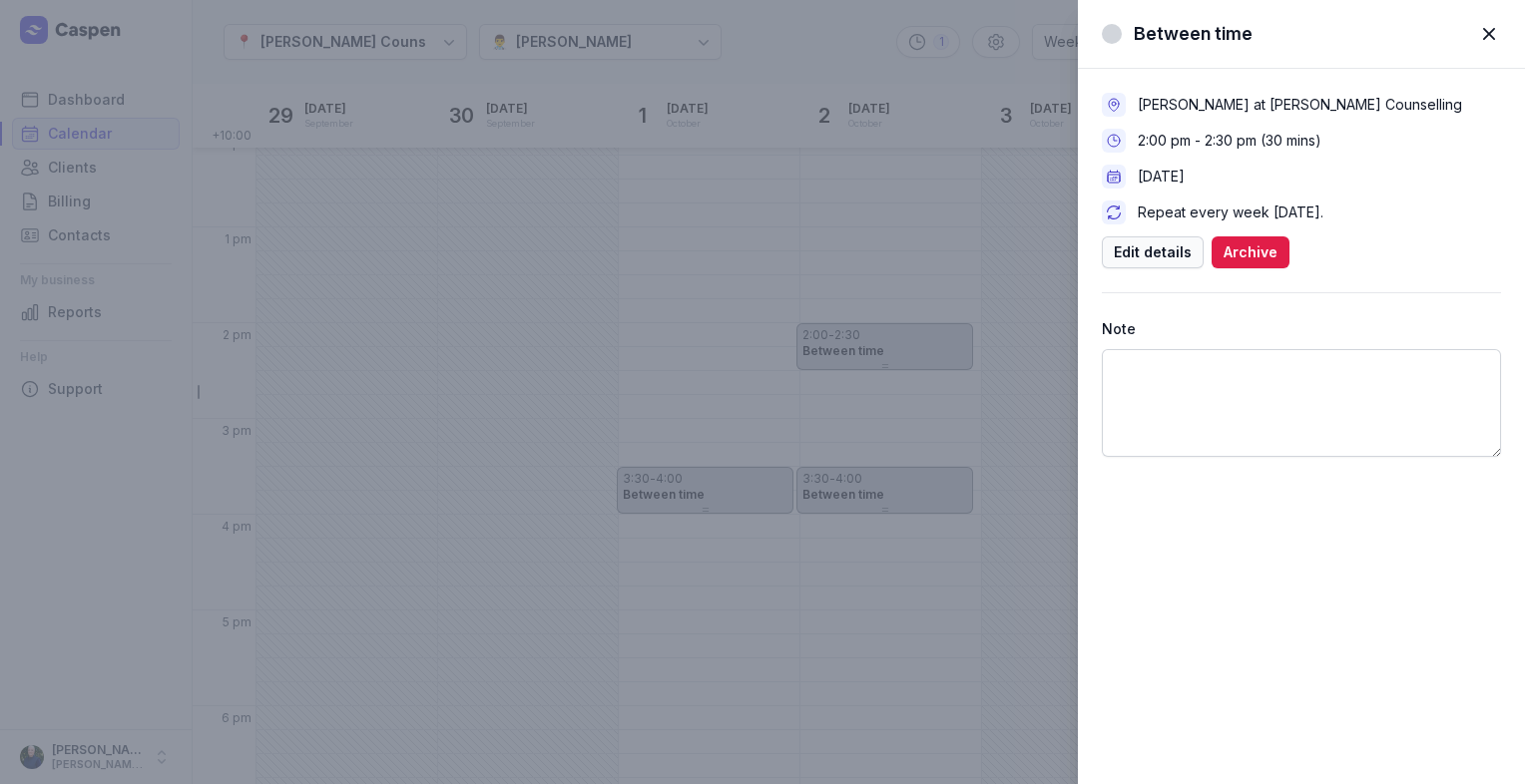click on "Edit details" at bounding box center [1153, 252] 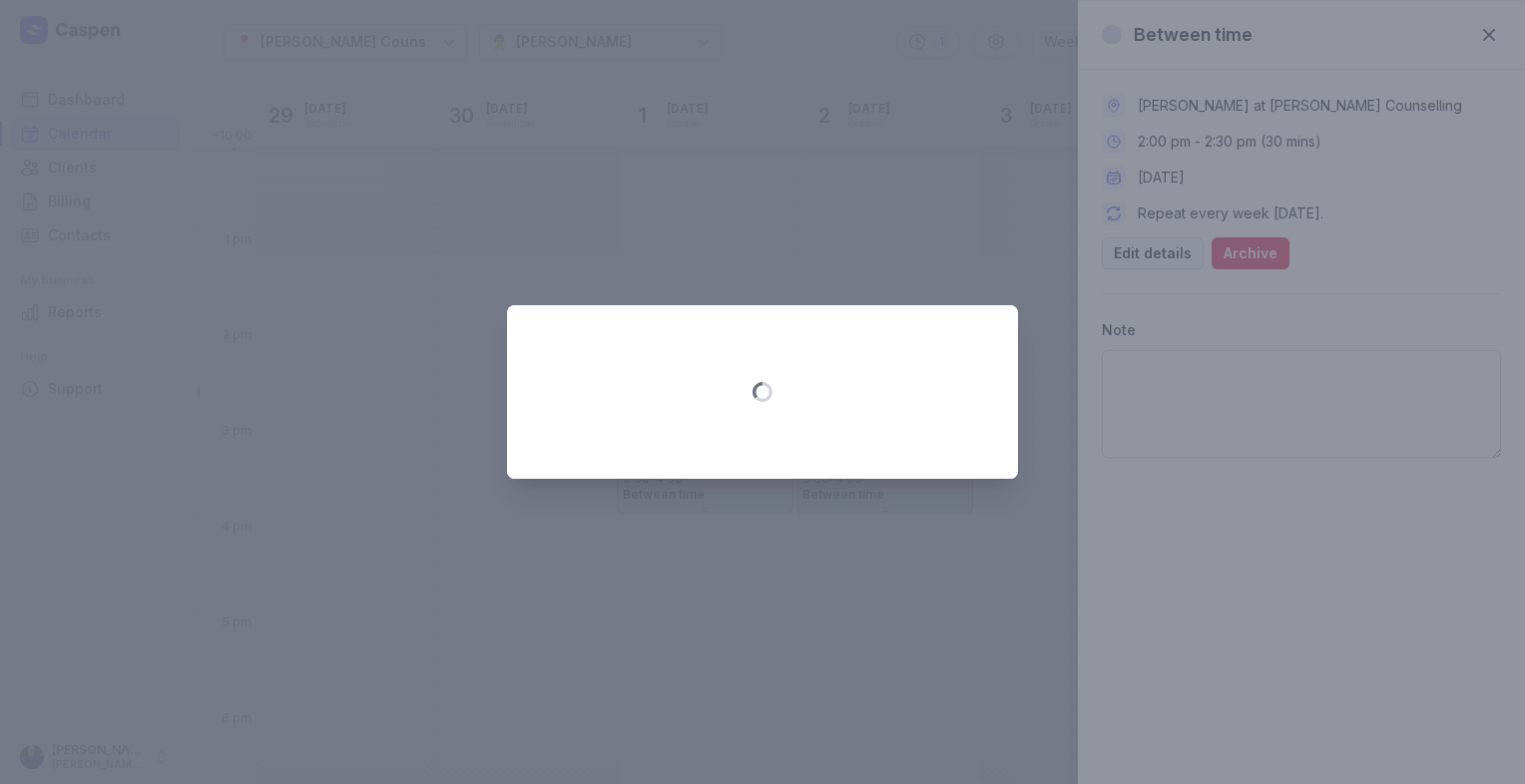 select on "14:00" 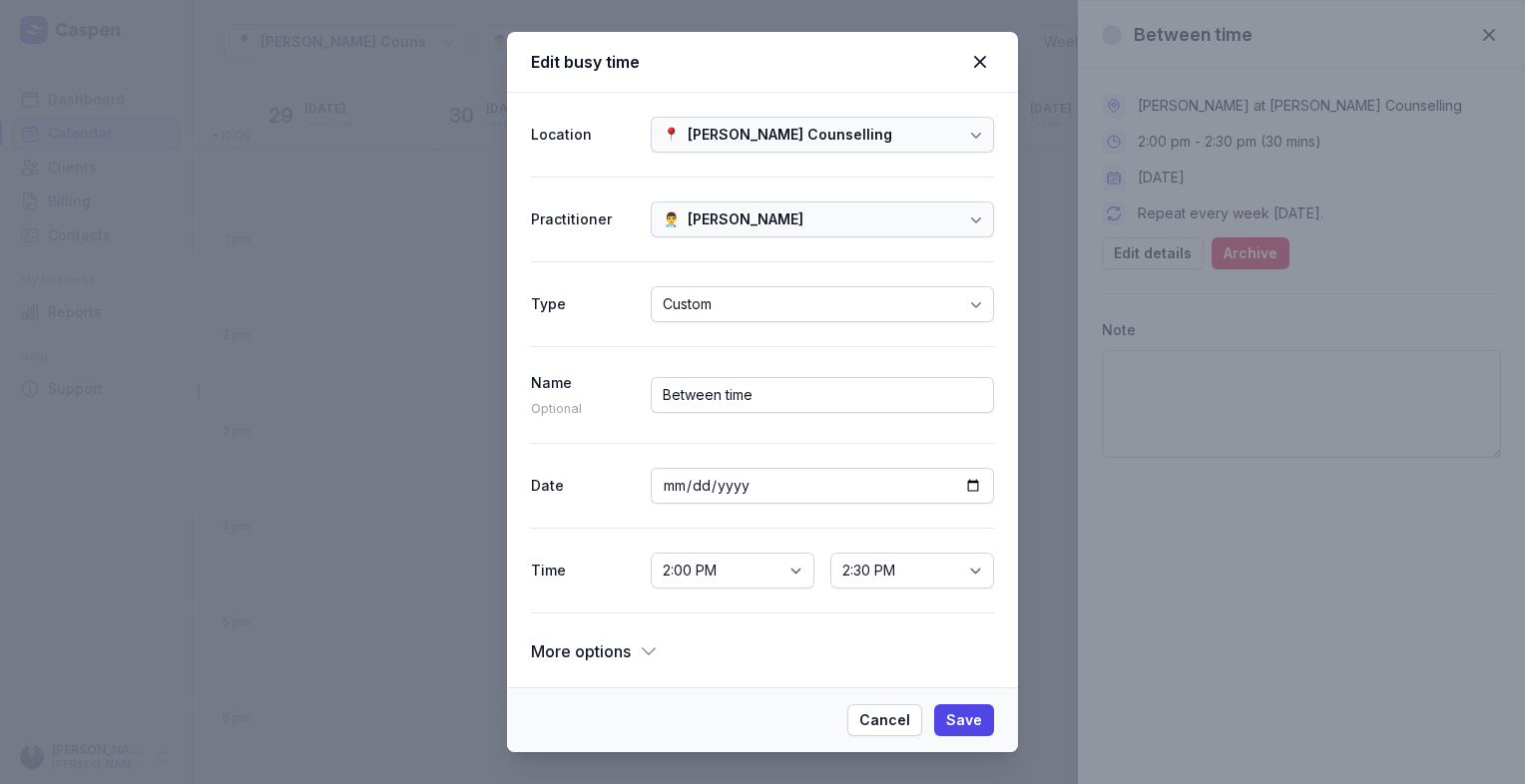 click on "Edit busy time  Location 📍 [PERSON_NAME] Counselling Practitioner 👨‍⚕️ [PERSON_NAME] Type Custom Name Optional Between time Date [DATE] Time 12:00 AM 12:15 AM 12:30 AM 12:45 AM 1:00 AM 1:15 AM 1:30 AM 1:45 AM 2:00 AM 2:15 AM 2:30 AM 2:45 AM 3:00 AM 3:15 AM 3:30 AM 3:45 AM 4:00 AM 4:15 AM 4:30 AM 4:45 AM 5:00 AM 5:15 AM 5:30 AM 5:45 AM 6:00 AM 6:15 AM 6:30 AM 6:45 AM 7:00 AM 7:15 AM 7:30 AM 7:45 AM 8:00 AM 8:15 AM 8:30 AM 8:45 AM 9:00 AM 9:15 AM 9:30 AM 9:45 AM 10:00 AM 10:15 AM 10:30 AM 10:45 AM 11:00 AM 11:15 AM 11:30 AM 11:45 AM 12:00 PM 12:15 PM 12:30 PM 12:45 PM 1:00 PM 1:15 PM 1:30 PM 1:45 PM 2:00 PM 2:15 PM 2:30 PM 2:45 PM 3:00 PM 3:15 PM 3:30 PM 3:45 PM 4:00 PM 4:15 PM 4:30 PM 4:45 PM 5:00 PM 5:15 PM 5:30 PM 5:45 PM 6:00 PM 6:15 PM 6:30 PM 6:45 PM 7:00 PM 7:15 PM 7:30 PM 7:45 PM 8:00 PM 8:15 PM 8:30 PM 8:45 PM 9:00 PM 9:15 PM 9:30 PM 9:45 PM 10:00 PM 10:15 PM 10:30 PM 10:45 PM 11:00 PM 11:15 PM 11:30 PM 11:45 PM 2:15 PM 2:30 PM 2:45 PM 3:00 PM 3:15 PM 3:30 PM 3:45 PM 4:00 PM 4:15 PM Room" at bounding box center (762, 392) 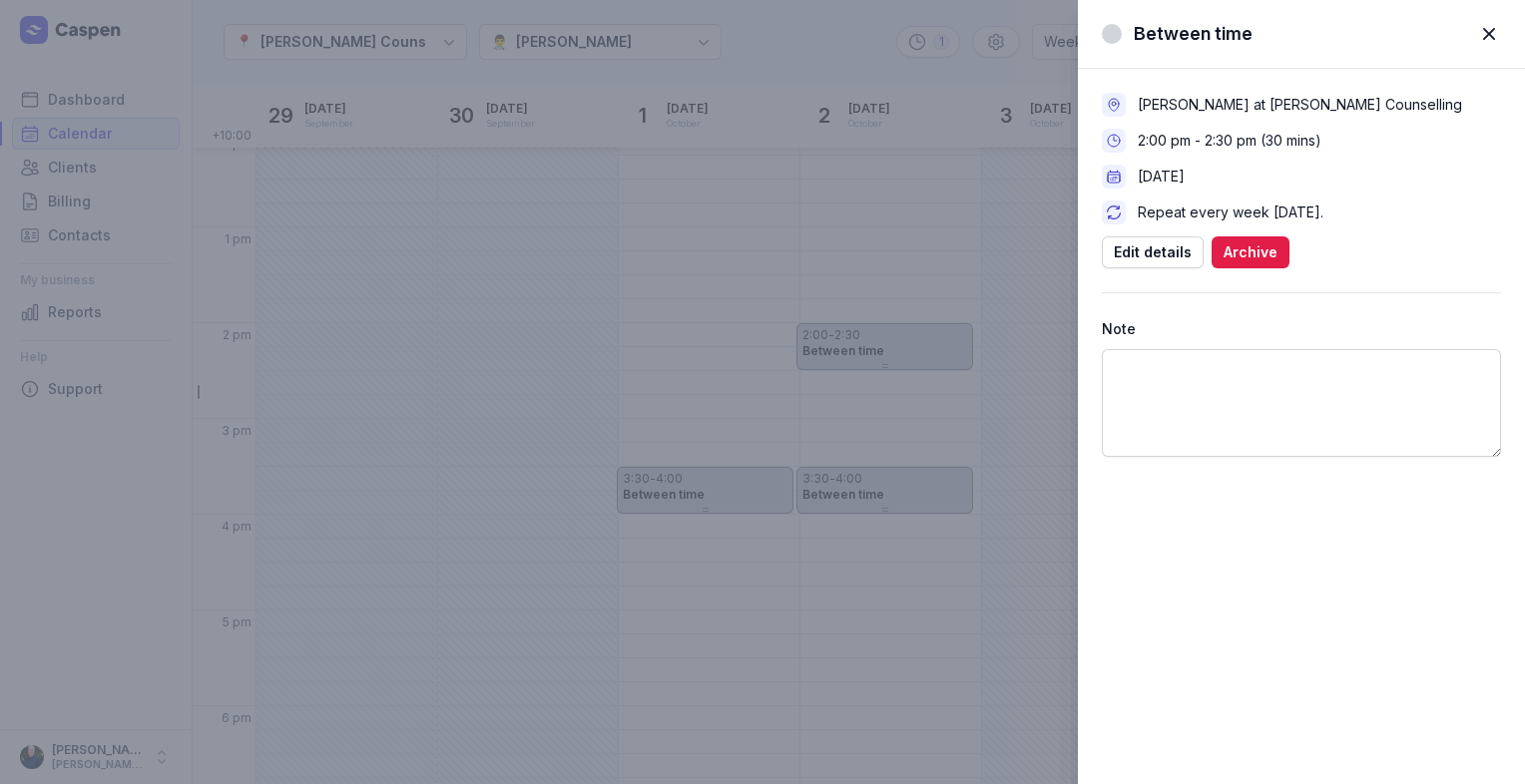 click 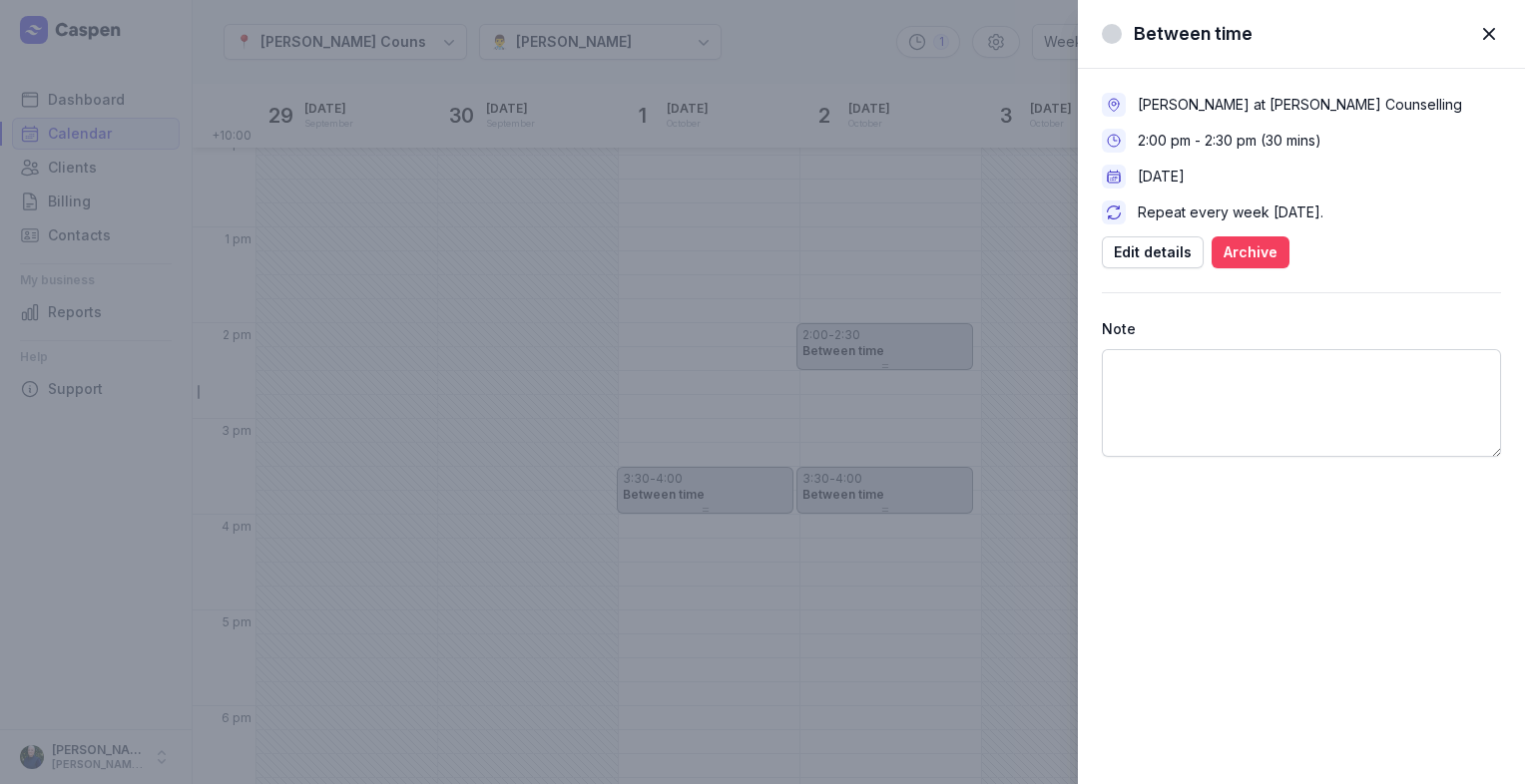 click on "Archive" at bounding box center [1251, 252] 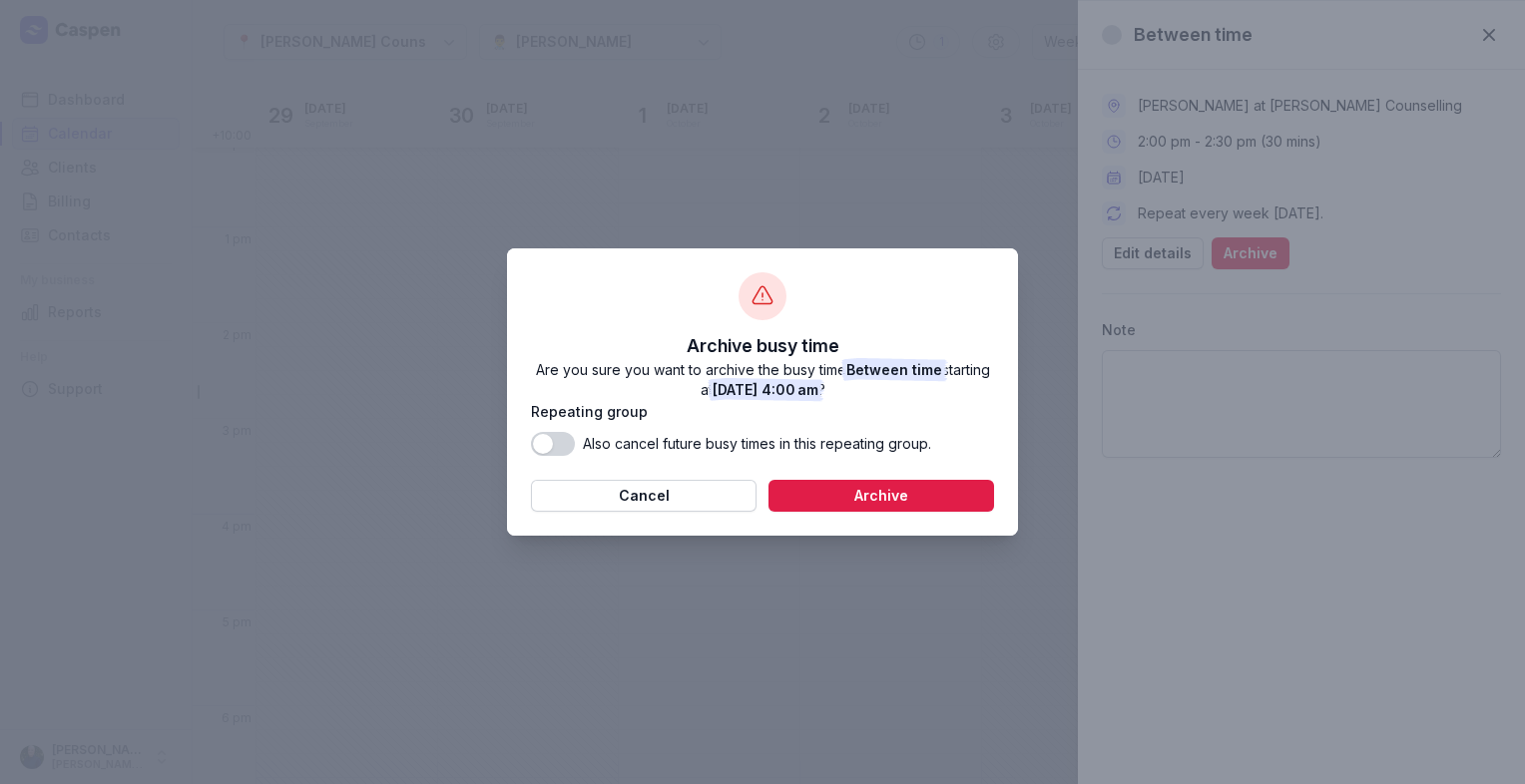 click on "Use setting" 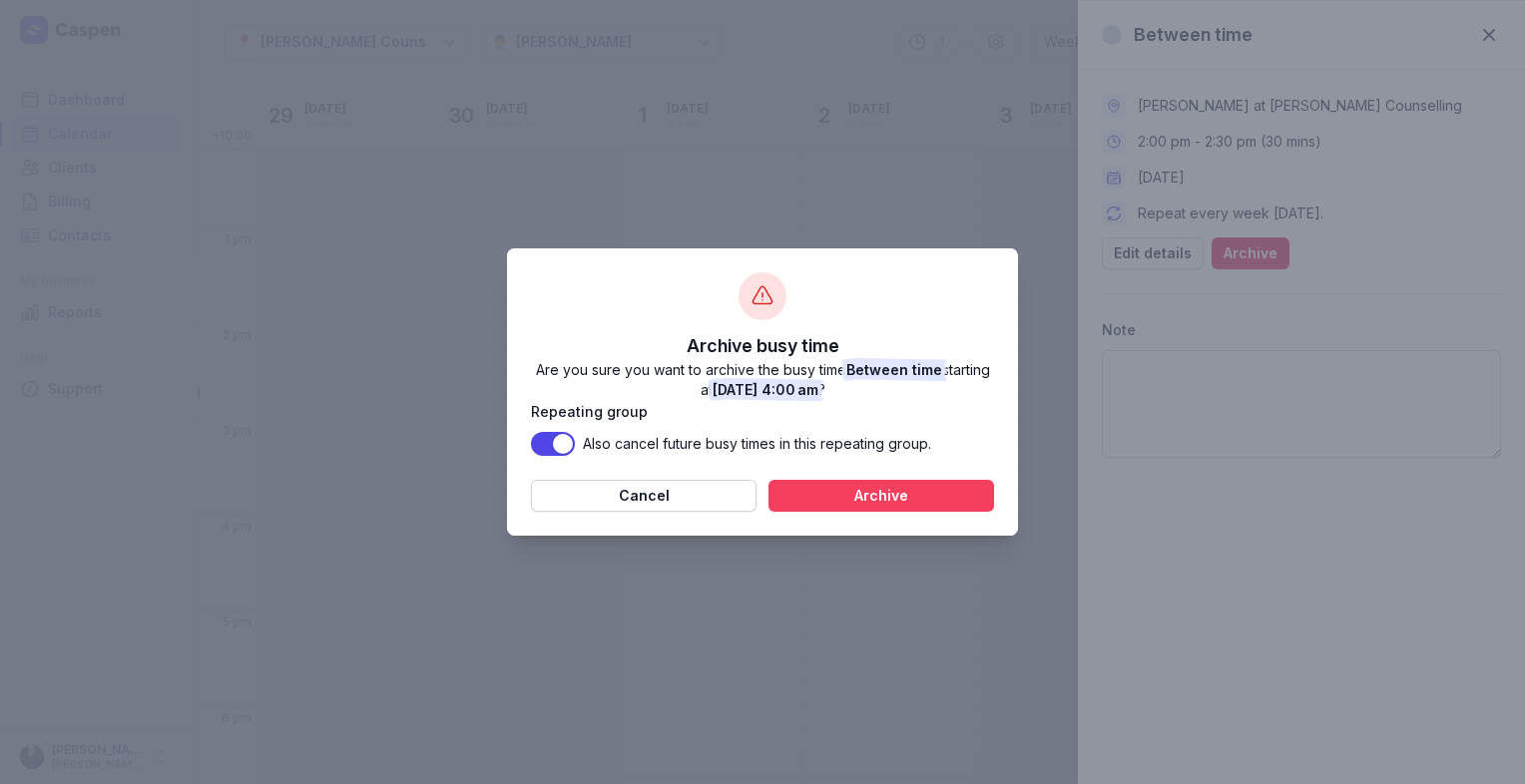 click on "Archive" at bounding box center (881, 496) 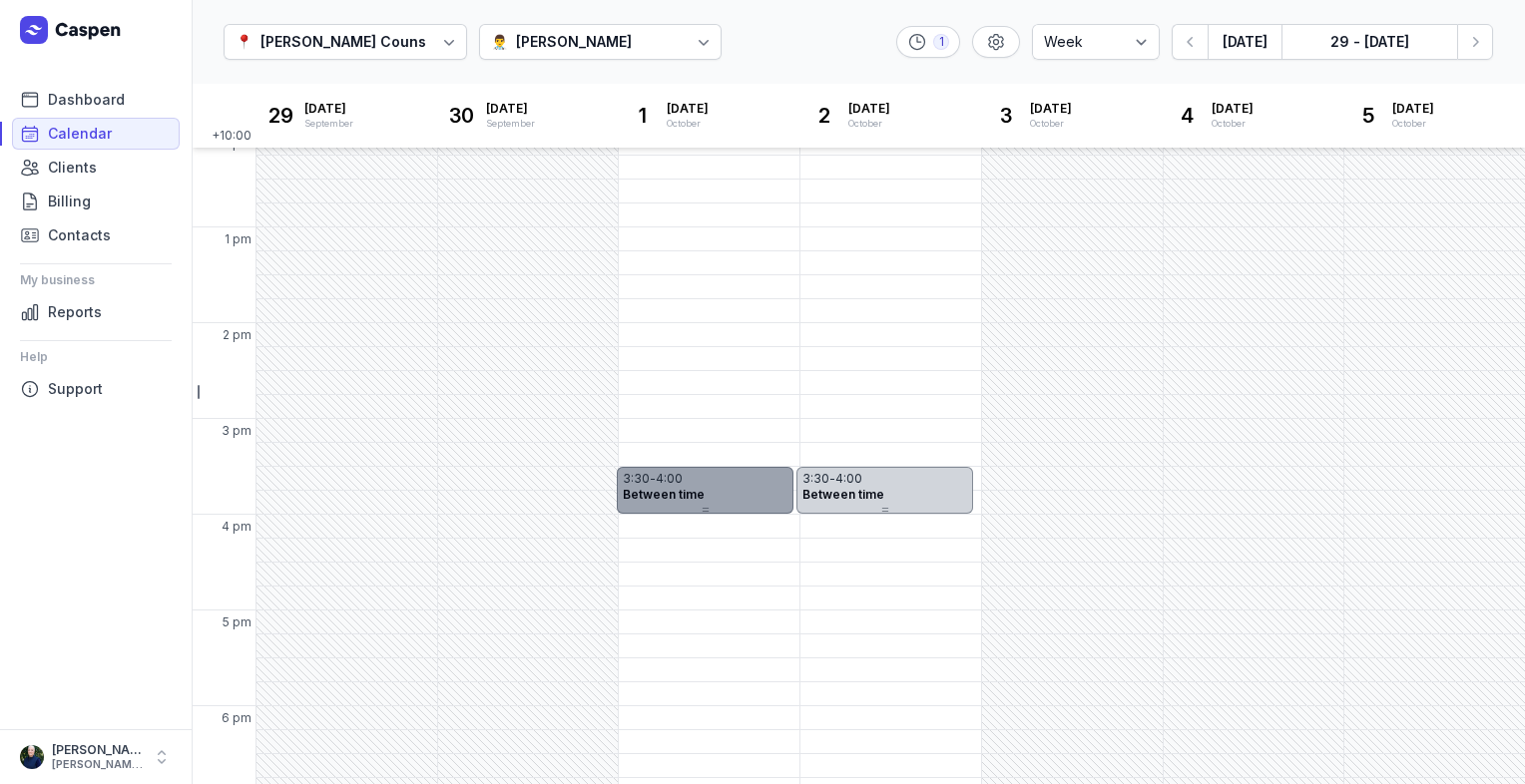 click on "3:30  -  4:00" at bounding box center [705, 479] 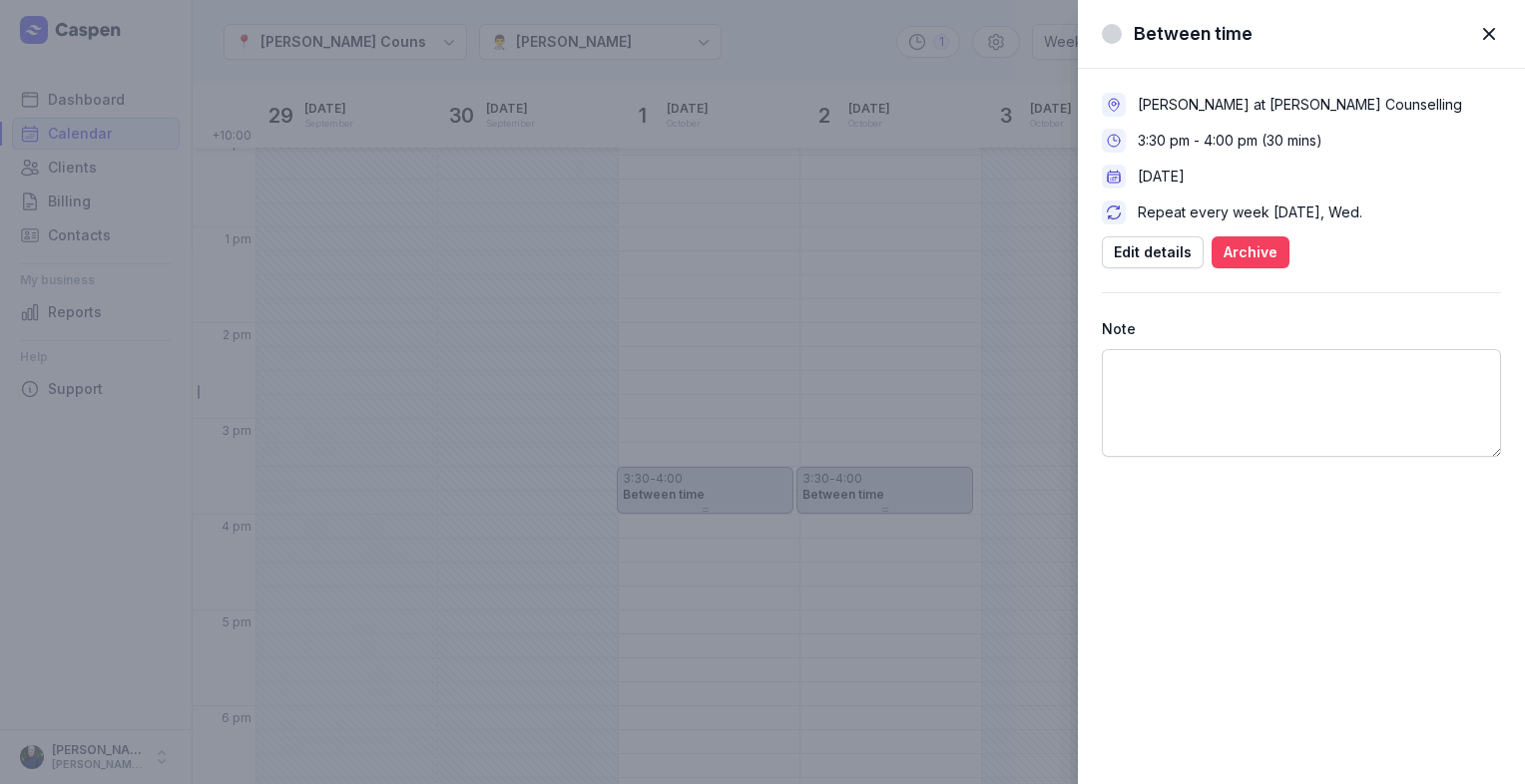 click on "Archive" at bounding box center (1251, 252) 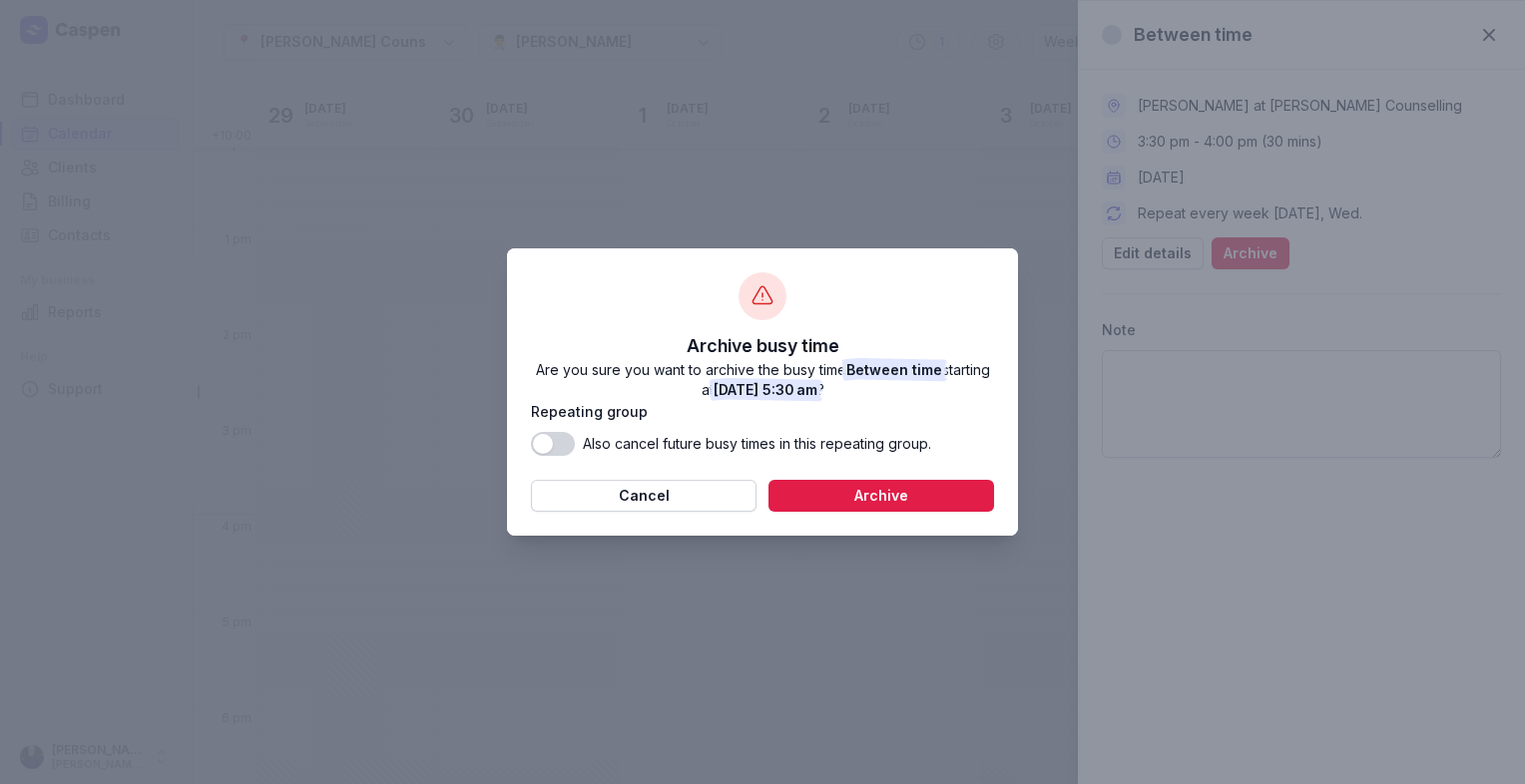 click on "Use setting" 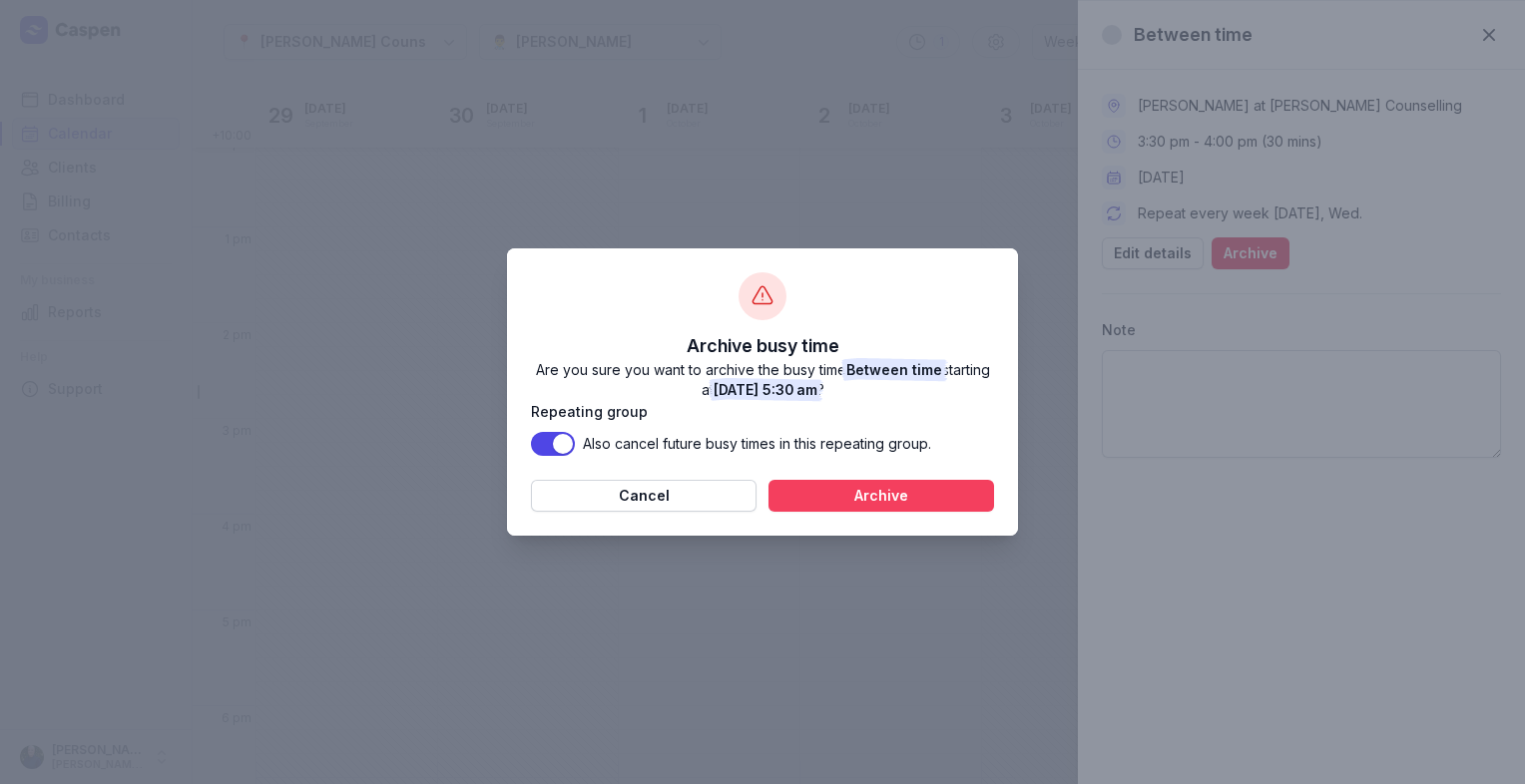 click on "Archive" at bounding box center (881, 496) 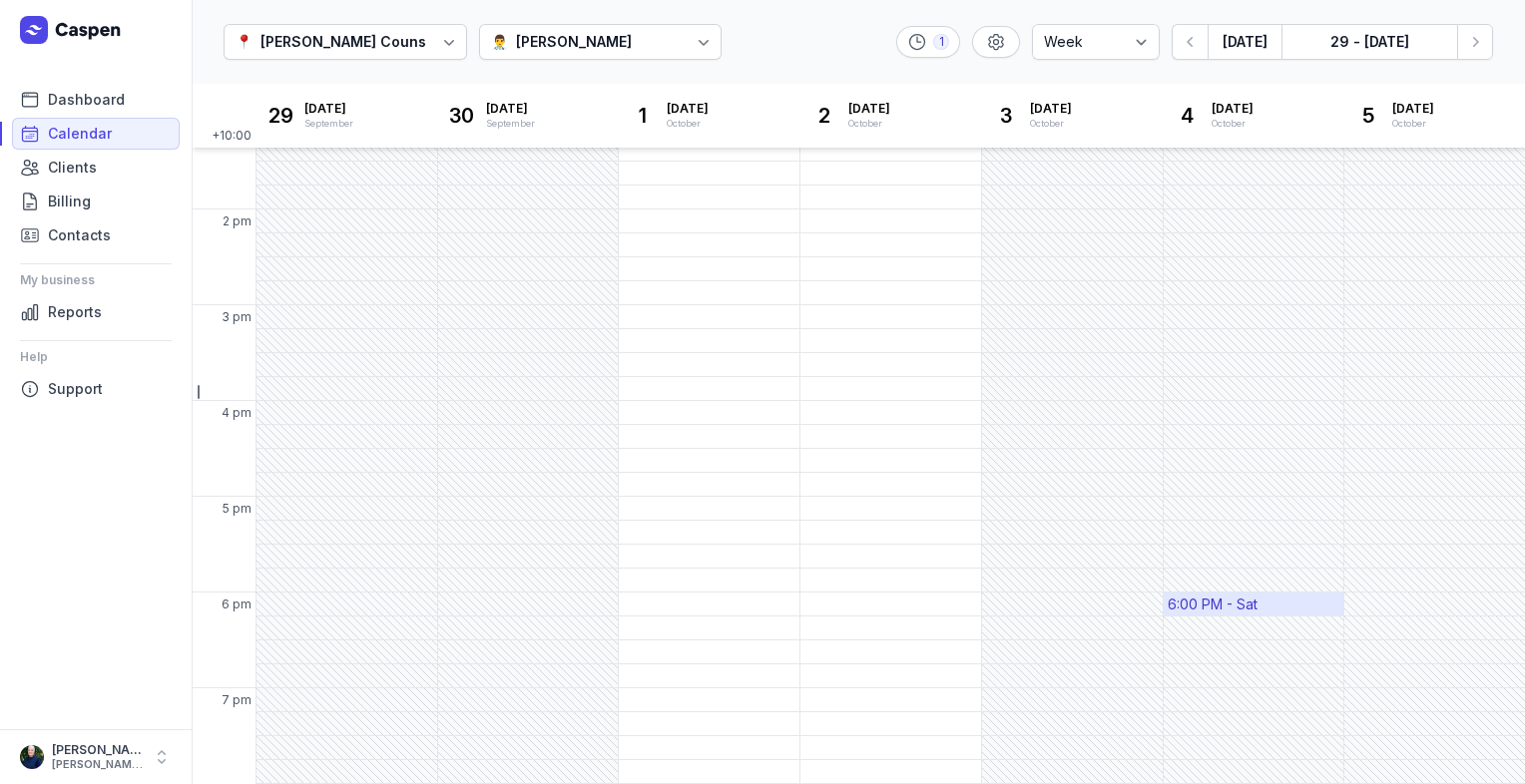 scroll, scrollTop: 0, scrollLeft: 0, axis: both 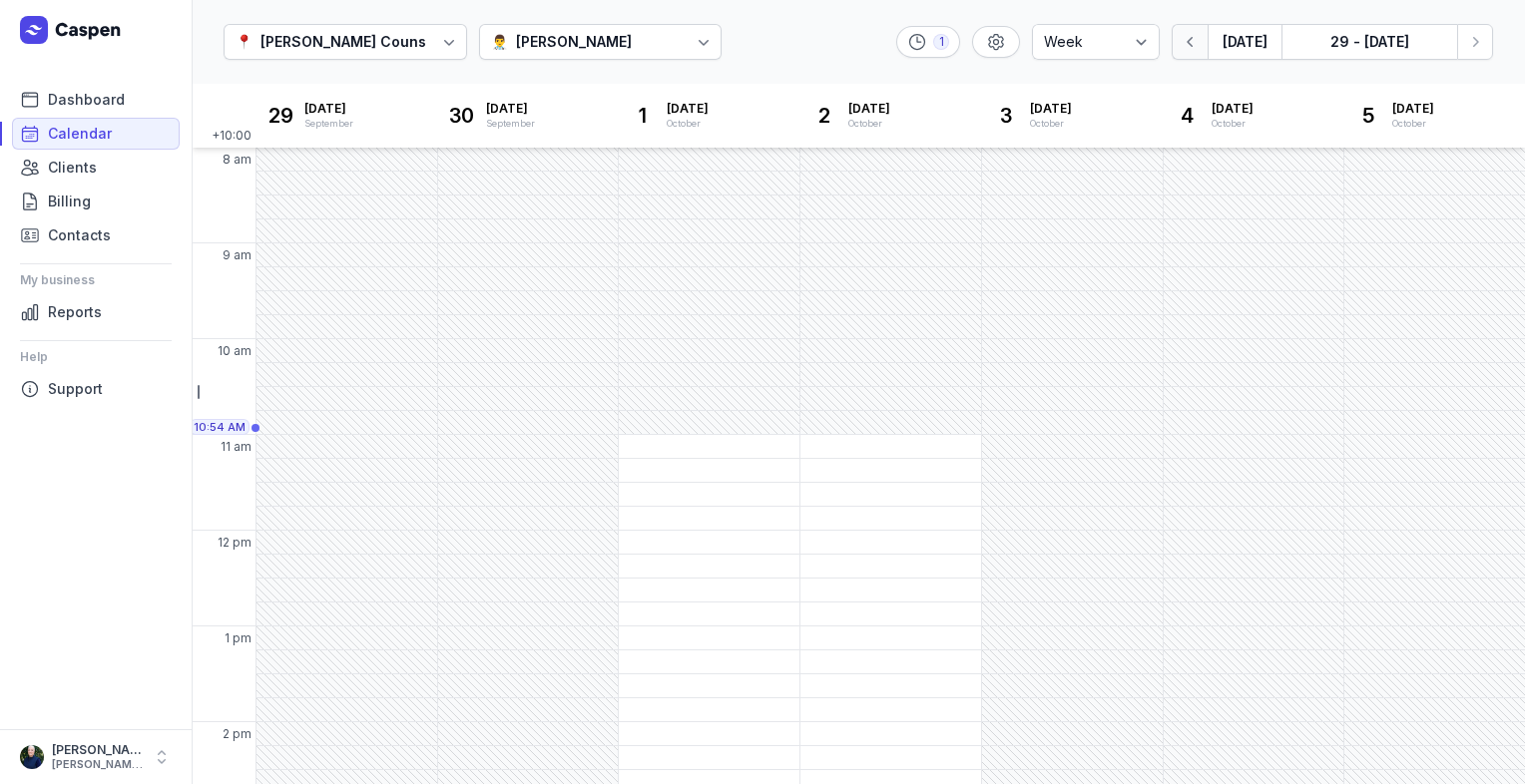 click 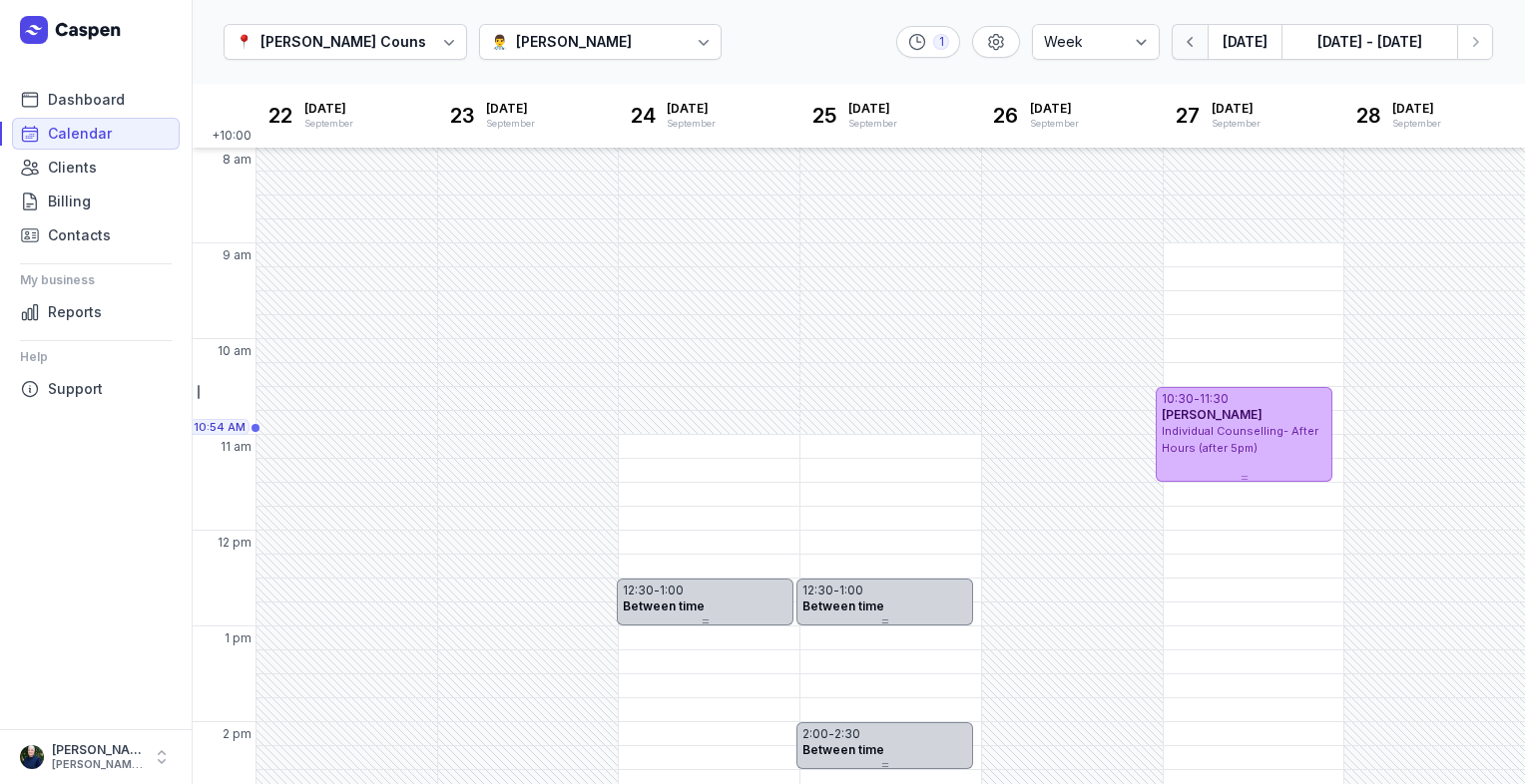 click 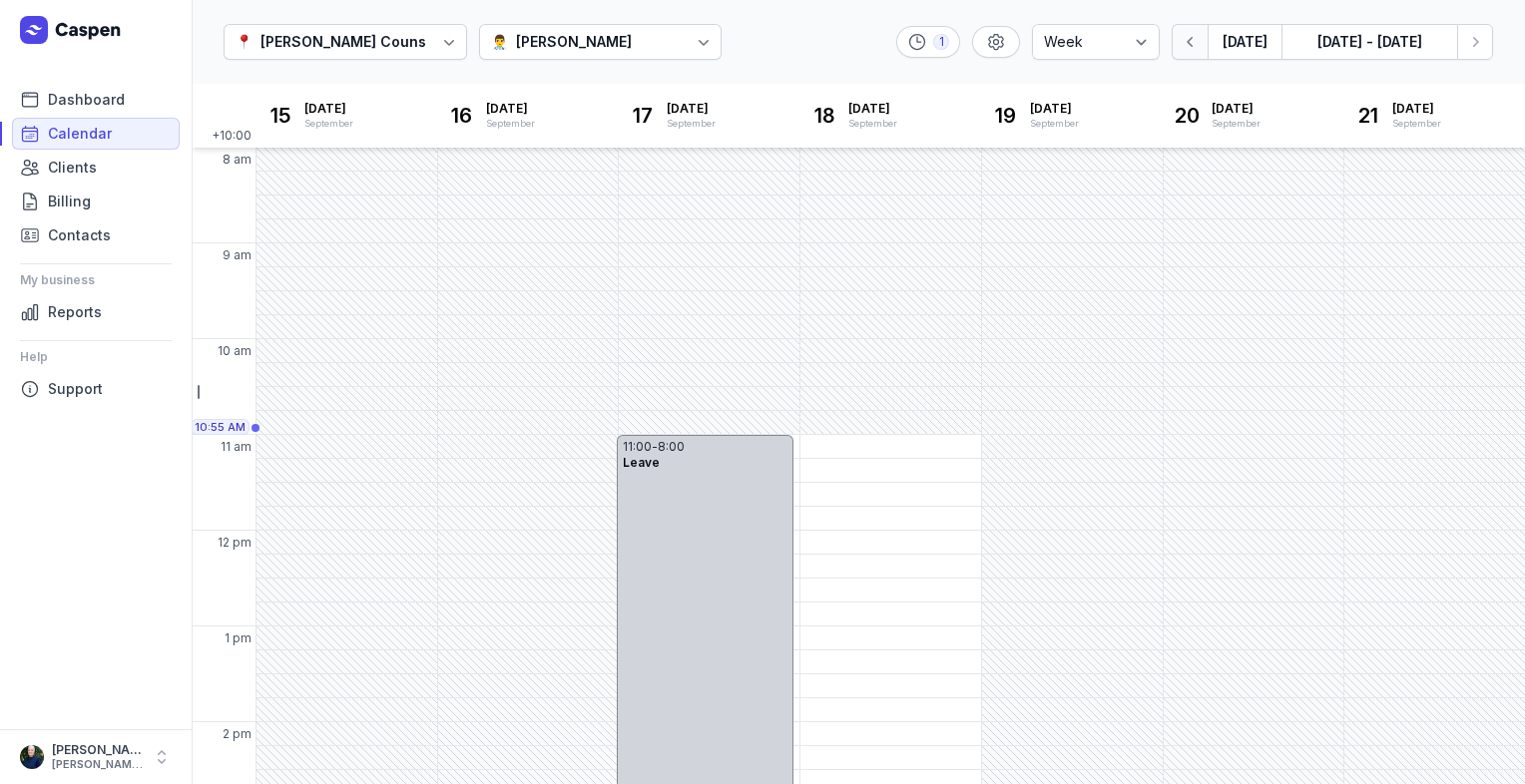 click 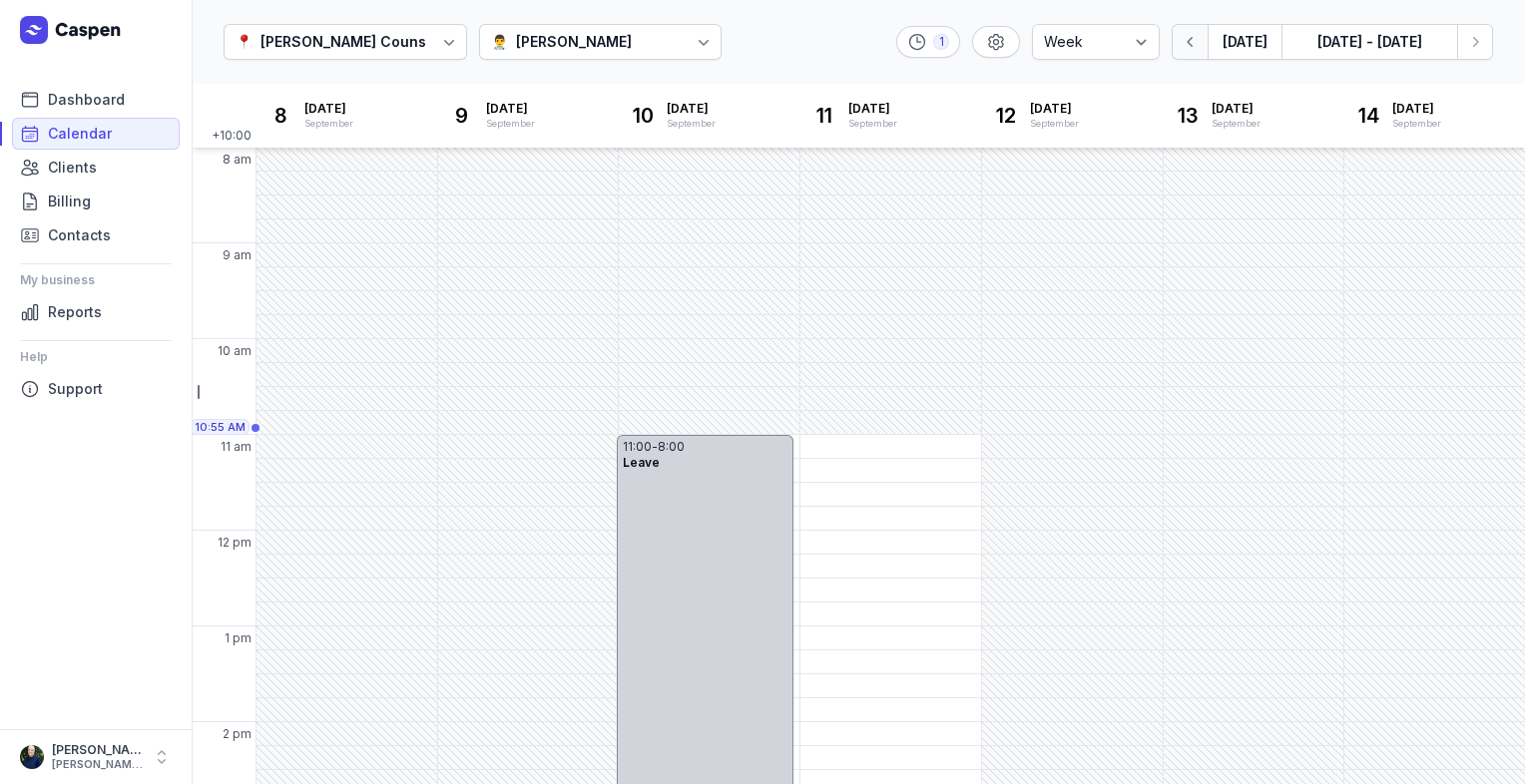 click 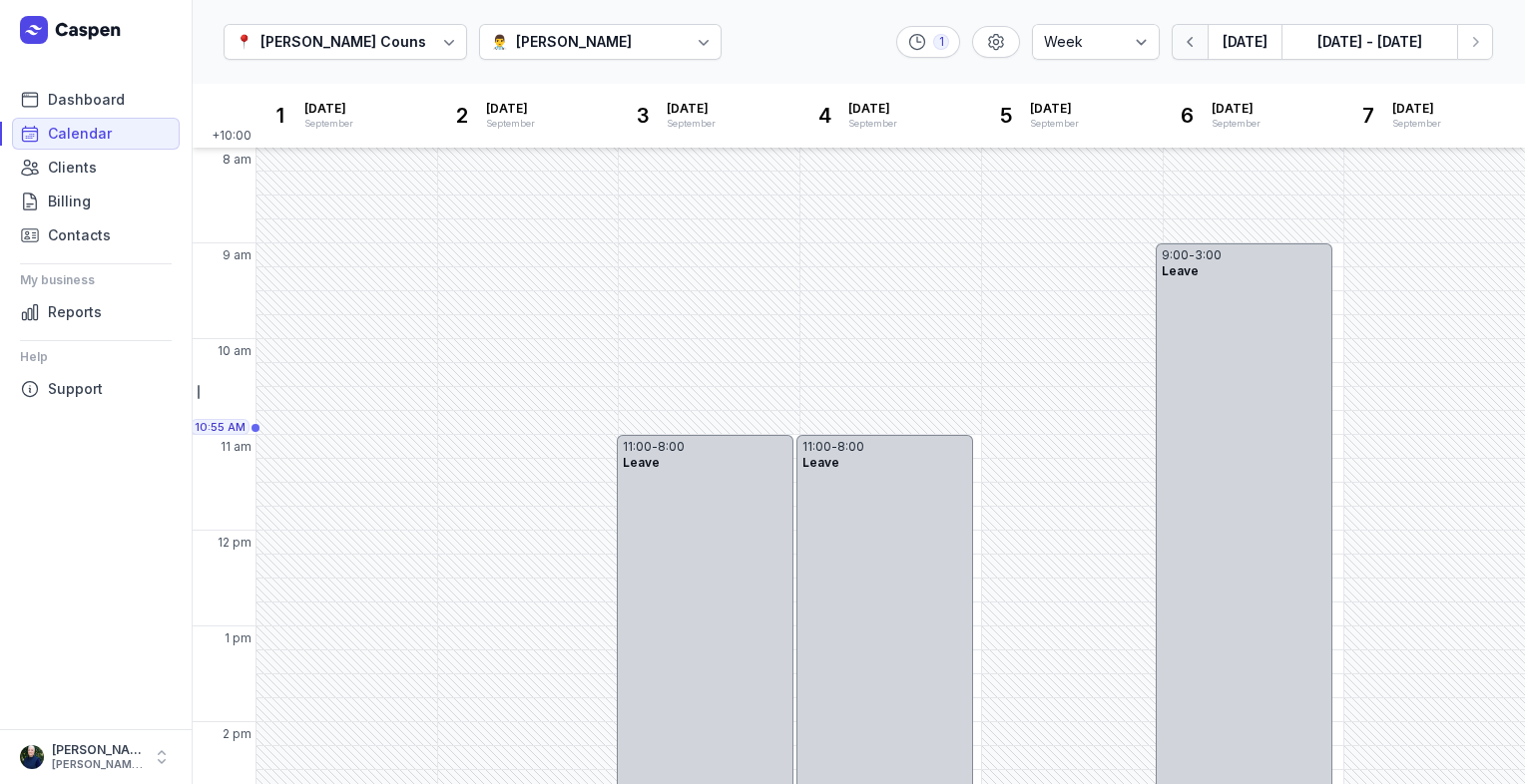 click 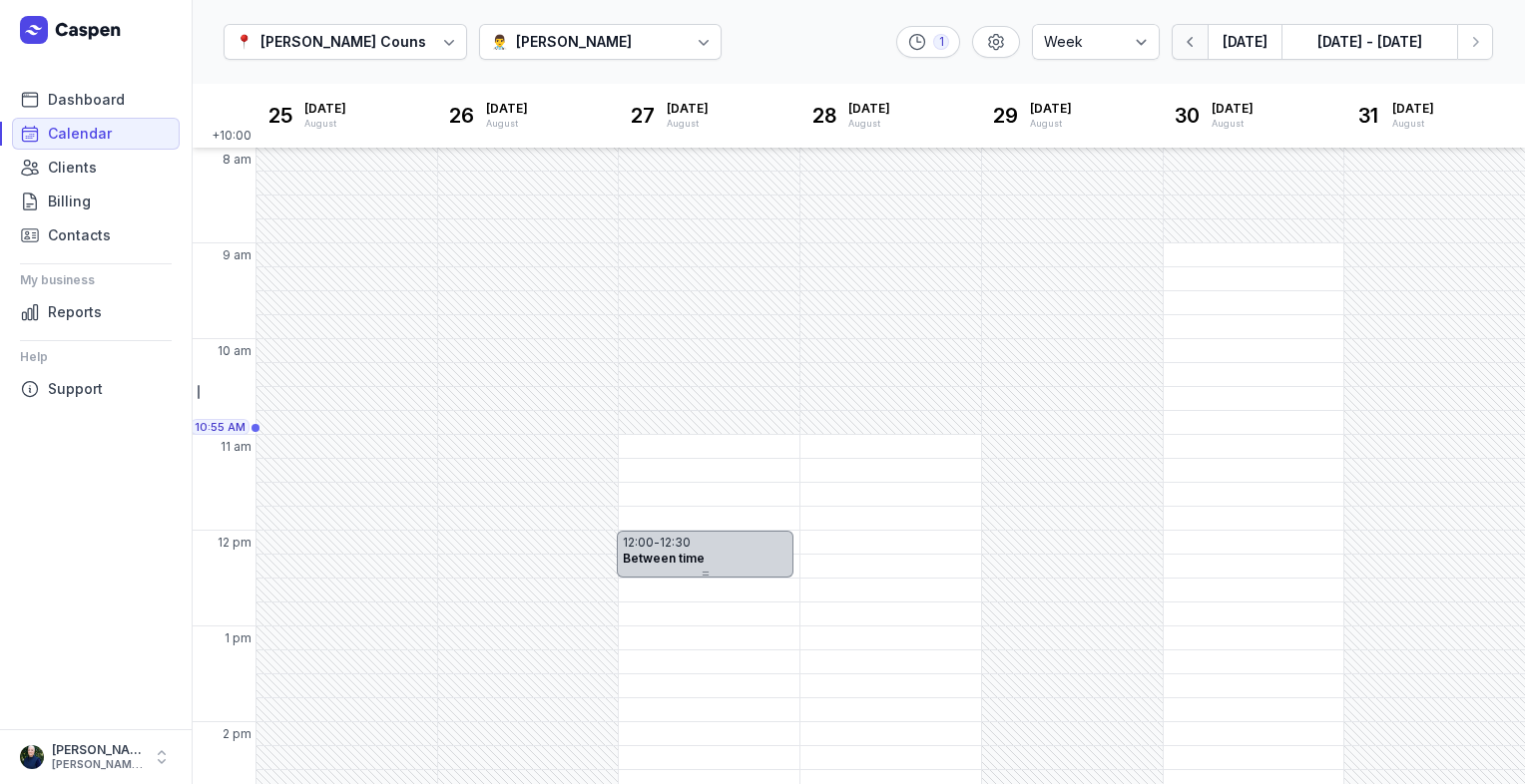 click 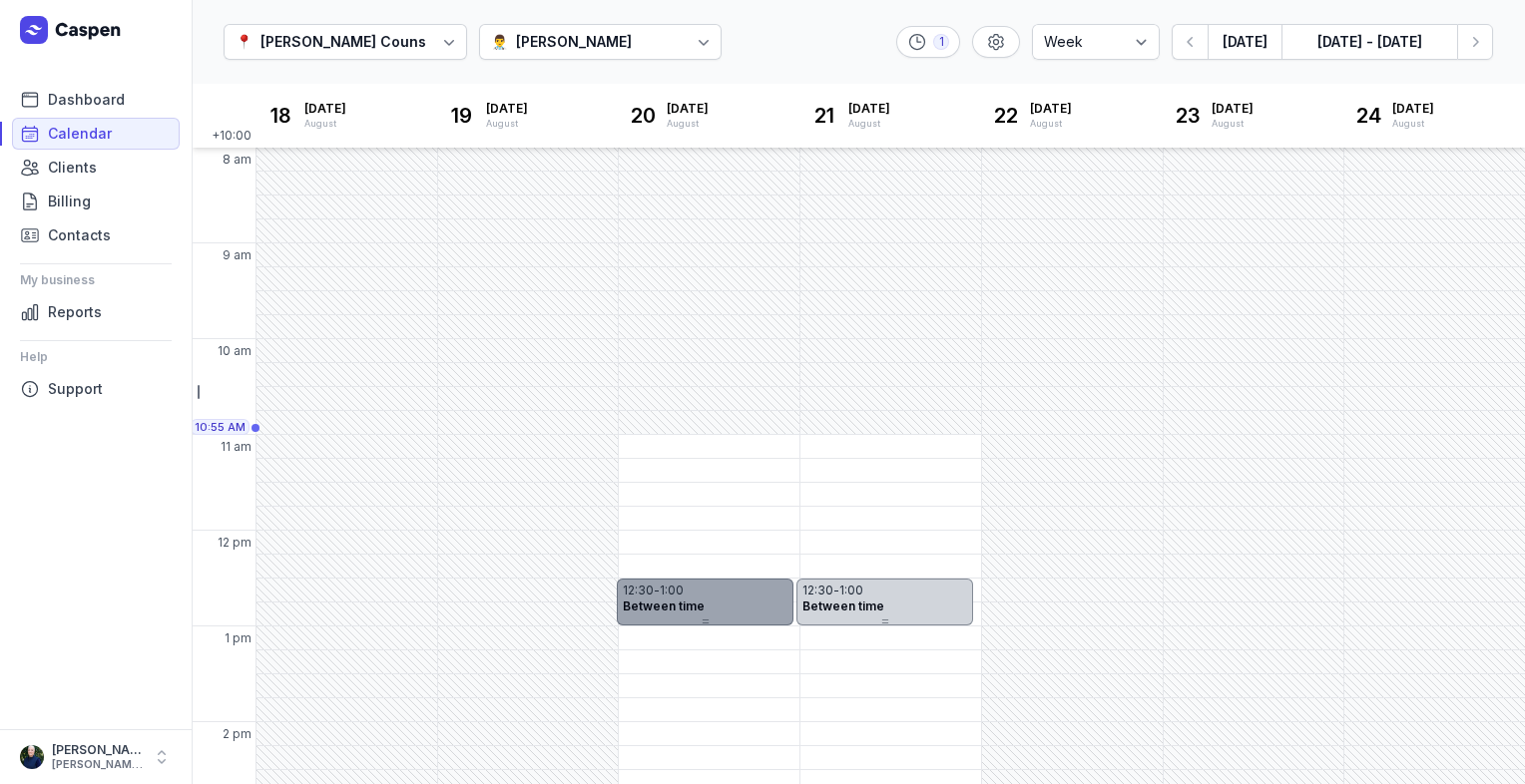 click on "12:30  -  1:00" at bounding box center [705, 590] 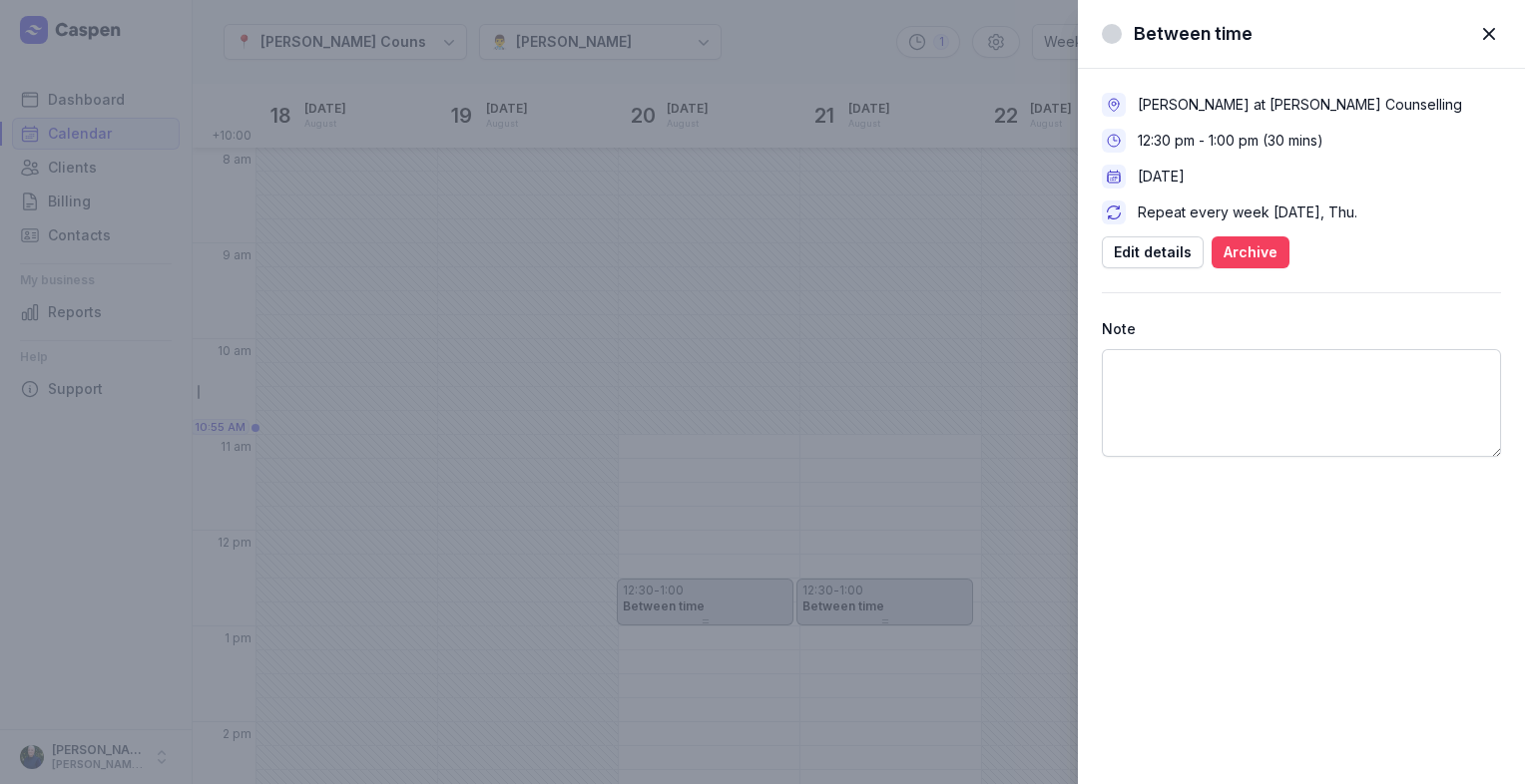 click on "Archive" at bounding box center [1251, 252] 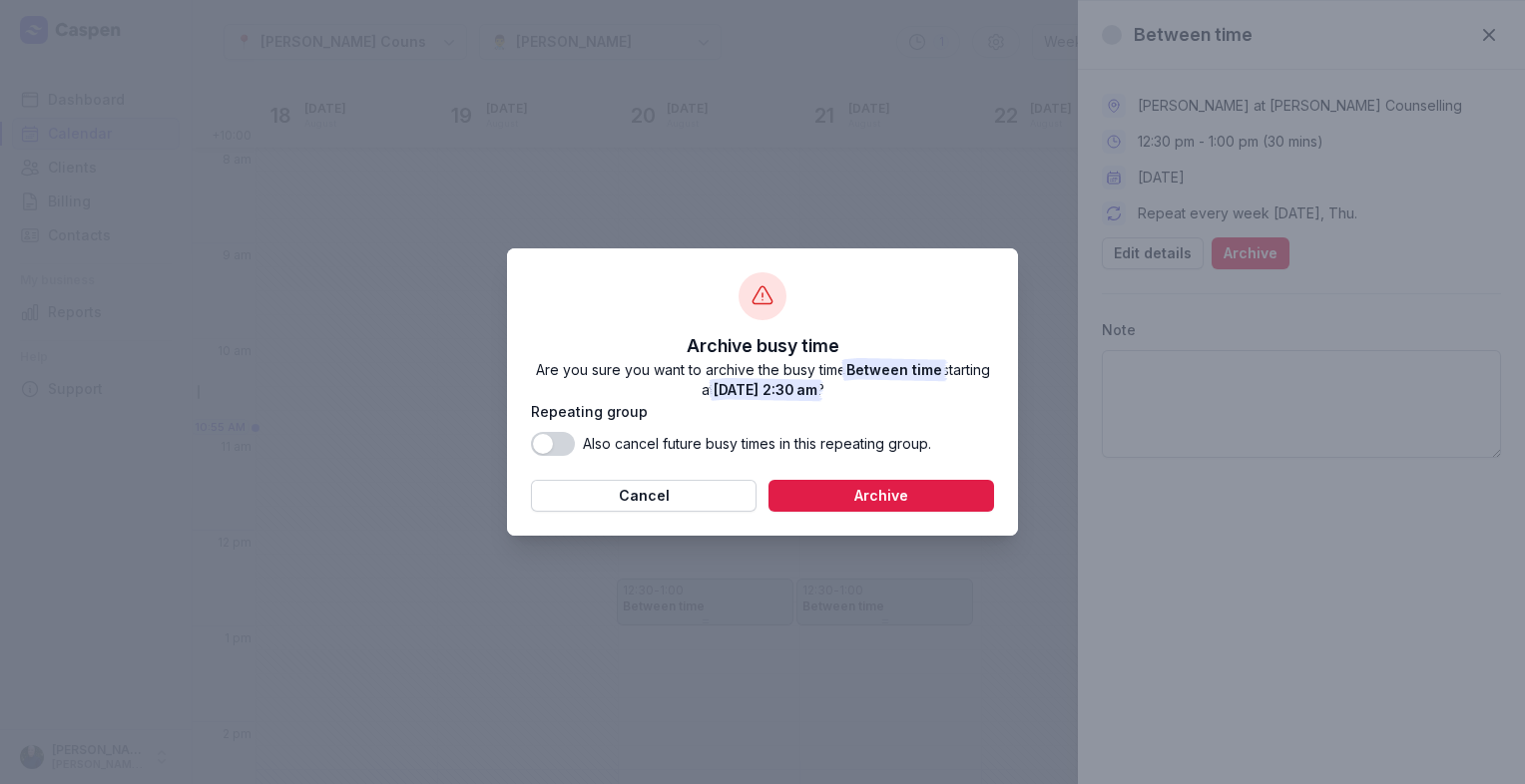 click on "Use setting" 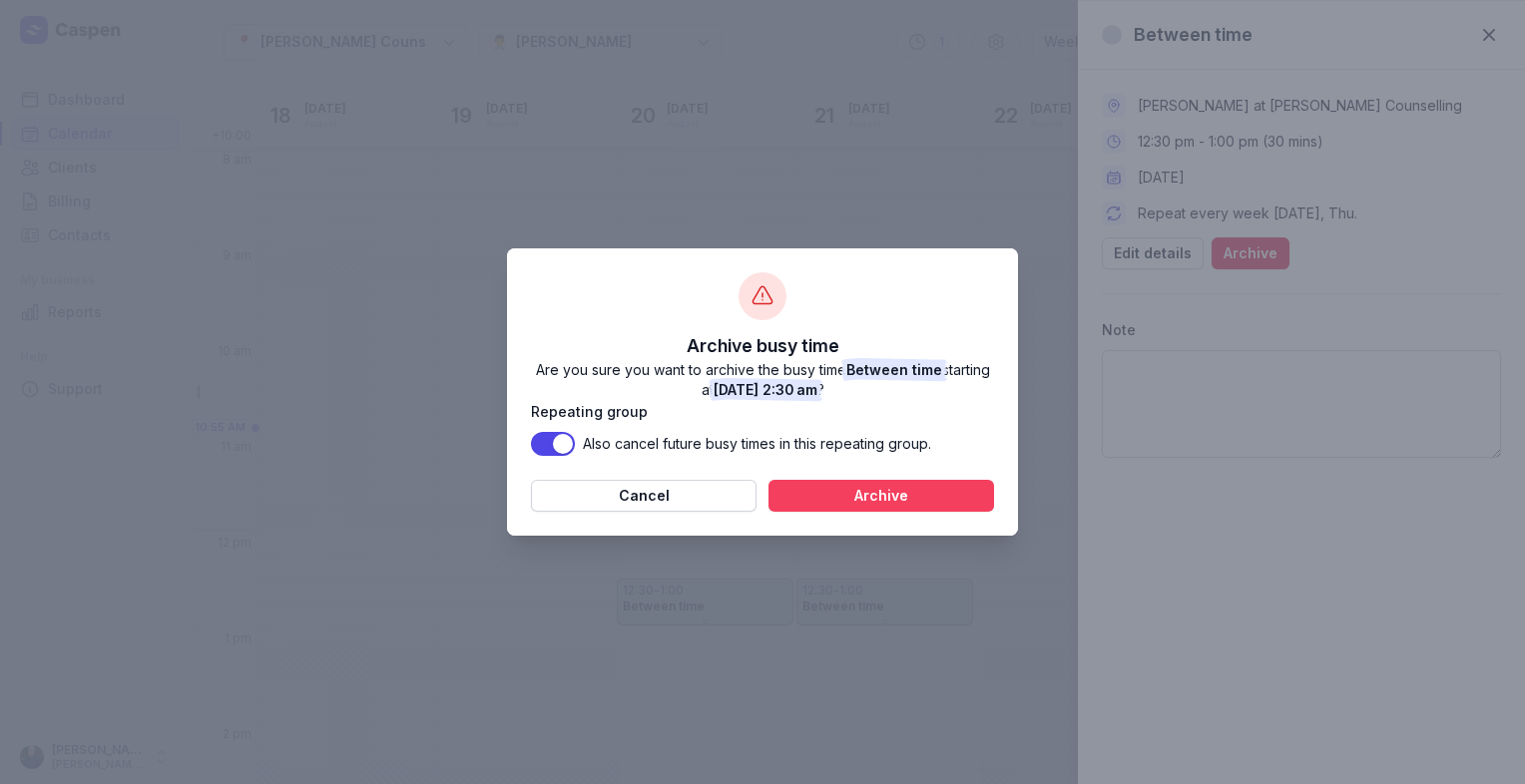 click on "Archive" at bounding box center [881, 496] 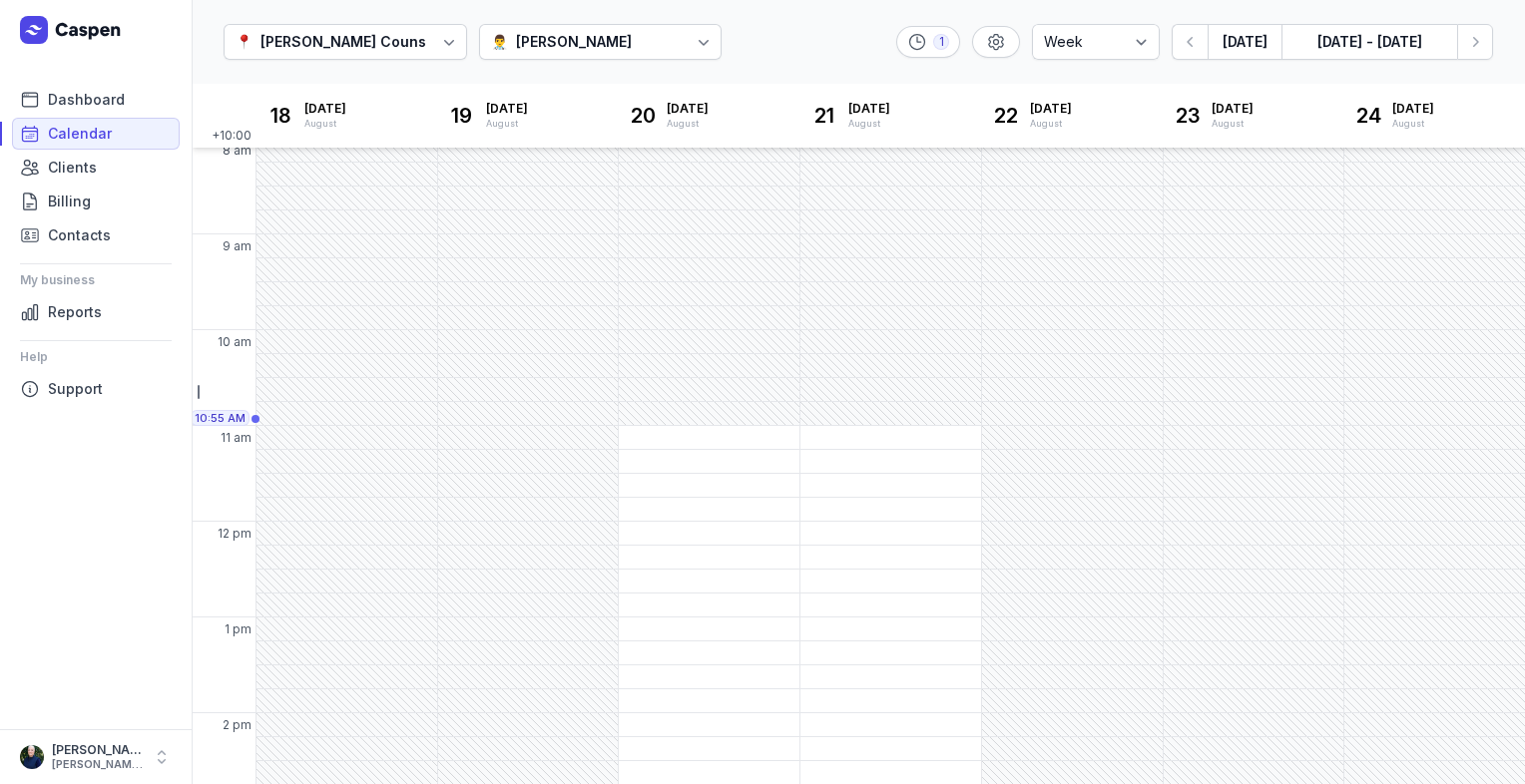 scroll, scrollTop: 0, scrollLeft: 0, axis: both 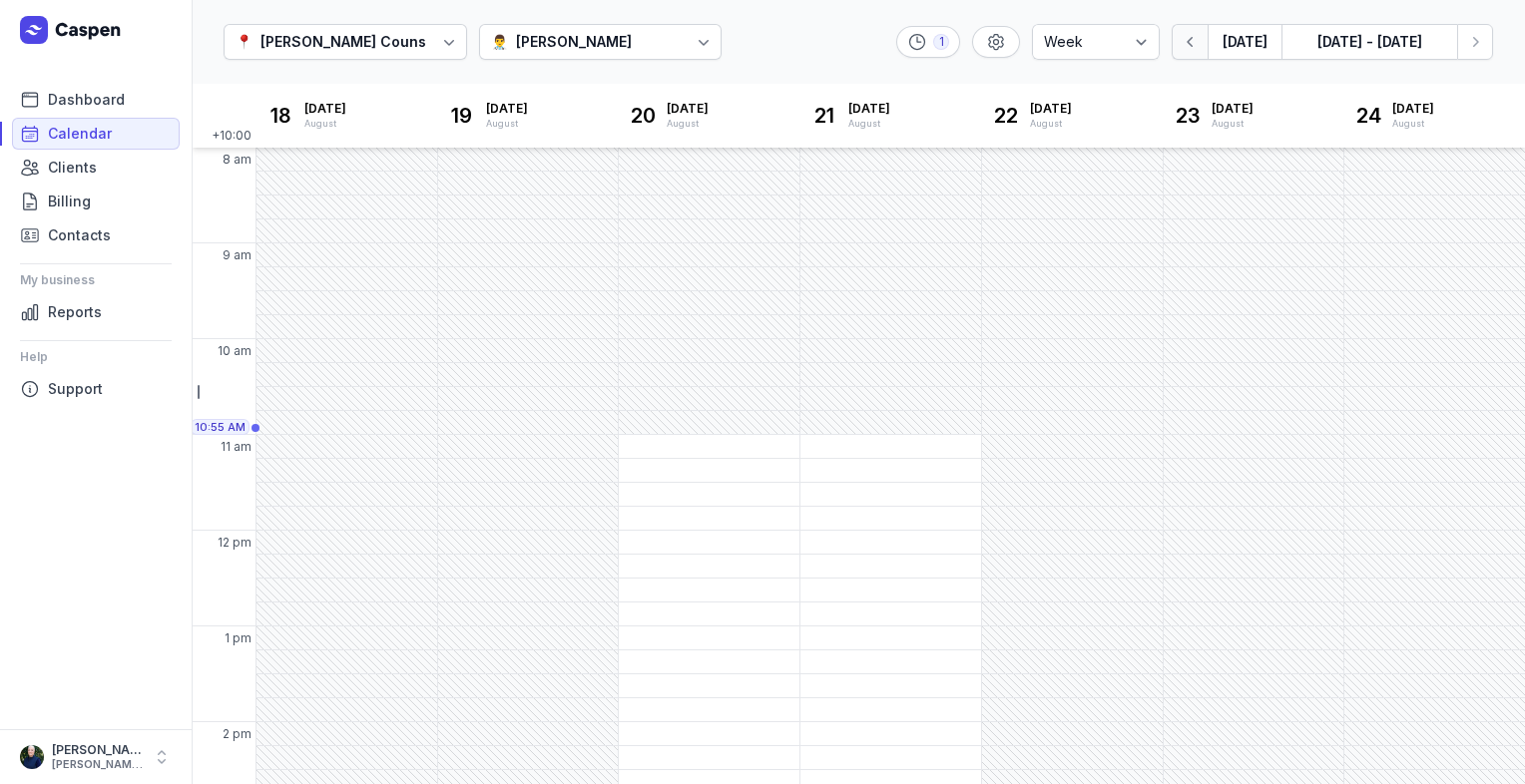 click 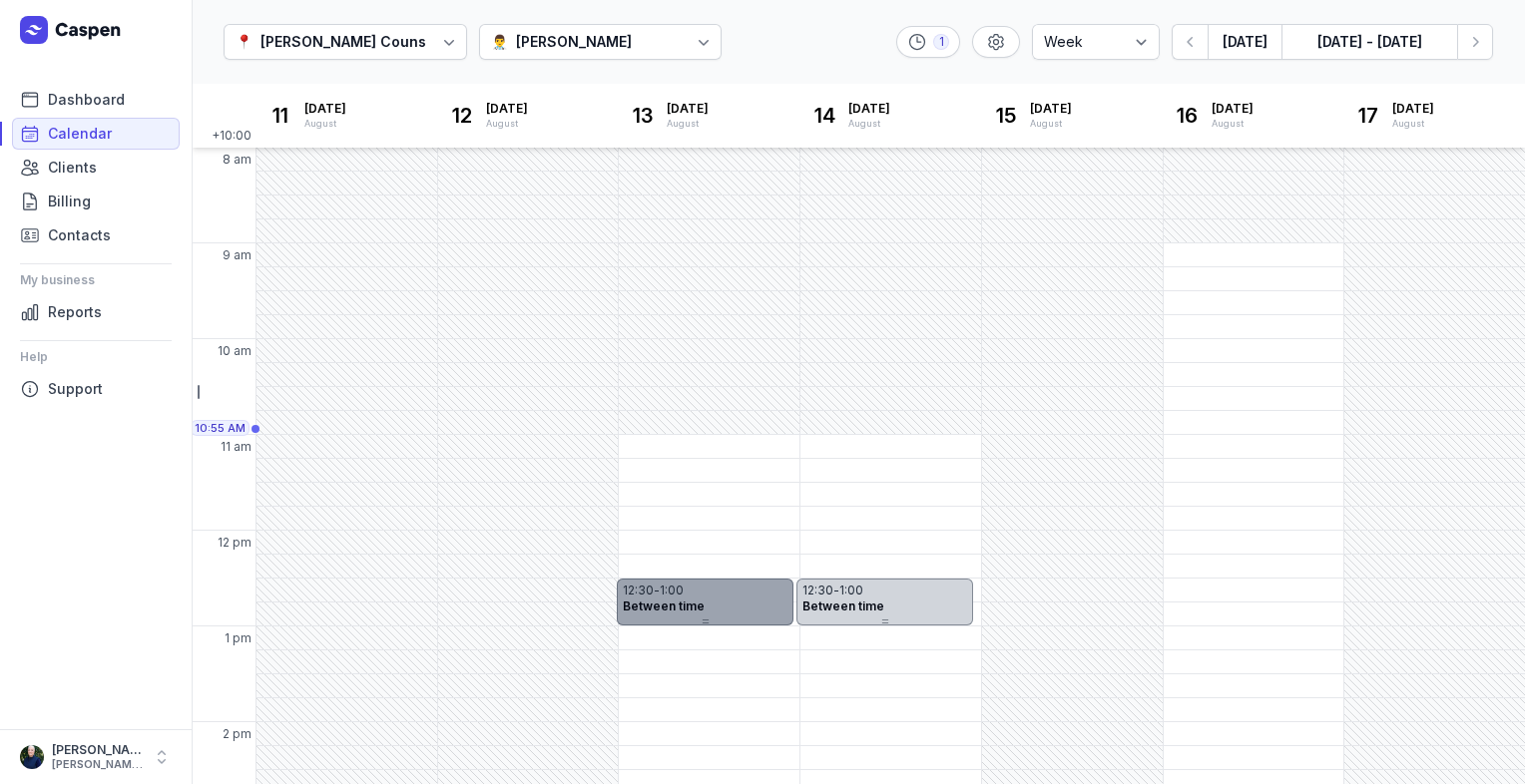 click on "Between time" at bounding box center (664, 605) 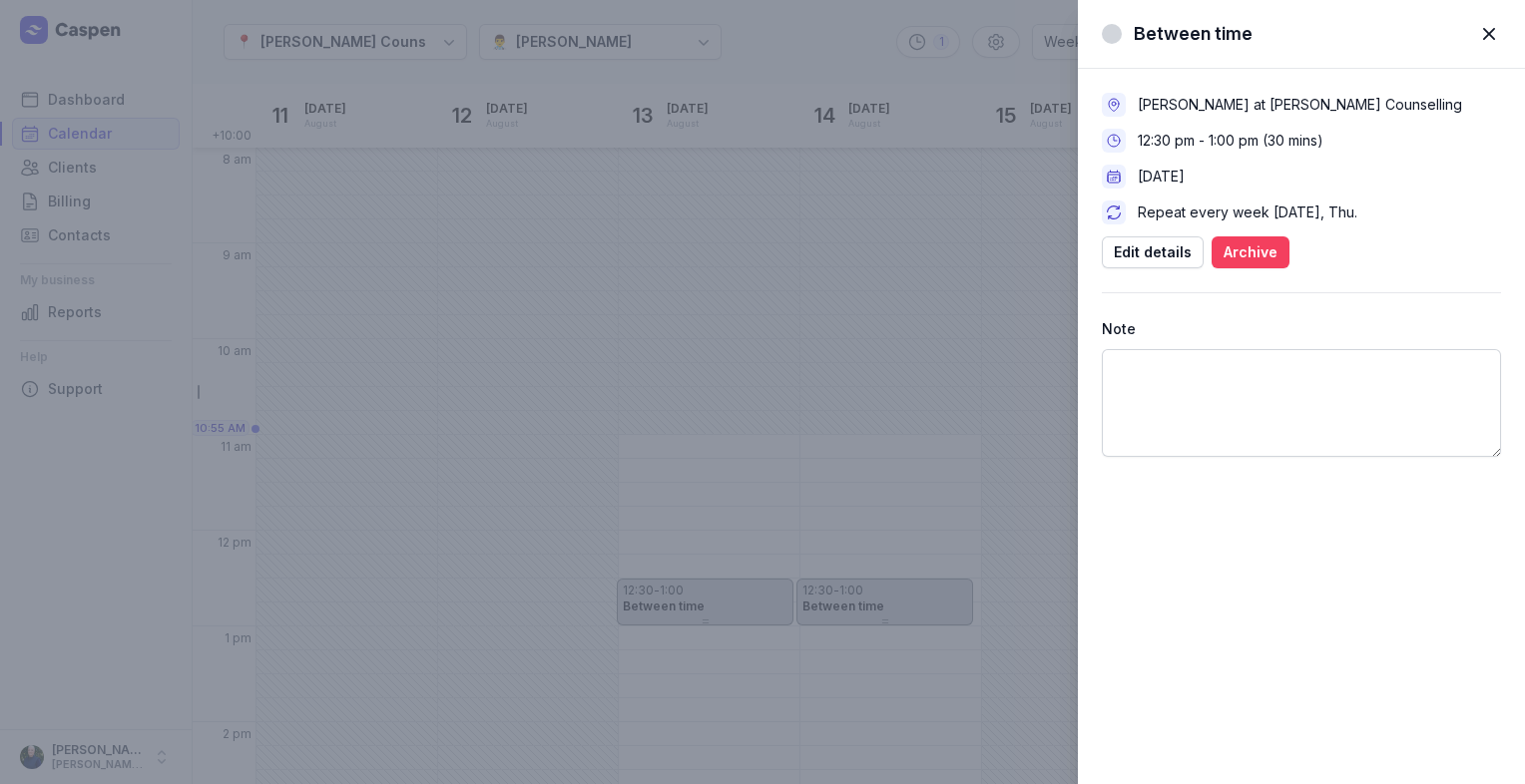 click on "Archive" at bounding box center (1251, 252) 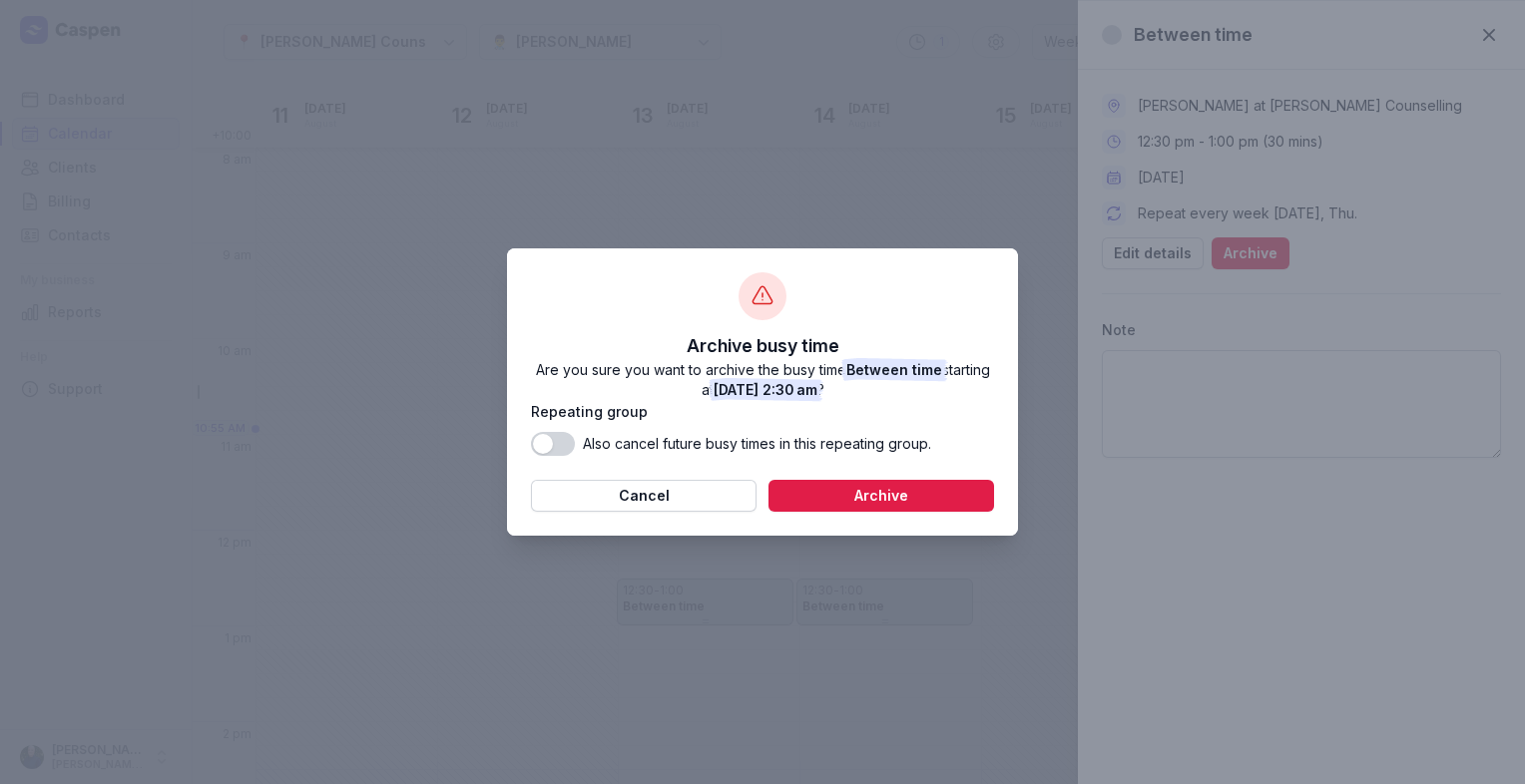 click on "Use setting" 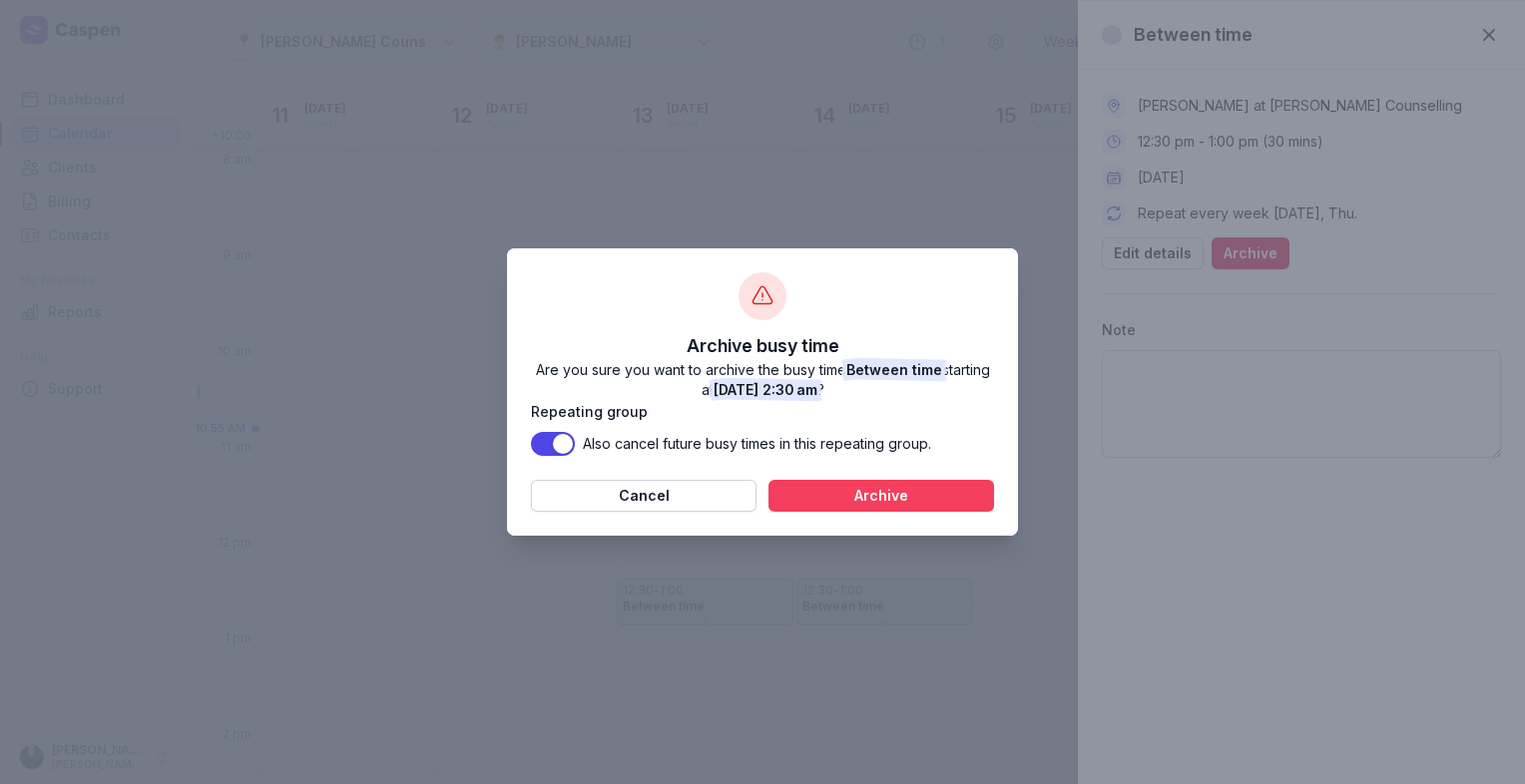 click on "Archive" at bounding box center [881, 496] 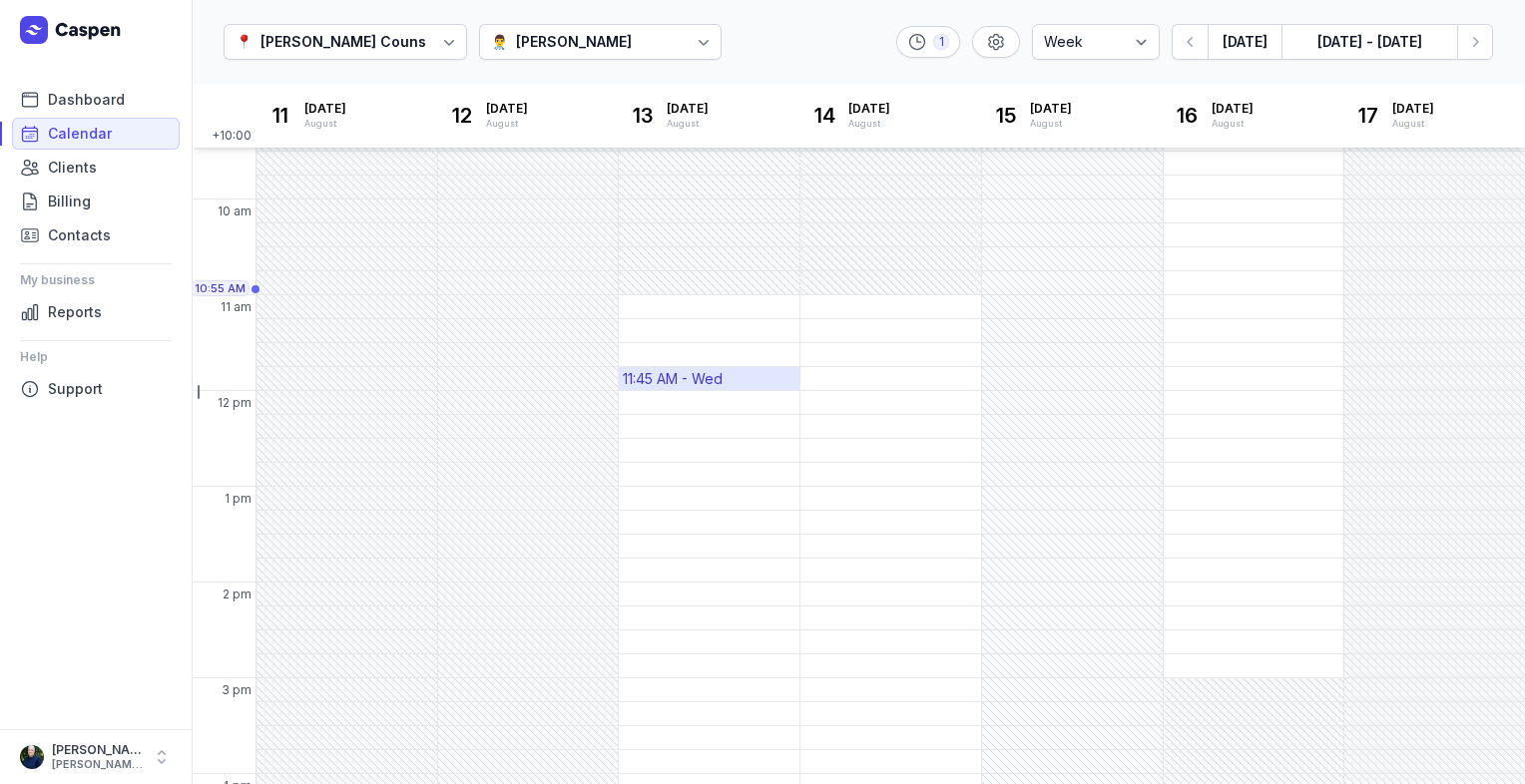 scroll, scrollTop: 0, scrollLeft: 0, axis: both 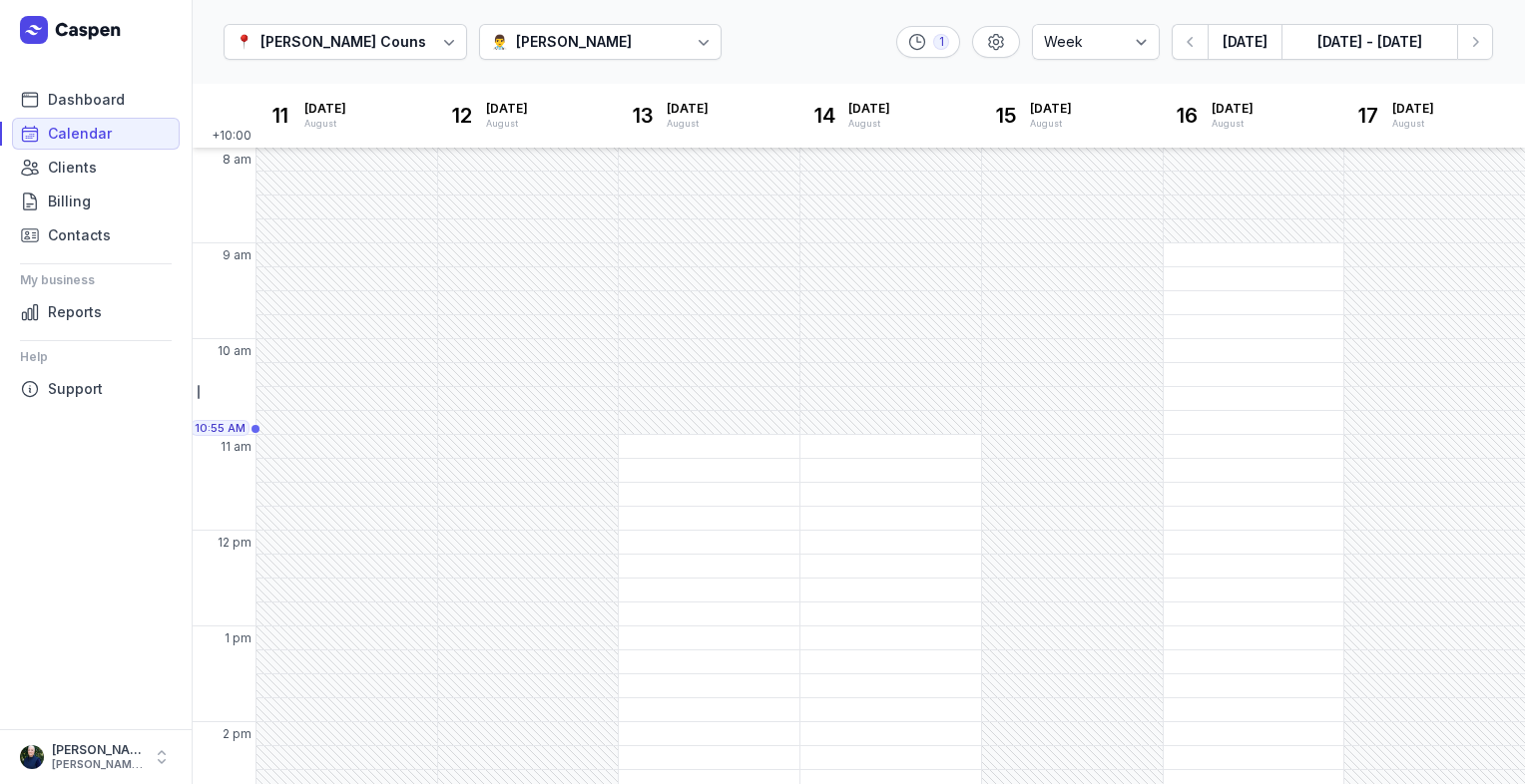 drag, startPoint x: 1190, startPoint y: 47, endPoint x: 1211, endPoint y: 10, distance: 42.544095 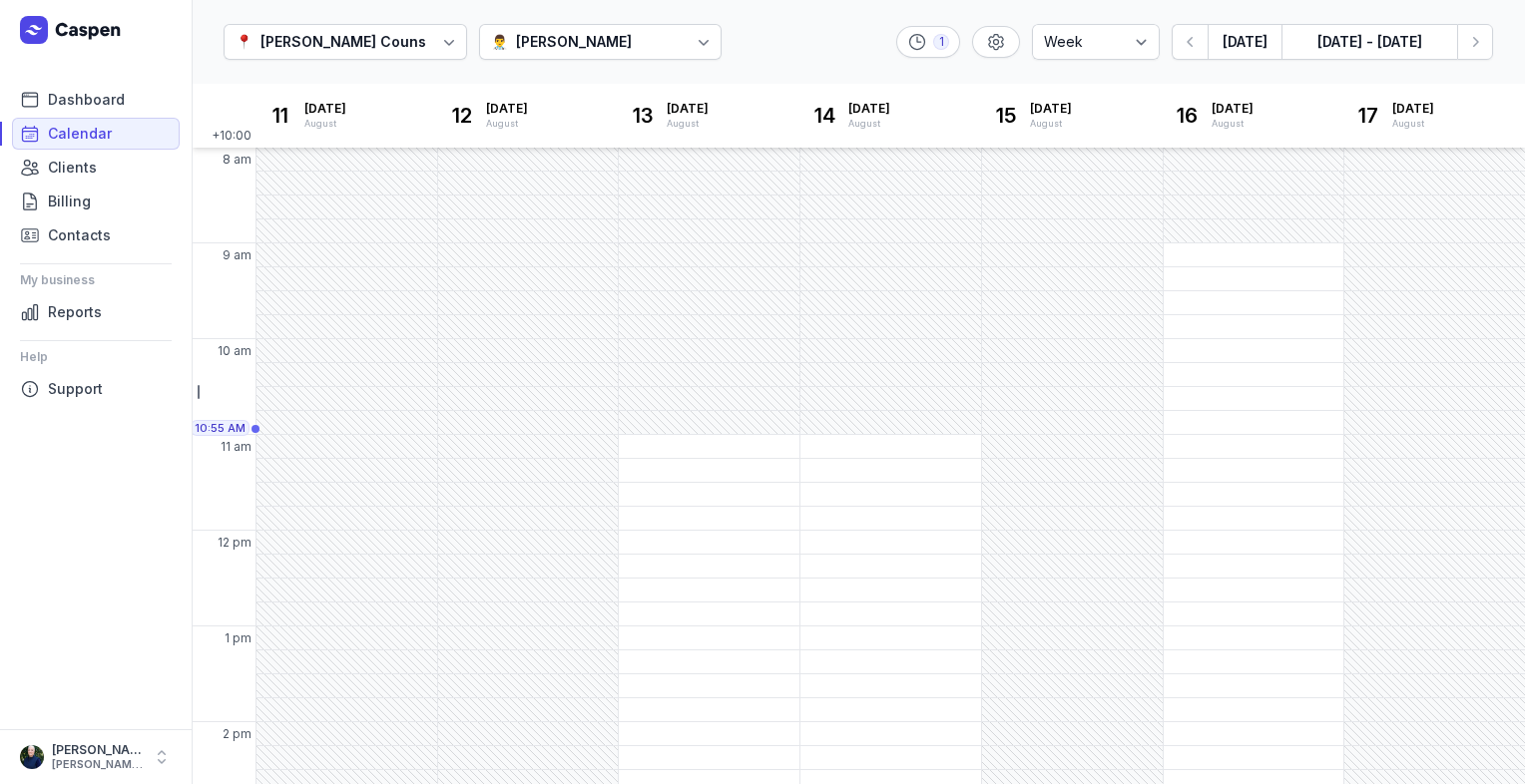 drag, startPoint x: 1211, startPoint y: 10, endPoint x: 1218, endPoint y: 2, distance: 10.630146 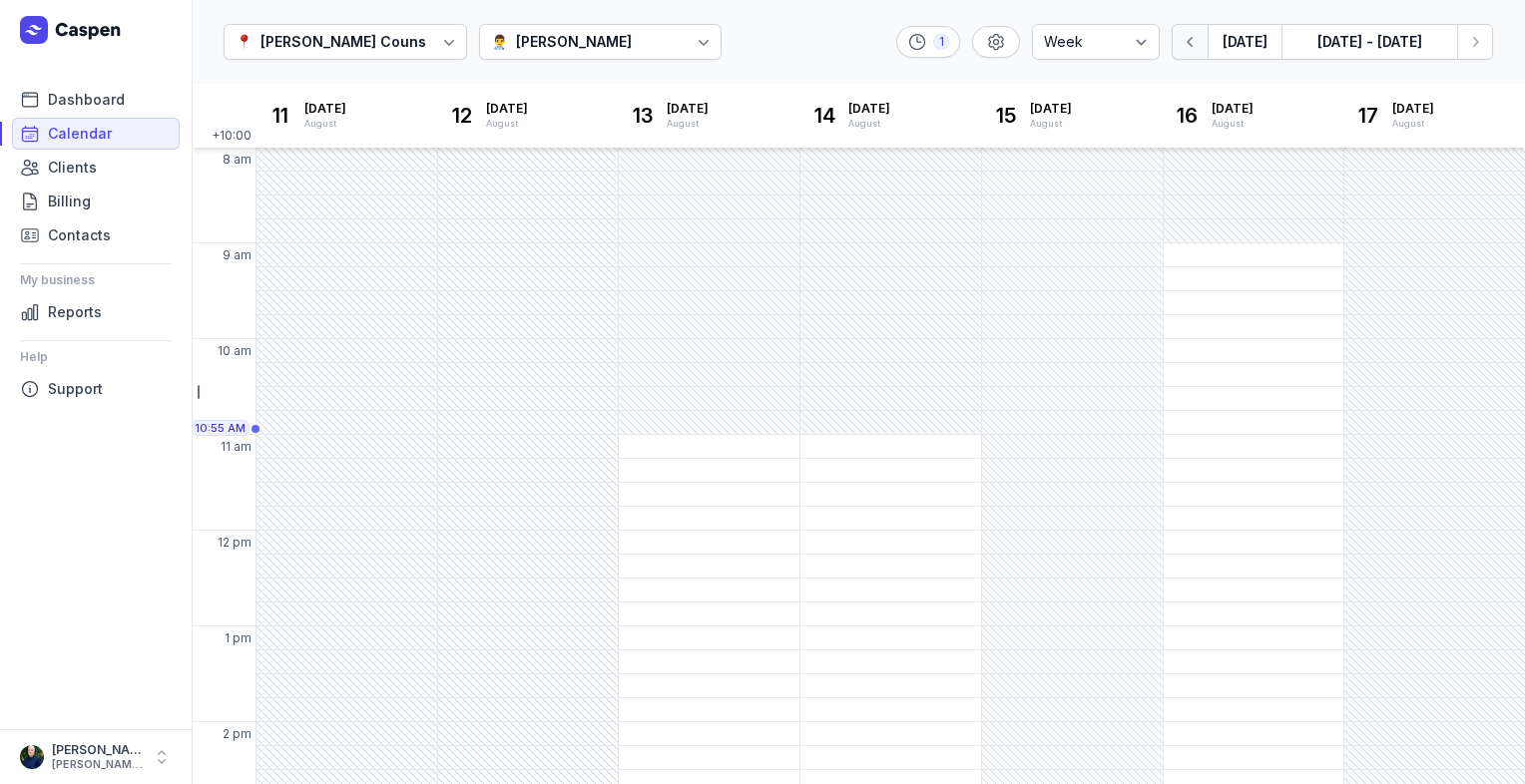 drag, startPoint x: 1218, startPoint y: 2, endPoint x: 1196, endPoint y: 42, distance: 45.65085 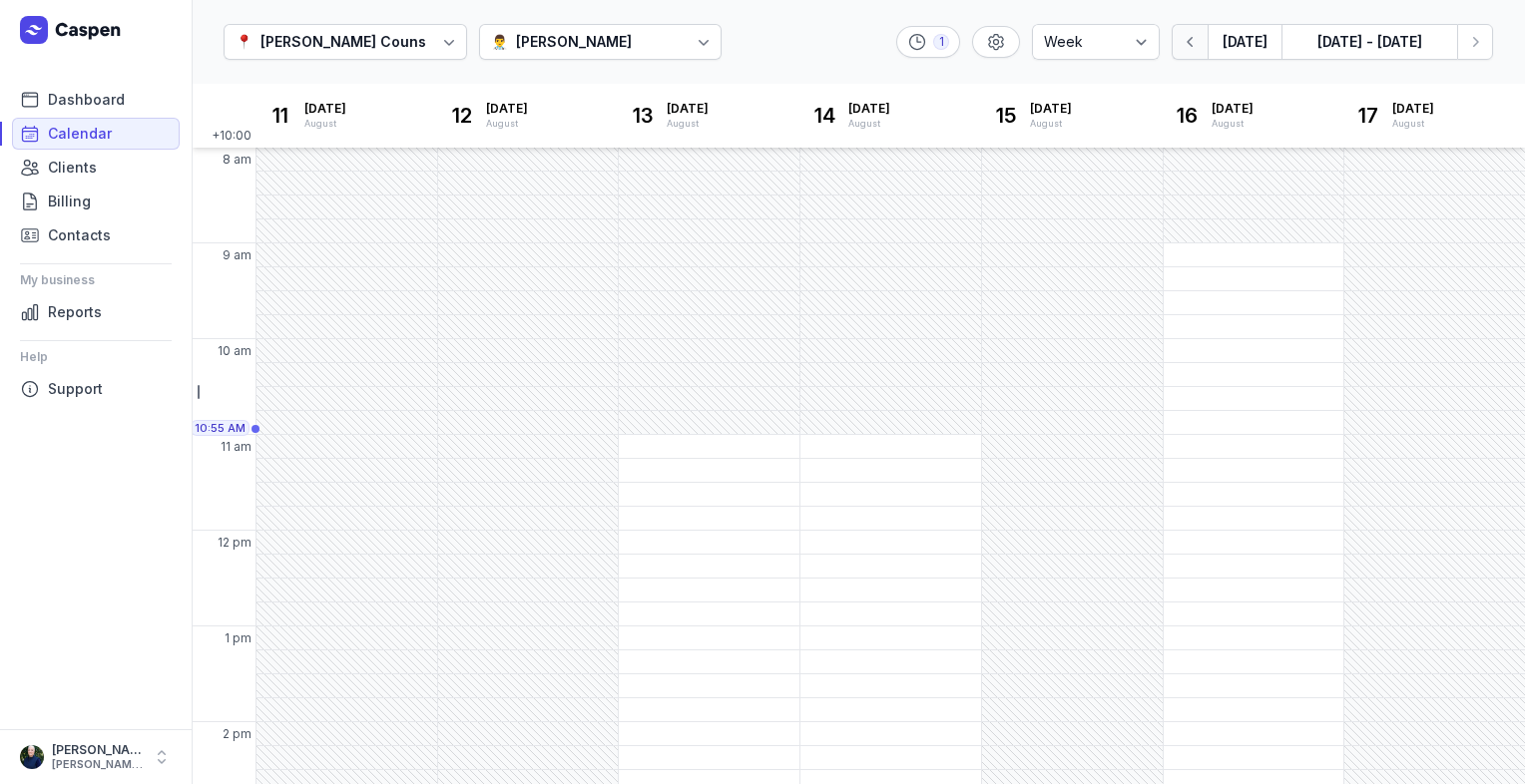 click 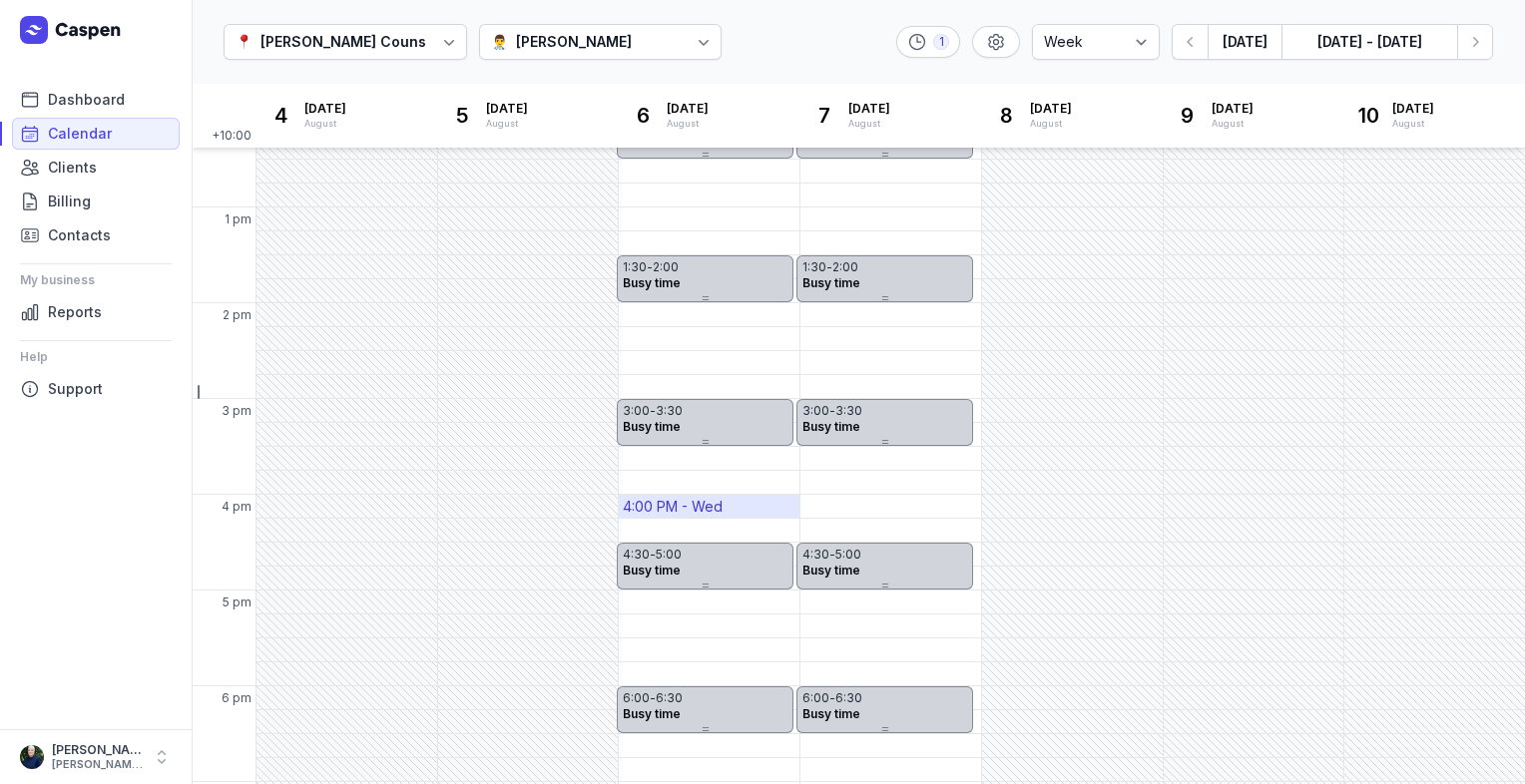 scroll, scrollTop: 313, scrollLeft: 0, axis: vertical 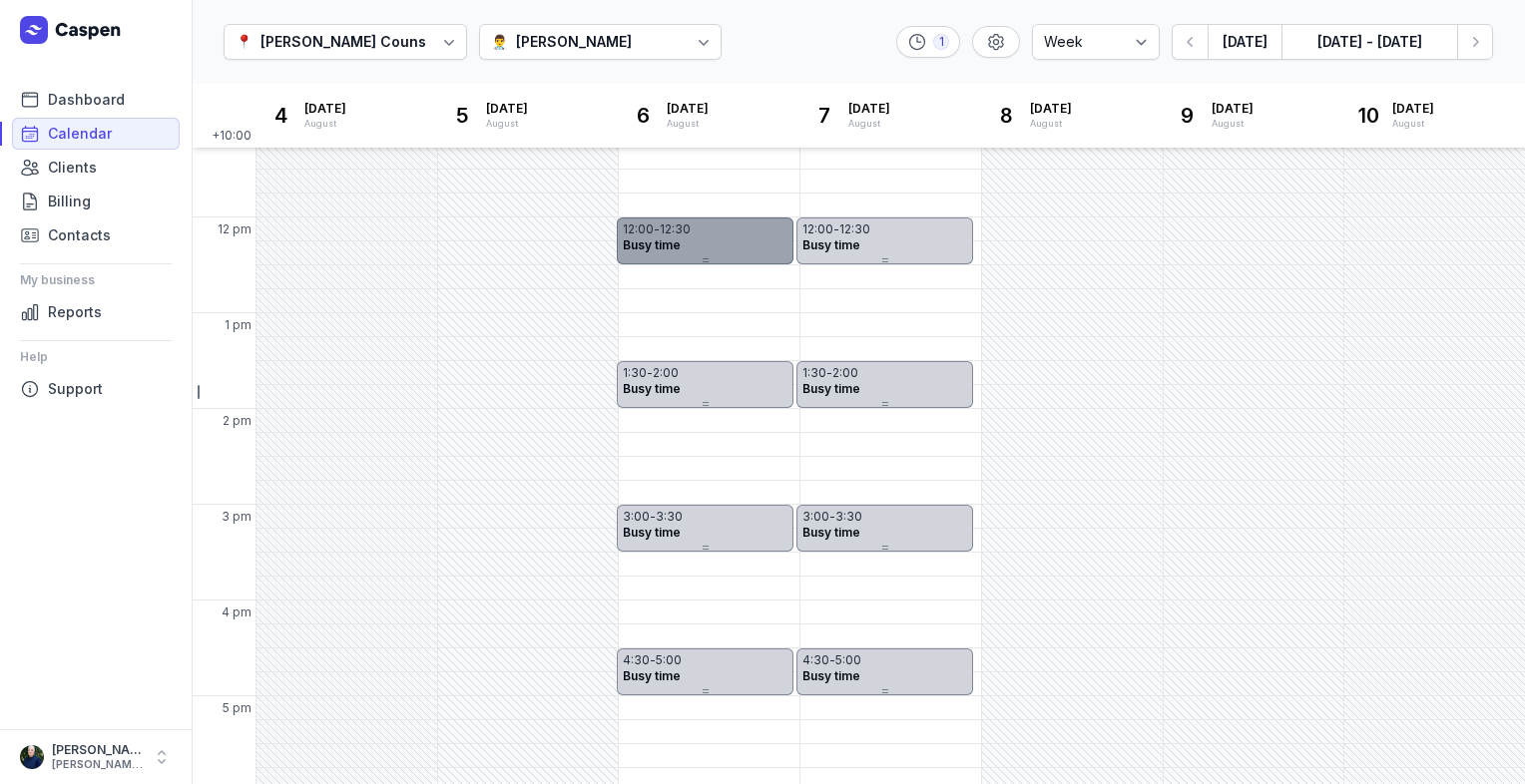 click on "12:30" at bounding box center (675, 229) 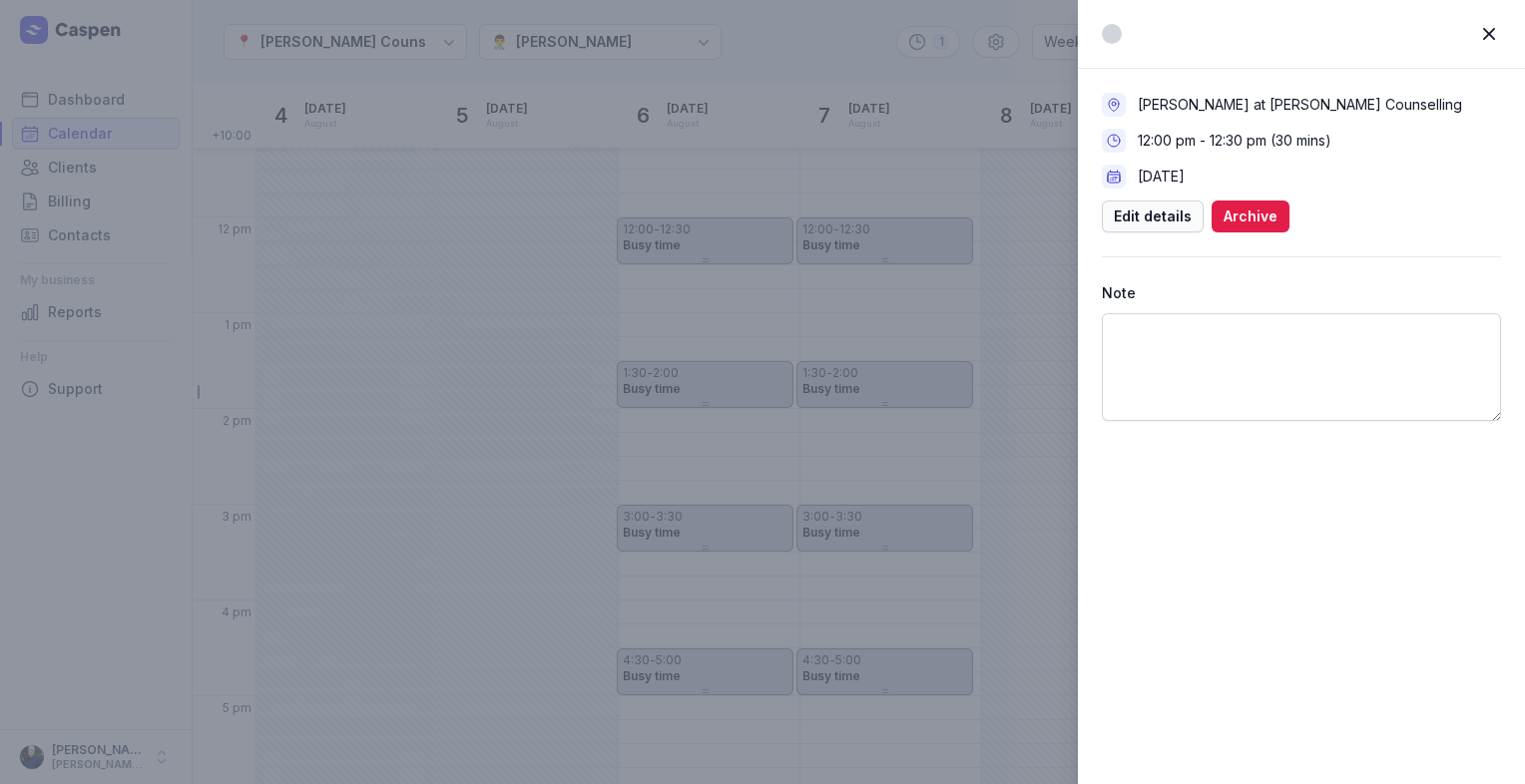 click on "Edit details" at bounding box center [1153, 216] 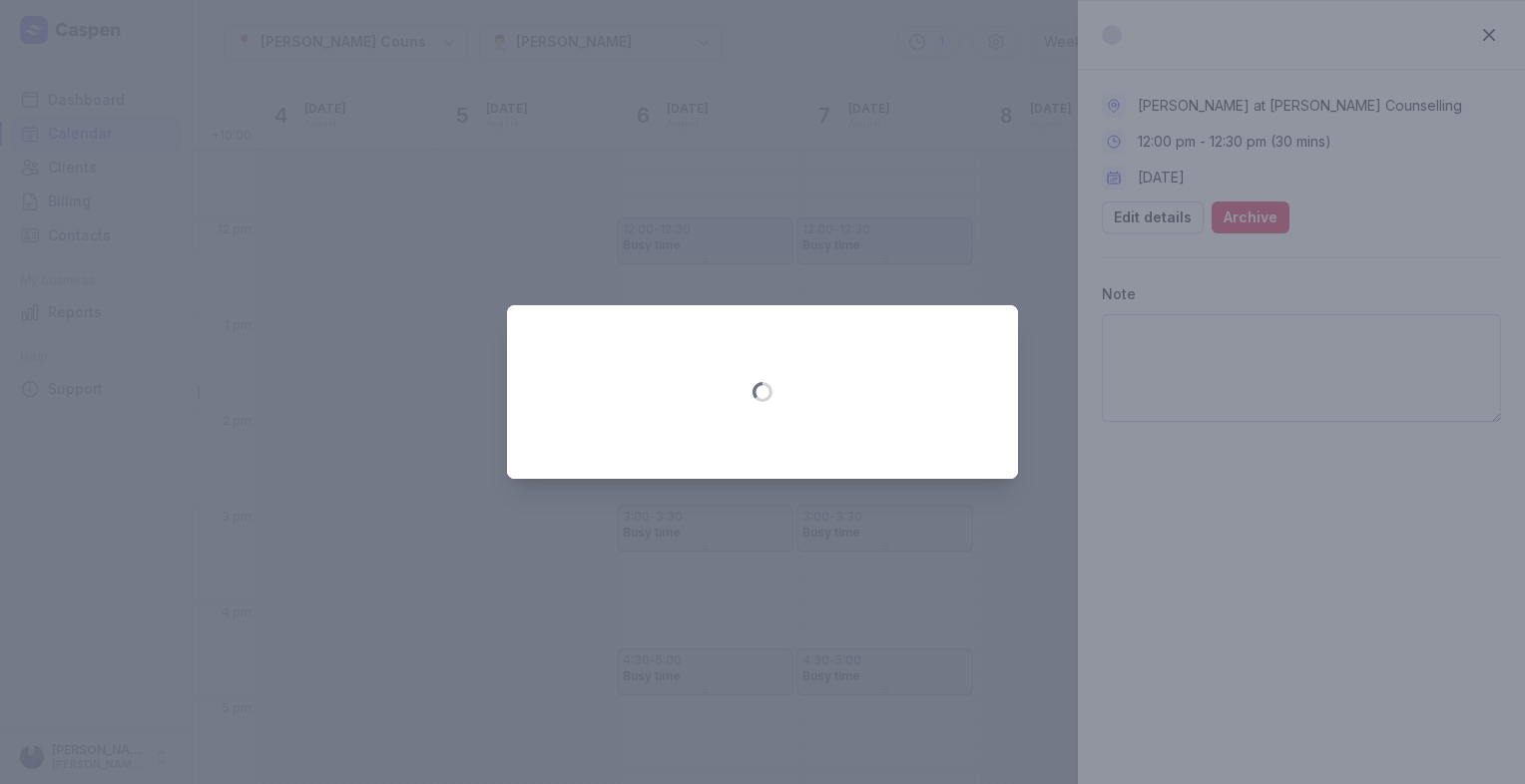 select on "12:00" 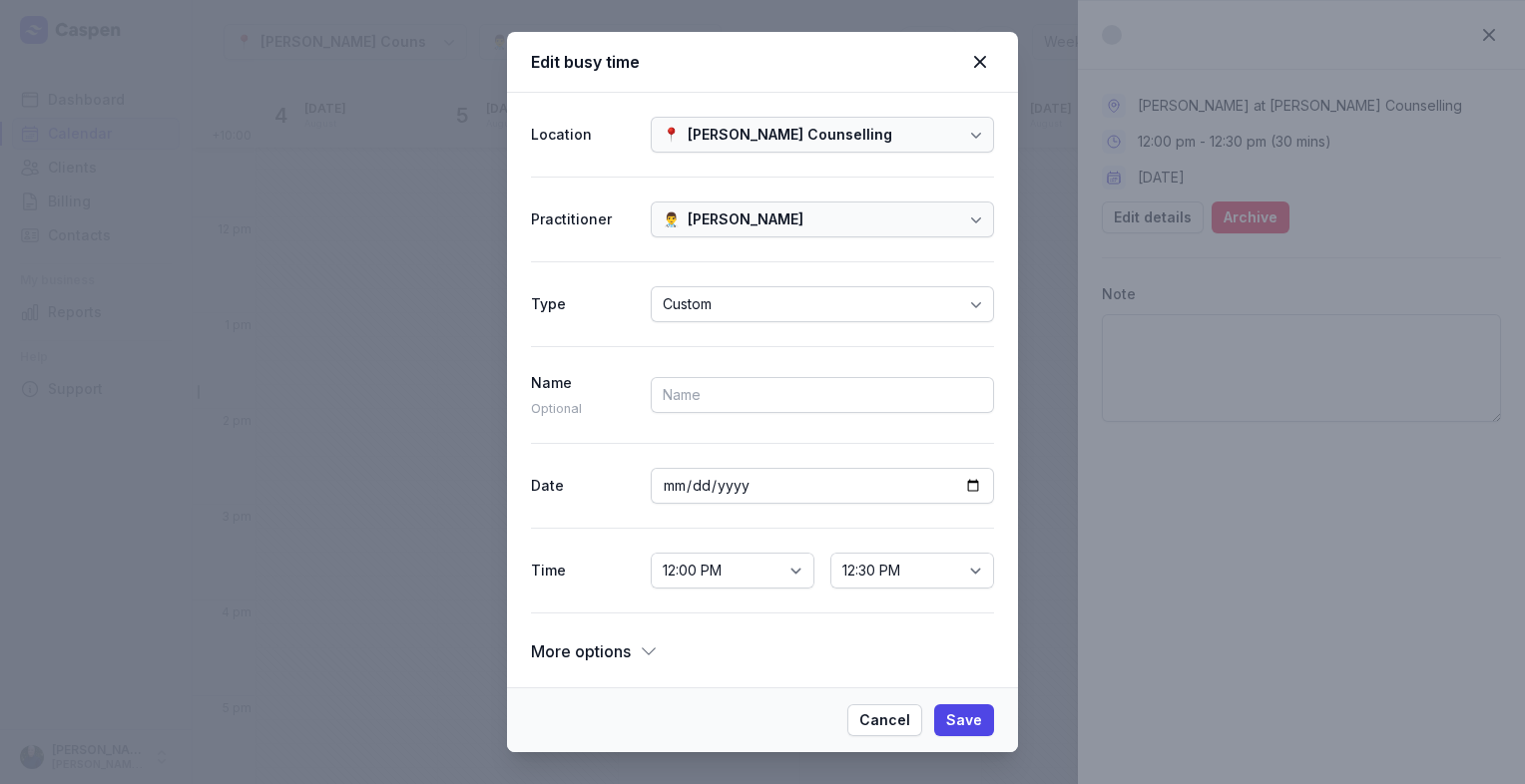 scroll, scrollTop: 0, scrollLeft: 0, axis: both 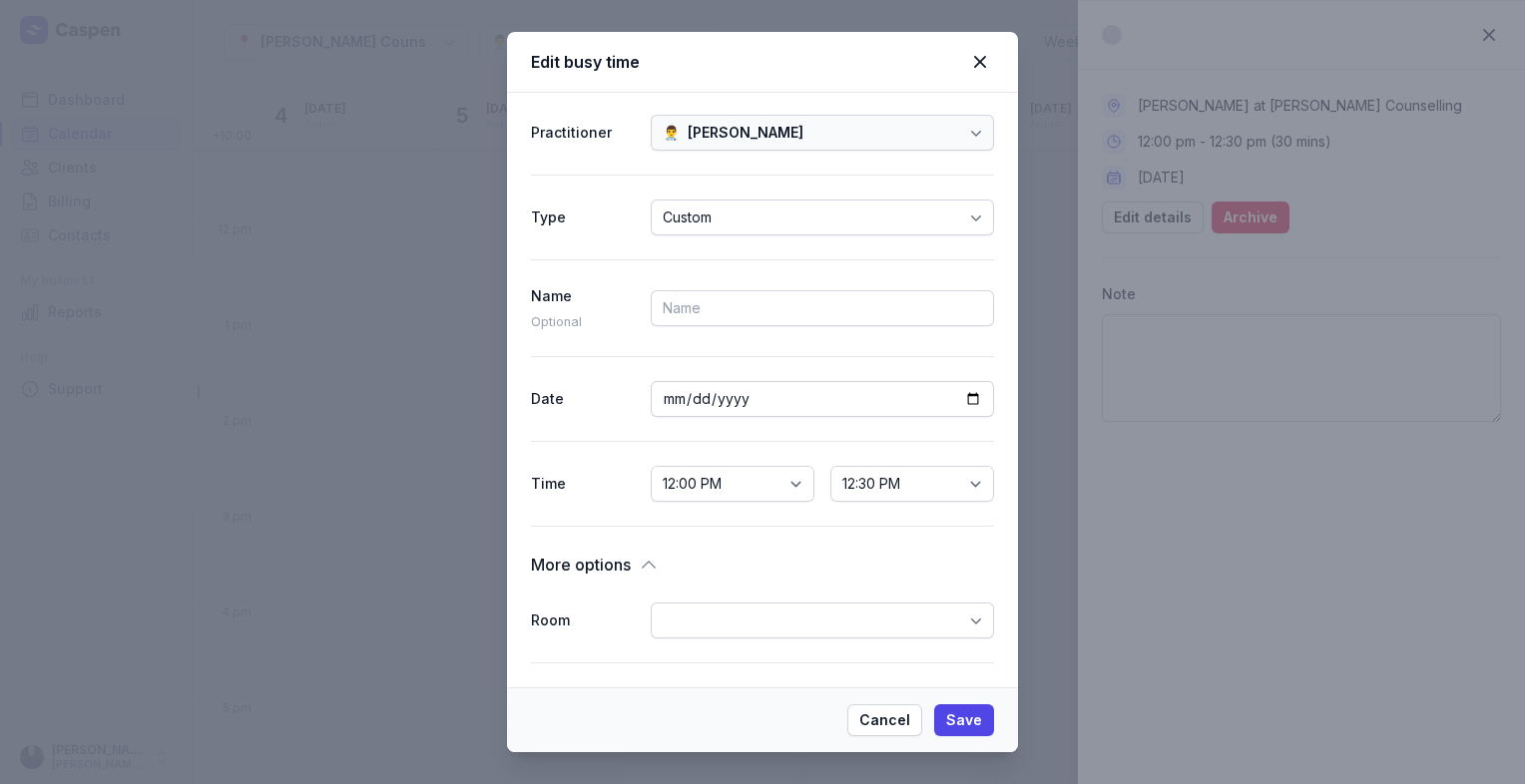 click 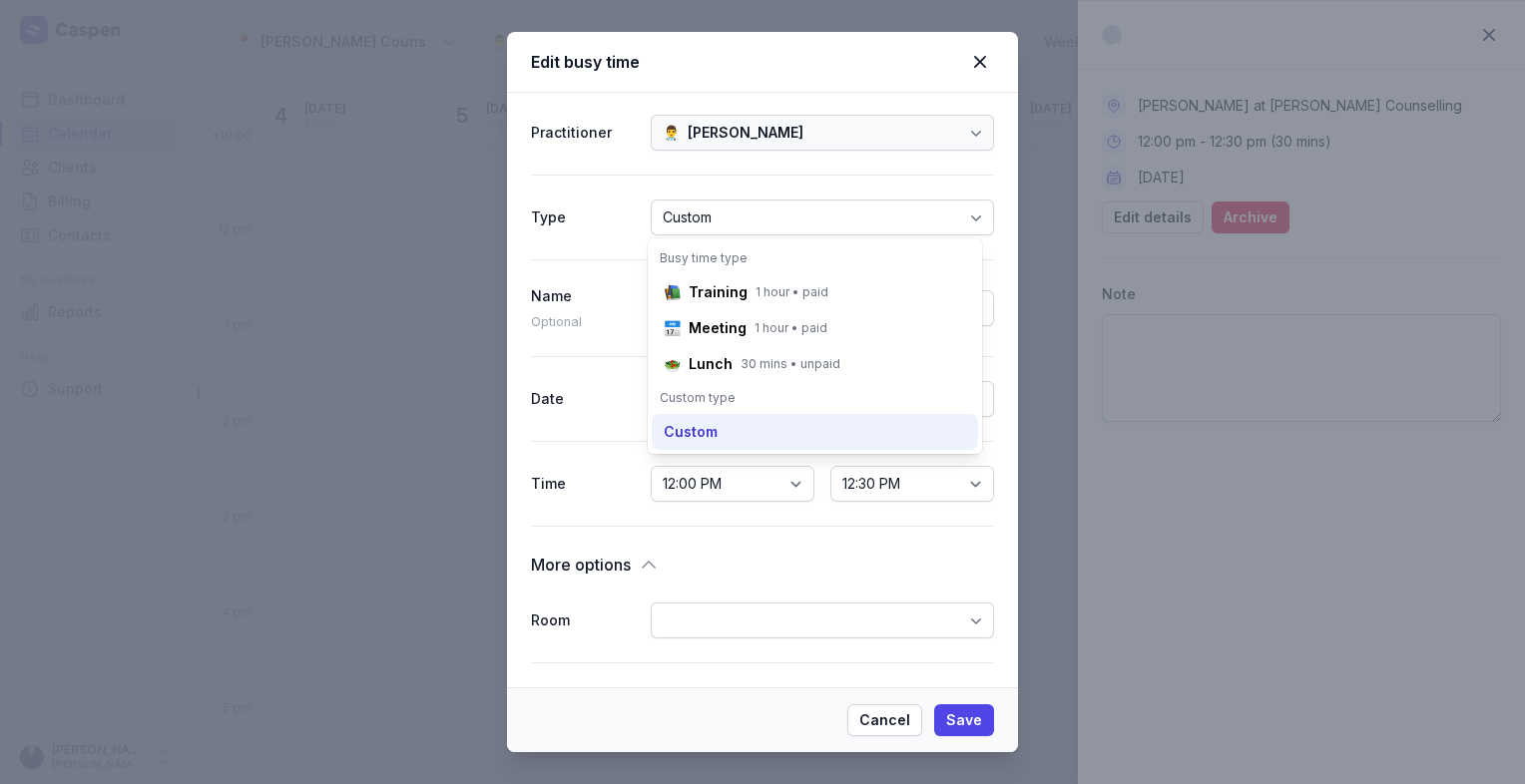click on "Custom" at bounding box center (691, 432) 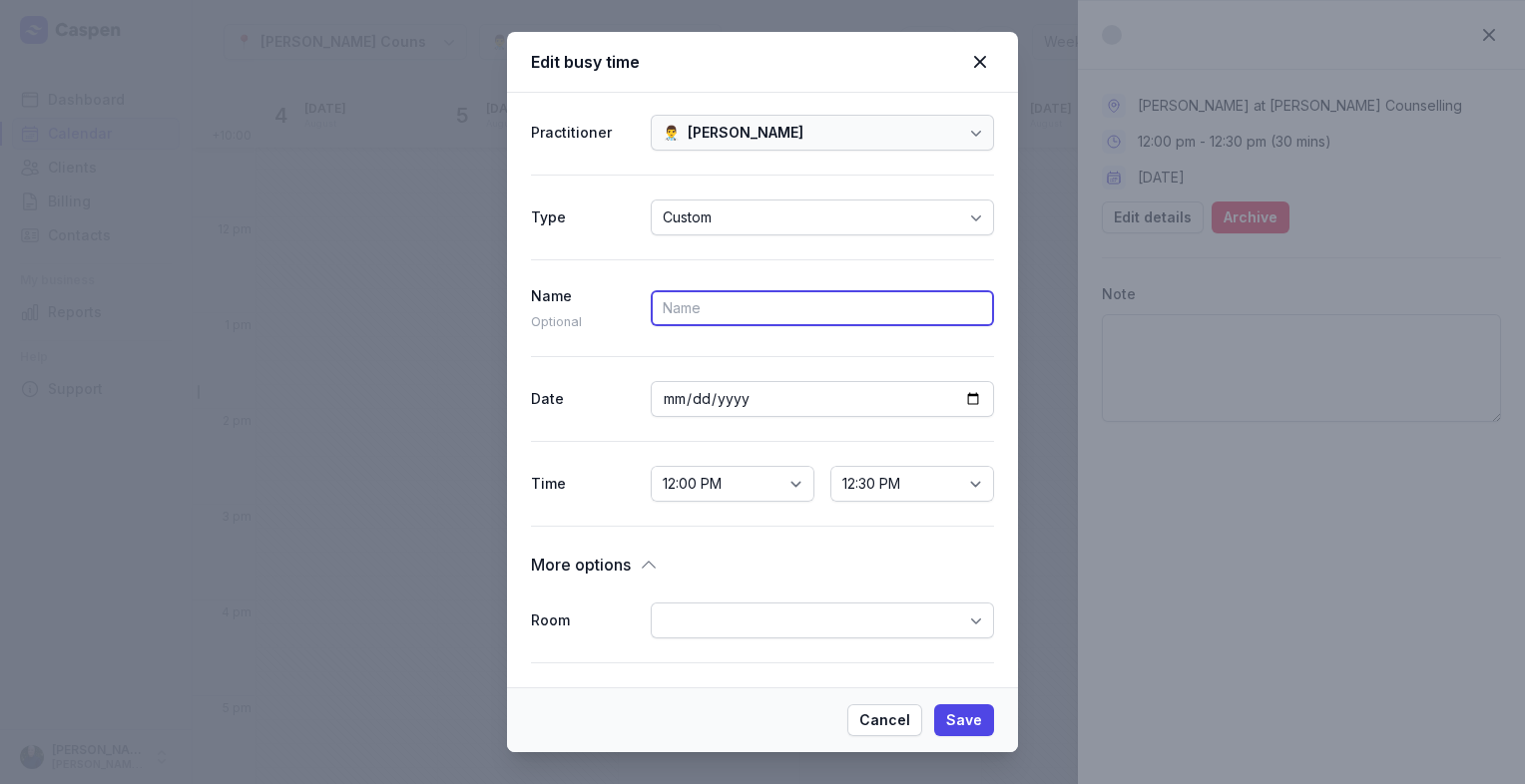 paste on "Between time" 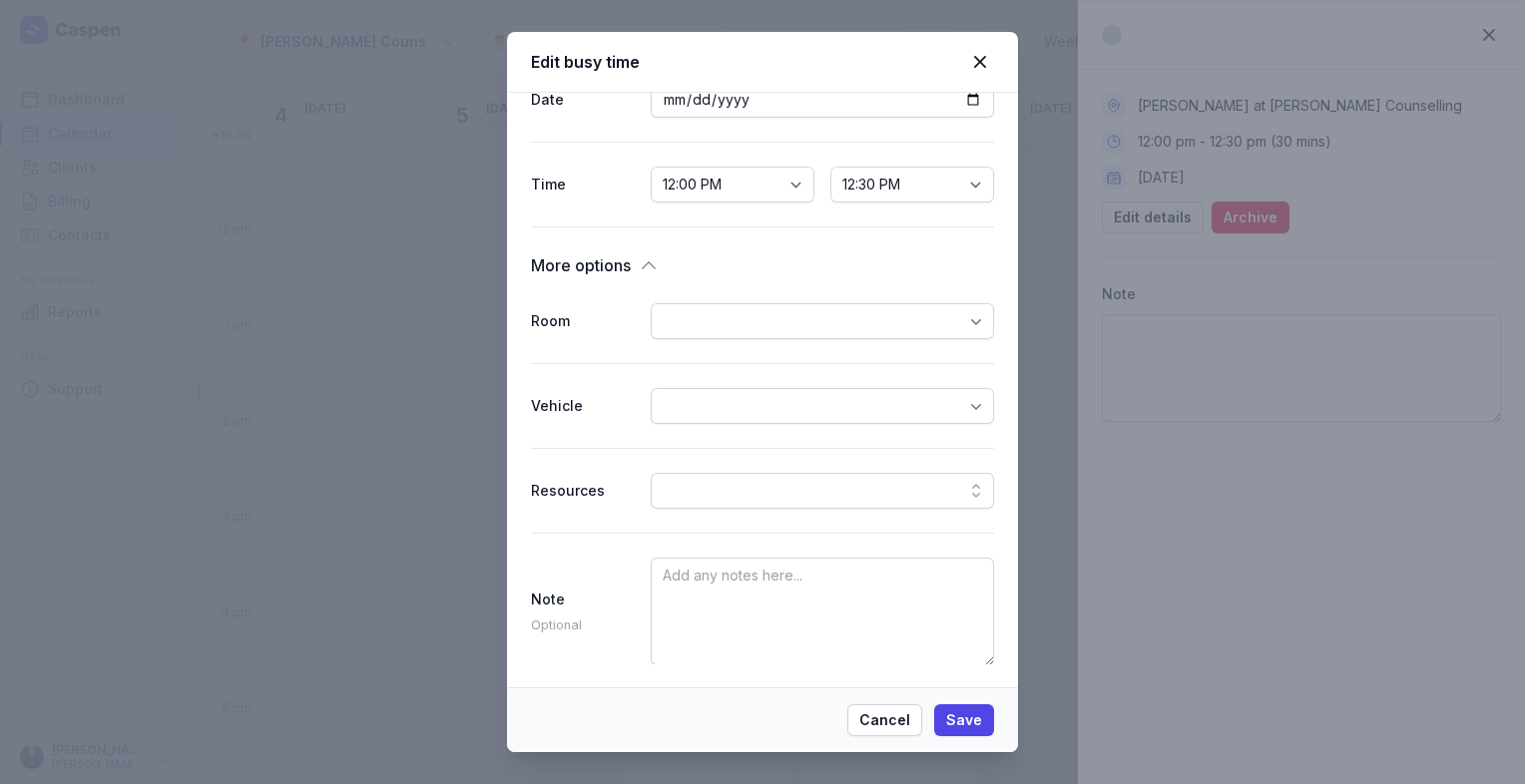scroll, scrollTop: 0, scrollLeft: 0, axis: both 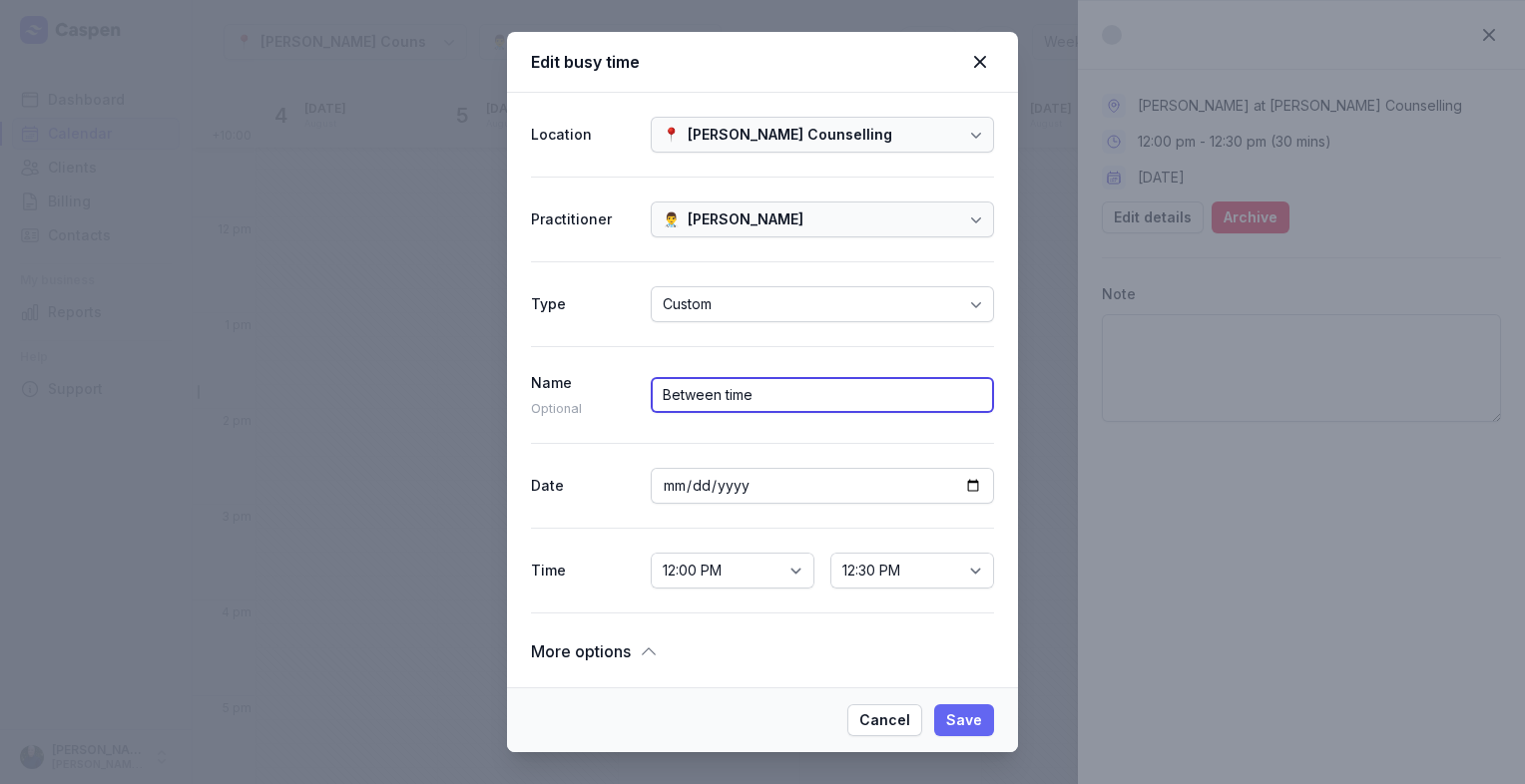 type on "Between time" 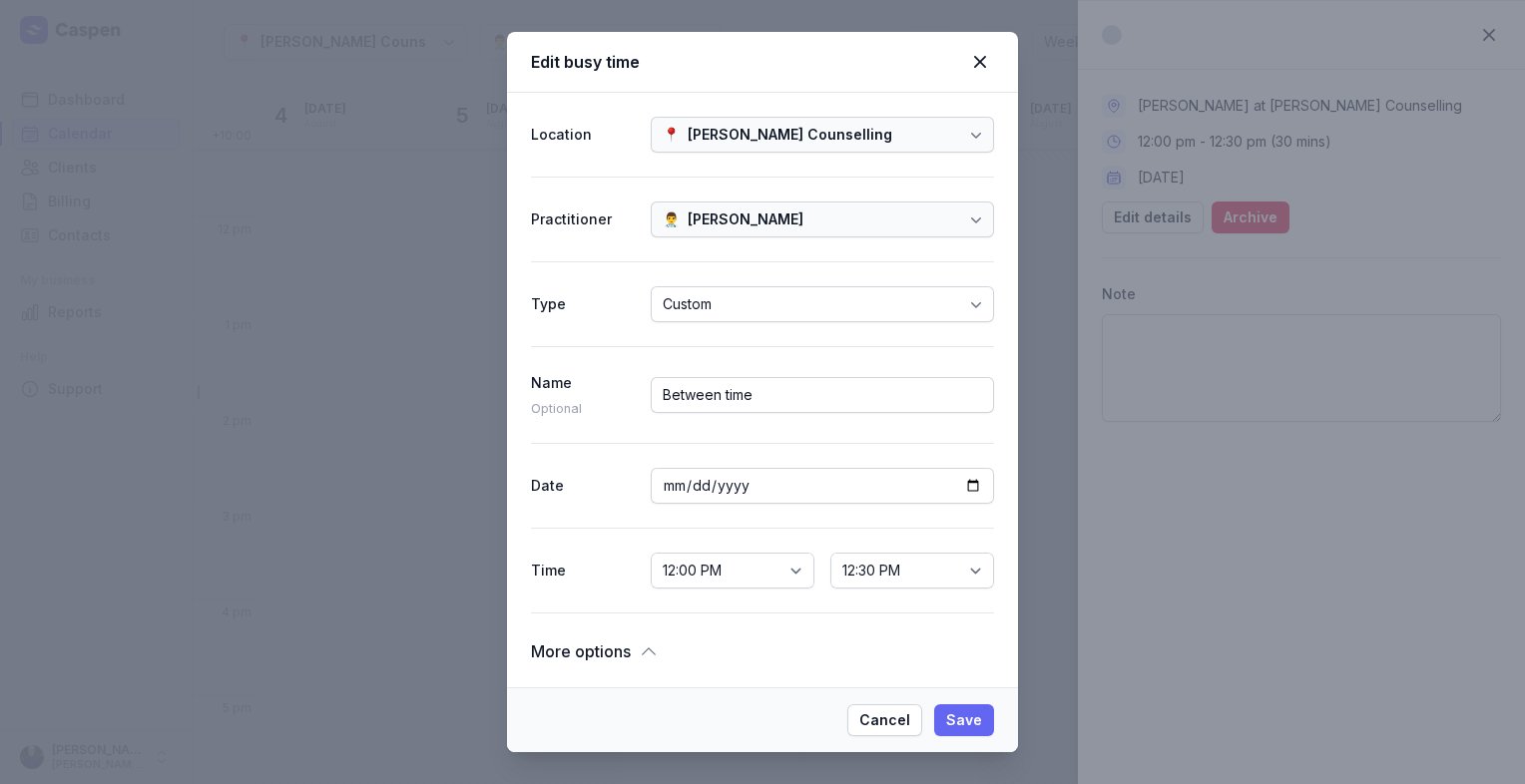 click on "Save" at bounding box center (964, 720) 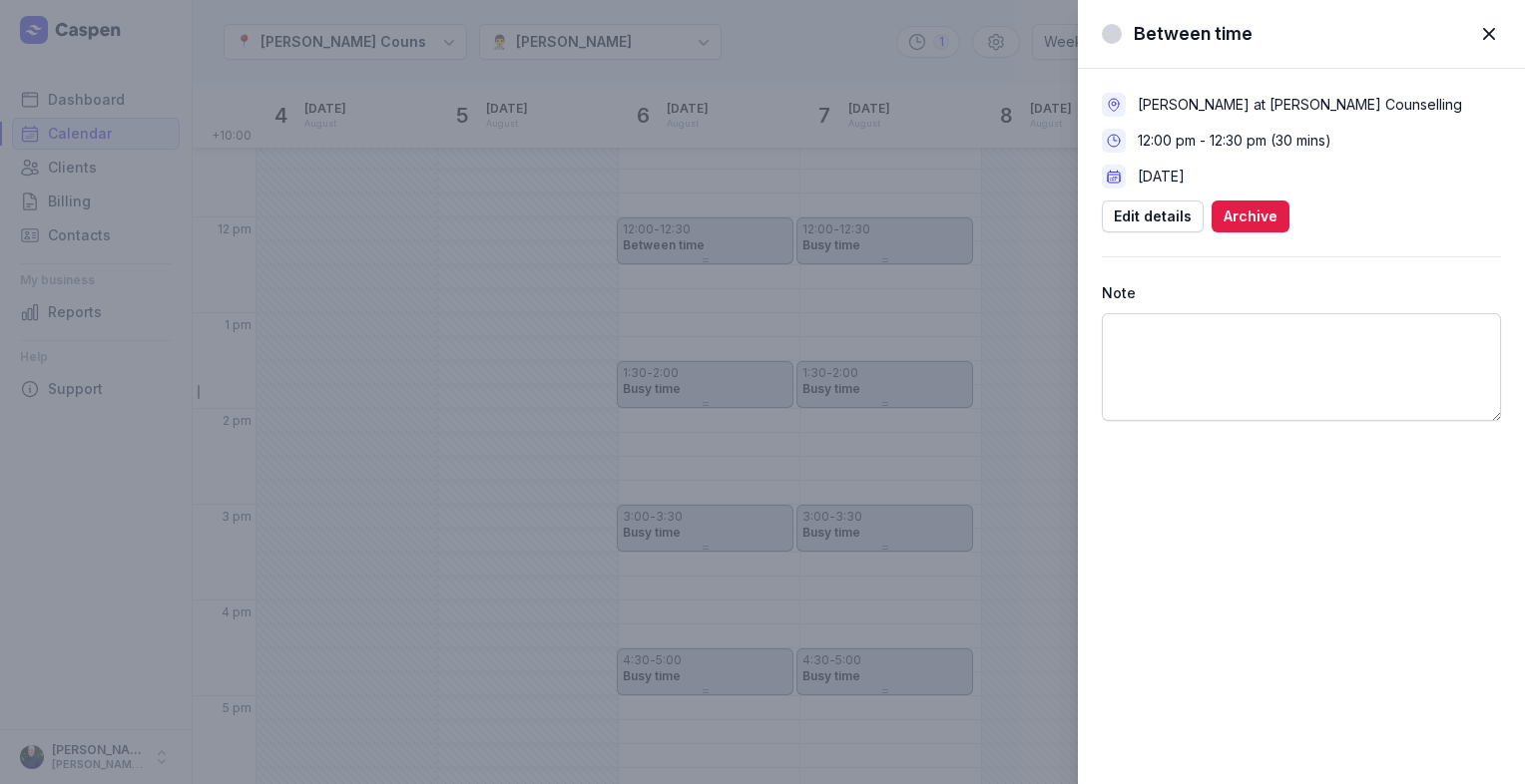 click at bounding box center [1489, 34] 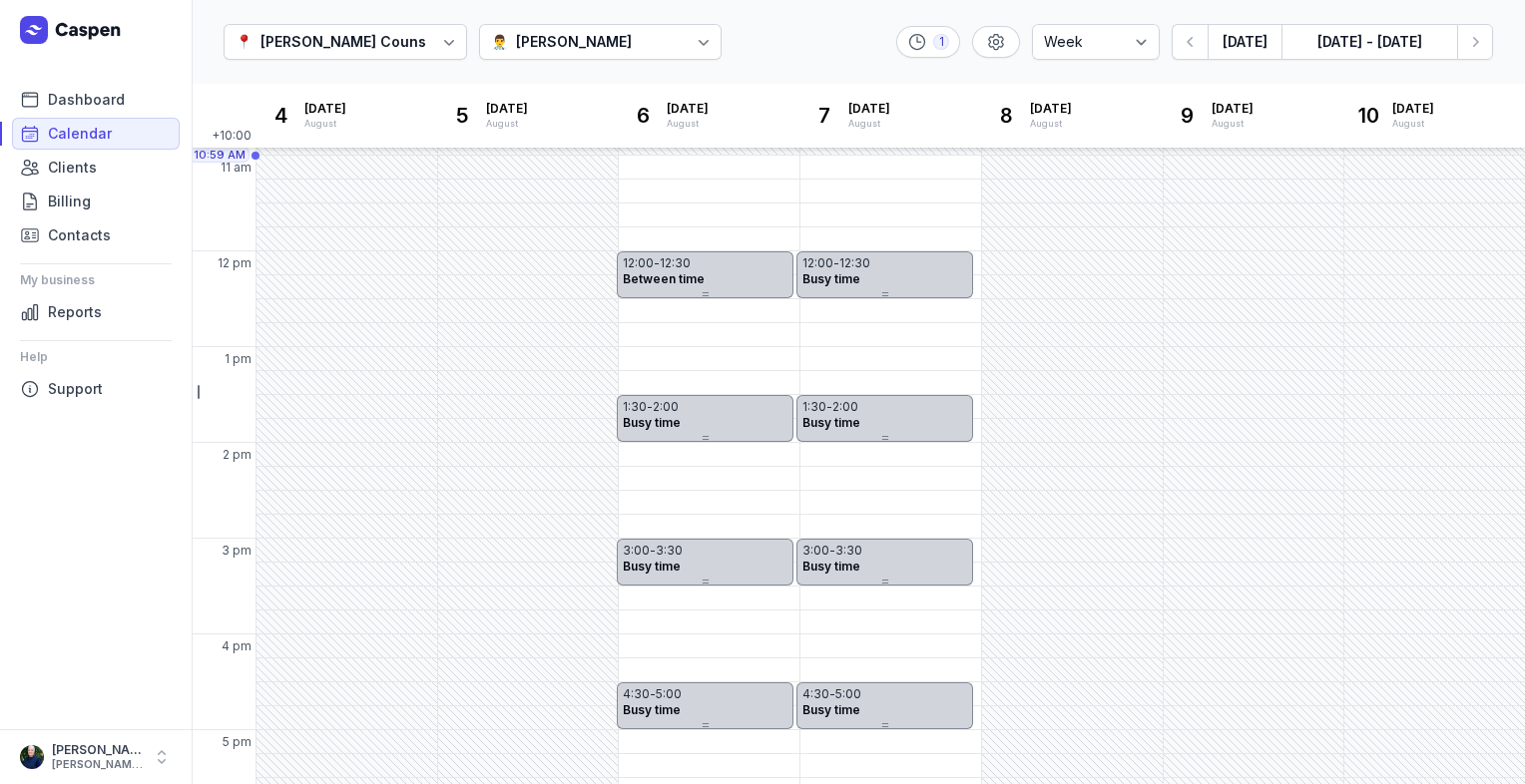scroll, scrollTop: 213, scrollLeft: 0, axis: vertical 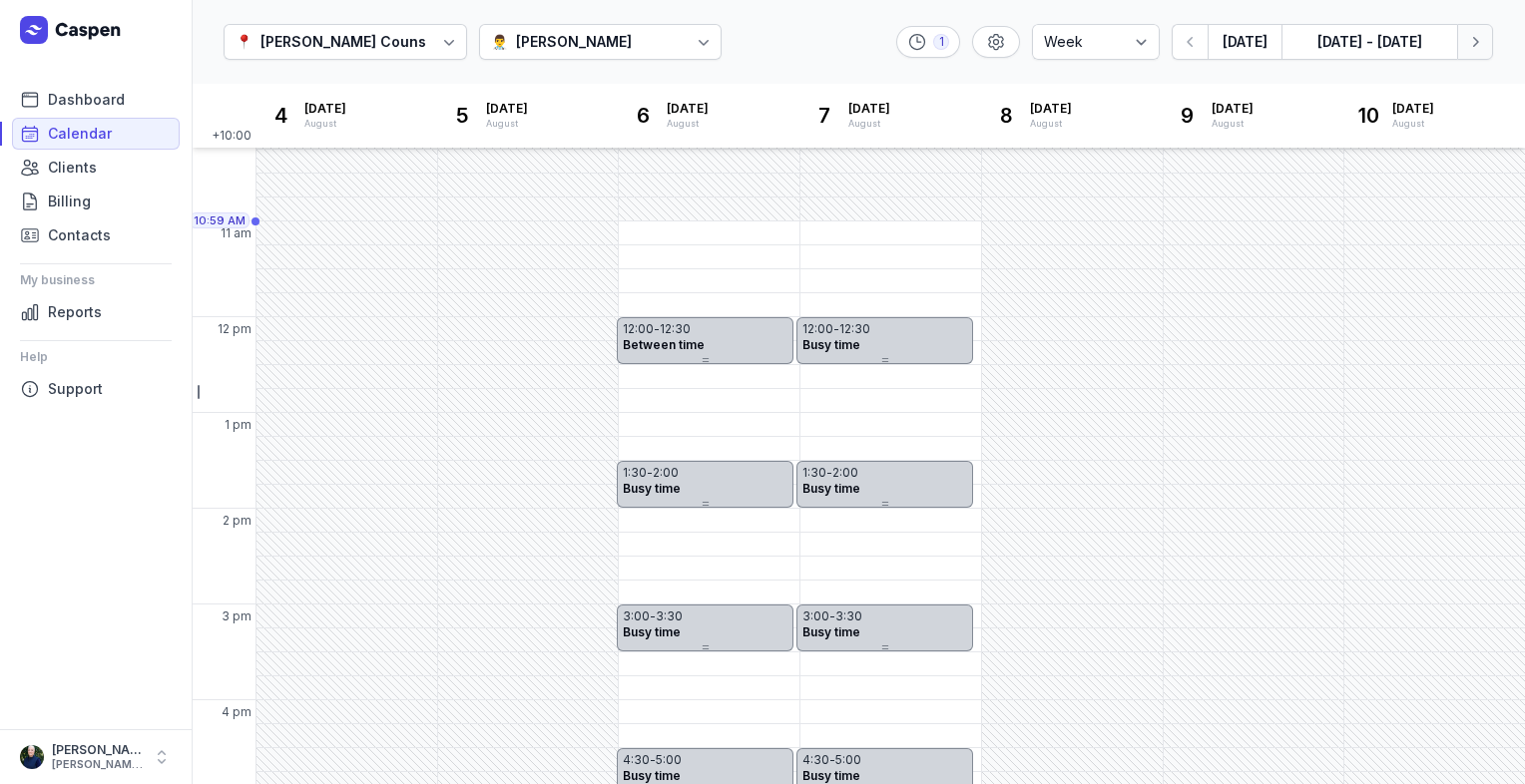 click on "Next week" 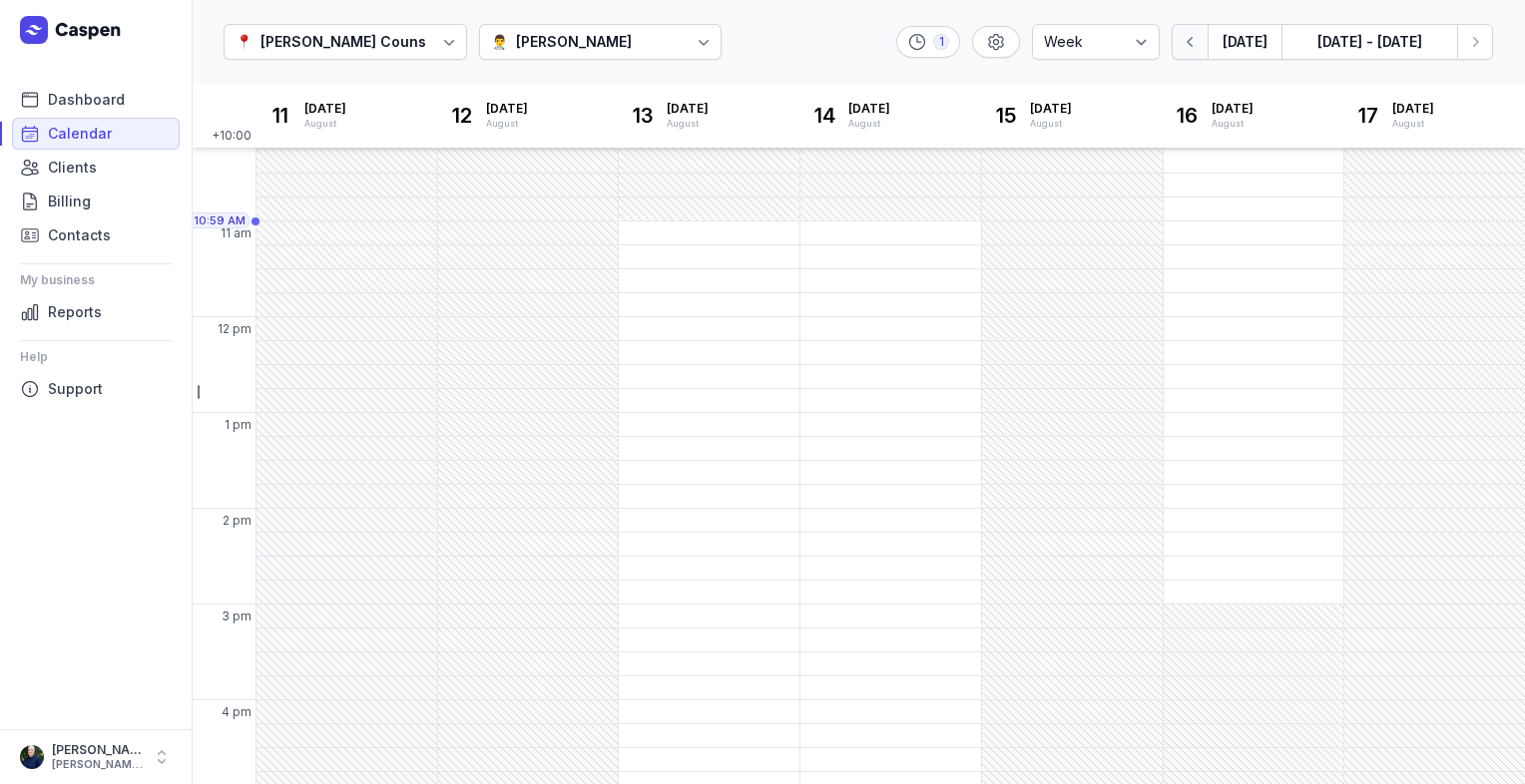 click at bounding box center [1190, 42] 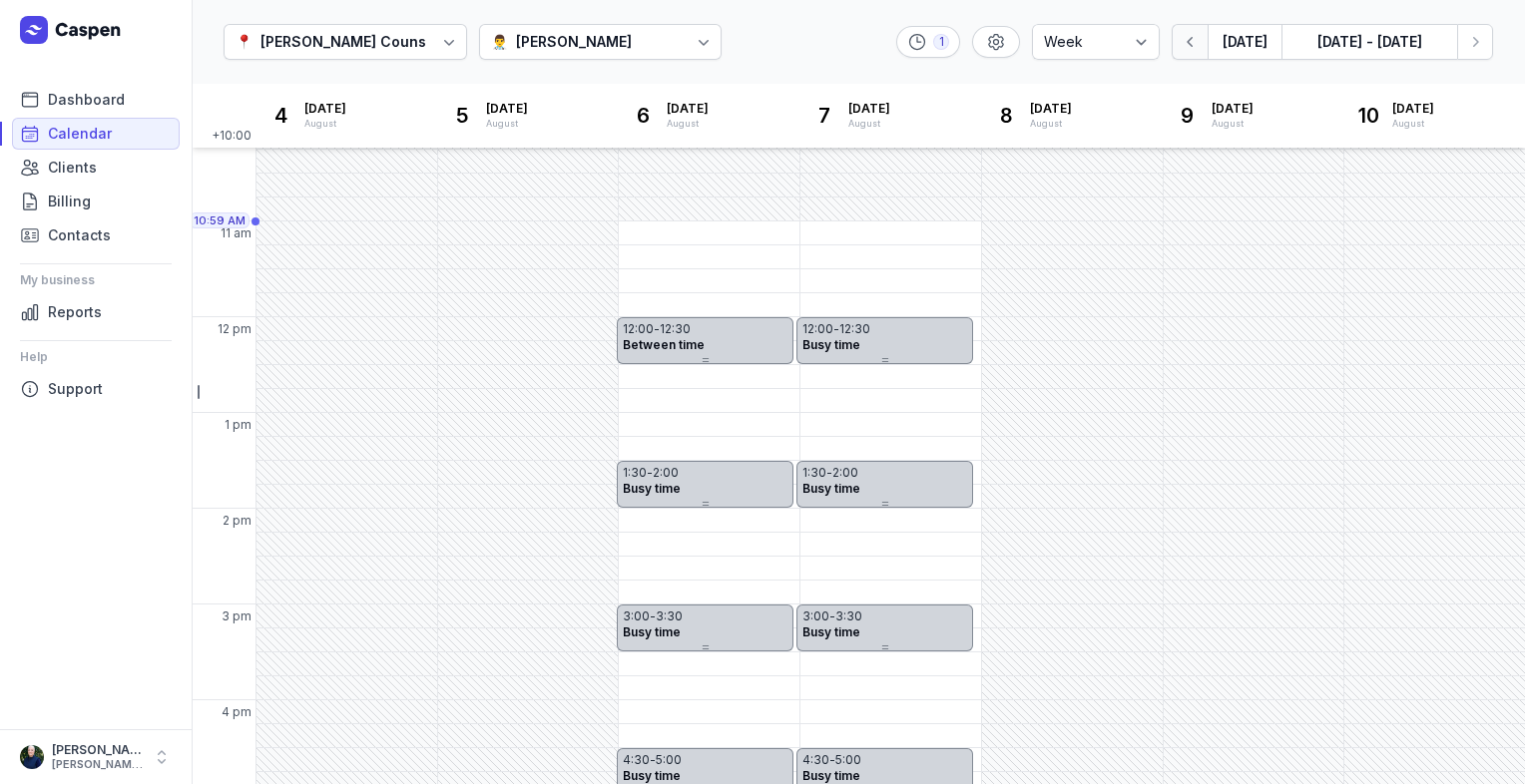 click at bounding box center (1190, 42) 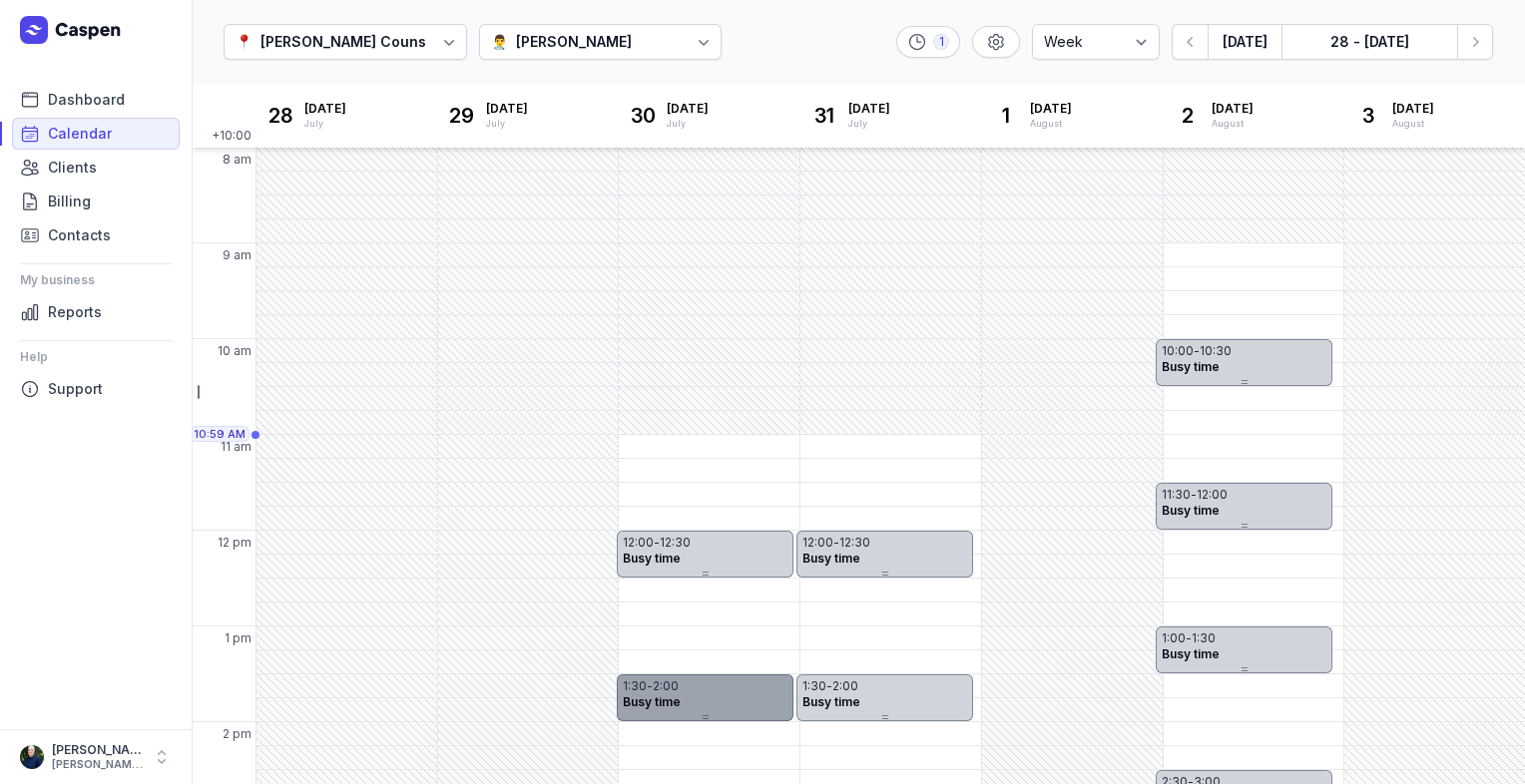 scroll, scrollTop: 0, scrollLeft: 0, axis: both 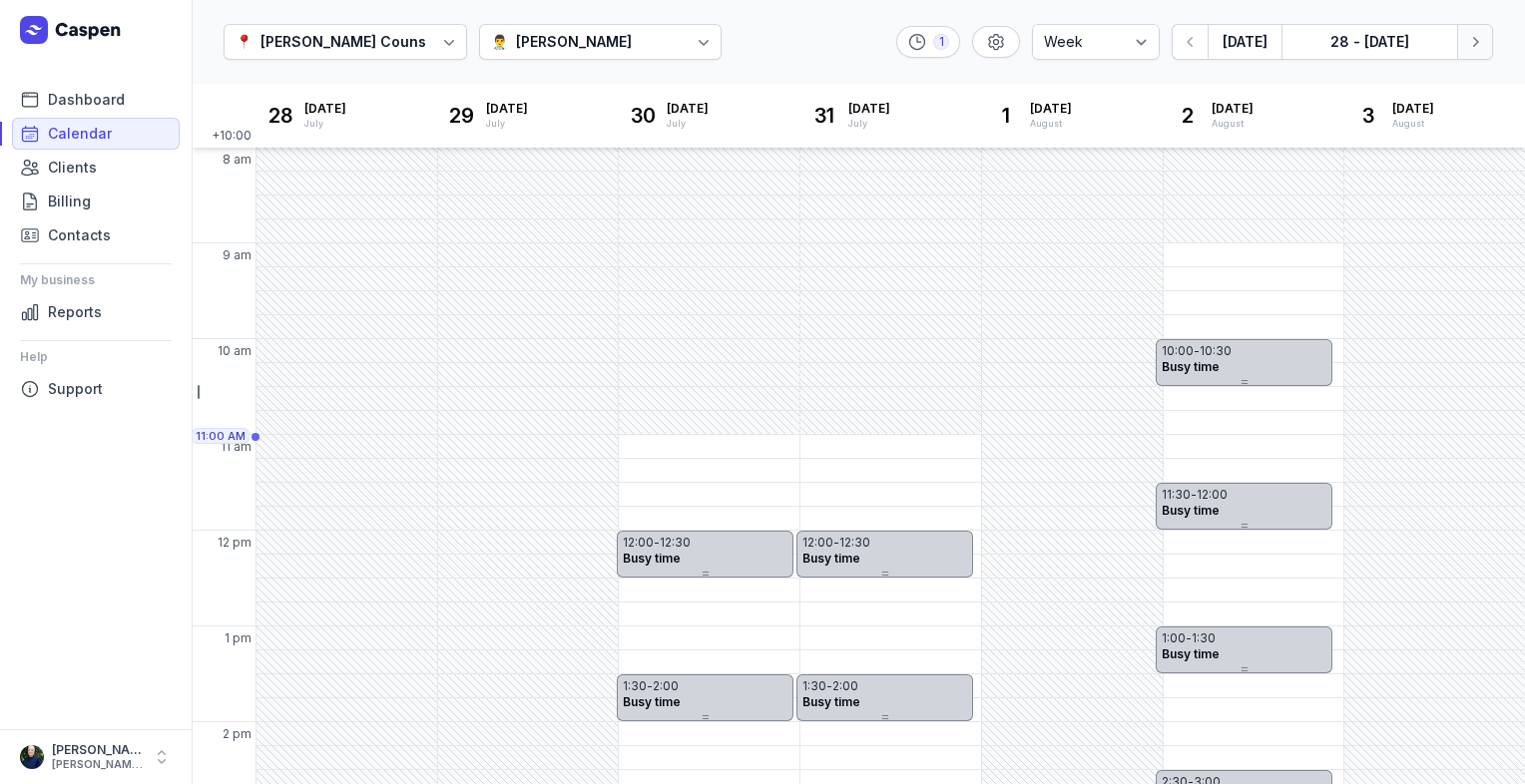 click on "Next week" 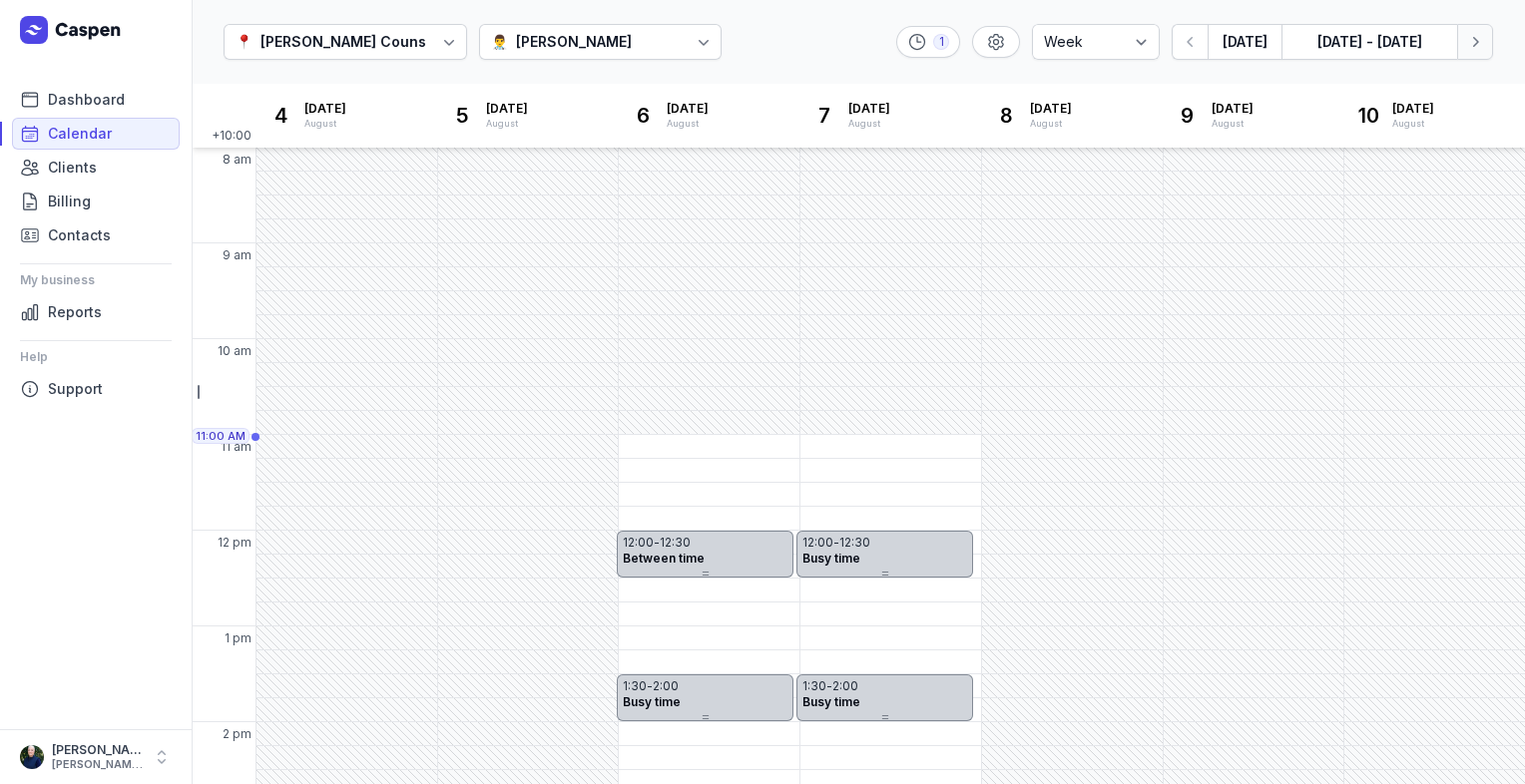click on "Next week" 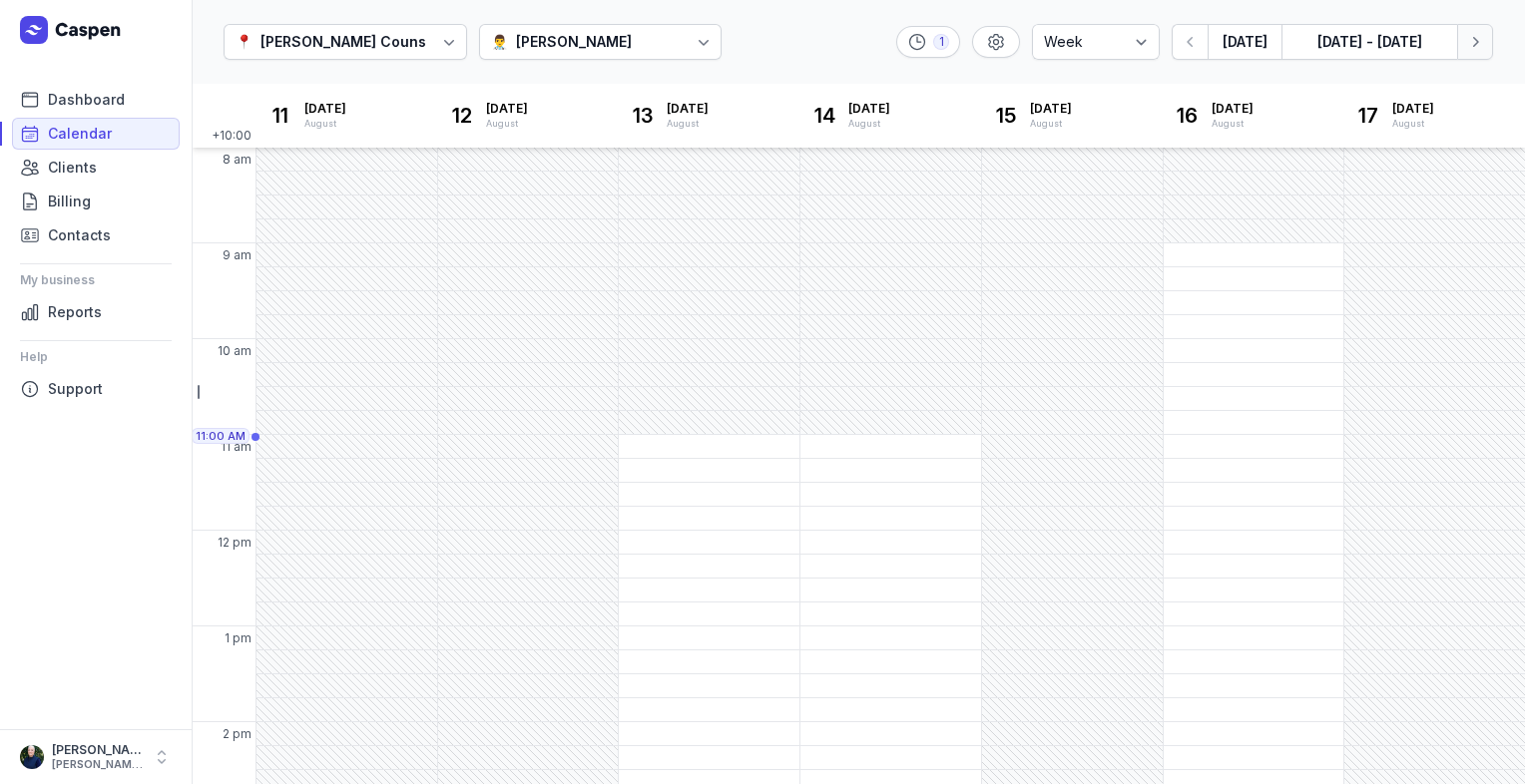 click 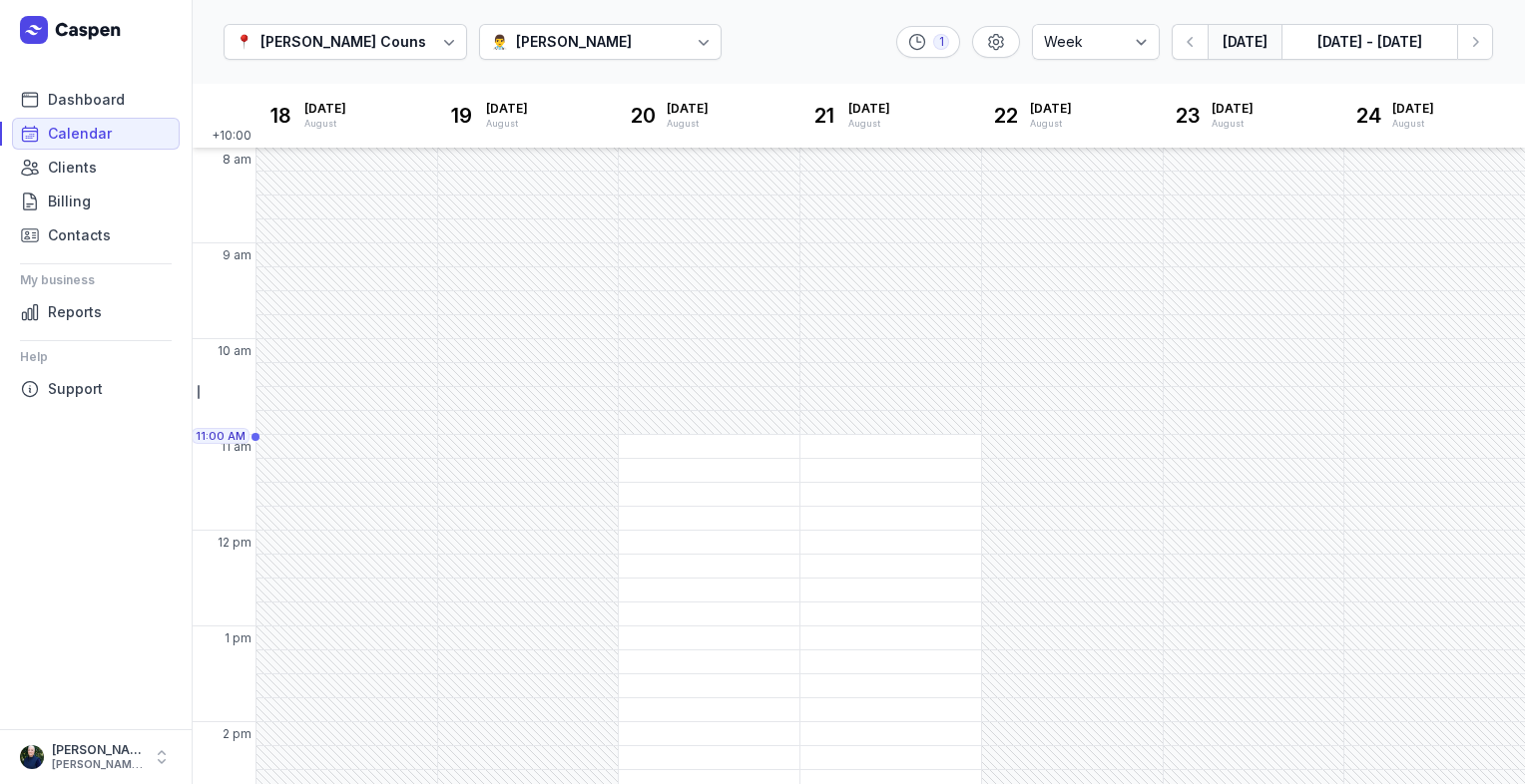 click on "[DATE]" at bounding box center [1245, 42] 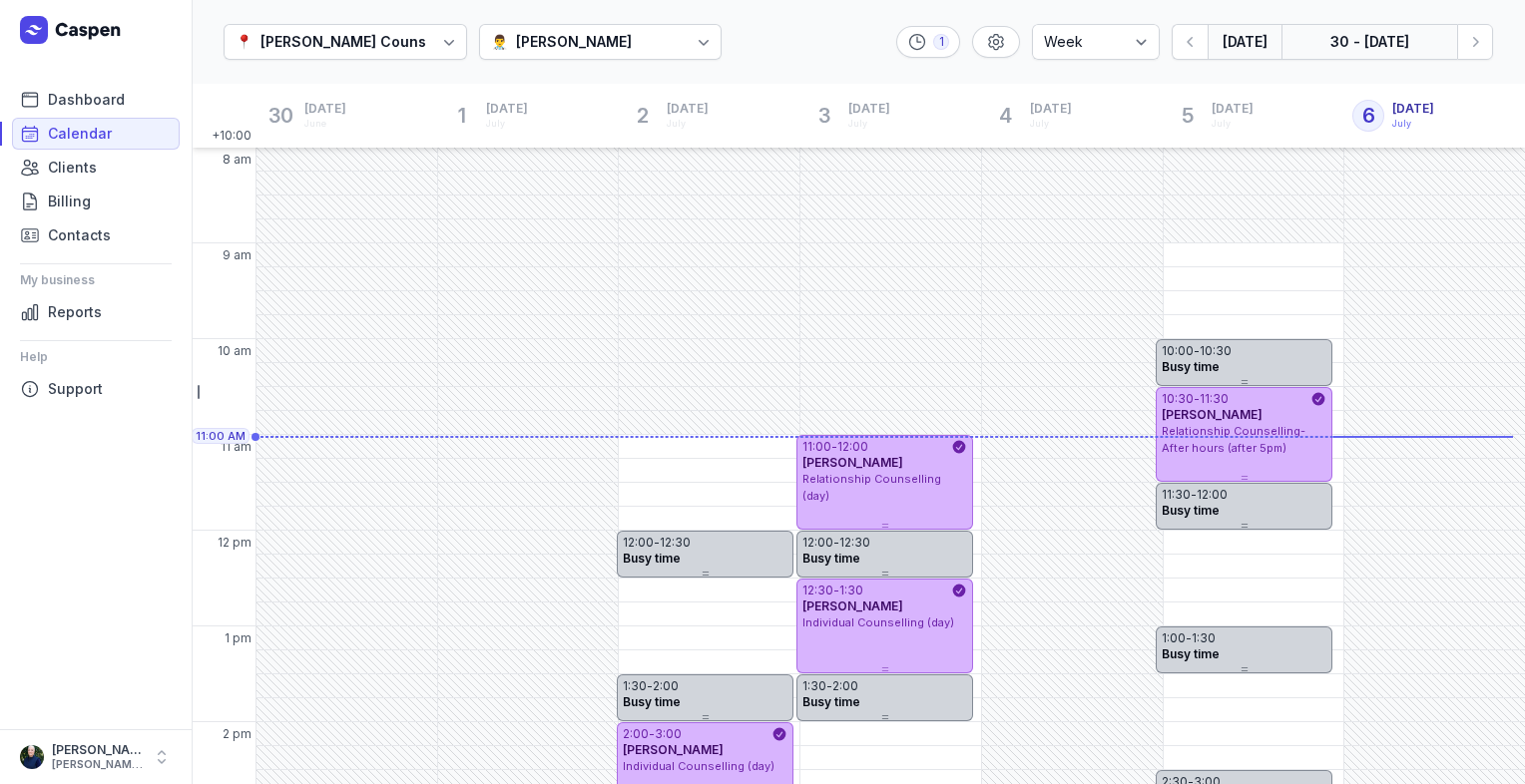 click on "30 - [DATE]" 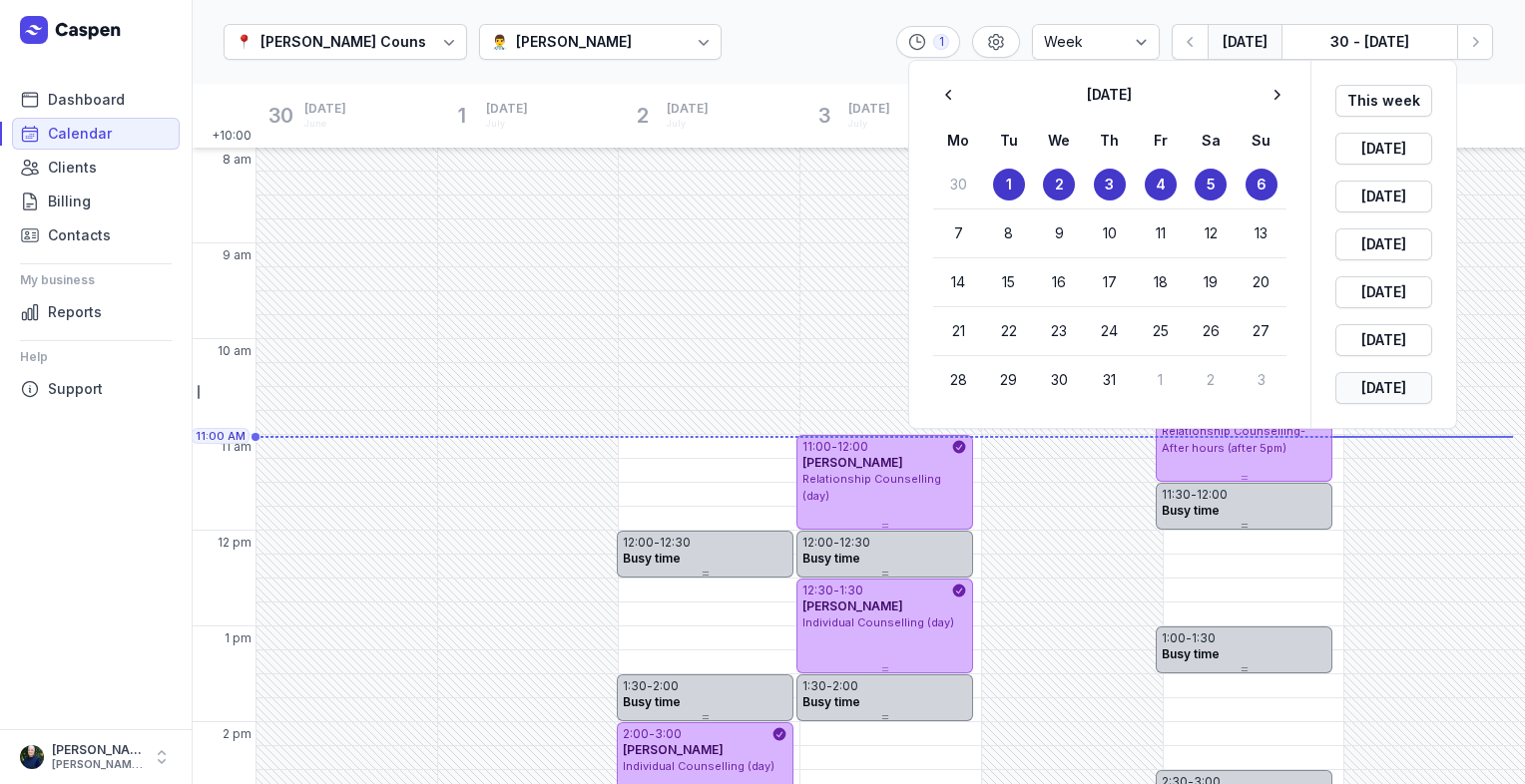 click on "[DATE]" at bounding box center (1383, 388) 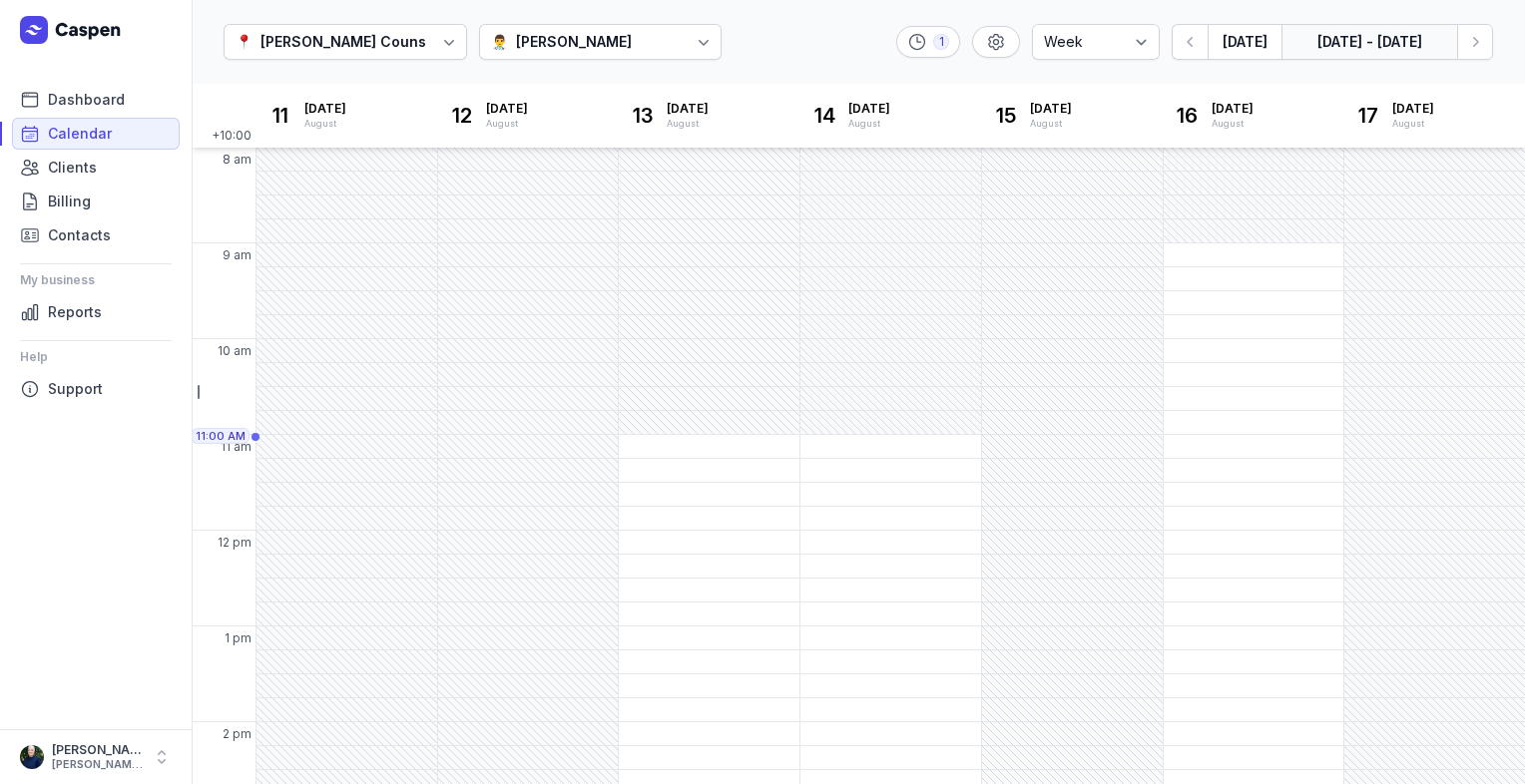 click on "[DATE] - [DATE]" 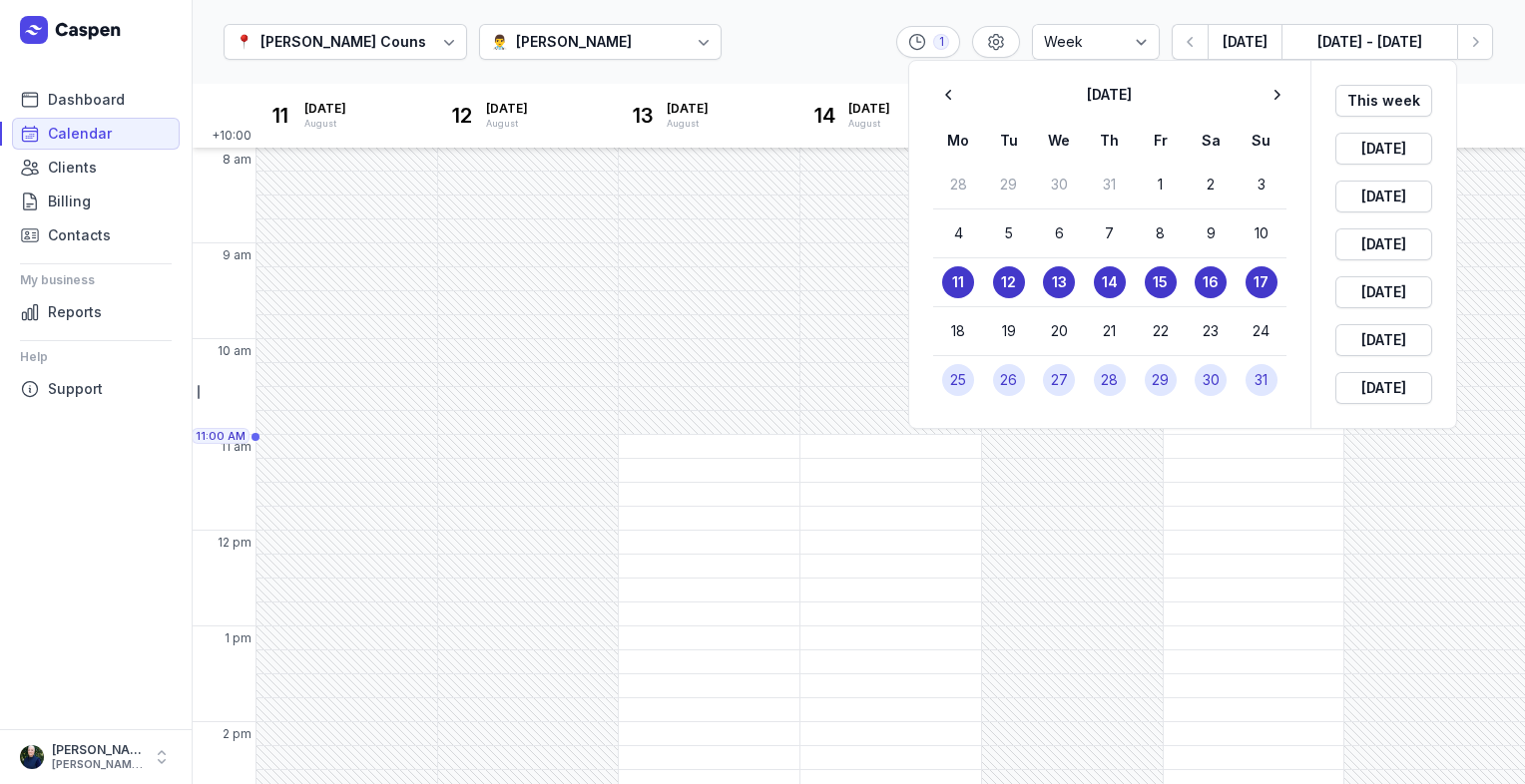 click on "29" 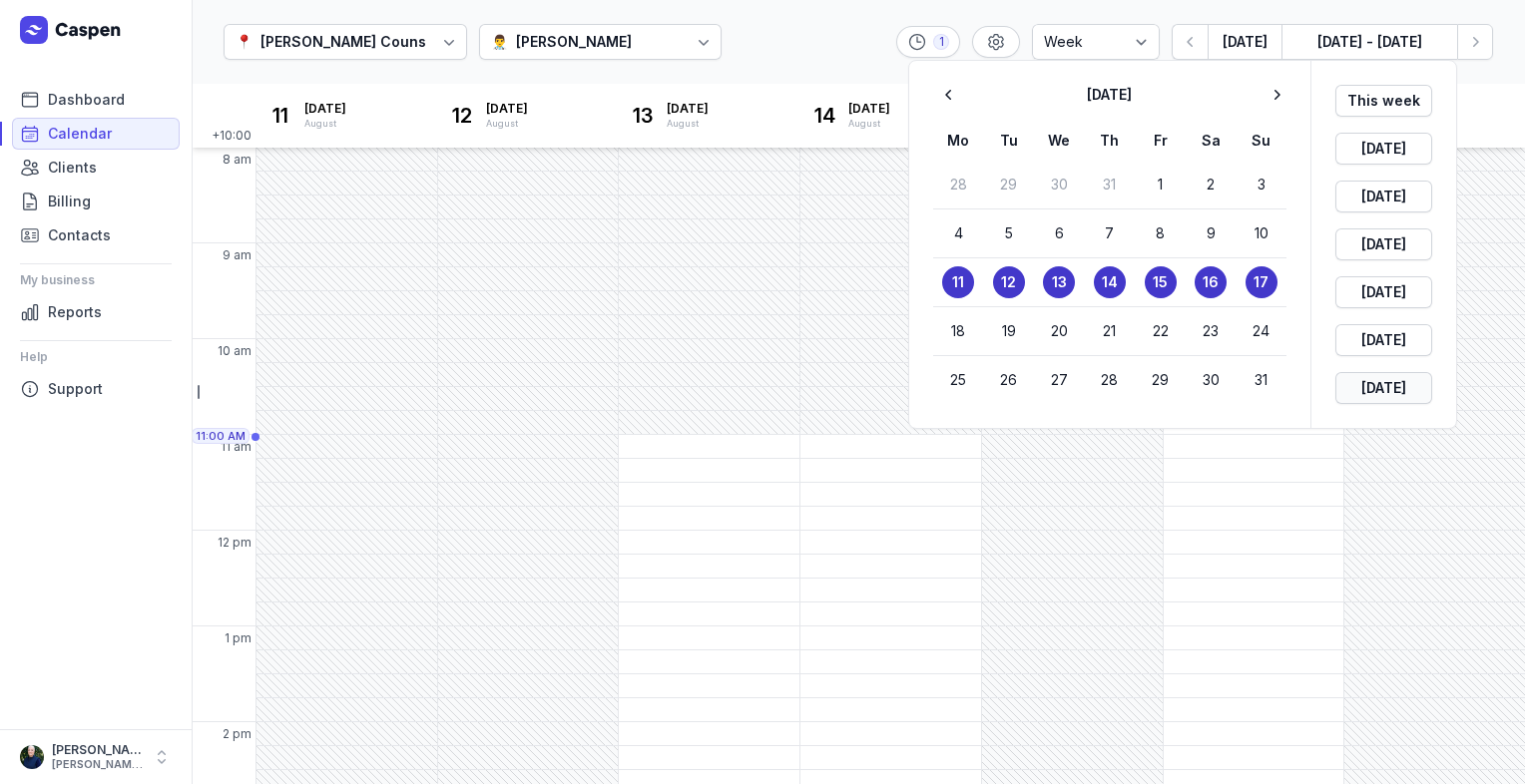 click on "[DATE]" at bounding box center [1383, 388] 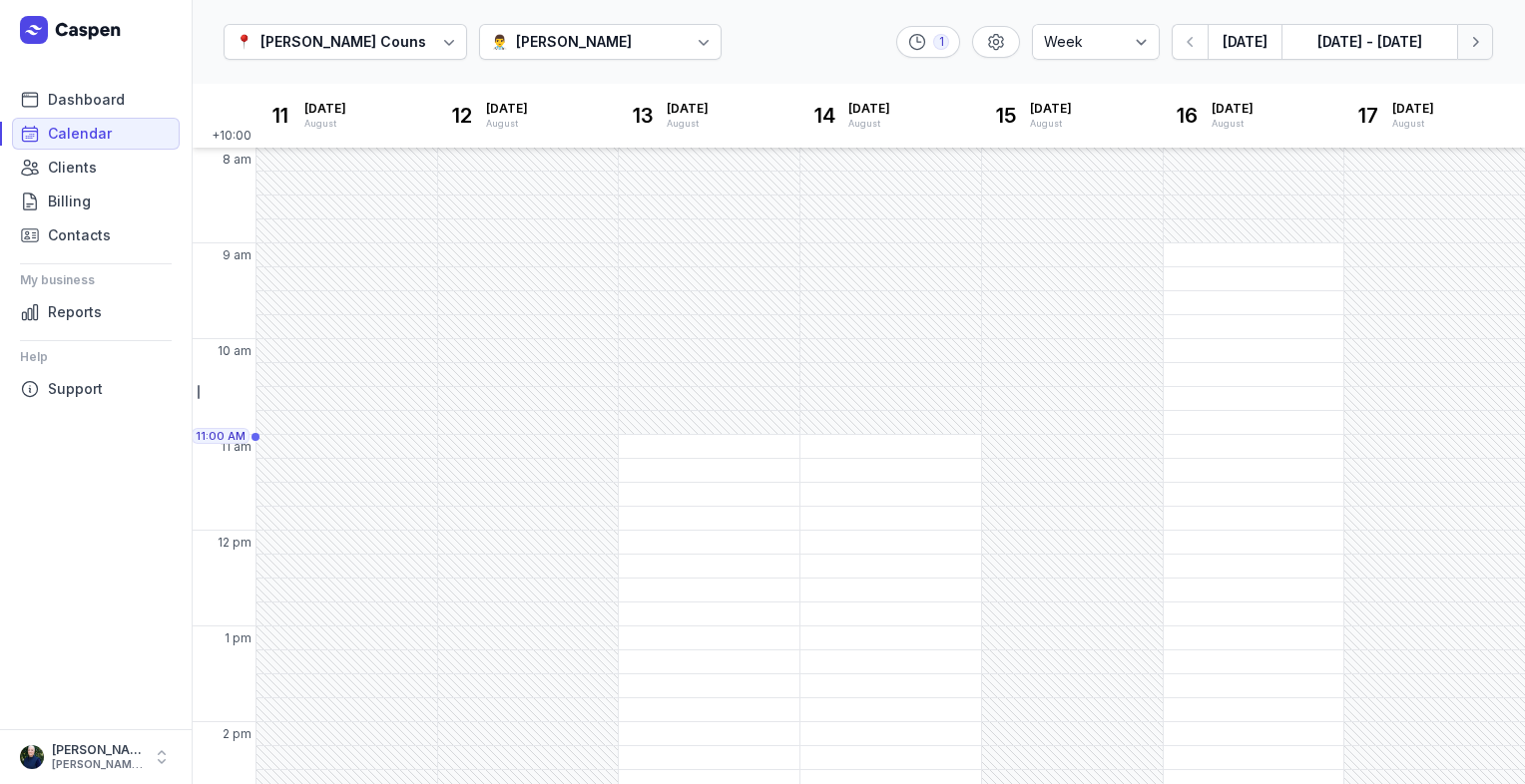 click 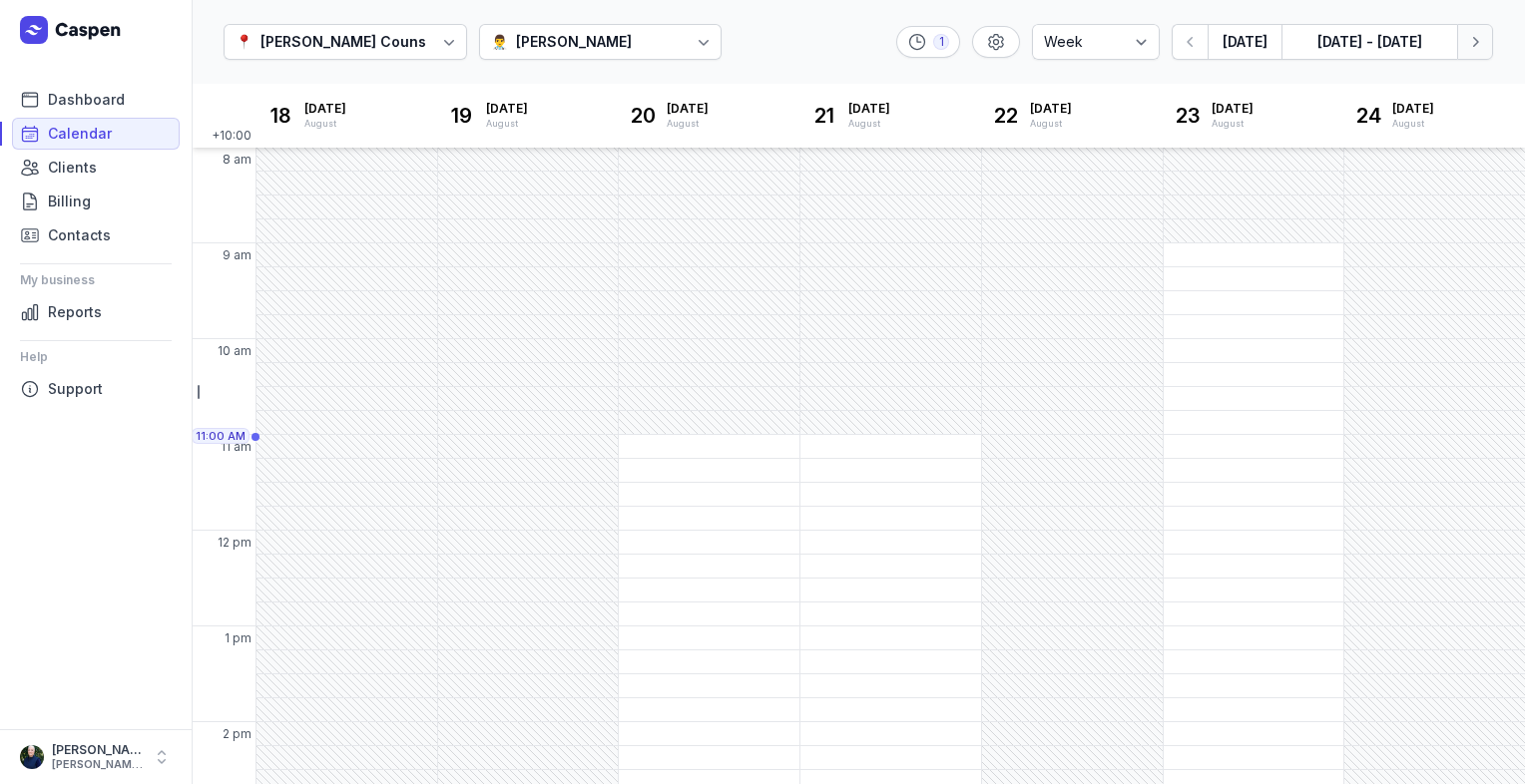 click 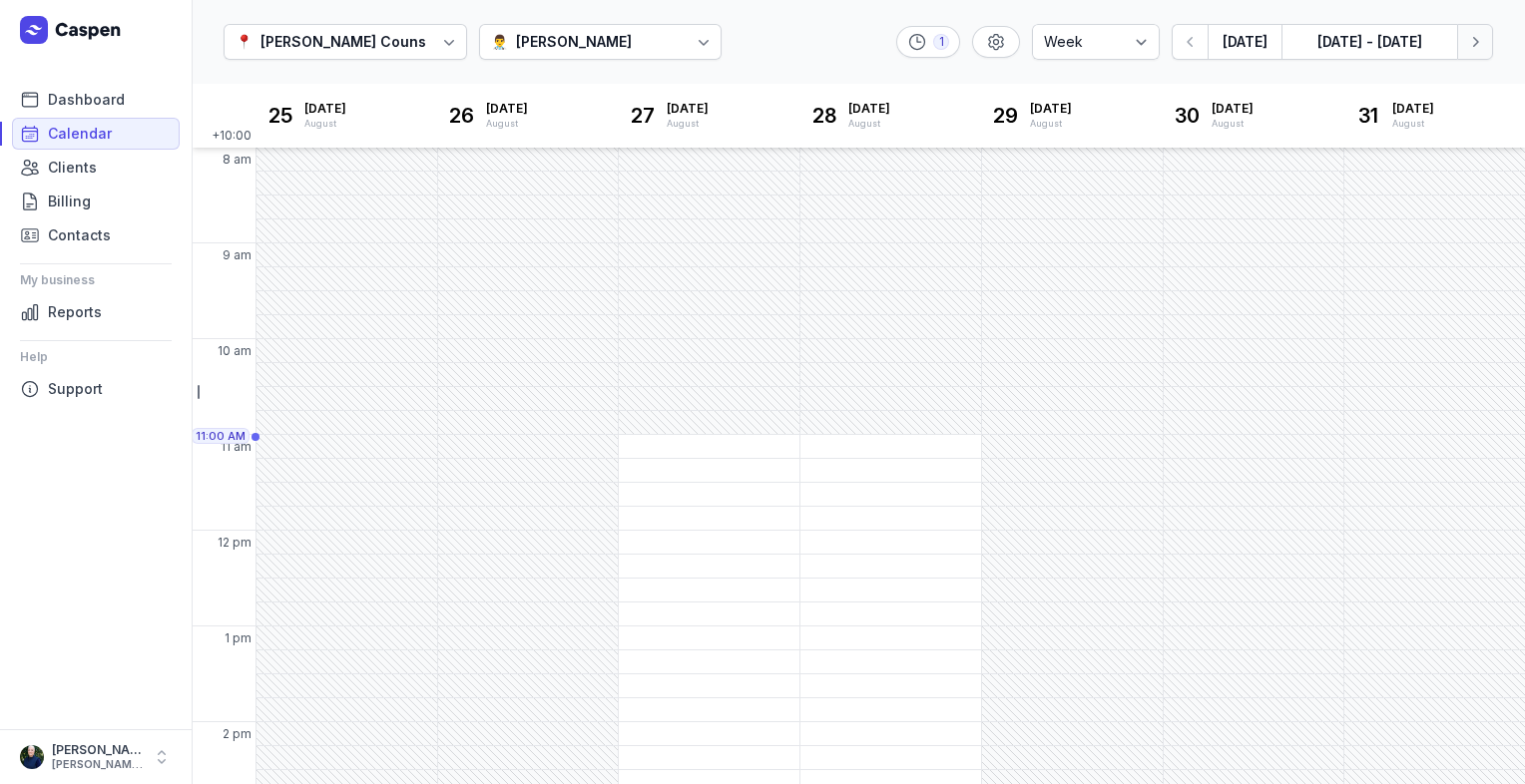 click 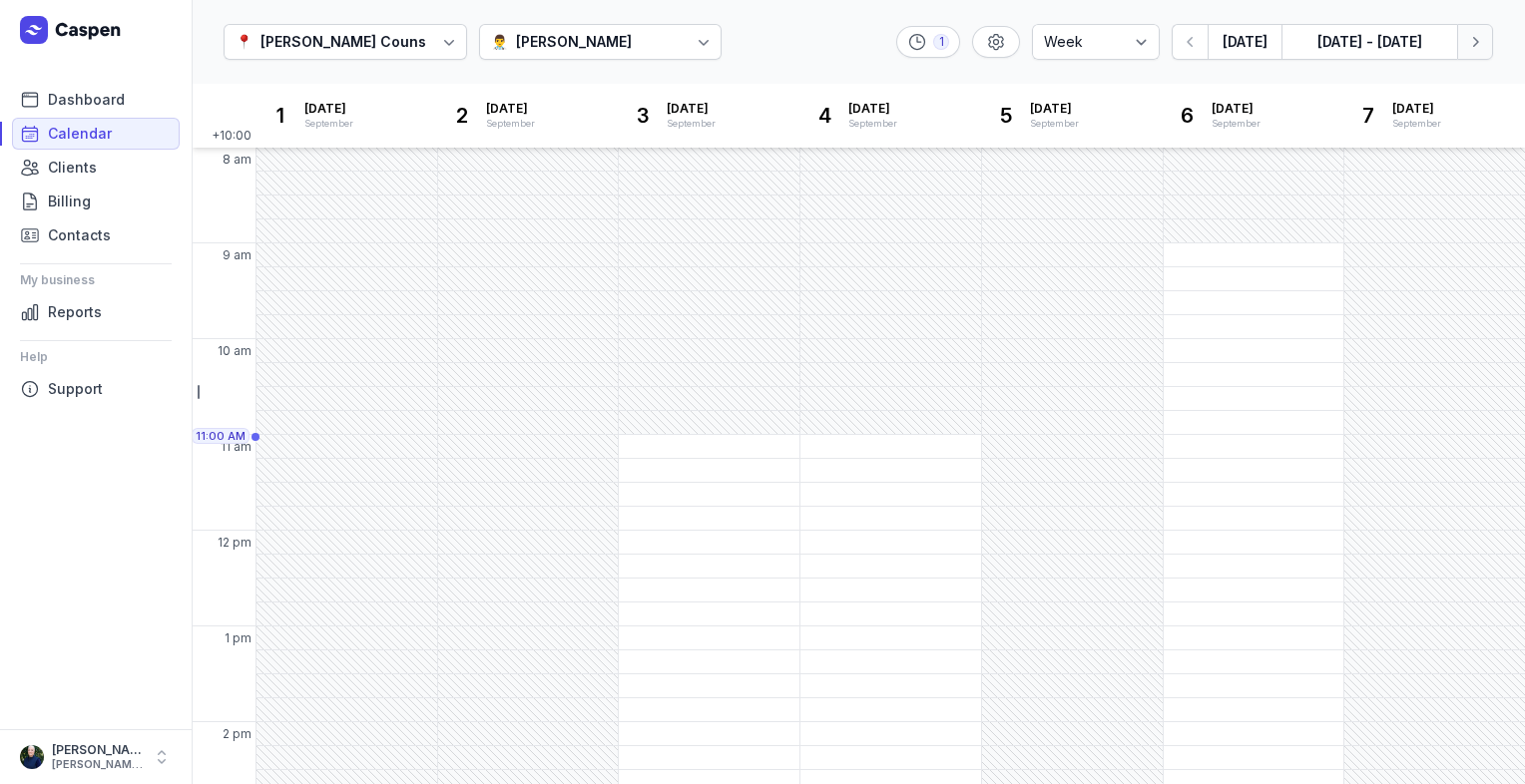 click 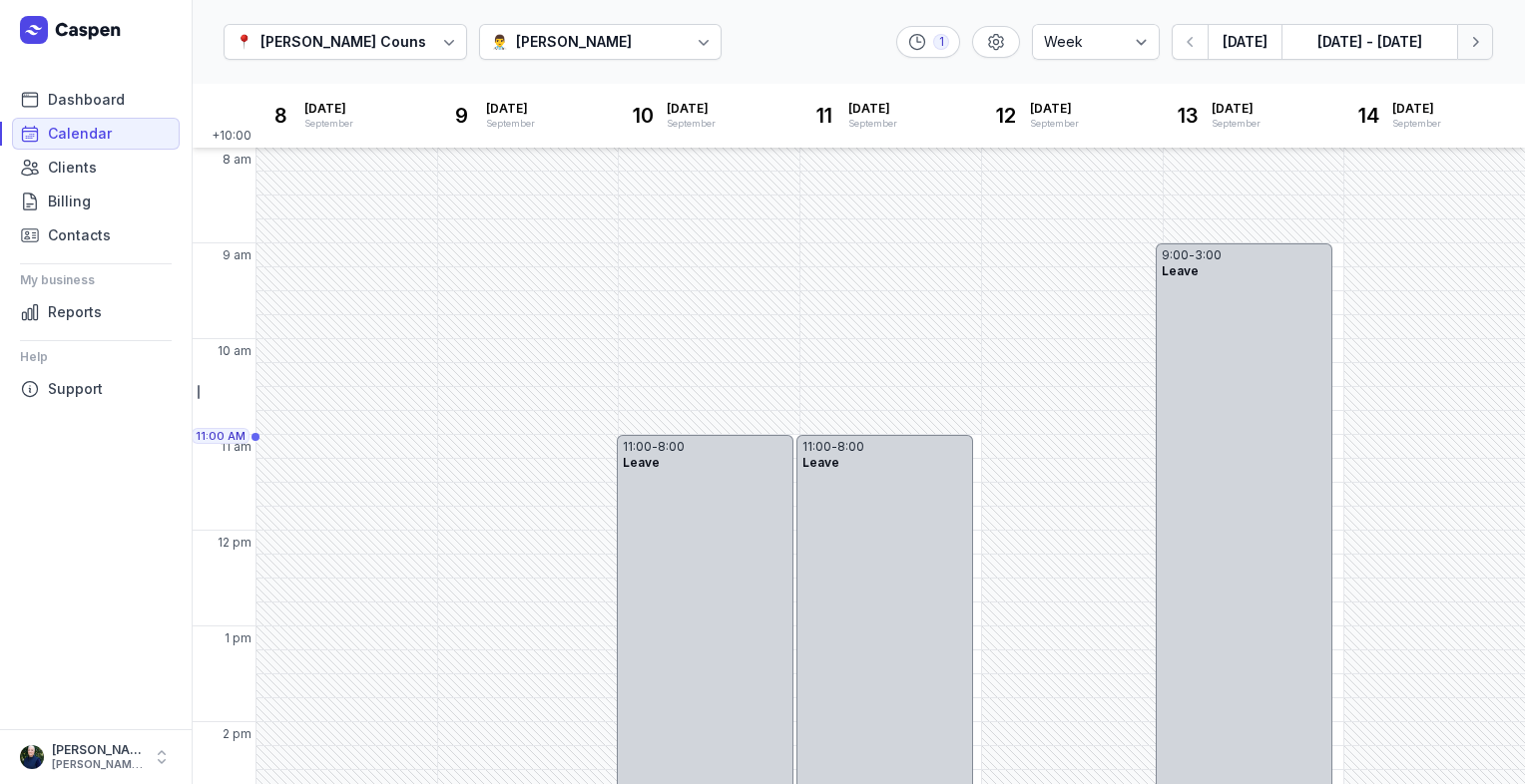 click 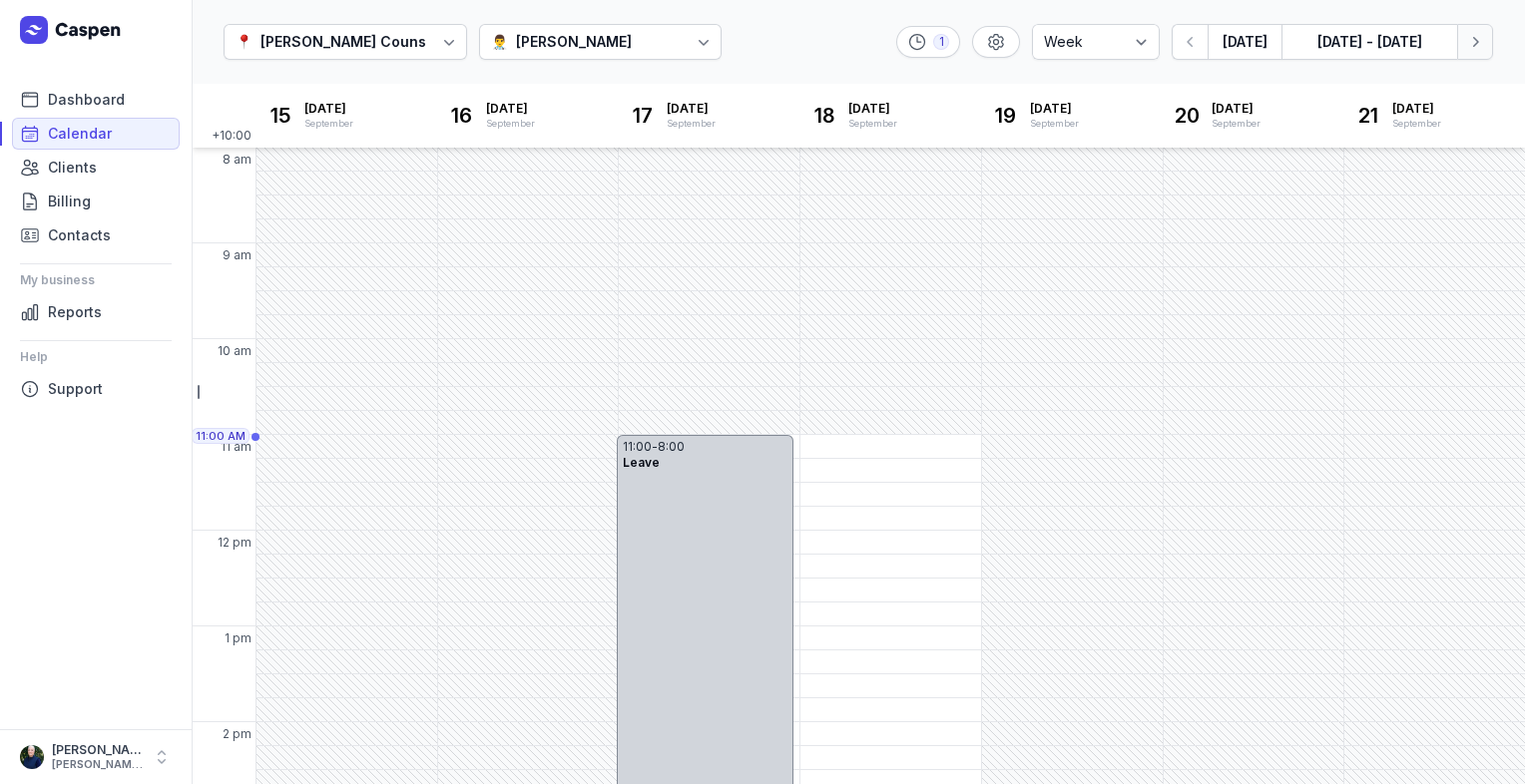 click 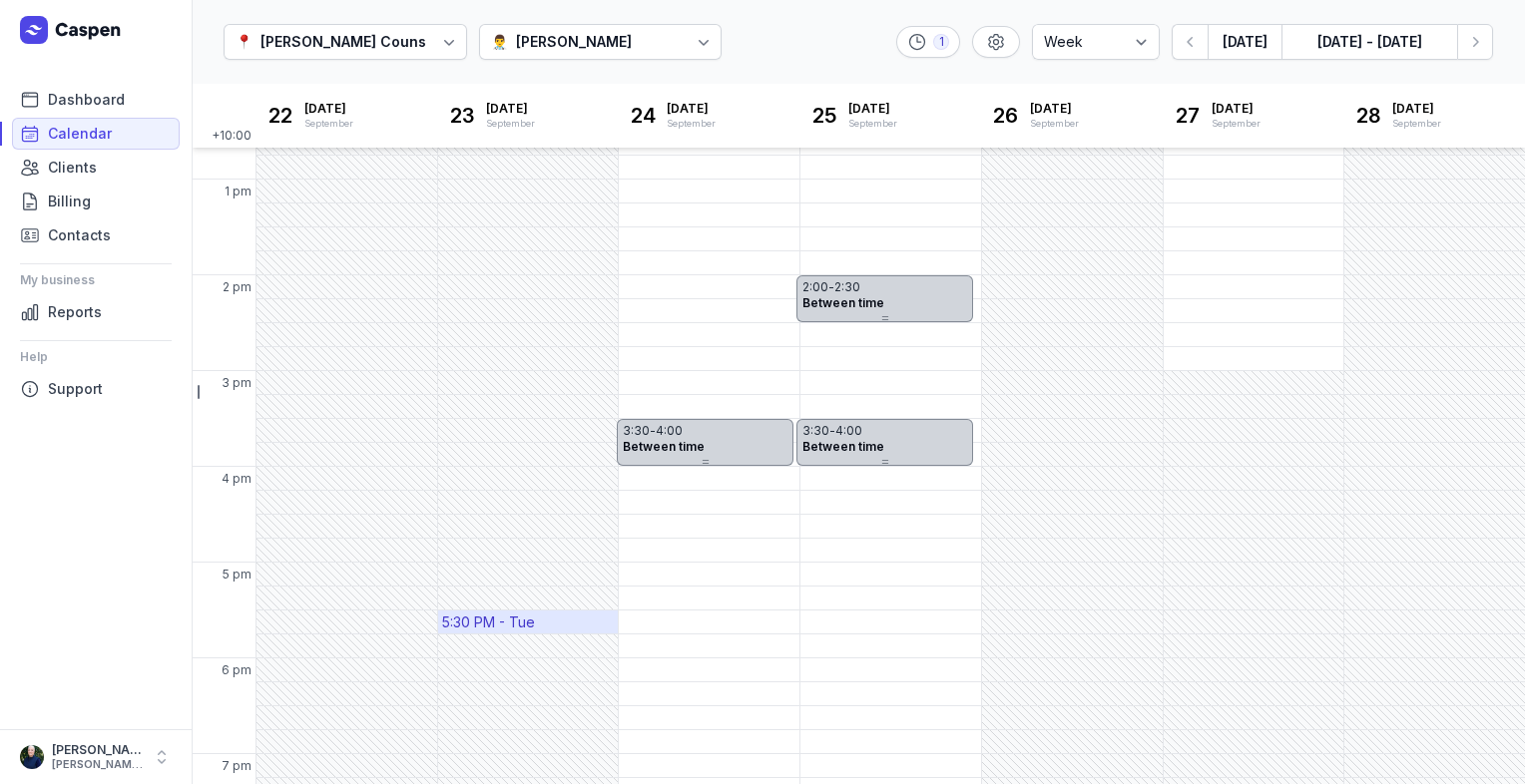 scroll, scrollTop: 499, scrollLeft: 0, axis: vertical 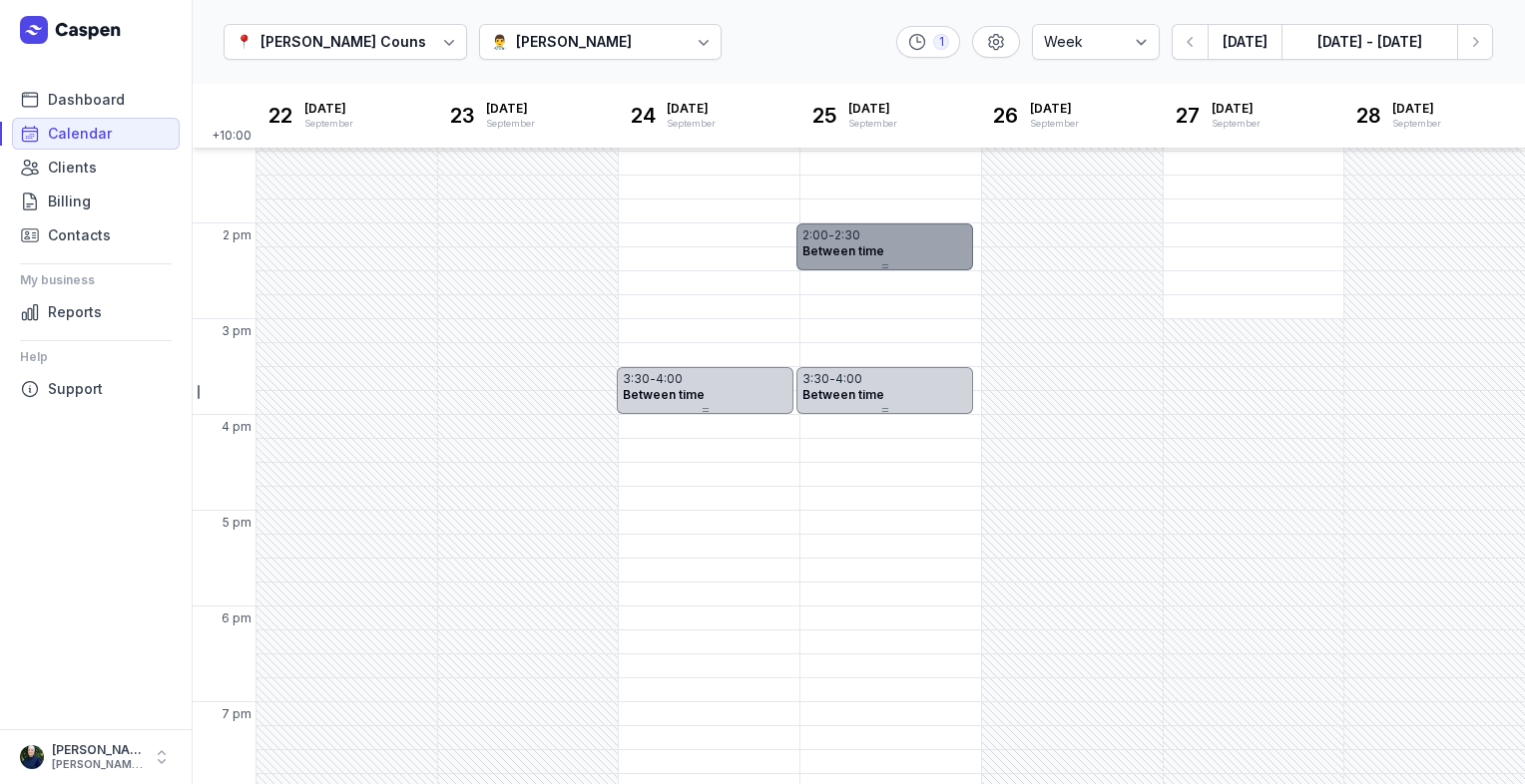 click at bounding box center [884, 266] 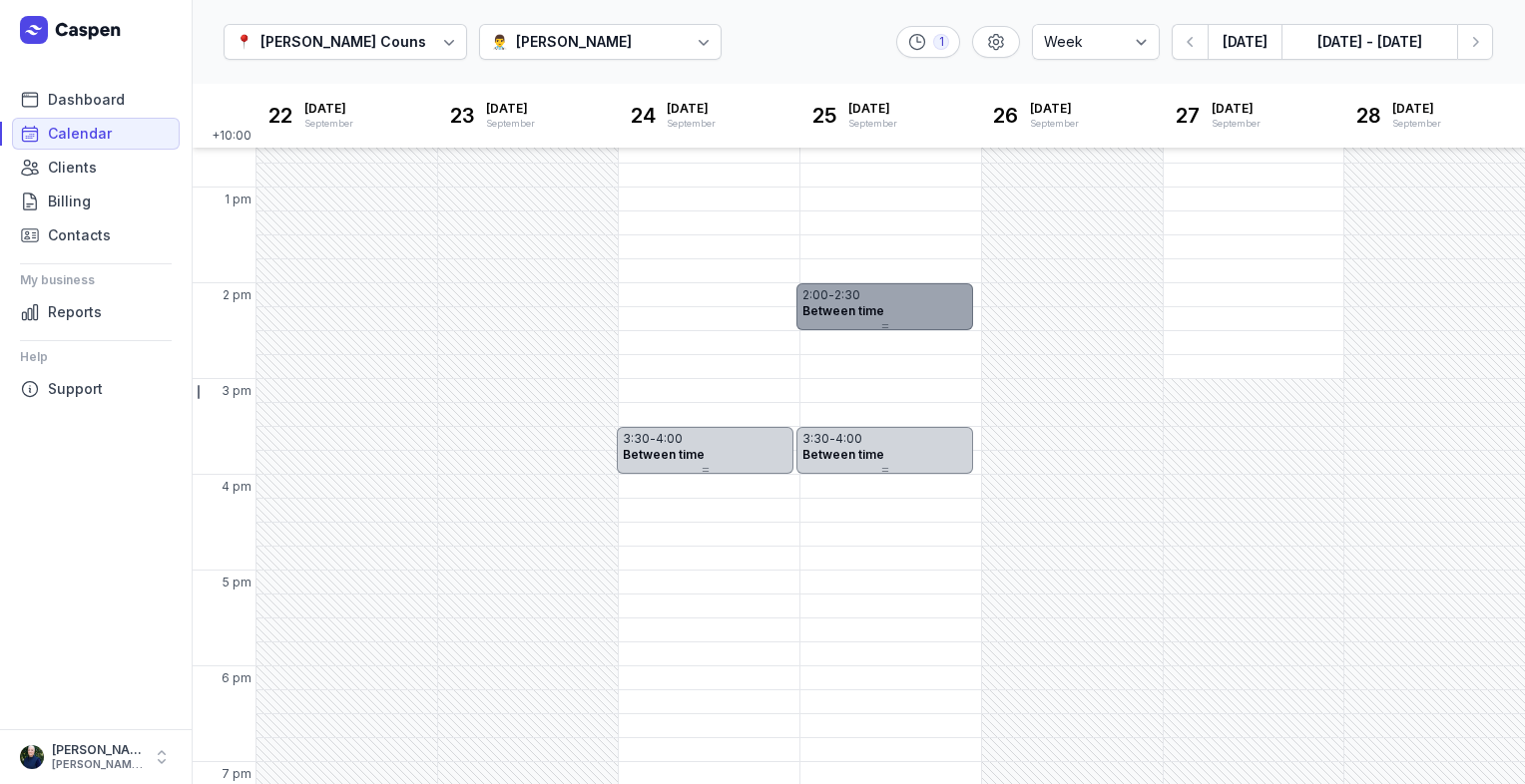 scroll, scrollTop: 199, scrollLeft: 0, axis: vertical 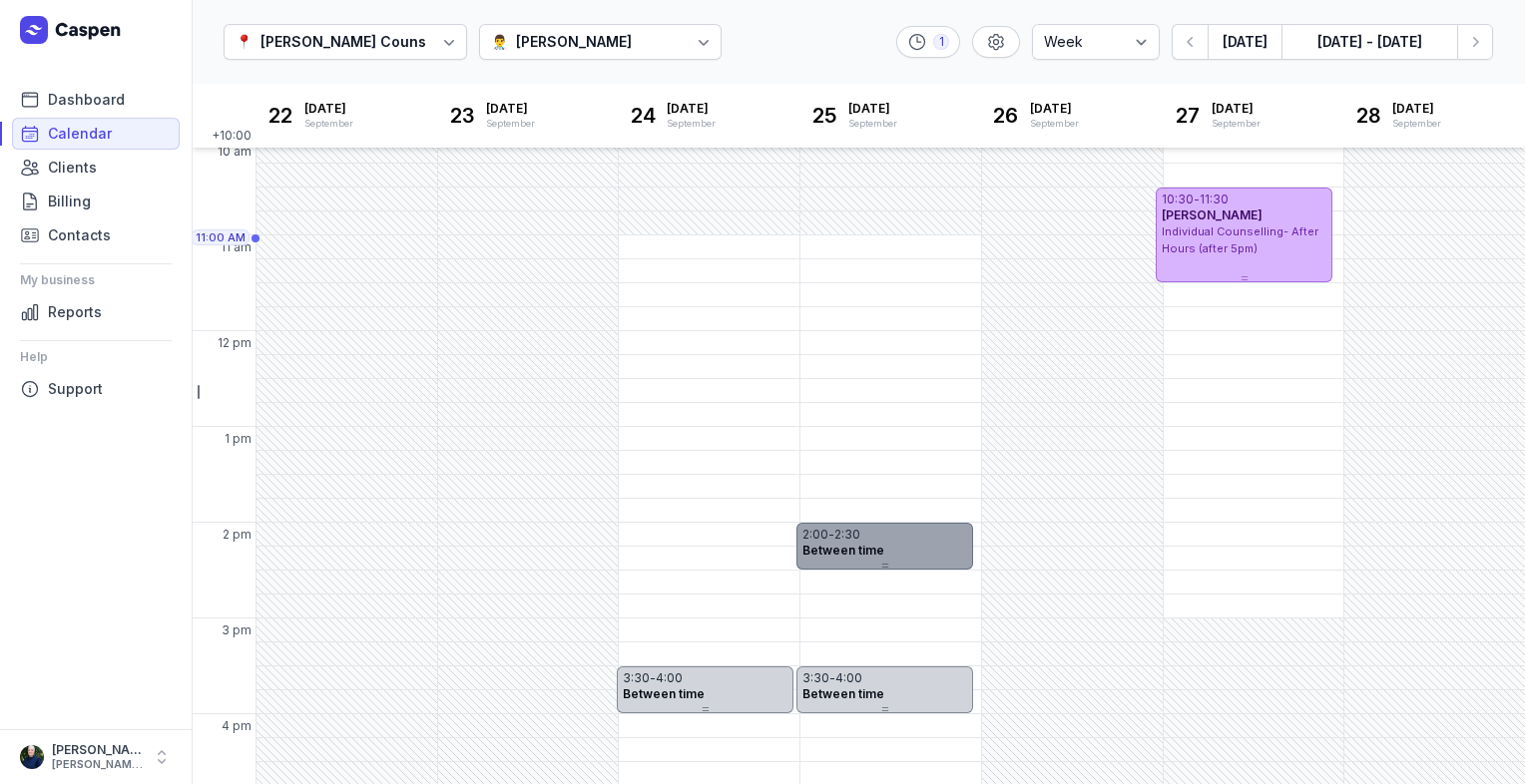 click on "Between time" at bounding box center (843, 550) 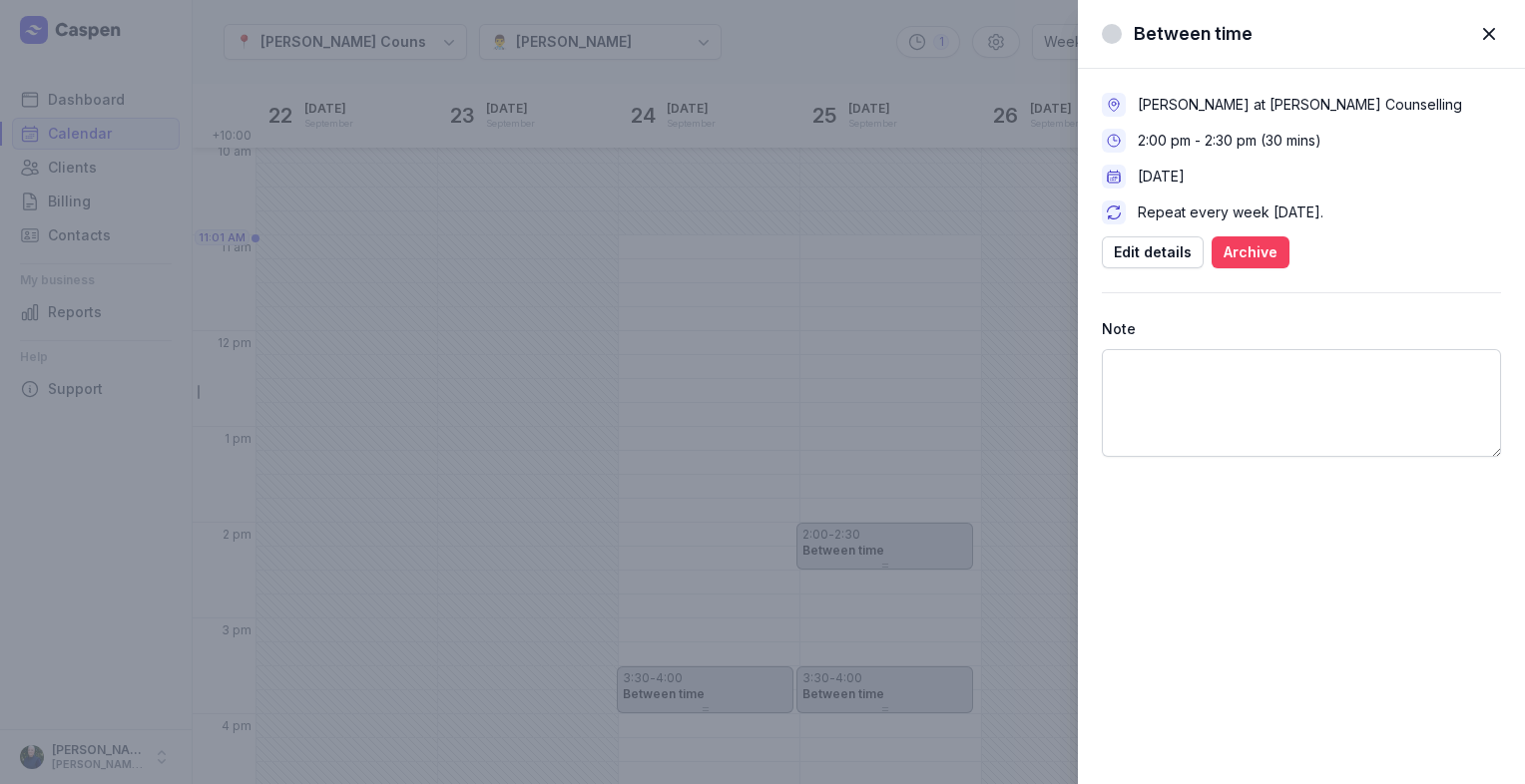 click on "Archive" at bounding box center (1251, 252) 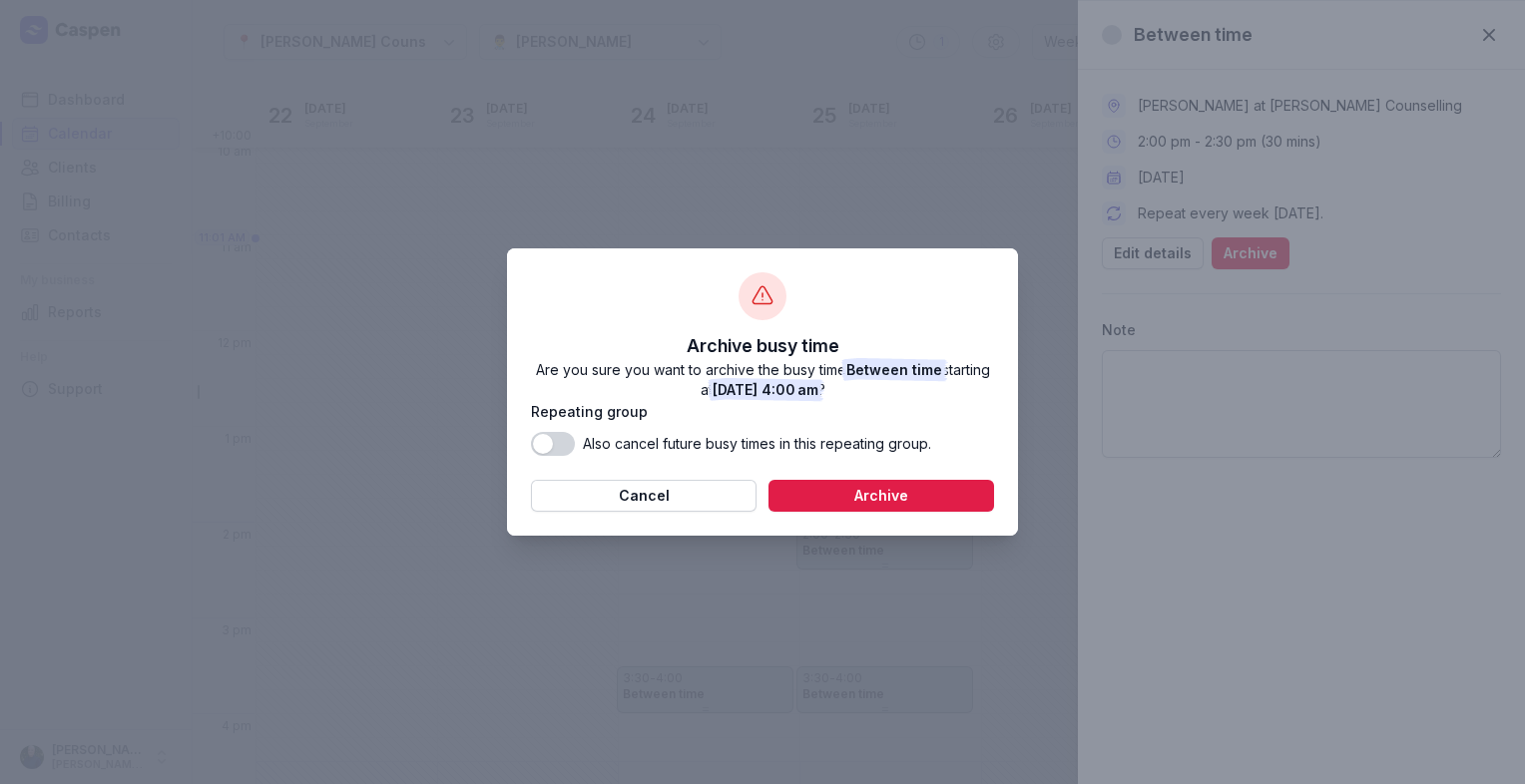 click on "Use setting" 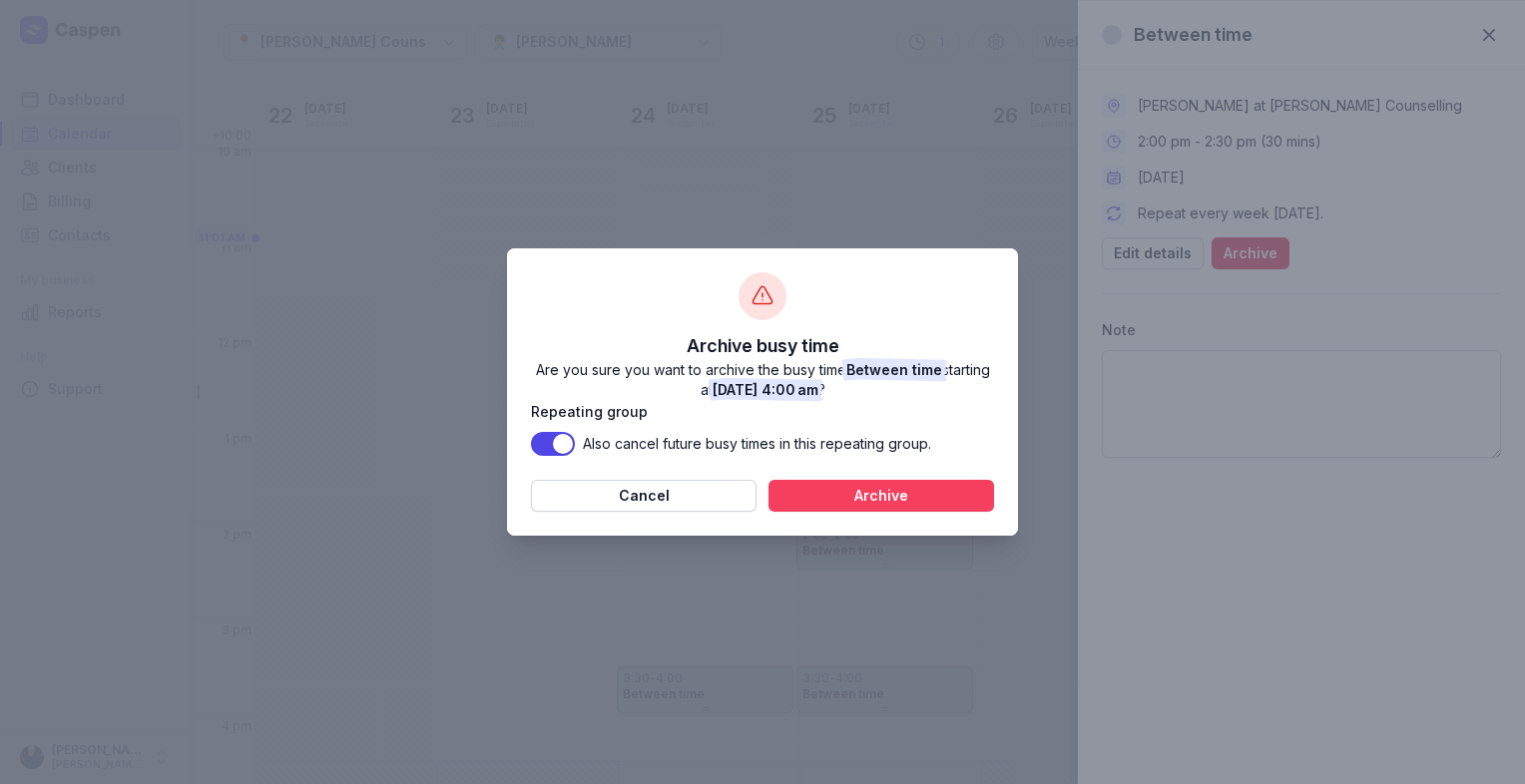 click on "Archive" at bounding box center [881, 496] 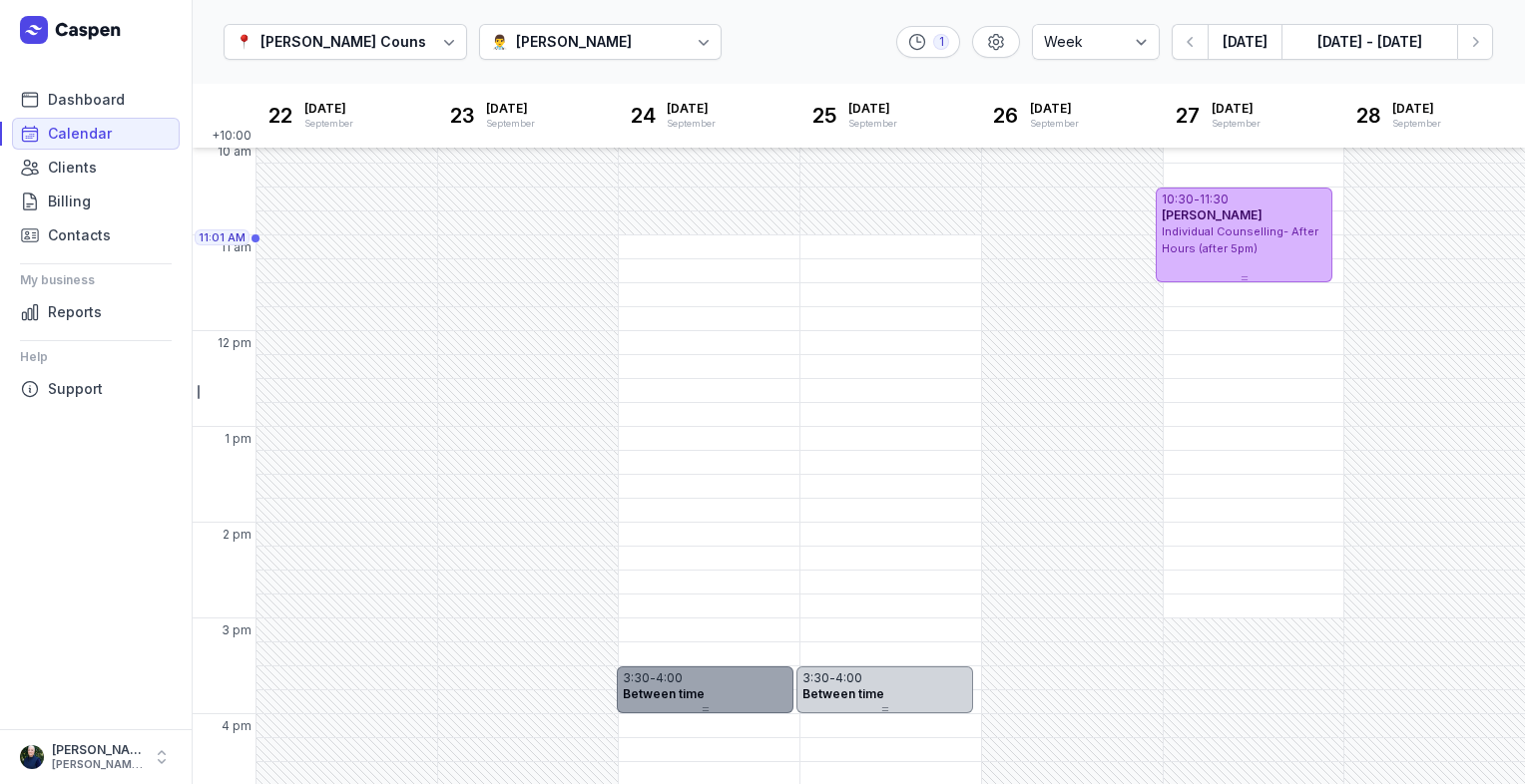 click on "3:30  -  4:00" at bounding box center [705, 678] 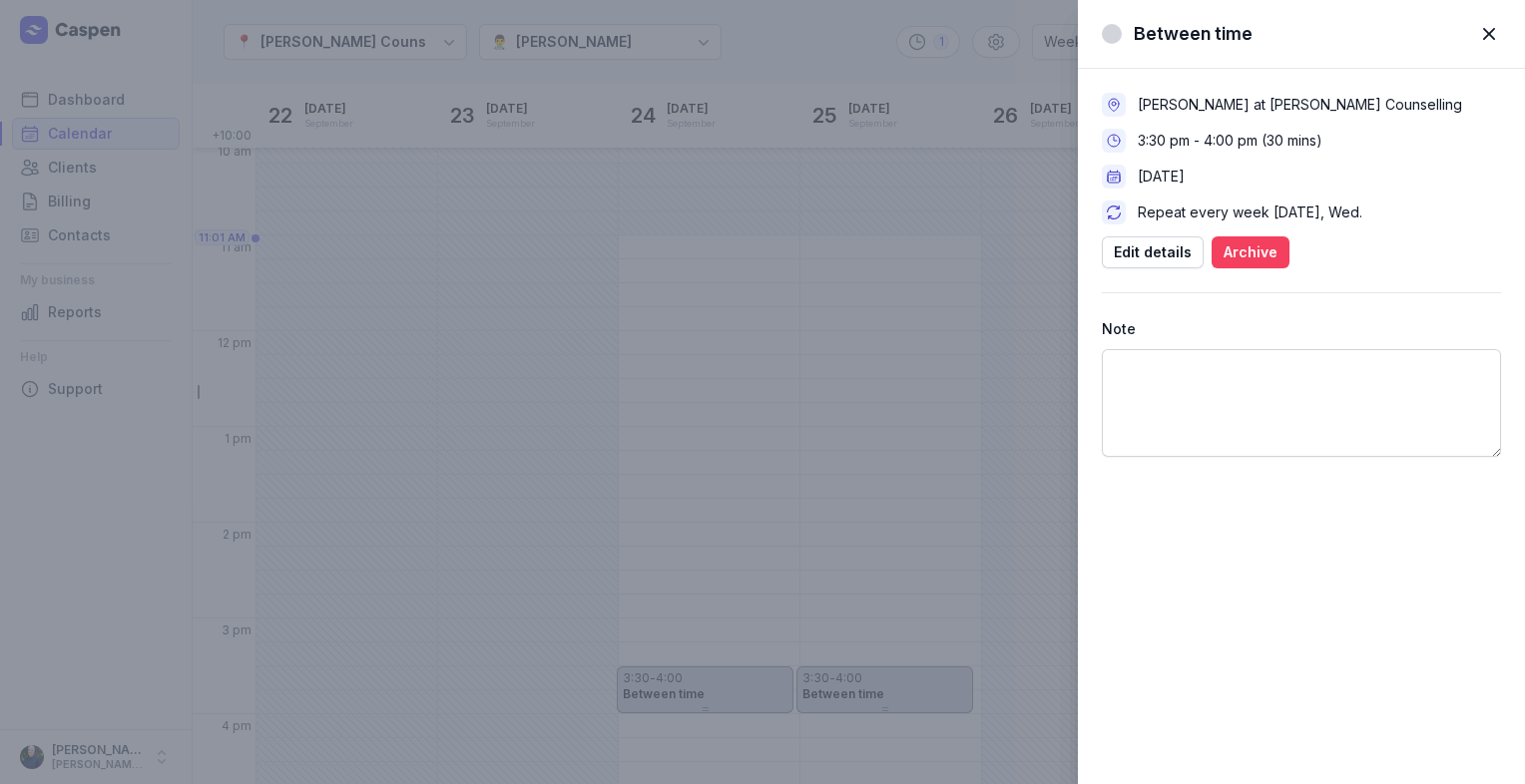 click on "Archive" at bounding box center [1251, 252] 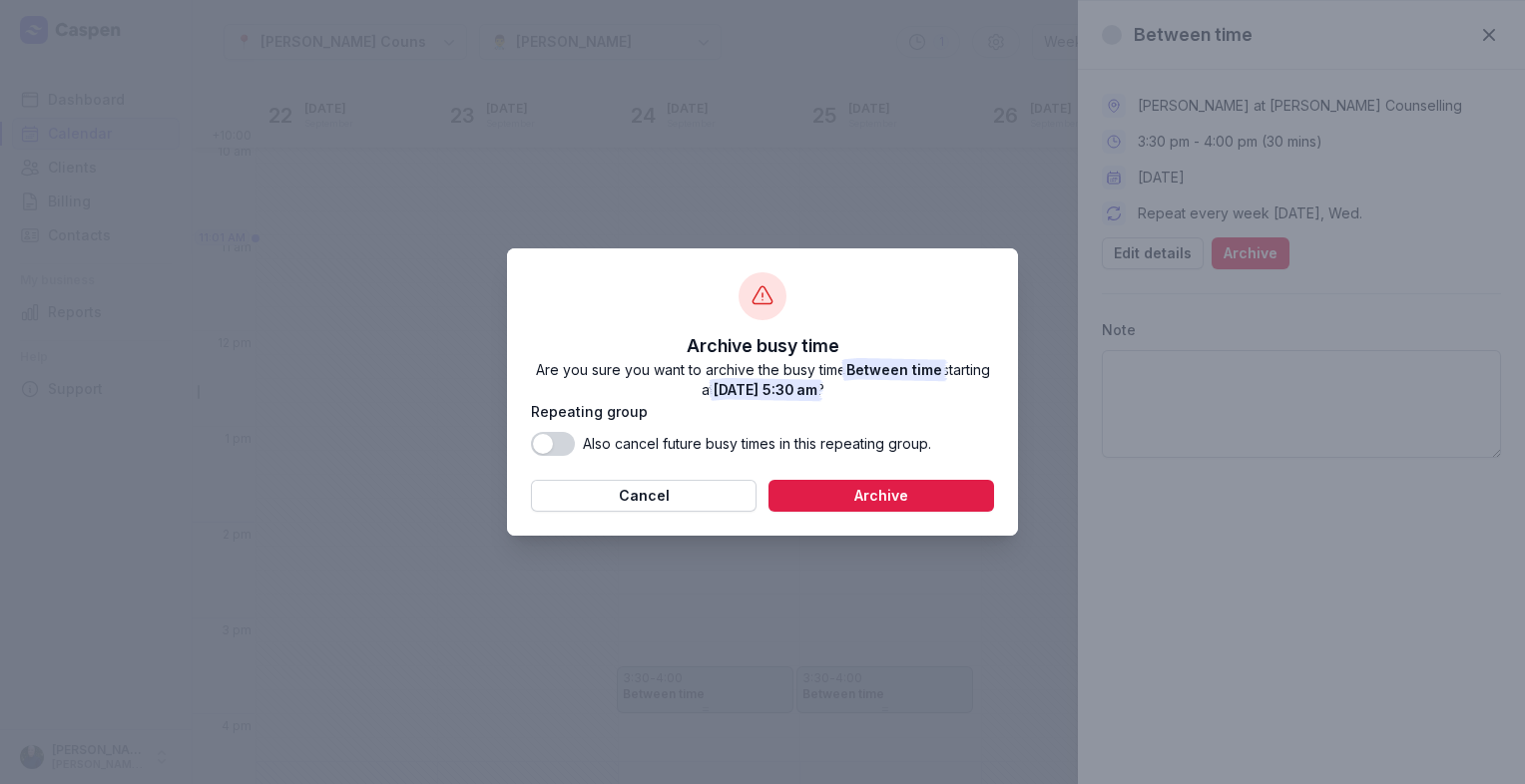 click on "Use setting" 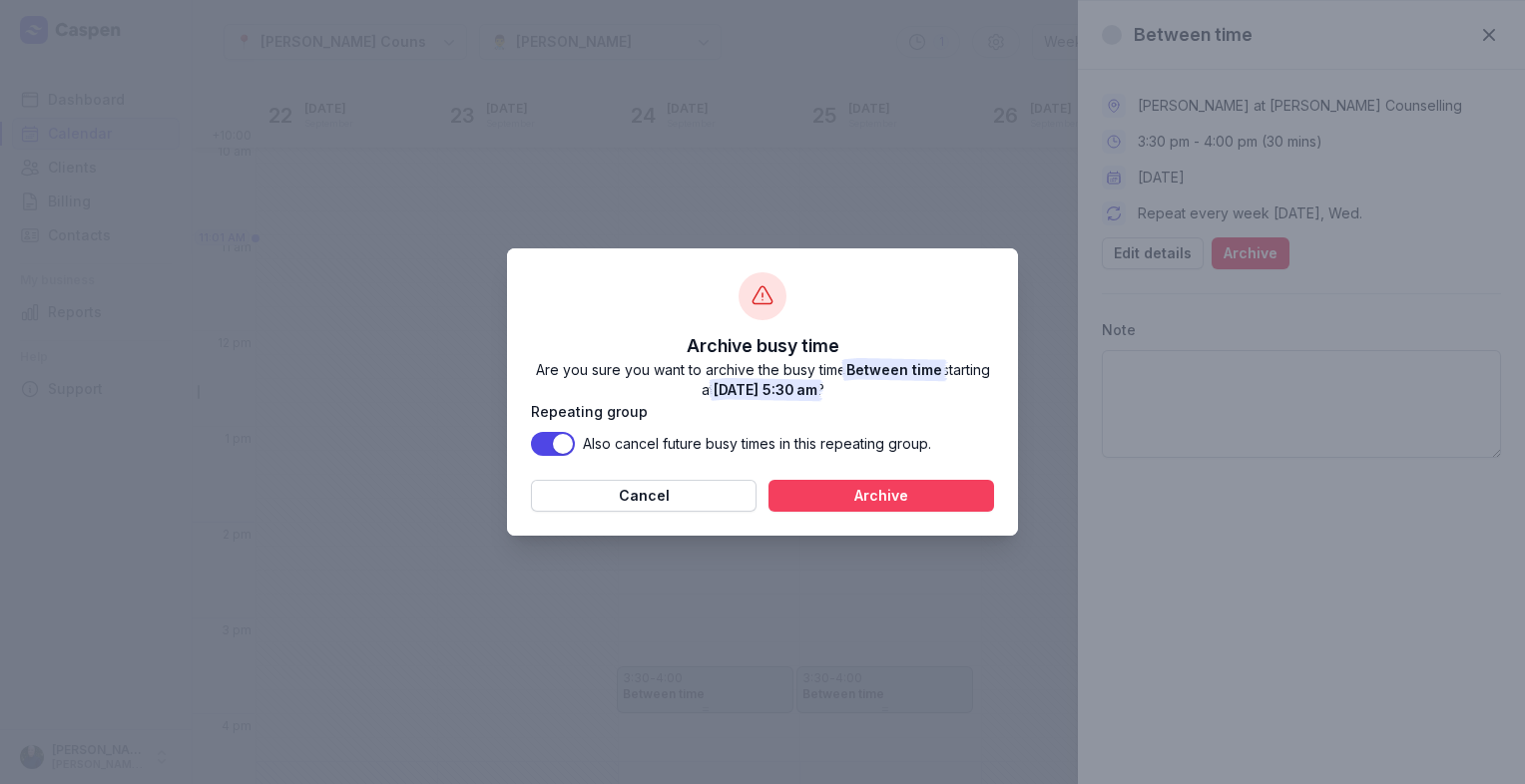 click on "Archive" at bounding box center [881, 496] 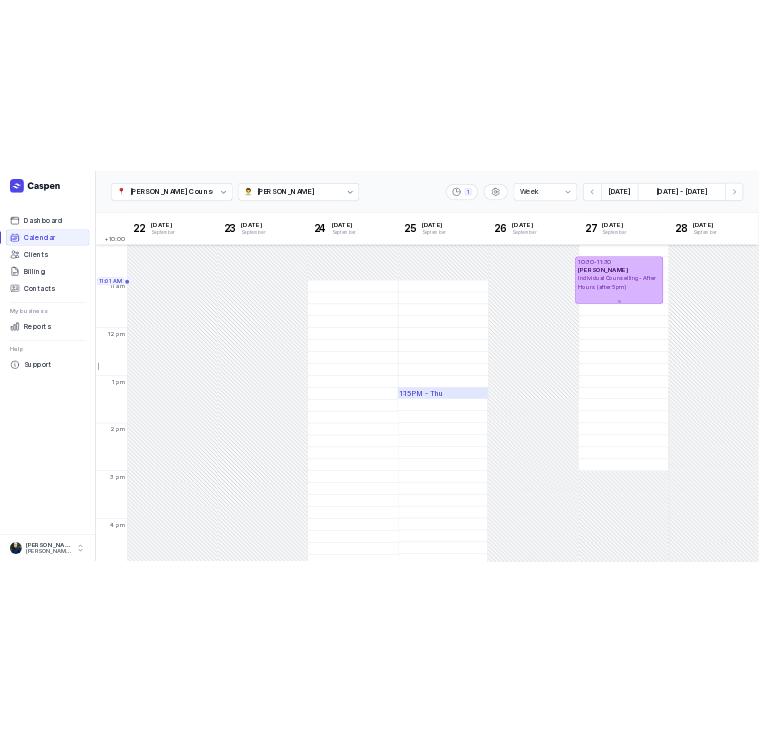 scroll, scrollTop: 0, scrollLeft: 0, axis: both 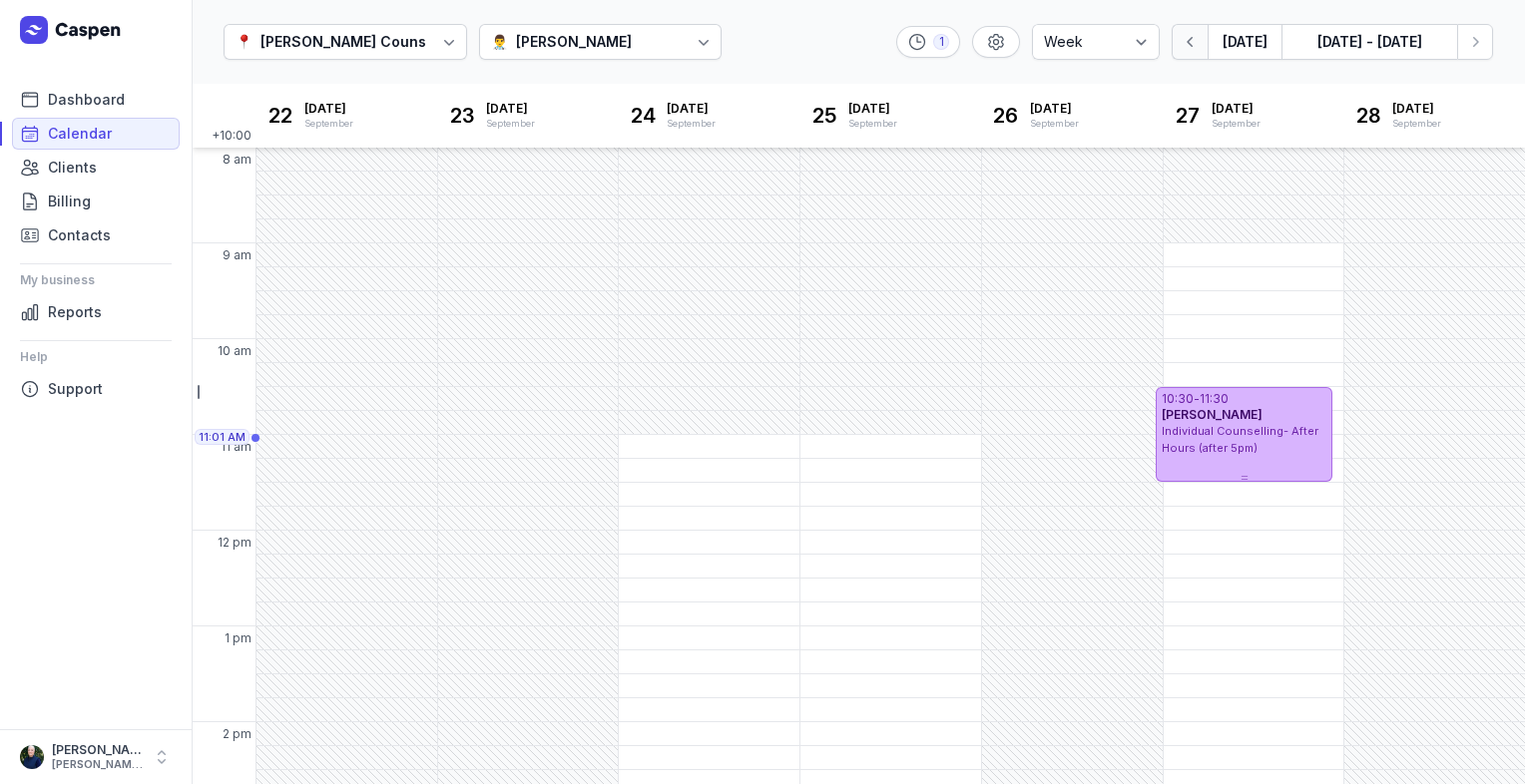 click 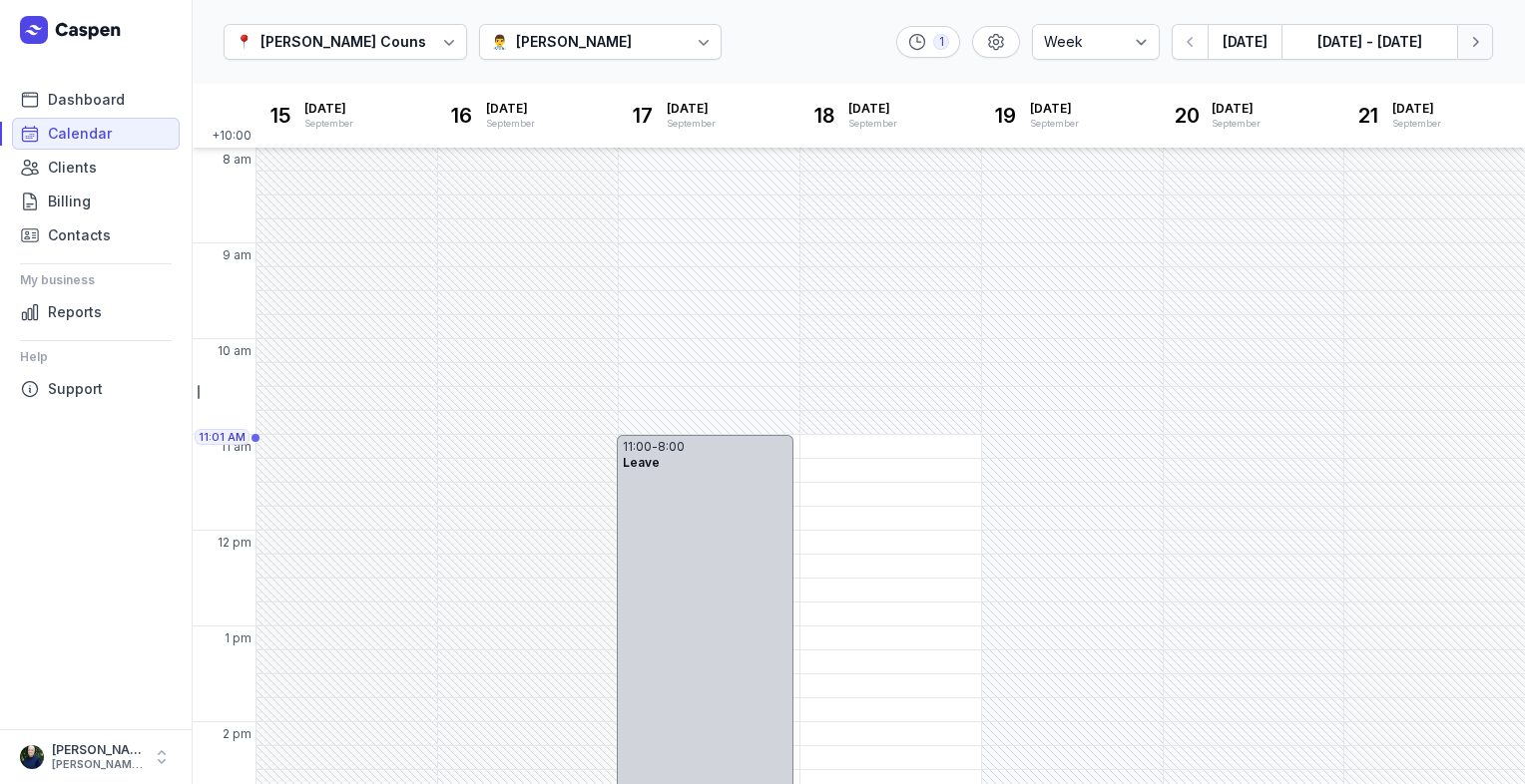 click 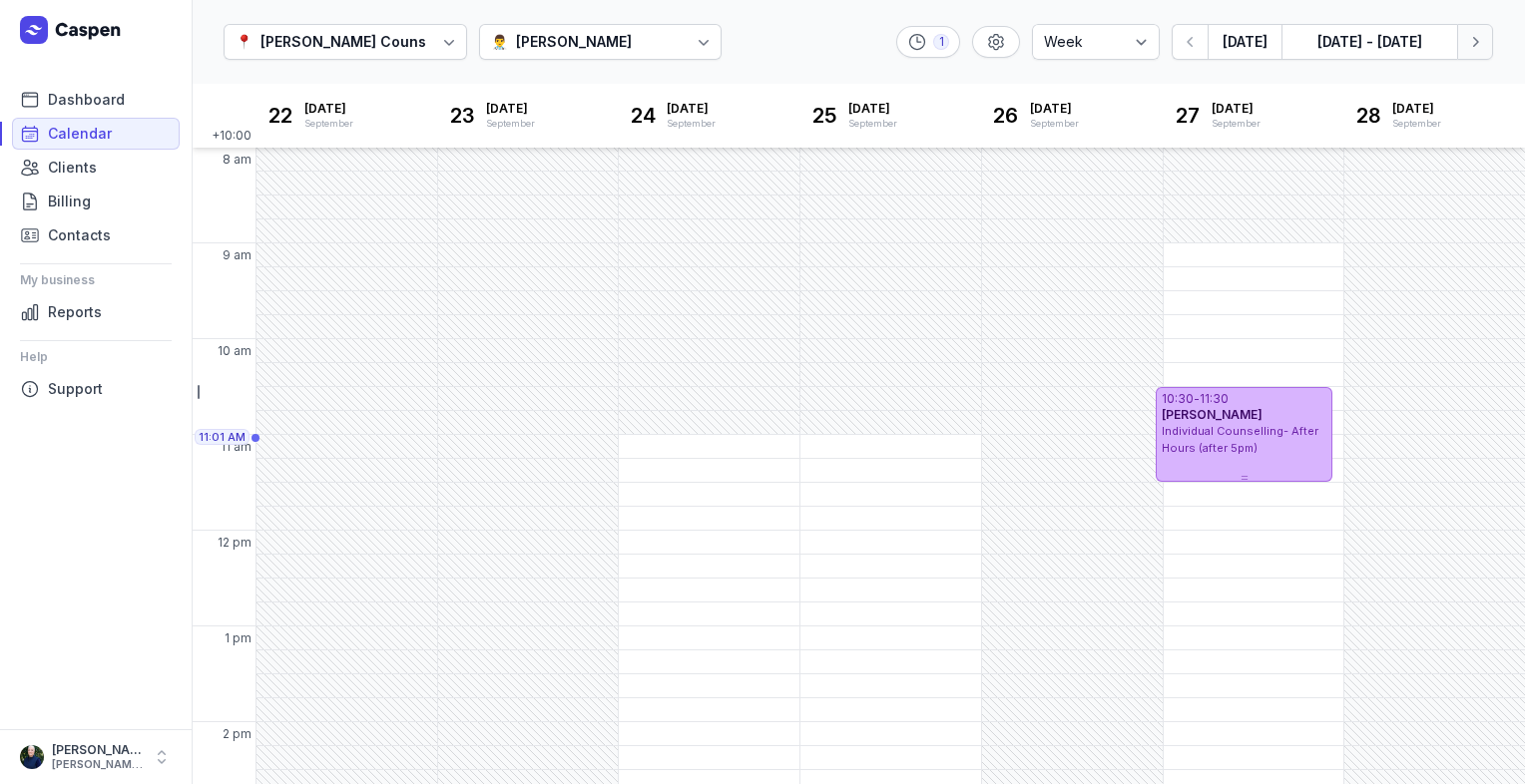 click 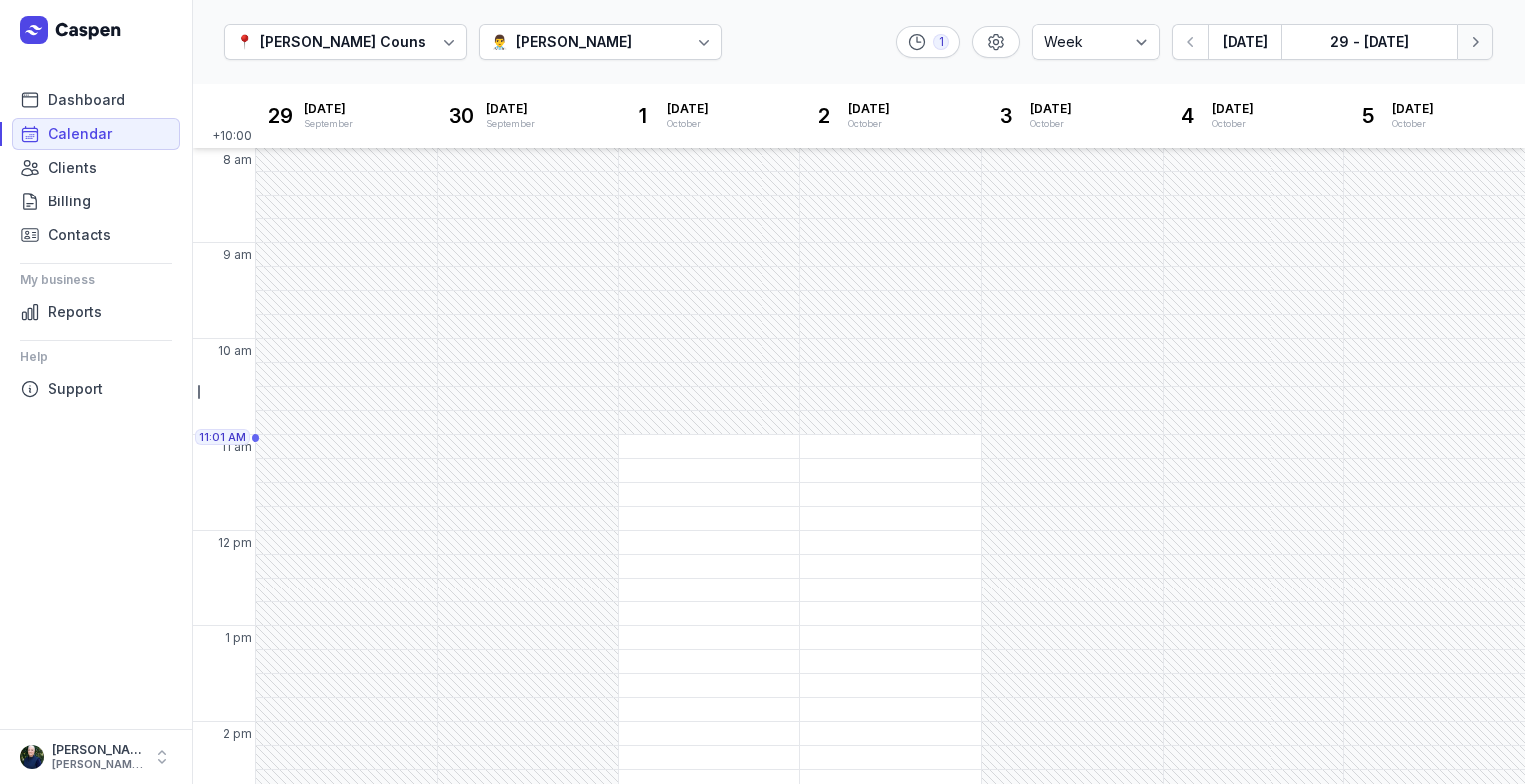 click 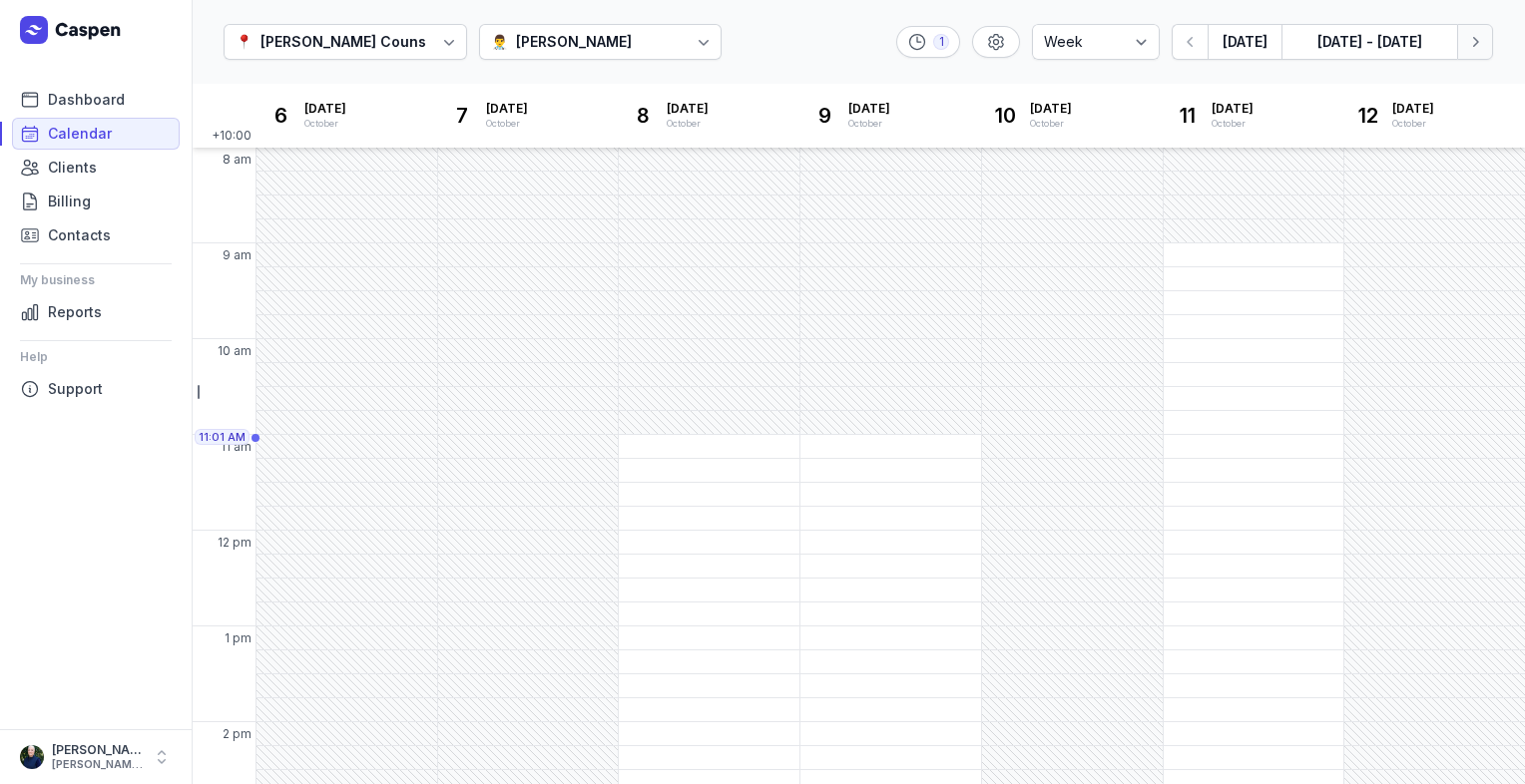 click 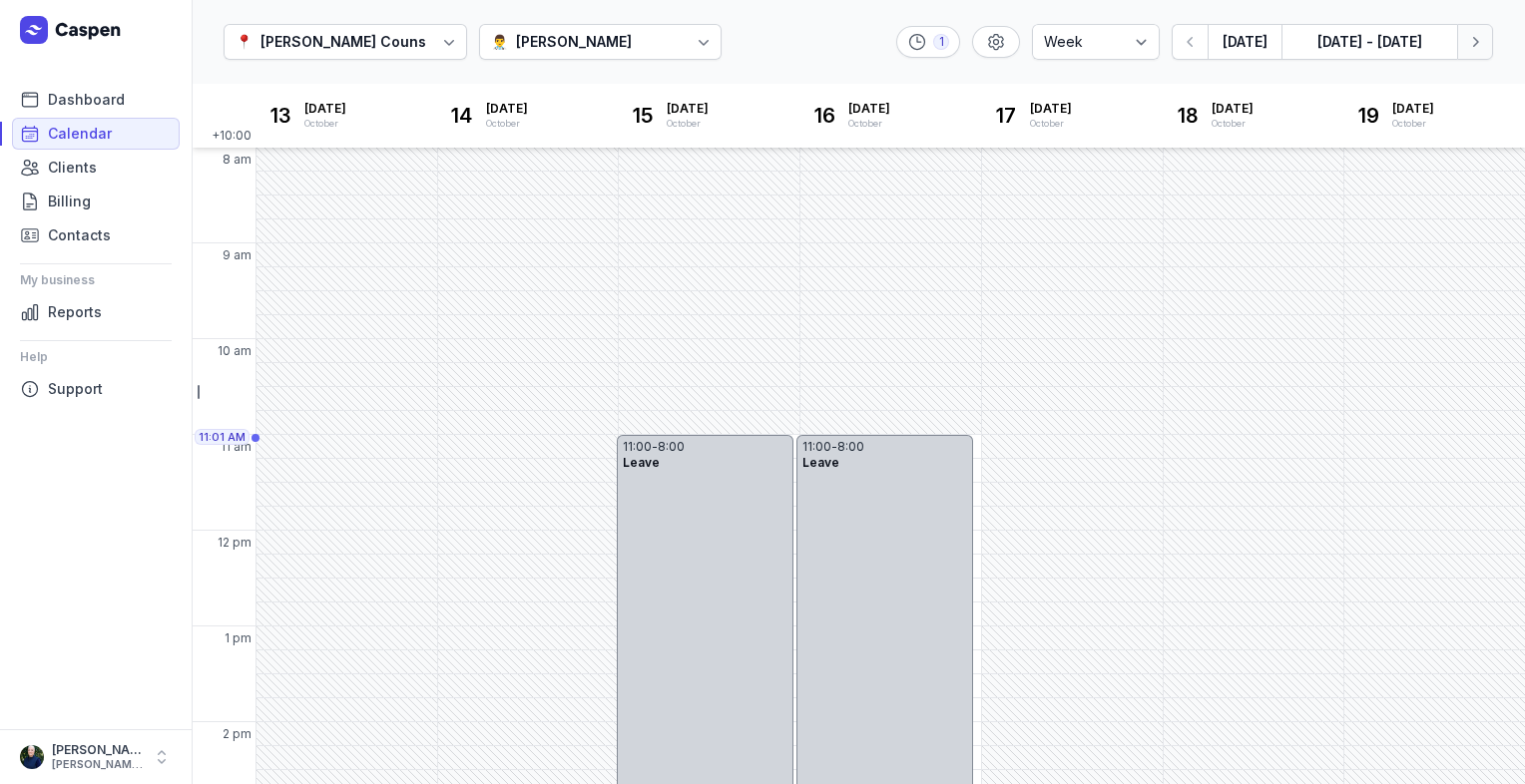 click 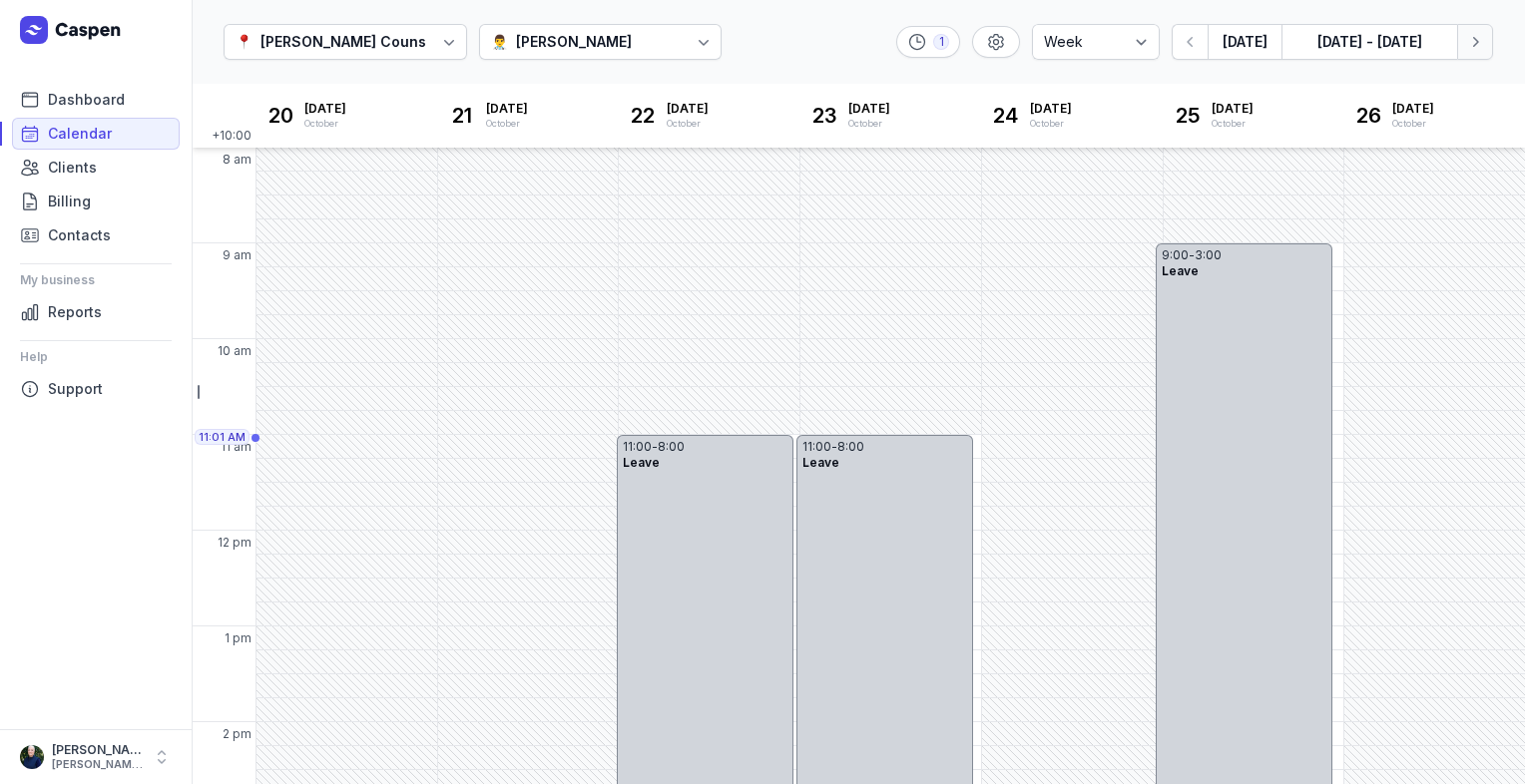 click 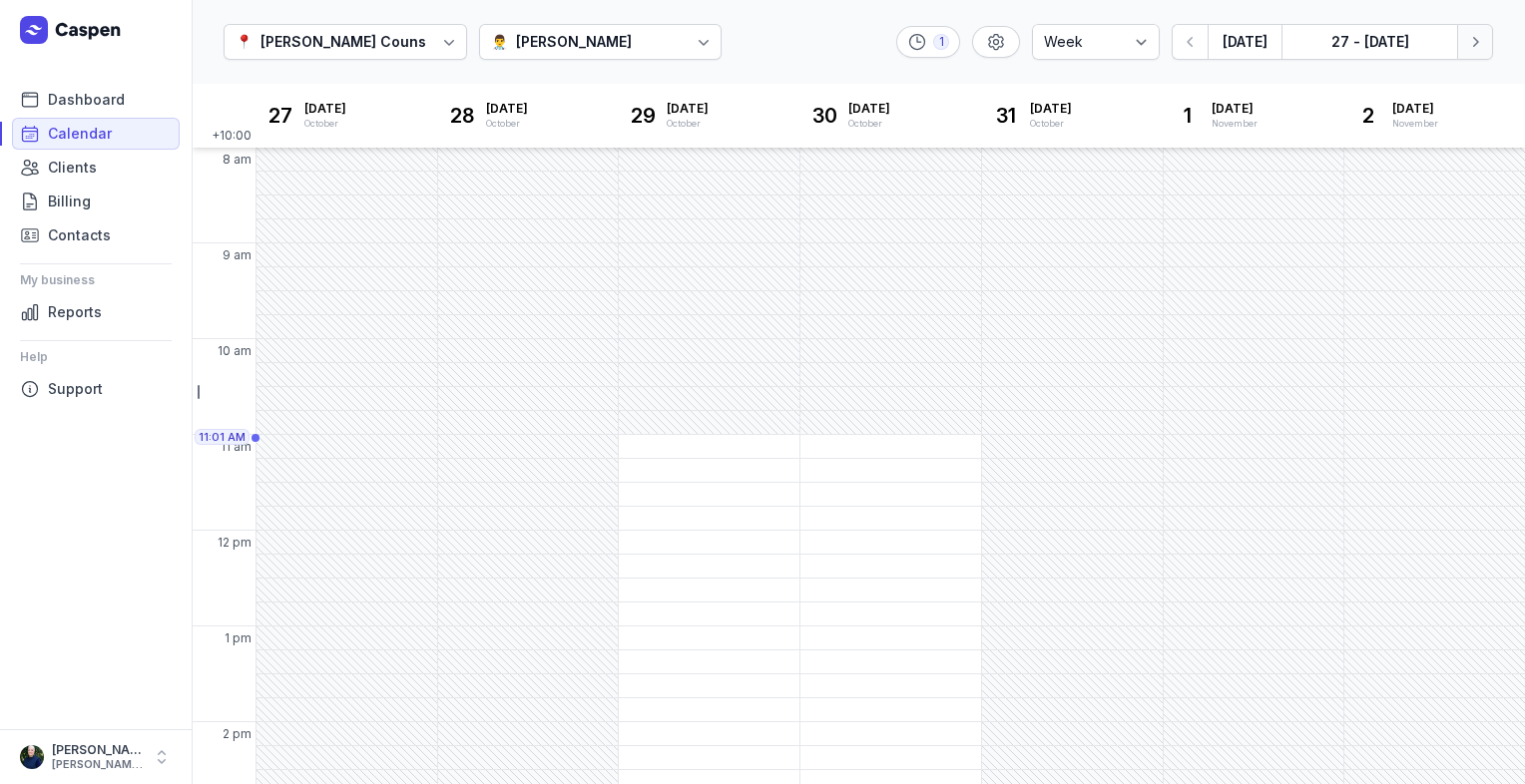 click 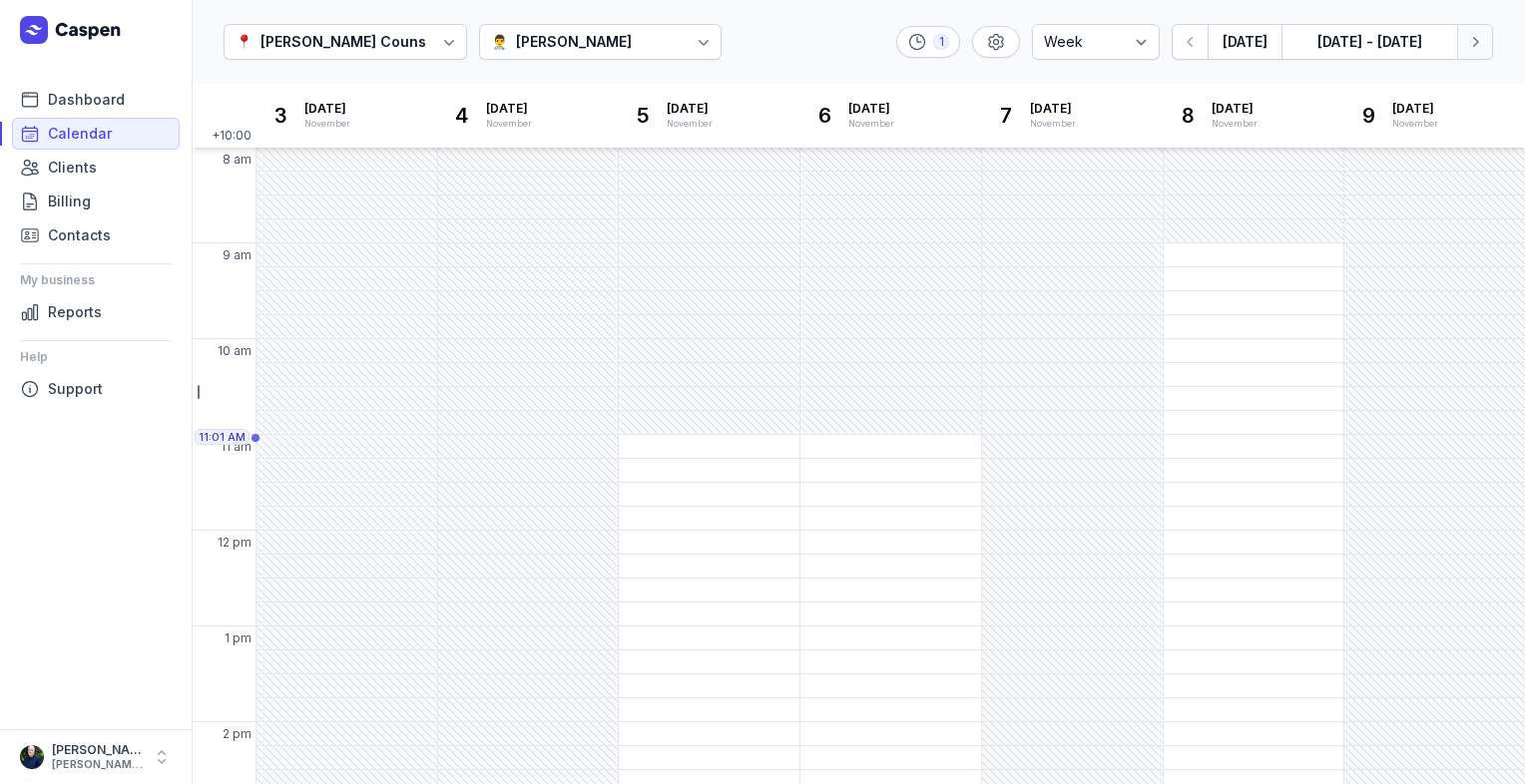click 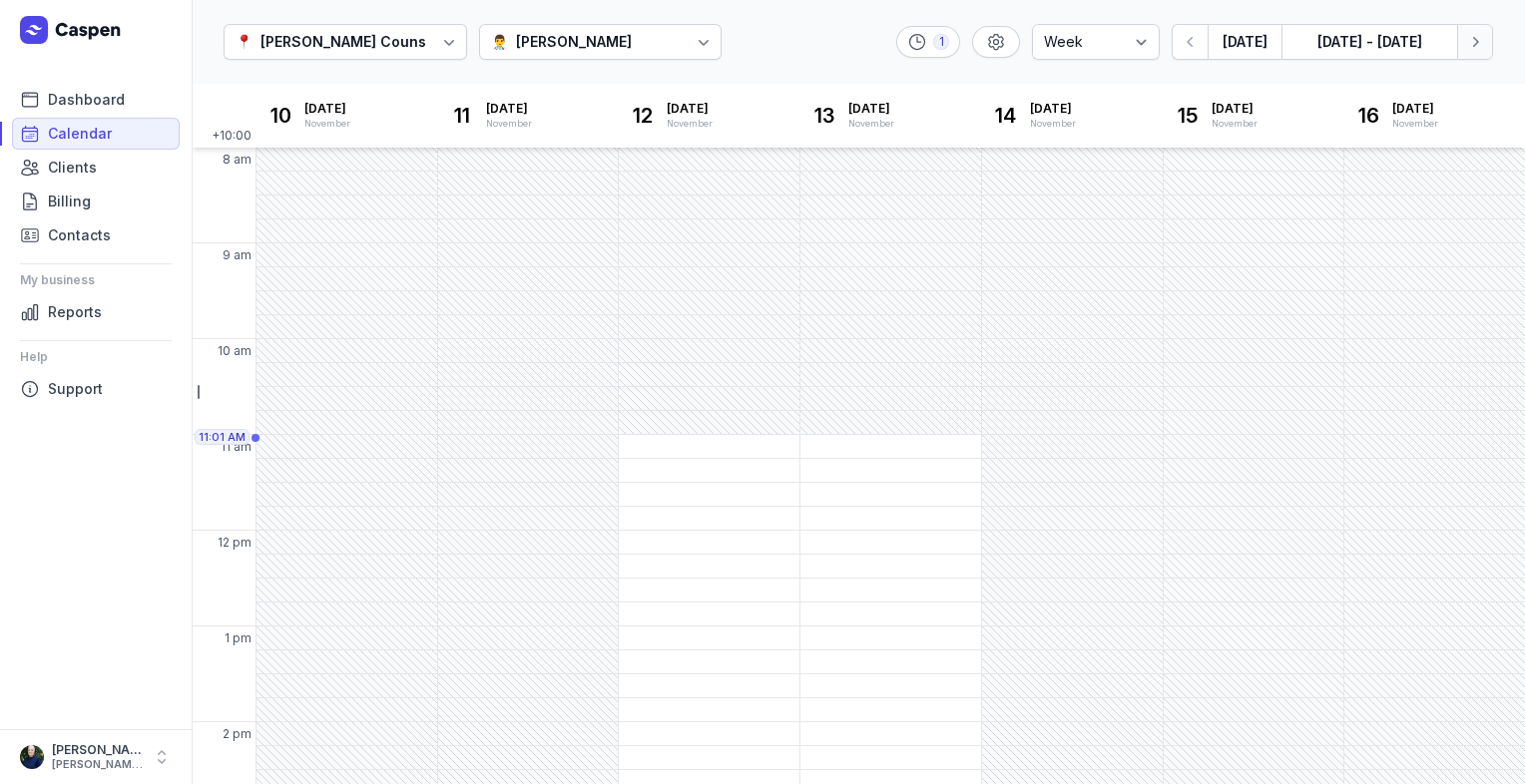 click 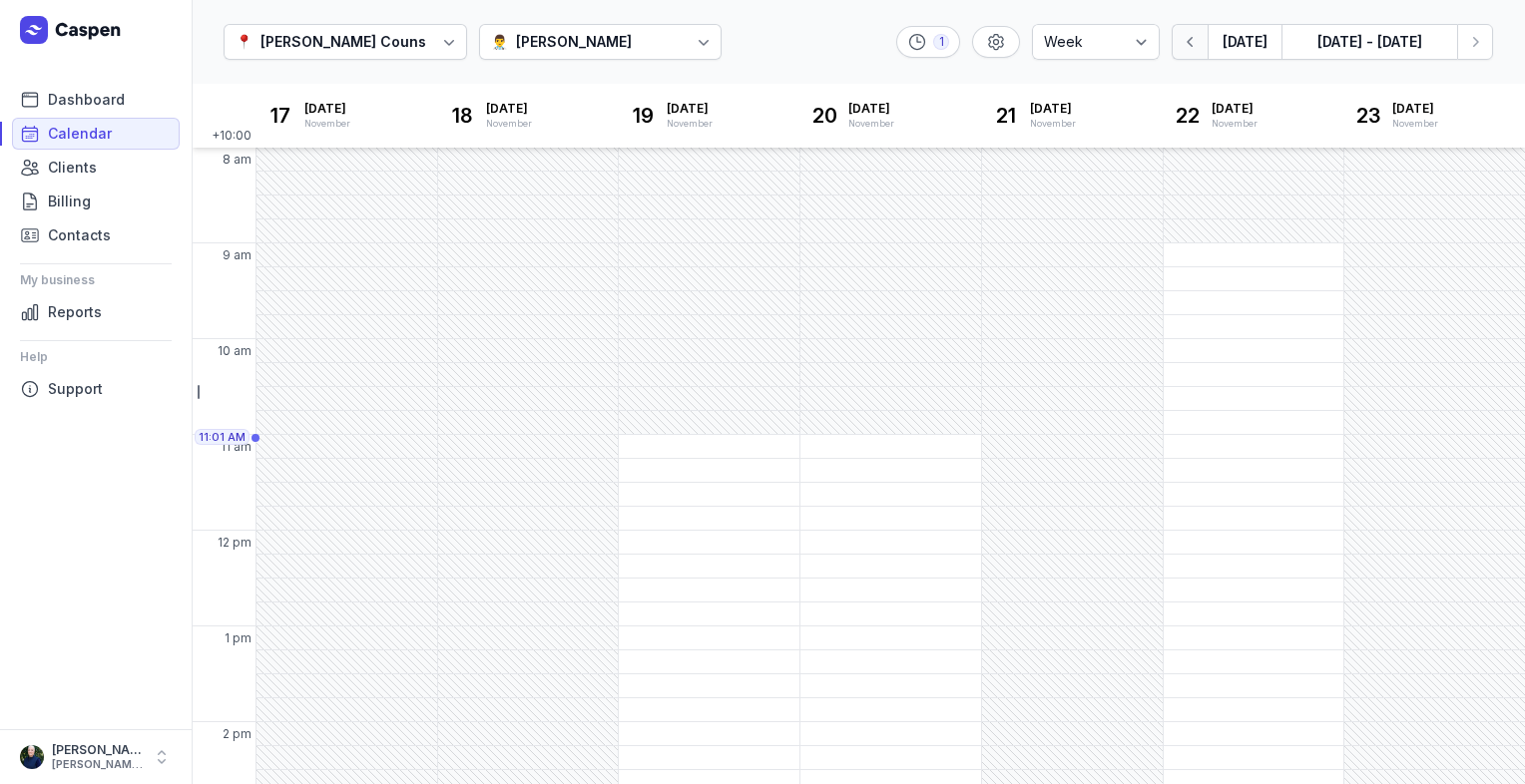 click 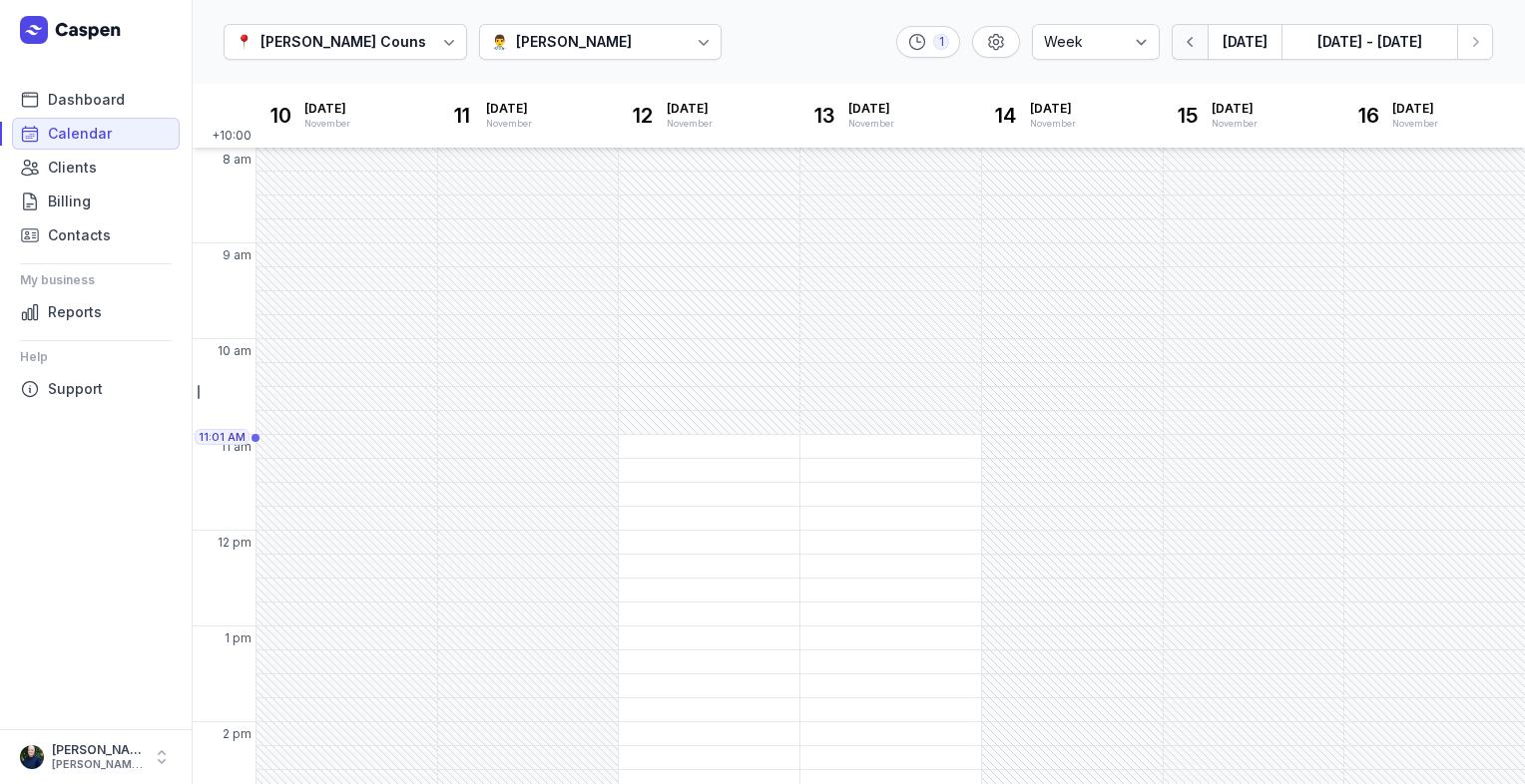 click 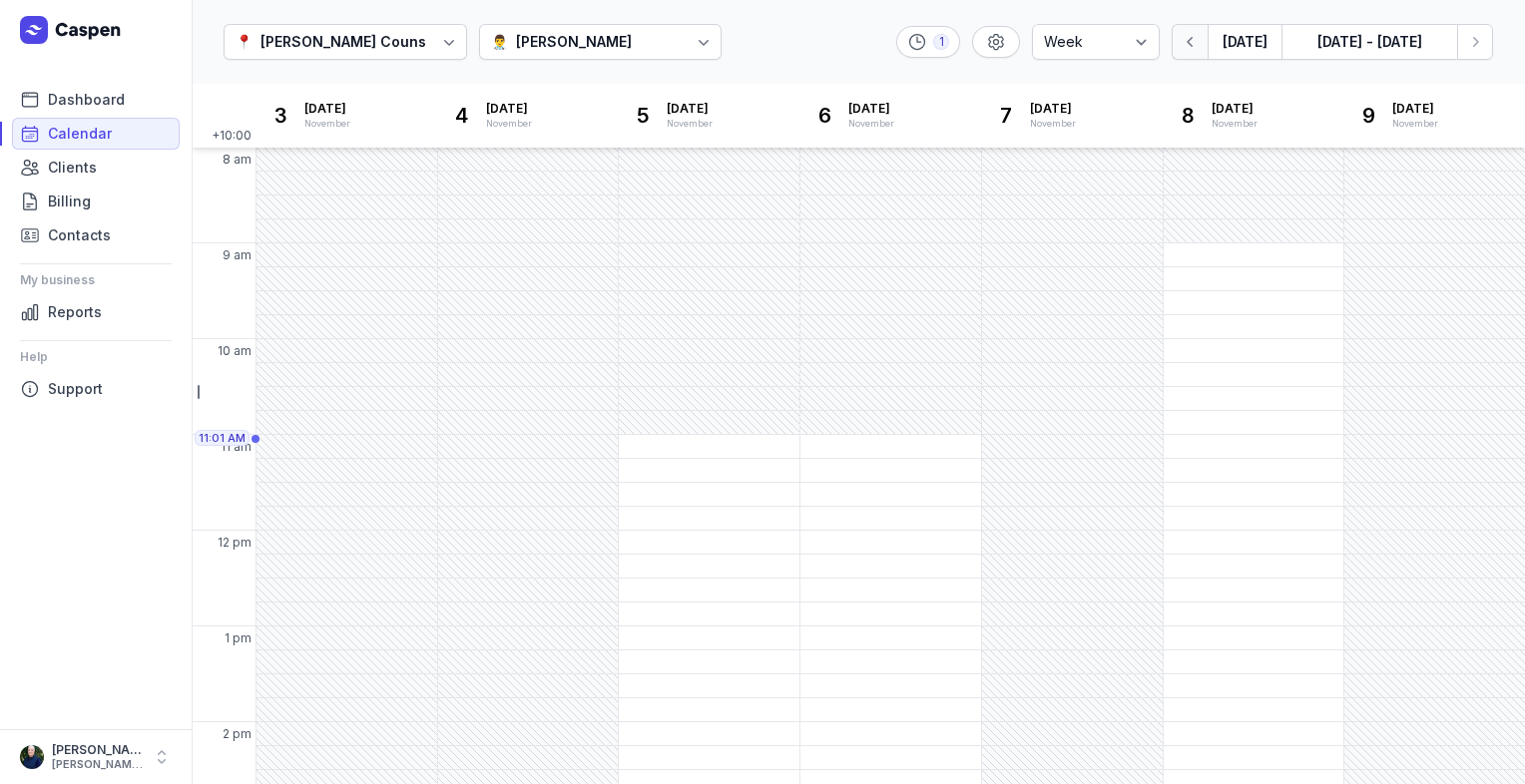 click 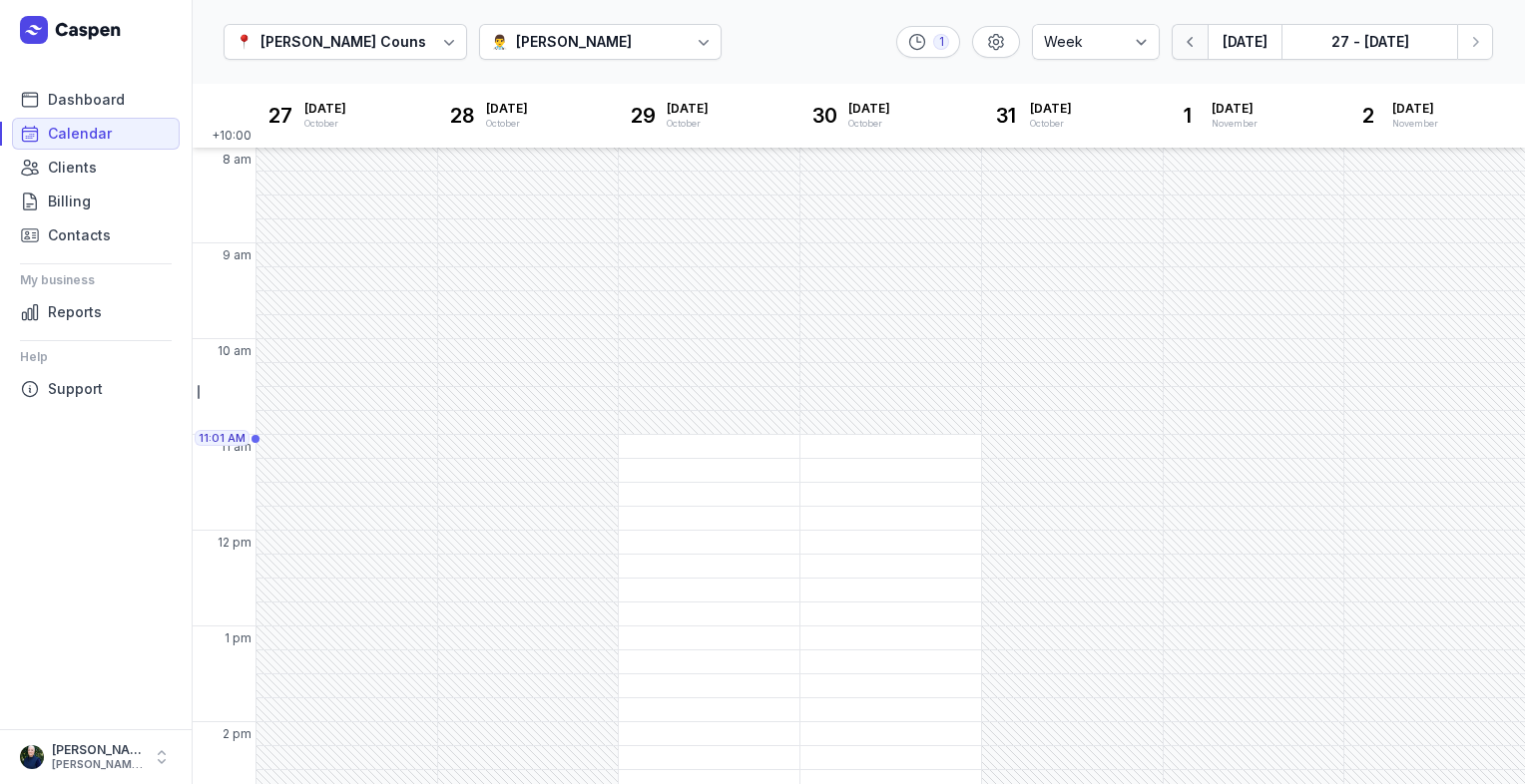 click 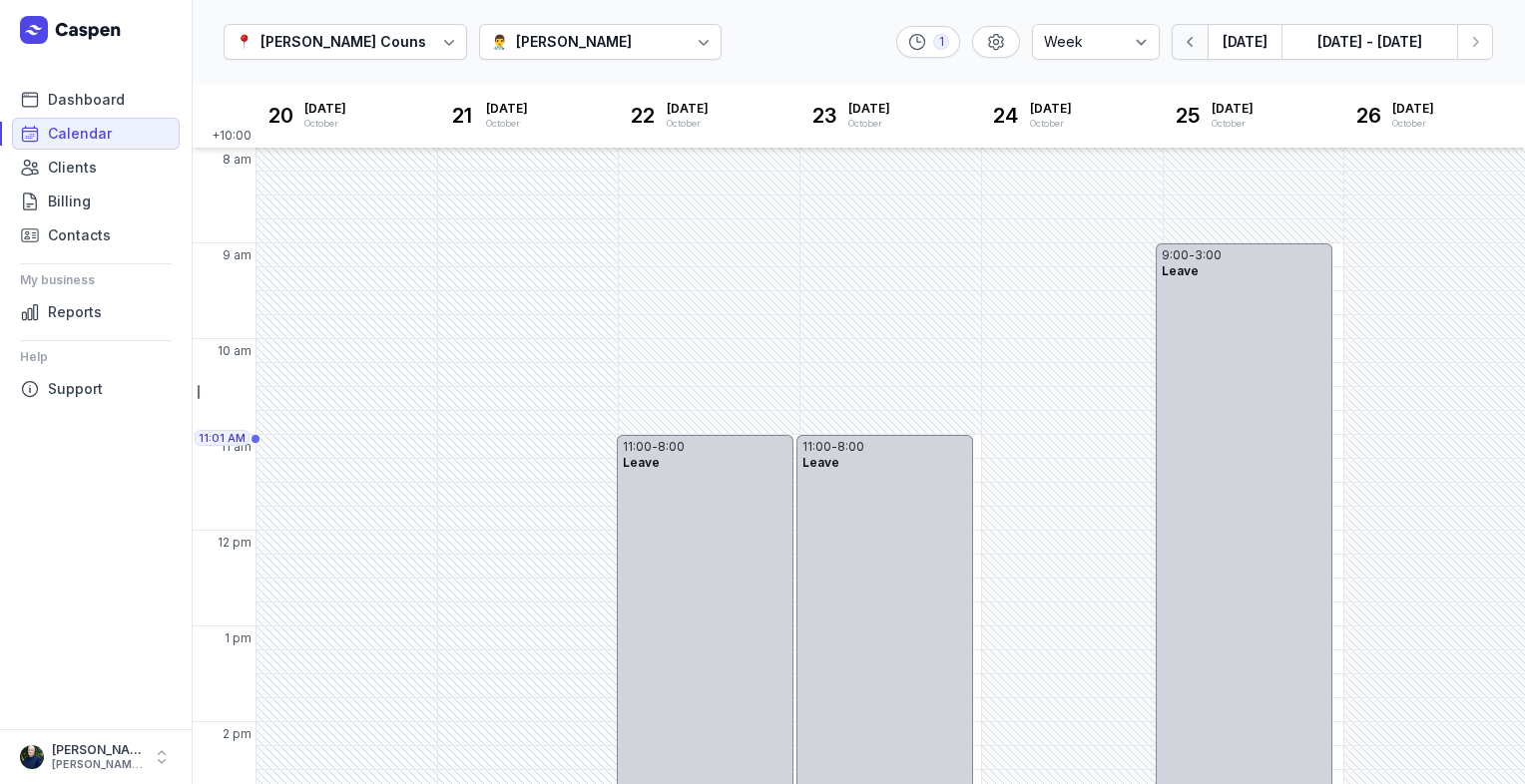 click 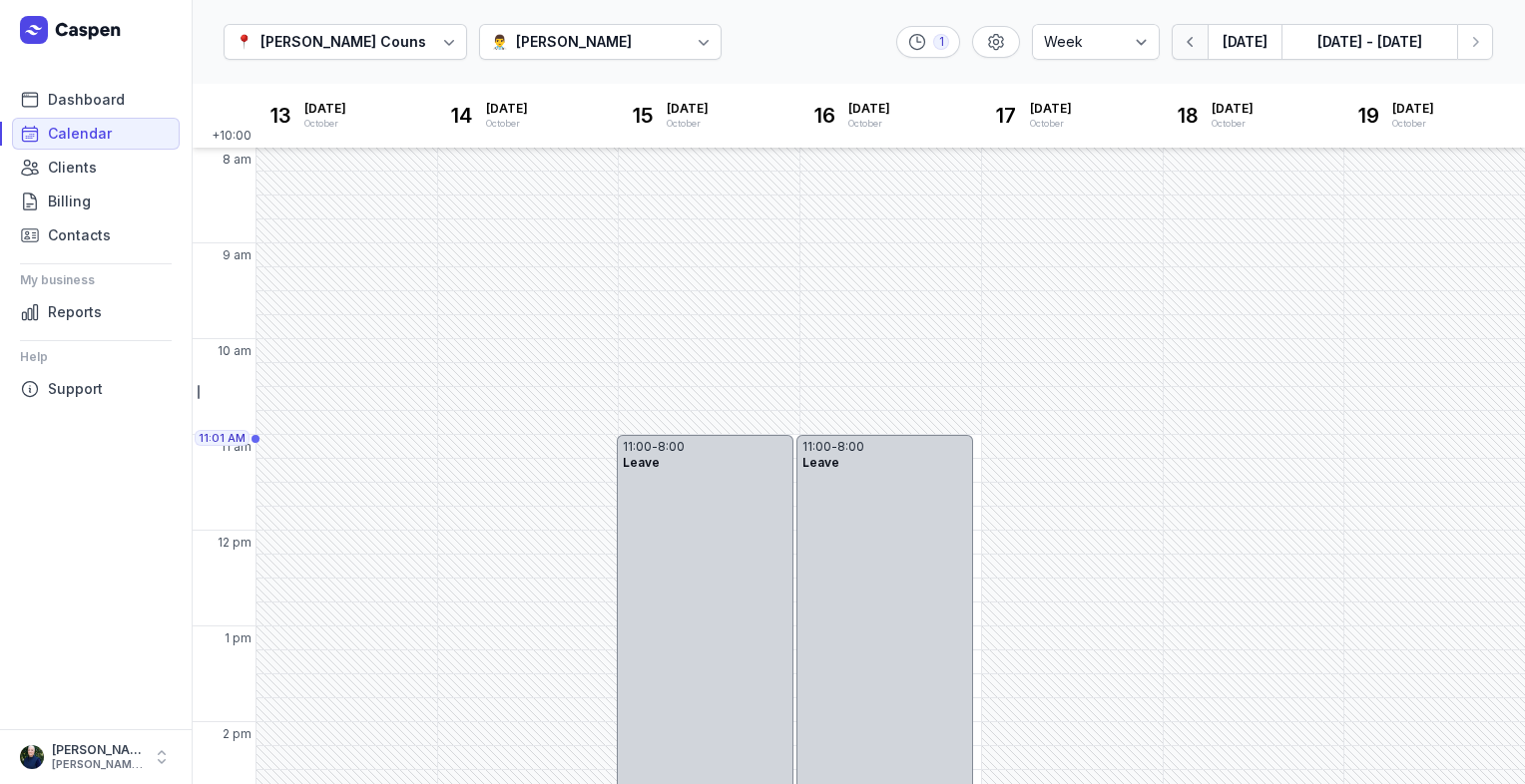 click 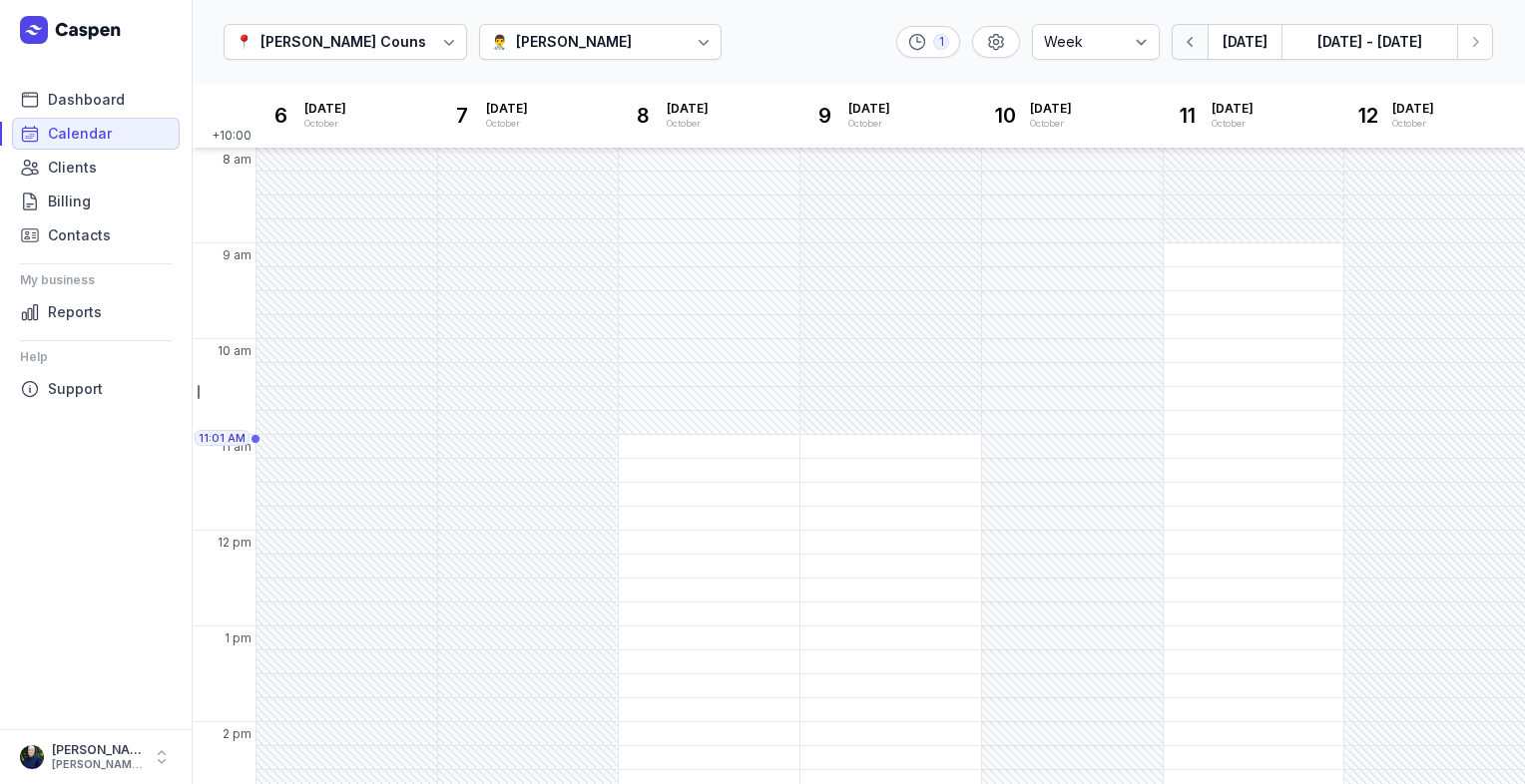 click 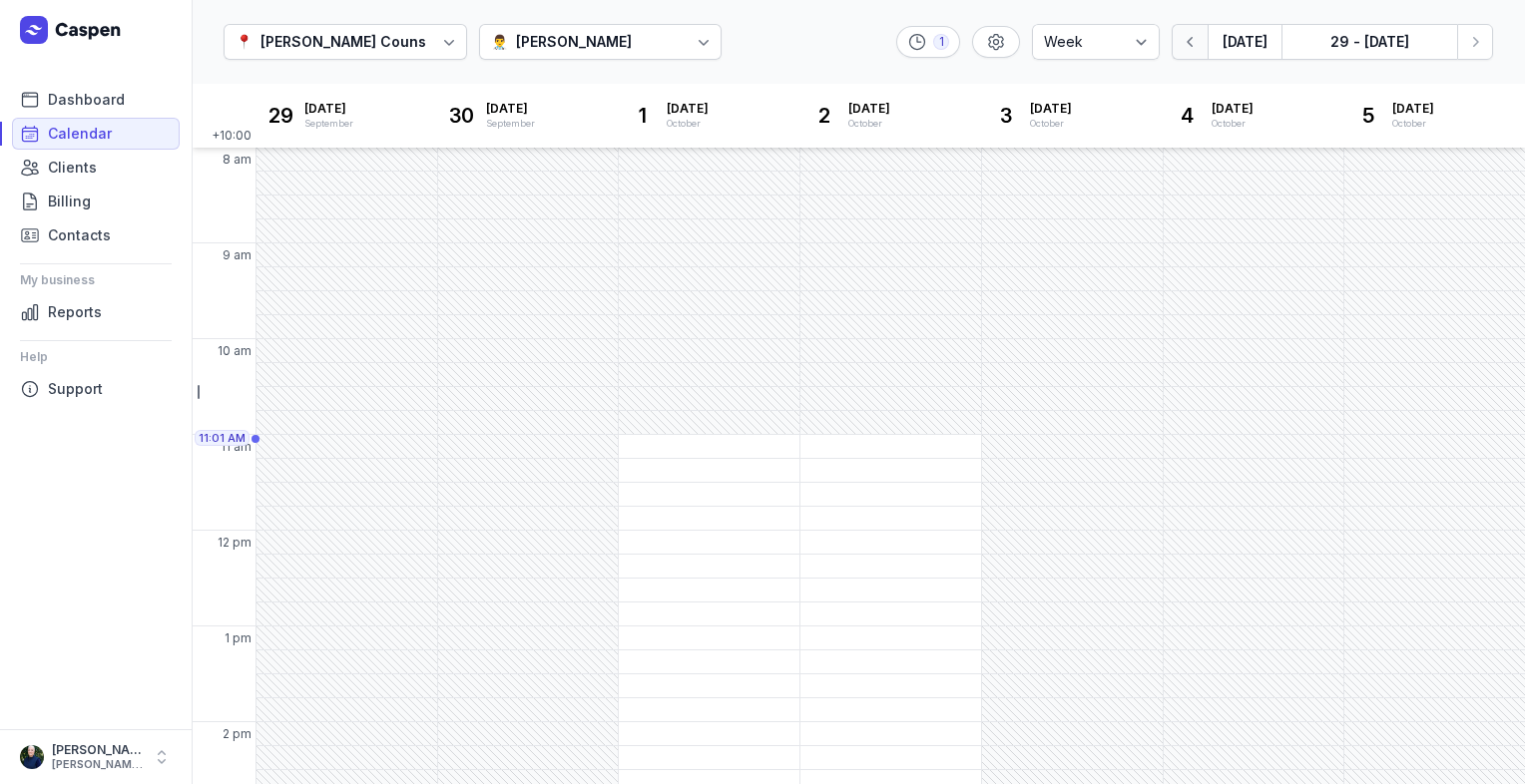 click 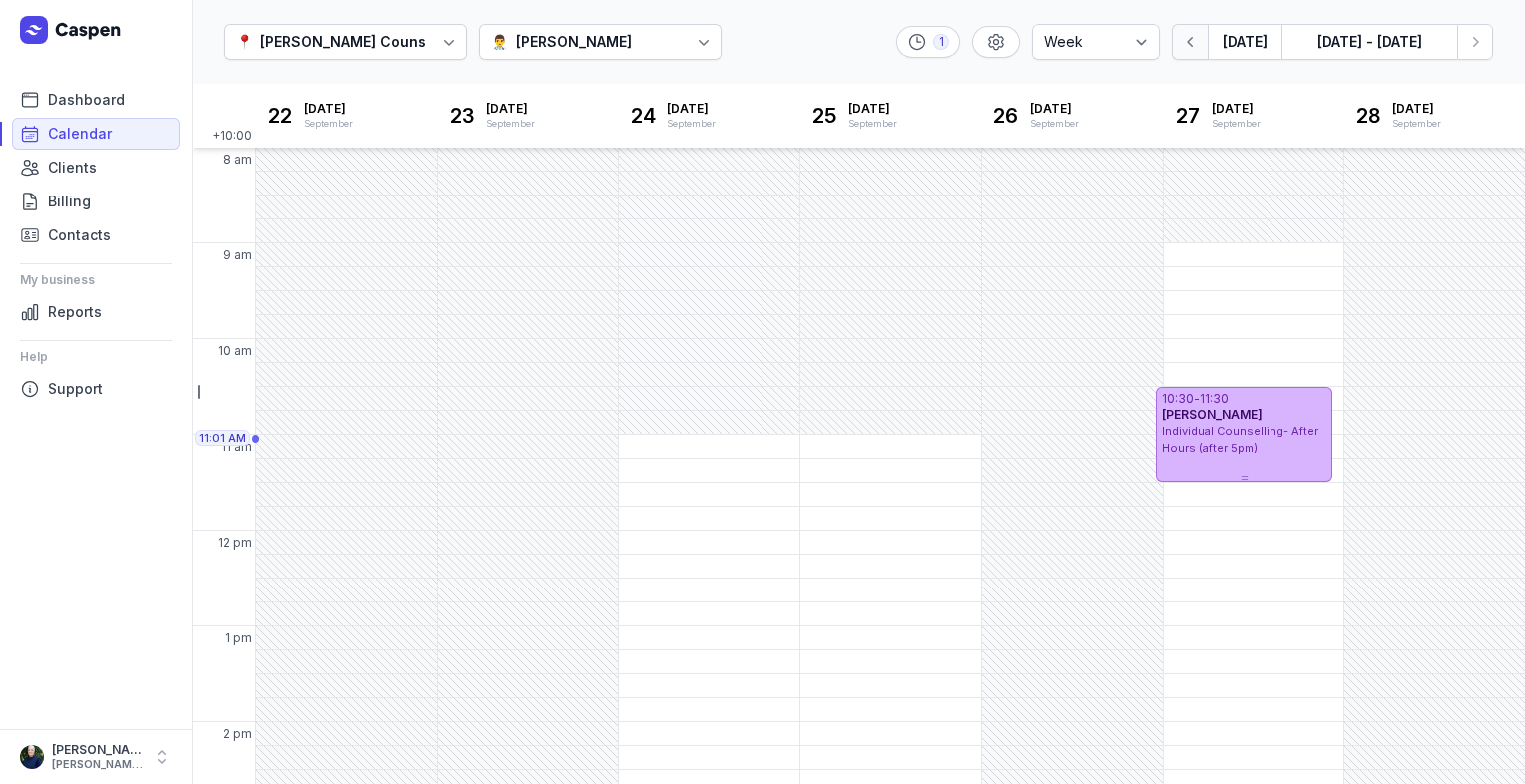 click 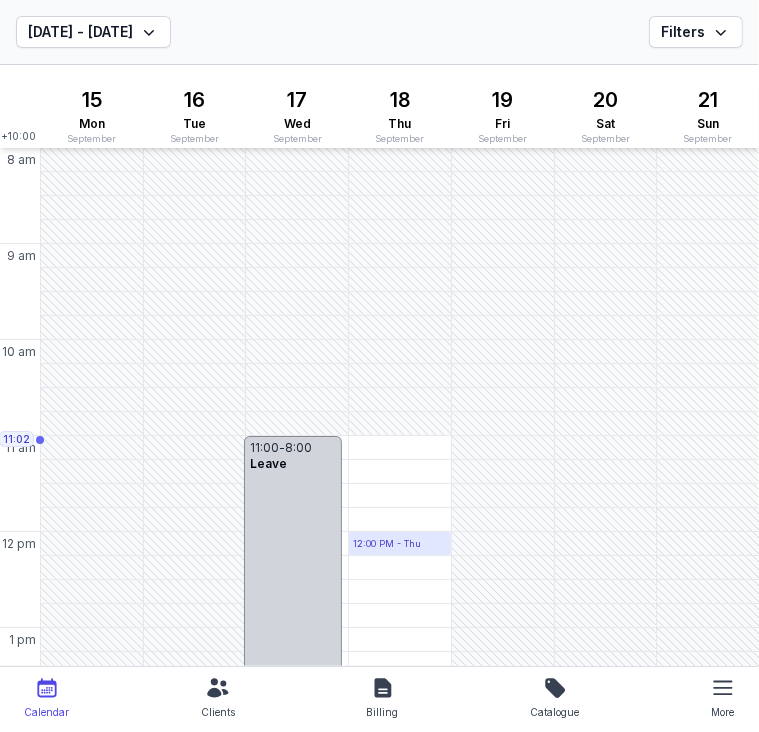 click on "12:00 PM - Thu" at bounding box center (387, 544) 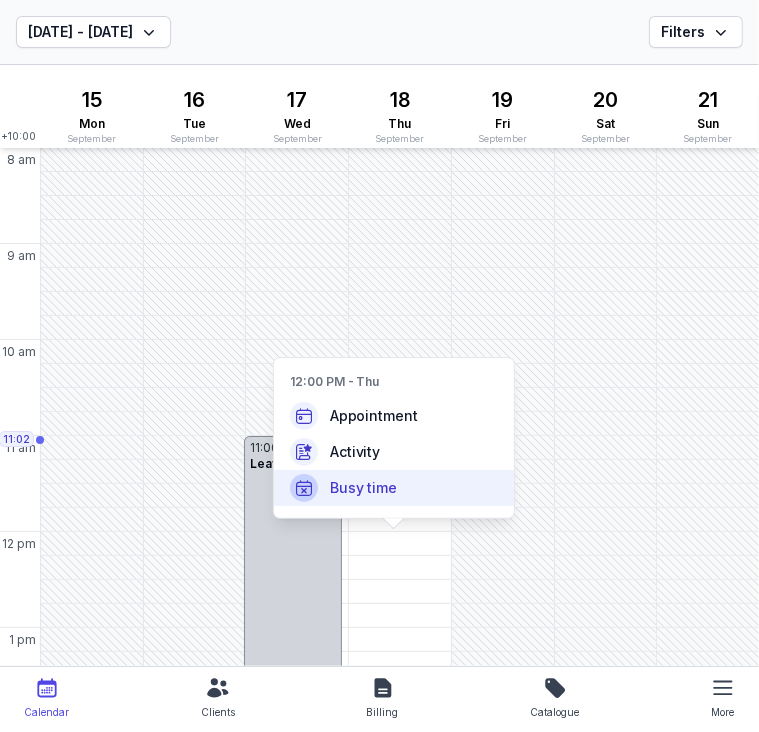 click on "Busy time" at bounding box center (364, 488) 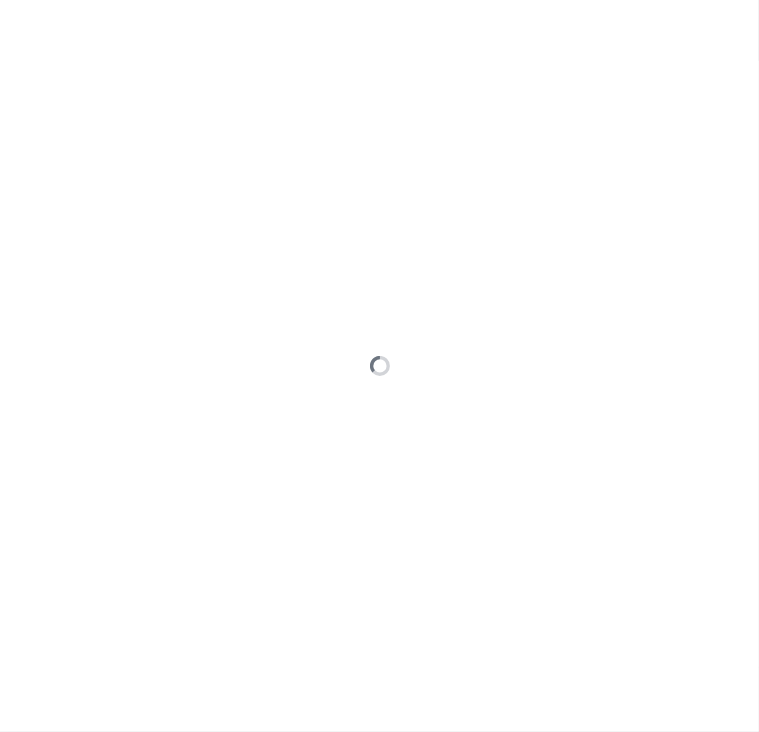 type on "[DATE]" 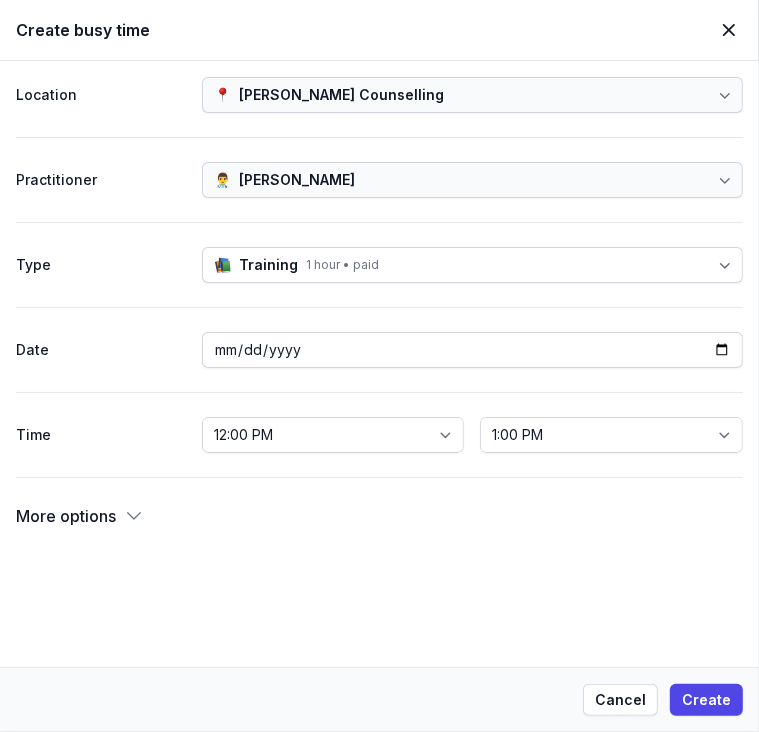 click on "Training" at bounding box center (268, 265) 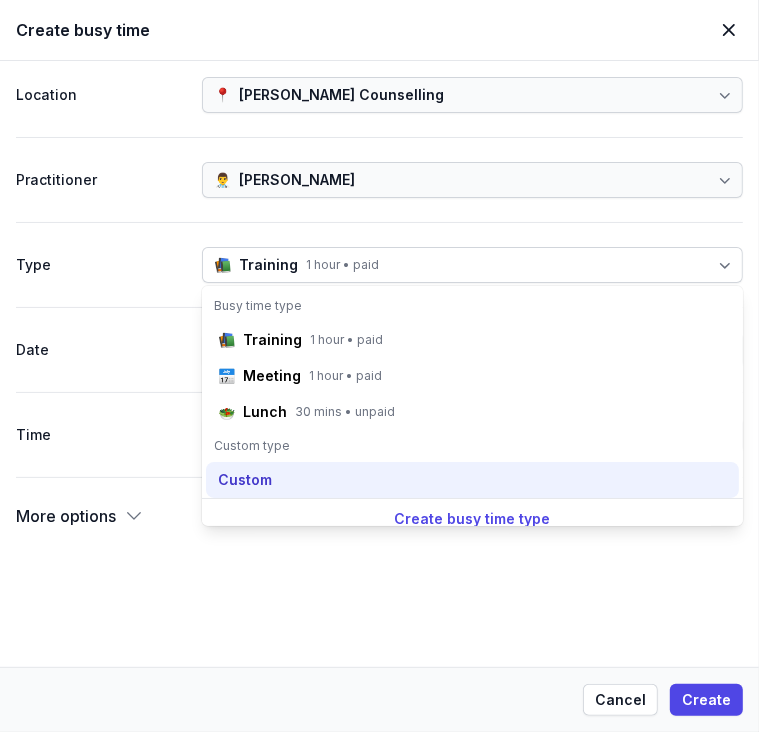 click on "Custom" at bounding box center (245, 480) 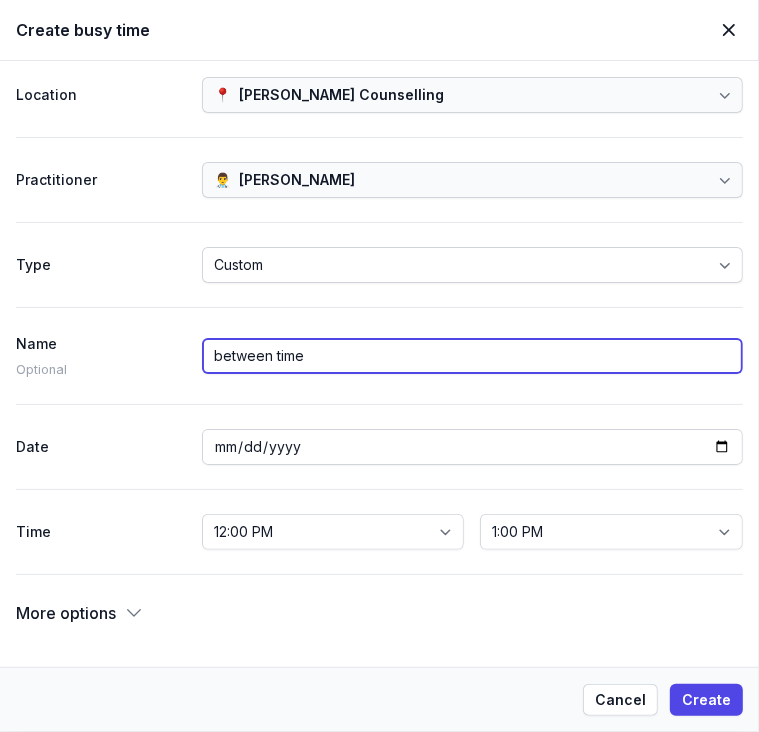 drag, startPoint x: 335, startPoint y: 351, endPoint x: 183, endPoint y: 351, distance: 152 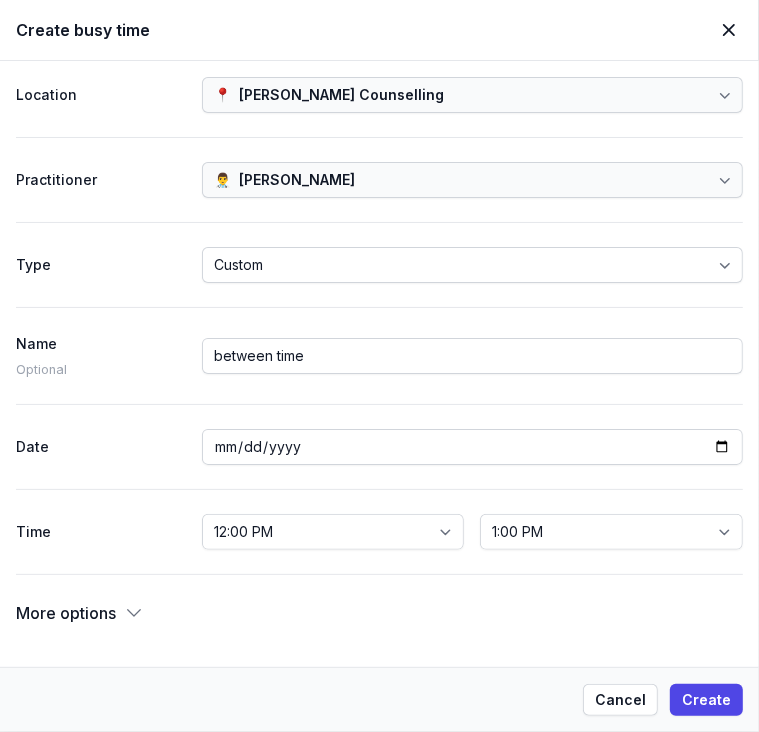 click 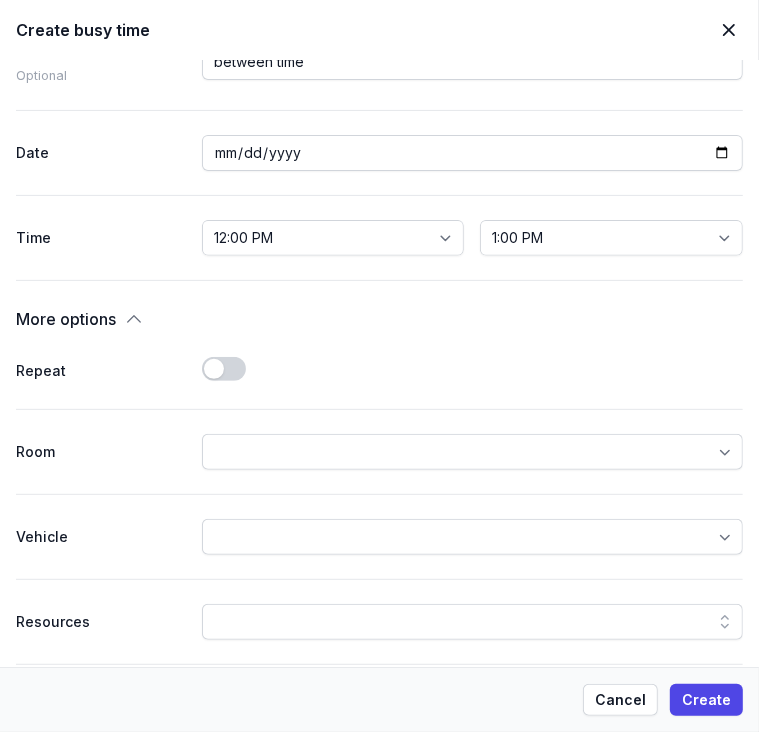 scroll, scrollTop: 400, scrollLeft: 0, axis: vertical 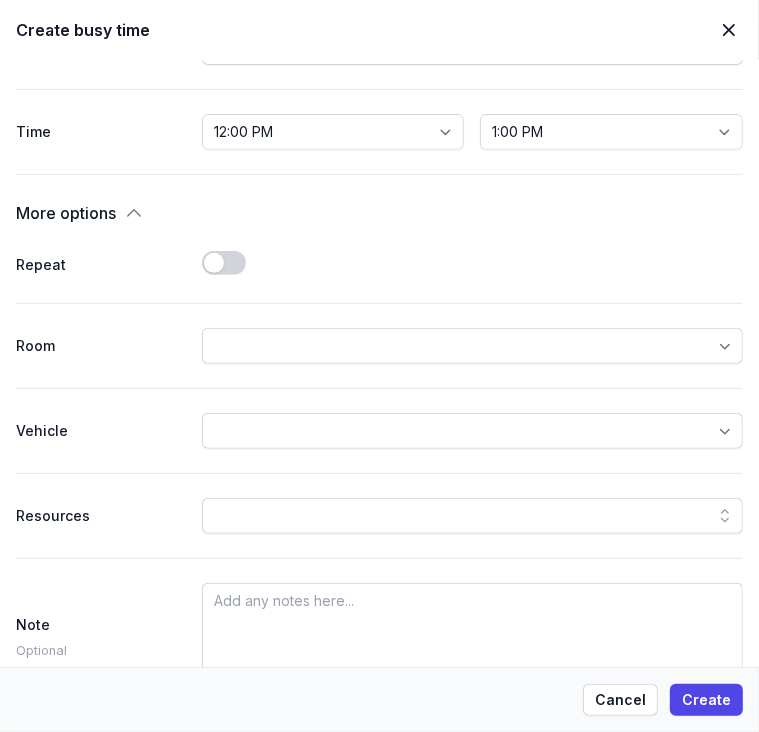 click on "Use setting" 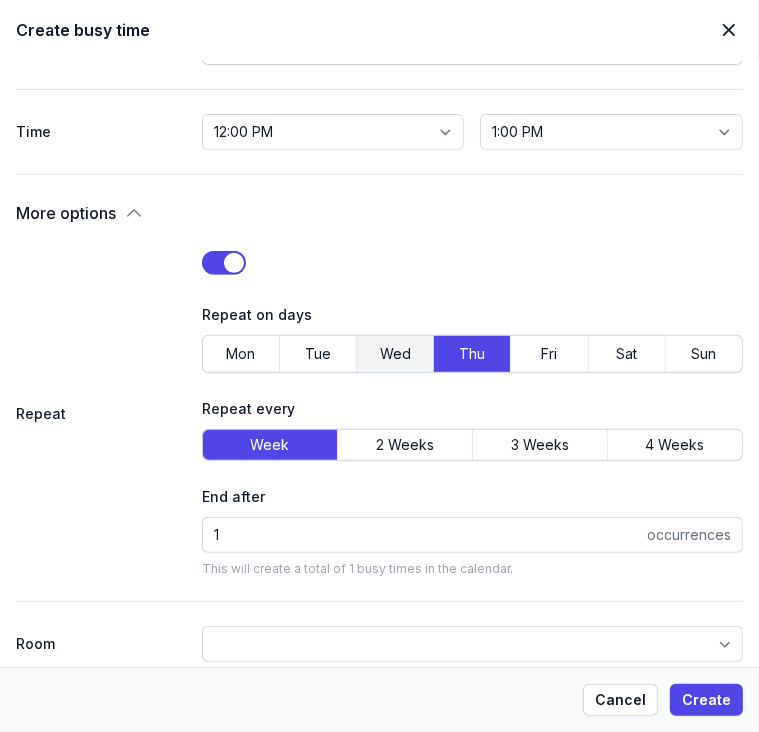 click on "Wed" at bounding box center (395, 354) 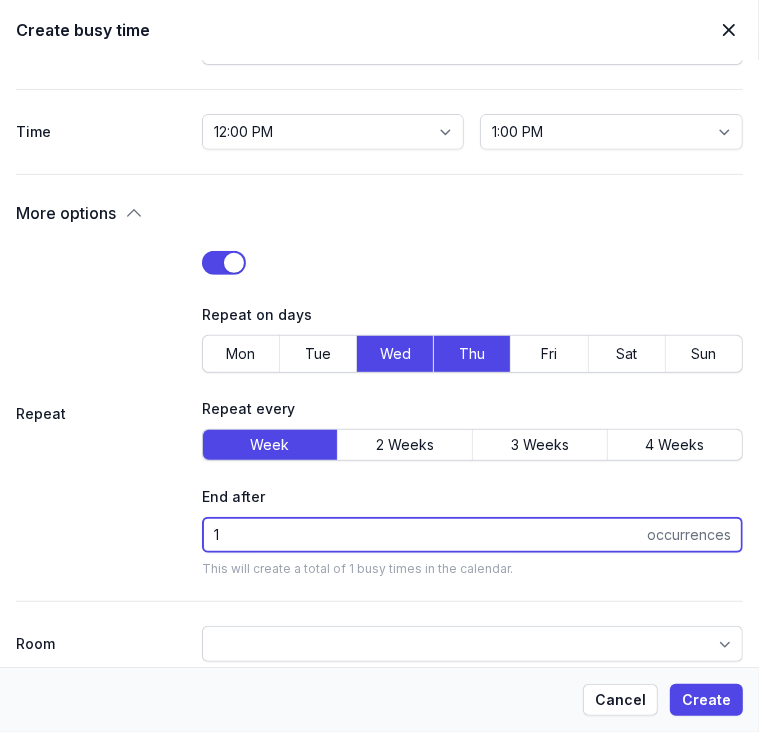 drag, startPoint x: 231, startPoint y: 531, endPoint x: 196, endPoint y: 531, distance: 35 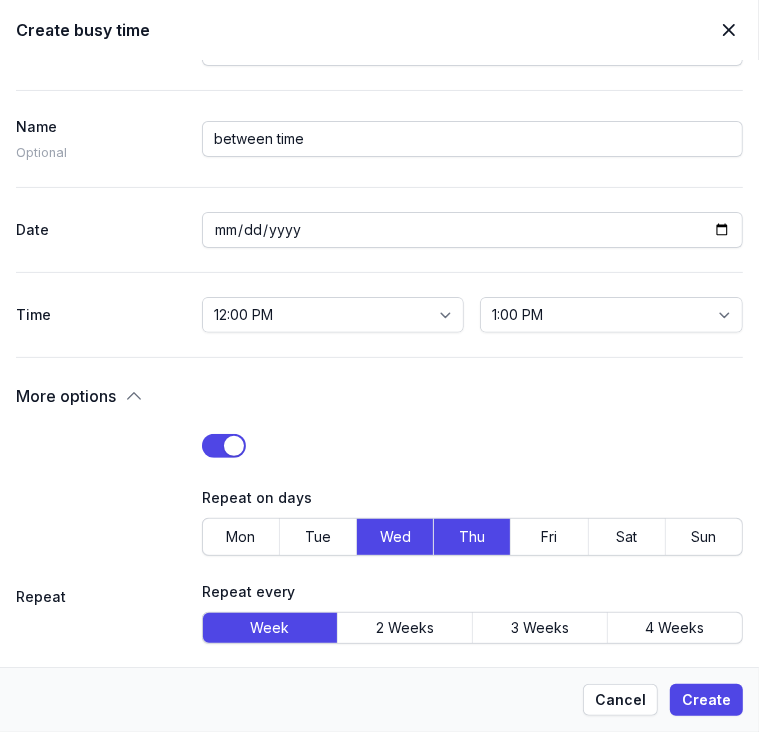 scroll, scrollTop: 0, scrollLeft: 0, axis: both 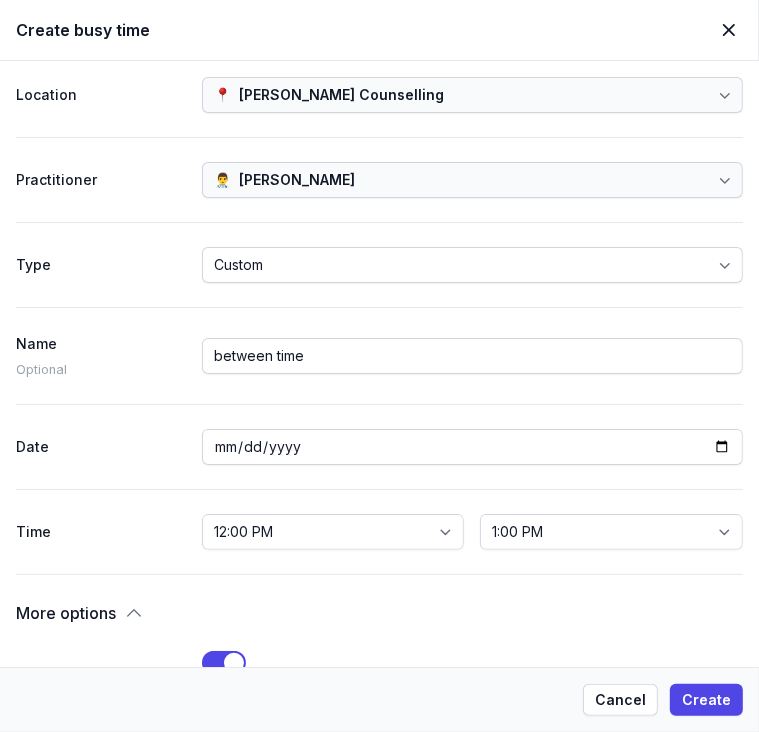 type on "75" 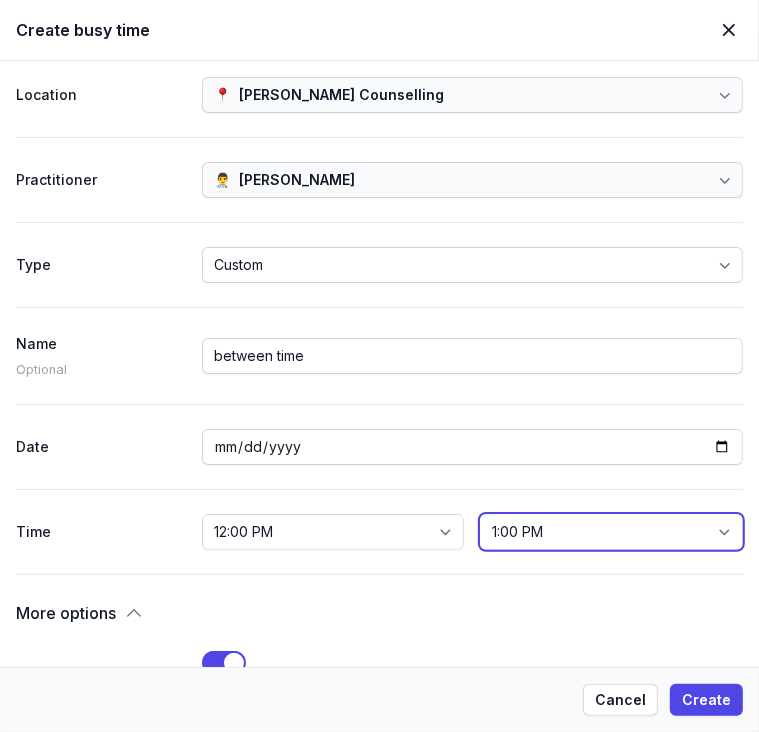 click on "12:15 PM 12:30 PM 12:45 PM 1:00 PM 1:15 PM 1:30 PM 1:45 PM 2:00 PM 2:15 PM 2:30 PM 2:45 PM 3:00 PM 3:15 PM 3:30 PM 3:45 PM 4:00 PM 4:15 PM 4:30 PM 4:45 PM 5:00 PM 5:15 PM 5:30 PM 5:45 PM 6:00 PM 6:15 PM 6:30 PM 6:45 PM 7:00 PM 7:15 PM 7:30 PM 7:45 PM 8:00 PM 8:15 PM 8:30 PM 8:45 PM 9:00 PM 9:15 PM 9:30 PM 9:45 PM 10:00 PM 10:15 PM 10:30 PM 10:45 PM 11:00 PM 11:15 PM 11:30 PM 11:45 PM 12:00 AM" at bounding box center (611, 532) 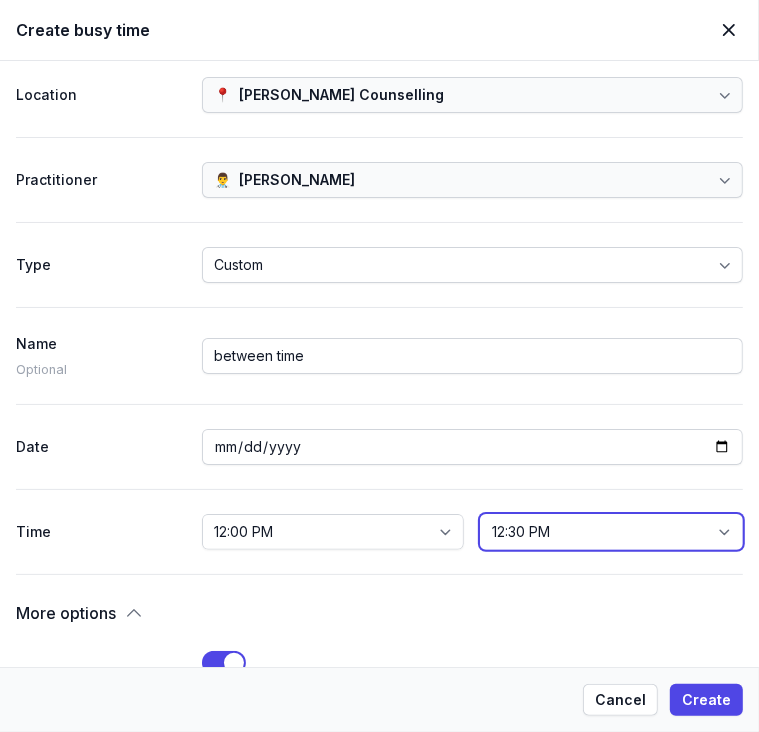 click on "12:15 PM 12:30 PM 12:45 PM 1:00 PM 1:15 PM 1:30 PM 1:45 PM 2:00 PM 2:15 PM 2:30 PM 2:45 PM 3:00 PM 3:15 PM 3:30 PM 3:45 PM 4:00 PM 4:15 PM 4:30 PM 4:45 PM 5:00 PM 5:15 PM 5:30 PM 5:45 PM 6:00 PM 6:15 PM 6:30 PM 6:45 PM 7:00 PM 7:15 PM 7:30 PM 7:45 PM 8:00 PM 8:15 PM 8:30 PM 8:45 PM 9:00 PM 9:15 PM 9:30 PM 9:45 PM 10:00 PM 10:15 PM 10:30 PM 10:45 PM 11:00 PM 11:15 PM 11:30 PM 11:45 PM 12:00 AM" at bounding box center (611, 532) 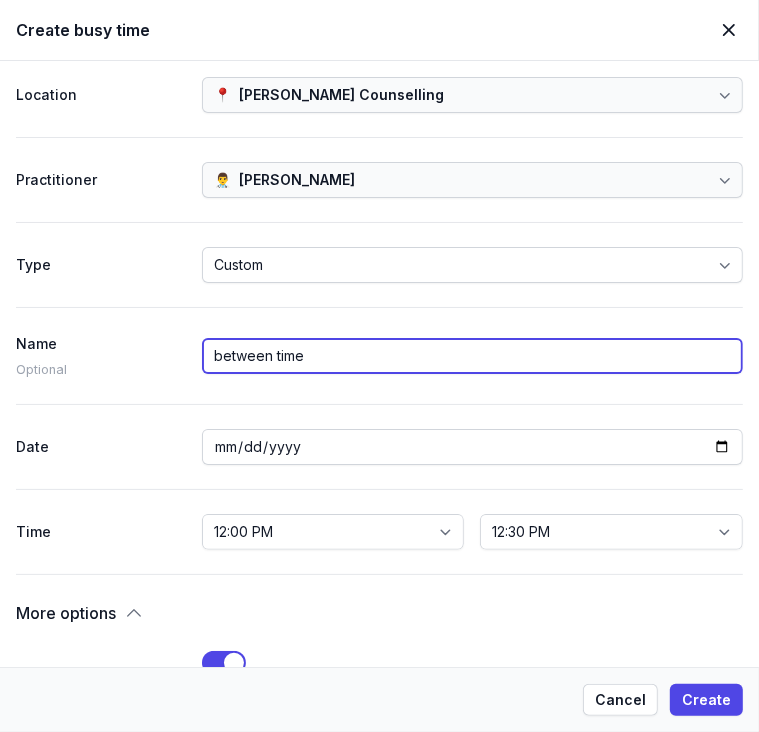 click on "between time" 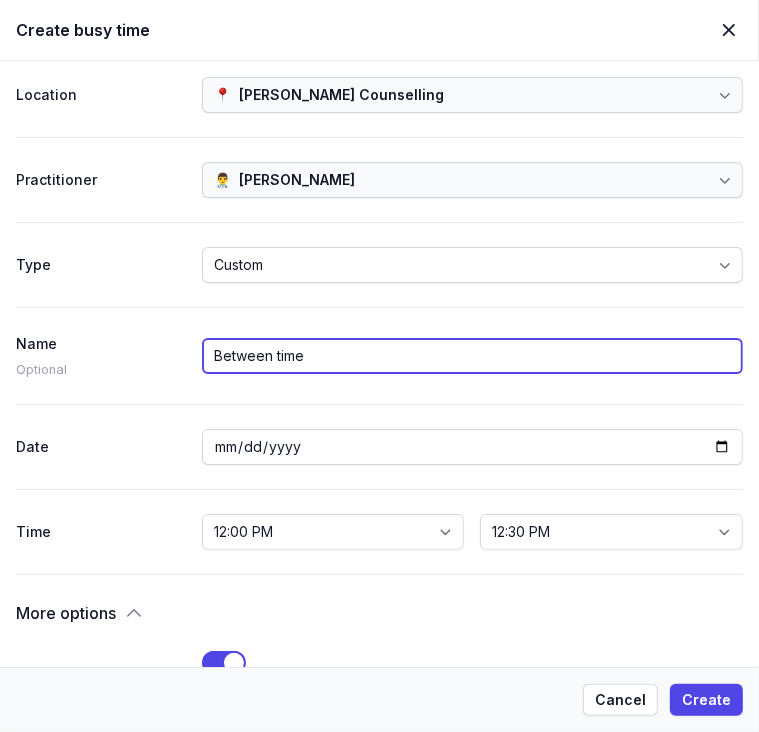 drag, startPoint x: 285, startPoint y: 395, endPoint x: 306, endPoint y: 480, distance: 87.555695 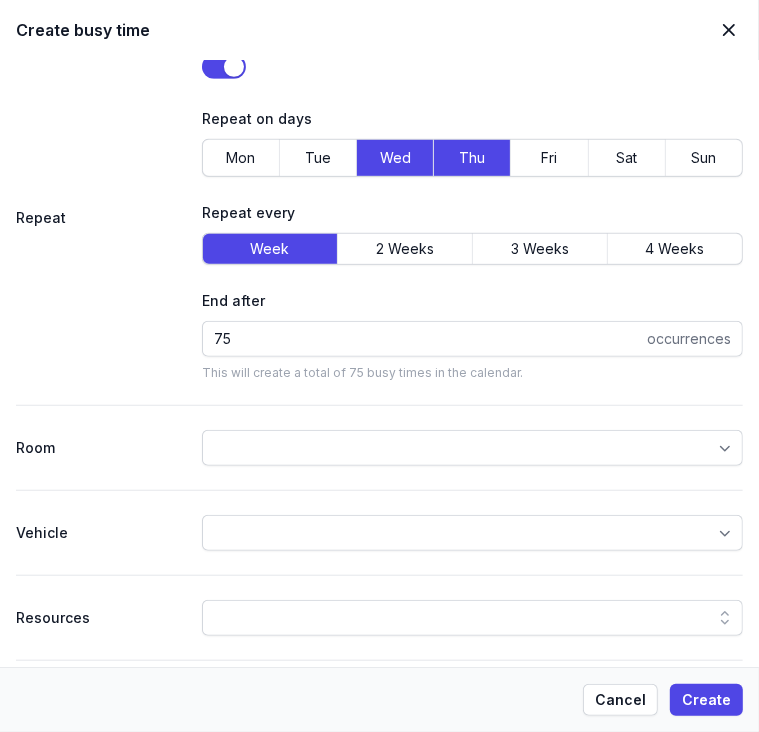 scroll, scrollTop: 600, scrollLeft: 0, axis: vertical 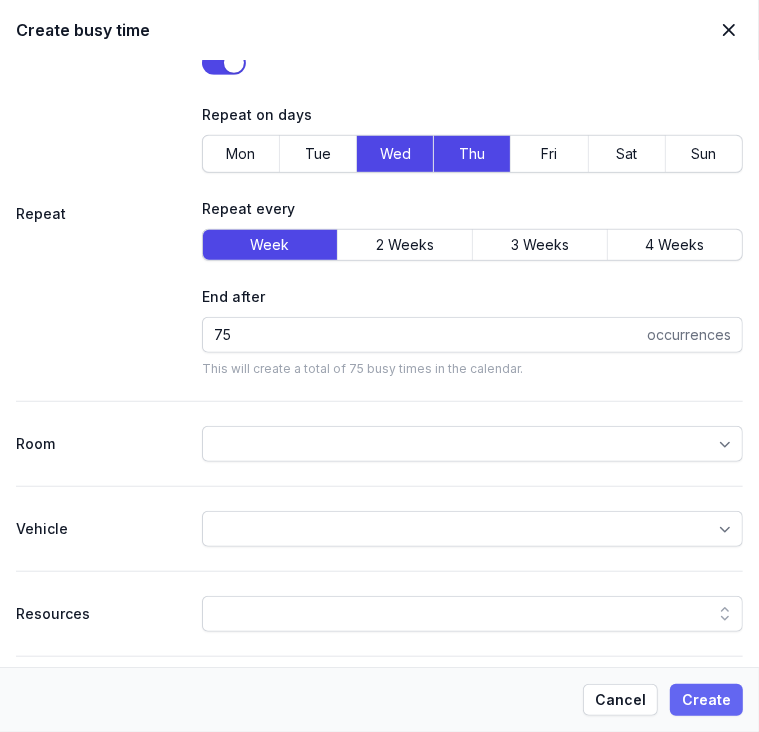 type on "Between time" 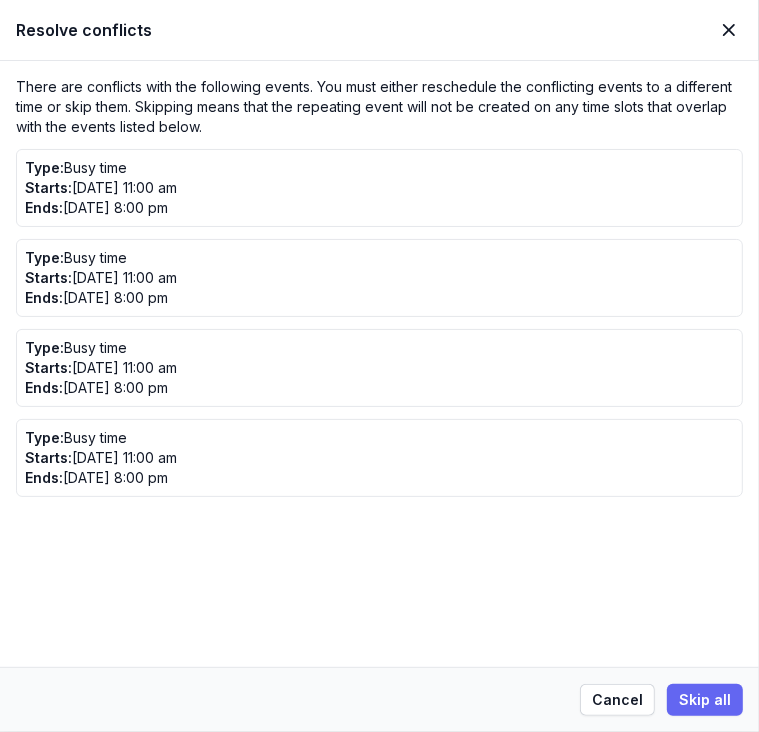 click on "Skip all" at bounding box center [705, 700] 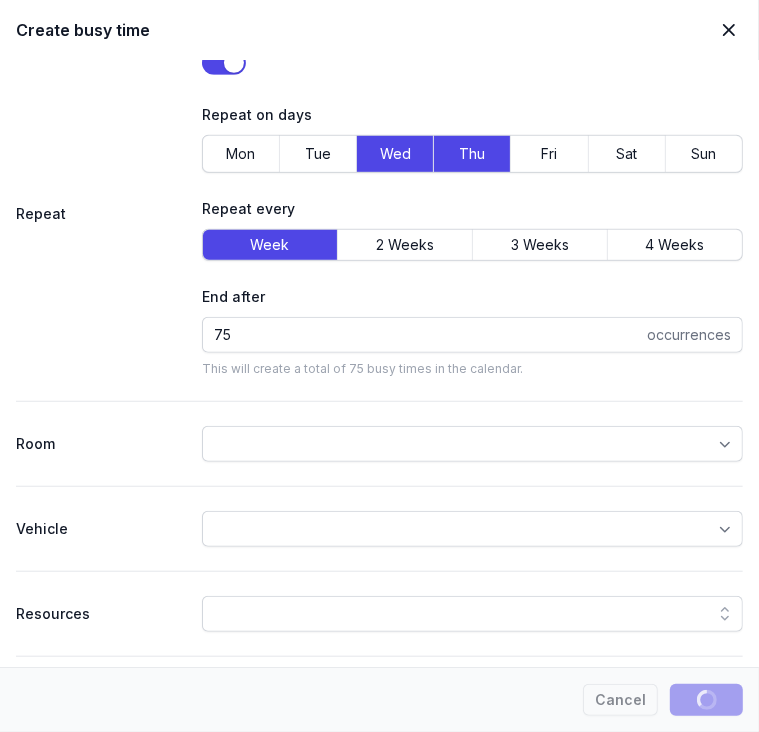 type 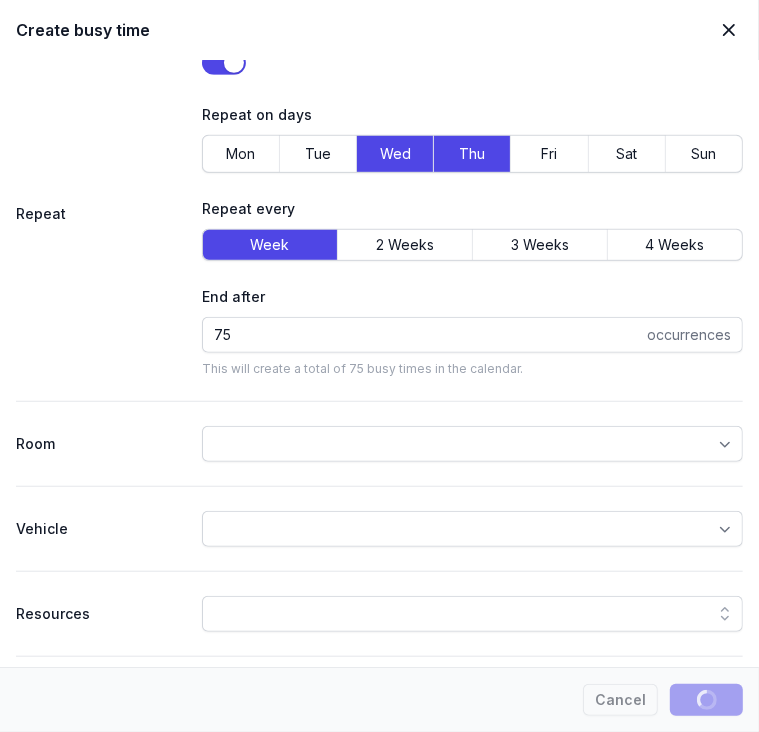 select 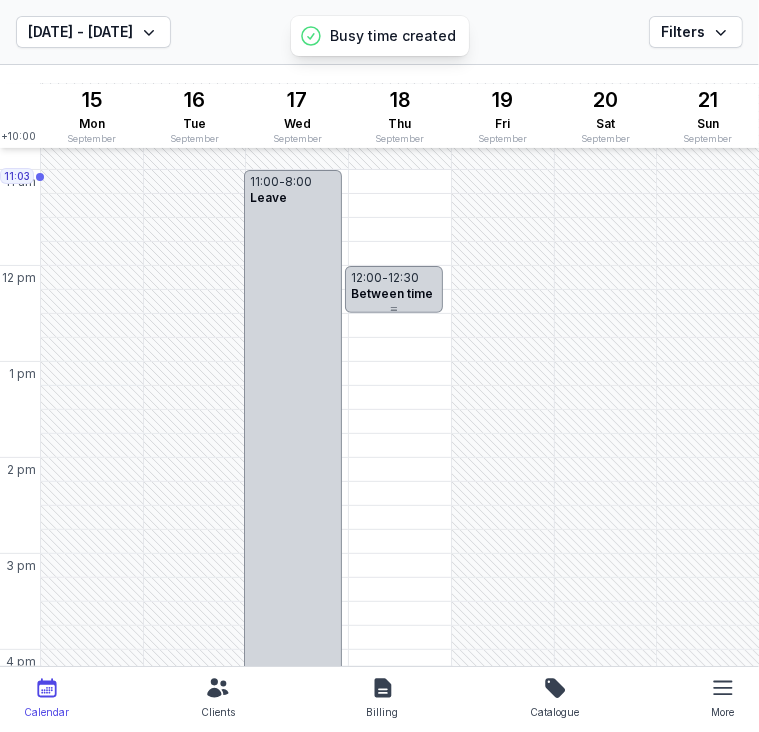 scroll, scrollTop: 300, scrollLeft: 0, axis: vertical 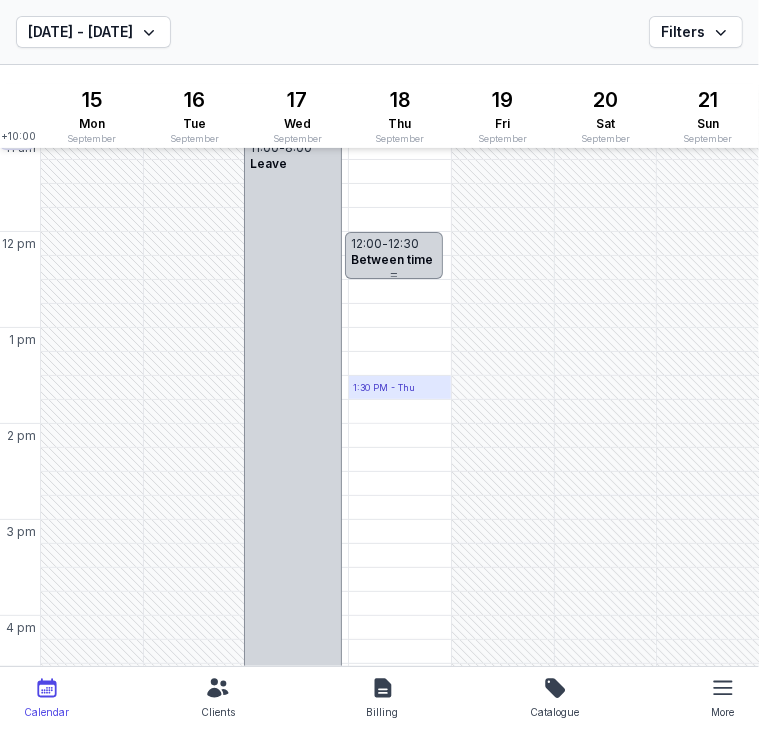 click on "1:30 PM - Thu" at bounding box center (400, 387) 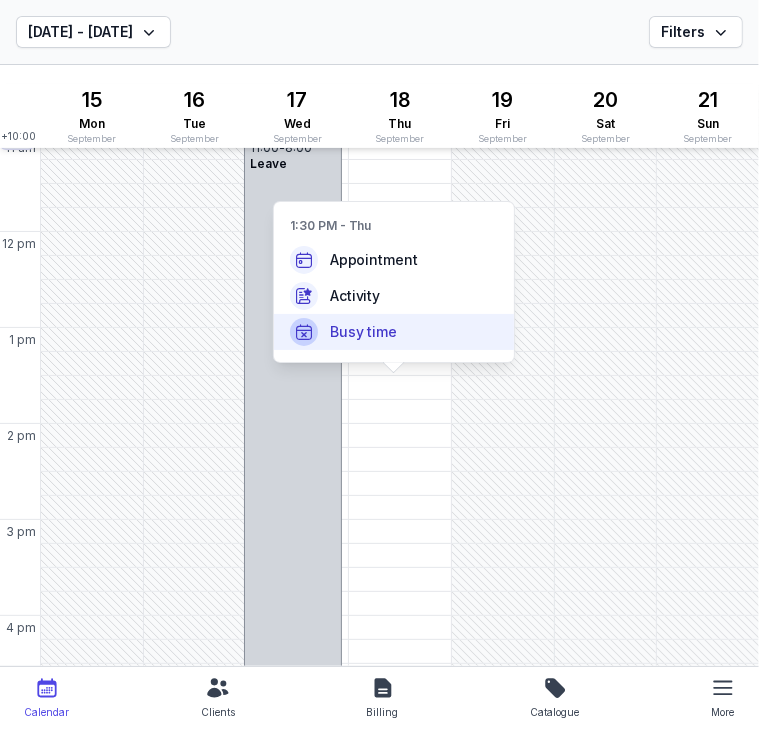 click on "Busy time" at bounding box center (394, 332) 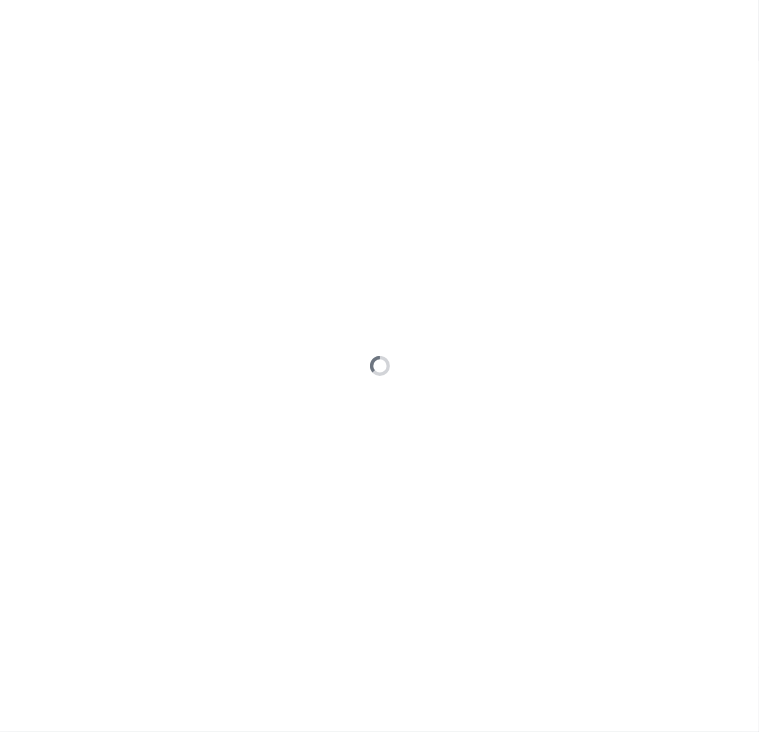 type on "[DATE]" 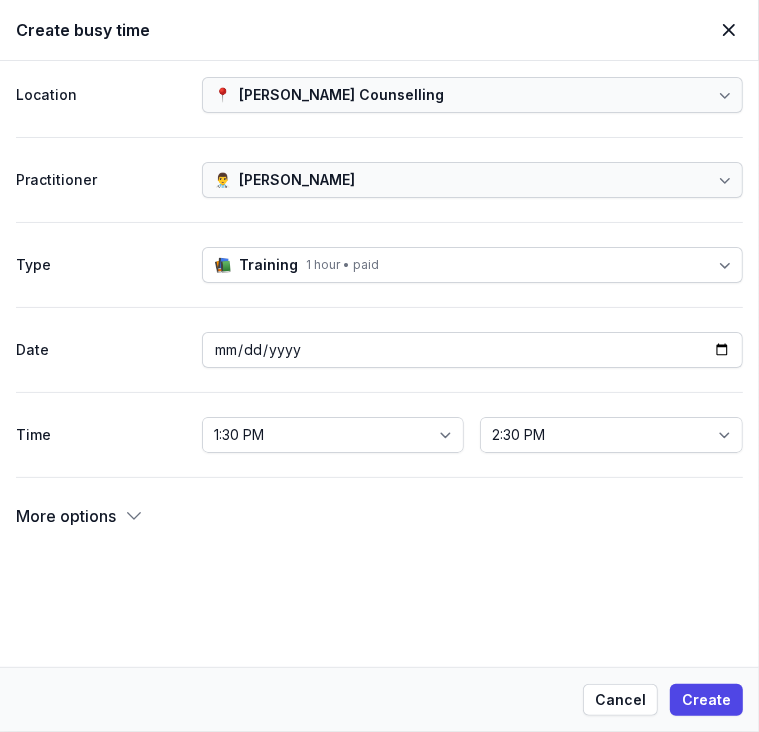 click 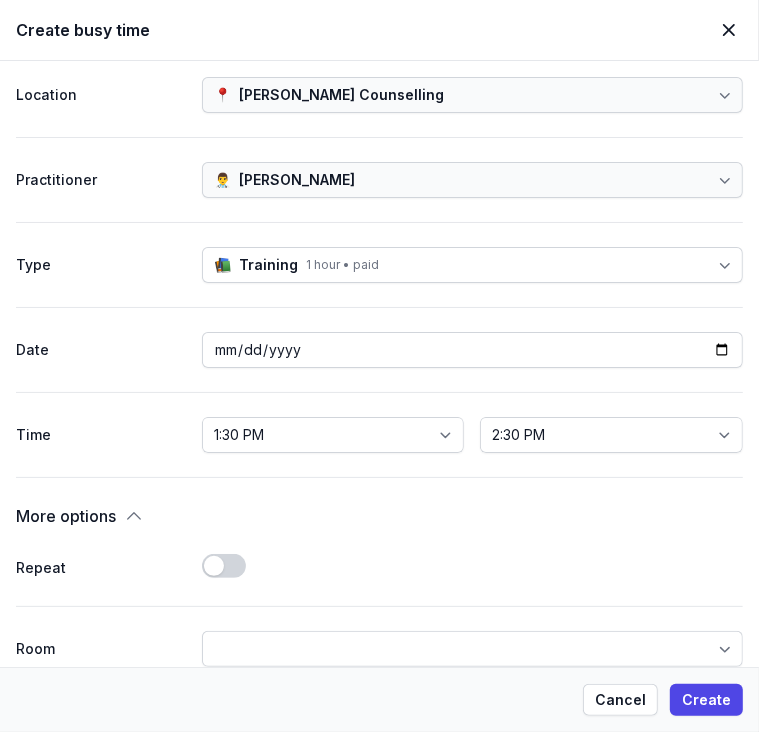 click on "Use setting" 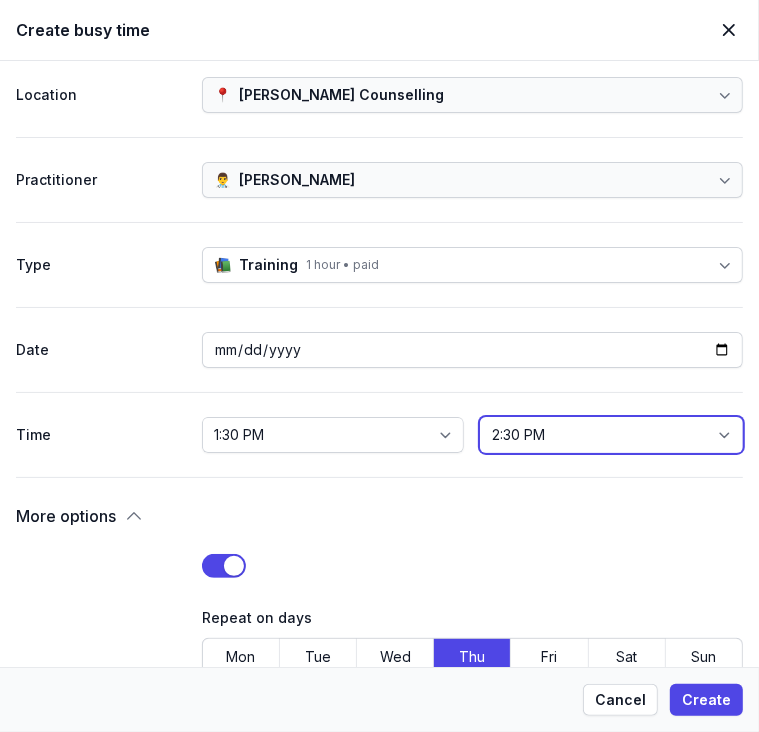 click on "1:45 PM 2:00 PM 2:15 PM 2:30 PM 2:45 PM 3:00 PM 3:15 PM 3:30 PM 3:45 PM 4:00 PM 4:15 PM 4:30 PM 4:45 PM 5:00 PM 5:15 PM 5:30 PM 5:45 PM 6:00 PM 6:15 PM 6:30 PM 6:45 PM 7:00 PM 7:15 PM 7:30 PM 7:45 PM 8:00 PM 8:15 PM 8:30 PM 8:45 PM 9:00 PM 9:15 PM 9:30 PM 9:45 PM 10:00 PM 10:15 PM 10:30 PM 10:45 PM 11:00 PM 11:15 PM 11:30 PM 11:45 PM 12:00 AM" at bounding box center (611, 435) 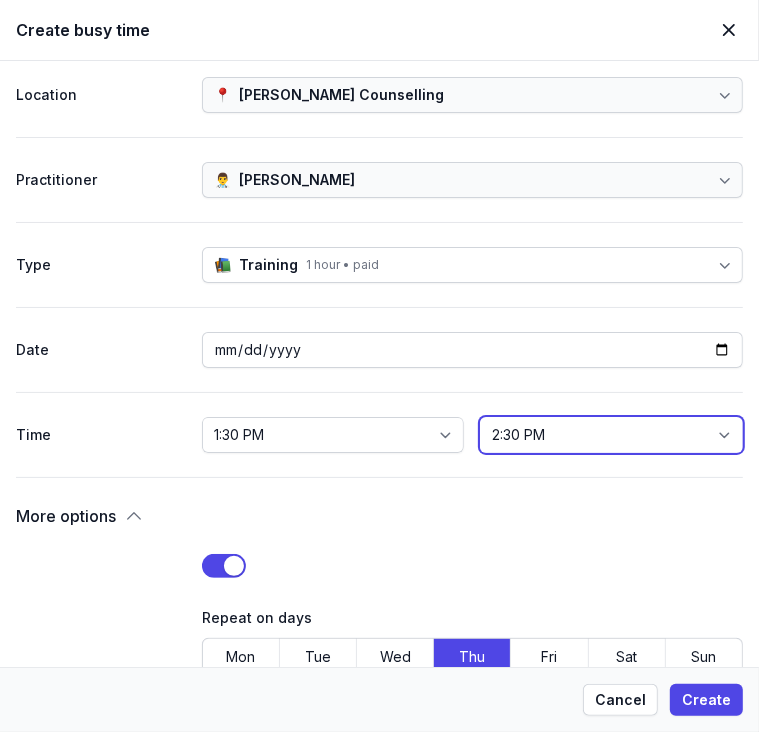 select on "14:00" 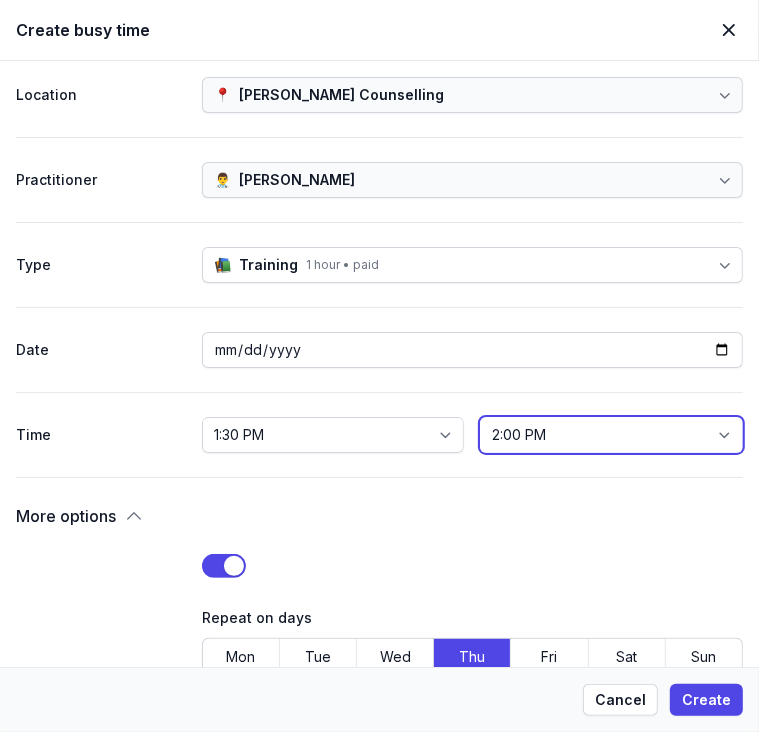click on "1:45 PM 2:00 PM 2:15 PM 2:30 PM 2:45 PM 3:00 PM 3:15 PM 3:30 PM 3:45 PM 4:00 PM 4:15 PM 4:30 PM 4:45 PM 5:00 PM 5:15 PM 5:30 PM 5:45 PM 6:00 PM 6:15 PM 6:30 PM 6:45 PM 7:00 PM 7:15 PM 7:30 PM 7:45 PM 8:00 PM 8:15 PM 8:30 PM 8:45 PM 9:00 PM 9:15 PM 9:30 PM 9:45 PM 10:00 PM 10:15 PM 10:30 PM 10:45 PM 11:00 PM 11:15 PM 11:30 PM 11:45 PM 12:00 AM" at bounding box center (611, 435) 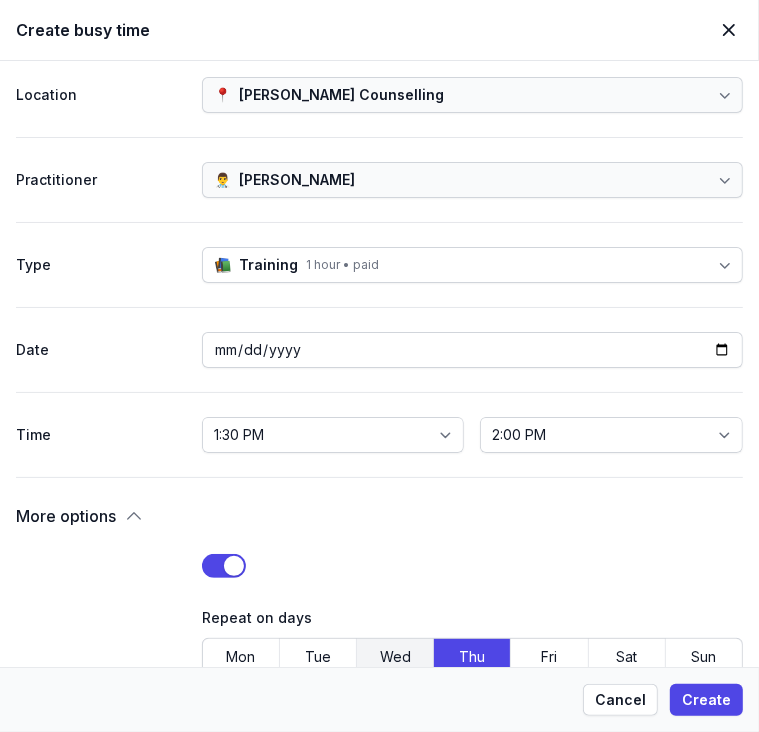 click on "Wed" at bounding box center [395, 657] 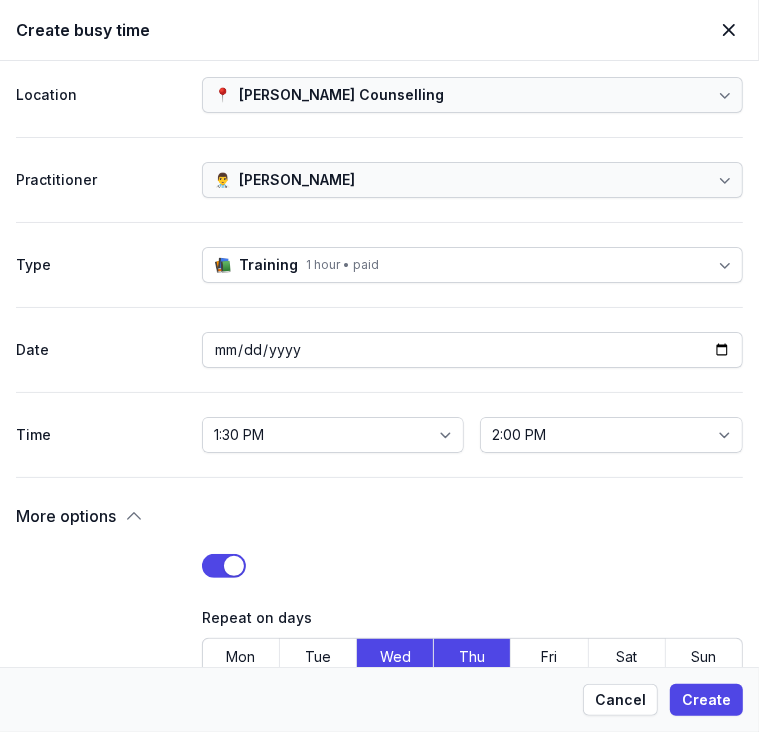 click 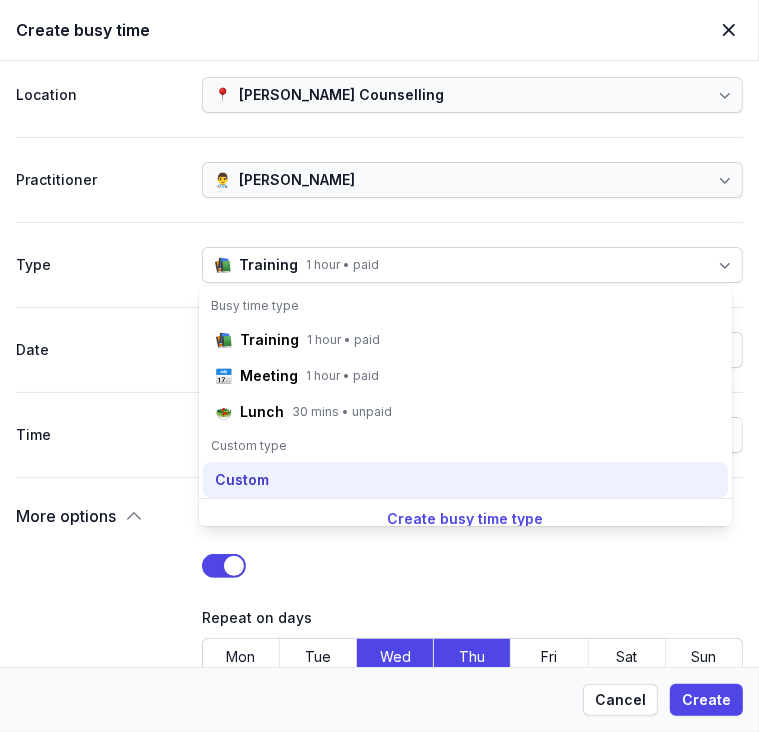 click on "Custom" 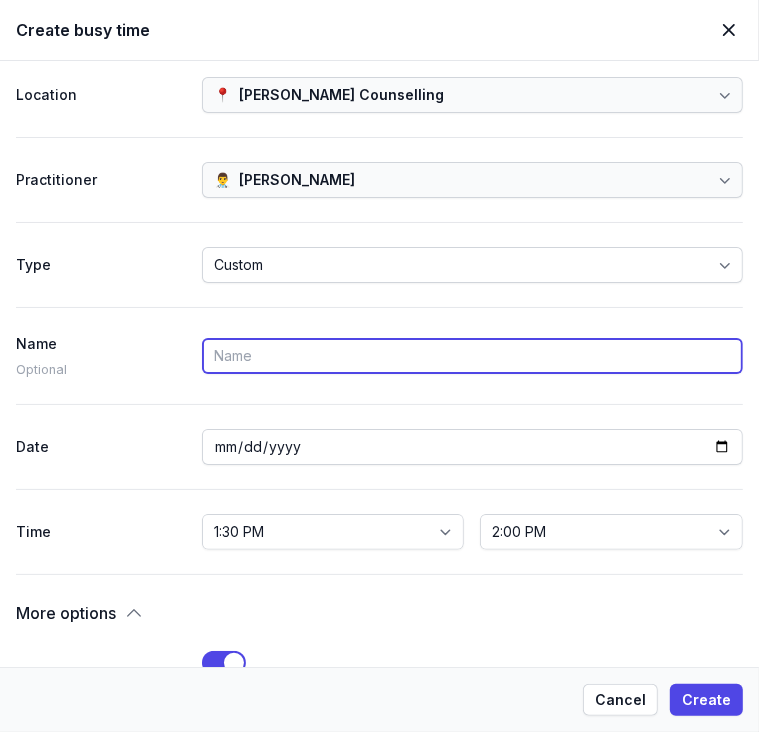 click 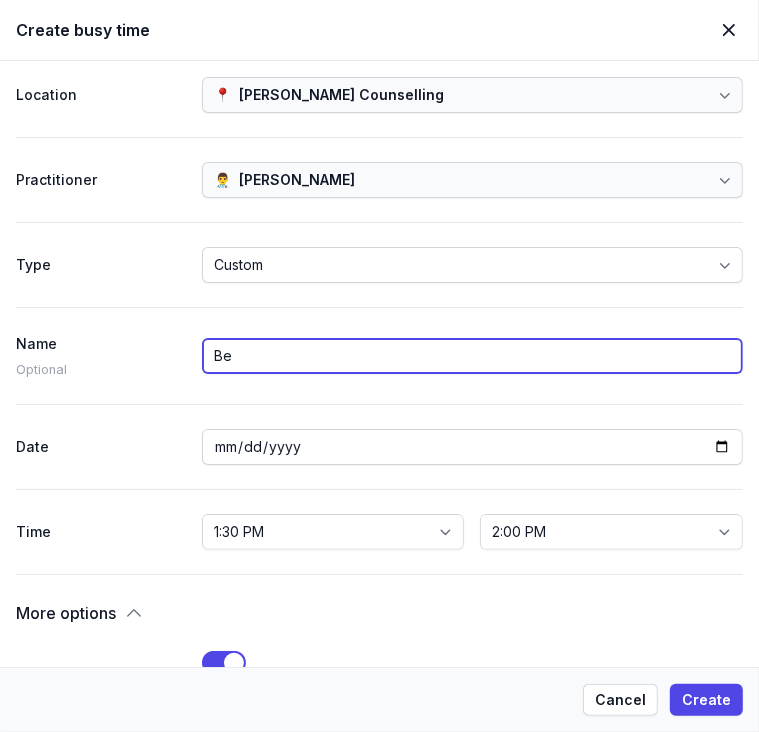 type on "B" 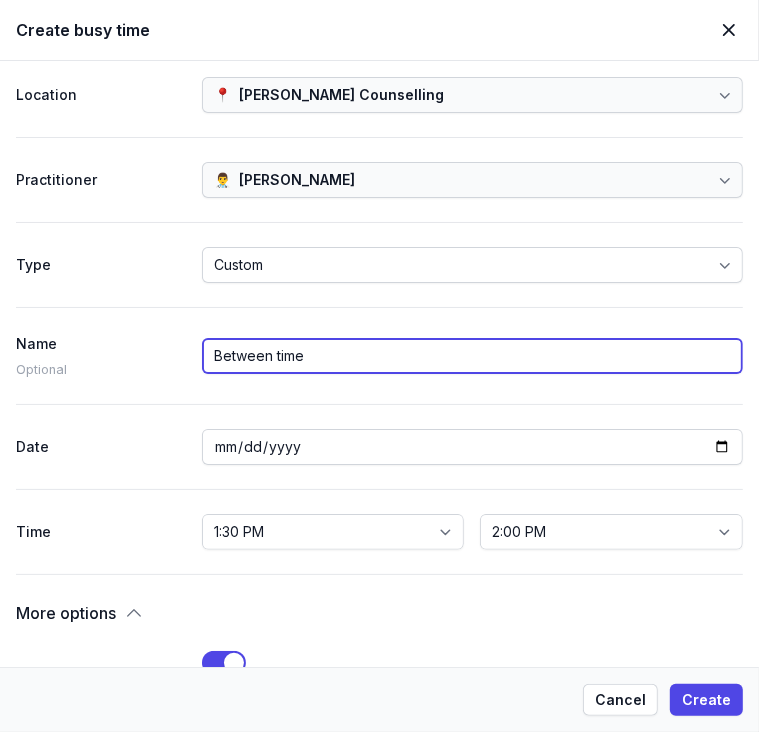 drag, startPoint x: 312, startPoint y: 359, endPoint x: 155, endPoint y: 359, distance: 157 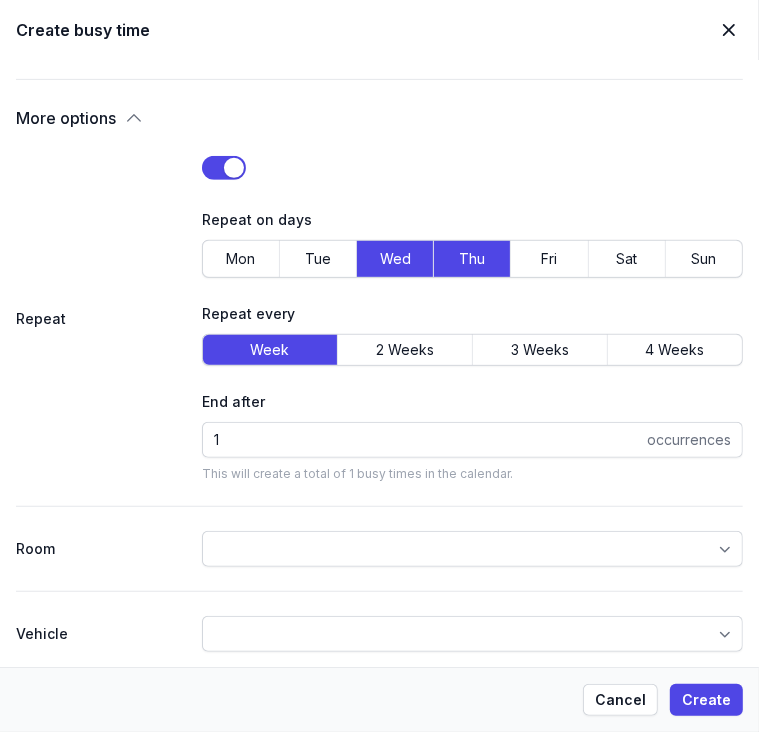scroll, scrollTop: 500, scrollLeft: 0, axis: vertical 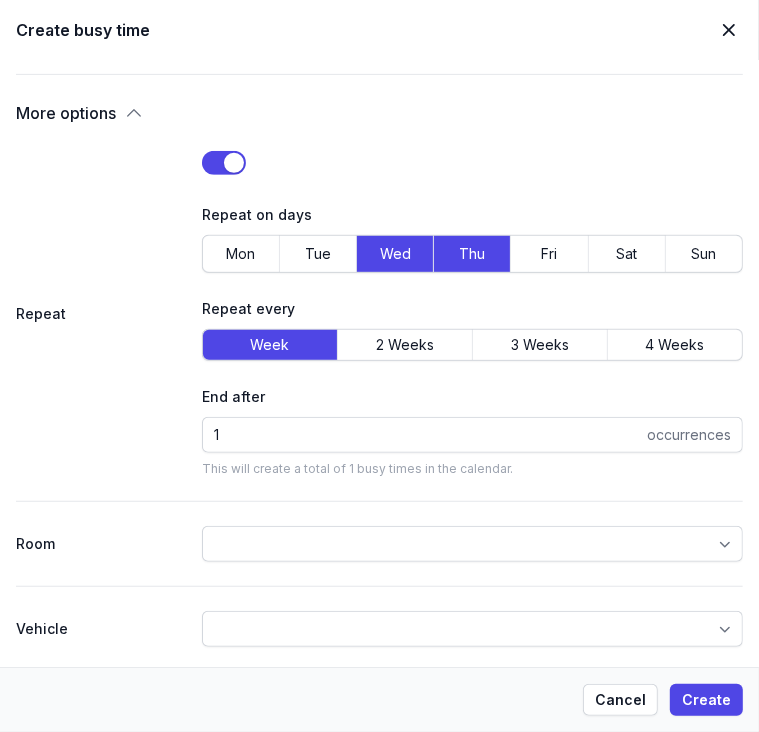 type on "Between time" 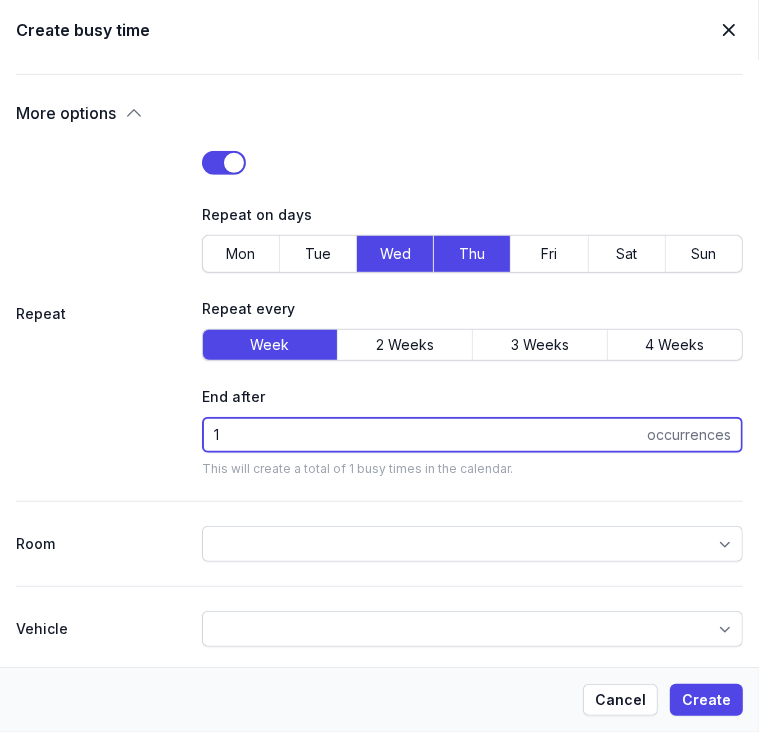 drag, startPoint x: 233, startPoint y: 439, endPoint x: 198, endPoint y: 435, distance: 35.22783 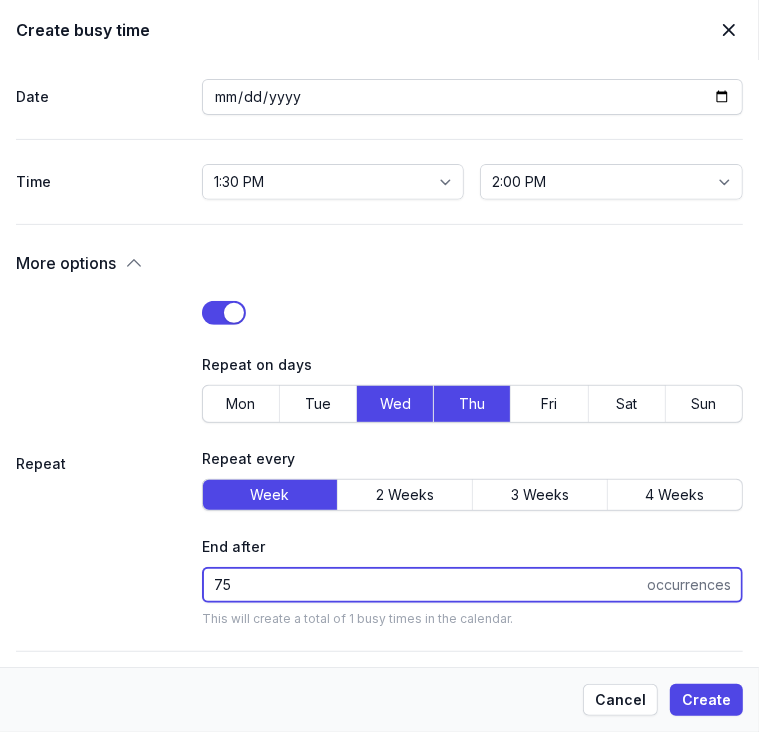 scroll, scrollTop: 400, scrollLeft: 0, axis: vertical 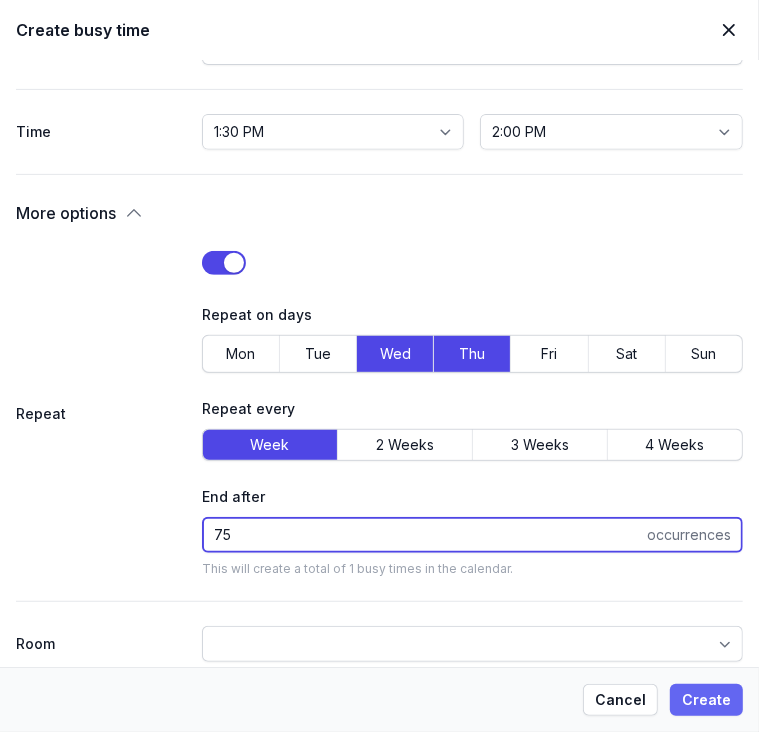 type on "75" 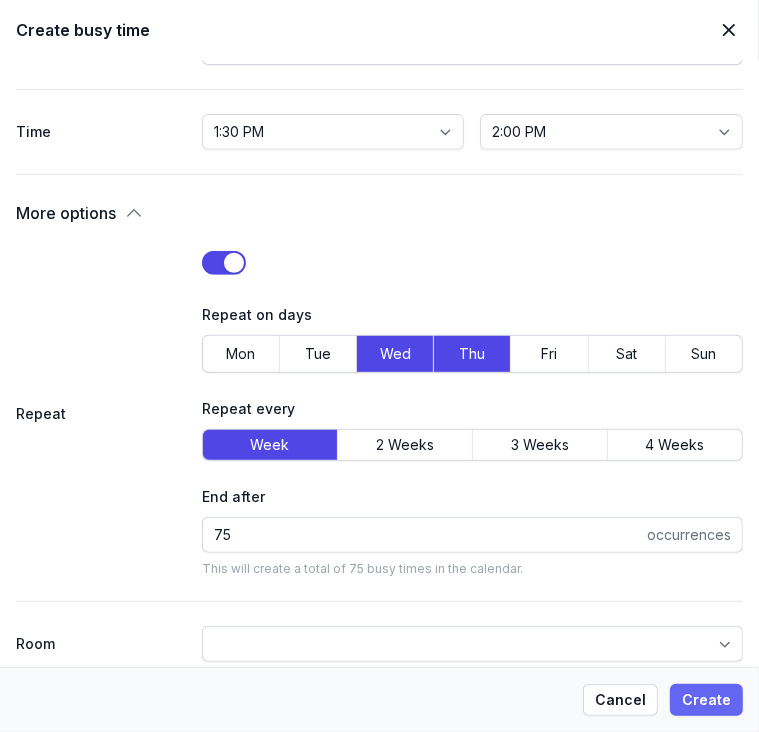 click on "Create" 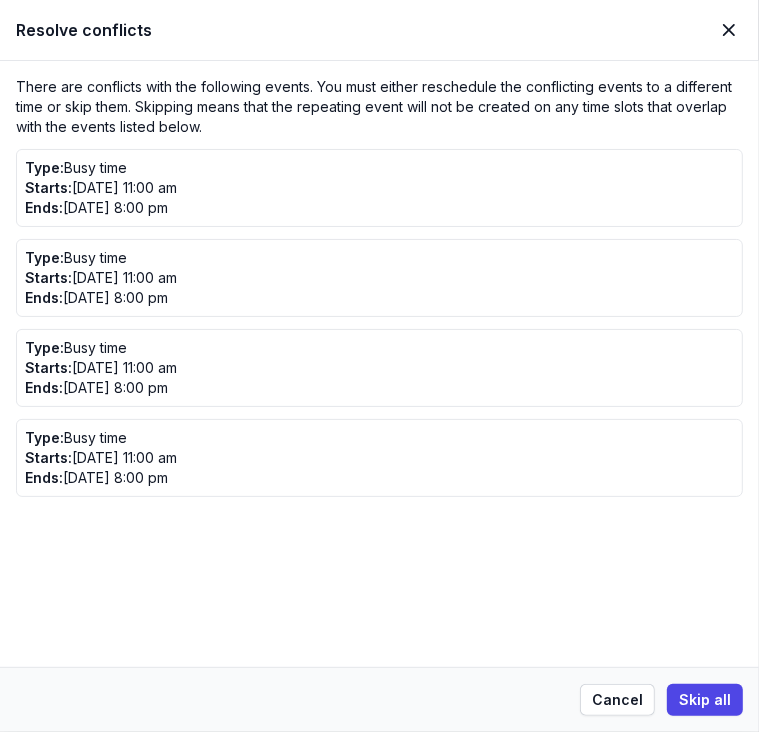 click on "Skip all" 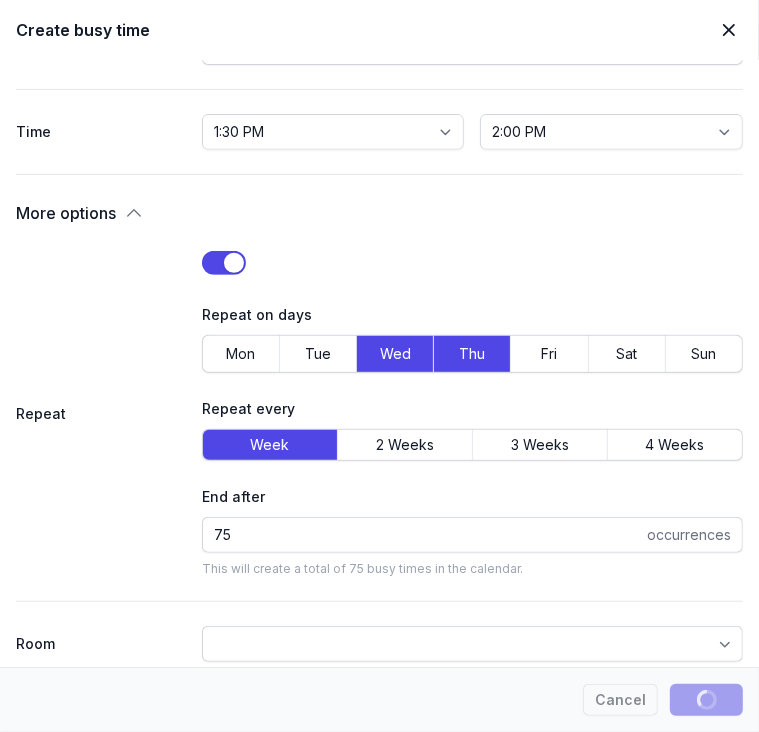 type 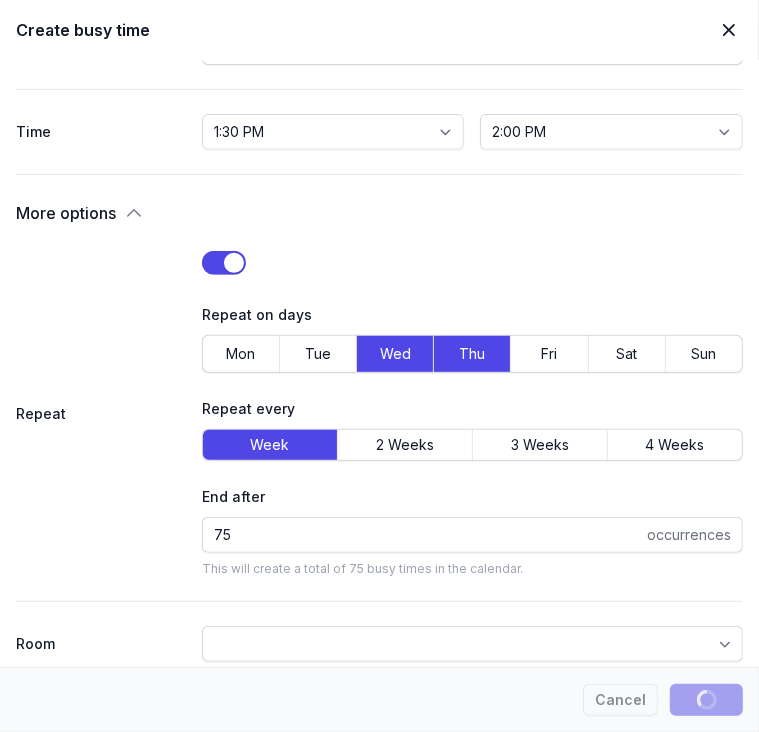 select 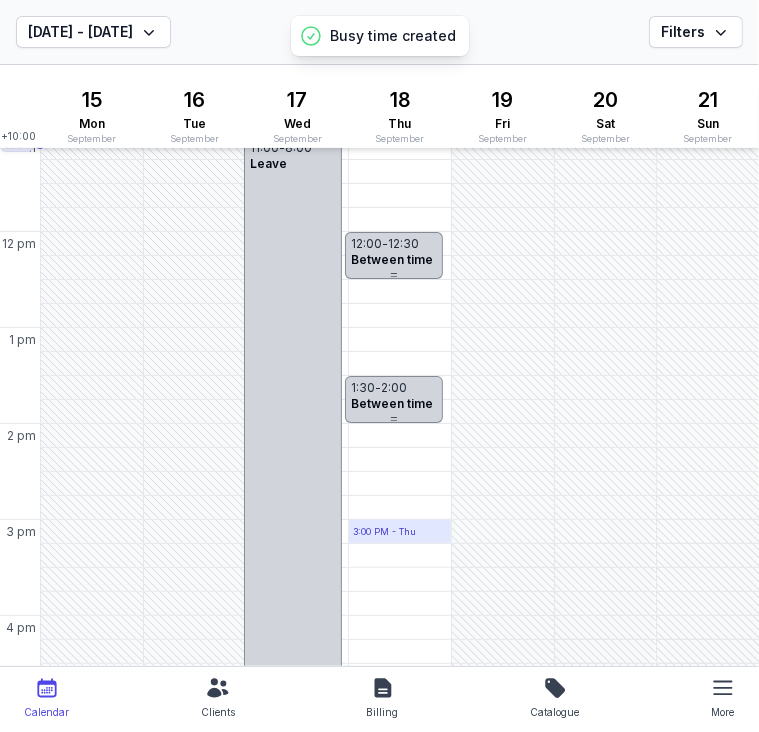 click on "3:00 PM - Thu" at bounding box center [400, 531] 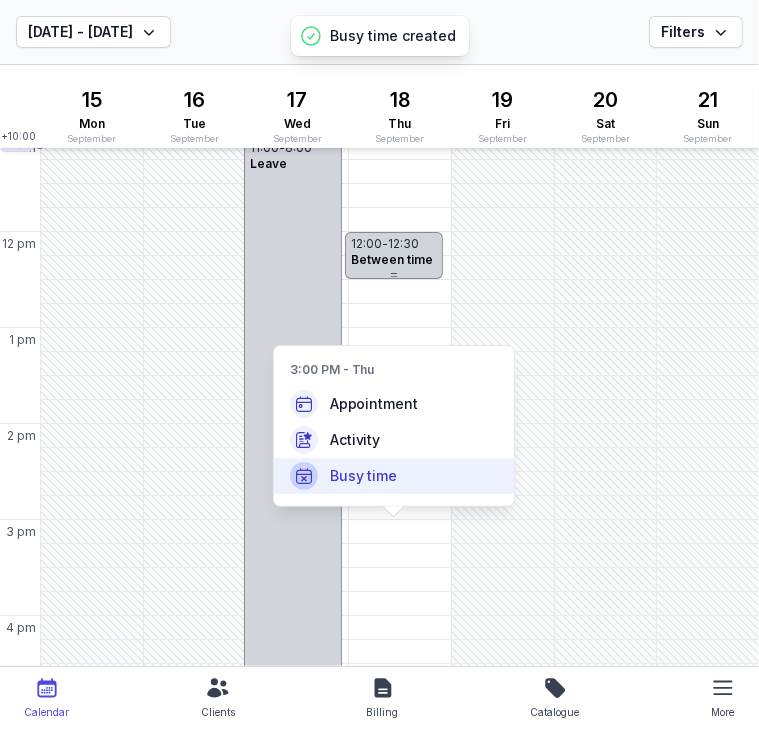 click on "Busy time" at bounding box center (394, 476) 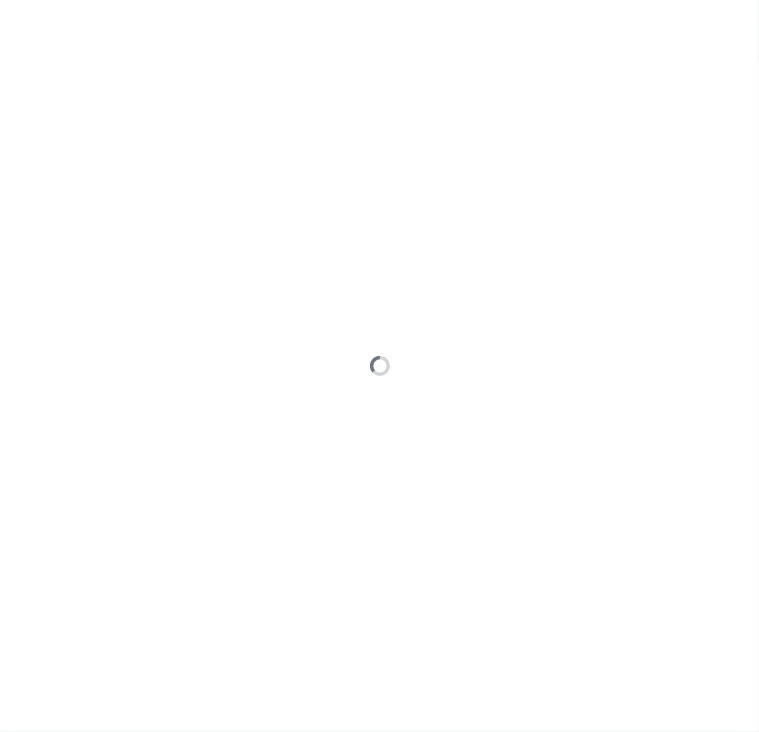 type on "[DATE]" 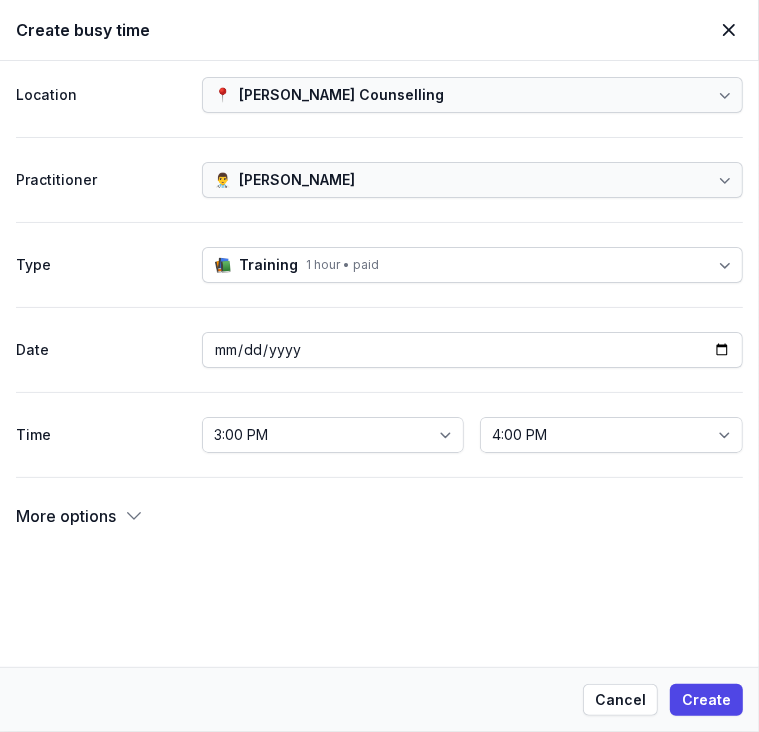 click on "Training" at bounding box center [268, 265] 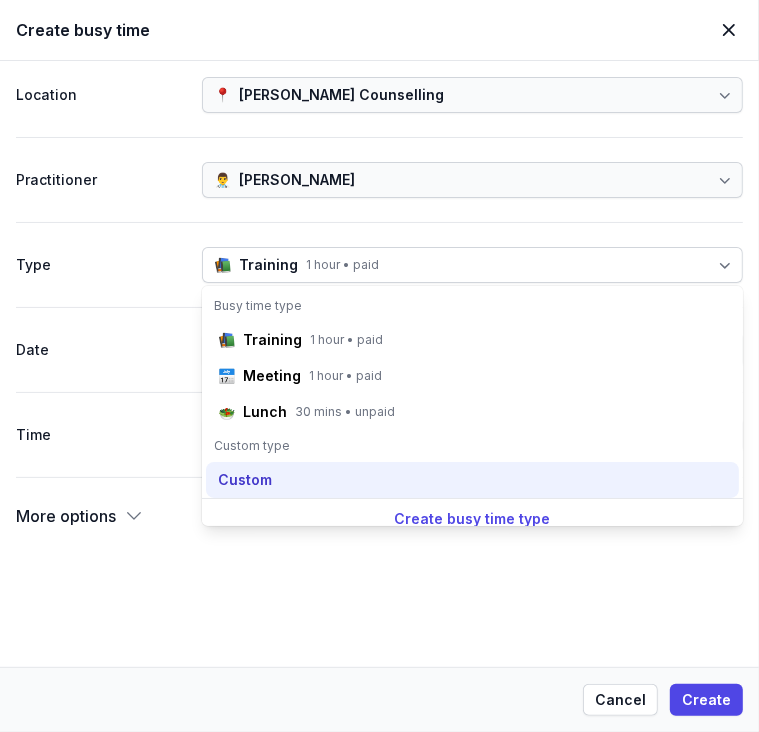 click on "Custom" at bounding box center (245, 480) 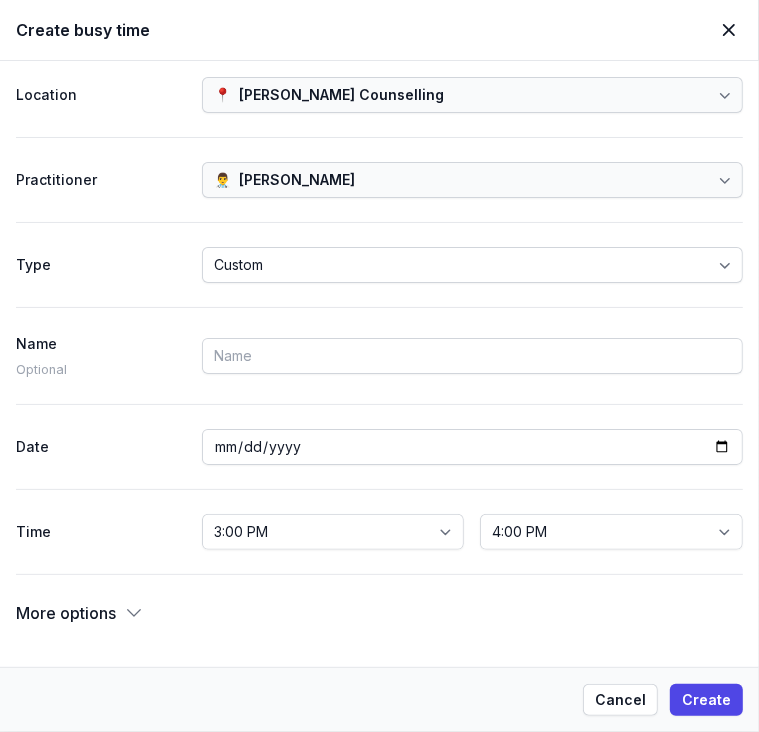 drag, startPoint x: 216, startPoint y: 263, endPoint x: 617, endPoint y: 271, distance: 401.0798 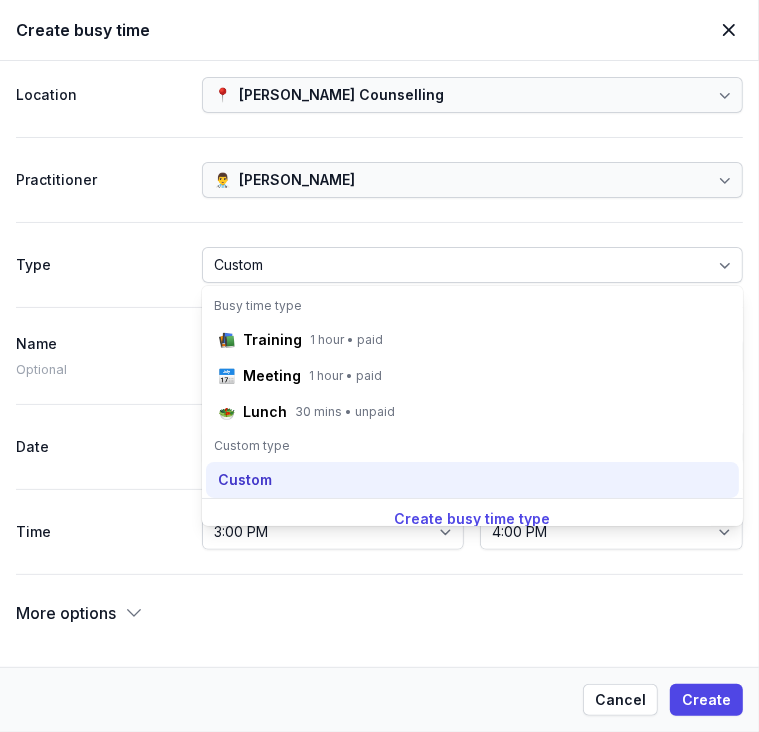 click on "Custom" at bounding box center (245, 480) 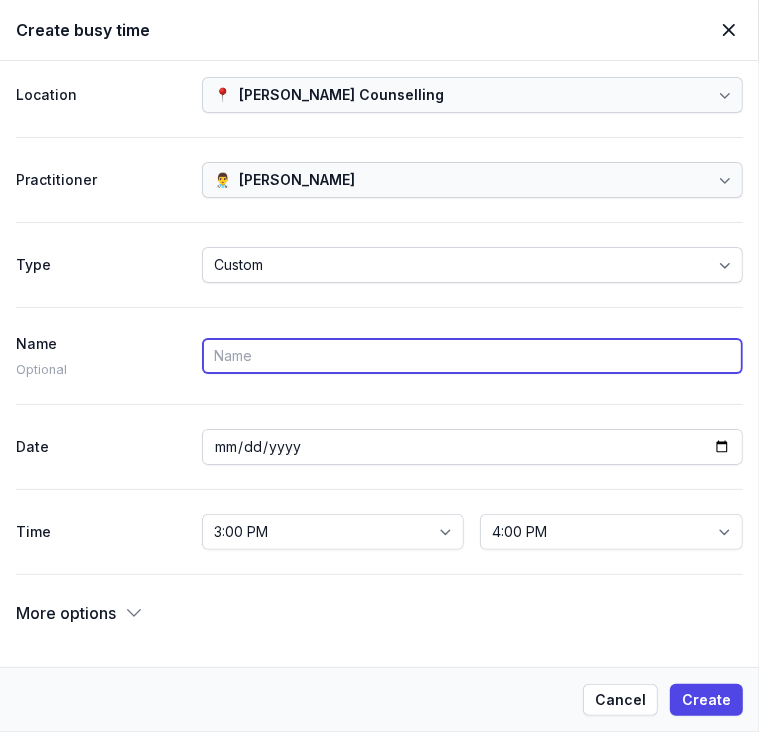 paste on "Between time" 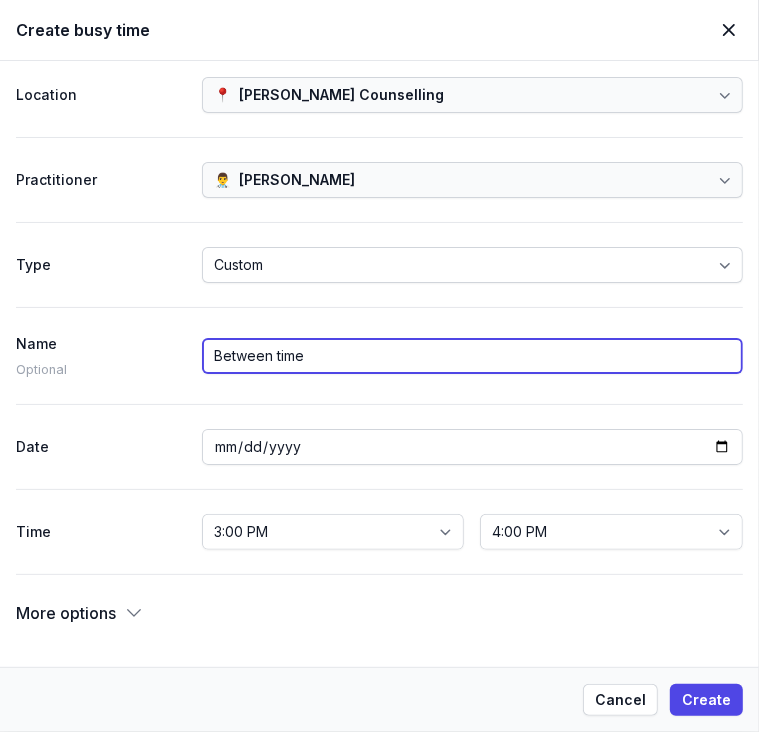 type on "Between time" 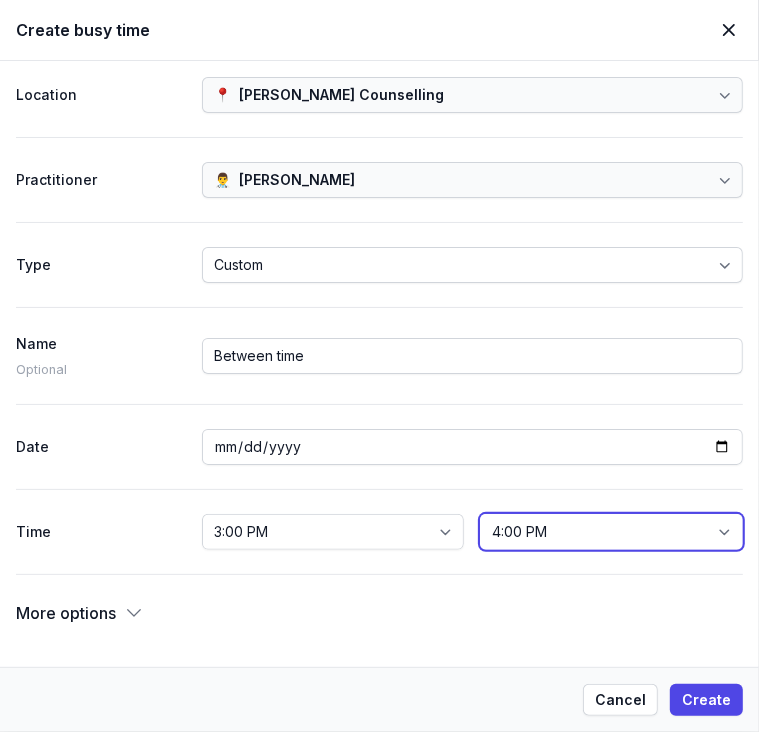 click on "3:15 PM 3:30 PM 3:45 PM 4:00 PM 4:15 PM 4:30 PM 4:45 PM 5:00 PM 5:15 PM 5:30 PM 5:45 PM 6:00 PM 6:15 PM 6:30 PM 6:45 PM 7:00 PM 7:15 PM 7:30 PM 7:45 PM 8:00 PM 8:15 PM 8:30 PM 8:45 PM 9:00 PM 9:15 PM 9:30 PM 9:45 PM 10:00 PM 10:15 PM 10:30 PM 10:45 PM 11:00 PM 11:15 PM 11:30 PM 11:45 PM 12:00 AM" at bounding box center (611, 532) 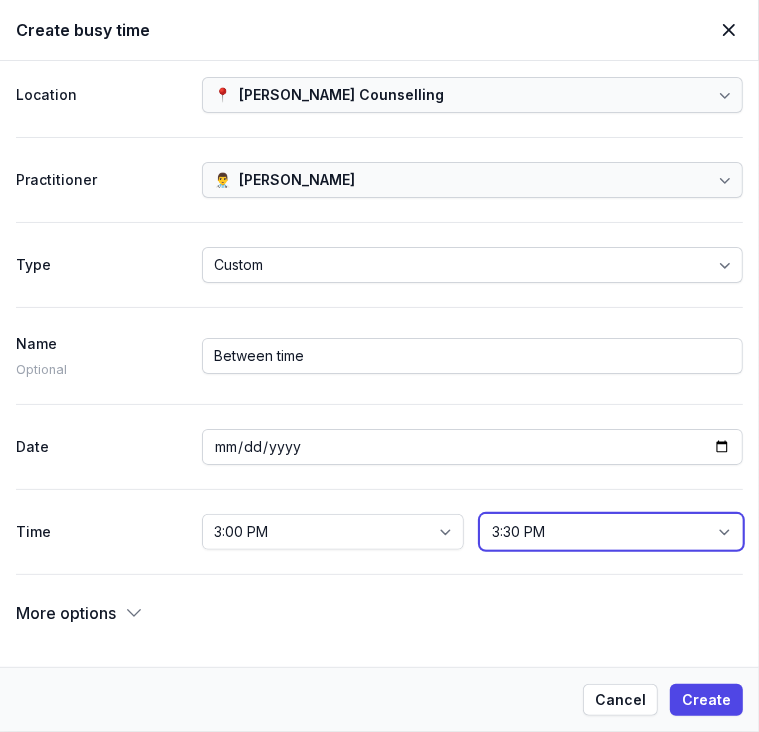 click on "3:15 PM 3:30 PM 3:45 PM 4:00 PM 4:15 PM 4:30 PM 4:45 PM 5:00 PM 5:15 PM 5:30 PM 5:45 PM 6:00 PM 6:15 PM 6:30 PM 6:45 PM 7:00 PM 7:15 PM 7:30 PM 7:45 PM 8:00 PM 8:15 PM 8:30 PM 8:45 PM 9:00 PM 9:15 PM 9:30 PM 9:45 PM 10:00 PM 10:15 PM 10:30 PM 10:45 PM 11:00 PM 11:15 PM 11:30 PM 11:45 PM 12:00 AM" at bounding box center (611, 532) 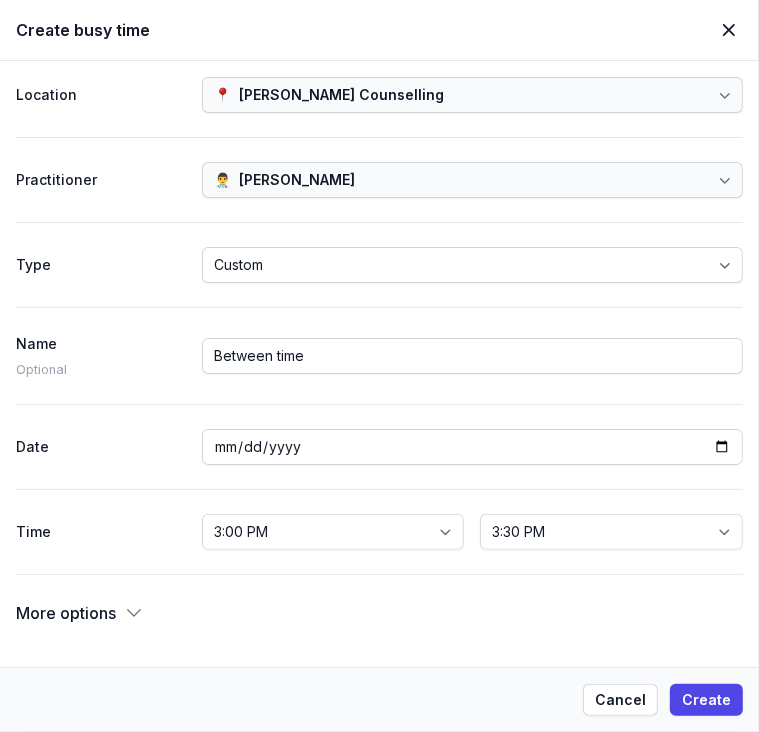 click 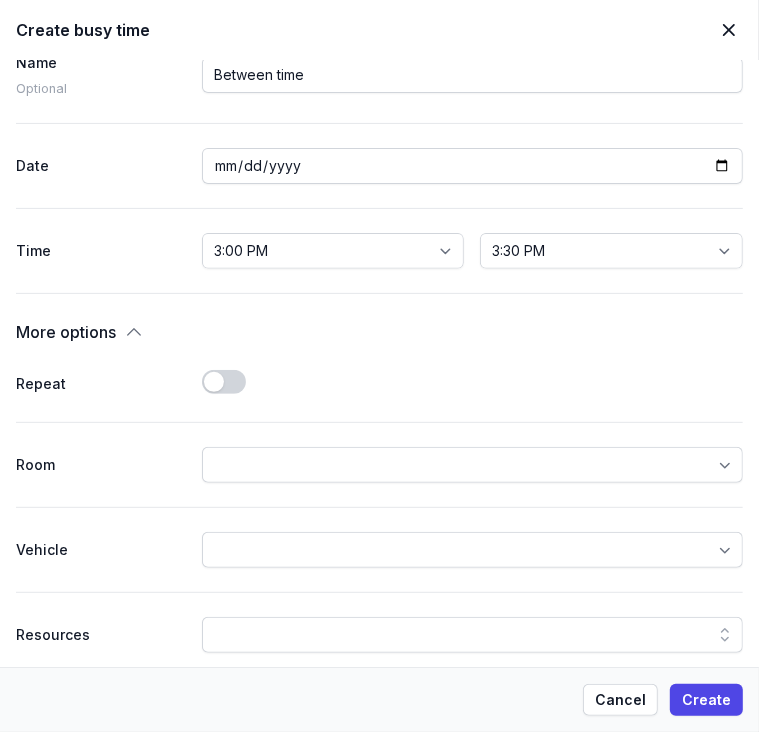 scroll, scrollTop: 300, scrollLeft: 0, axis: vertical 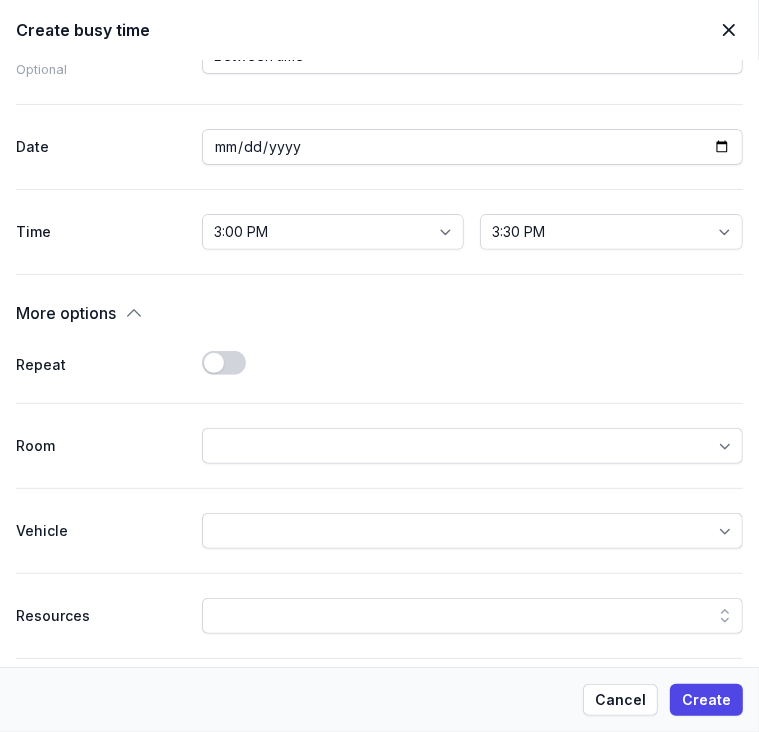 click on "Use setting" 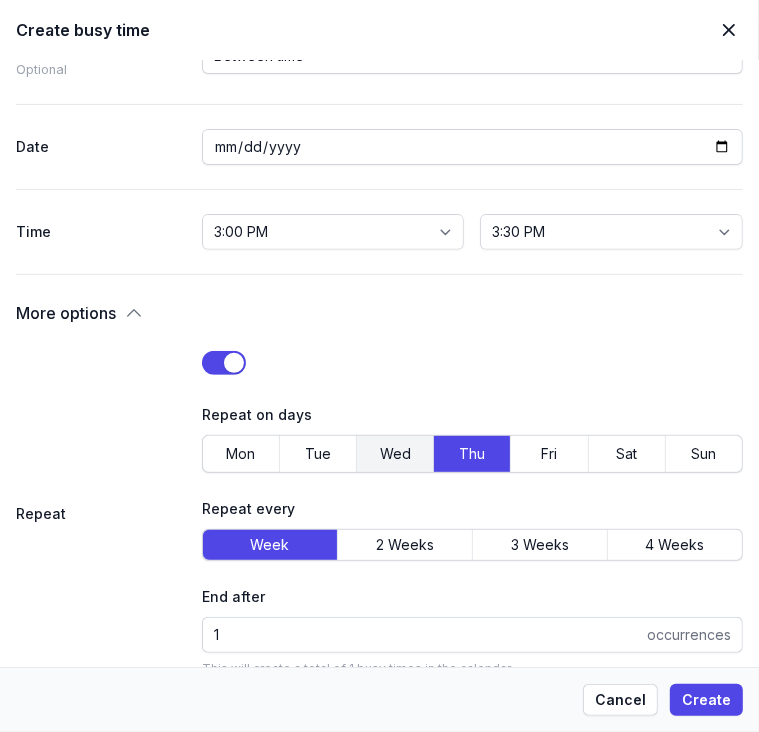 type 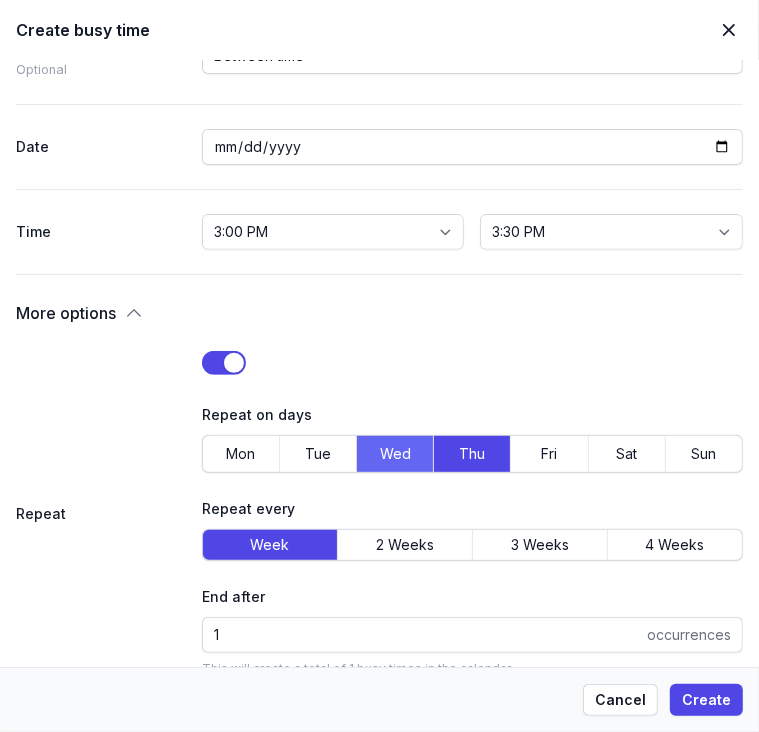 type 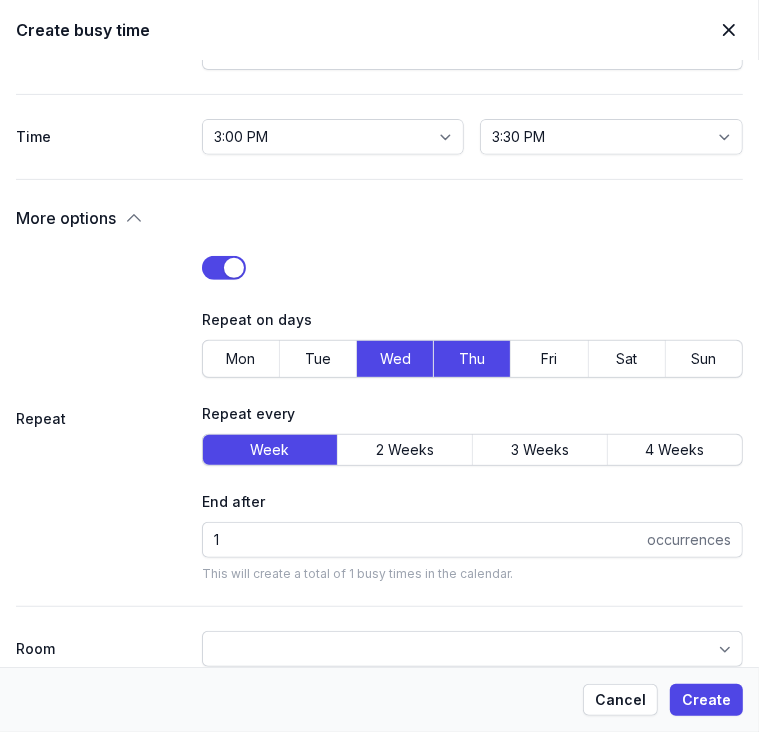 scroll, scrollTop: 700, scrollLeft: 0, axis: vertical 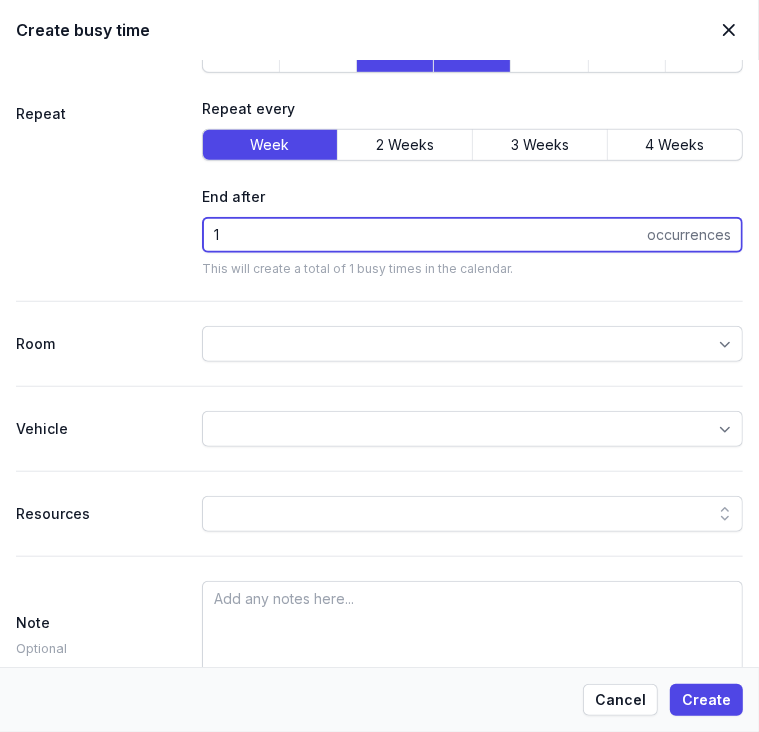 drag, startPoint x: 226, startPoint y: 230, endPoint x: 205, endPoint y: 227, distance: 21.213203 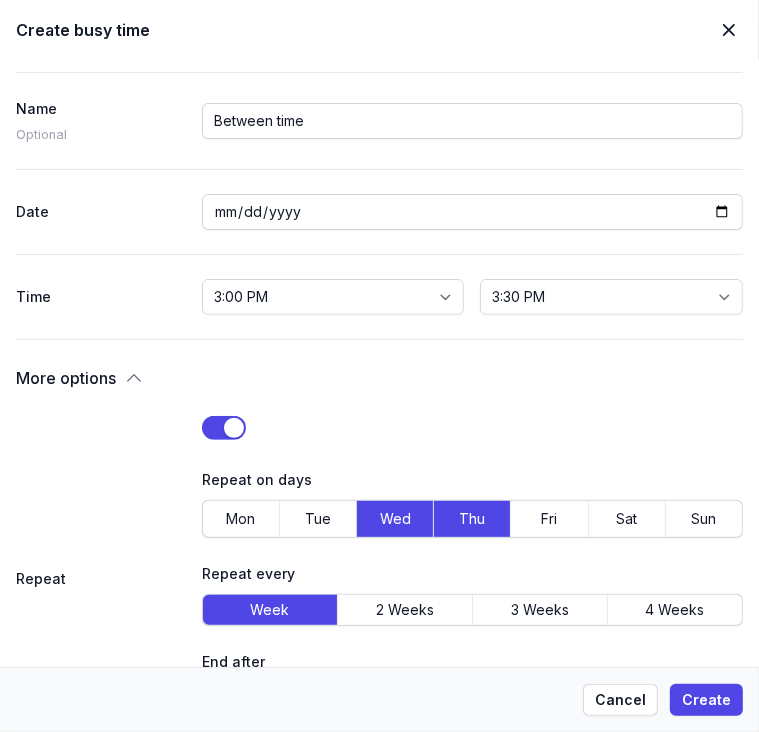scroll, scrollTop: 300, scrollLeft: 0, axis: vertical 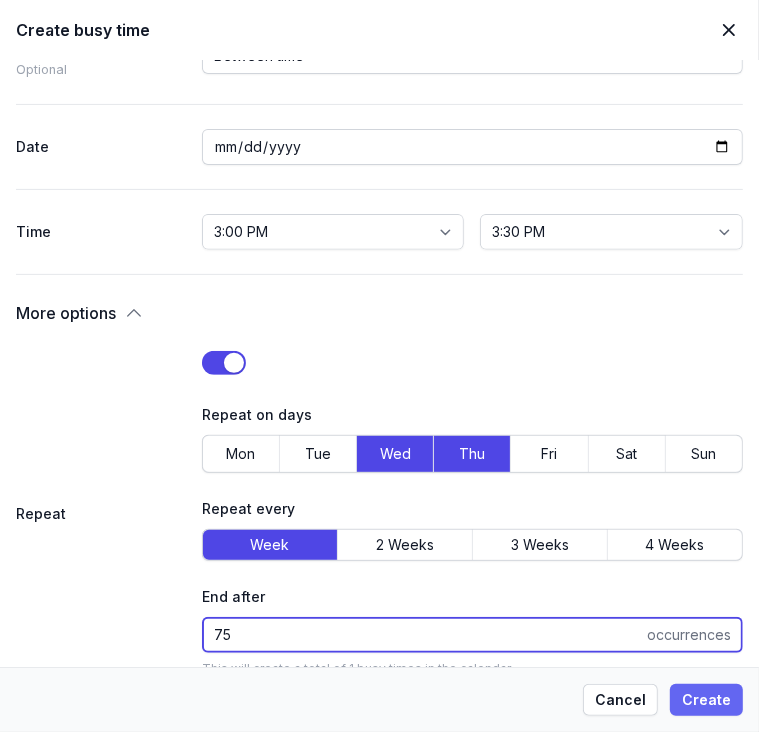 type on "75" 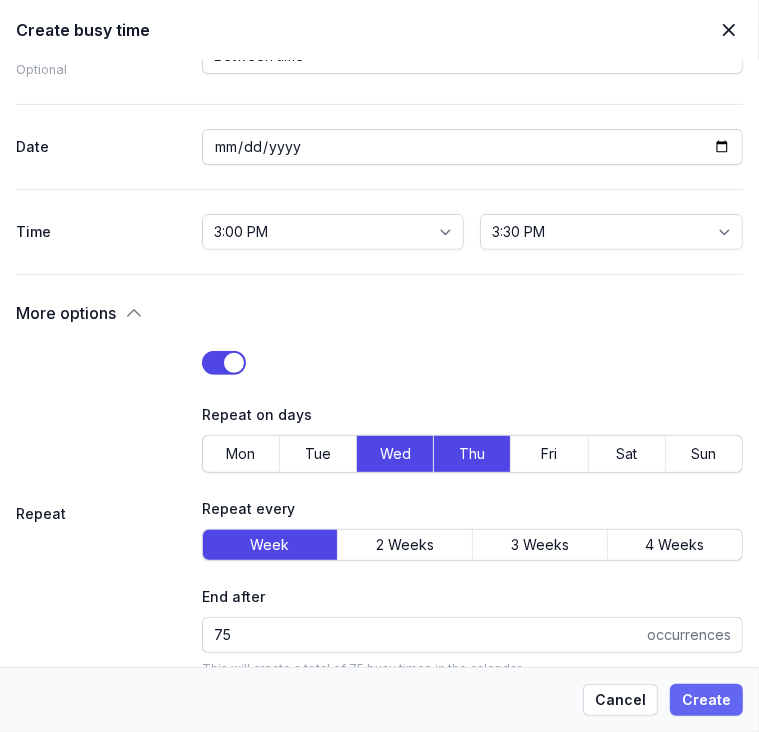 click on "Create" at bounding box center (706, 700) 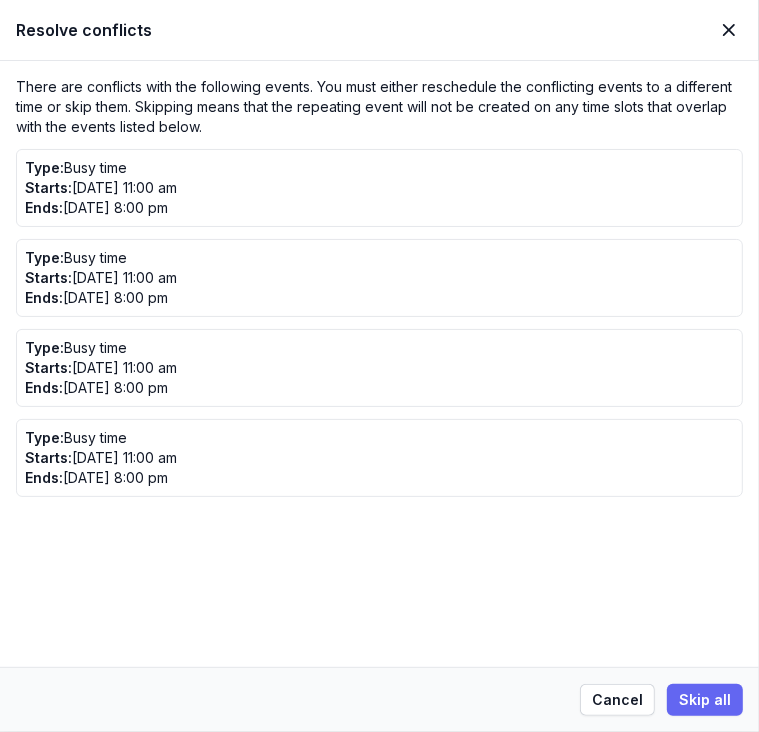 click on "Skip all" at bounding box center [705, 700] 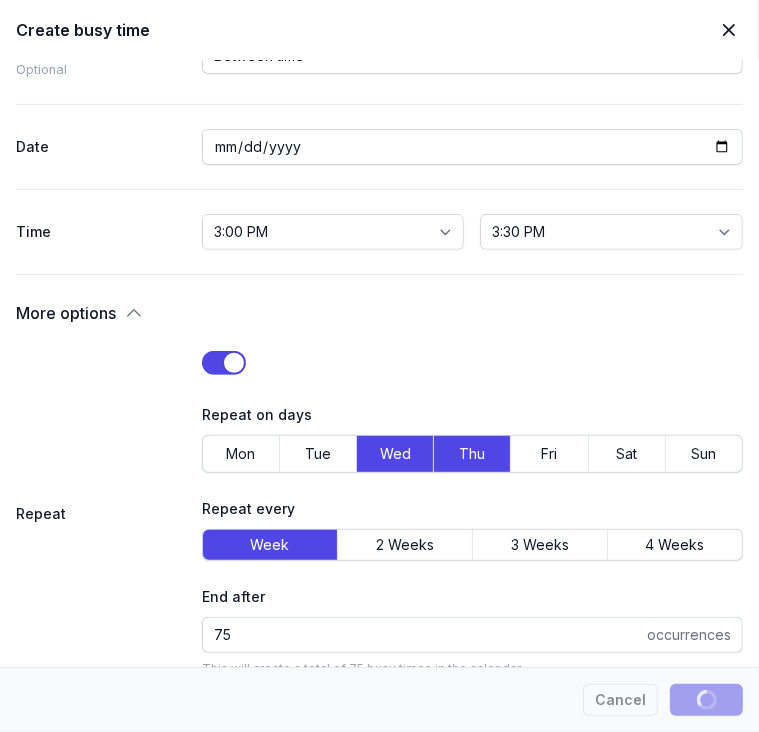 type 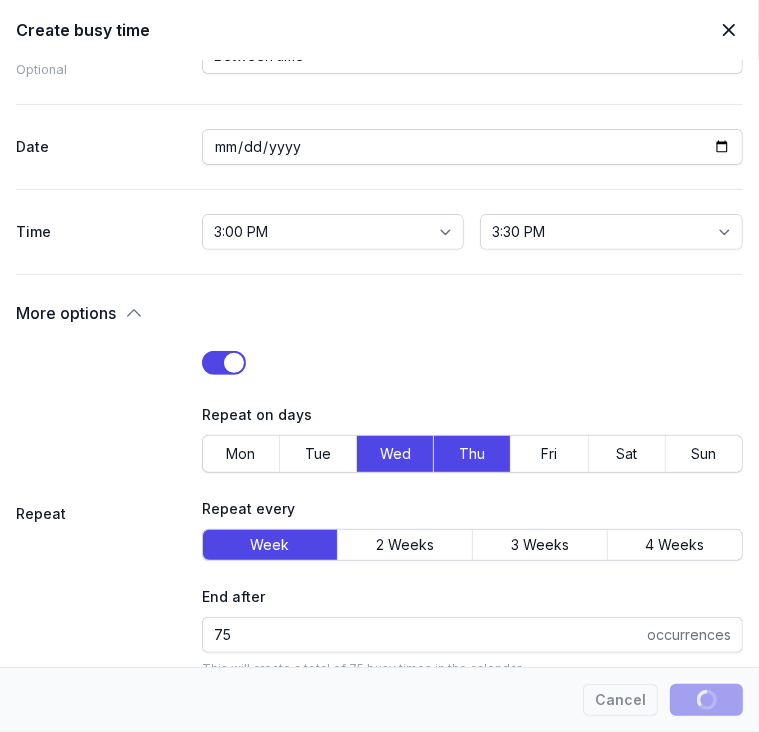 select 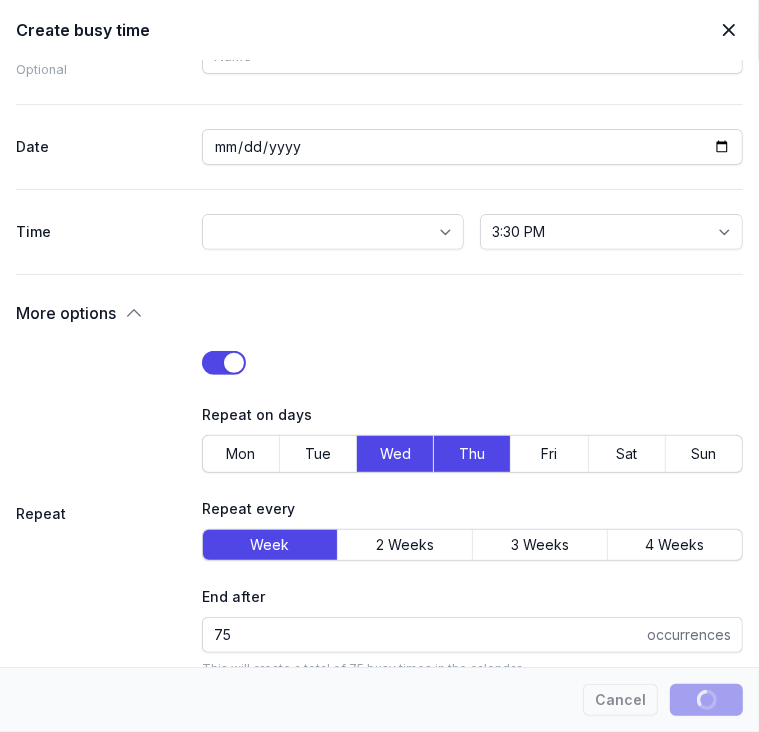 select 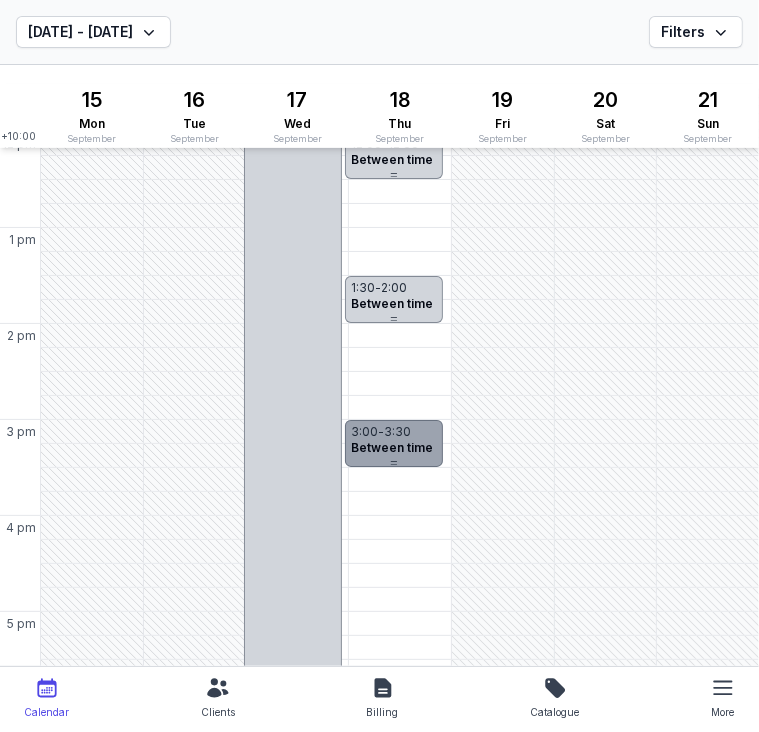 scroll, scrollTop: 500, scrollLeft: 0, axis: vertical 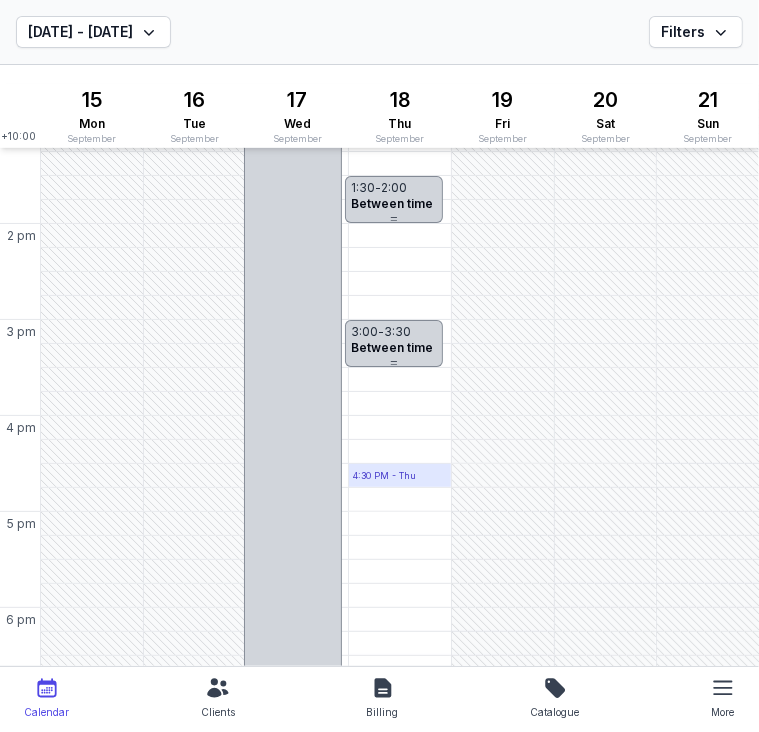 click on "4:30 PM - Thu" at bounding box center [384, 476] 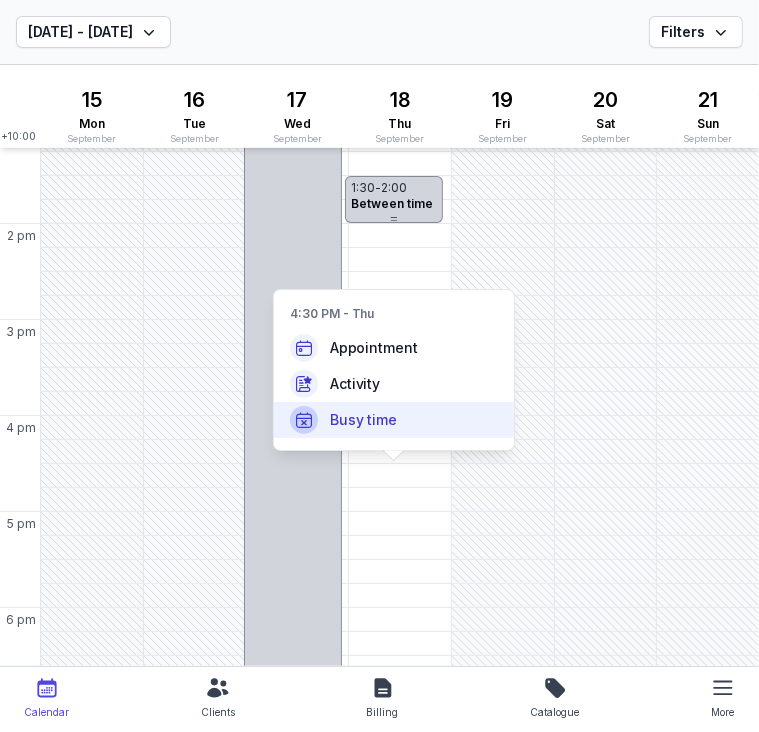 click on "Busy time" at bounding box center (364, 420) 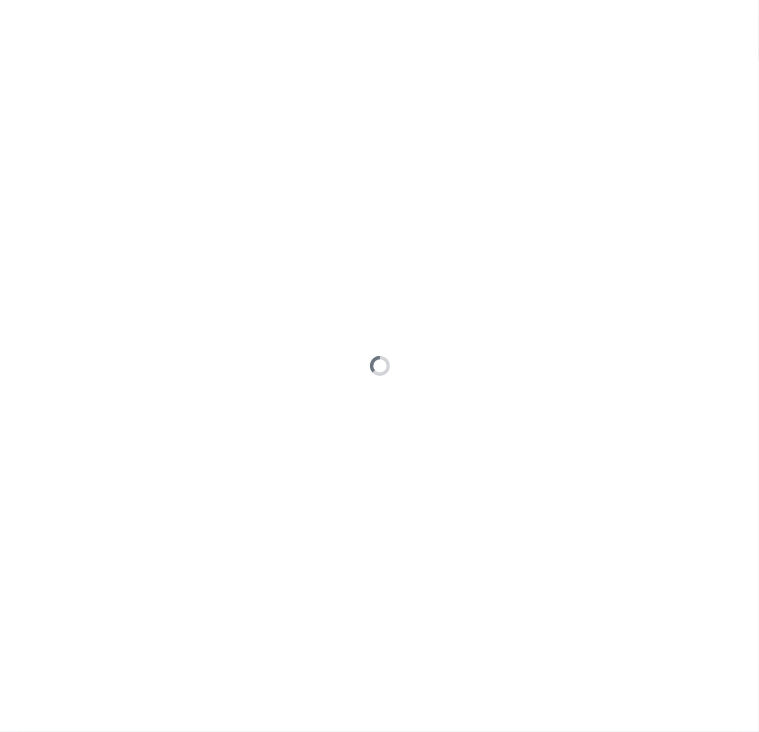 type on "[DATE]" 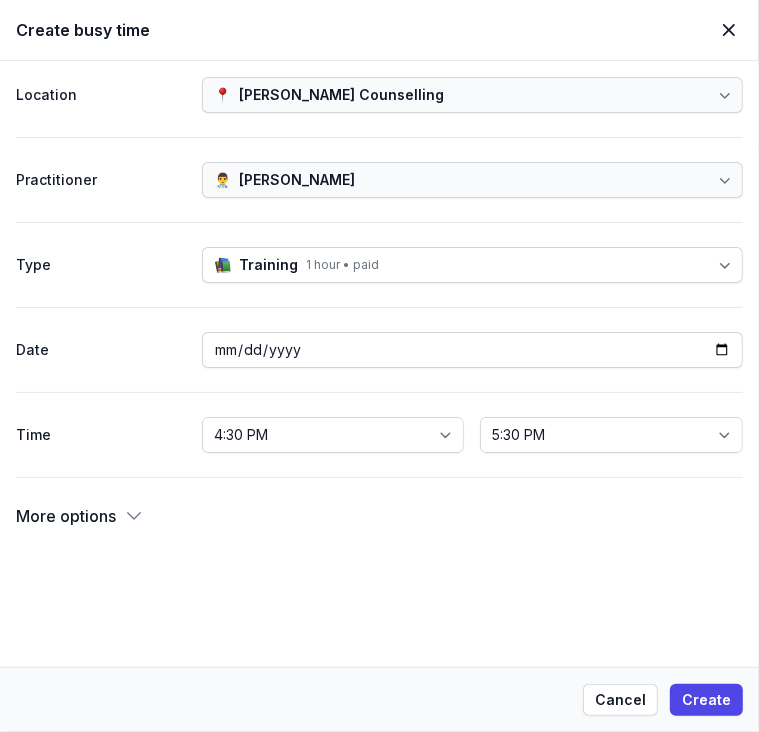 click on "1 hour • paid" at bounding box center [342, 265] 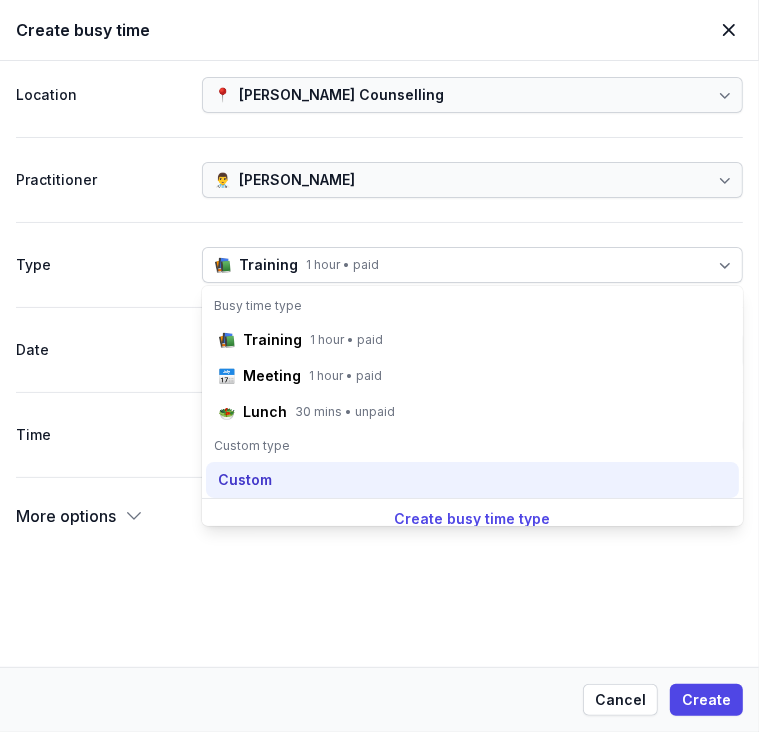 click on "Custom" 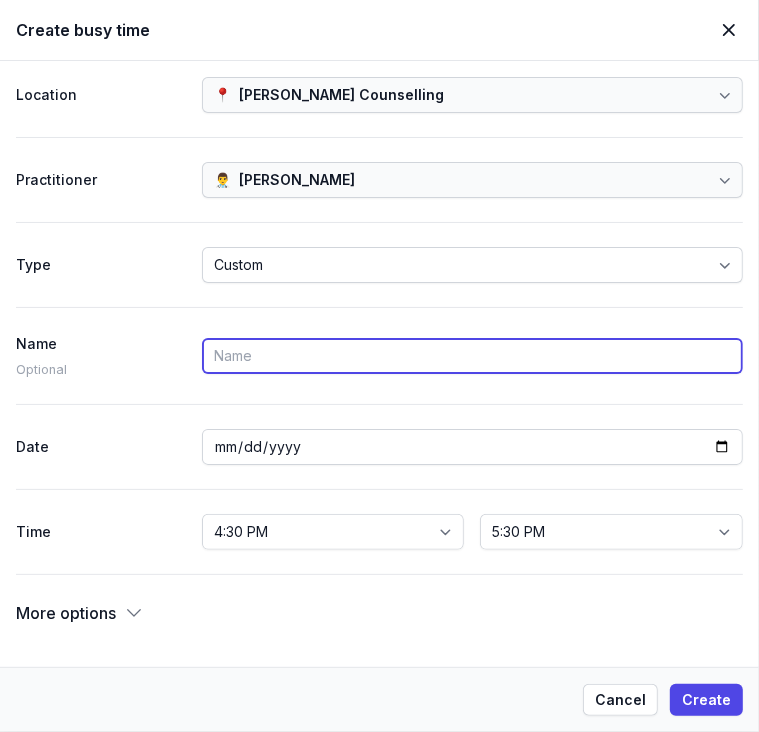 paste on "Between time" 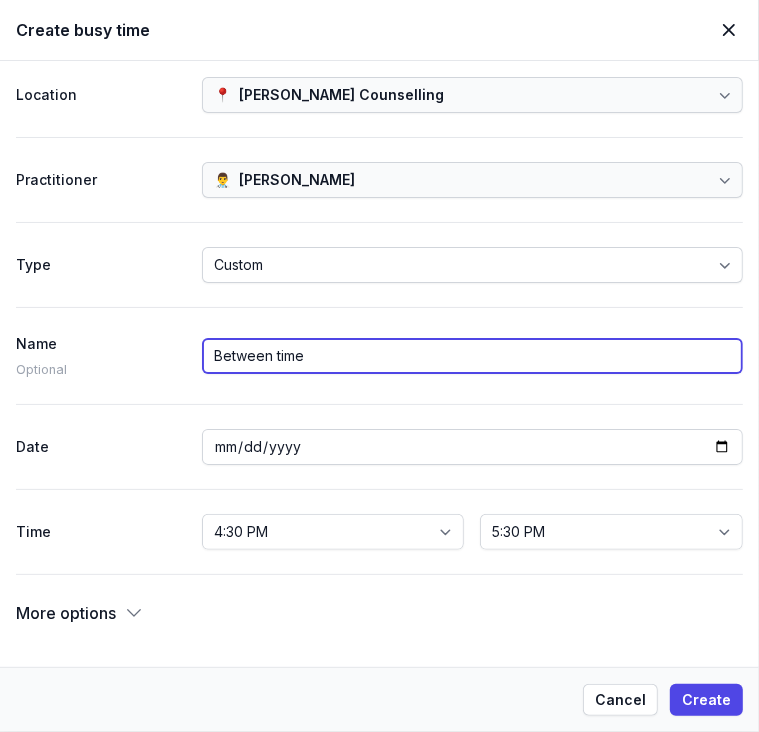 type on "Between time" 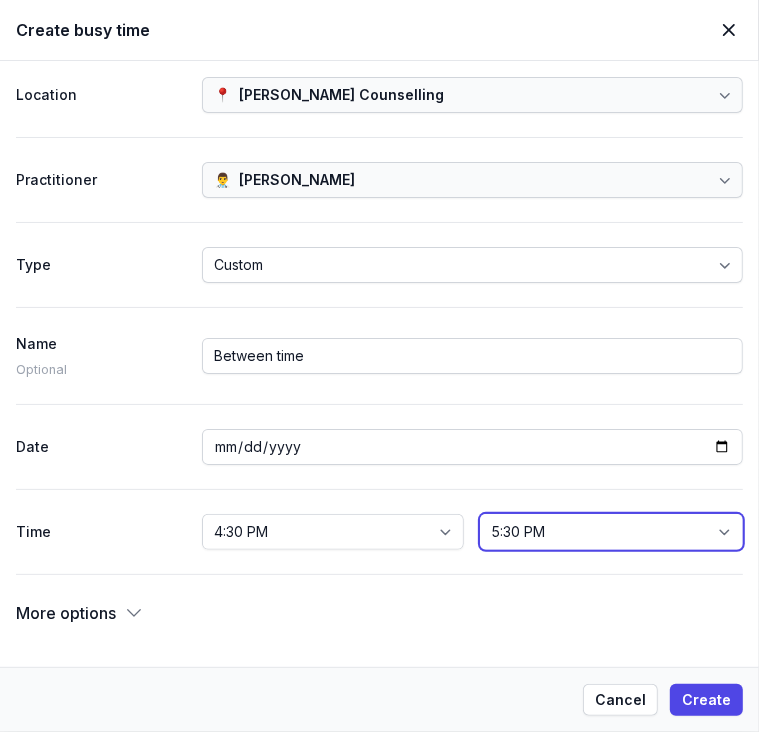 click on "4:45 PM 5:00 PM 5:15 PM 5:30 PM 5:45 PM 6:00 PM 6:15 PM 6:30 PM 6:45 PM 7:00 PM 7:15 PM 7:30 PM 7:45 PM 8:00 PM 8:15 PM 8:30 PM 8:45 PM 9:00 PM 9:15 PM 9:30 PM 9:45 PM 10:00 PM 10:15 PM 10:30 PM 10:45 PM 11:00 PM 11:15 PM 11:30 PM 11:45 PM 12:00 AM" at bounding box center (611, 532) 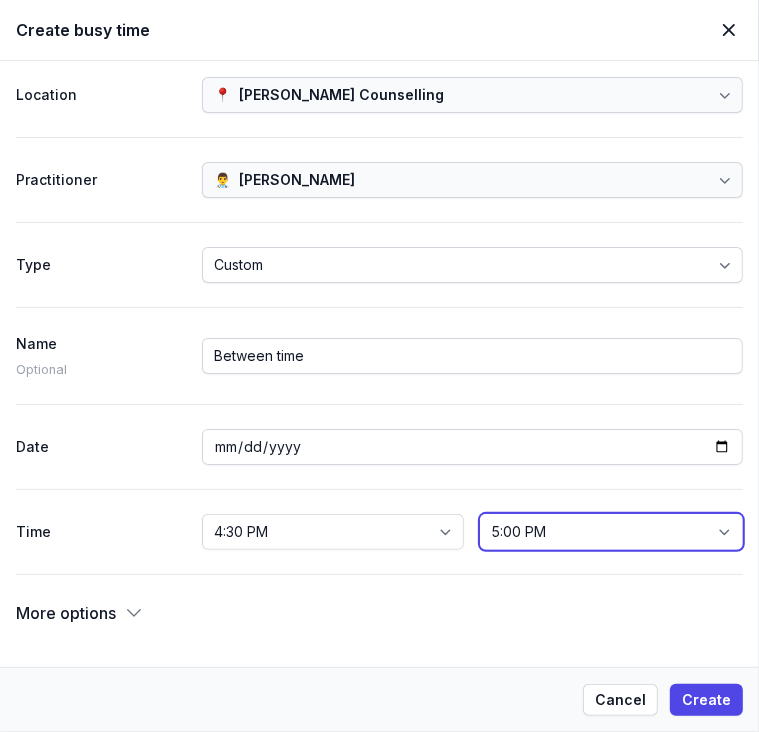 click on "4:45 PM 5:00 PM 5:15 PM 5:30 PM 5:45 PM 6:00 PM 6:15 PM 6:30 PM 6:45 PM 7:00 PM 7:15 PM 7:30 PM 7:45 PM 8:00 PM 8:15 PM 8:30 PM 8:45 PM 9:00 PM 9:15 PM 9:30 PM 9:45 PM 10:00 PM 10:15 PM 10:30 PM 10:45 PM 11:00 PM 11:15 PM 11:30 PM 11:45 PM 12:00 AM" at bounding box center [611, 532] 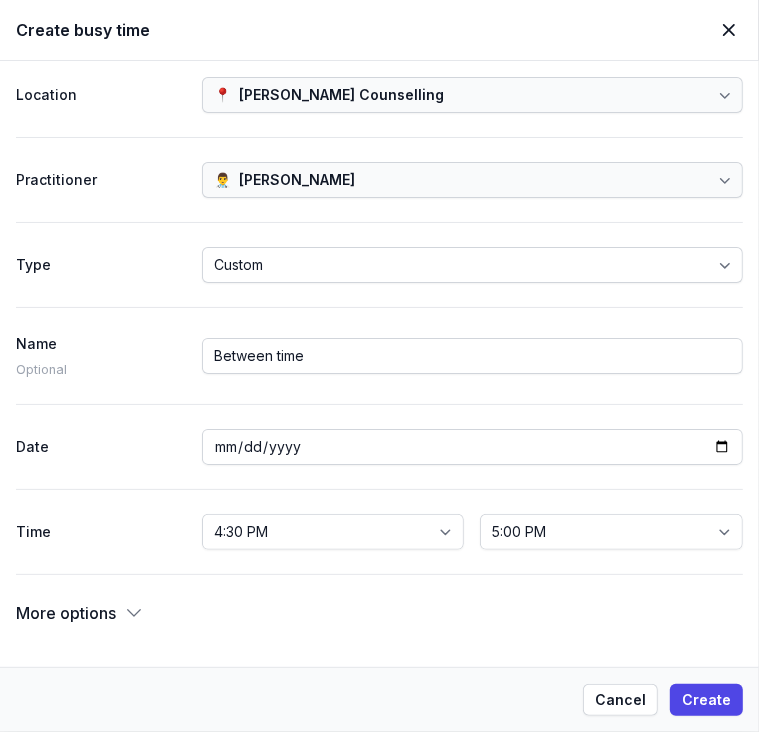click 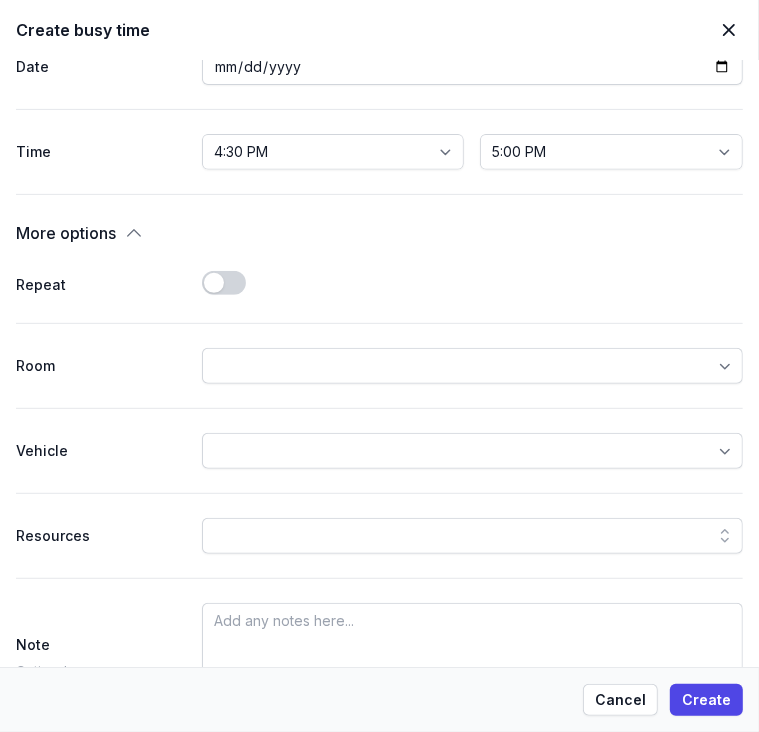 scroll, scrollTop: 400, scrollLeft: 0, axis: vertical 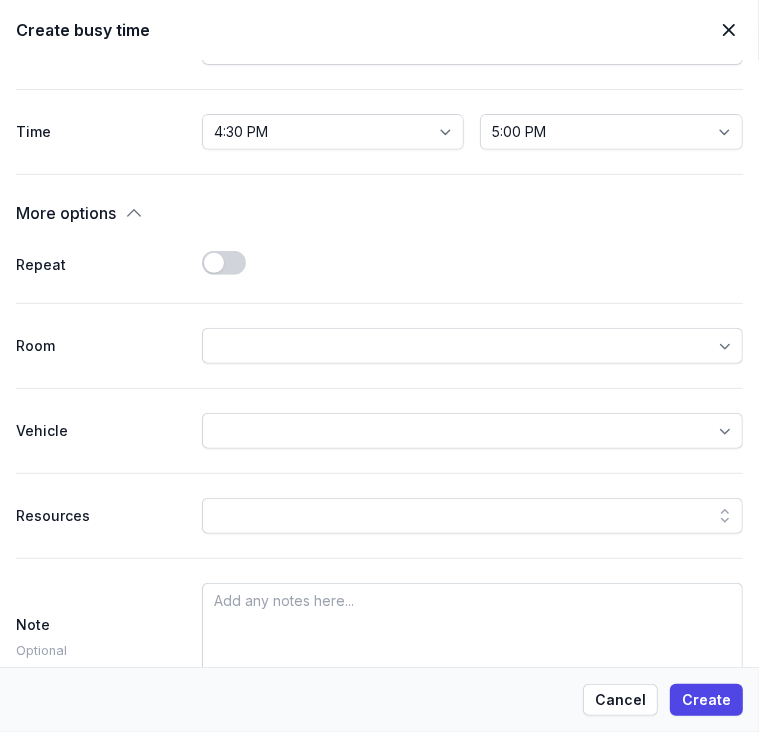 click on "Use setting" 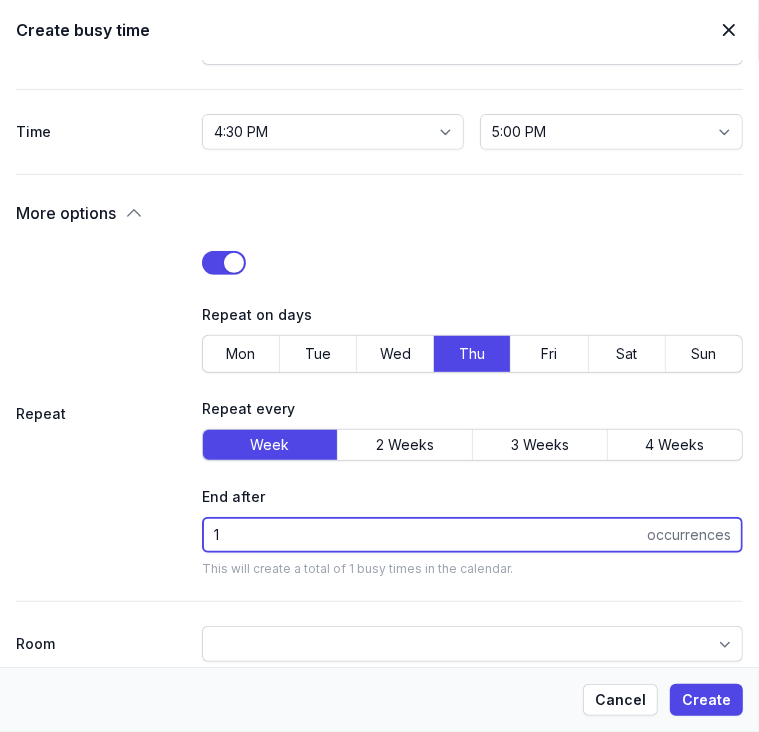 drag, startPoint x: 223, startPoint y: 536, endPoint x: 192, endPoint y: 521, distance: 34.43835 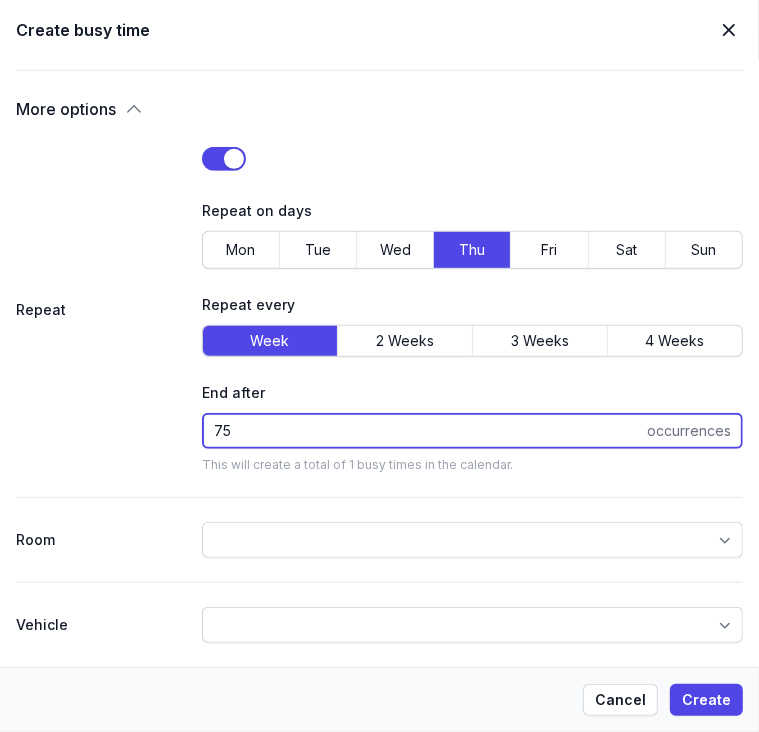 scroll, scrollTop: 500, scrollLeft: 0, axis: vertical 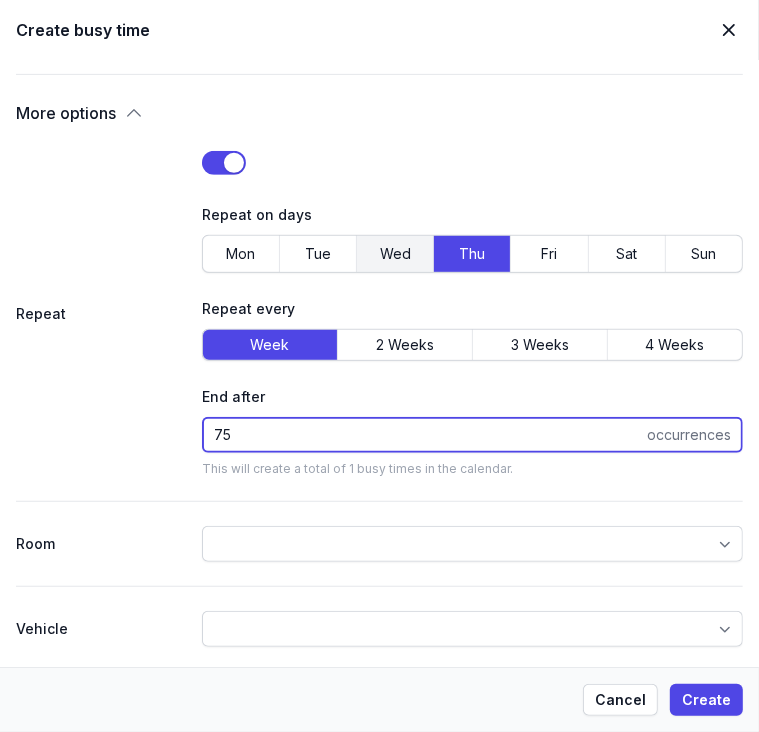 type on "75" 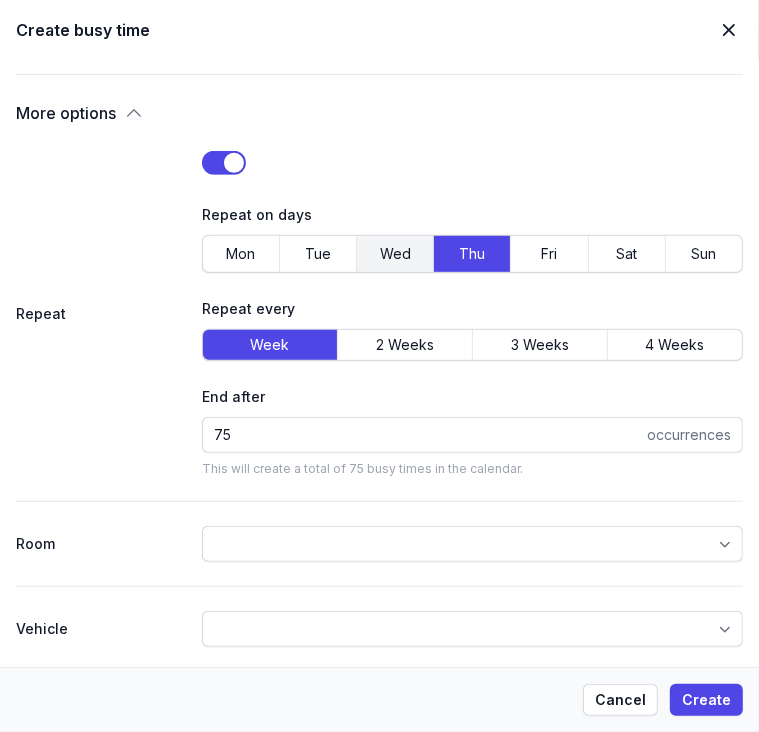 click on "Wed" at bounding box center [395, 254] 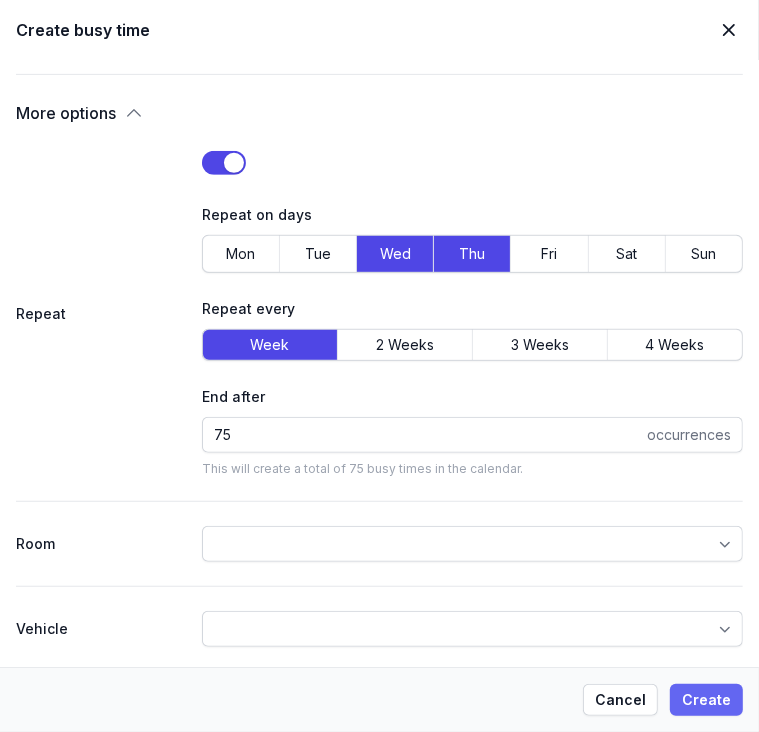 click on "Create" at bounding box center (706, 700) 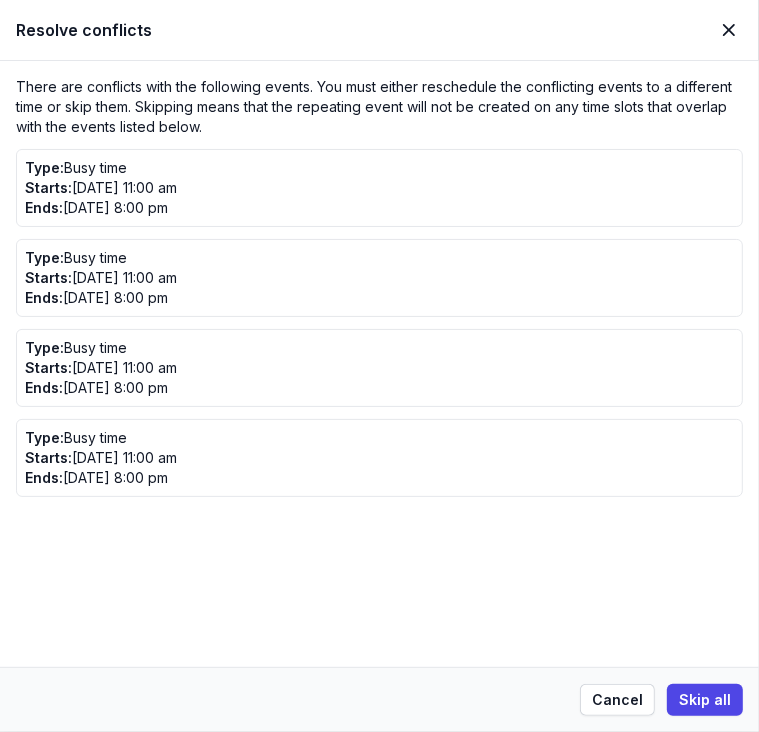 click on "Skip all" at bounding box center (705, 700) 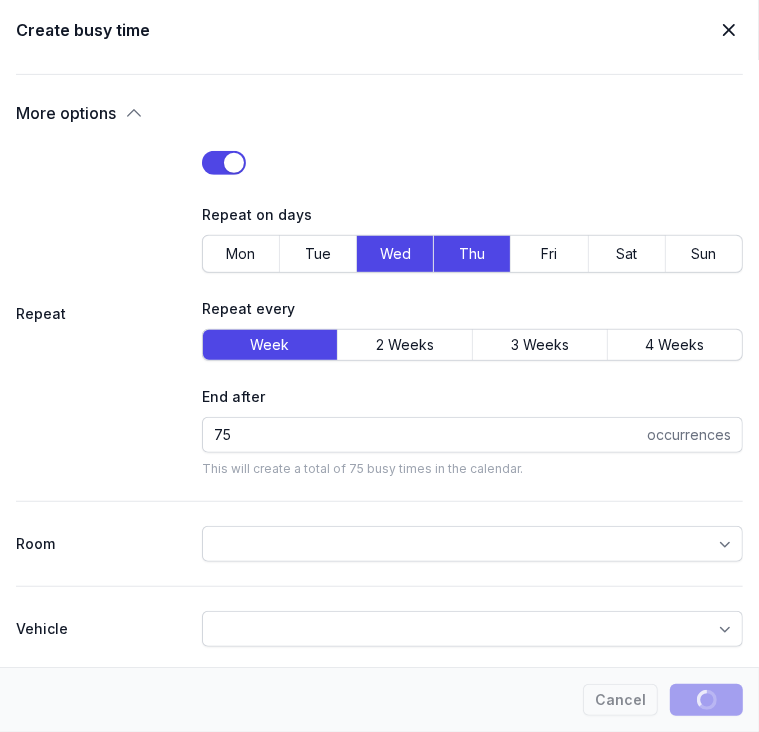 type 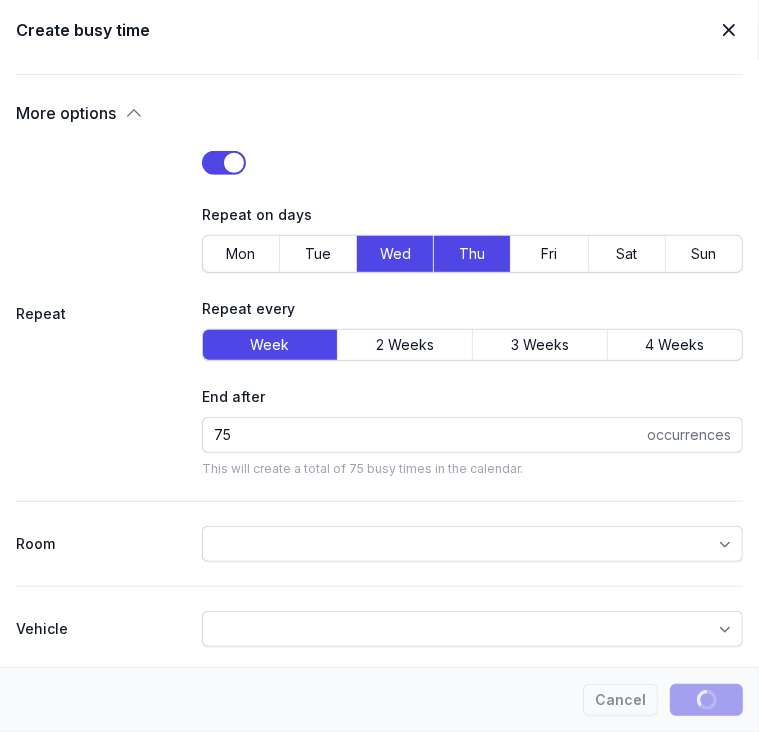 select 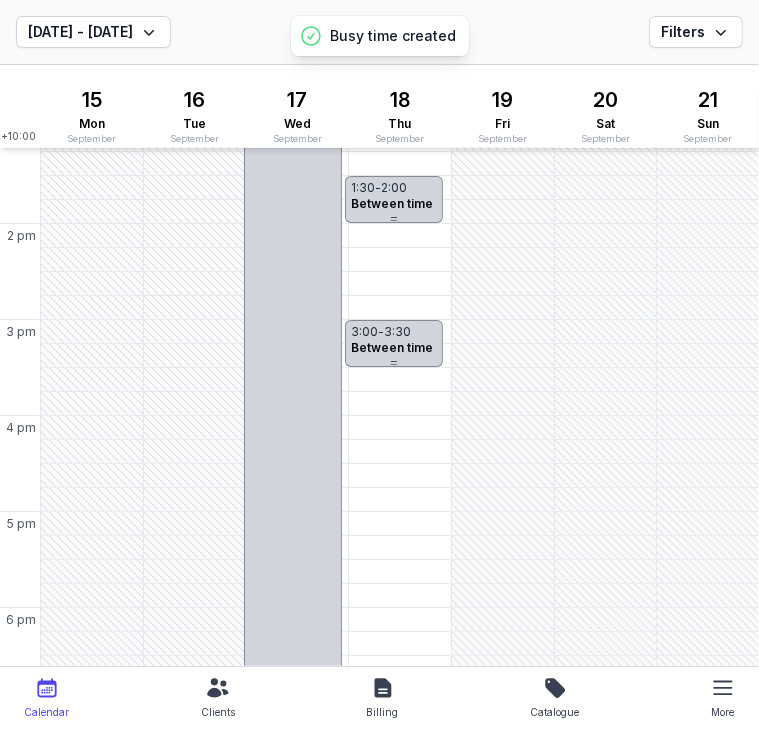 scroll, scrollTop: 437, scrollLeft: 0, axis: vertical 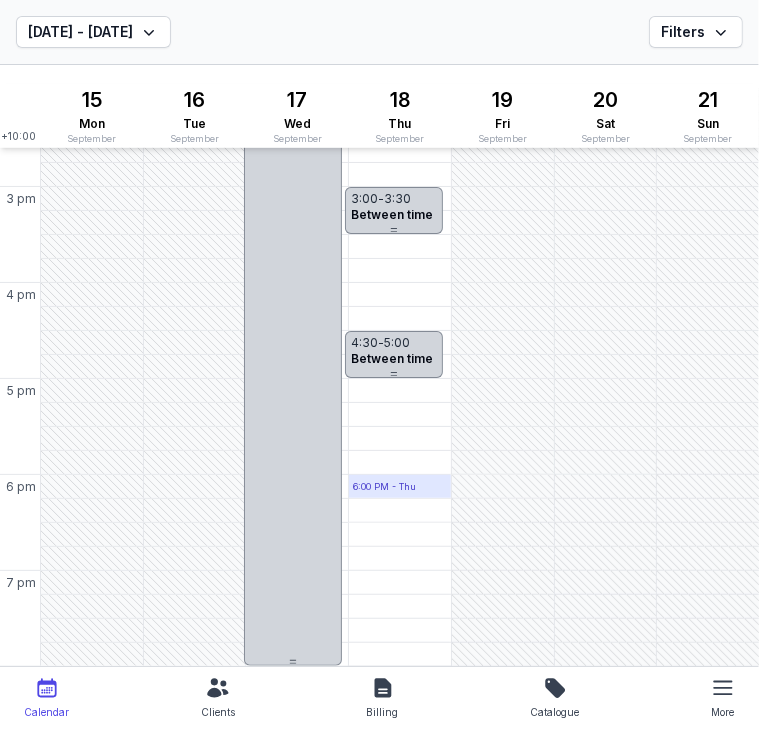 click on "6:00 PM - Thu" at bounding box center [384, 487] 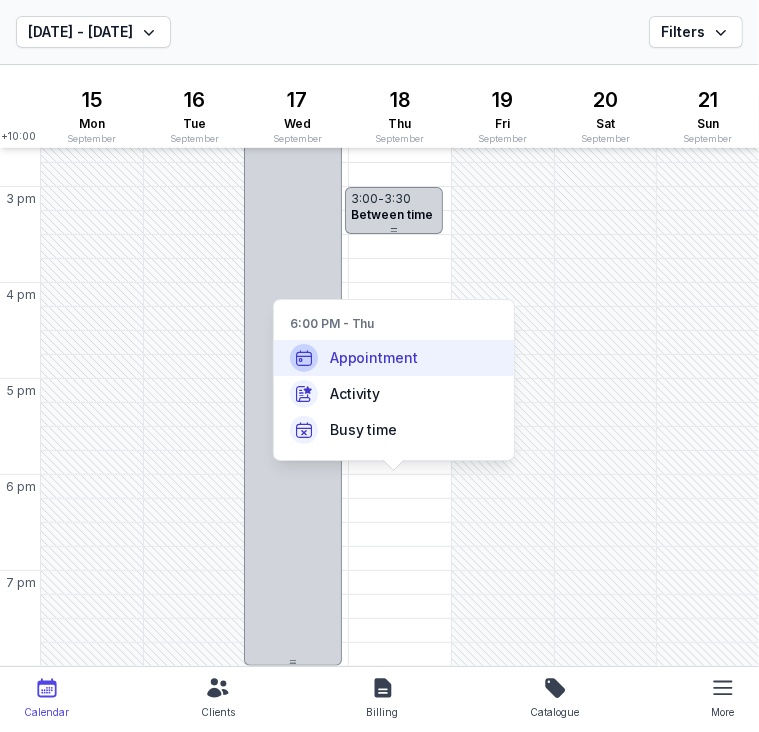 click on "Appointment" at bounding box center (374, 358) 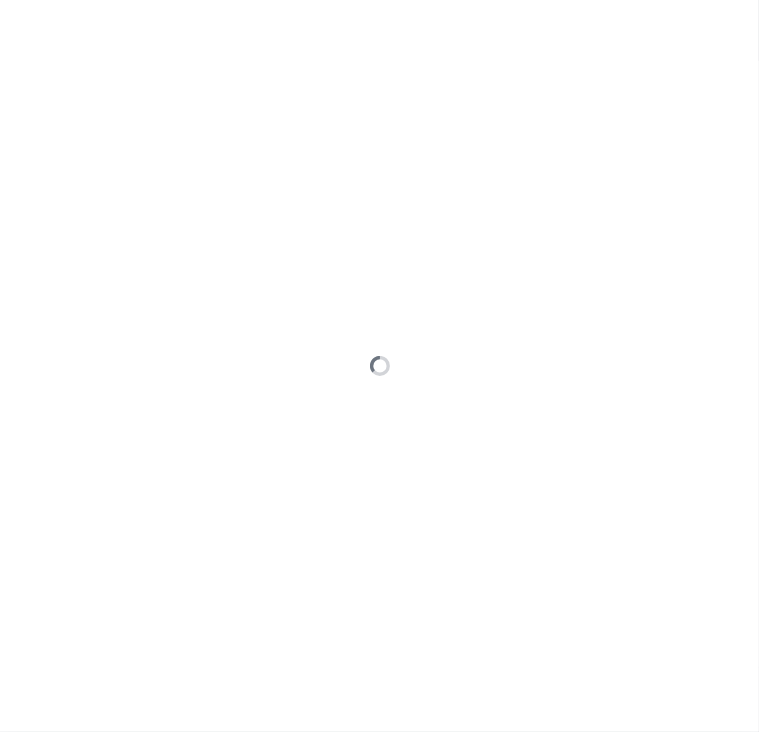 type on "[DATE]" 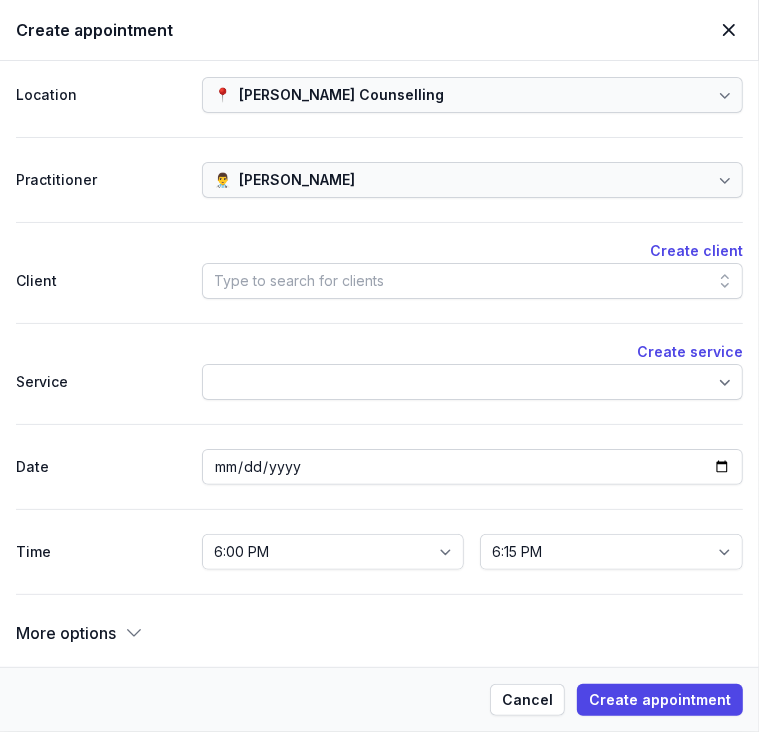 click on "Type to search for clients" 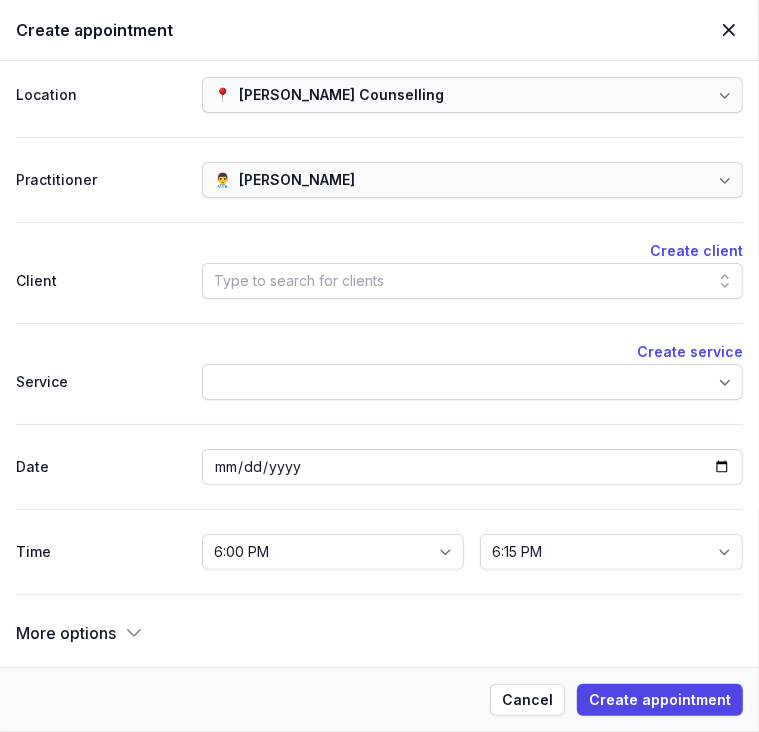 click on "Create client" at bounding box center [379, 251] 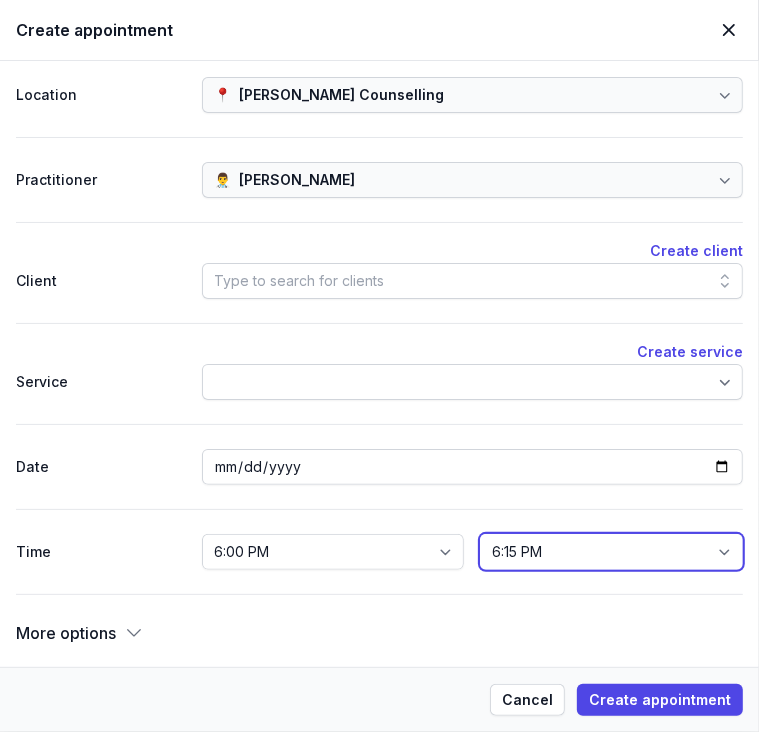 click on "6:15 PM 6:30 PM 6:45 PM 7:00 PM 7:15 PM 7:30 PM 7:45 PM 8:00 PM 8:15 PM 8:30 PM 8:45 PM 9:00 PM 9:15 PM 9:30 PM 9:45 PM 10:00 PM 10:15 PM 10:30 PM 10:45 PM 11:00 PM 11:15 PM 11:30 PM 11:45 PM 12:00 AM" at bounding box center (611, 552) 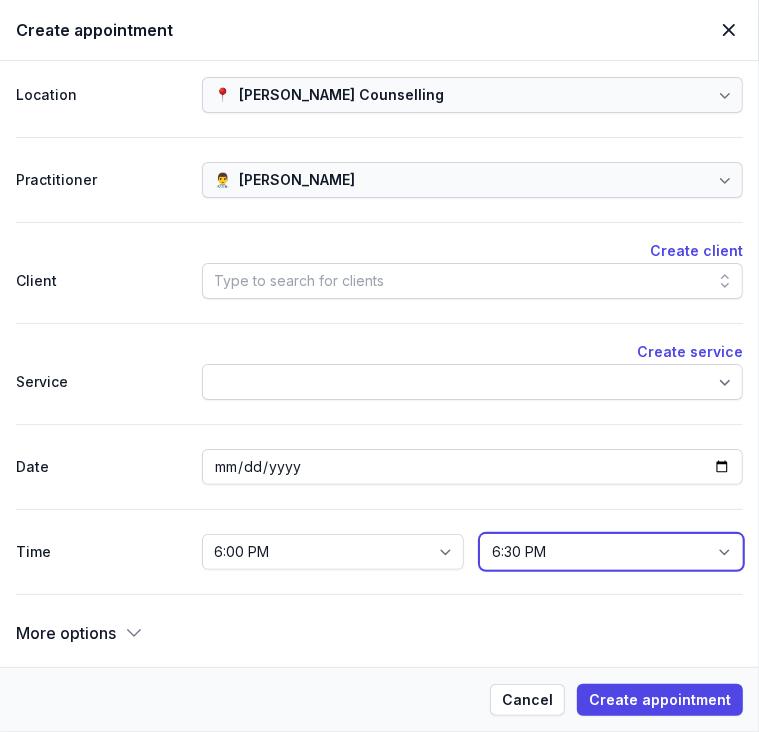 click on "6:15 PM 6:30 PM 6:45 PM 7:00 PM 7:15 PM 7:30 PM 7:45 PM 8:00 PM 8:15 PM 8:30 PM 8:45 PM 9:00 PM 9:15 PM 9:30 PM 9:45 PM 10:00 PM 10:15 PM 10:30 PM 10:45 PM 11:00 PM 11:15 PM 11:30 PM 11:45 PM 12:00 AM" at bounding box center [611, 552] 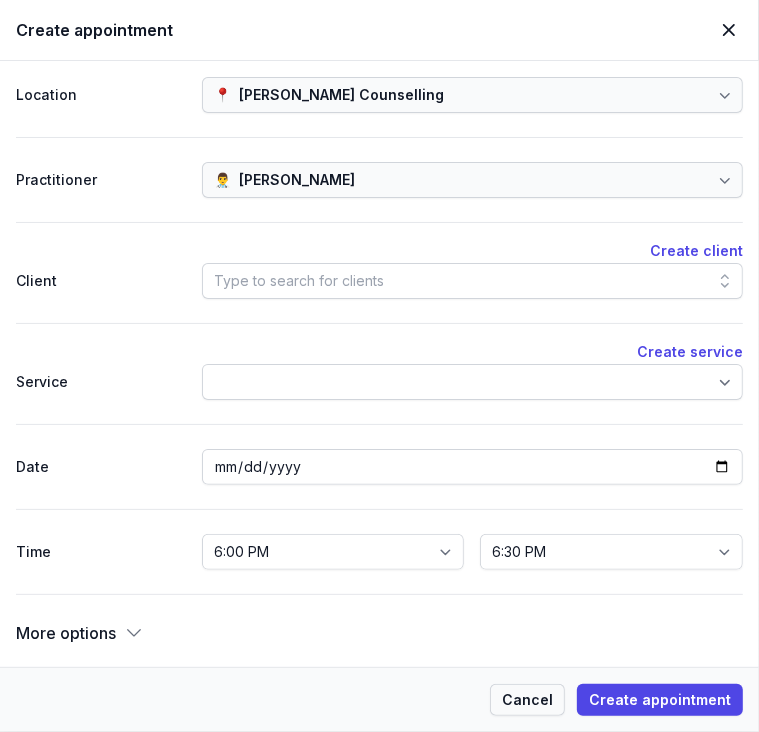 click on "Cancel" at bounding box center (527, 700) 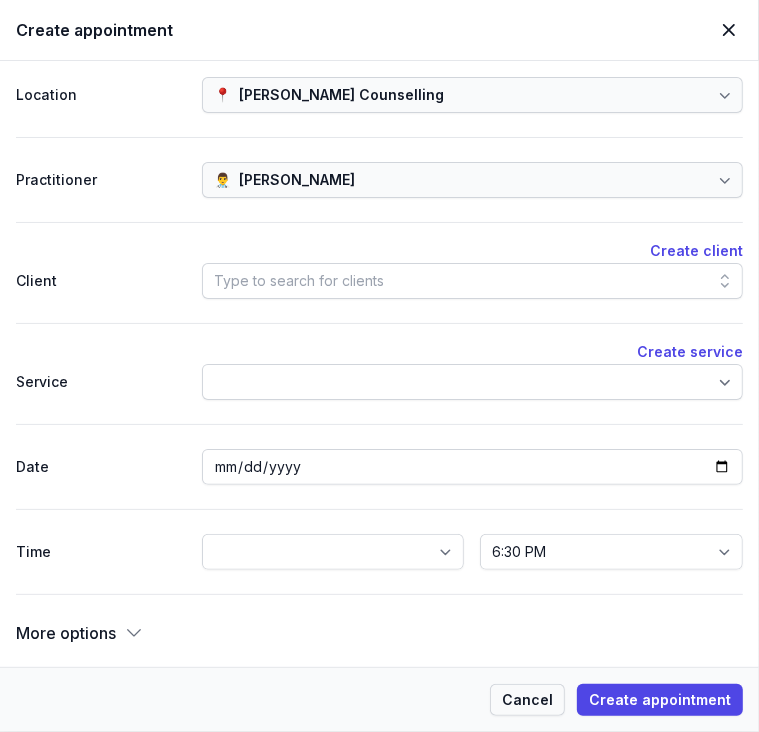 select 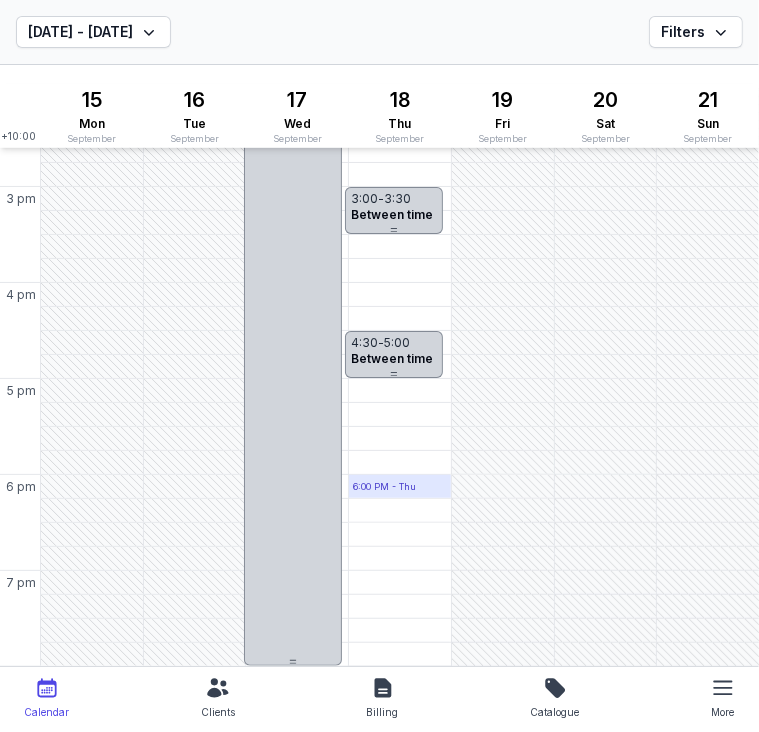 click on "6:00 PM - Thu" at bounding box center [384, 487] 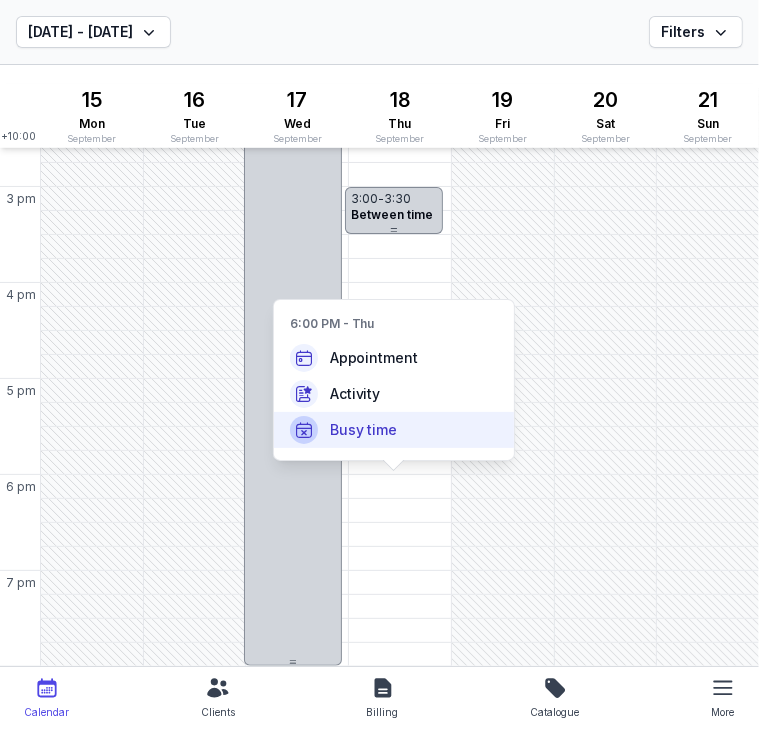 click on "Busy time" at bounding box center (364, 430) 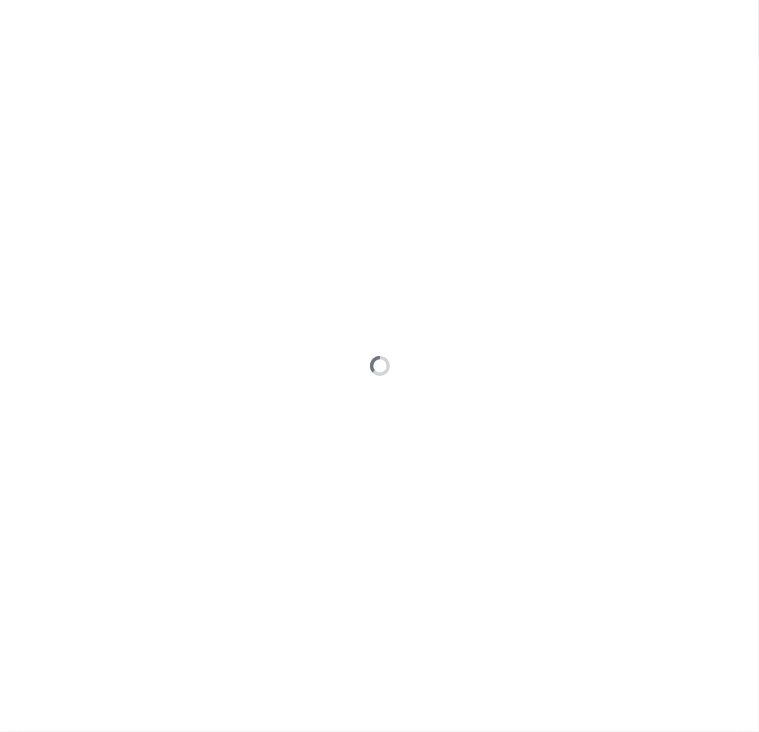 type on "[DATE]" 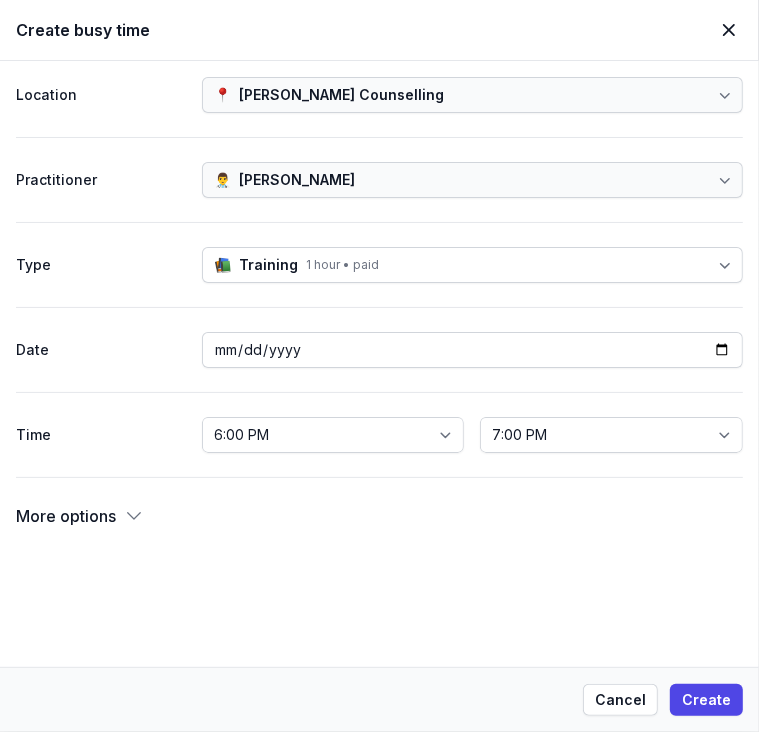 click on "1 hour • paid" at bounding box center (342, 265) 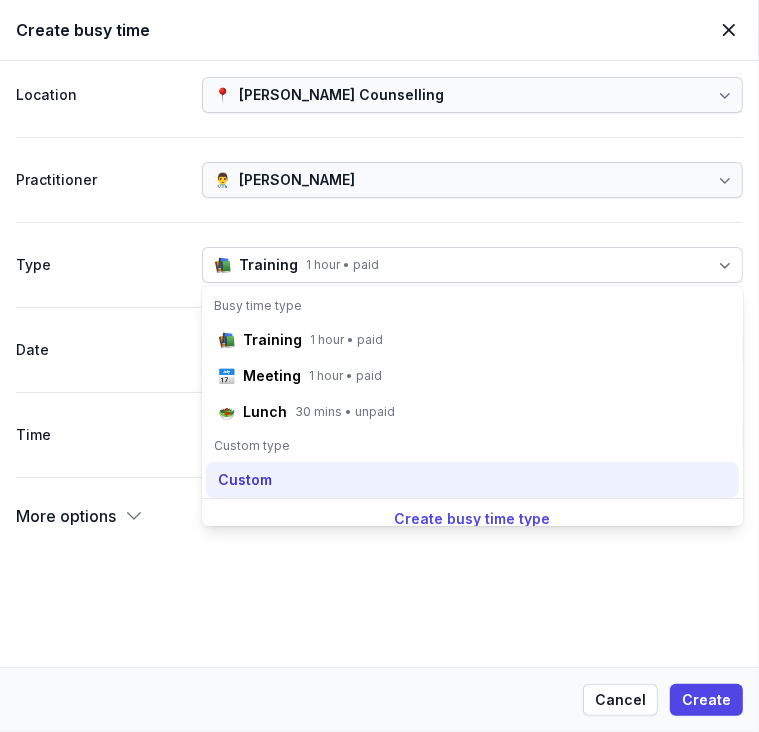 click on "Custom" at bounding box center [245, 480] 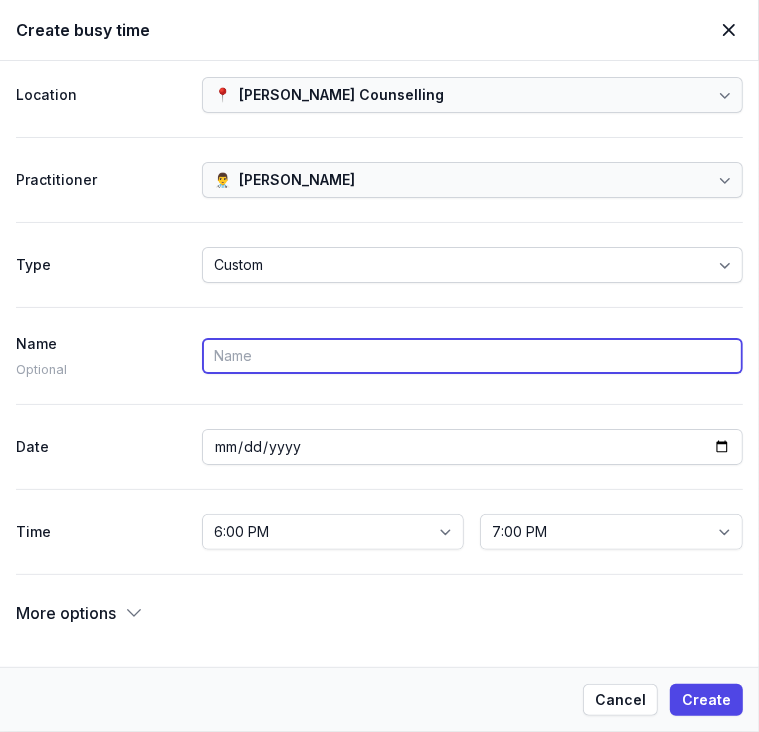 paste on "Between time" 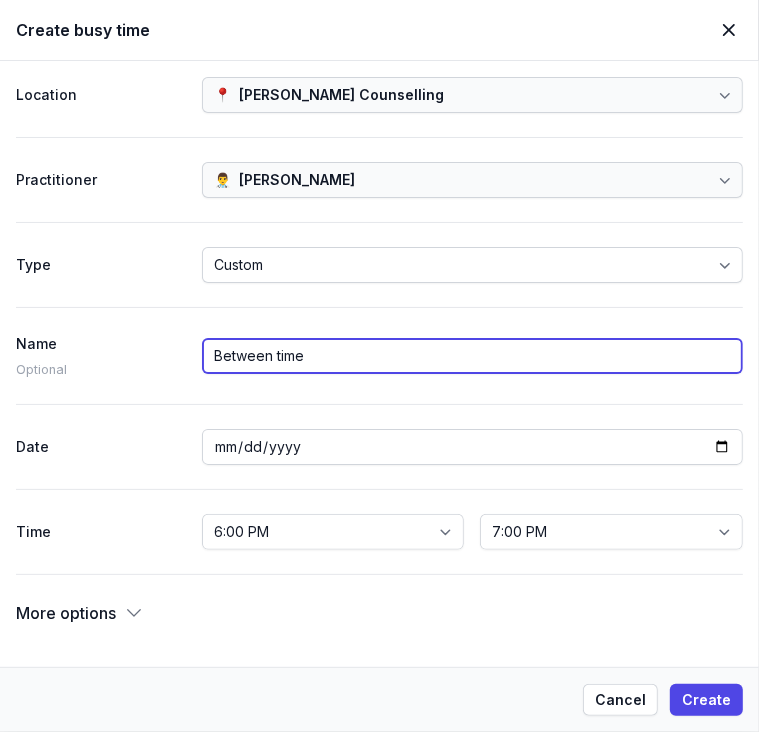 type on "Between time" 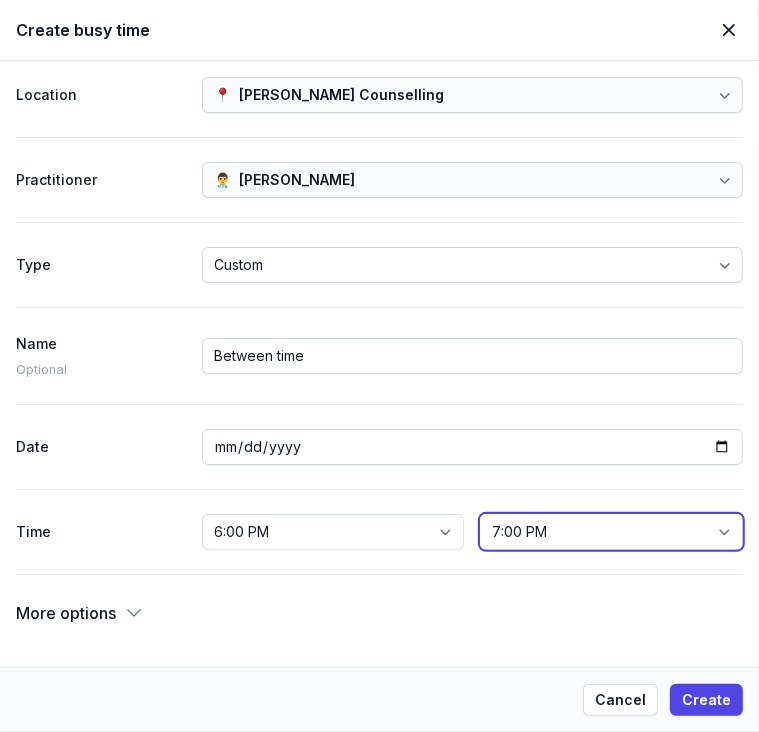 click on "6:15 PM 6:30 PM 6:45 PM 7:00 PM 7:15 PM 7:30 PM 7:45 PM 8:00 PM 8:15 PM 8:30 PM 8:45 PM 9:00 PM 9:15 PM 9:30 PM 9:45 PM 10:00 PM 10:15 PM 10:30 PM 10:45 PM 11:00 PM 11:15 PM 11:30 PM 11:45 PM 12:00 AM" at bounding box center [611, 532] 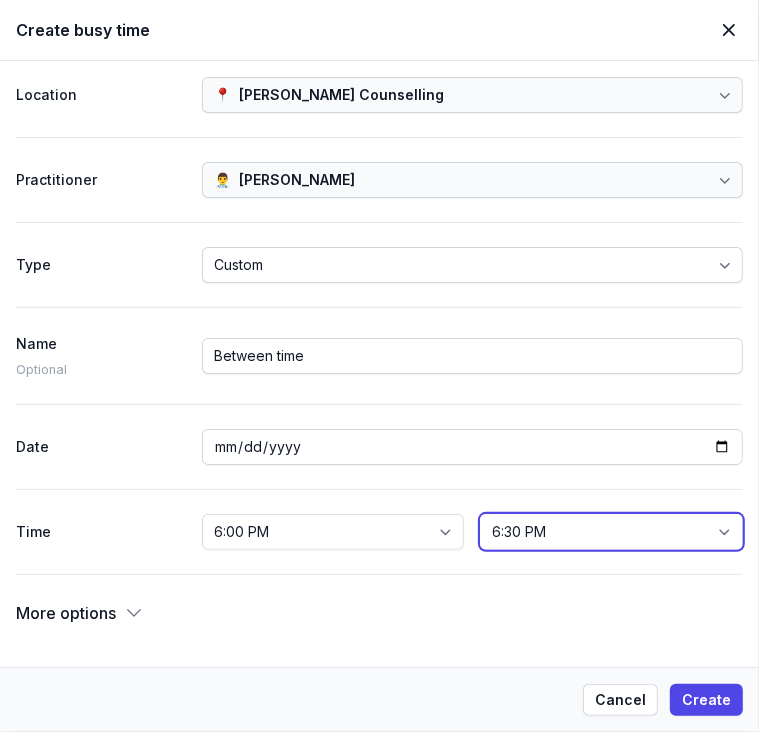 click on "6:15 PM 6:30 PM 6:45 PM 7:00 PM 7:15 PM 7:30 PM 7:45 PM 8:00 PM 8:15 PM 8:30 PM 8:45 PM 9:00 PM 9:15 PM 9:30 PM 9:45 PM 10:00 PM 10:15 PM 10:30 PM 10:45 PM 11:00 PM 11:15 PM 11:30 PM 11:45 PM 12:00 AM" at bounding box center (611, 532) 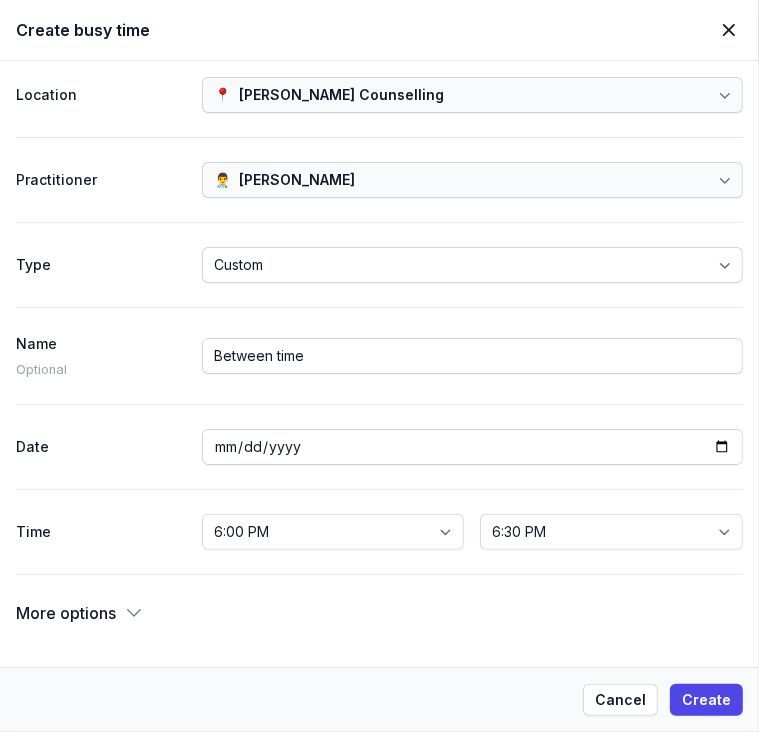 click 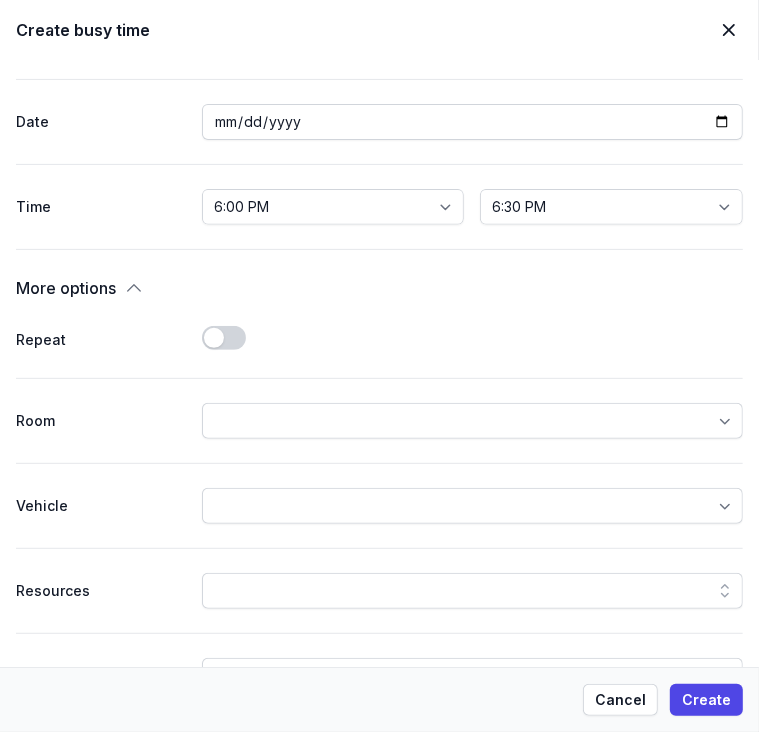 scroll, scrollTop: 400, scrollLeft: 0, axis: vertical 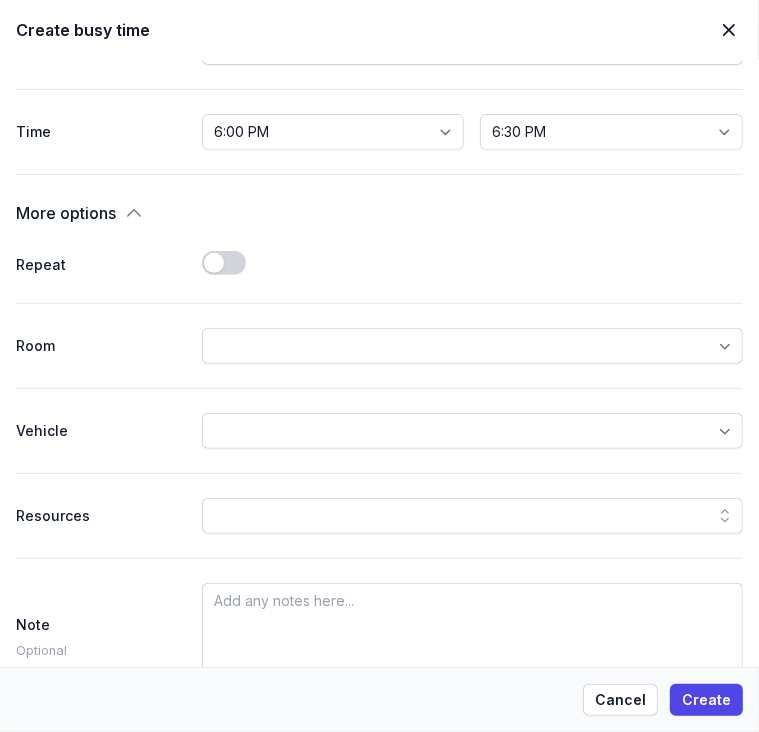 click on "Use setting" 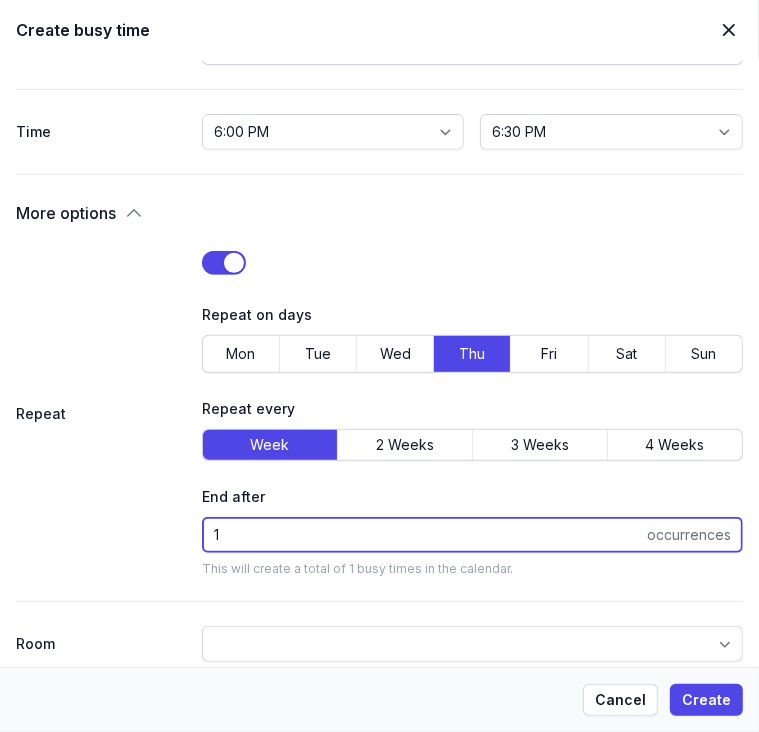 drag, startPoint x: 221, startPoint y: 531, endPoint x: 180, endPoint y: 526, distance: 41.303753 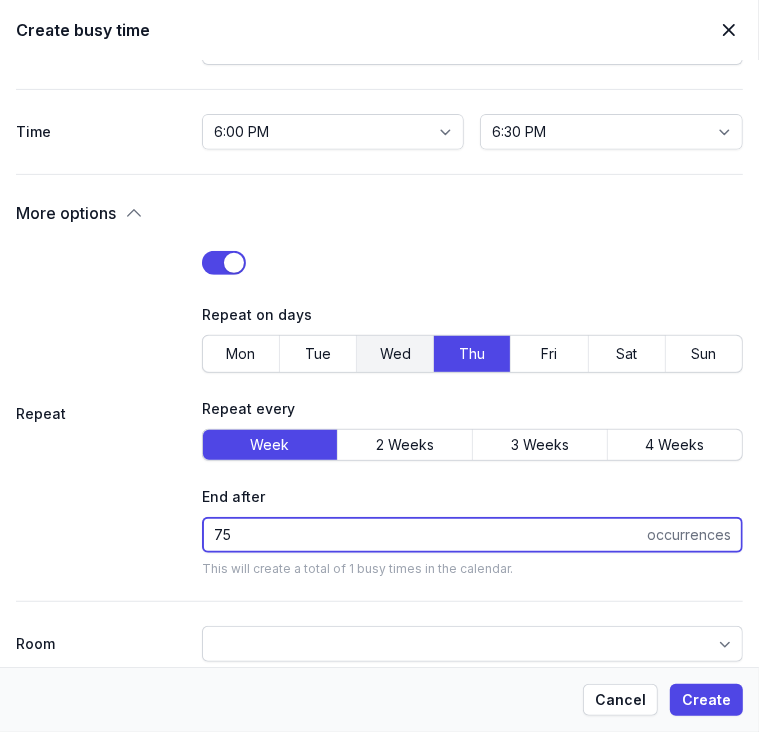 type on "75" 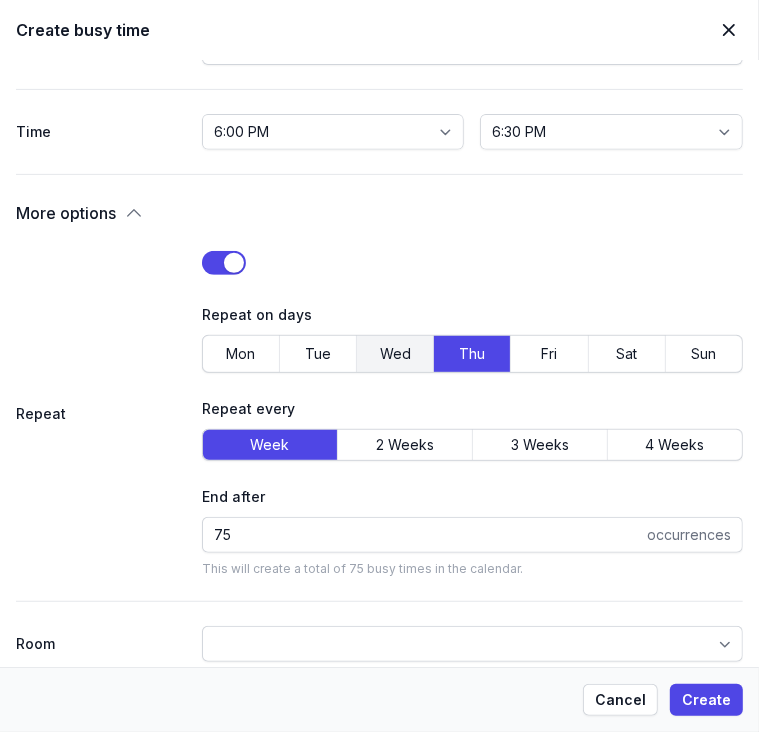 click on "Wed" at bounding box center [395, 354] 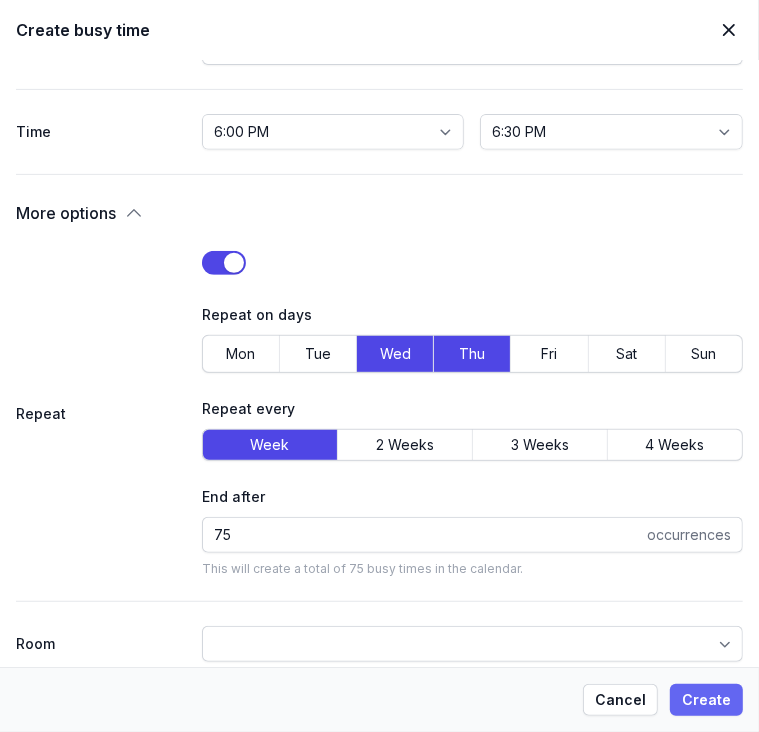 click on "Create" at bounding box center (706, 700) 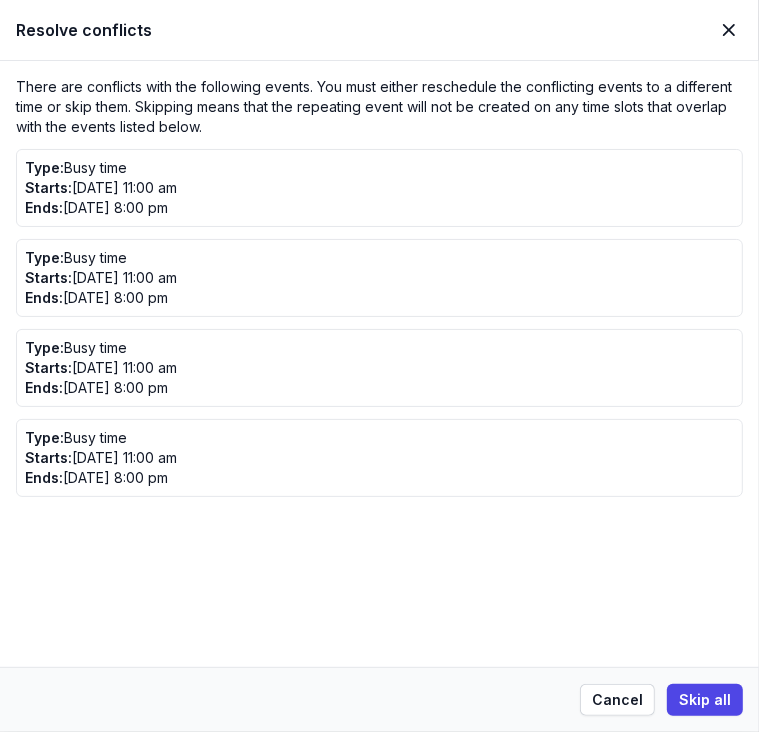 click on "Skip all" at bounding box center (705, 700) 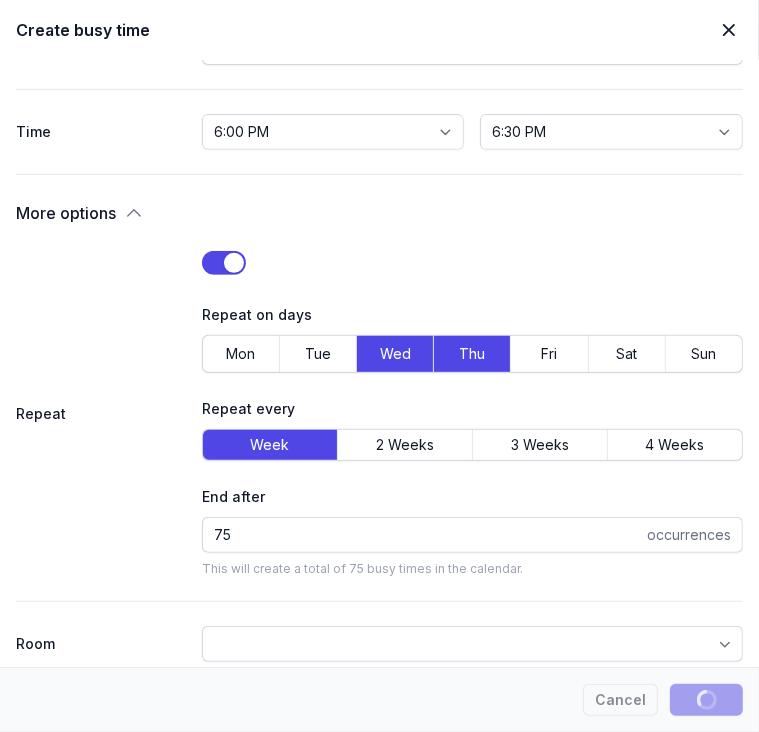 type 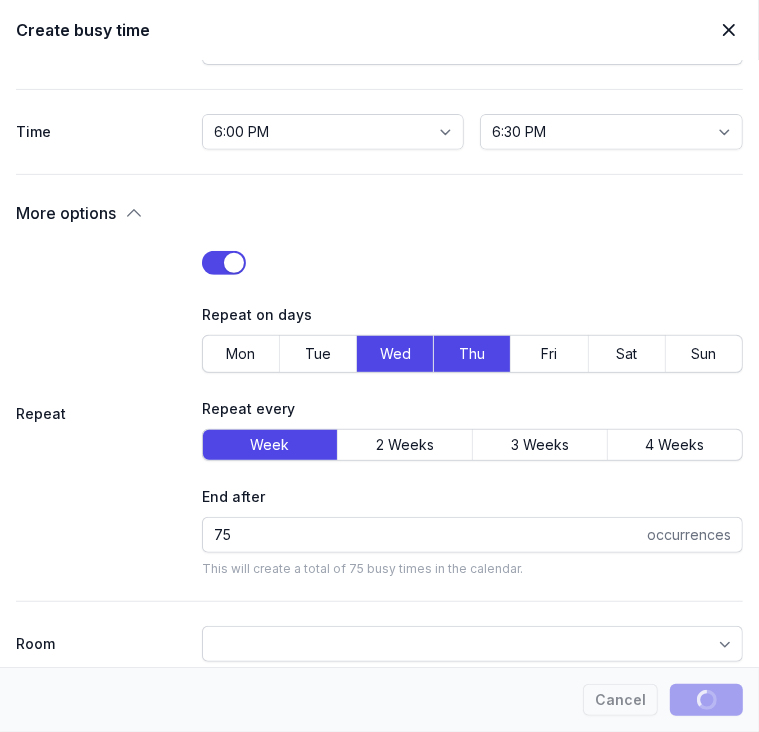 select 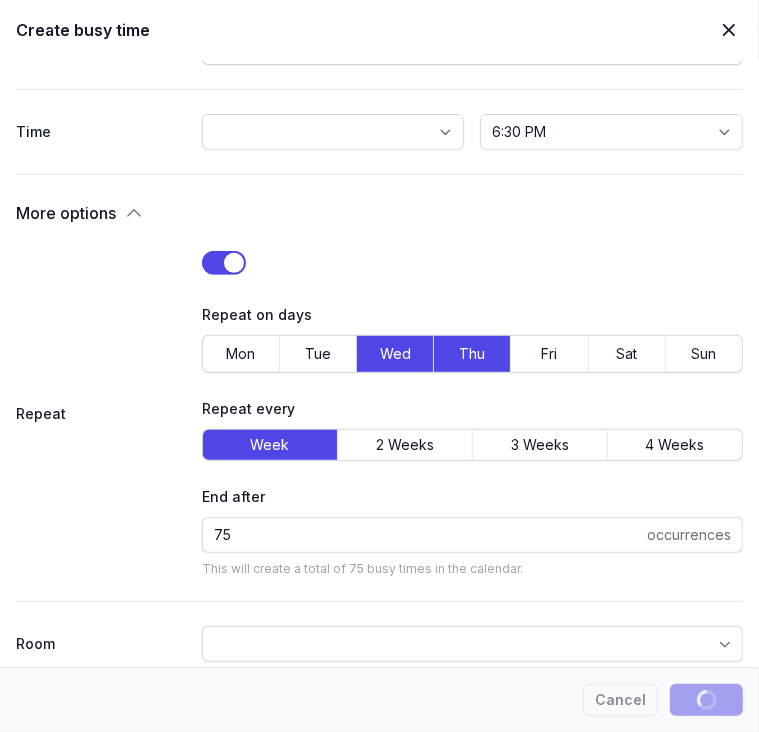 select 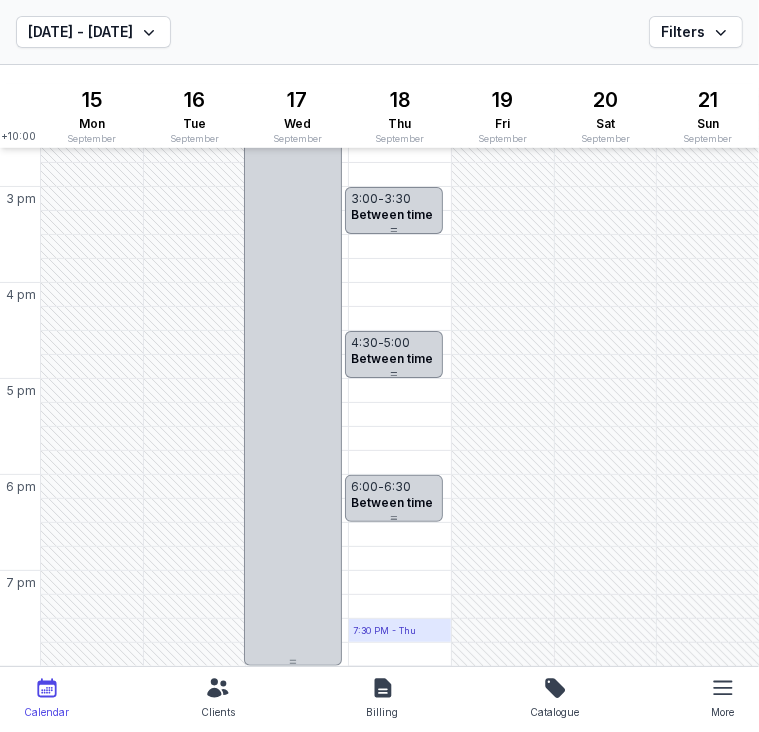 click on "7:30 PM - Thu" at bounding box center [384, 631] 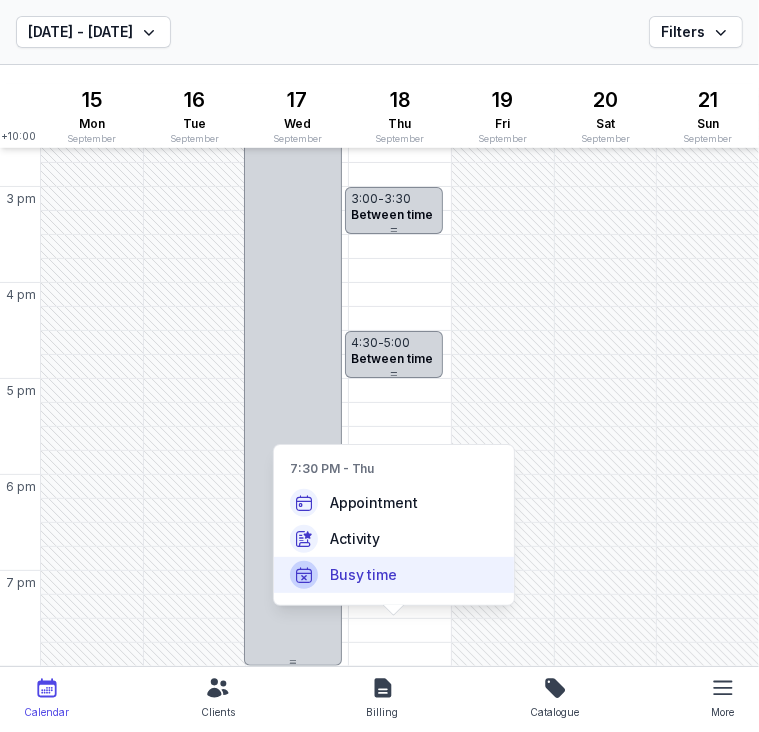click on "Busy time" at bounding box center (364, 575) 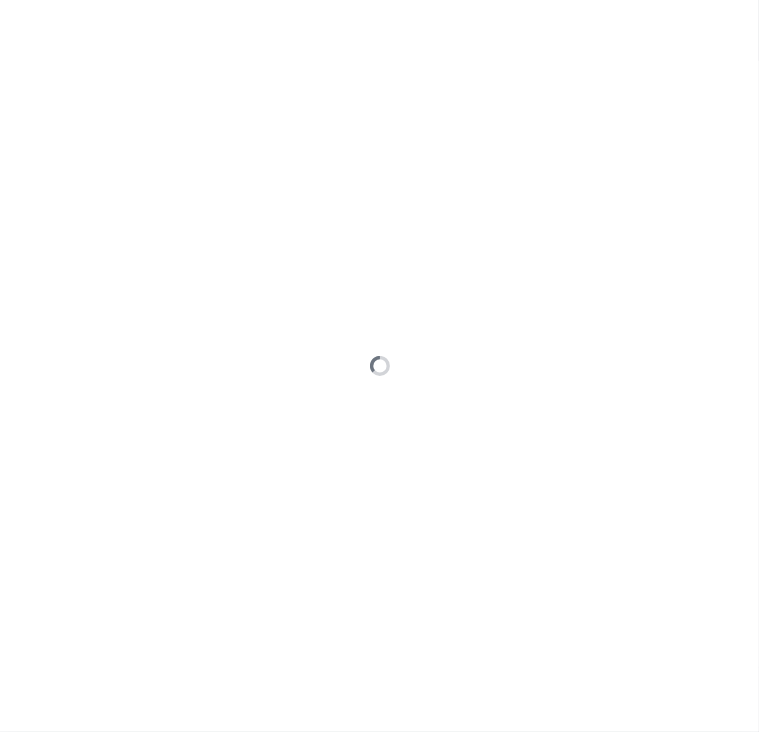 type on "[DATE]" 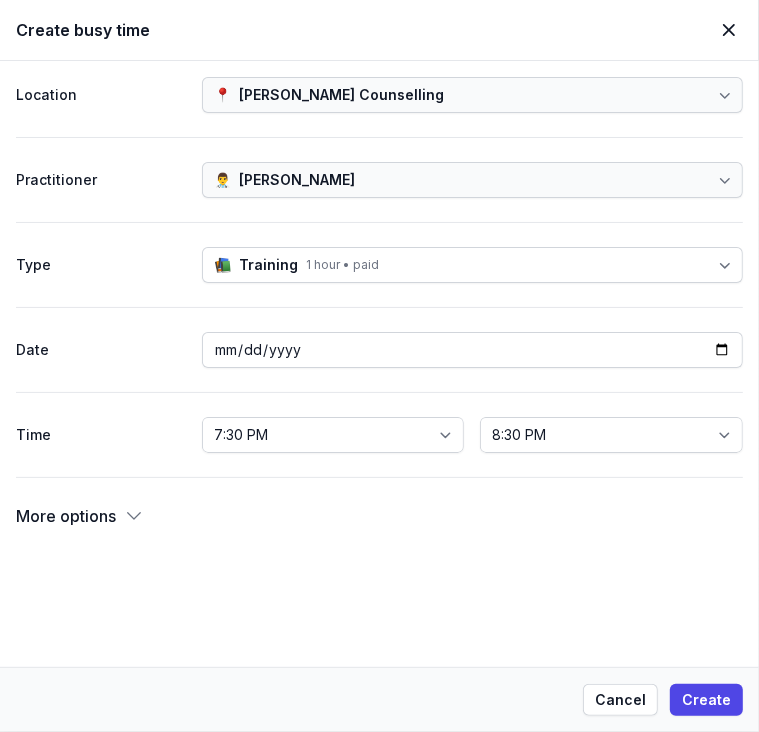 click on "Training" at bounding box center (268, 265) 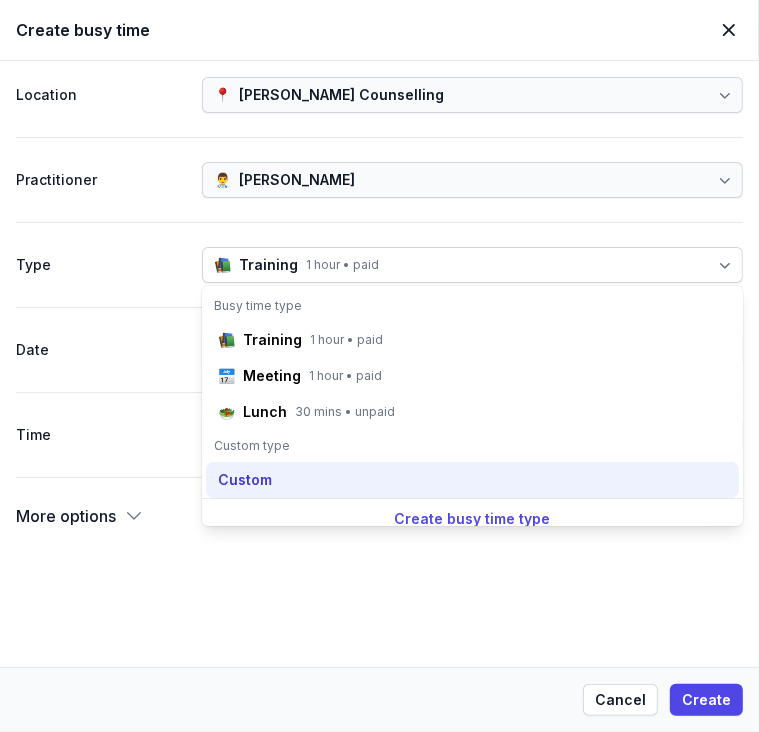 click on "Custom" at bounding box center [245, 480] 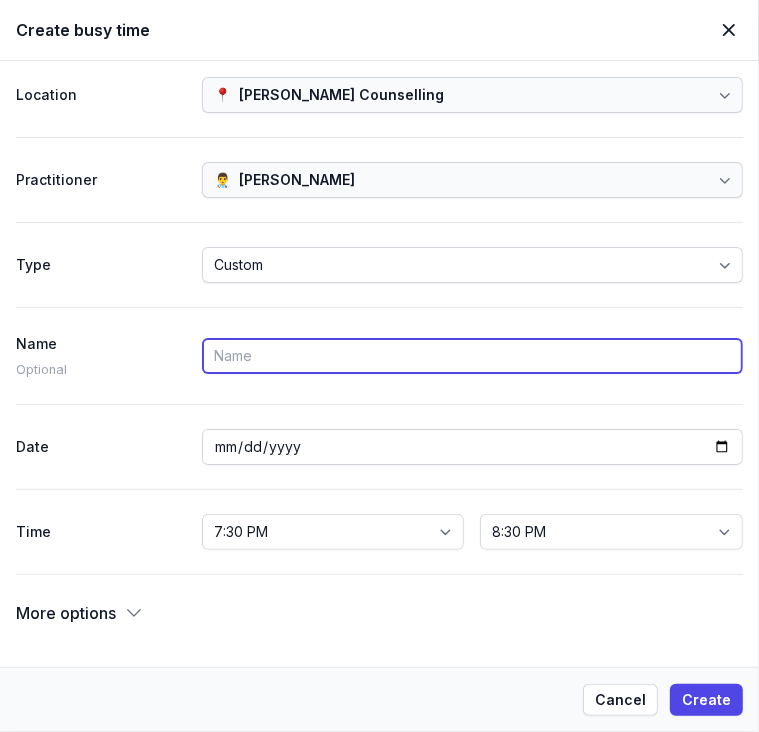 paste on "Between time" 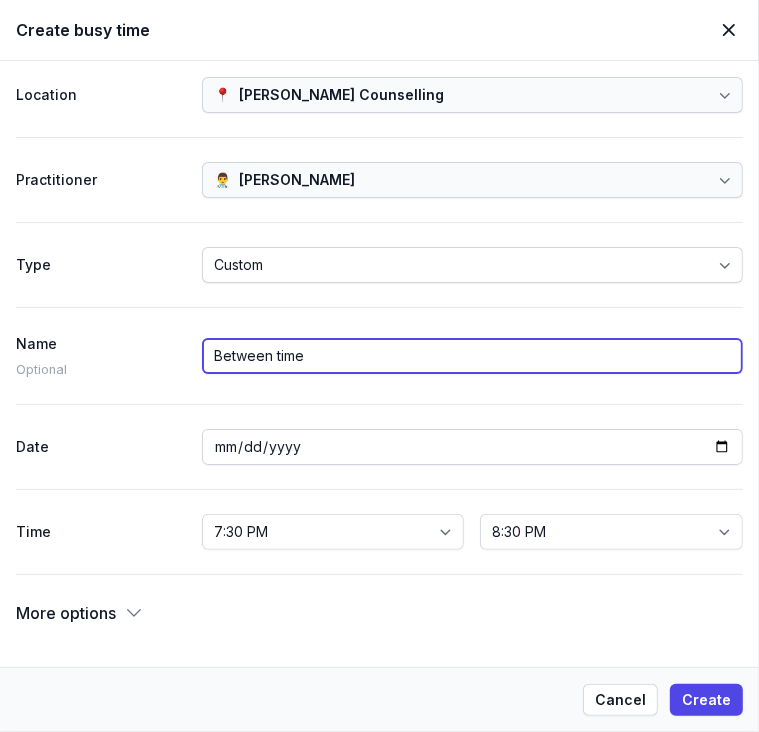 type on "Between time" 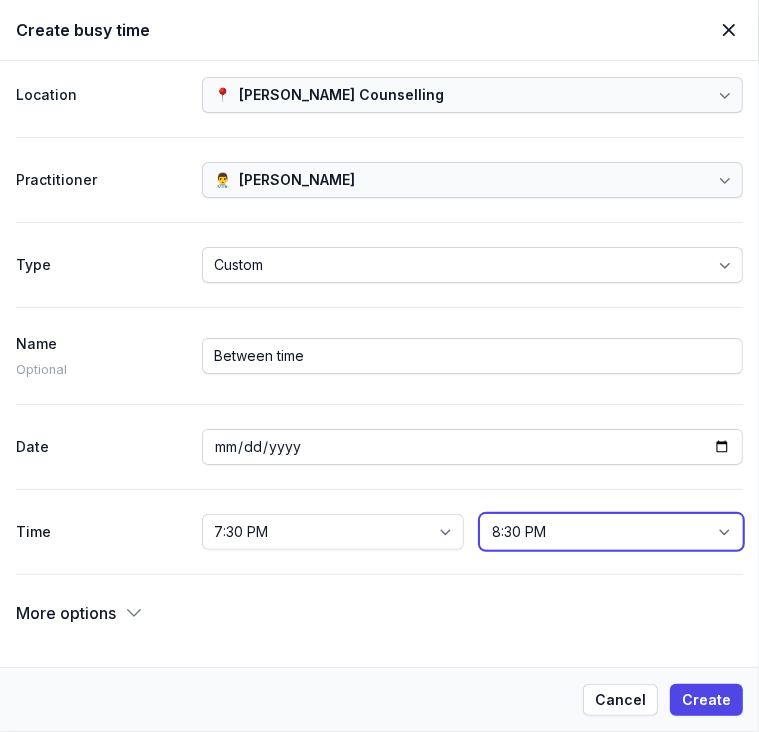 click on "7:45 PM 8:00 PM 8:15 PM 8:30 PM 8:45 PM 9:00 PM 9:15 PM 9:30 PM 9:45 PM 10:00 PM 10:15 PM 10:30 PM 10:45 PM 11:00 PM 11:15 PM 11:30 PM 11:45 PM 12:00 AM" at bounding box center [611, 532] 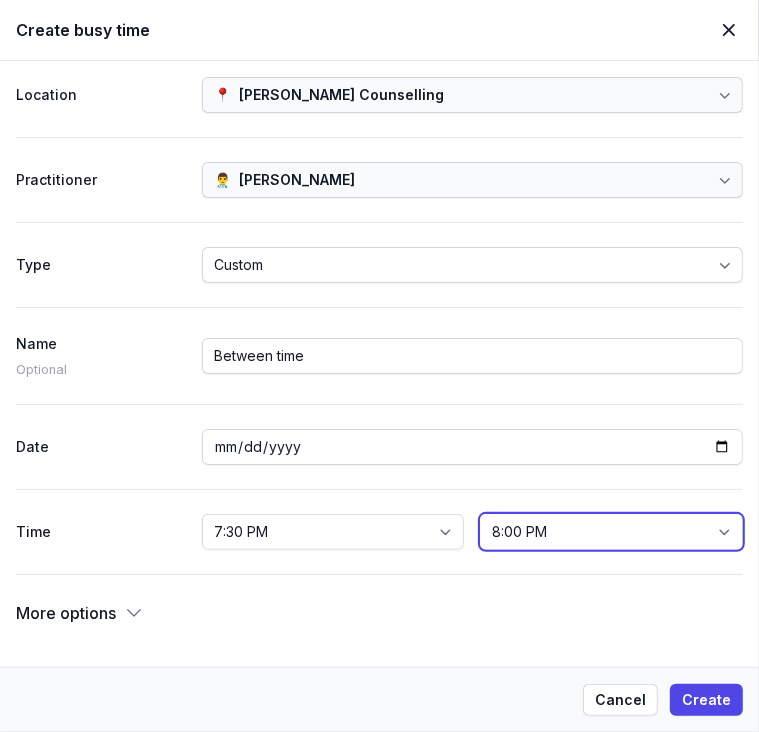 click on "7:45 PM 8:00 PM 8:15 PM 8:30 PM 8:45 PM 9:00 PM 9:15 PM 9:30 PM 9:45 PM 10:00 PM 10:15 PM 10:30 PM 10:45 PM 11:00 PM 11:15 PM 11:30 PM 11:45 PM 12:00 AM" at bounding box center [611, 532] 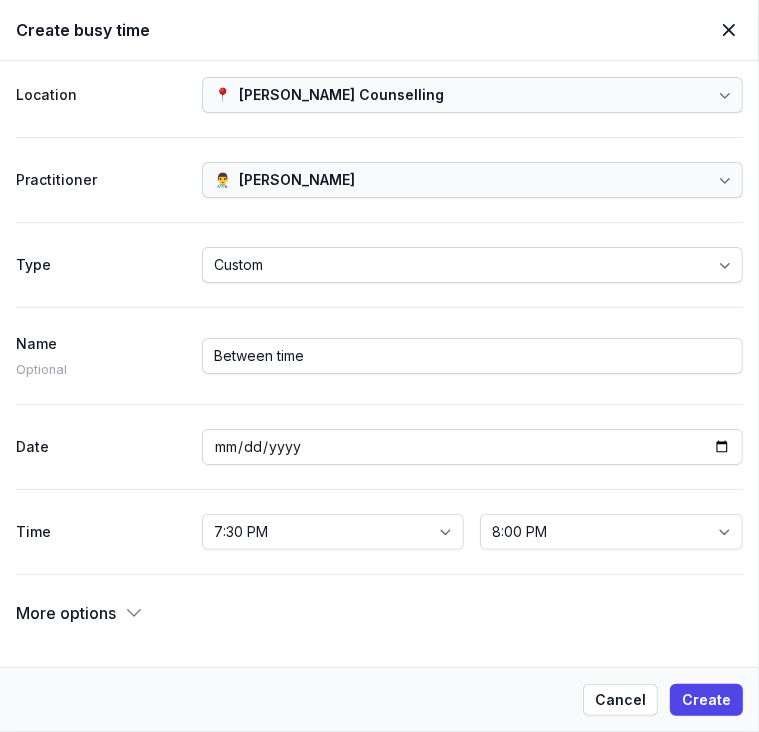 click on "More options" 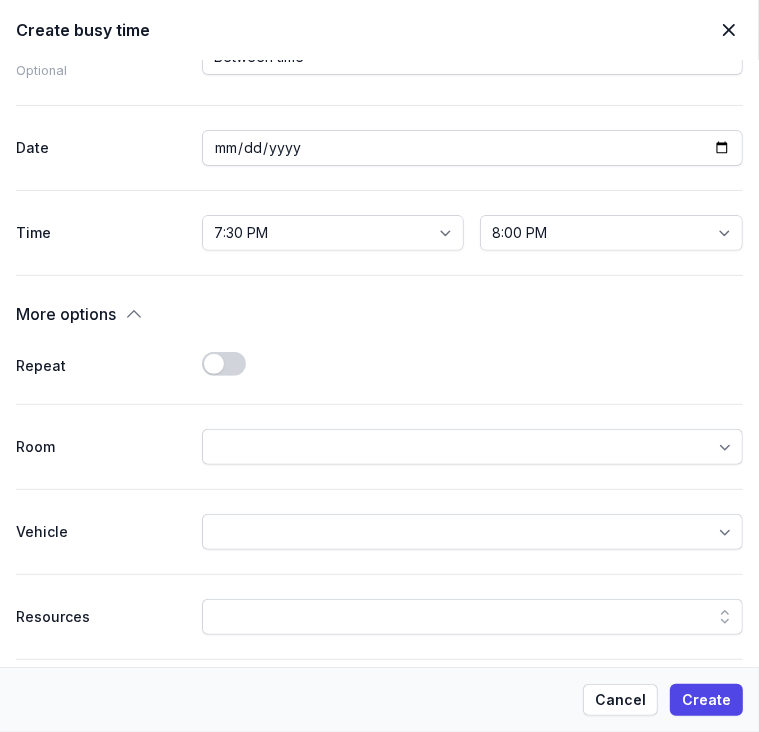 scroll, scrollTop: 300, scrollLeft: 0, axis: vertical 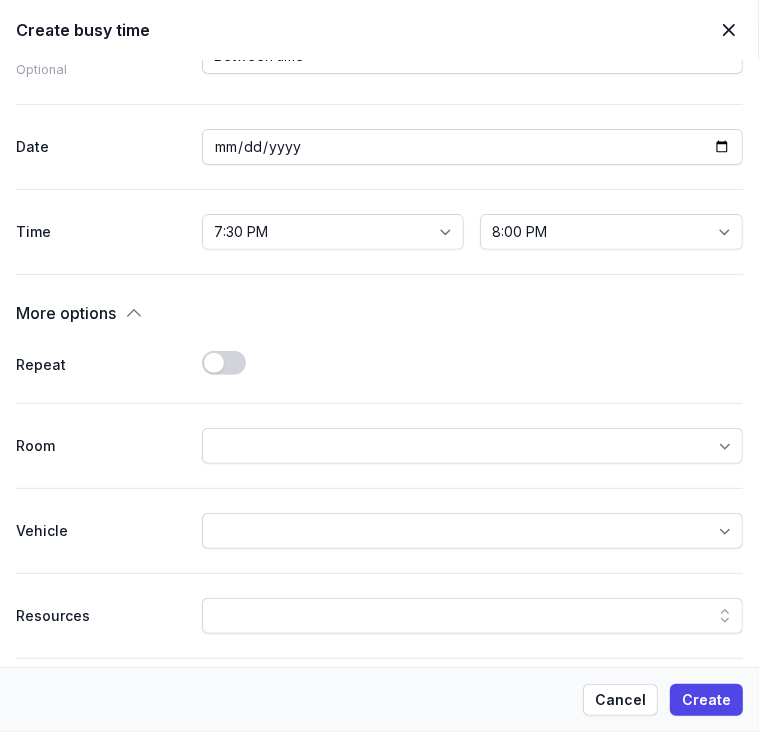 click on "Use setting" 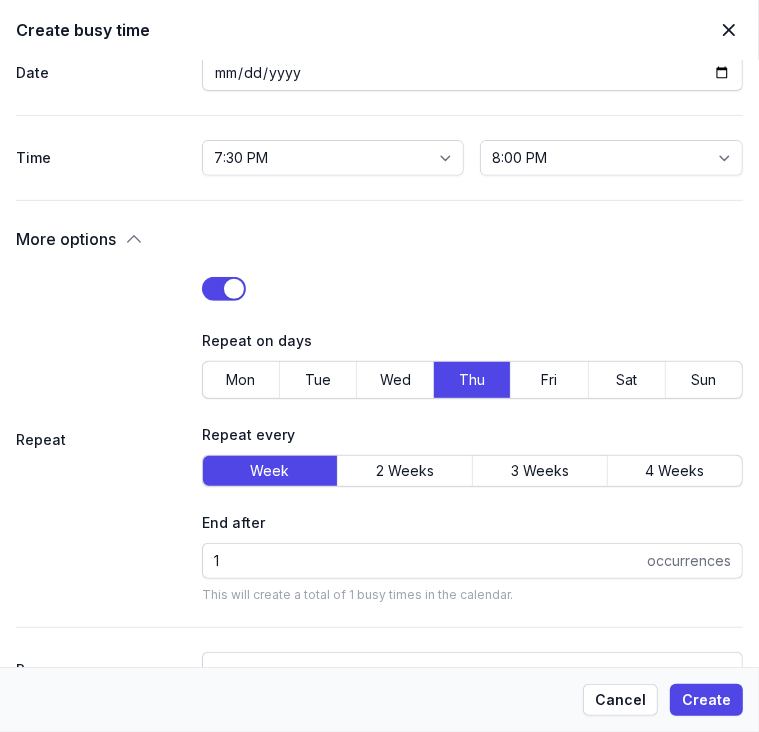scroll, scrollTop: 600, scrollLeft: 0, axis: vertical 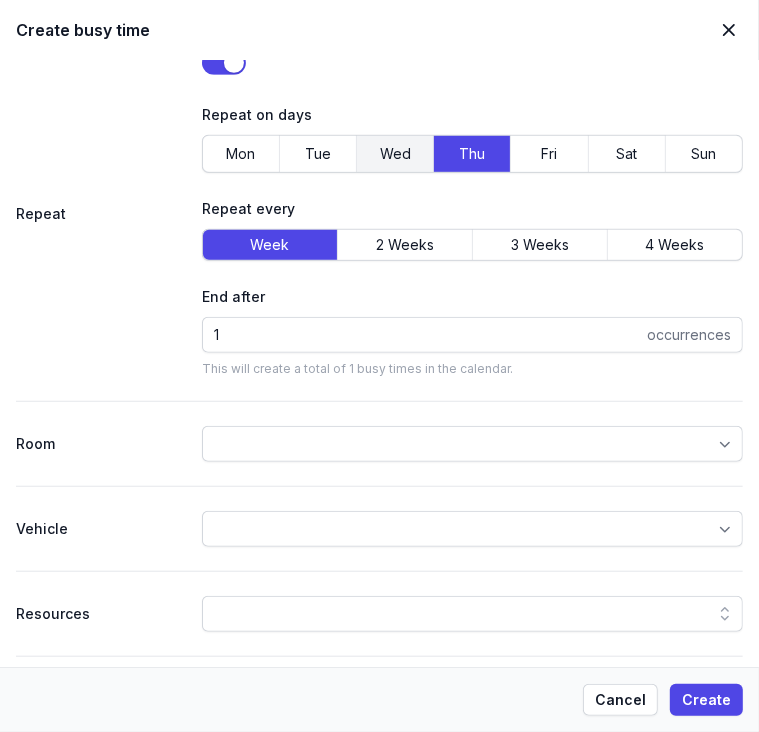 click on "Wed" at bounding box center [395, 154] 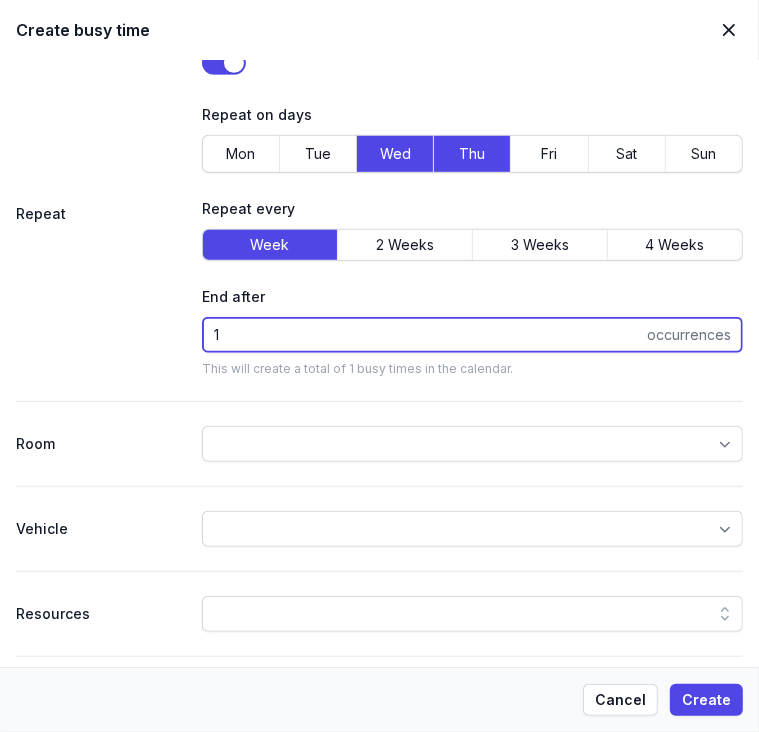drag, startPoint x: 240, startPoint y: 329, endPoint x: 188, endPoint y: 329, distance: 52 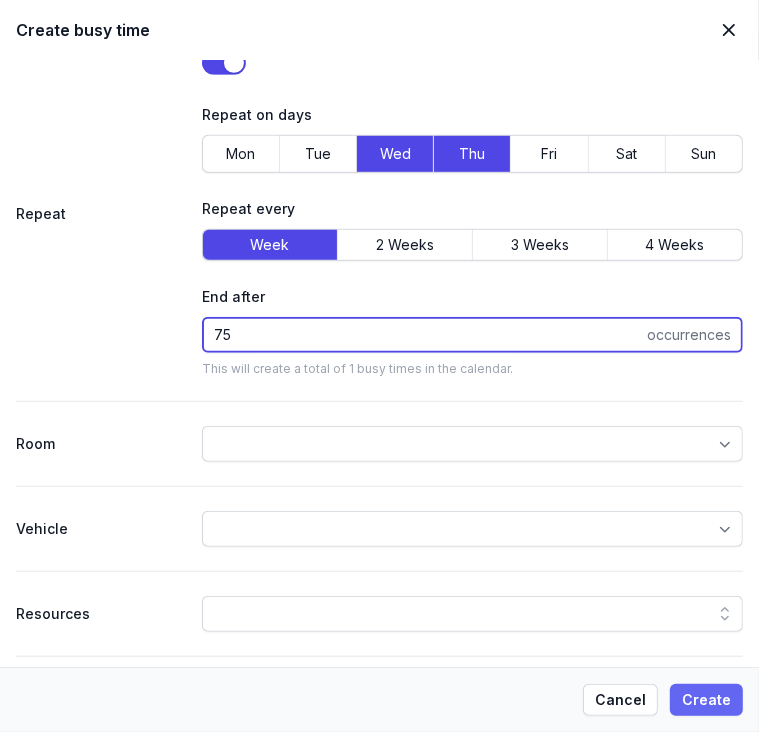 type on "75" 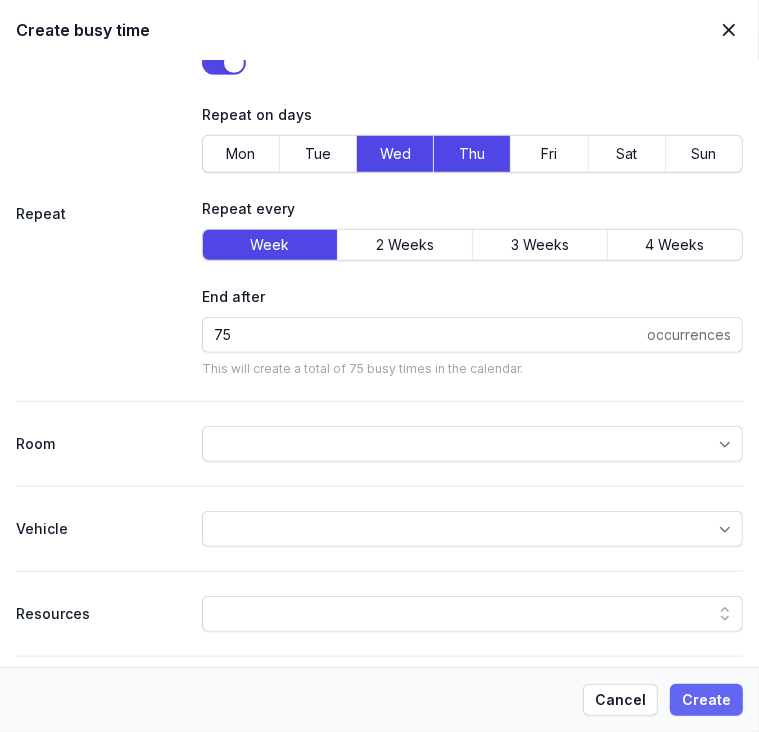 click on "Create" at bounding box center [706, 700] 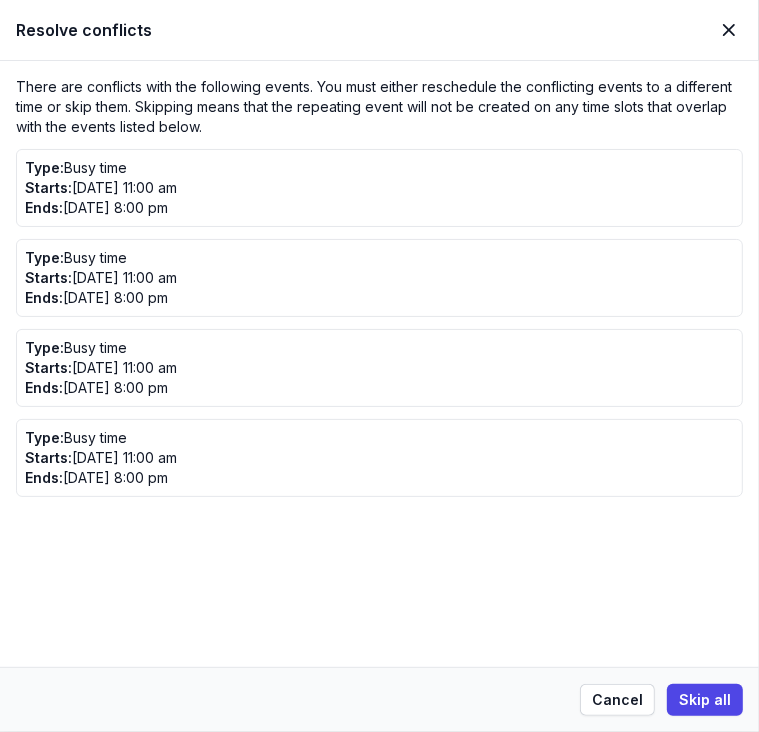 click on "Skip all" at bounding box center (705, 700) 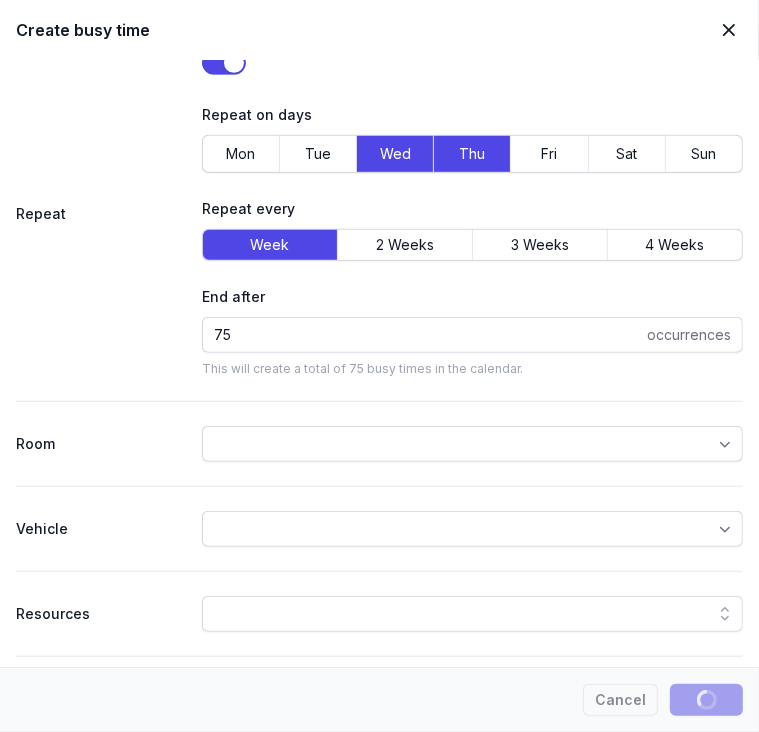 type 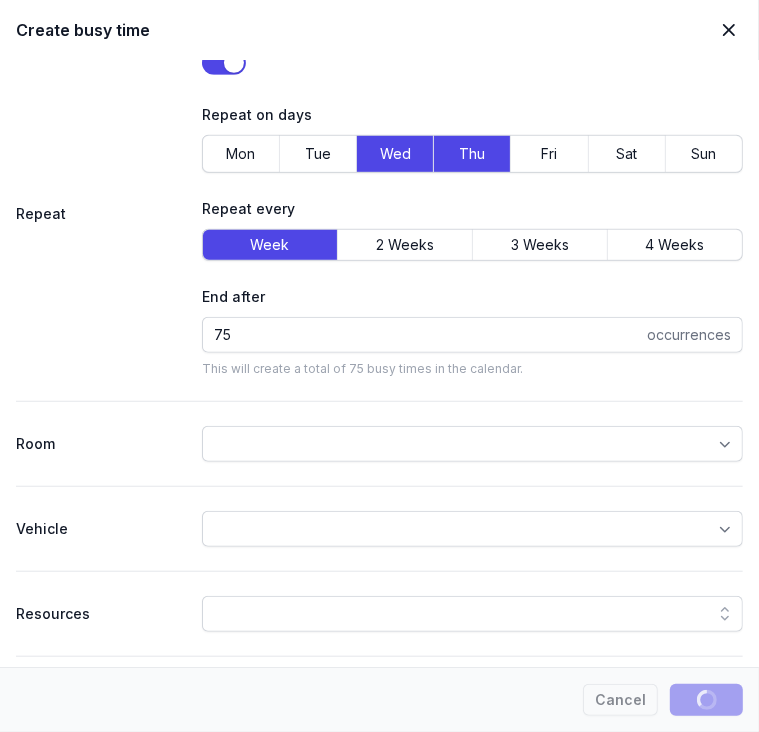 select 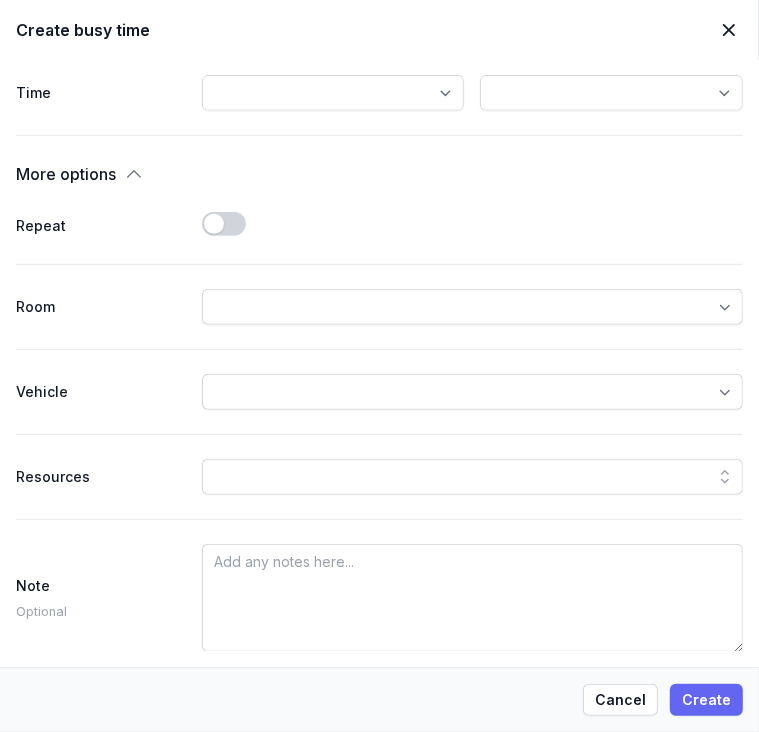 scroll, scrollTop: 437, scrollLeft: 0, axis: vertical 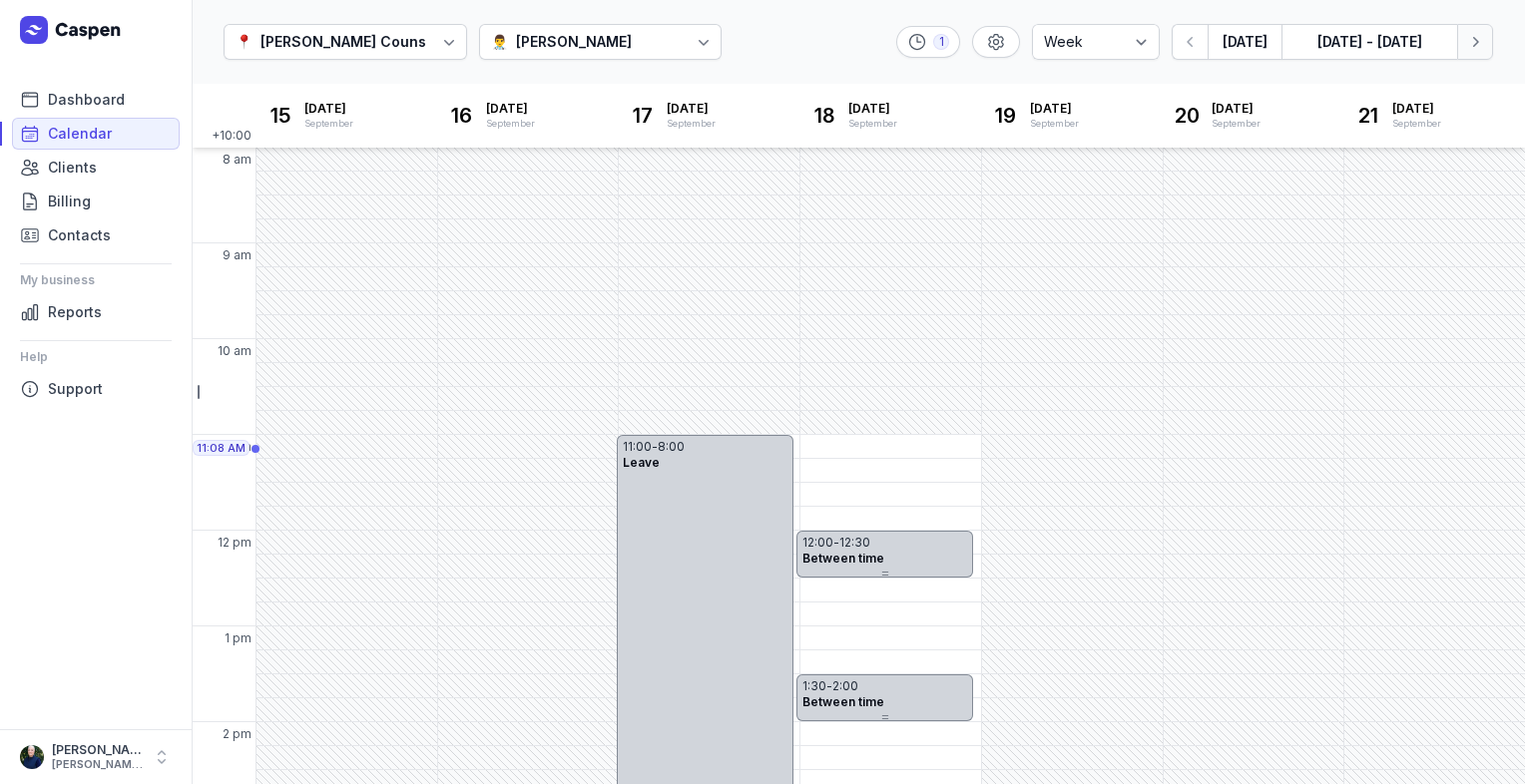 click 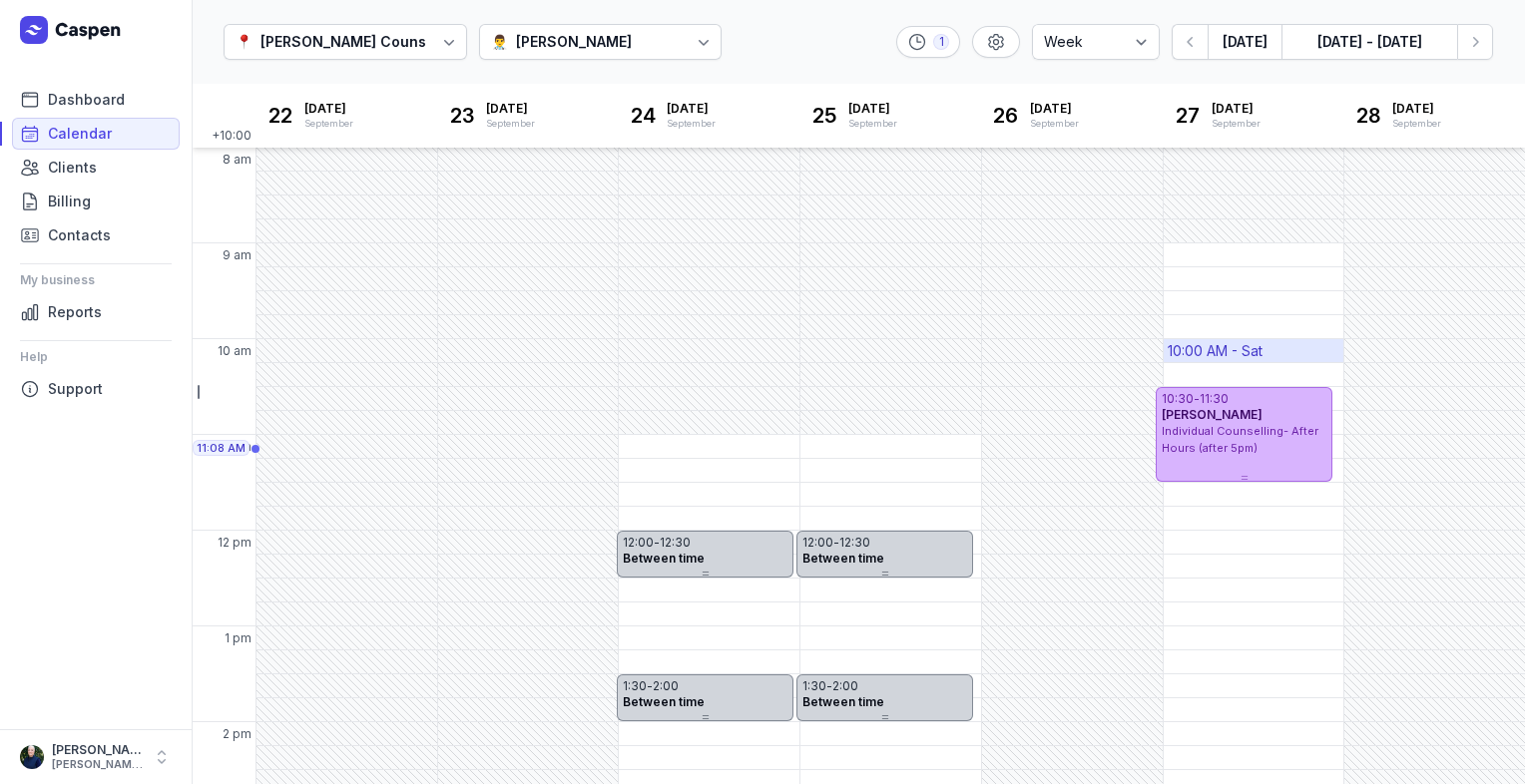 click on "10:00 AM - Sat" at bounding box center [1215, 351] 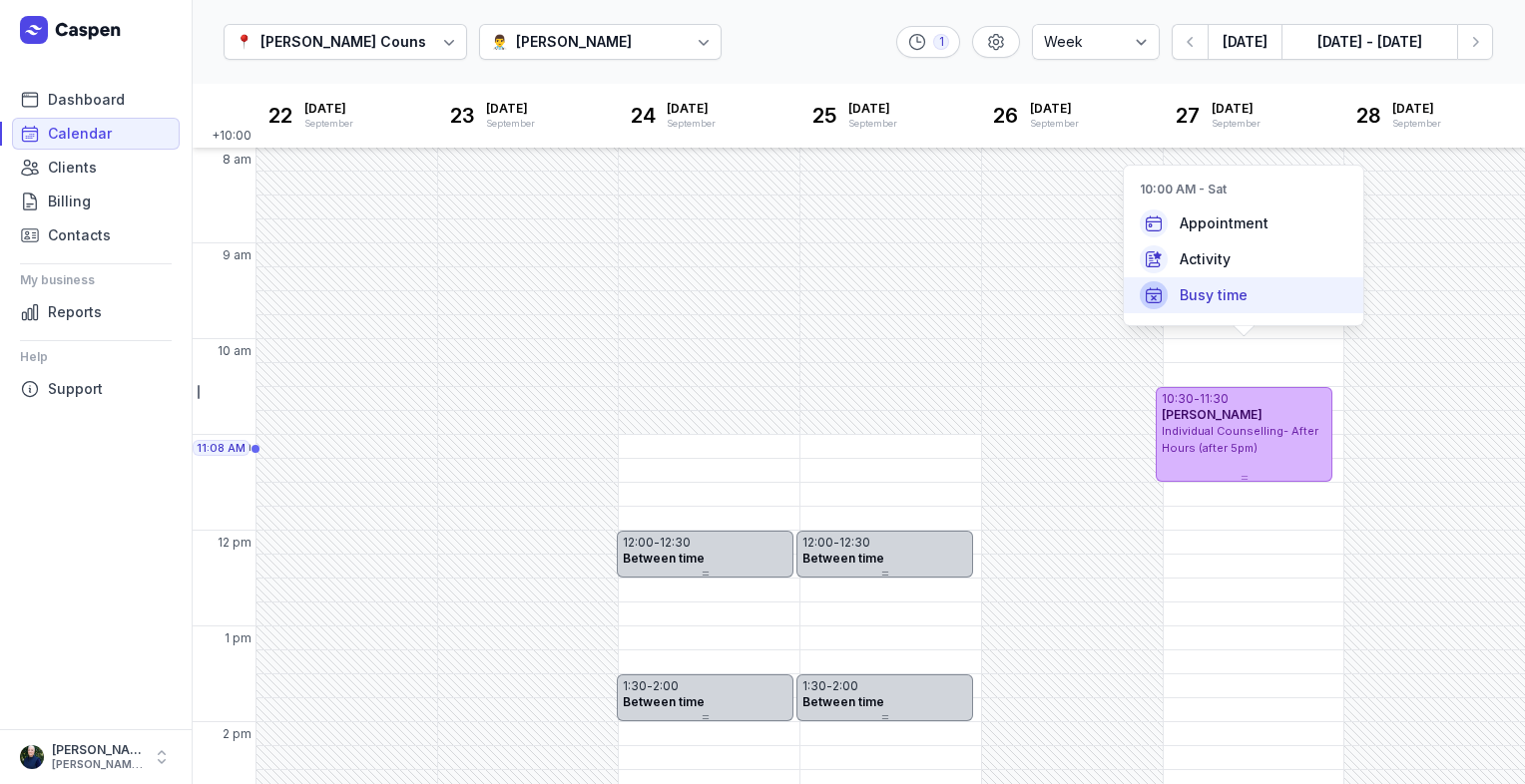 click on "Busy time" at bounding box center [1214, 295] 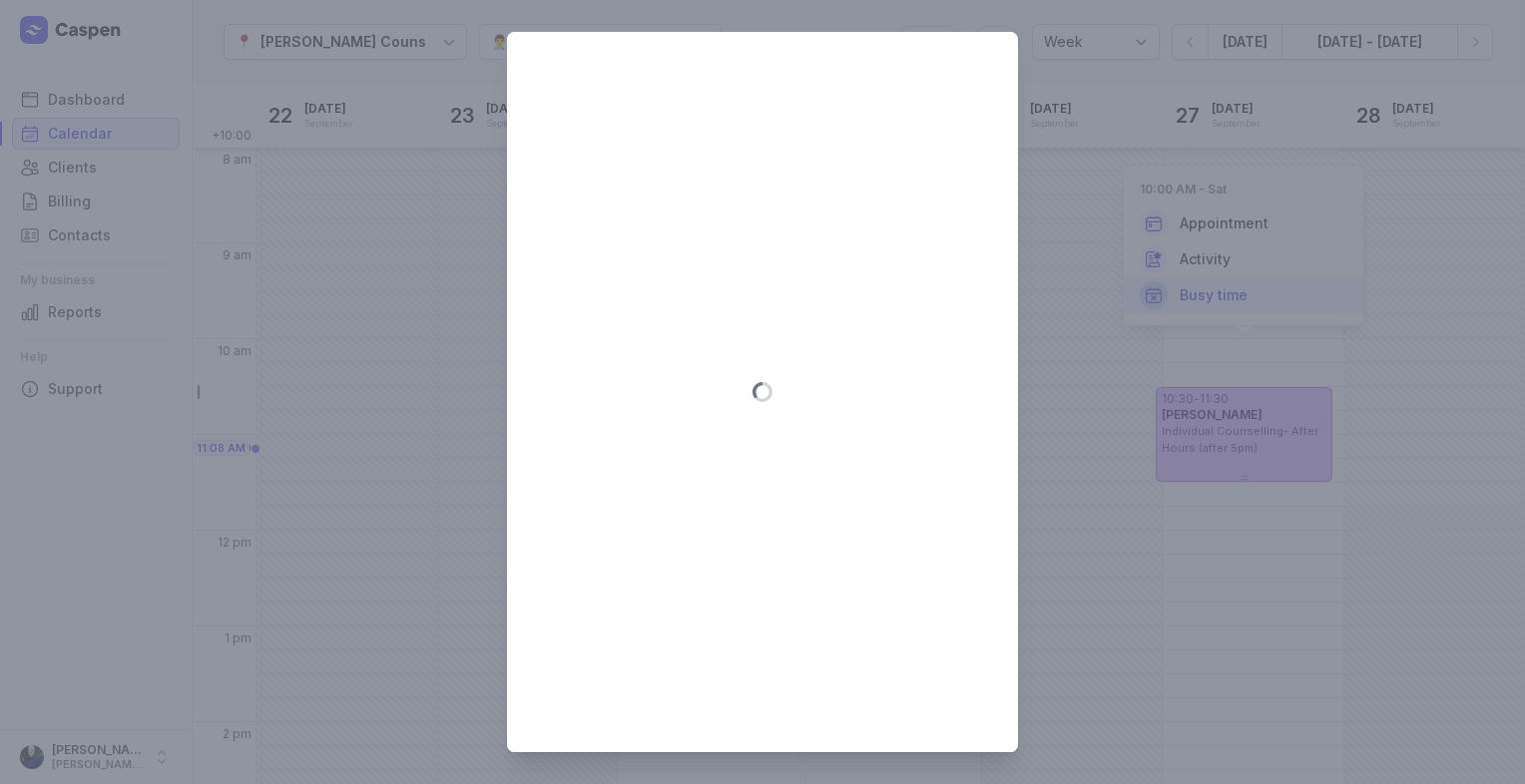 type on "[DATE]" 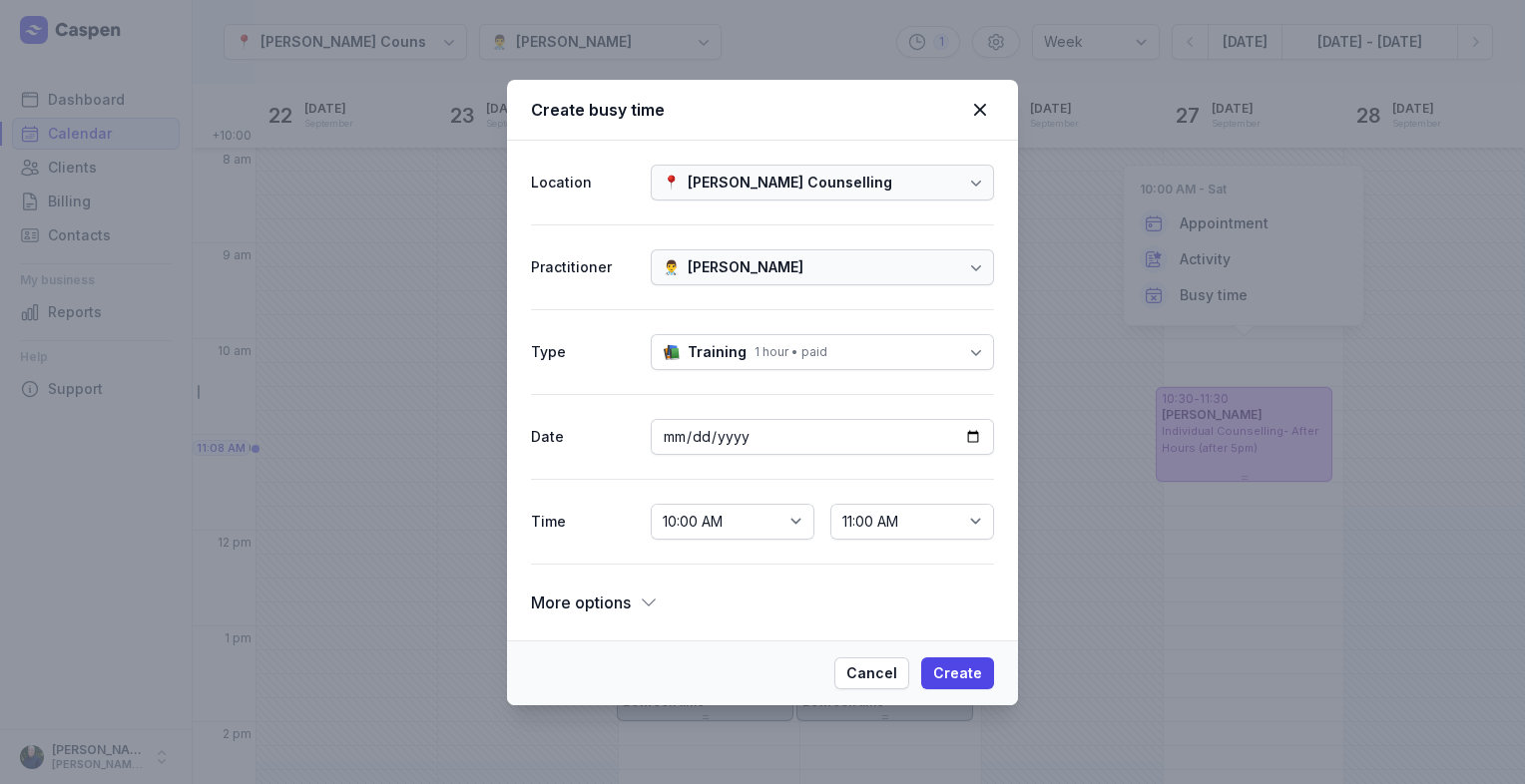click on "1 hour • paid" at bounding box center (790, 352) 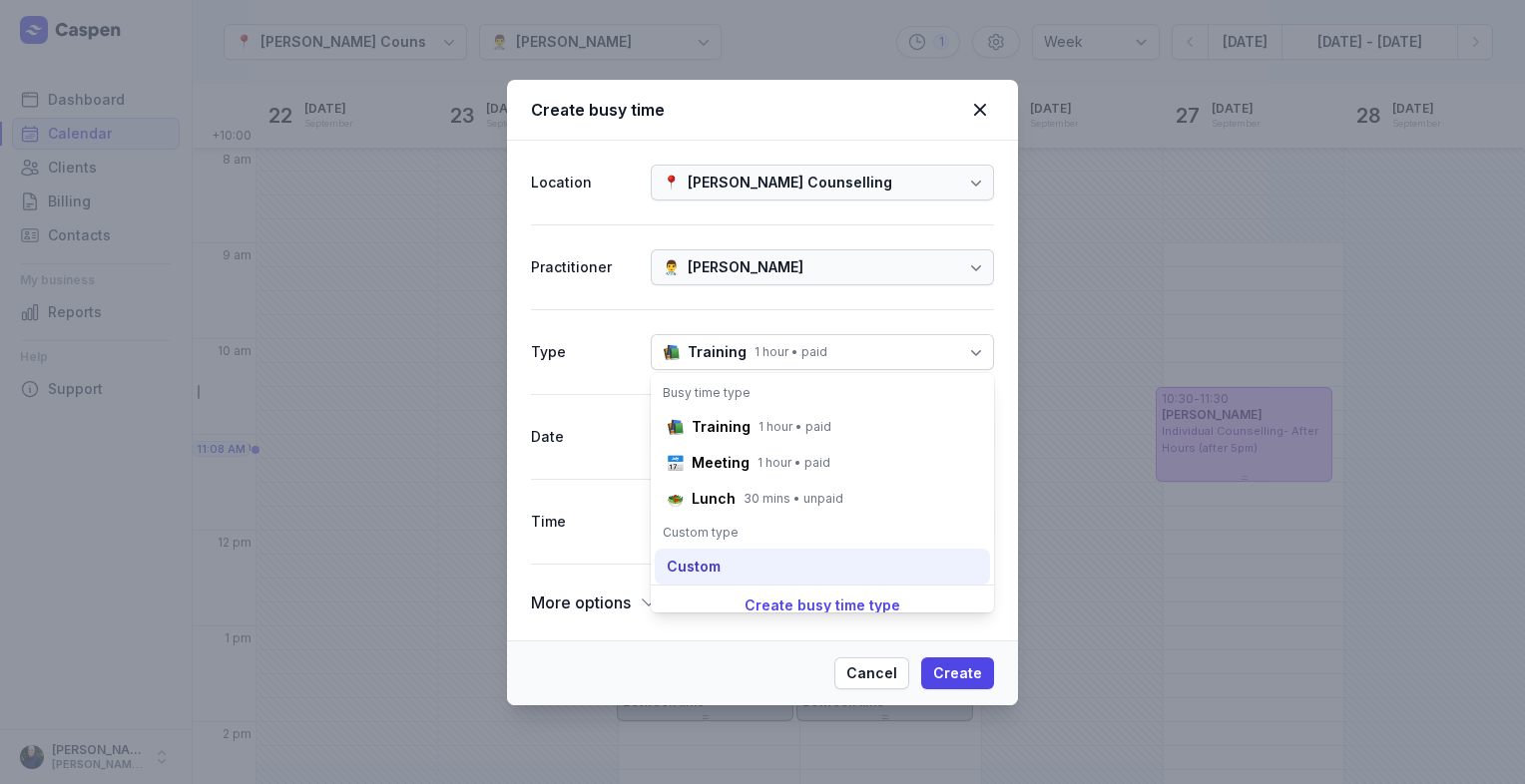 click on "Custom" at bounding box center [694, 567] 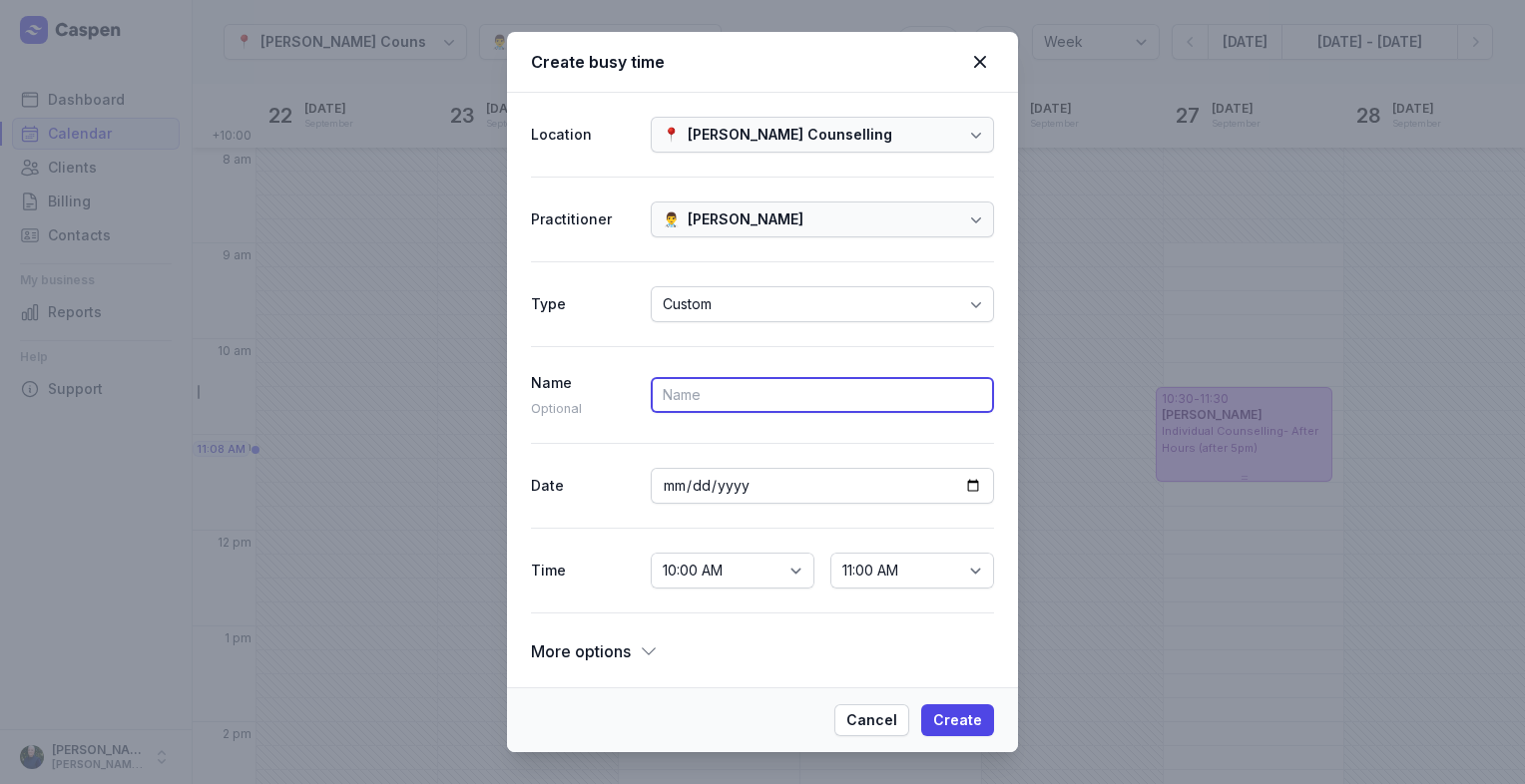 paste on "Between time" 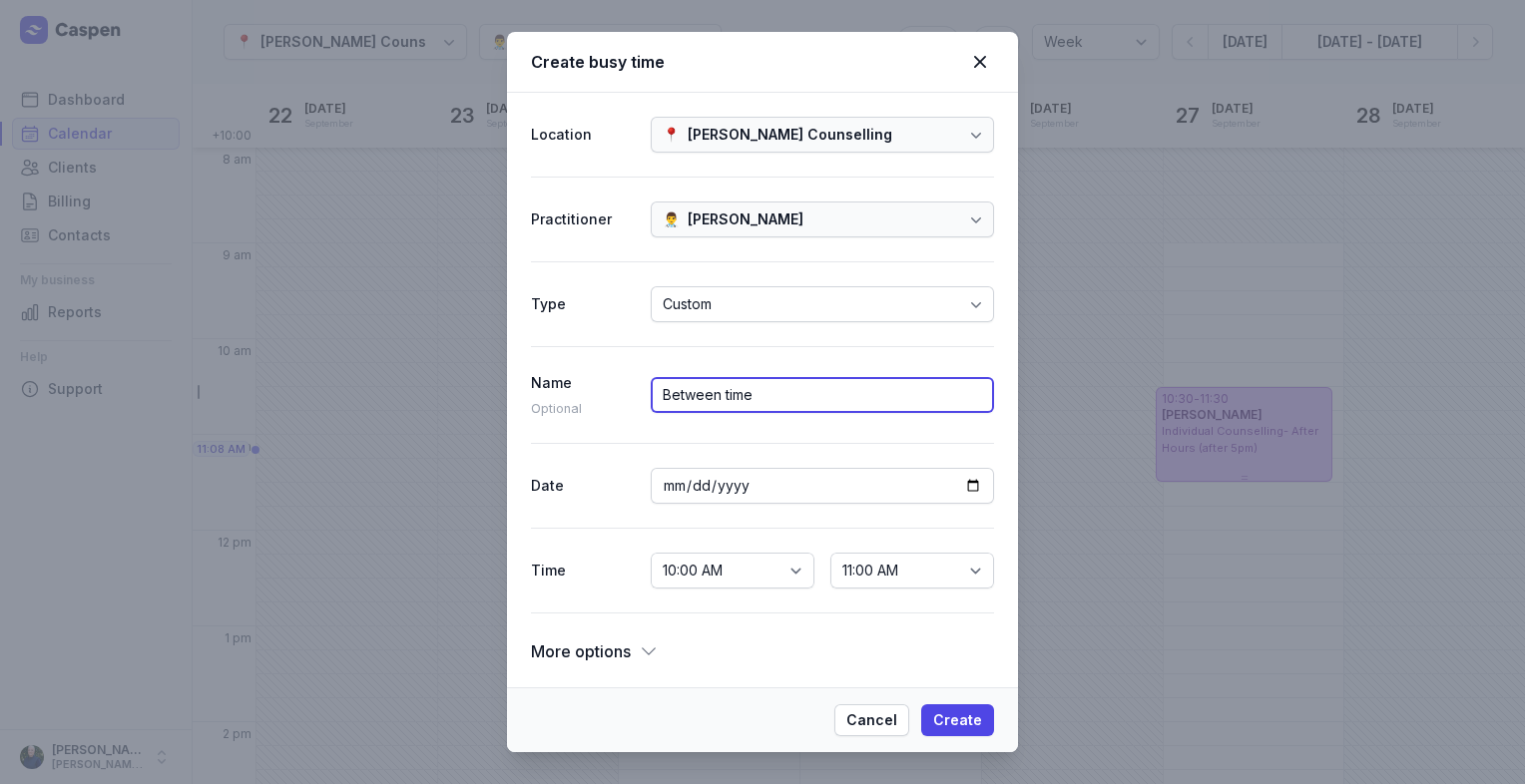 scroll, scrollTop: 0, scrollLeft: 0, axis: both 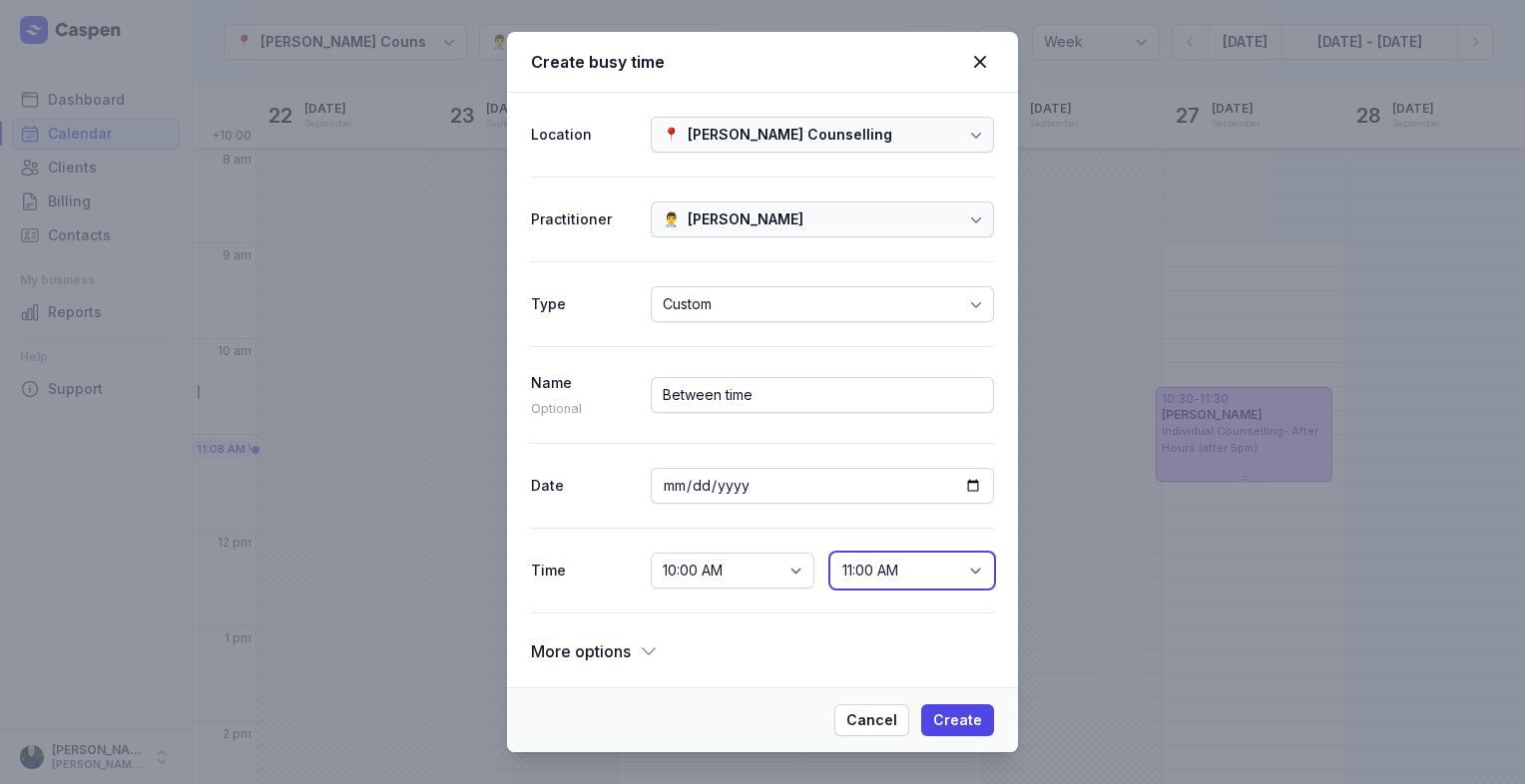 click on "10:15 AM 10:30 AM 10:45 AM 11:00 AM 11:15 AM 11:30 AM 11:45 AM 12:00 PM 12:15 PM 12:30 PM 12:45 PM 1:00 PM 1:15 PM 1:30 PM 1:45 PM 2:00 PM 2:15 PM 2:30 PM 2:45 PM 3:00 PM 3:15 PM 3:30 PM 3:45 PM 4:00 PM 4:15 PM 4:30 PM 4:45 PM 5:00 PM 5:15 PM 5:30 PM 5:45 PM 6:00 PM 6:15 PM 6:30 PM 6:45 PM 7:00 PM 7:15 PM 7:30 PM 7:45 PM 8:00 PM 8:15 PM 8:30 PM 8:45 PM 9:00 PM 9:15 PM 9:30 PM 9:45 PM 10:00 PM 10:15 PM 10:30 PM 10:45 PM 11:00 PM 11:15 PM 11:30 PM 11:45 PM 12:00 AM" at bounding box center (912, 571) 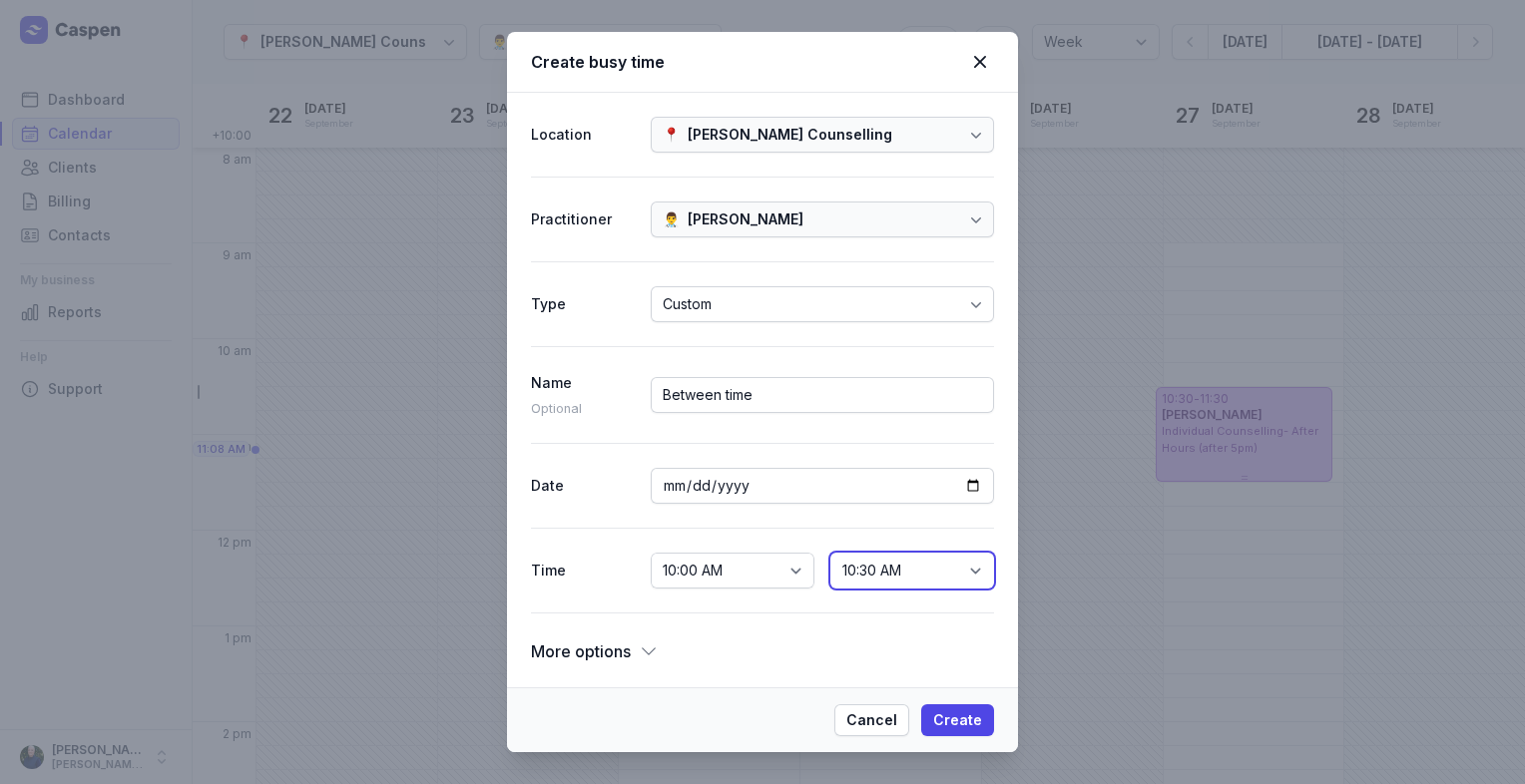 click on "10:15 AM 10:30 AM 10:45 AM 11:00 AM 11:15 AM 11:30 AM 11:45 AM 12:00 PM 12:15 PM 12:30 PM 12:45 PM 1:00 PM 1:15 PM 1:30 PM 1:45 PM 2:00 PM 2:15 PM 2:30 PM 2:45 PM 3:00 PM 3:15 PM 3:30 PM 3:45 PM 4:00 PM 4:15 PM 4:30 PM 4:45 PM 5:00 PM 5:15 PM 5:30 PM 5:45 PM 6:00 PM 6:15 PM 6:30 PM 6:45 PM 7:00 PM 7:15 PM 7:30 PM 7:45 PM 8:00 PM 8:15 PM 8:30 PM 8:45 PM 9:00 PM 9:15 PM 9:30 PM 9:45 PM 10:00 PM 10:15 PM 10:30 PM 10:45 PM 11:00 PM 11:15 PM 11:30 PM 11:45 PM 12:00 AM" at bounding box center [912, 571] 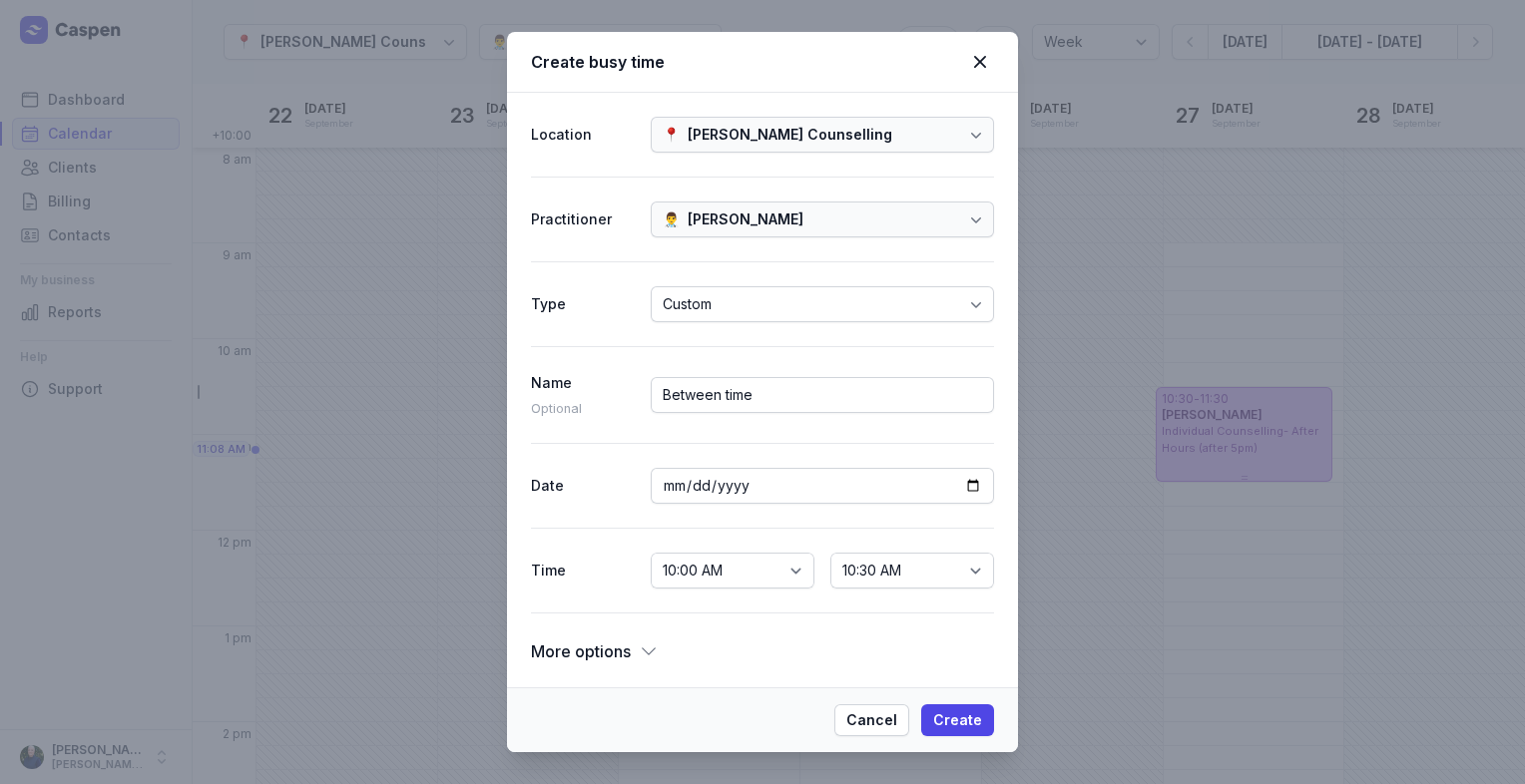 click 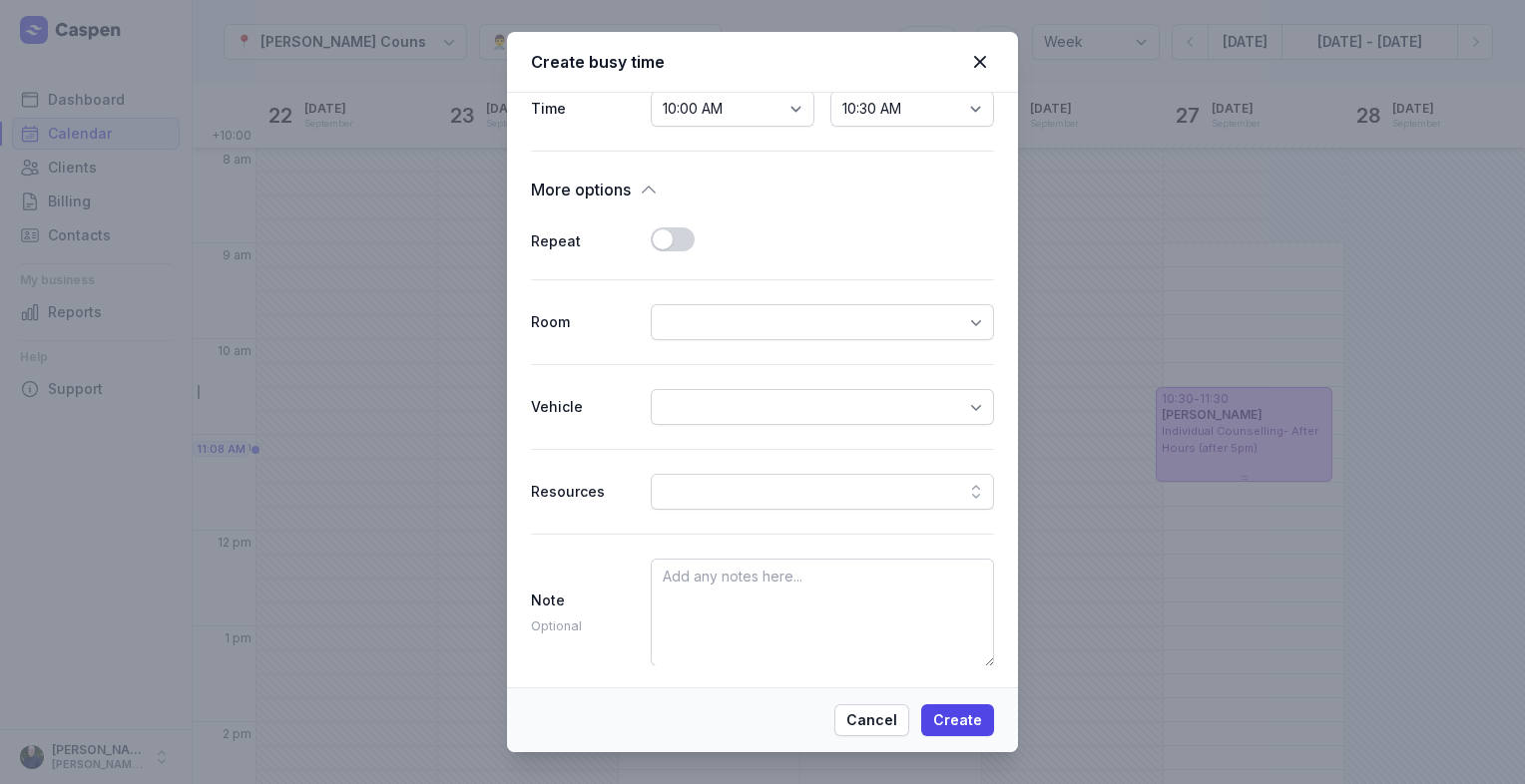 scroll, scrollTop: 463, scrollLeft: 0, axis: vertical 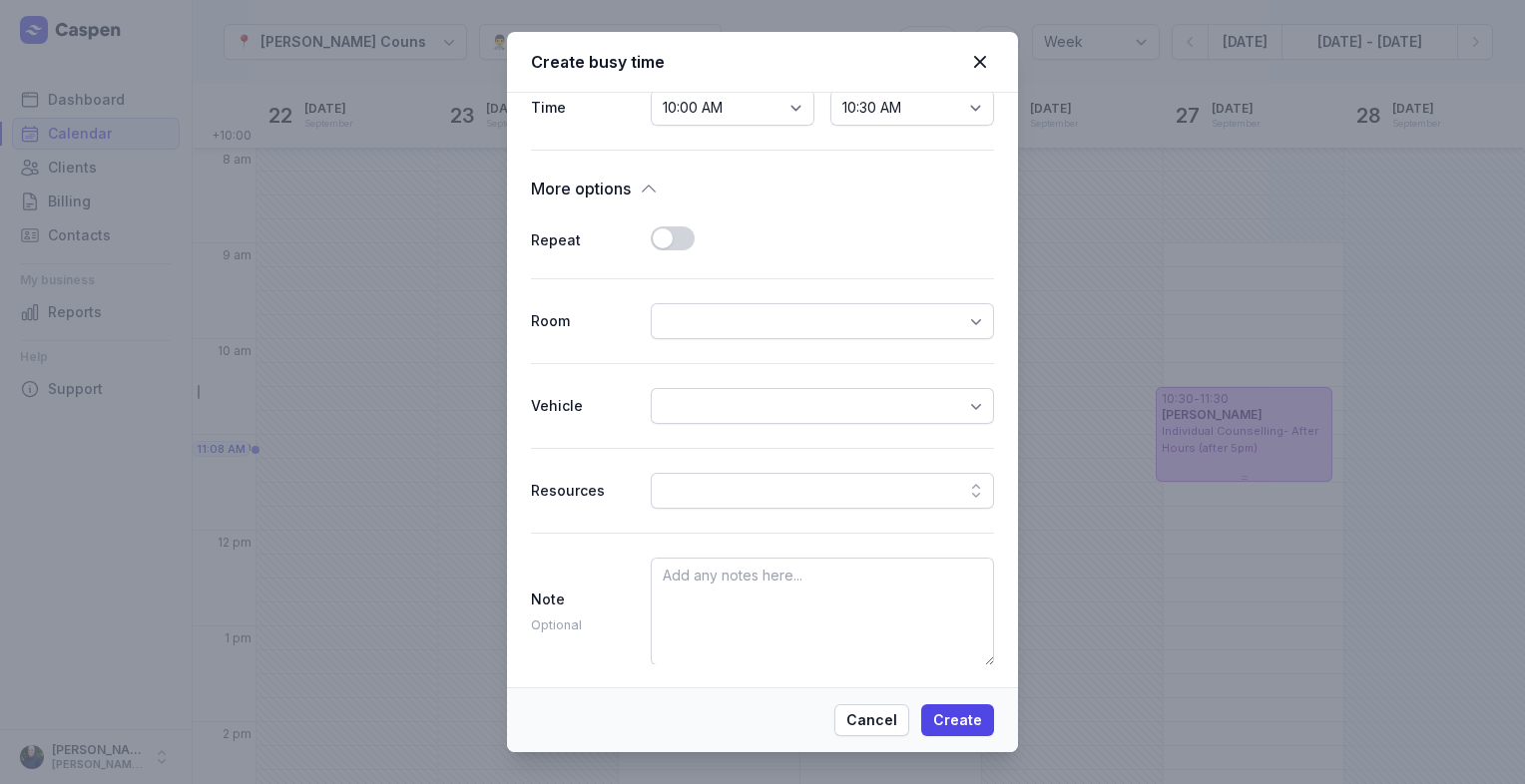 click on "Use setting" 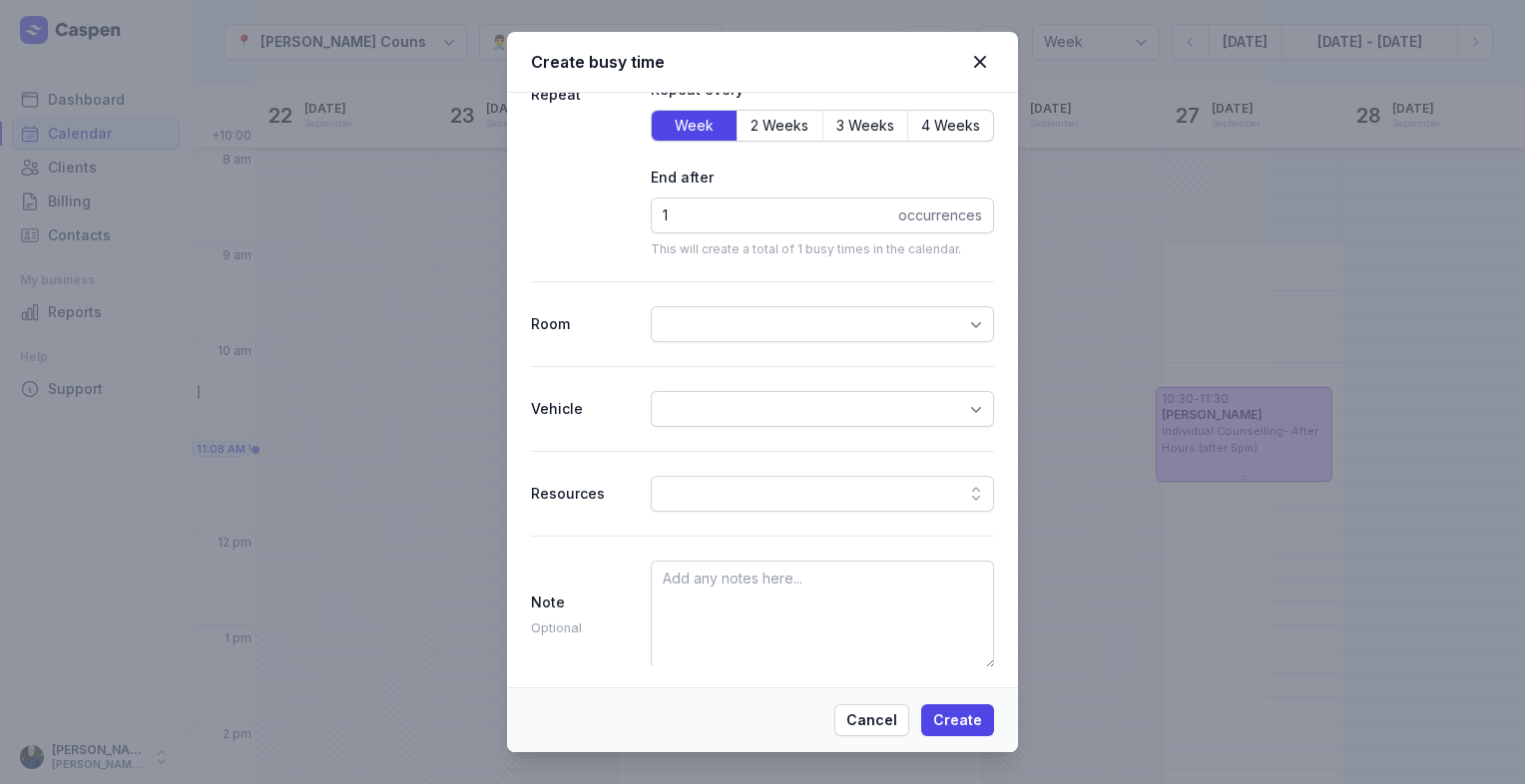 scroll, scrollTop: 758, scrollLeft: 0, axis: vertical 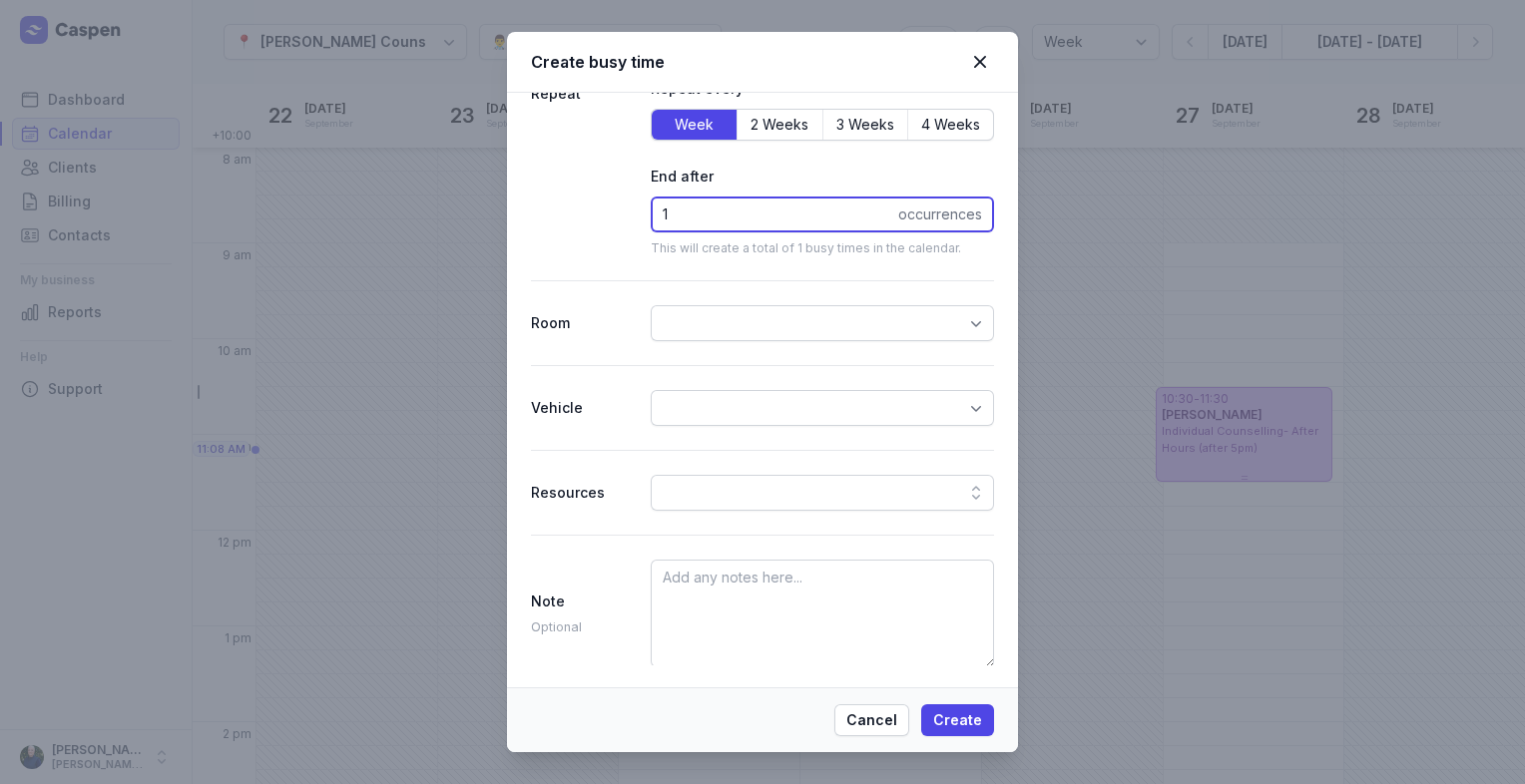 drag, startPoint x: 670, startPoint y: 205, endPoint x: 647, endPoint y: 210, distance: 23.537205 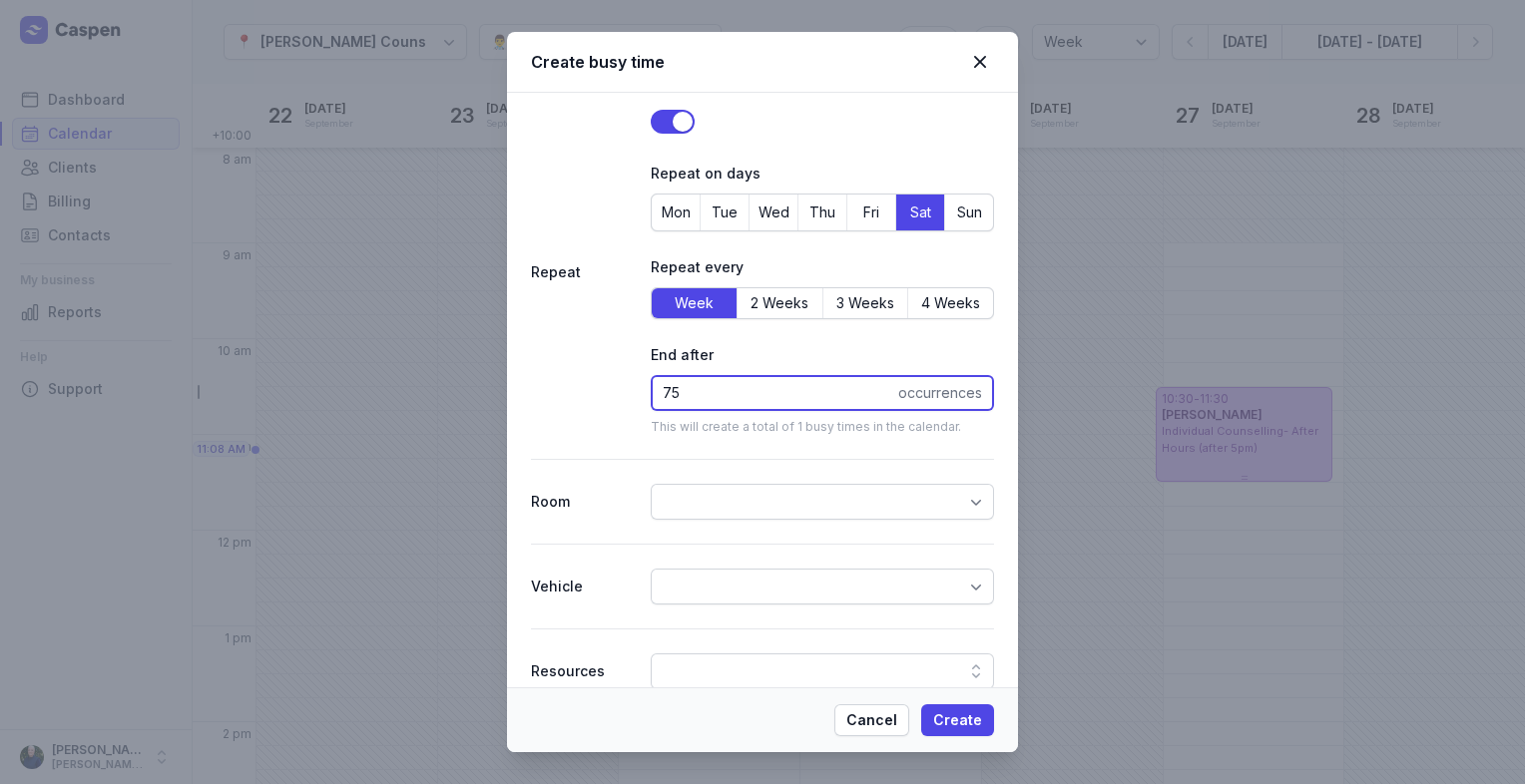 scroll, scrollTop: 559, scrollLeft: 0, axis: vertical 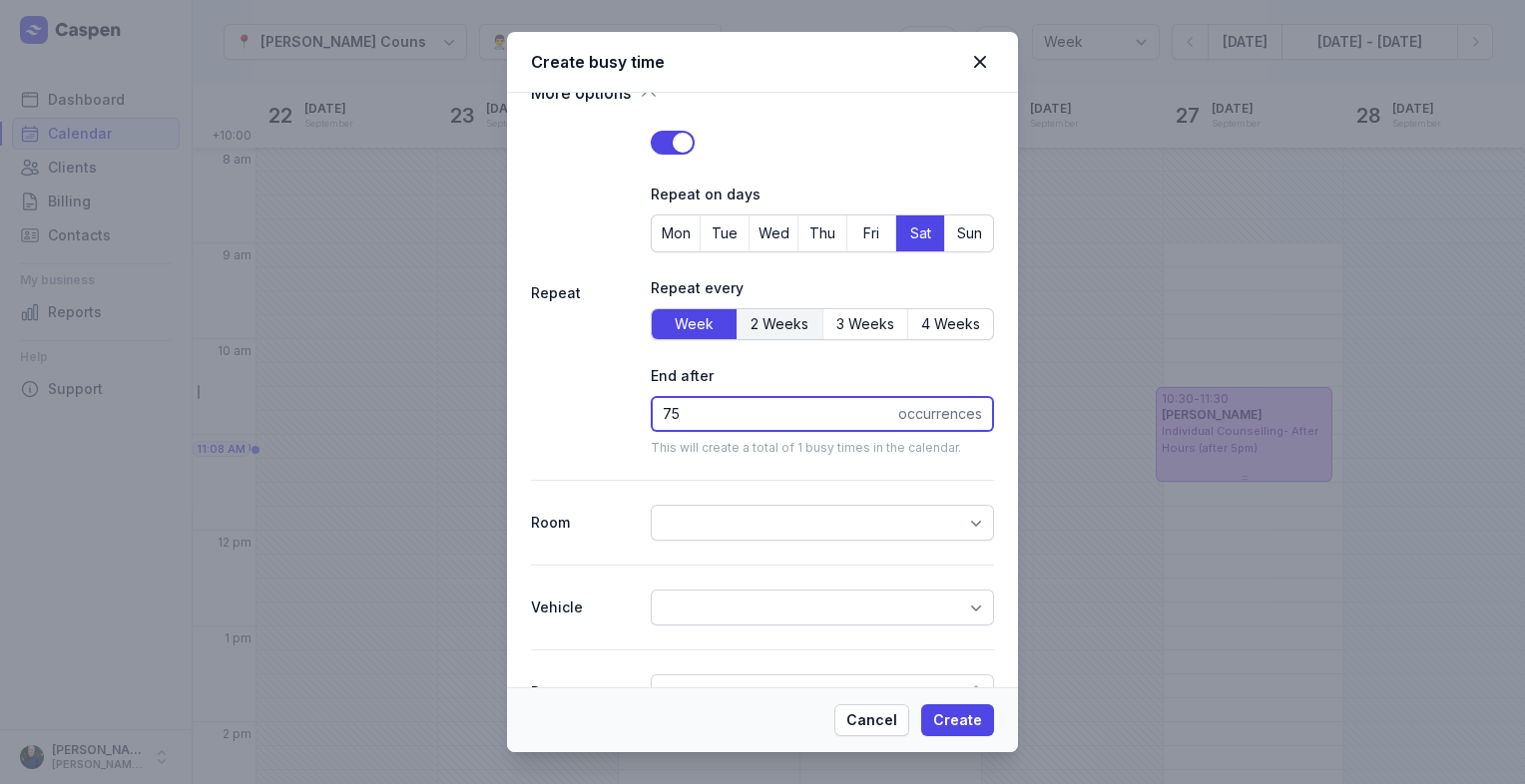 type on "75" 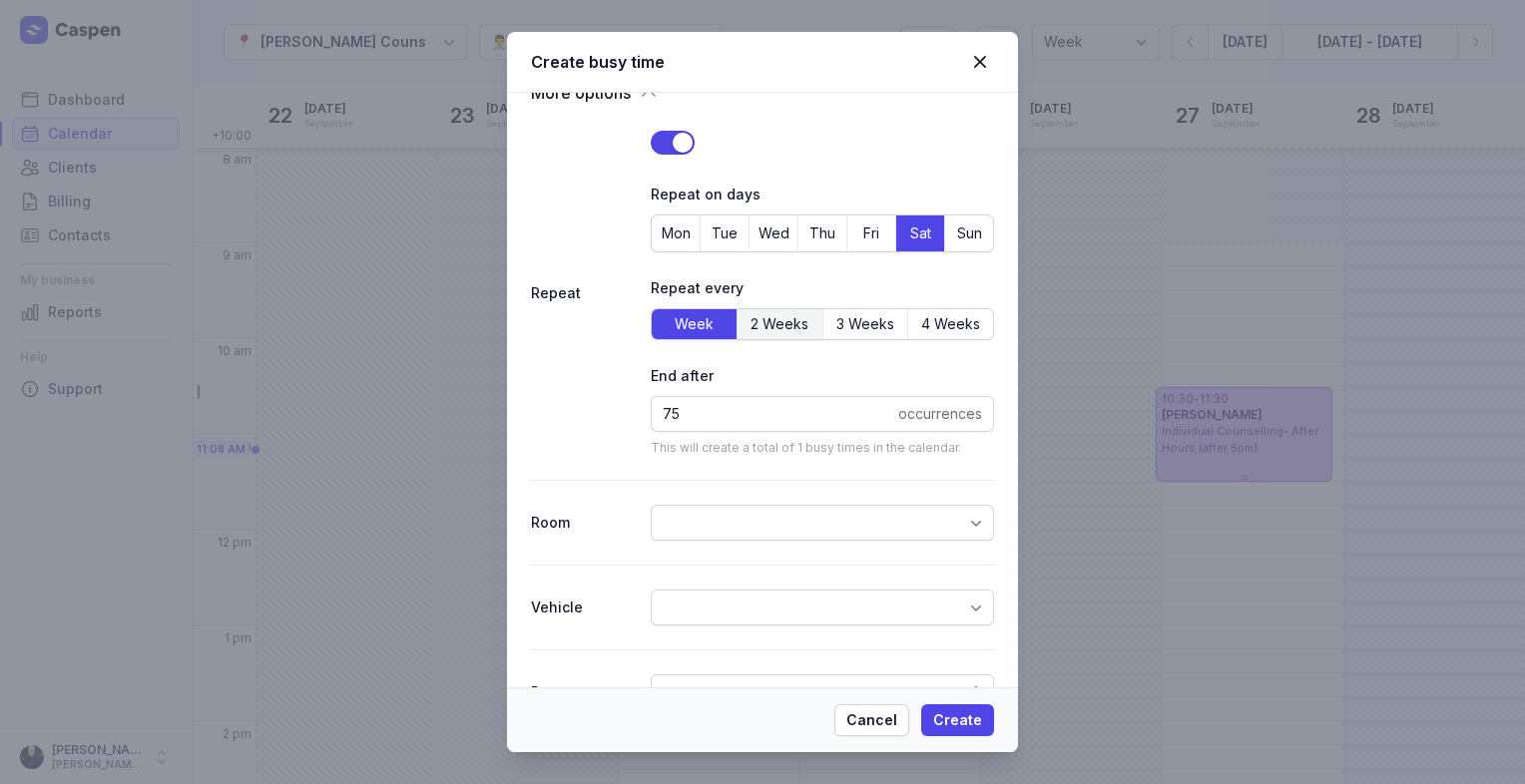 click on "2 Weeks" at bounding box center [779, 324] 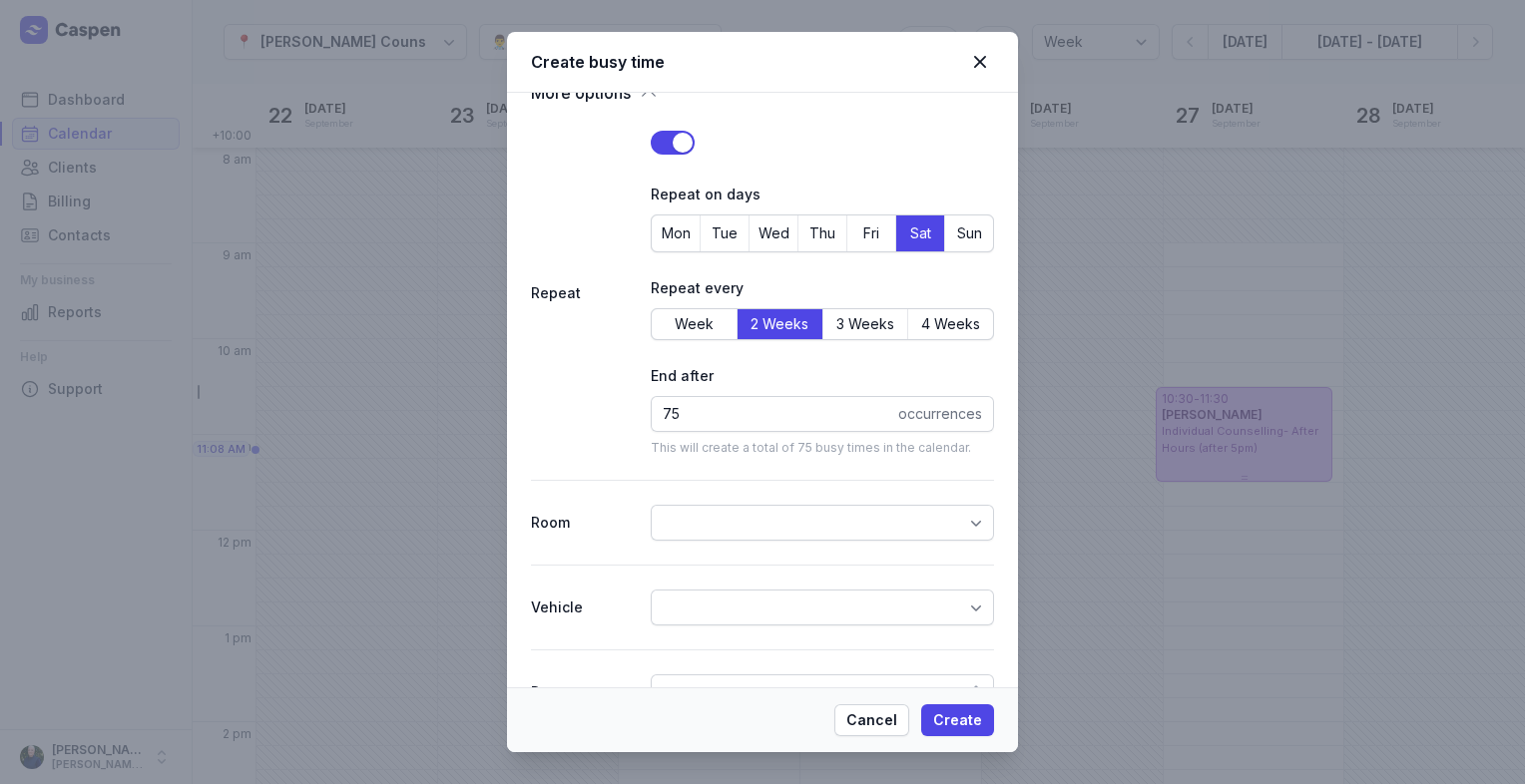 scroll, scrollTop: 758, scrollLeft: 0, axis: vertical 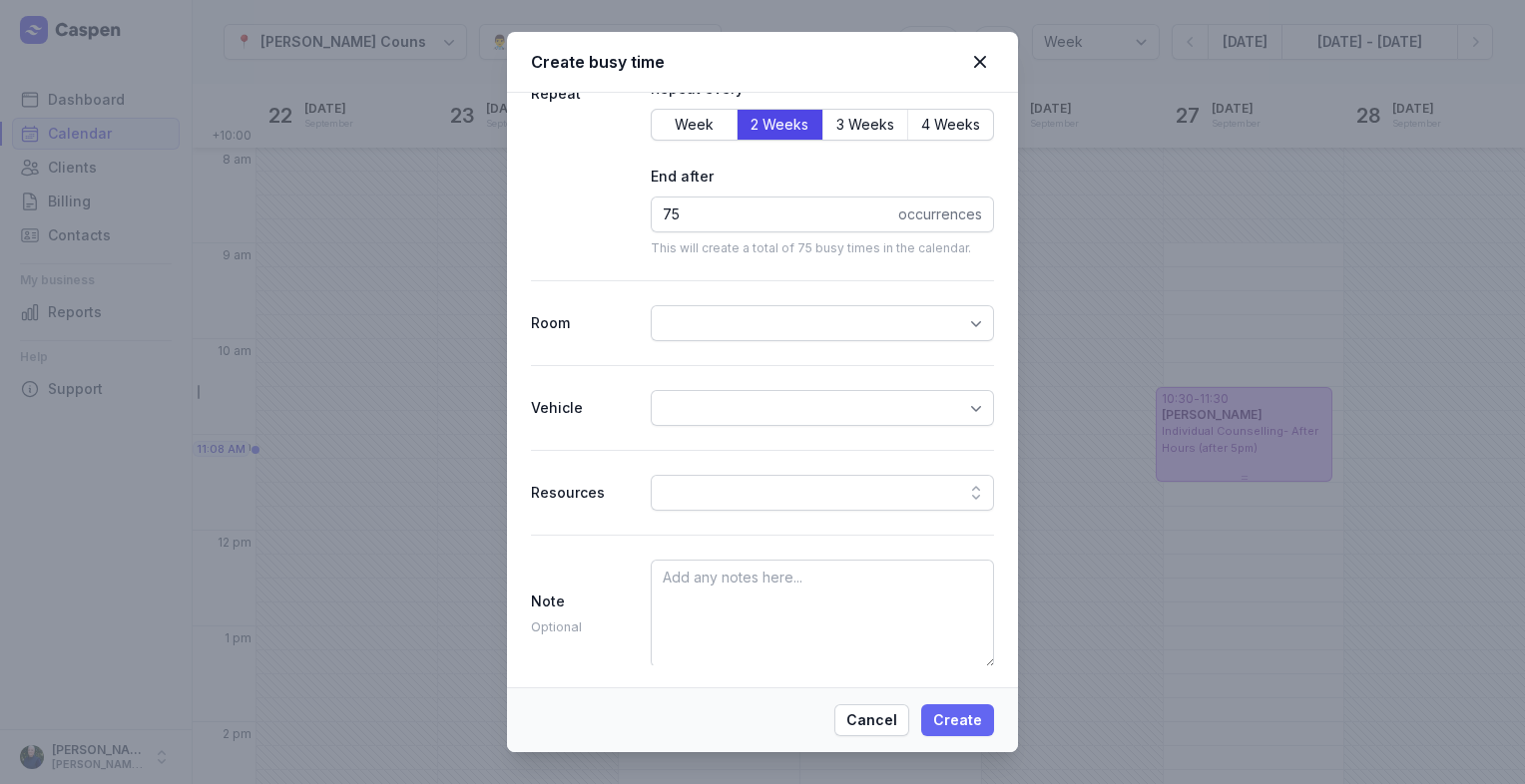 click on "Create" at bounding box center [957, 720] 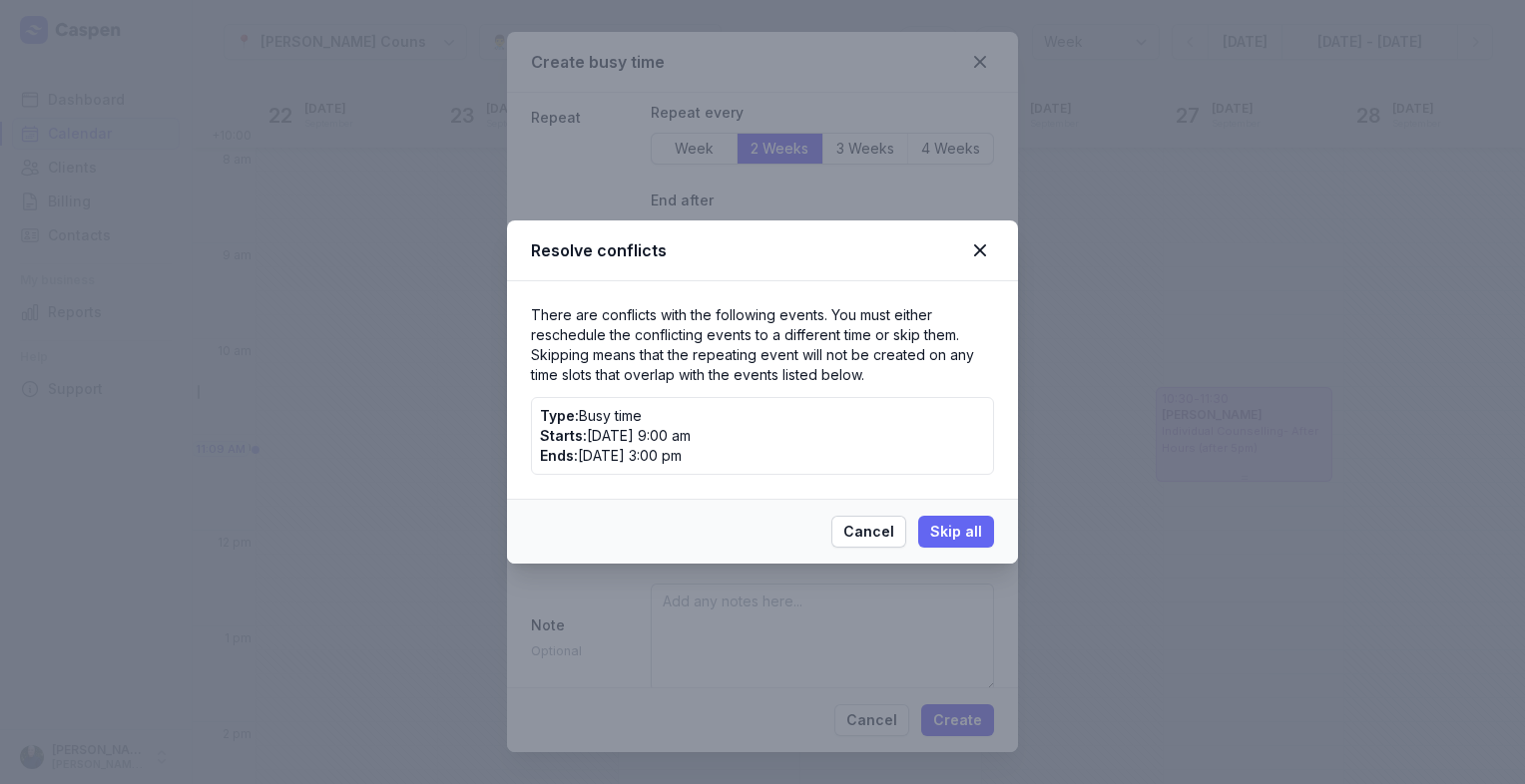 click on "Skip all" at bounding box center [956, 532] 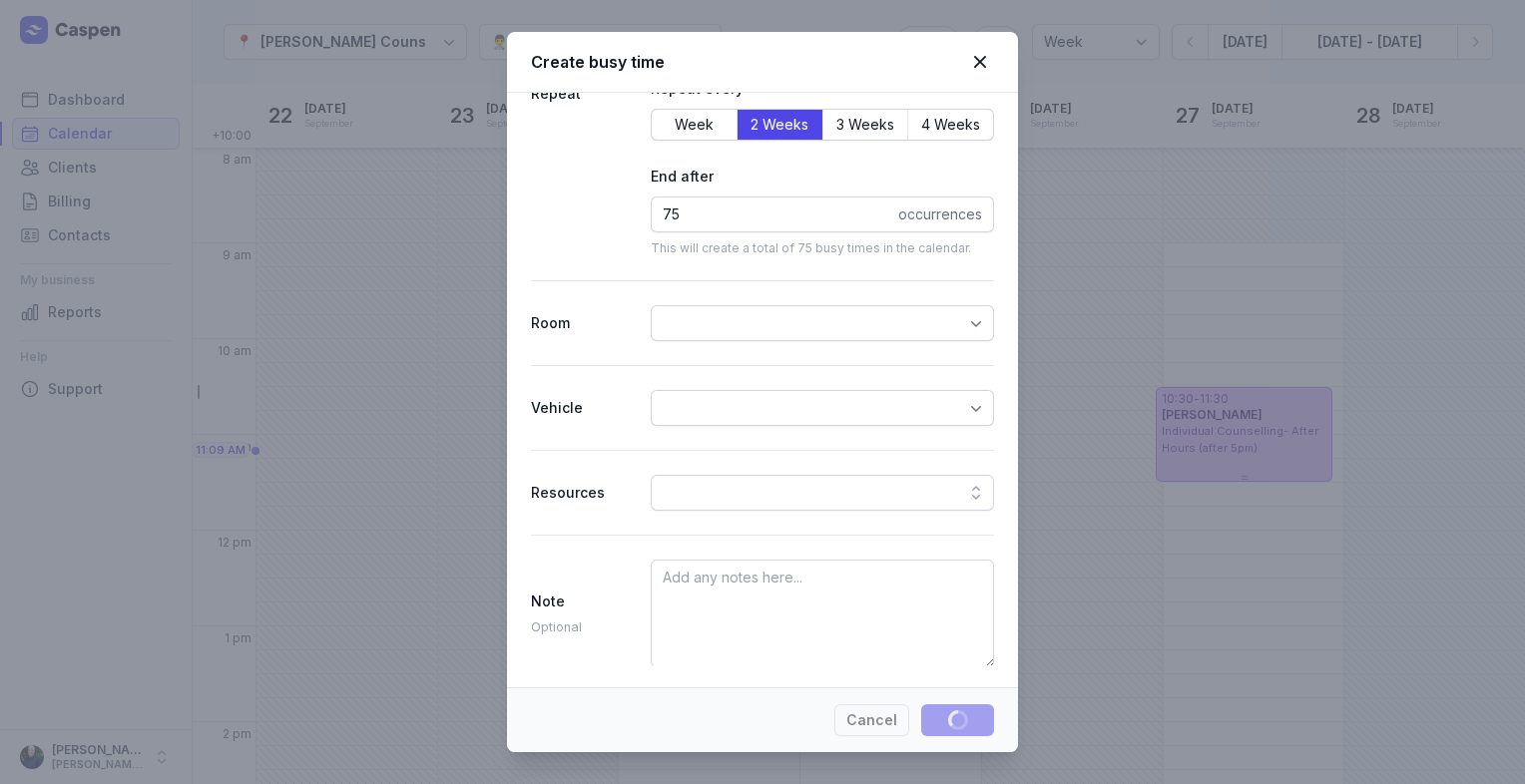 type 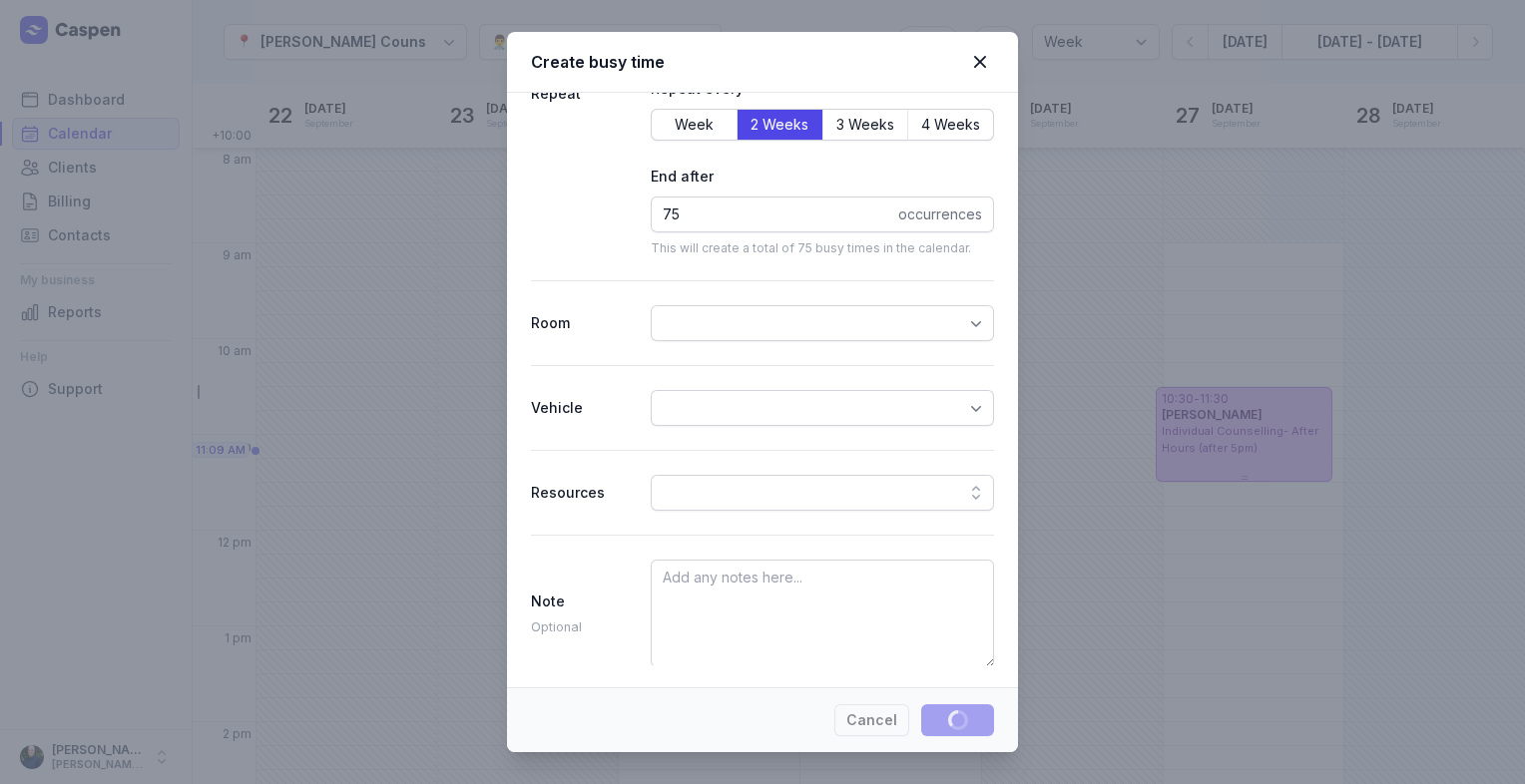 select 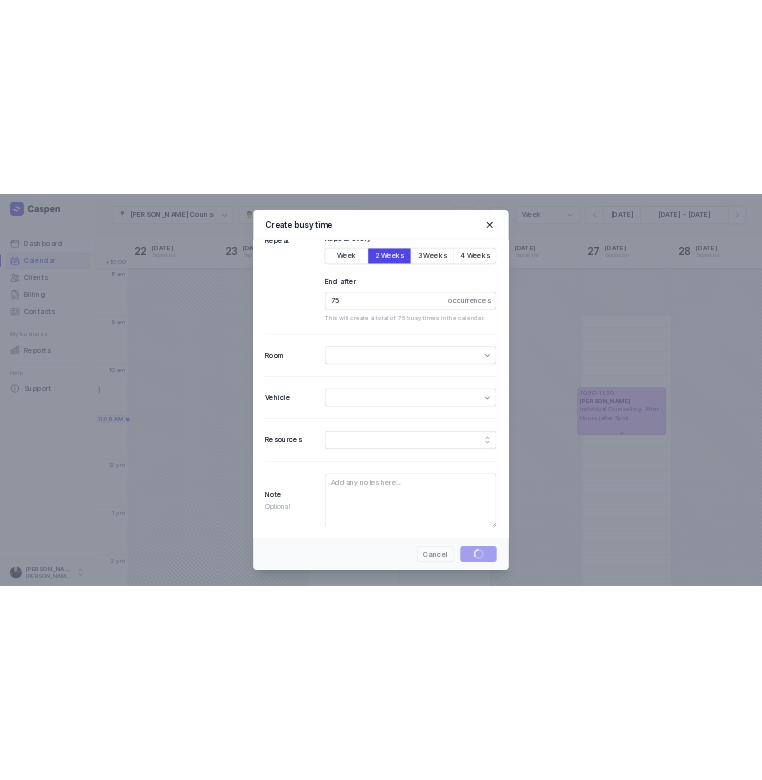 scroll, scrollTop: 464, scrollLeft: 0, axis: vertical 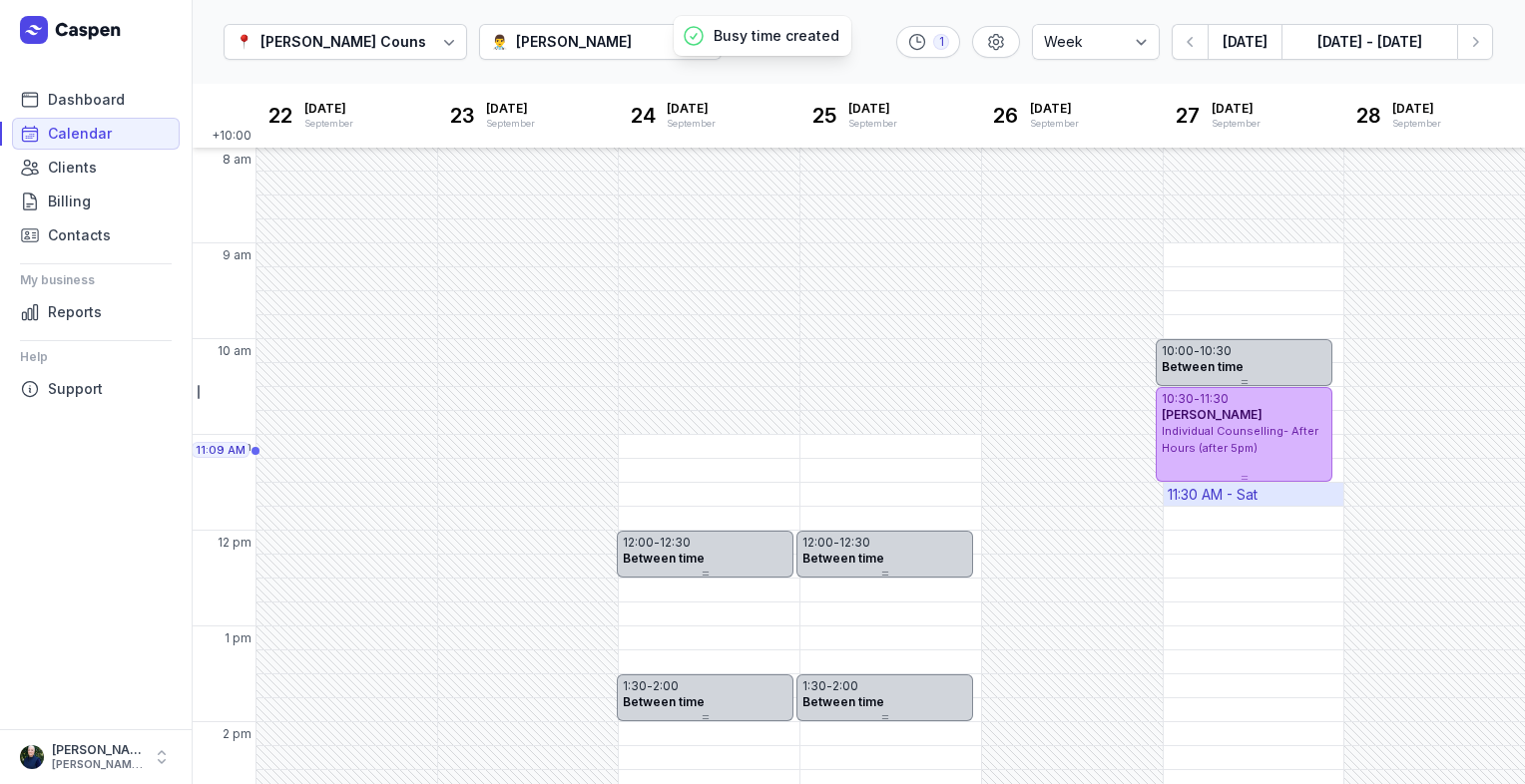 click on "11:30 AM - Sat" at bounding box center [1213, 495] 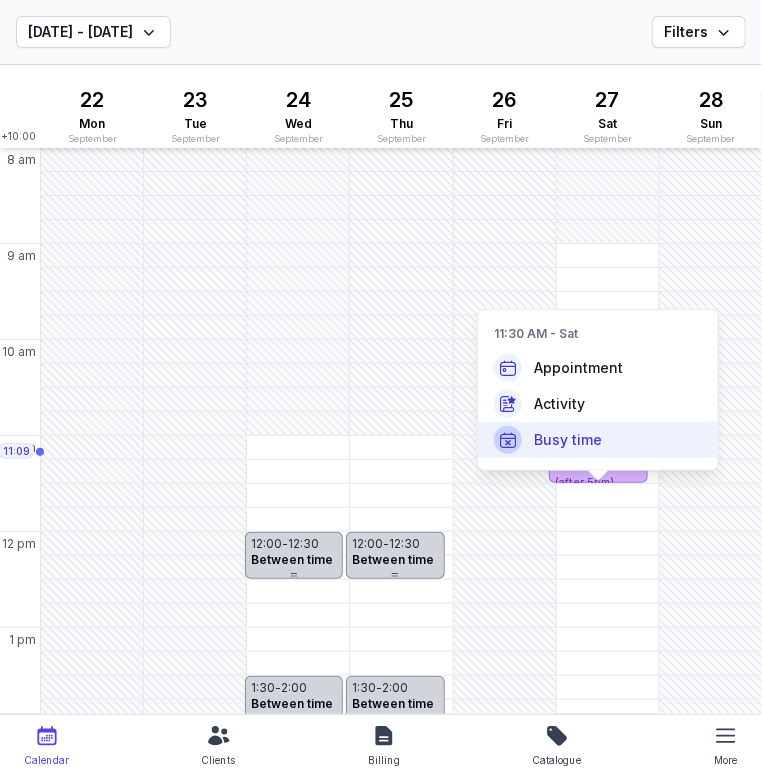 click on "Busy time" at bounding box center (598, 440) 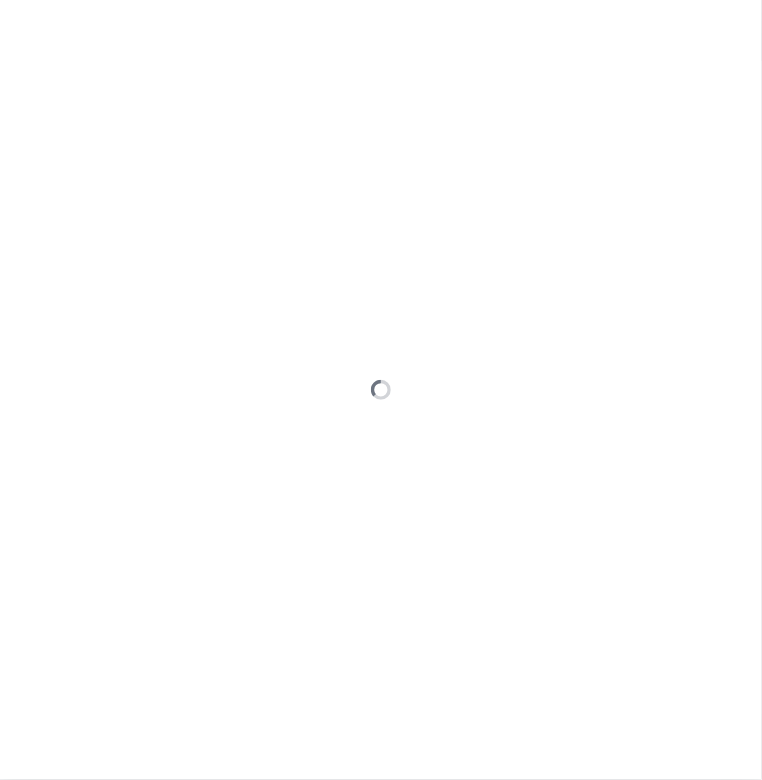 type on "[DATE]" 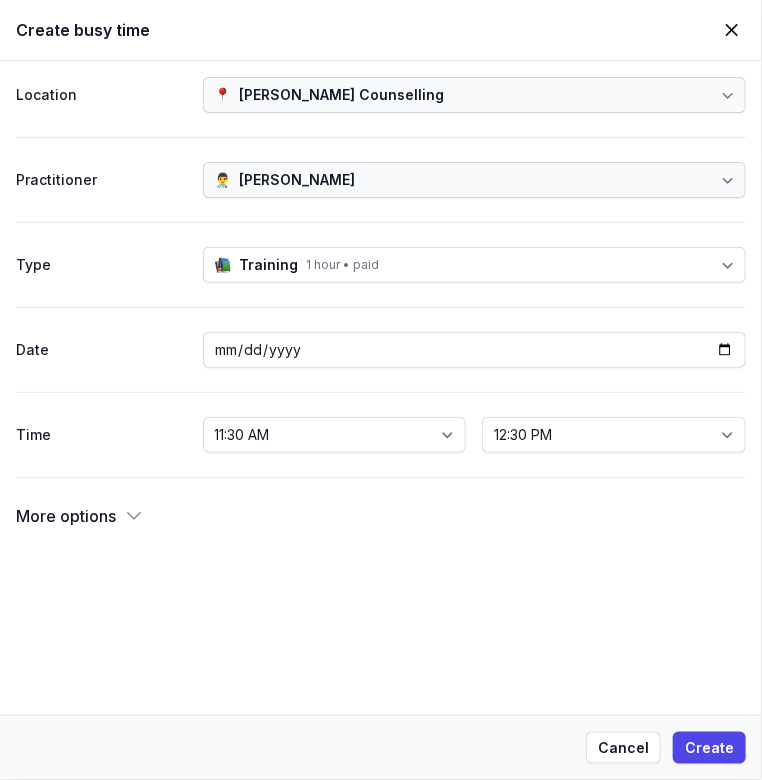 click on "1 hour • paid" at bounding box center (343, 265) 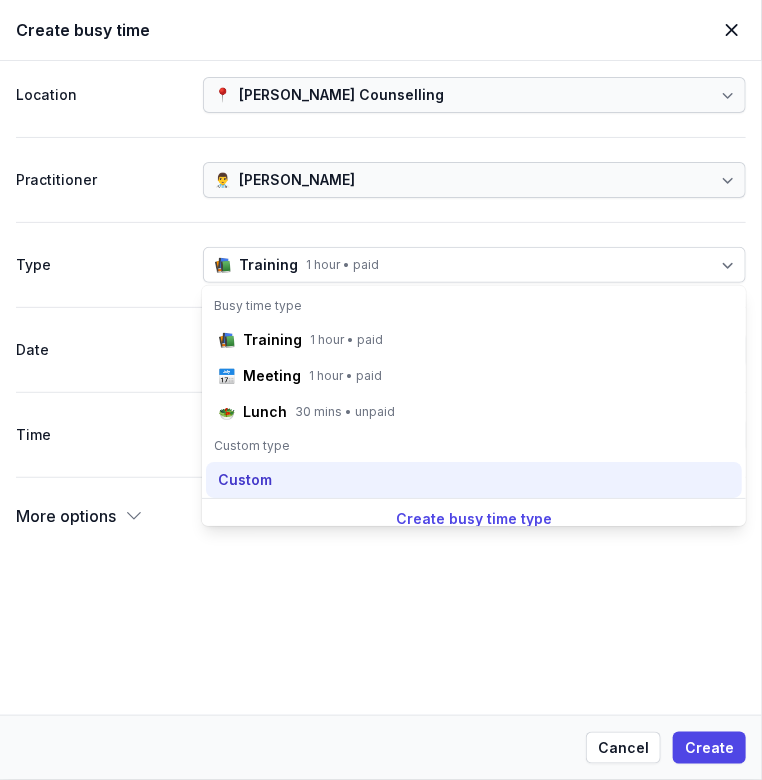 click on "Custom" 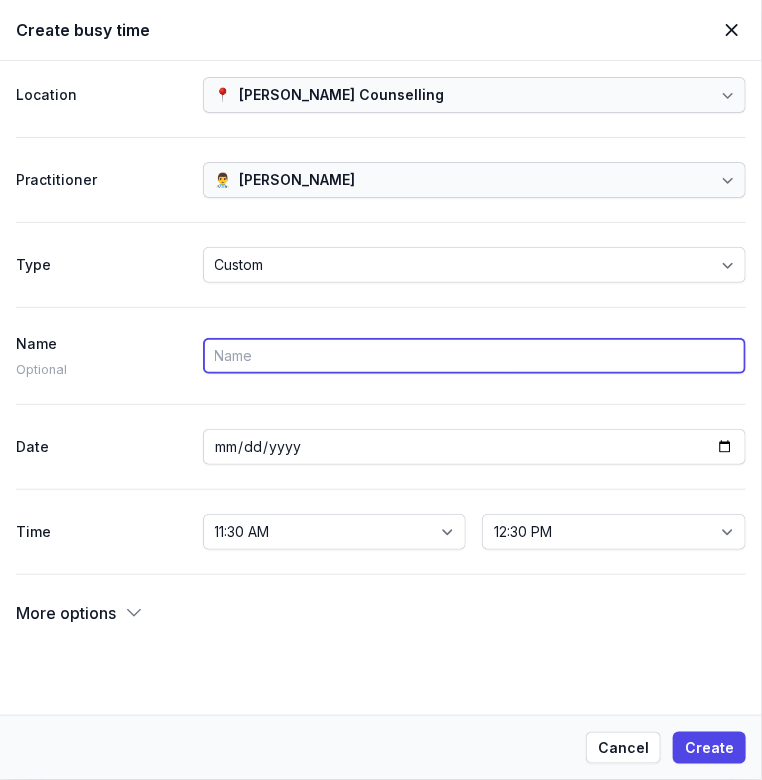 paste on "Between time" 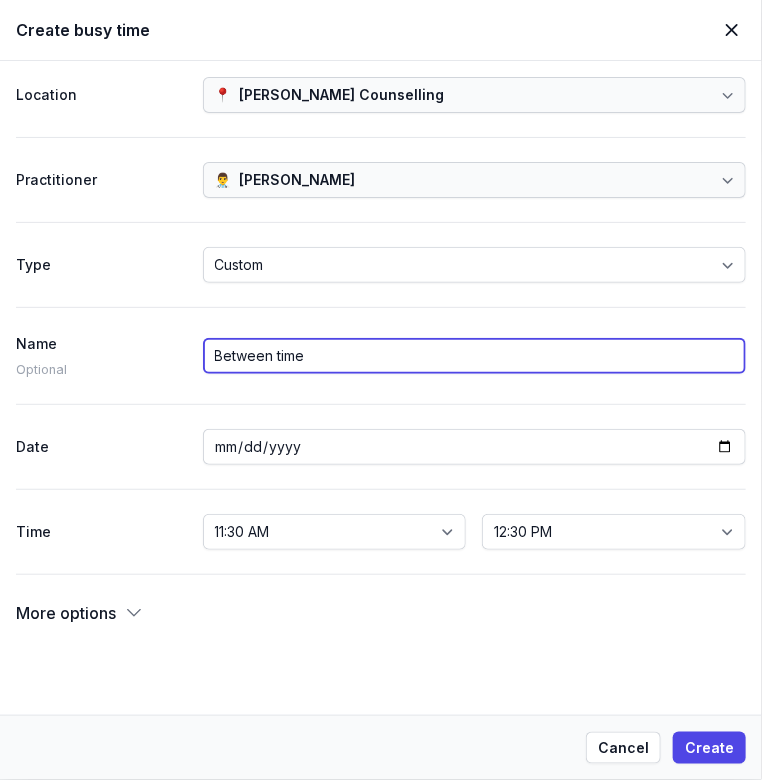 type on "Between time" 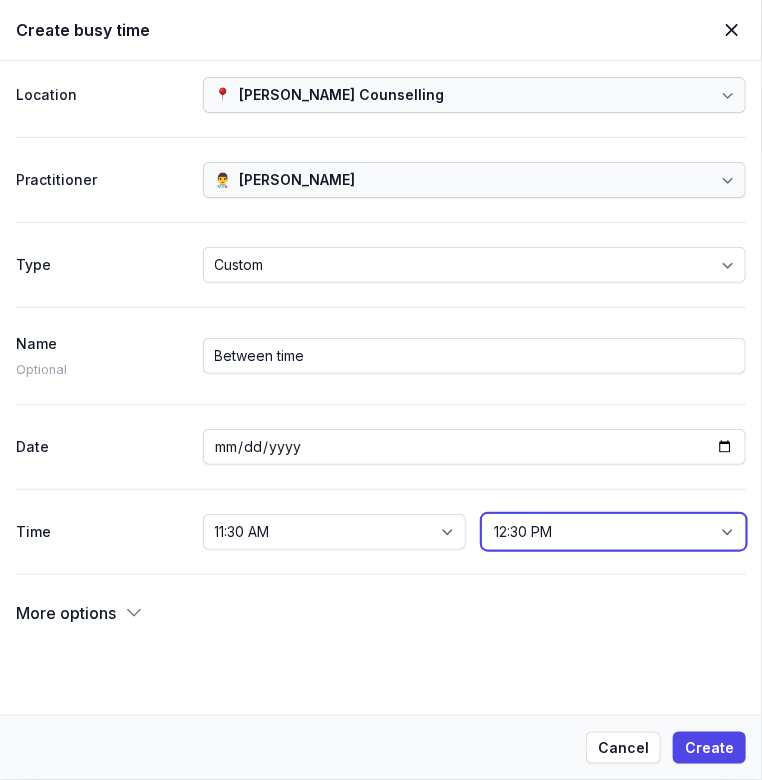 click on "11:45 AM 12:00 PM 12:15 PM 12:30 PM 12:45 PM 1:00 PM 1:15 PM 1:30 PM 1:45 PM 2:00 PM 2:15 PM 2:30 PM 2:45 PM 3:00 PM 3:15 PM 3:30 PM 3:45 PM 4:00 PM 4:15 PM 4:30 PM 4:45 PM 5:00 PM 5:15 PM 5:30 PM 5:45 PM 6:00 PM 6:15 PM 6:30 PM 6:45 PM 7:00 PM 7:15 PM 7:30 PM 7:45 PM 8:00 PM 8:15 PM 8:30 PM 8:45 PM 9:00 PM 9:15 PM 9:30 PM 9:45 PM 10:00 PM 10:15 PM 10:30 PM 10:45 PM 11:00 PM 11:15 PM 11:30 PM 11:45 PM 12:00 AM" at bounding box center (614, 532) 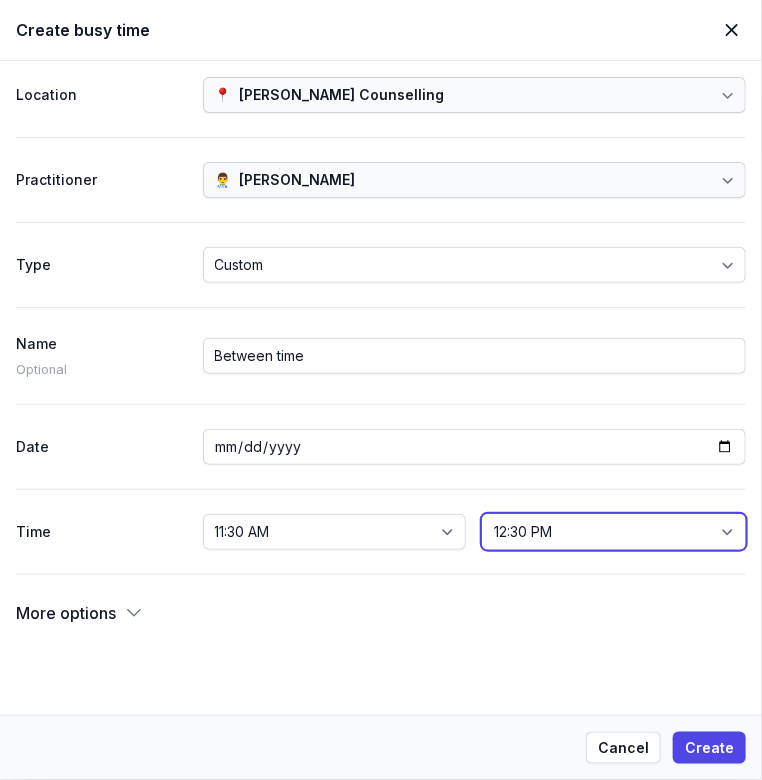 select on "12:00" 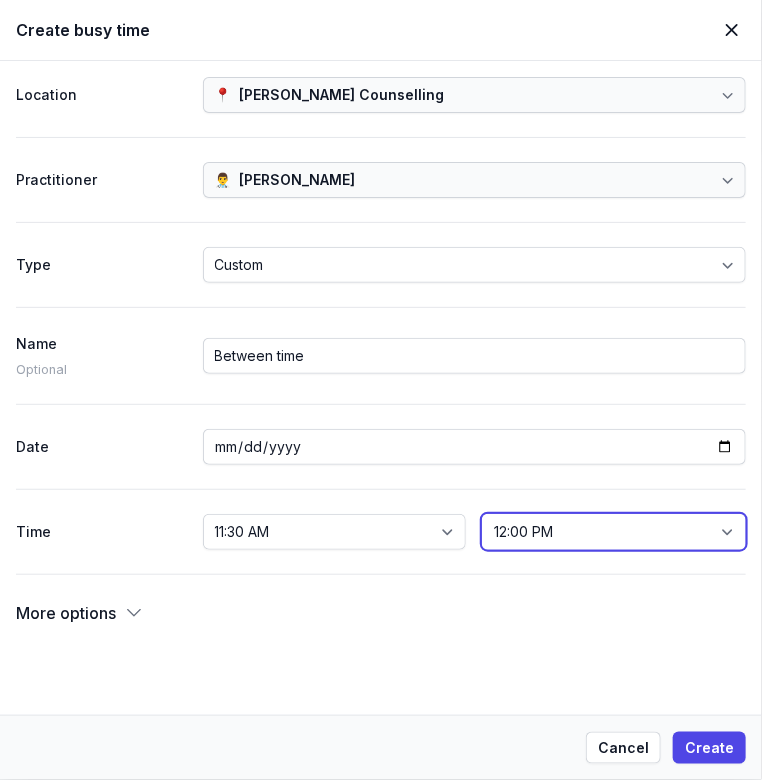 click on "11:45 AM 12:00 PM 12:15 PM 12:30 PM 12:45 PM 1:00 PM 1:15 PM 1:30 PM 1:45 PM 2:00 PM 2:15 PM 2:30 PM 2:45 PM 3:00 PM 3:15 PM 3:30 PM 3:45 PM 4:00 PM 4:15 PM 4:30 PM 4:45 PM 5:00 PM 5:15 PM 5:30 PM 5:45 PM 6:00 PM 6:15 PM 6:30 PM 6:45 PM 7:00 PM 7:15 PM 7:30 PM 7:45 PM 8:00 PM 8:15 PM 8:30 PM 8:45 PM 9:00 PM 9:15 PM 9:30 PM 9:45 PM 10:00 PM 10:15 PM 10:30 PM 10:45 PM 11:00 PM 11:15 PM 11:30 PM 11:45 PM 12:00 AM" at bounding box center [614, 532] 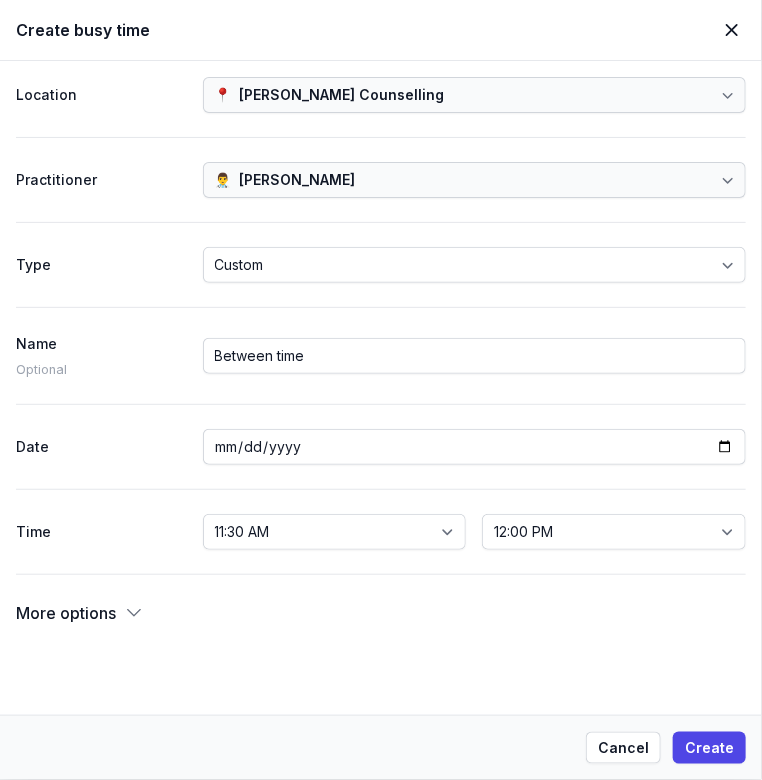 click 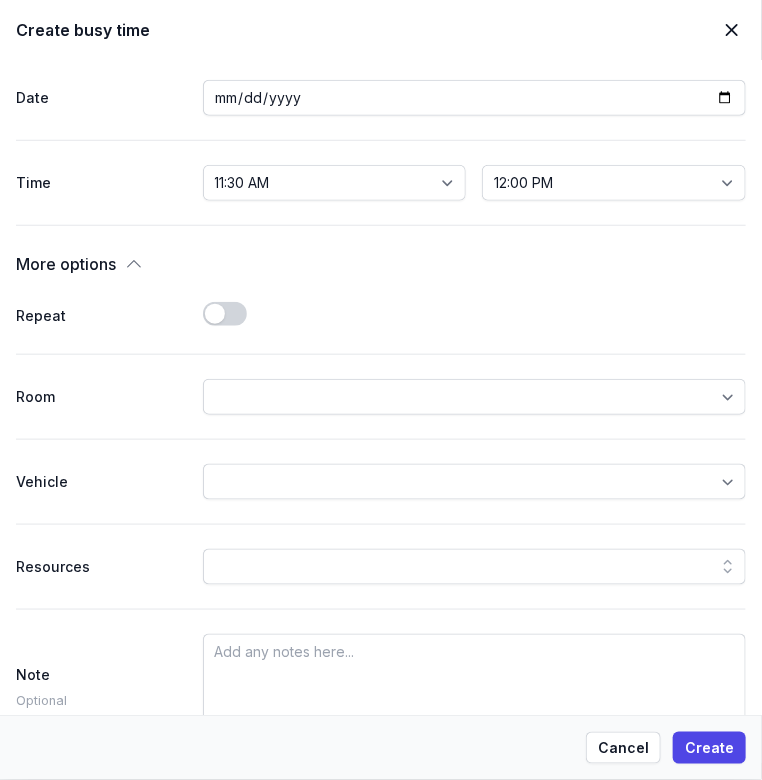 scroll, scrollTop: 389, scrollLeft: 0, axis: vertical 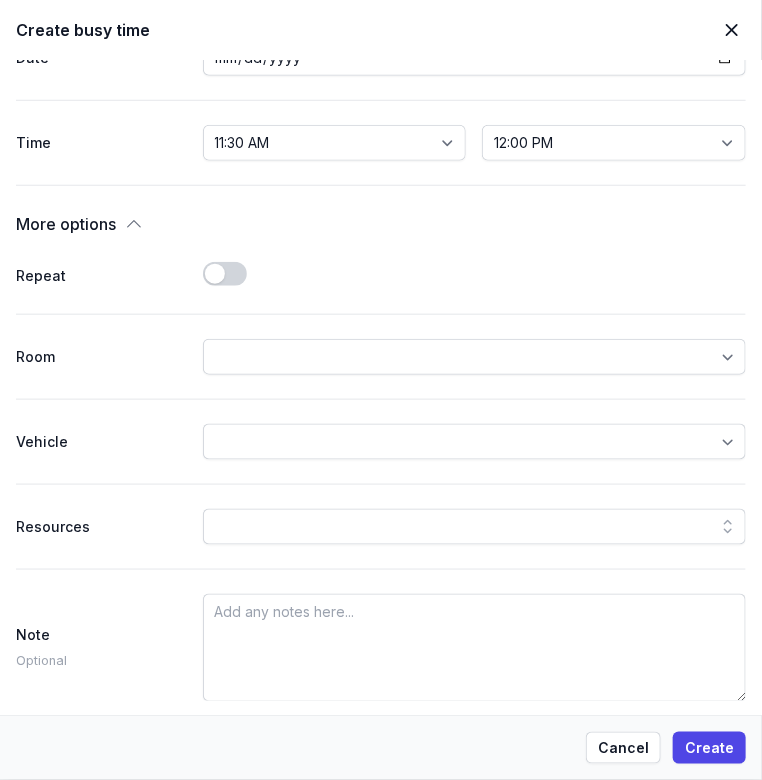click on "Use setting" 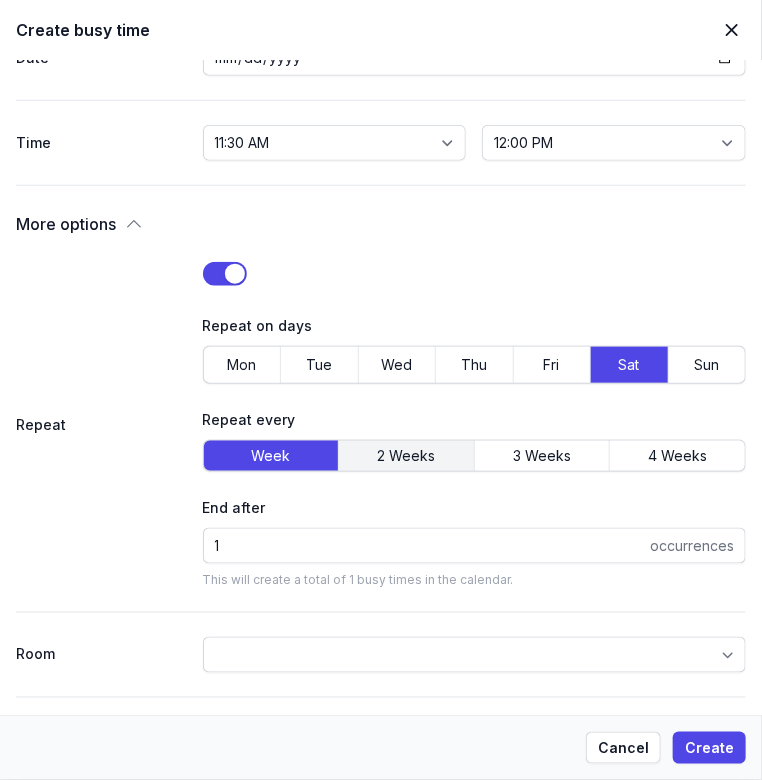 click on "2 Weeks" at bounding box center (406, 456) 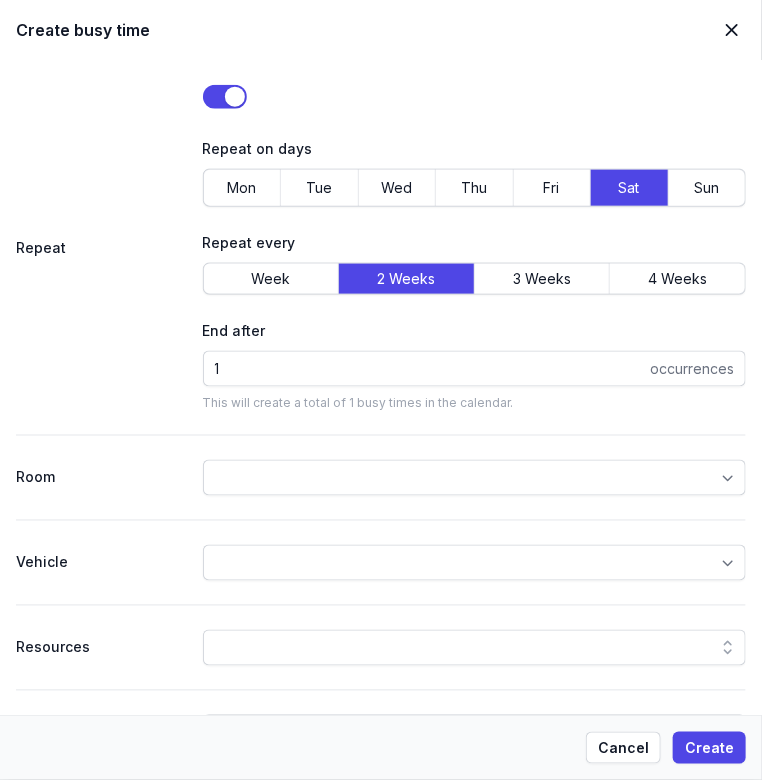 scroll, scrollTop: 589, scrollLeft: 0, axis: vertical 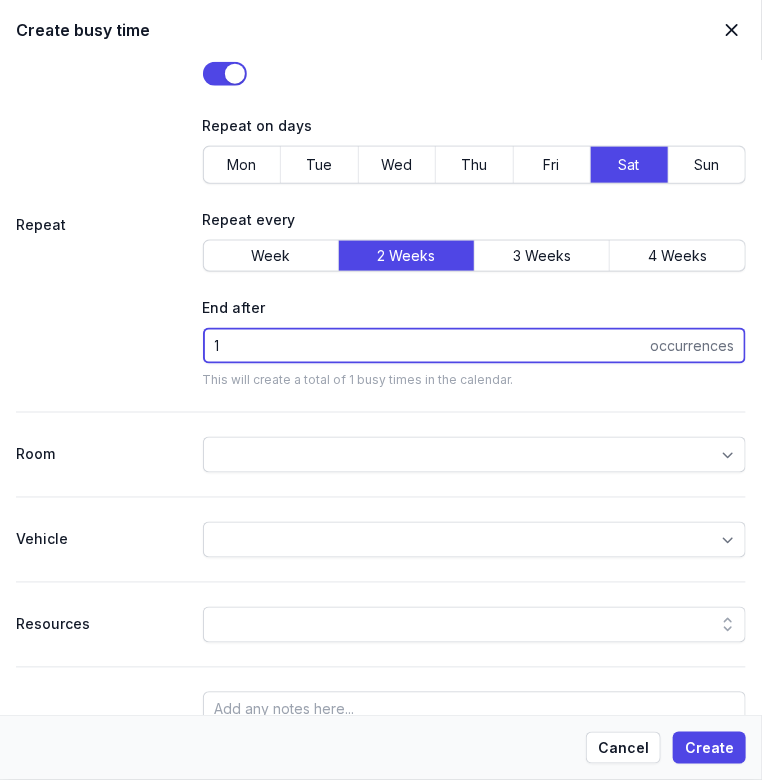 drag, startPoint x: 228, startPoint y: 344, endPoint x: 193, endPoint y: 340, distance: 35.22783 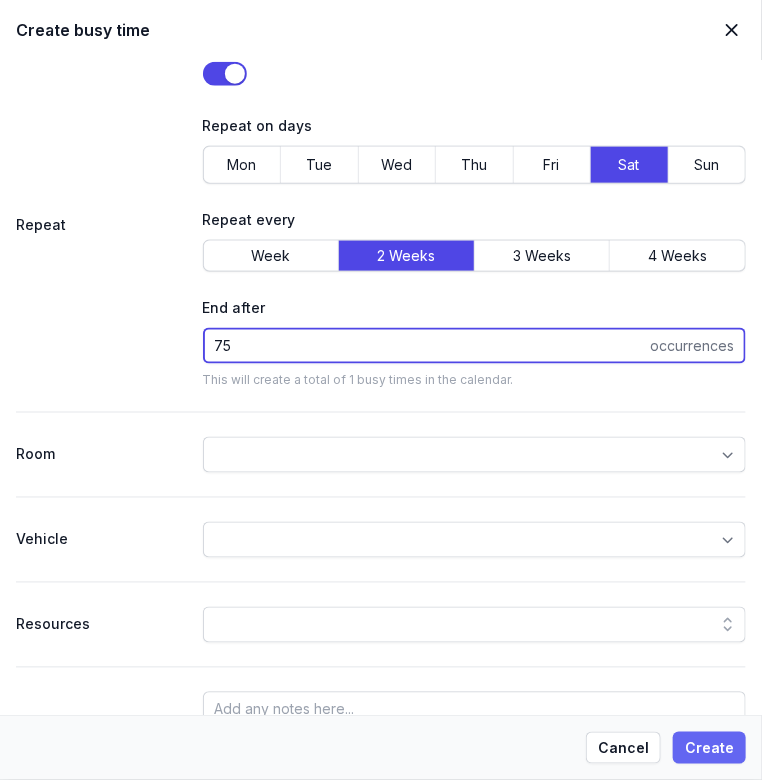 type on "75" 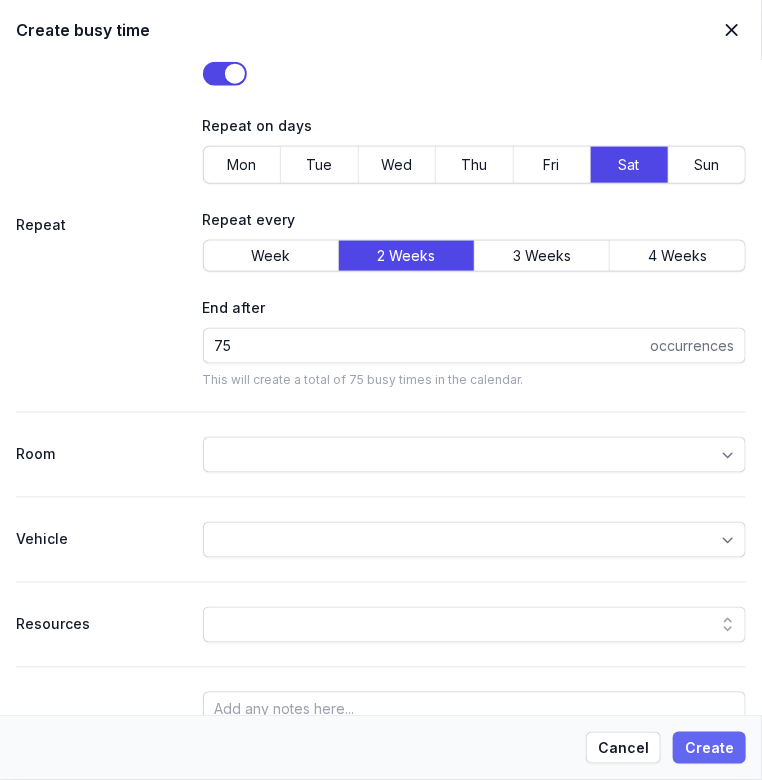 click on "Create" at bounding box center [709, 748] 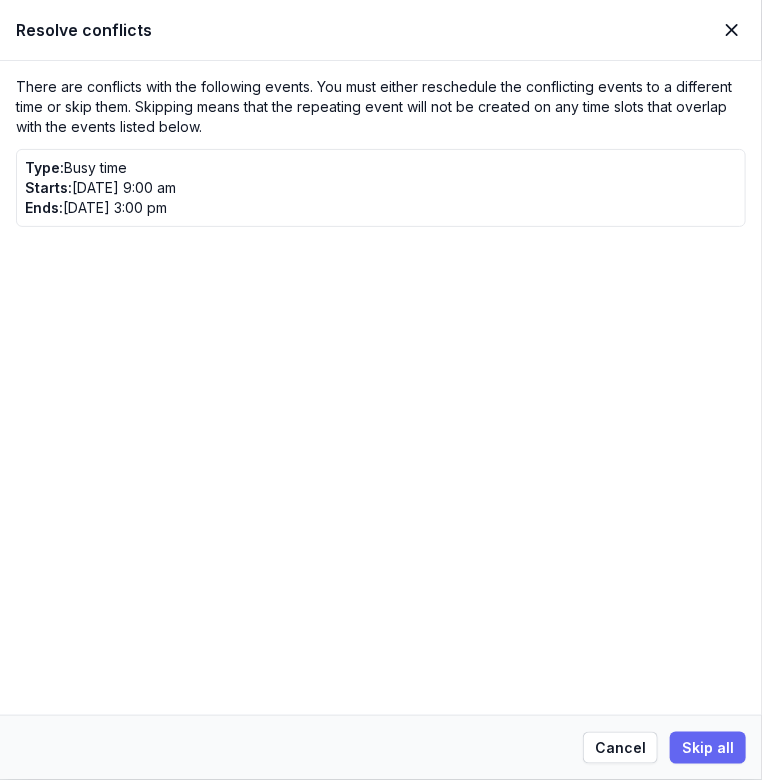 click on "Skip all" at bounding box center [708, 748] 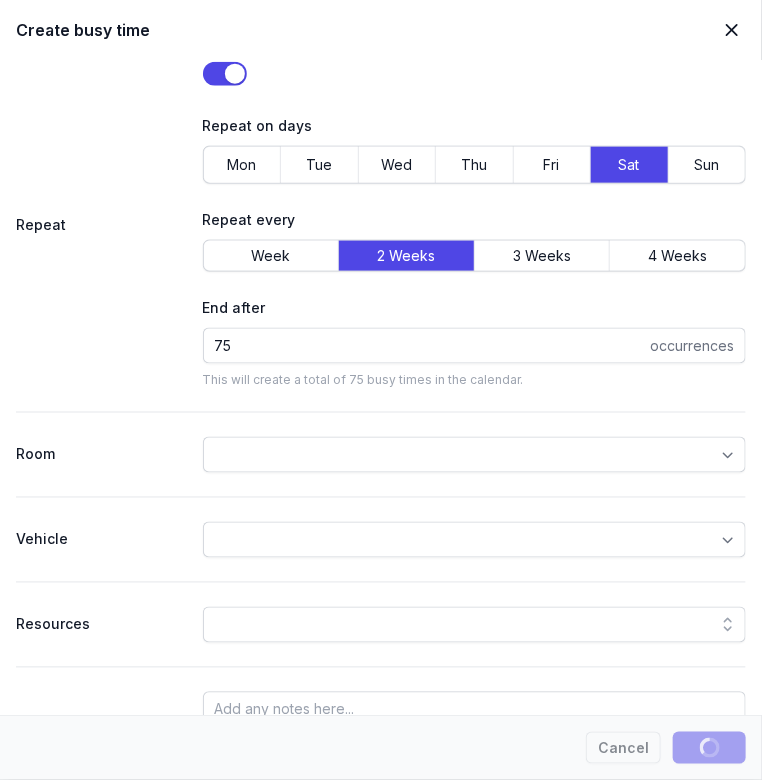 type 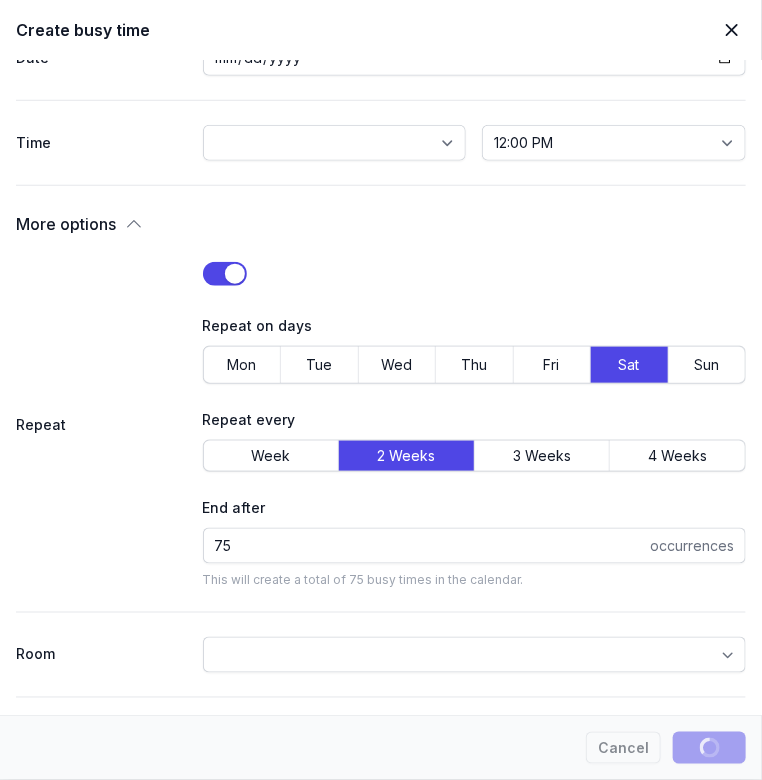 select 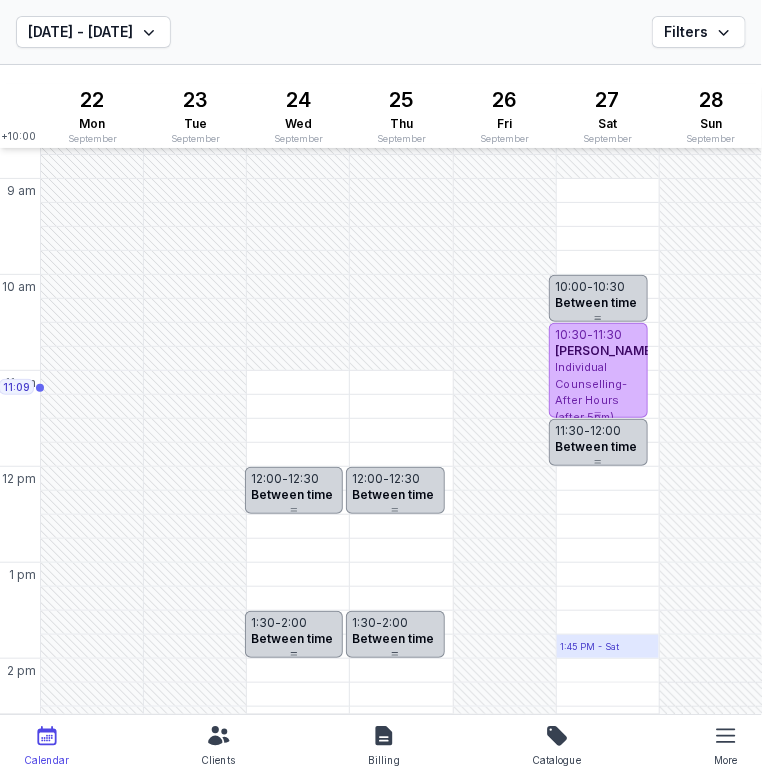 scroll, scrollTop: 100, scrollLeft: 0, axis: vertical 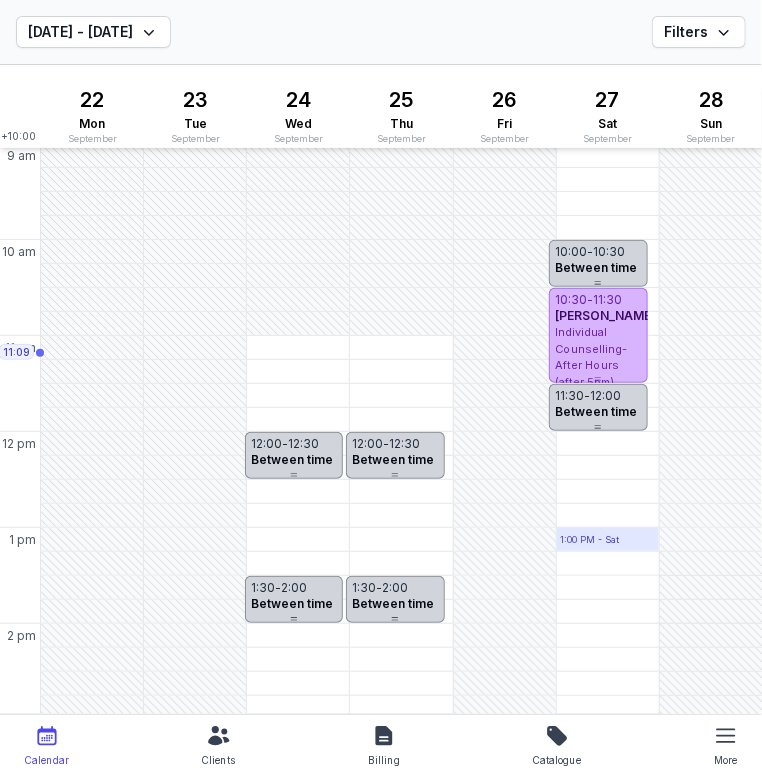 click on "1:00 PM - Sat" at bounding box center (590, 540) 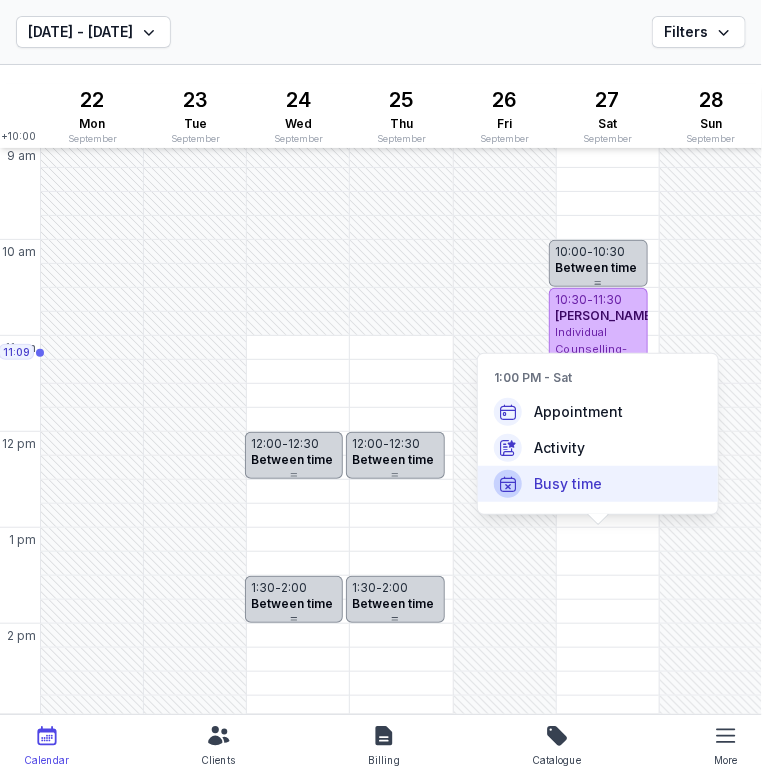 click on "Busy time" at bounding box center (568, 484) 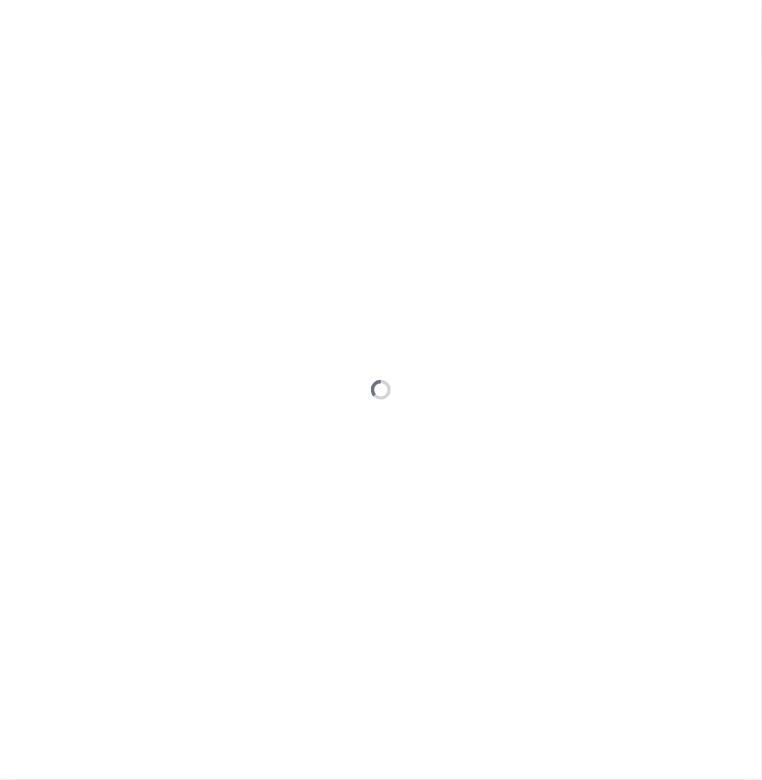 type on "[DATE]" 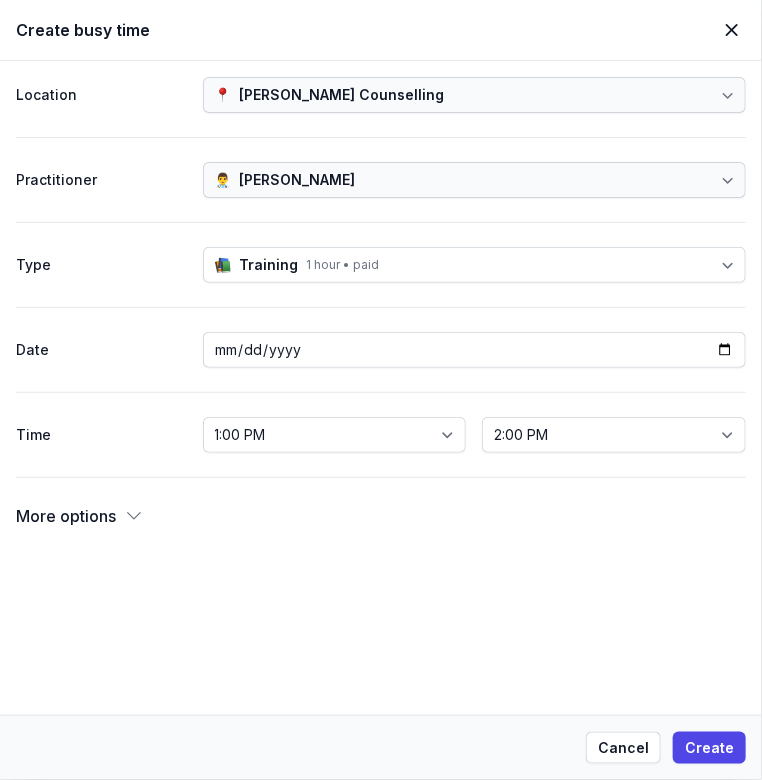 click on "Training" at bounding box center [269, 265] 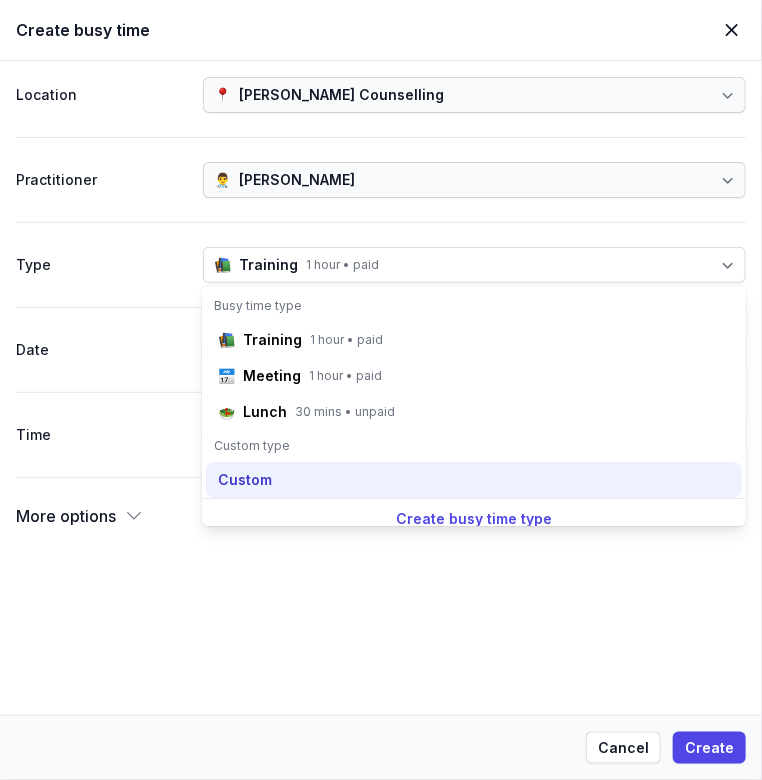 click on "Custom" at bounding box center [245, 480] 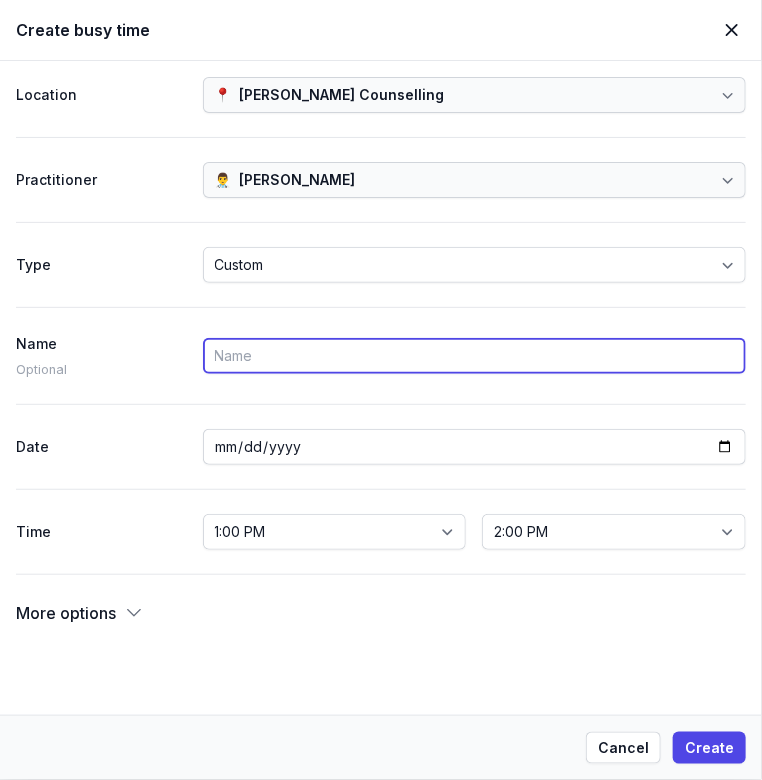 paste on "Between time" 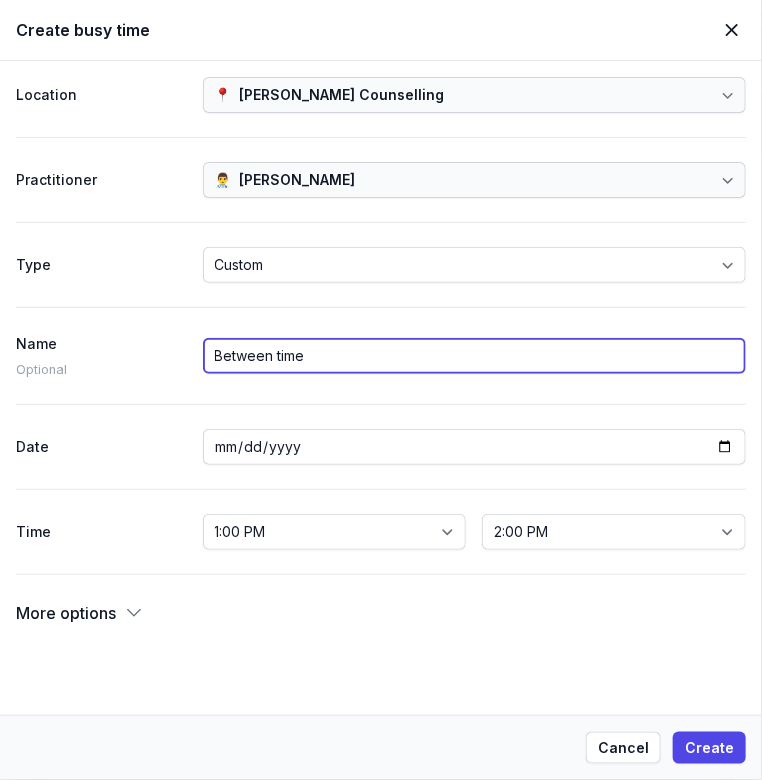 type on "Between time" 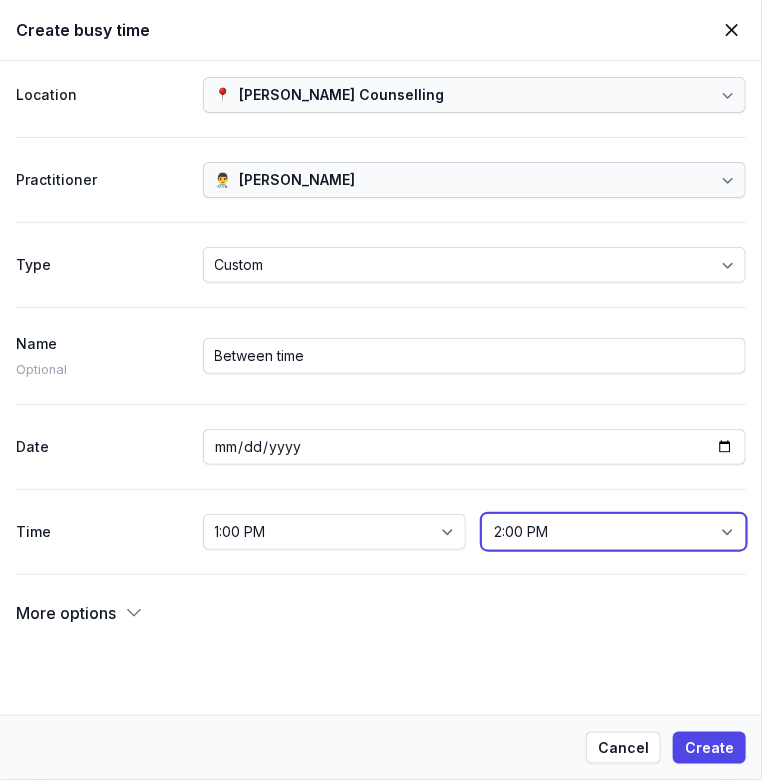click on "1:15 PM 1:30 PM 1:45 PM 2:00 PM 2:15 PM 2:30 PM 2:45 PM 3:00 PM 3:15 PM 3:30 PM 3:45 PM 4:00 PM 4:15 PM 4:30 PM 4:45 PM 5:00 PM 5:15 PM 5:30 PM 5:45 PM 6:00 PM 6:15 PM 6:30 PM 6:45 PM 7:00 PM 7:15 PM 7:30 PM 7:45 PM 8:00 PM 8:15 PM 8:30 PM 8:45 PM 9:00 PM 9:15 PM 9:30 PM 9:45 PM 10:00 PM 10:15 PM 10:30 PM 10:45 PM 11:00 PM 11:15 PM 11:30 PM 11:45 PM 12:00 AM" at bounding box center [614, 532] 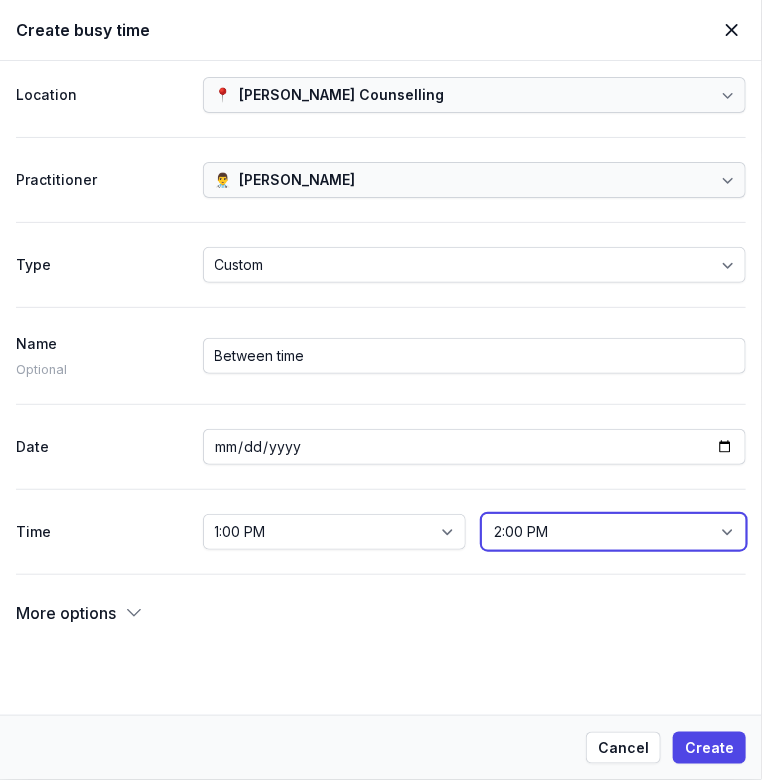 select on "13:30" 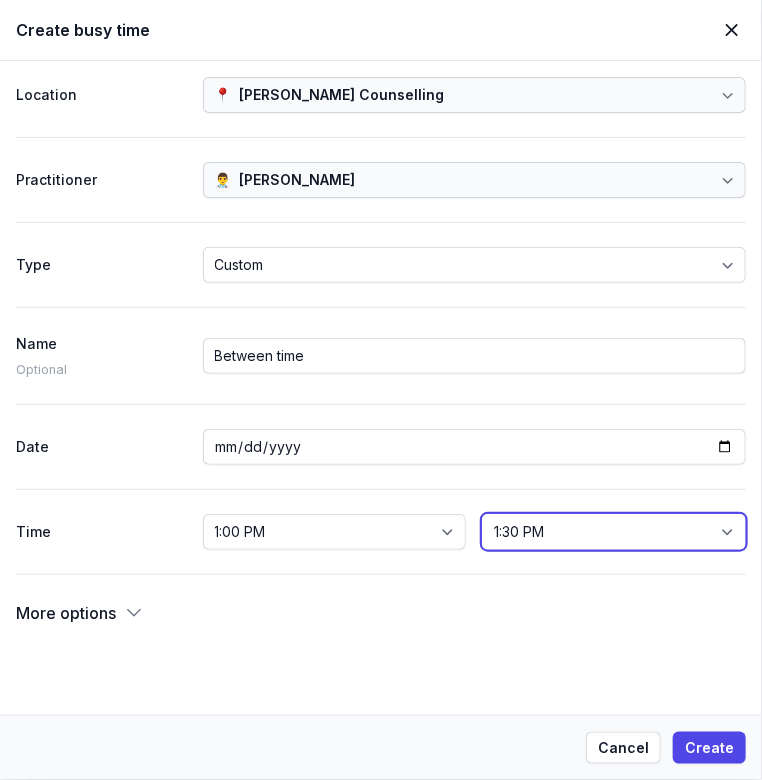 click on "1:15 PM 1:30 PM 1:45 PM 2:00 PM 2:15 PM 2:30 PM 2:45 PM 3:00 PM 3:15 PM 3:30 PM 3:45 PM 4:00 PM 4:15 PM 4:30 PM 4:45 PM 5:00 PM 5:15 PM 5:30 PM 5:45 PM 6:00 PM 6:15 PM 6:30 PM 6:45 PM 7:00 PM 7:15 PM 7:30 PM 7:45 PM 8:00 PM 8:15 PM 8:30 PM 8:45 PM 9:00 PM 9:15 PM 9:30 PM 9:45 PM 10:00 PM 10:15 PM 10:30 PM 10:45 PM 11:00 PM 11:15 PM 11:30 PM 11:45 PM 12:00 AM" at bounding box center [614, 532] 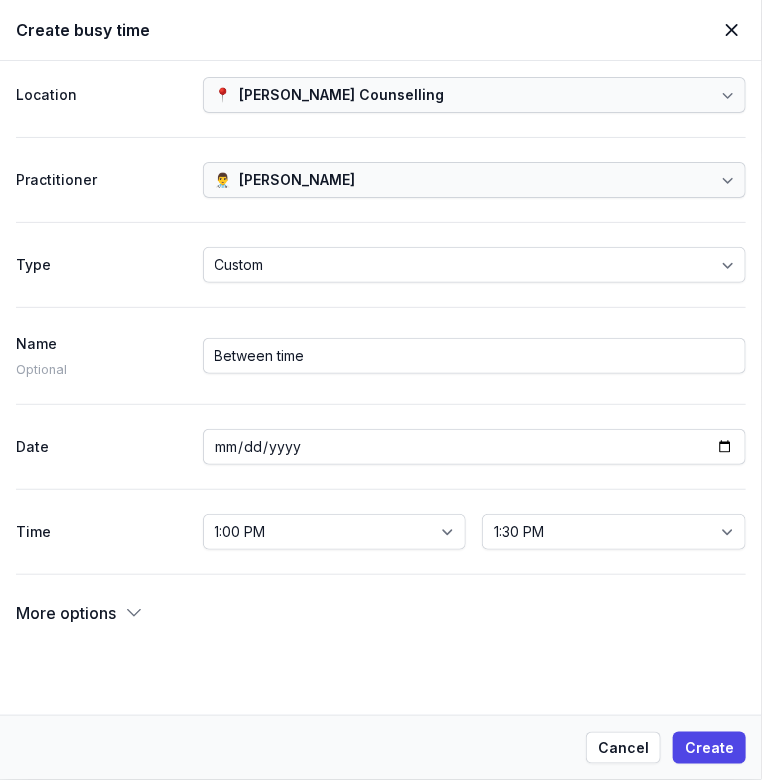 click on "More options" 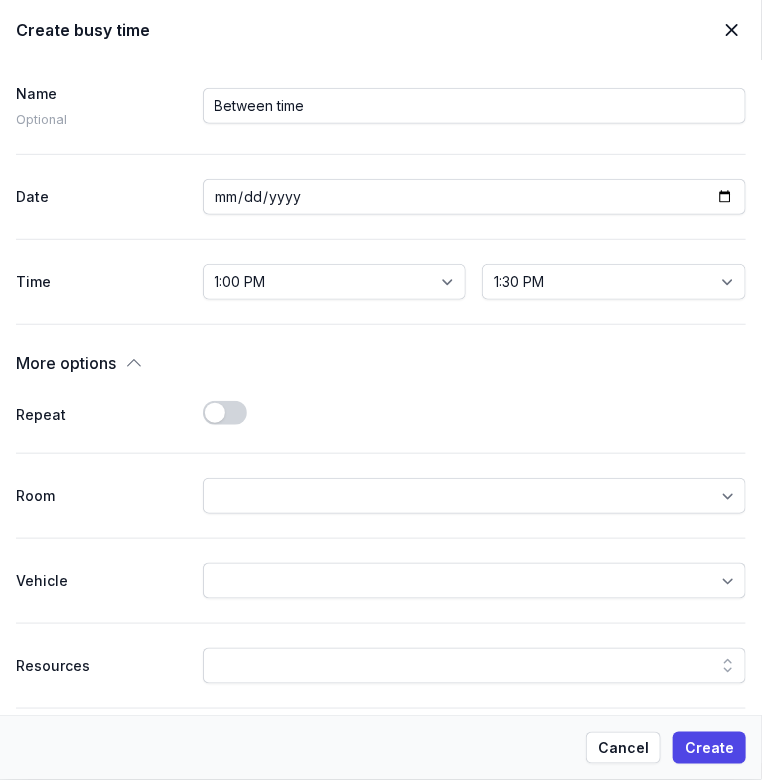 scroll, scrollTop: 389, scrollLeft: 0, axis: vertical 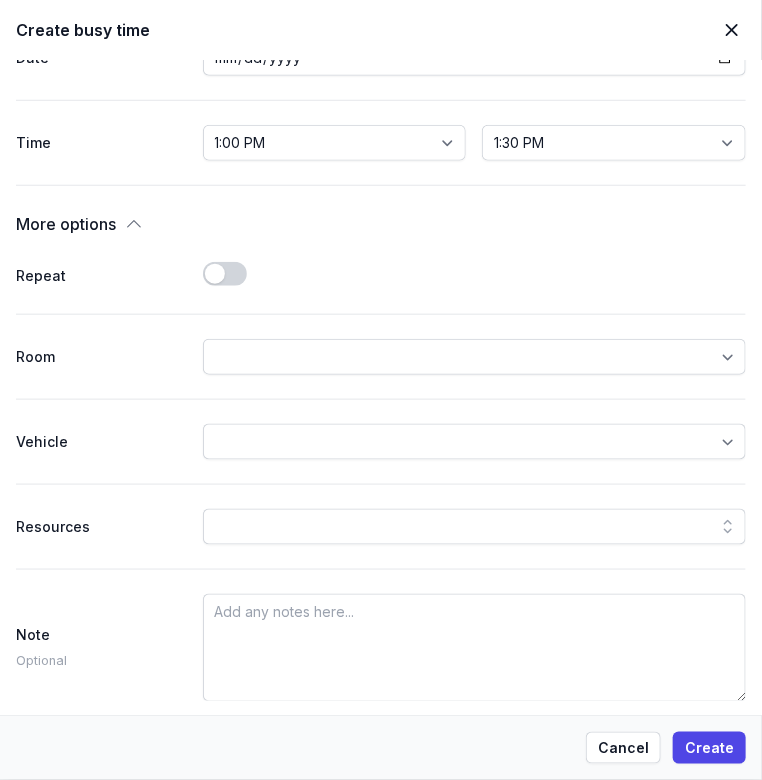 click on "Use setting" 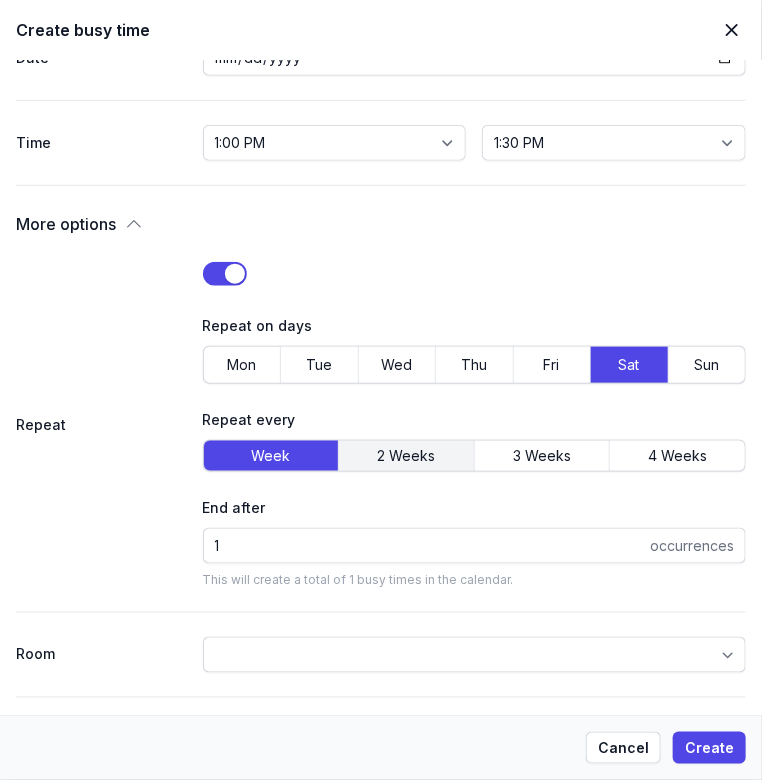 click on "2 Weeks" at bounding box center (406, 456) 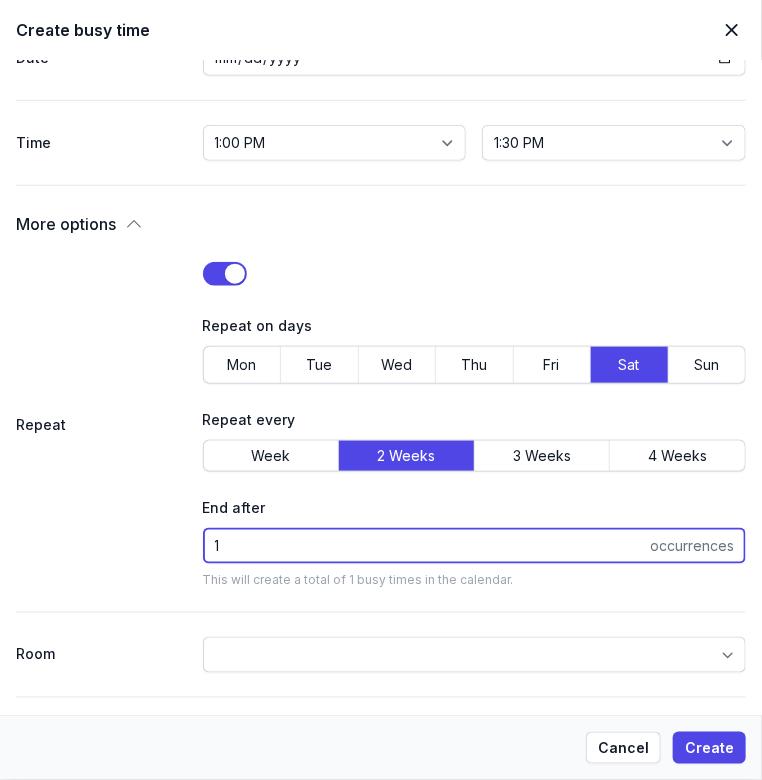 drag, startPoint x: 215, startPoint y: 540, endPoint x: 188, endPoint y: 541, distance: 27.018513 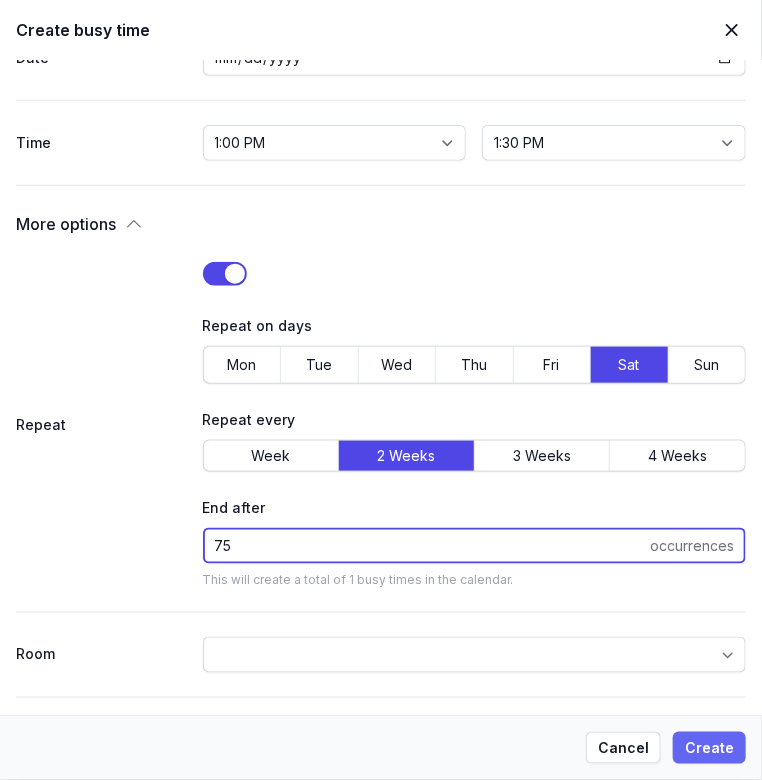 type on "75" 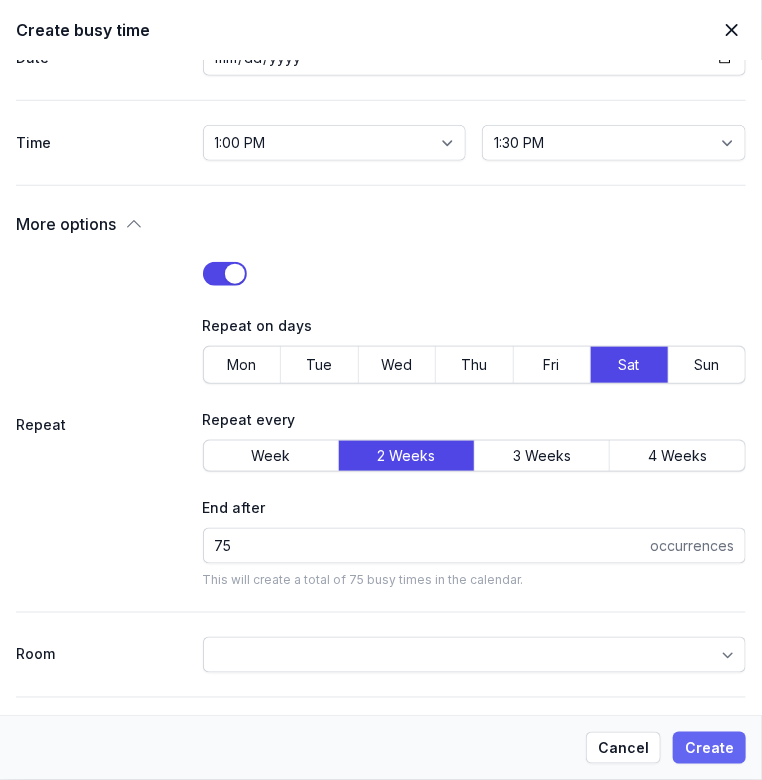 click on "Create" at bounding box center [709, 748] 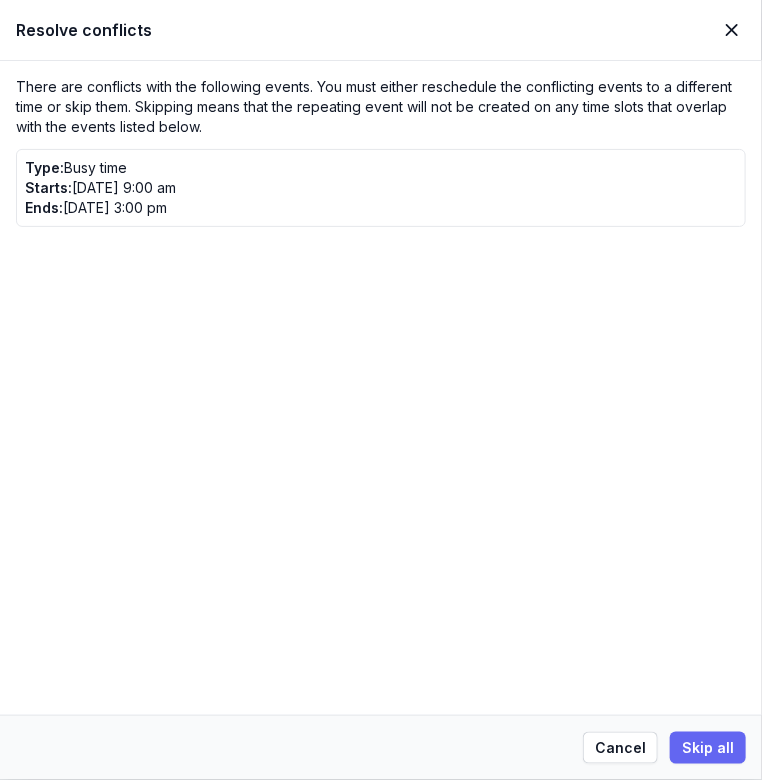 click on "Skip all" at bounding box center (708, 748) 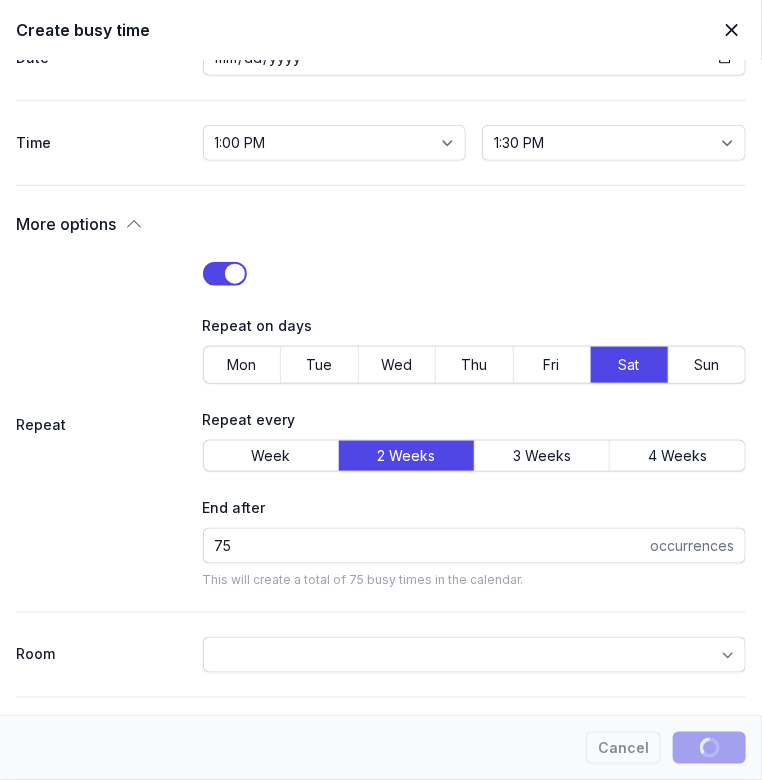 type 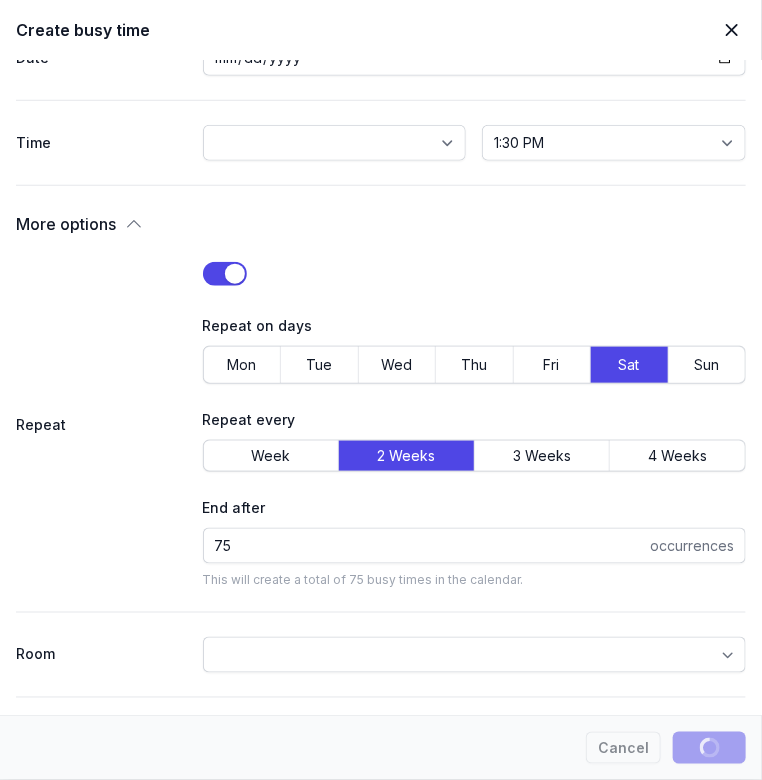 select 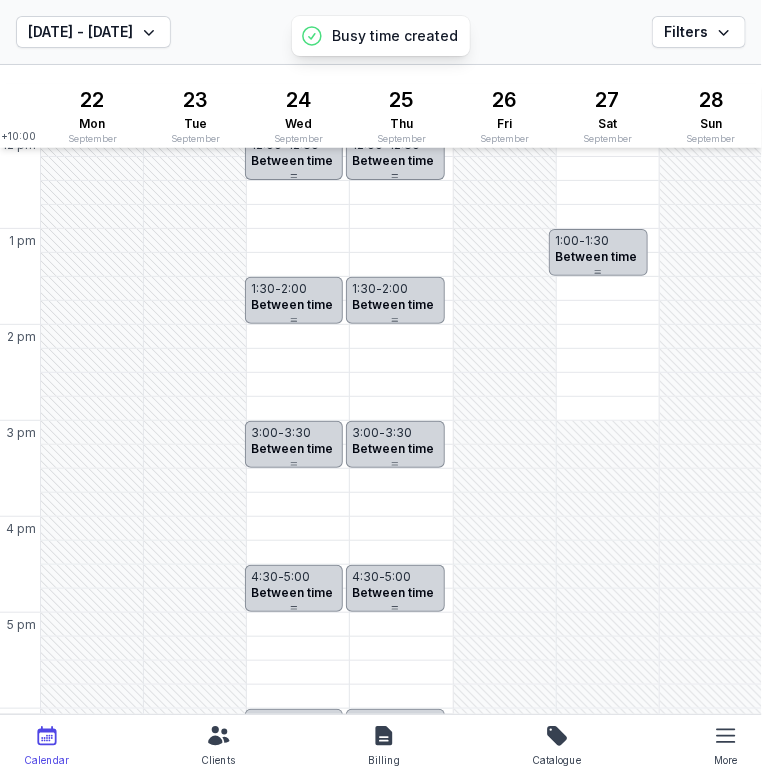 scroll, scrollTop: 400, scrollLeft: 0, axis: vertical 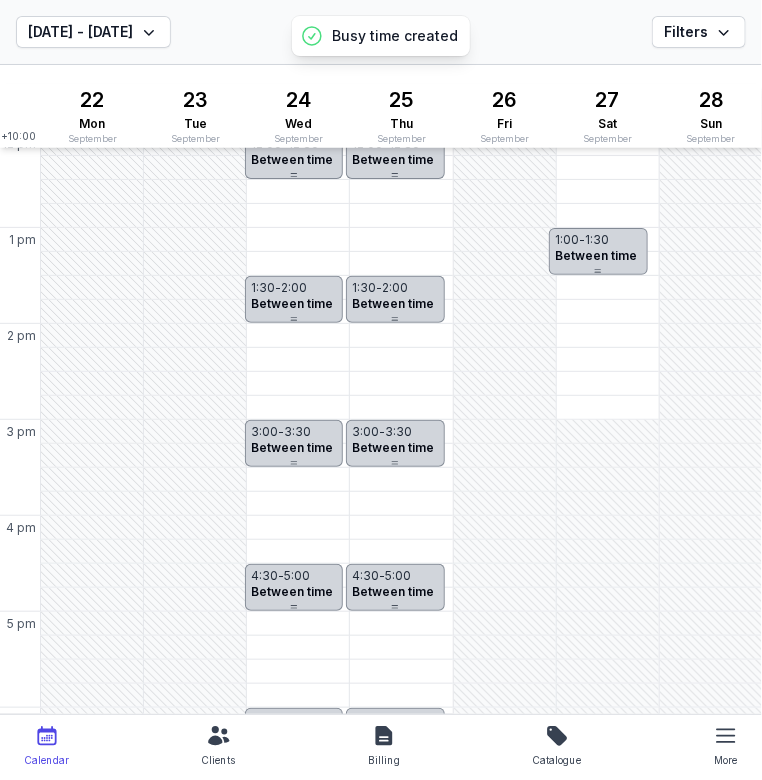 click on "2:30 PM - Sat" at bounding box center (591, 384) 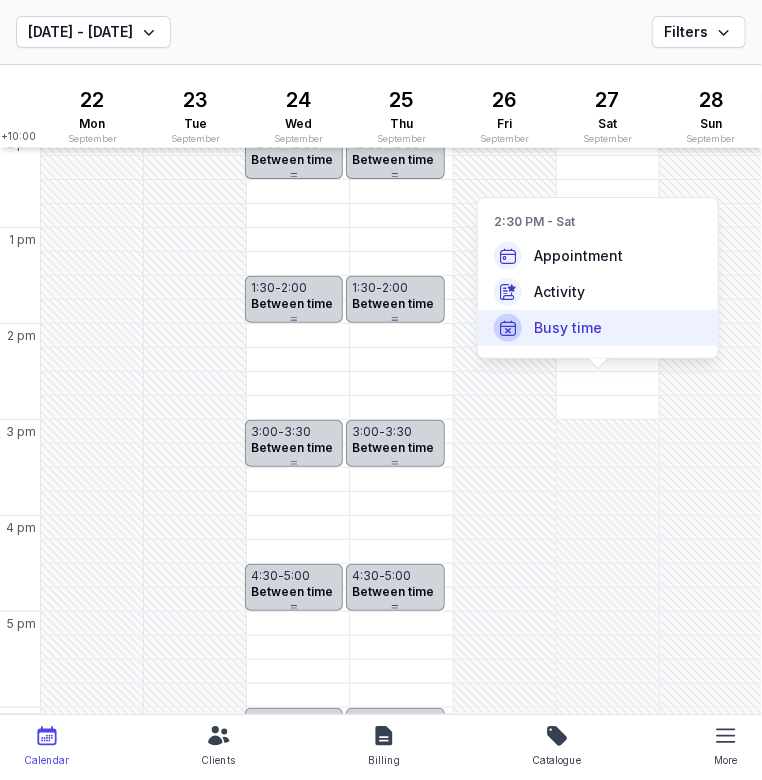 click on "Busy time" at bounding box center (598, 328) 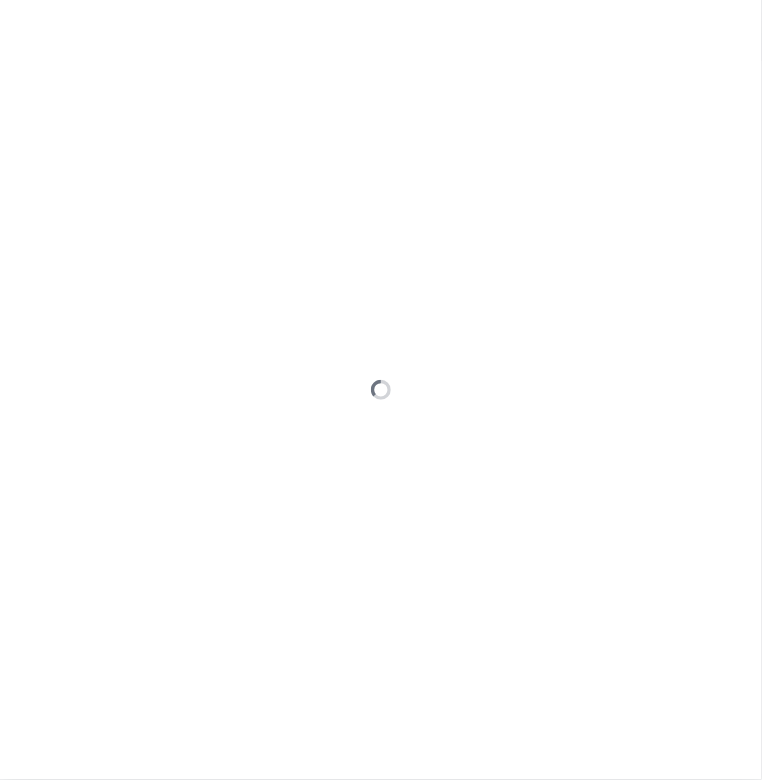 type on "[DATE]" 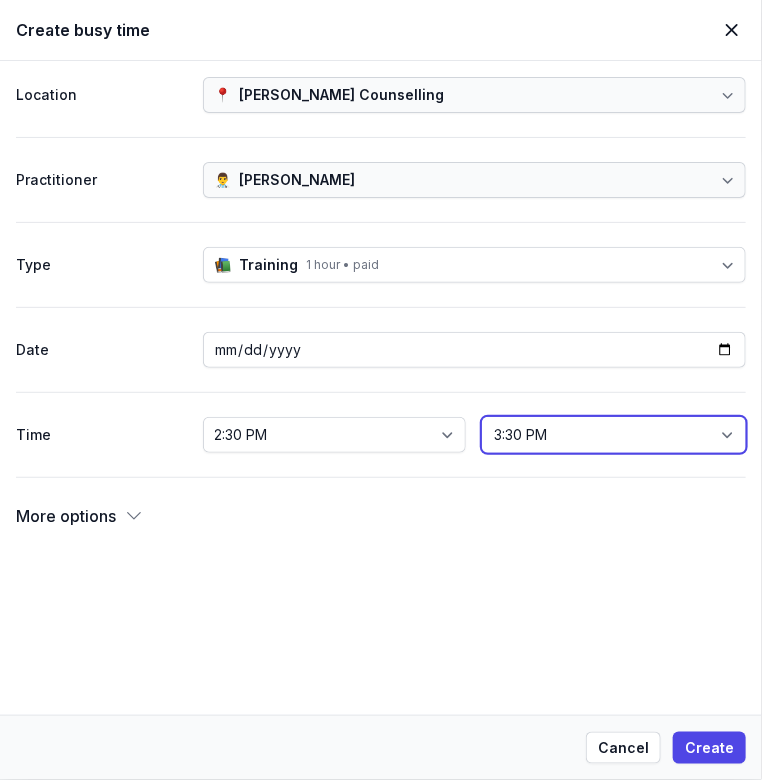 click on "2:45 PM 3:00 PM 3:15 PM 3:30 PM 3:45 PM 4:00 PM 4:15 PM 4:30 PM 4:45 PM 5:00 PM 5:15 PM 5:30 PM 5:45 PM 6:00 PM 6:15 PM 6:30 PM 6:45 PM 7:00 PM 7:15 PM 7:30 PM 7:45 PM 8:00 PM 8:15 PM 8:30 PM 8:45 PM 9:00 PM 9:15 PM 9:30 PM 9:45 PM 10:00 PM 10:15 PM 10:30 PM 10:45 PM 11:00 PM 11:15 PM 11:30 PM 11:45 PM 12:00 AM" at bounding box center (614, 435) 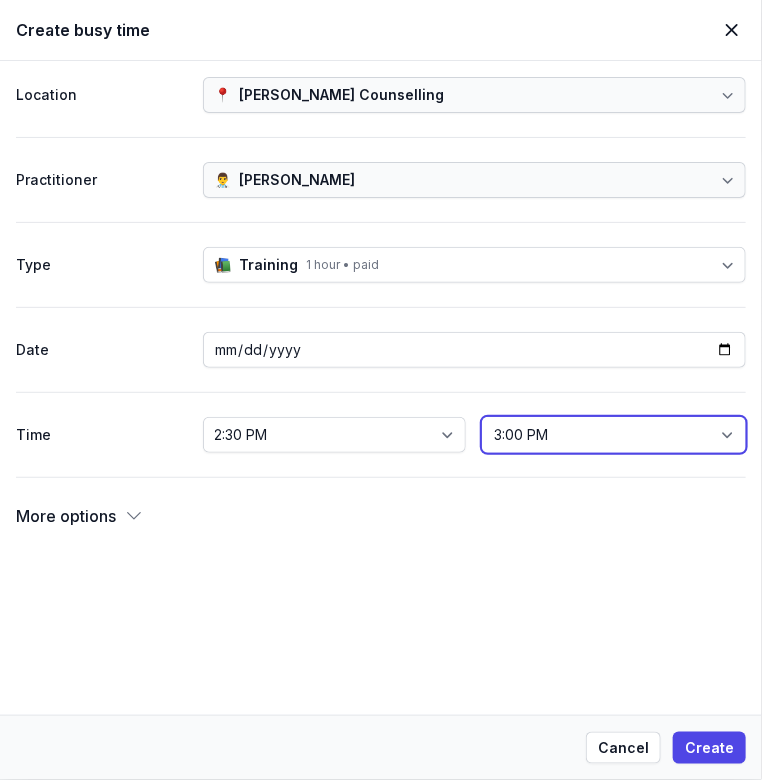 click on "2:45 PM 3:00 PM 3:15 PM 3:30 PM 3:45 PM 4:00 PM 4:15 PM 4:30 PM 4:45 PM 5:00 PM 5:15 PM 5:30 PM 5:45 PM 6:00 PM 6:15 PM 6:30 PM 6:45 PM 7:00 PM 7:15 PM 7:30 PM 7:45 PM 8:00 PM 8:15 PM 8:30 PM 8:45 PM 9:00 PM 9:15 PM 9:30 PM 9:45 PM 10:00 PM 10:15 PM 10:30 PM 10:45 PM 11:00 PM 11:15 PM 11:30 PM 11:45 PM 12:00 AM" at bounding box center (614, 435) 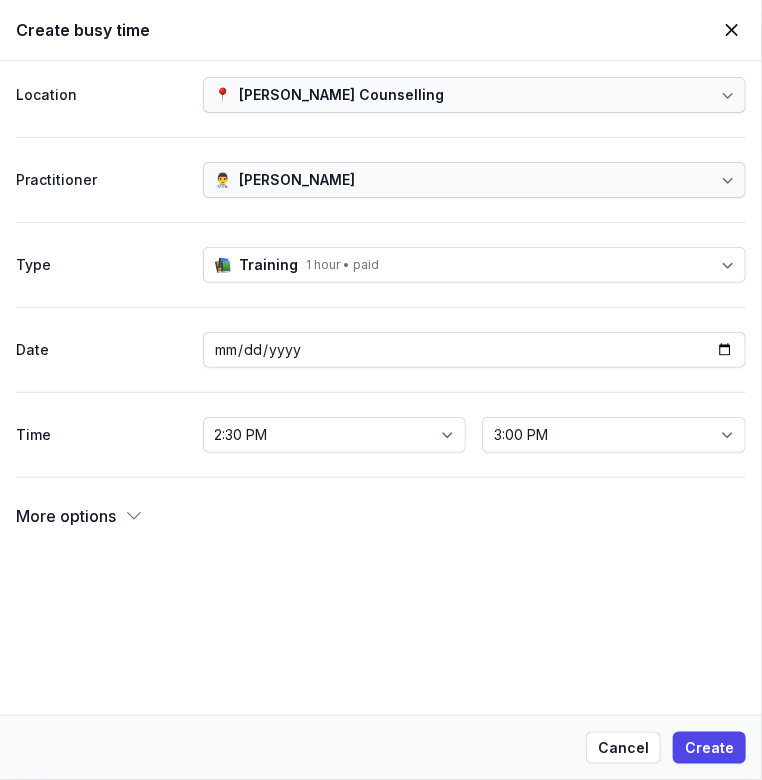 click on "1 hour • paid" at bounding box center [343, 265] 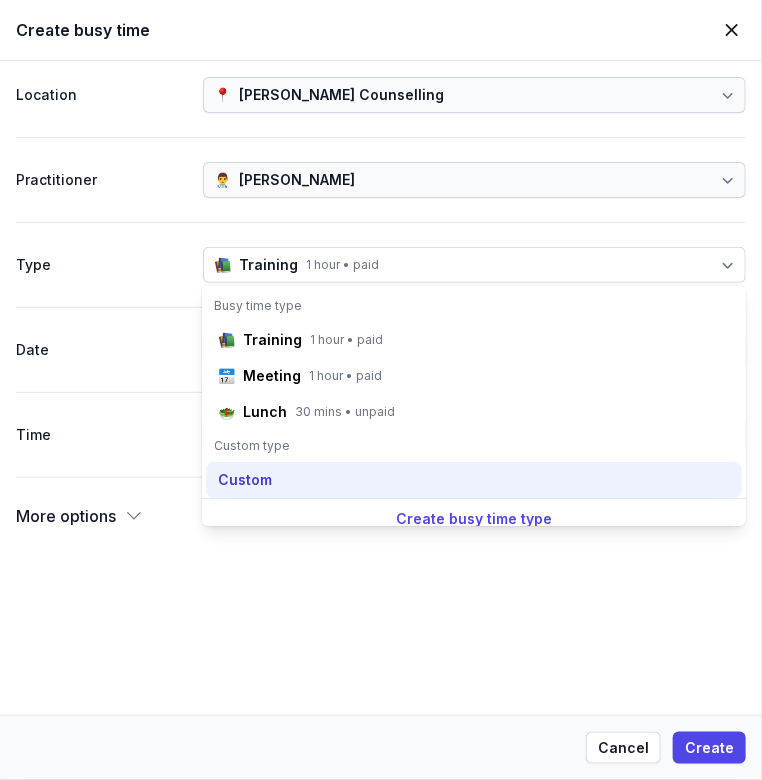 click on "Custom" at bounding box center [245, 480] 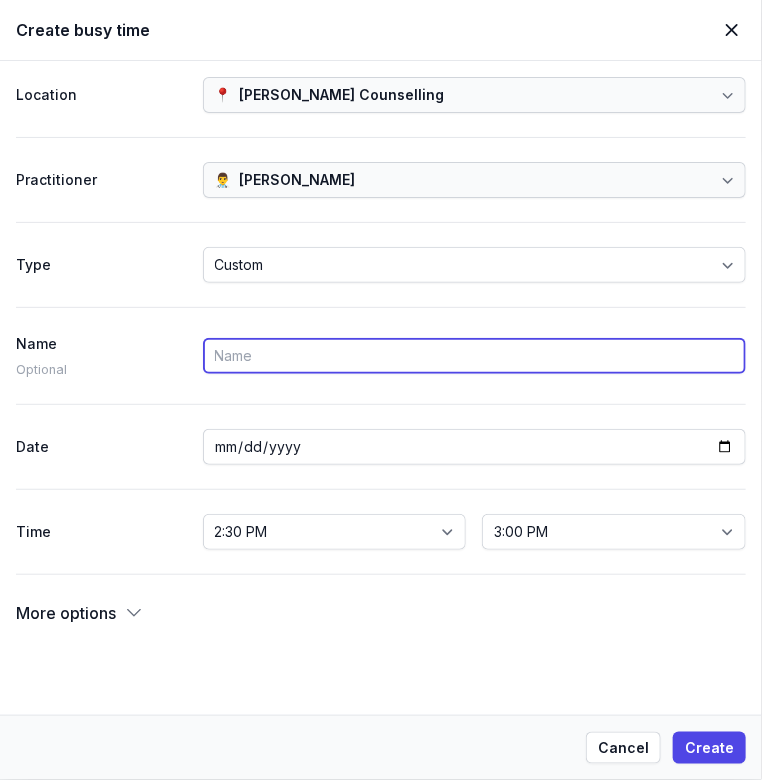 paste on "Between time" 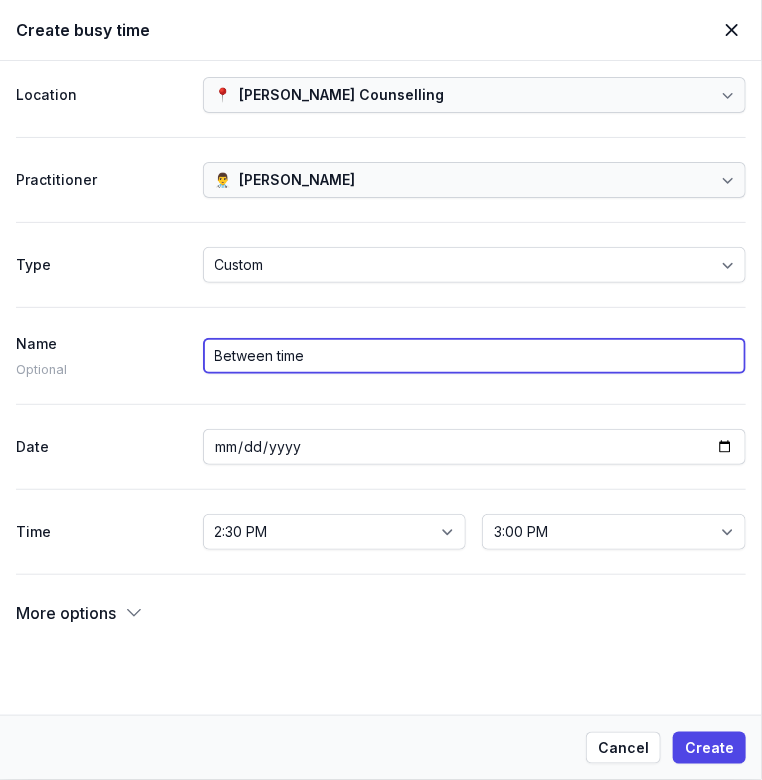 type on "Between time" 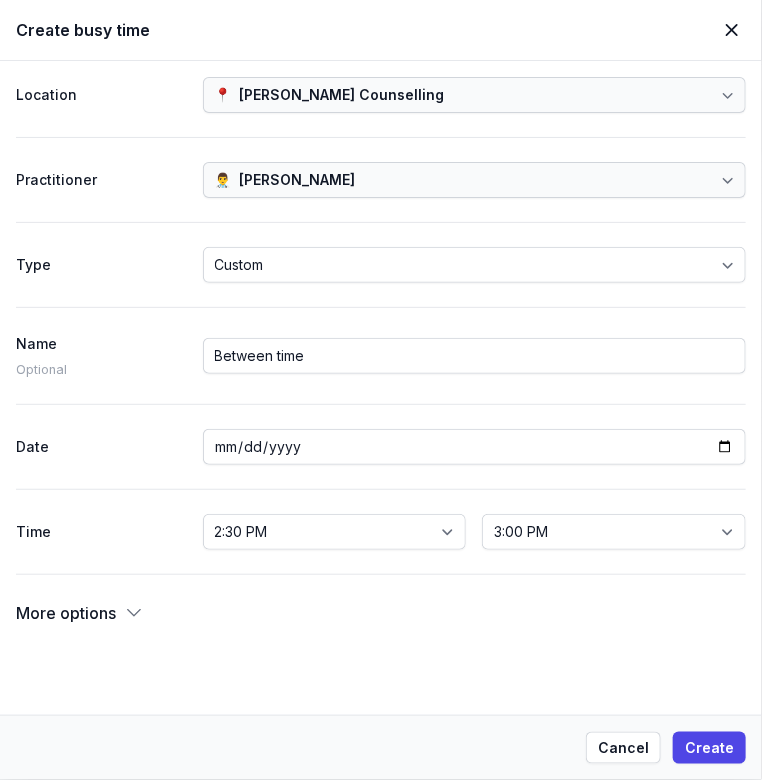 click 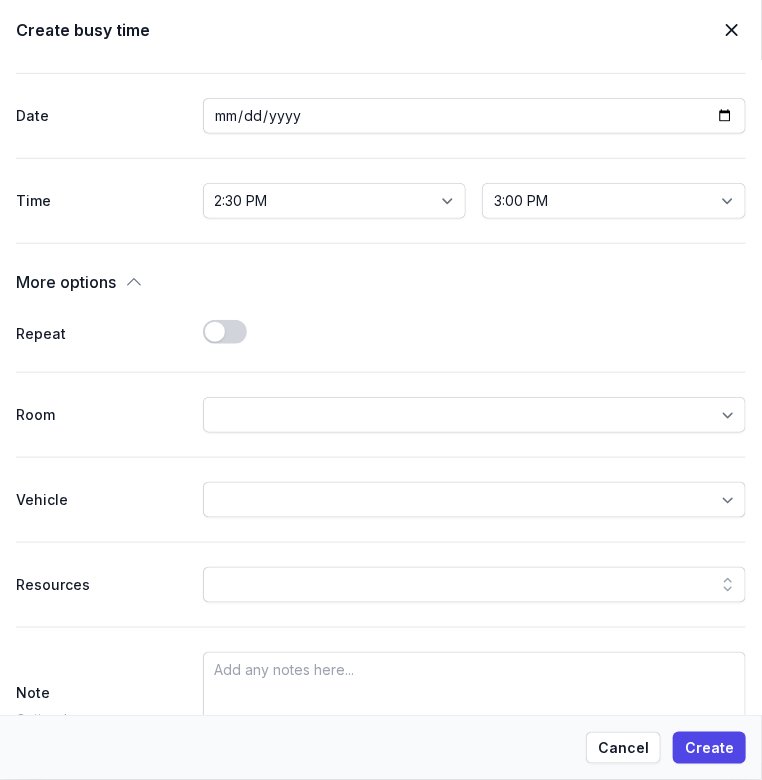 scroll, scrollTop: 389, scrollLeft: 0, axis: vertical 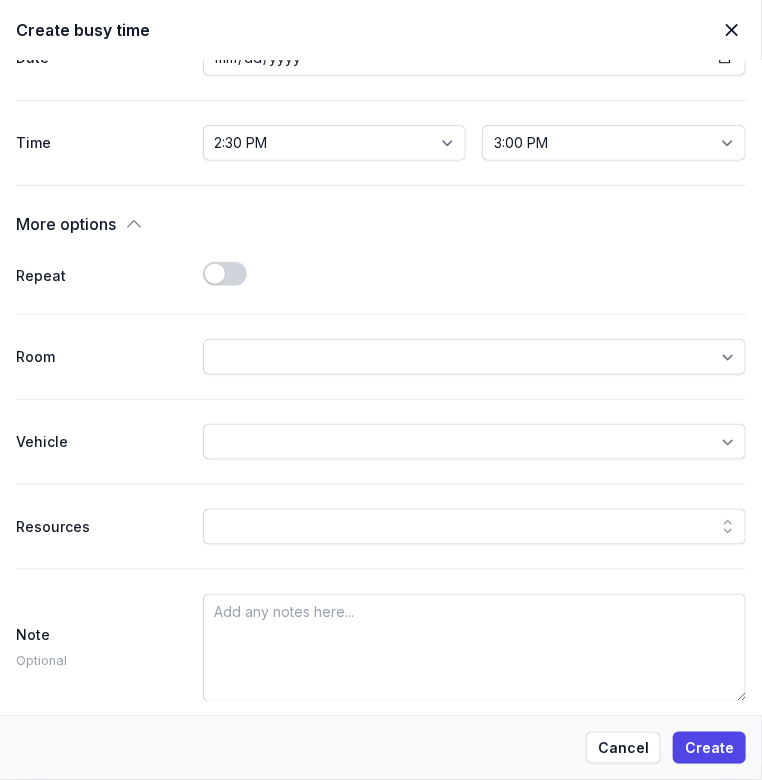 click on "Use setting" 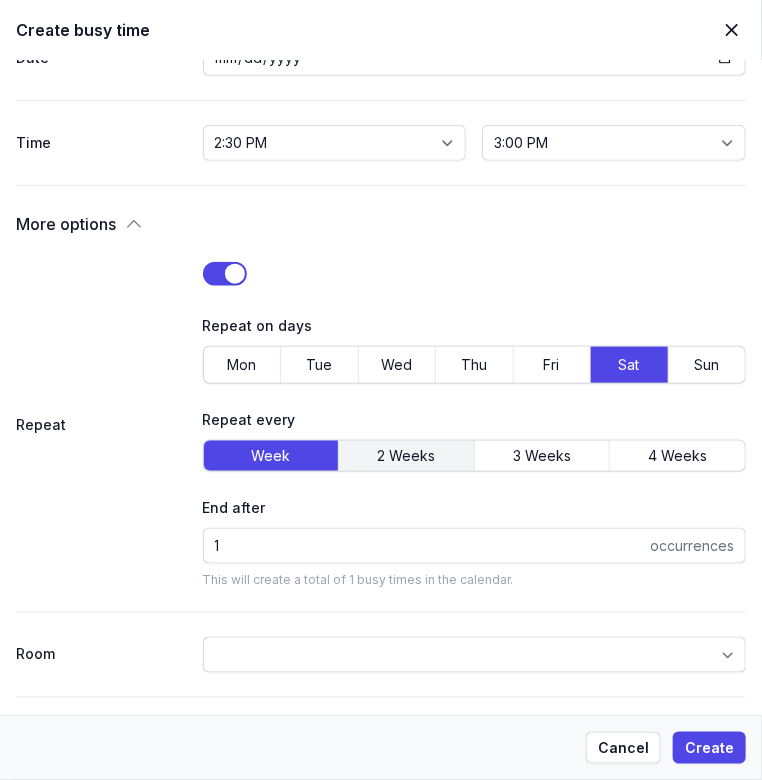 click on "2 Weeks" at bounding box center [406, 456] 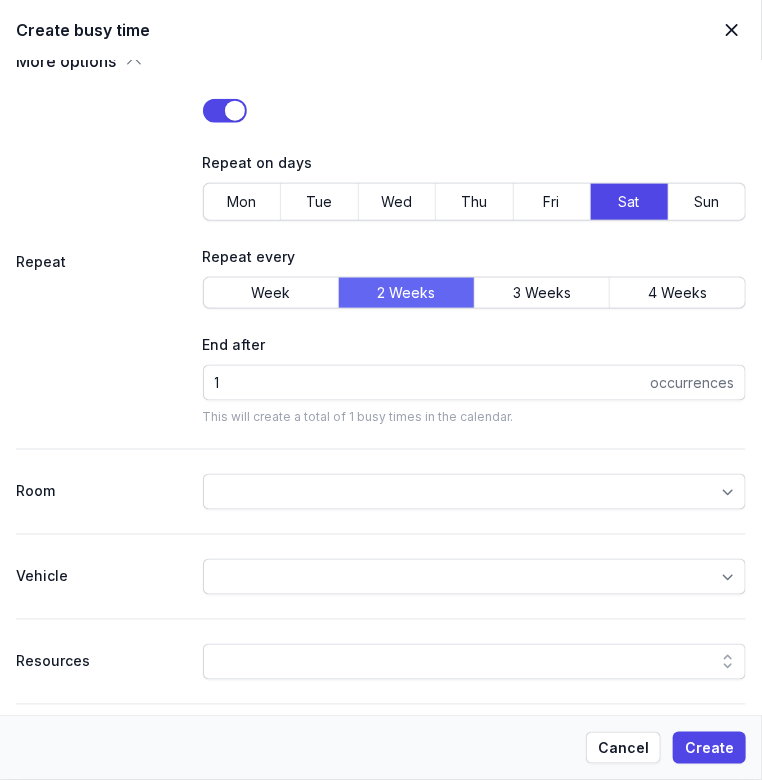 scroll, scrollTop: 589, scrollLeft: 0, axis: vertical 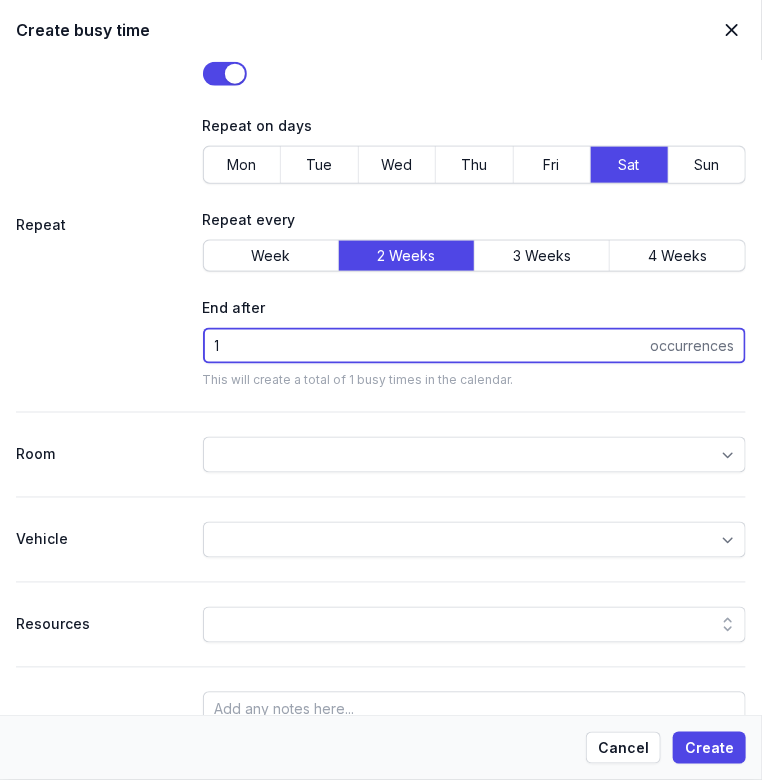 drag, startPoint x: 236, startPoint y: 333, endPoint x: 168, endPoint y: 339, distance: 68.26419 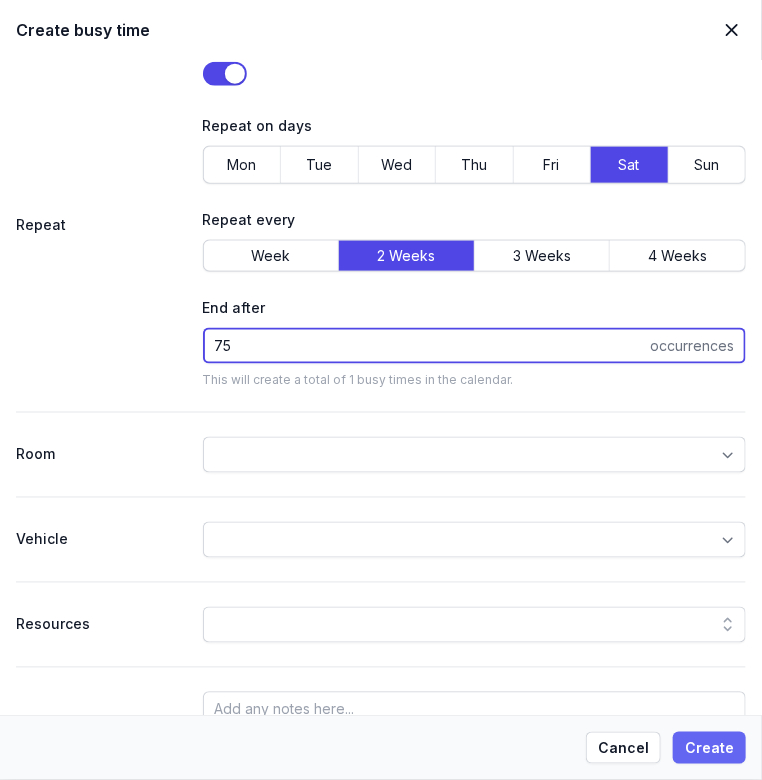 type on "75" 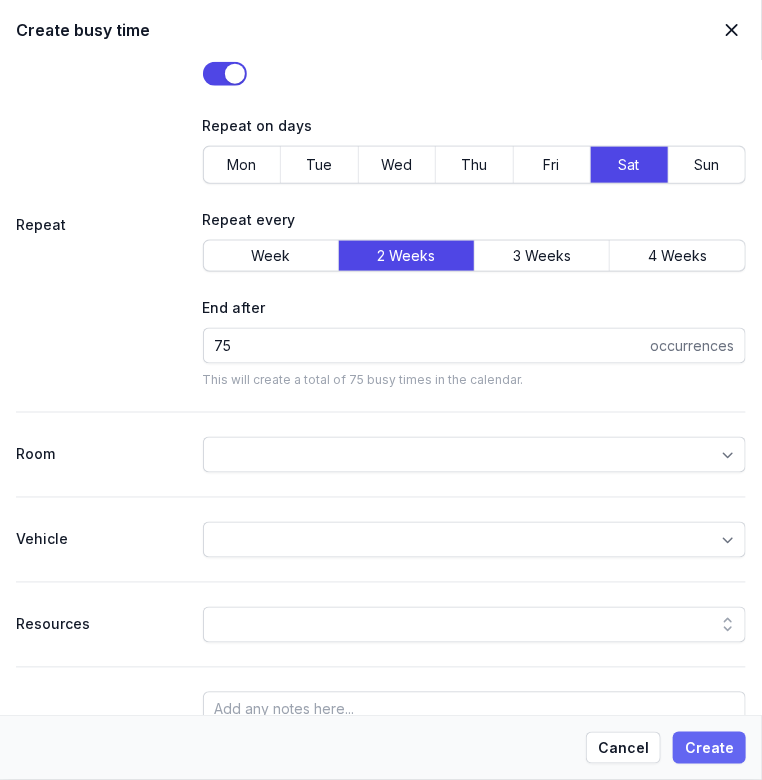 click on "Create" at bounding box center [709, 748] 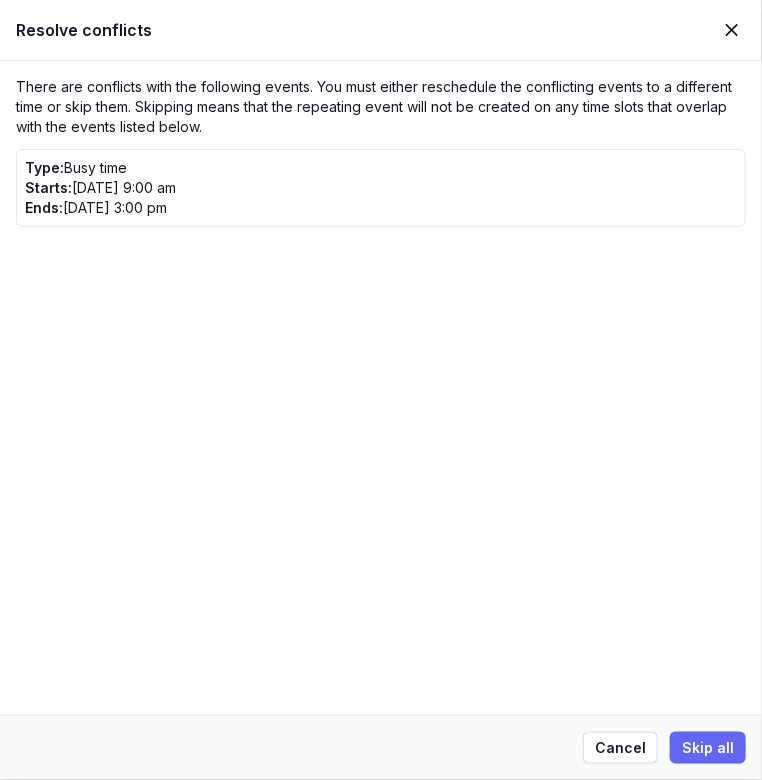 click on "Skip all" at bounding box center (708, 748) 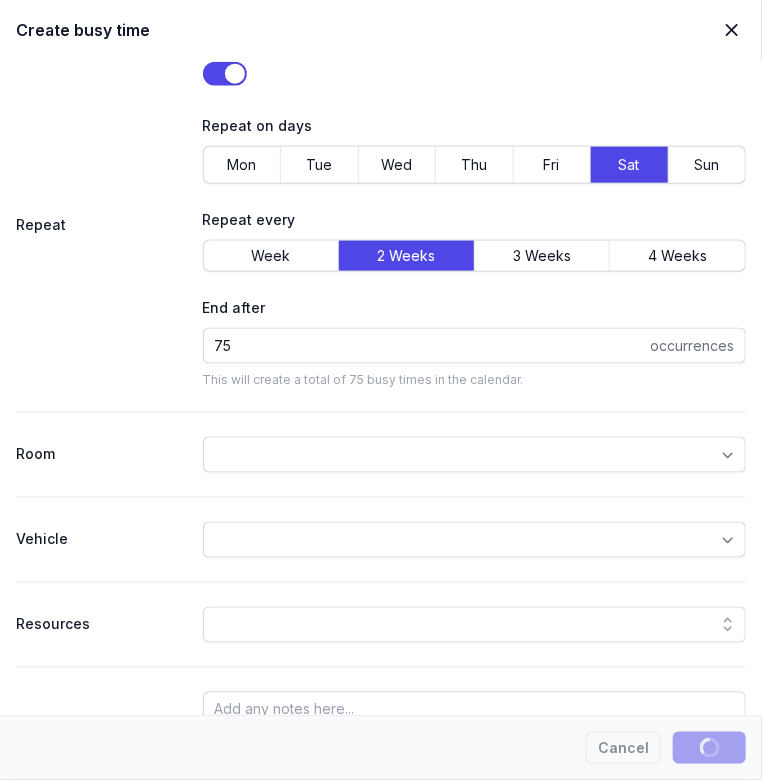 type 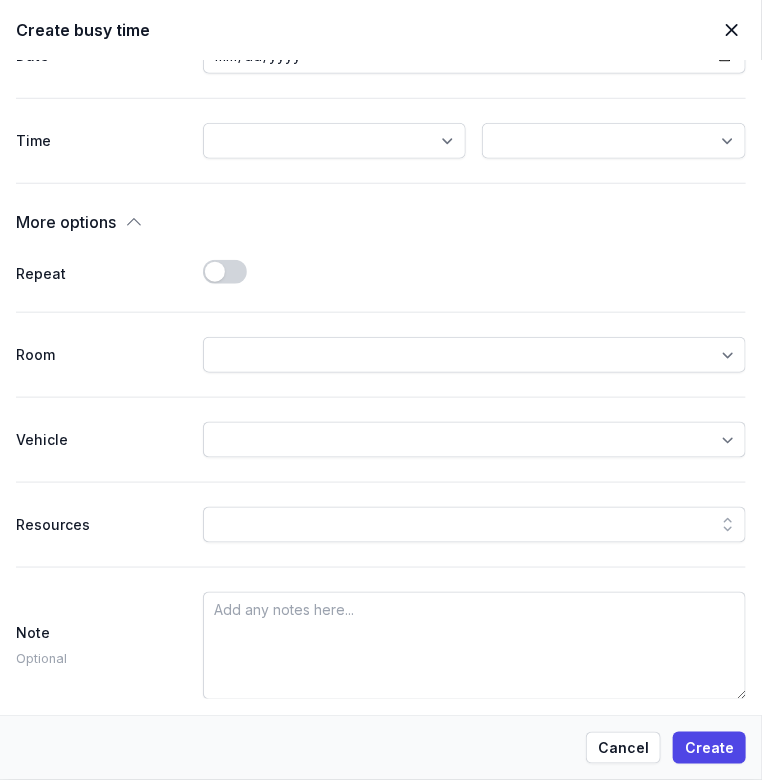 scroll, scrollTop: 389, scrollLeft: 0, axis: vertical 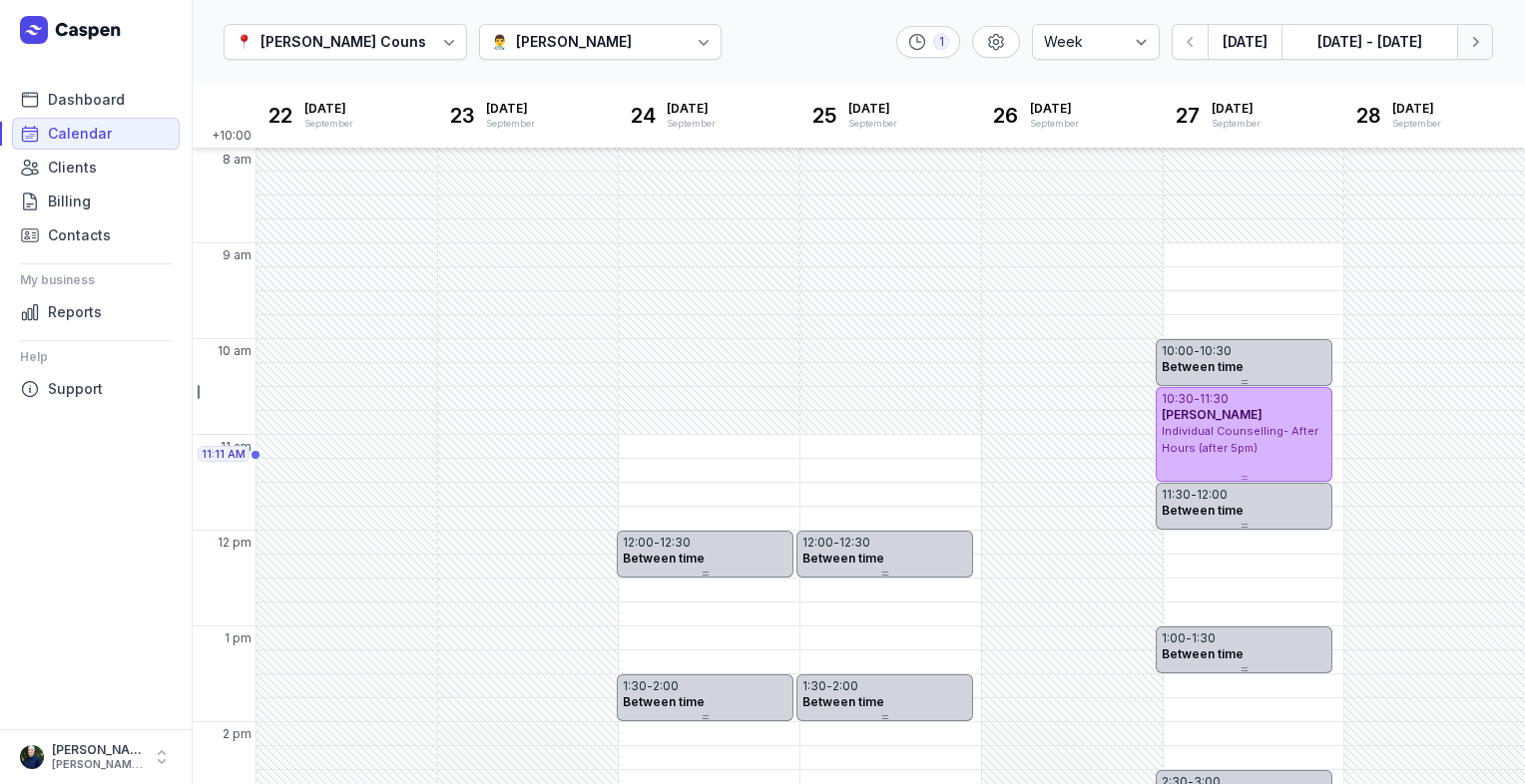 click on "Next week" 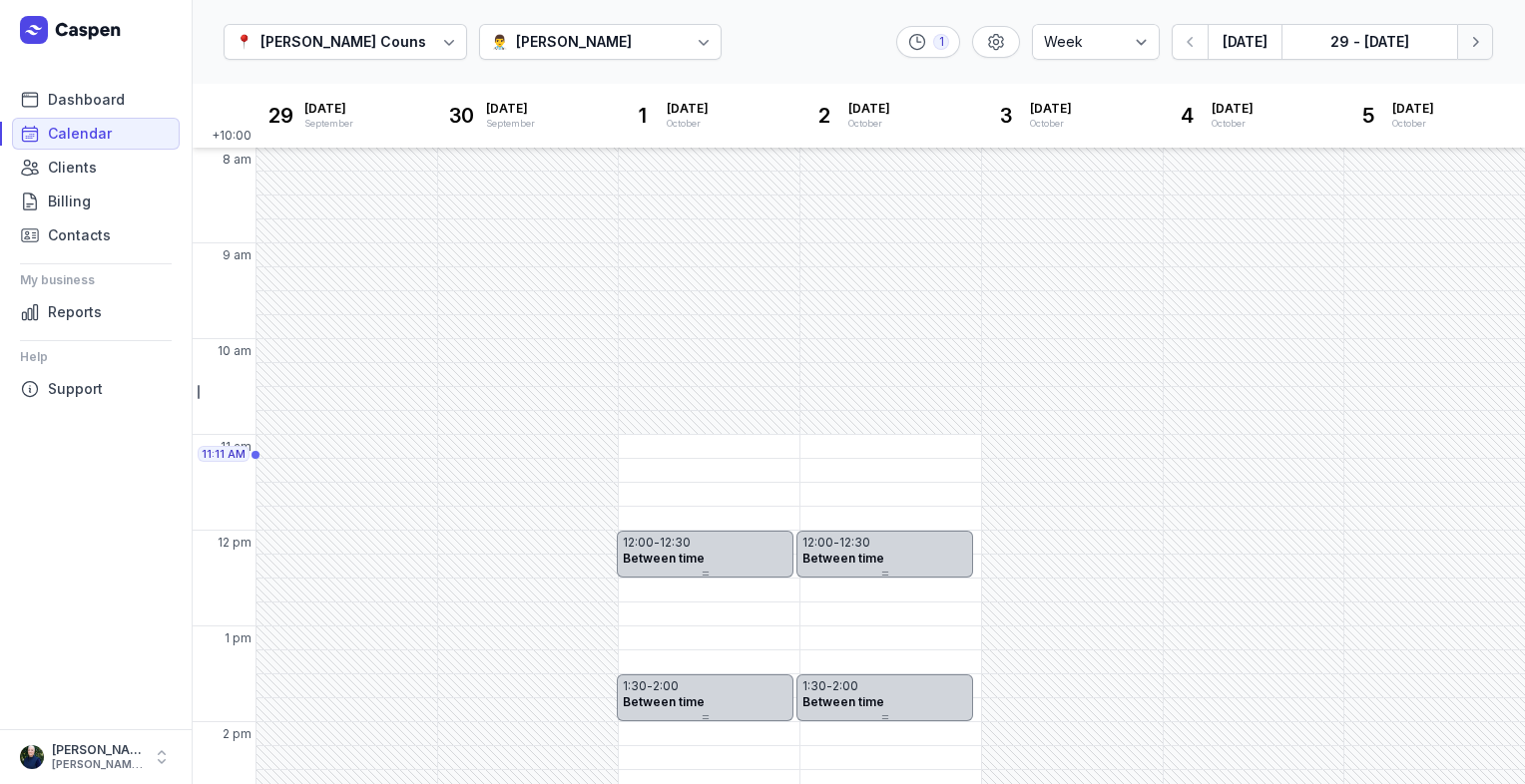 click on "Next week" 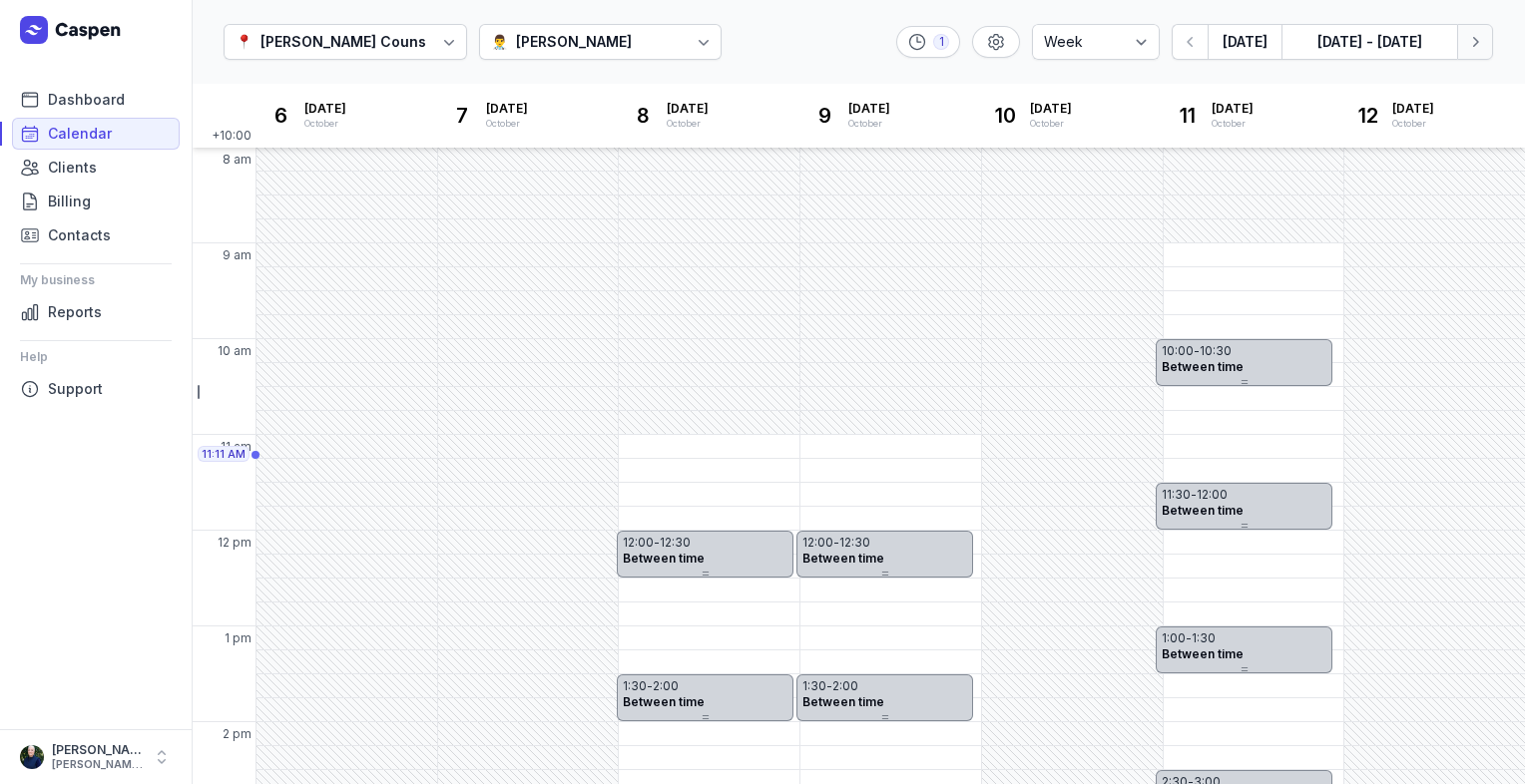 click on "Next week" 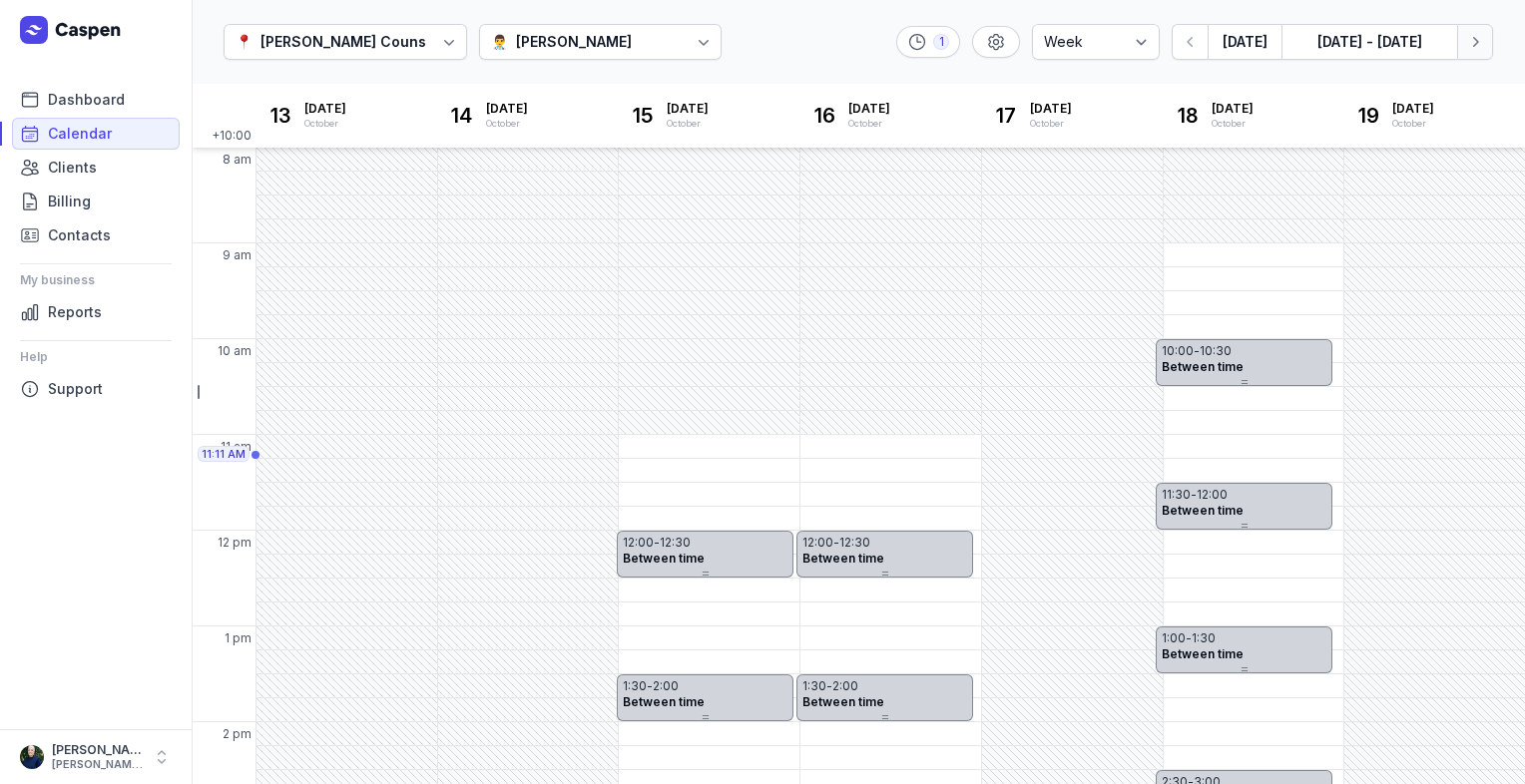 click on "Next week" 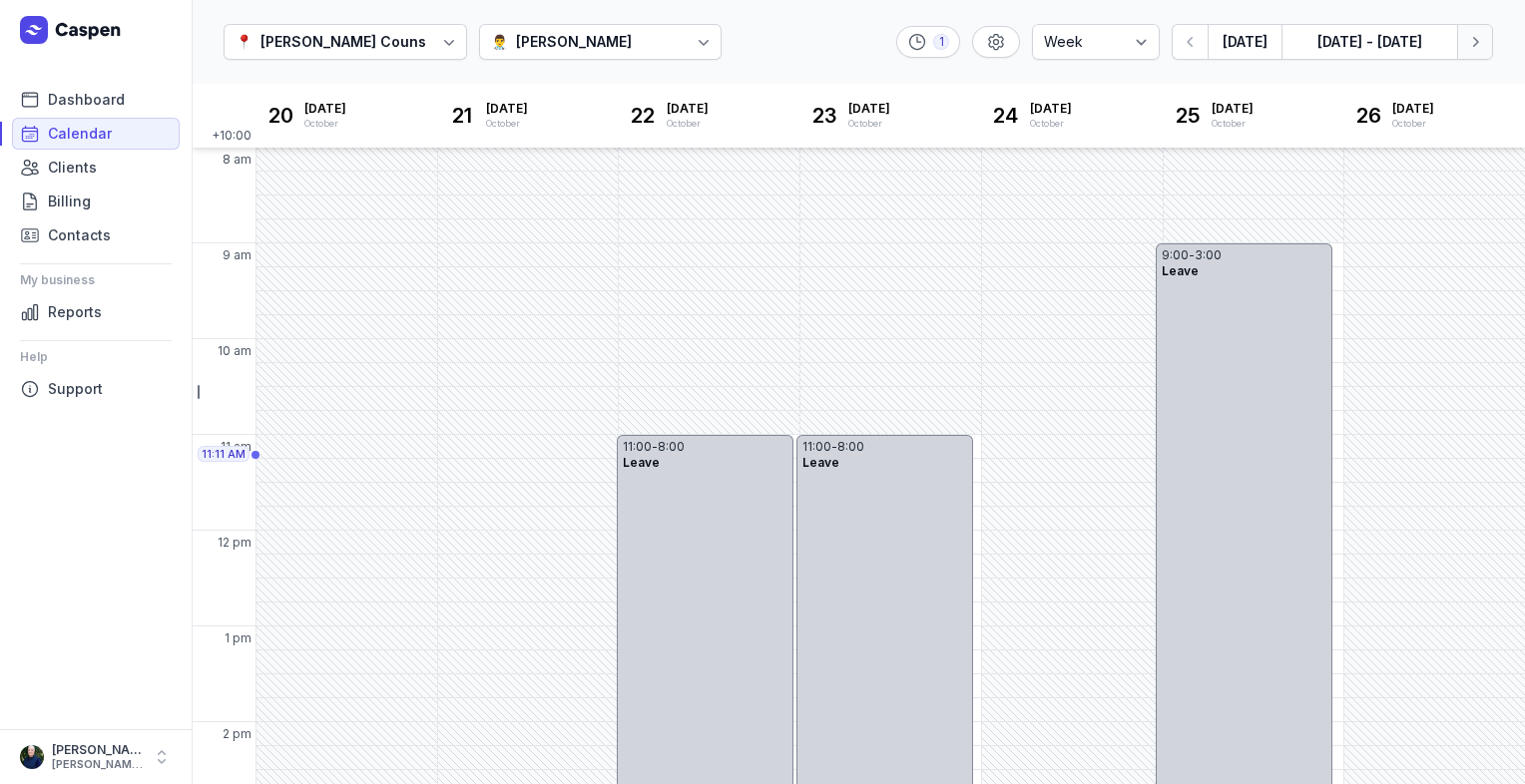 click on "Next week" 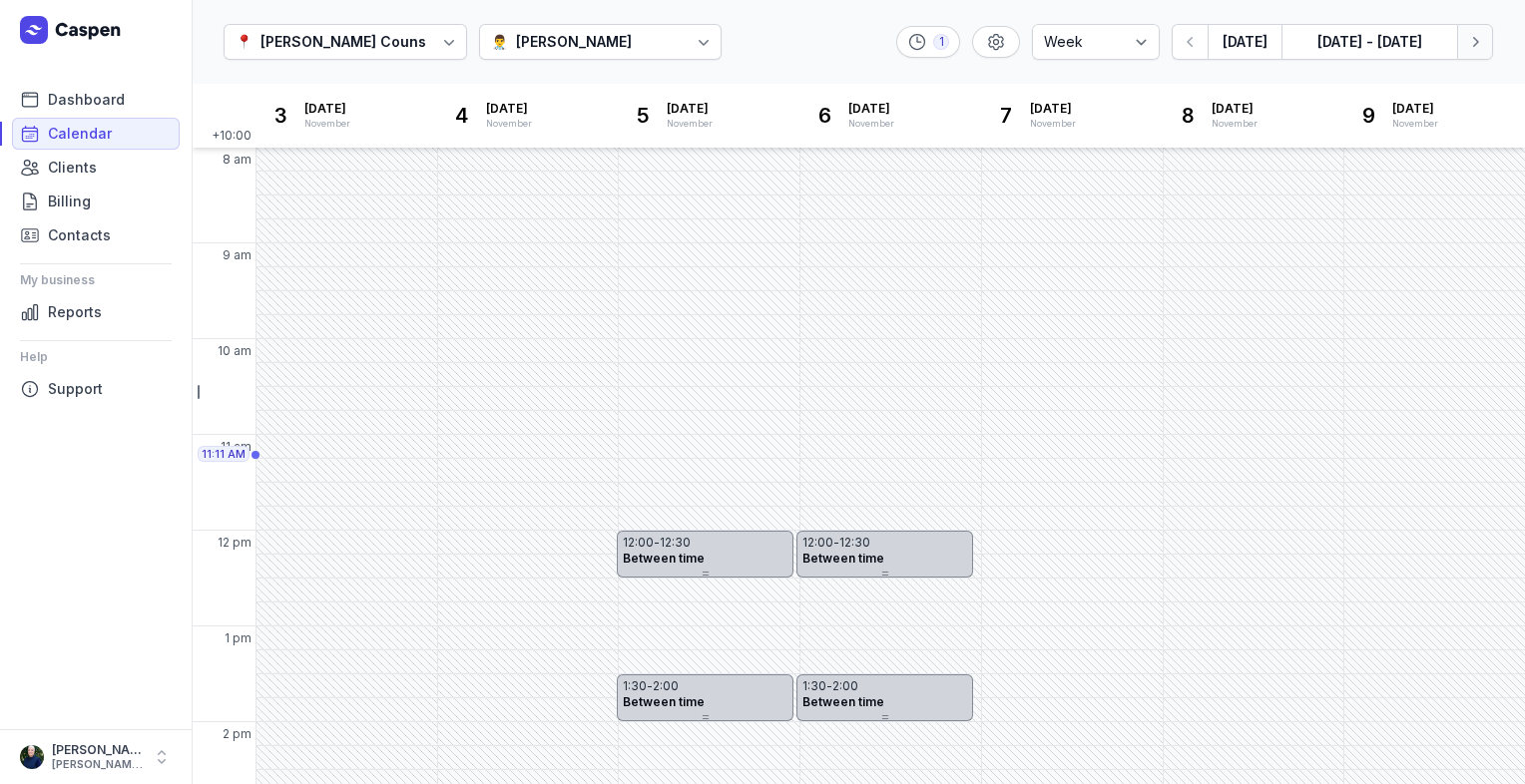 click on "Next week" 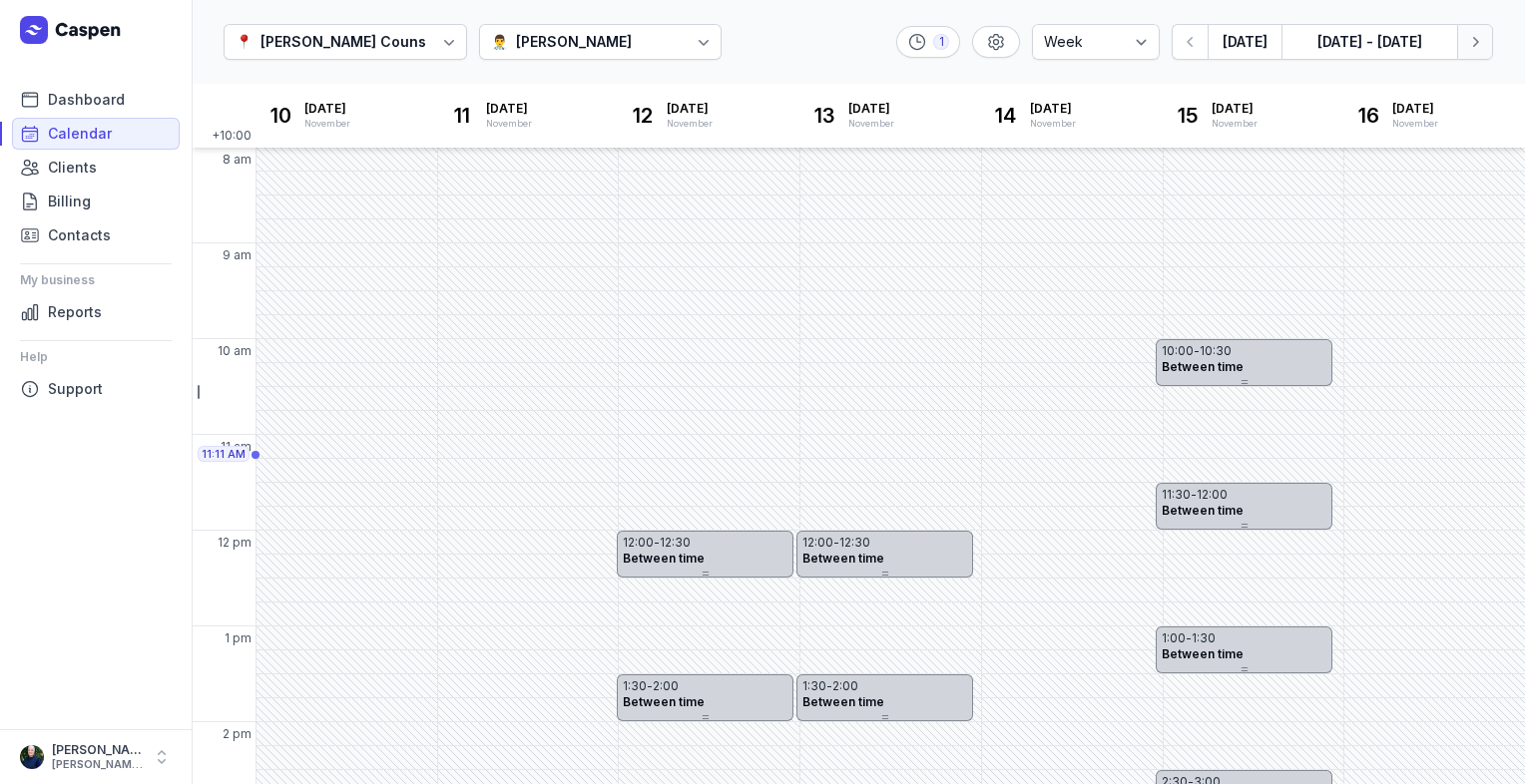 click on "Next week" 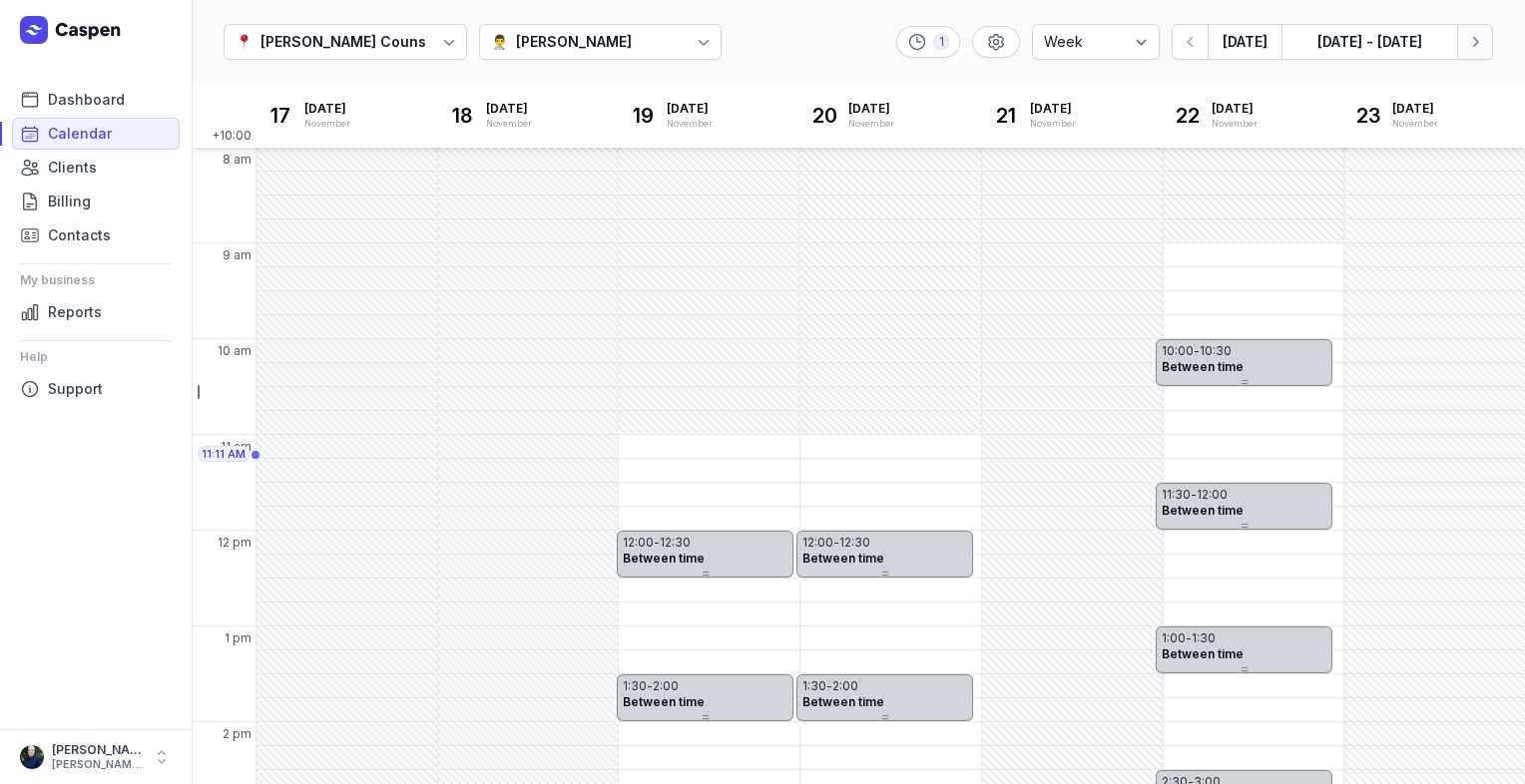 click on "Next week" 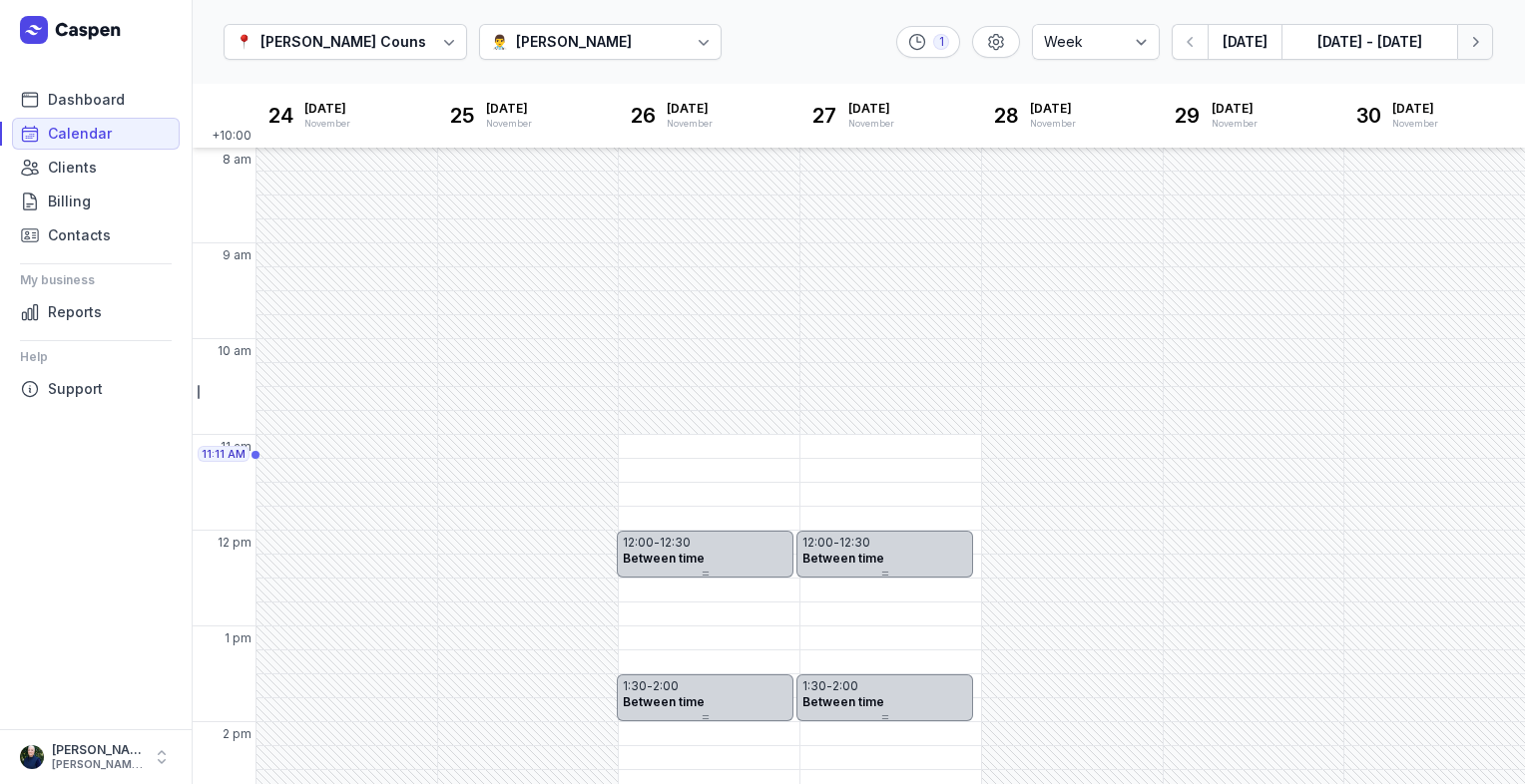 click on "Next week" 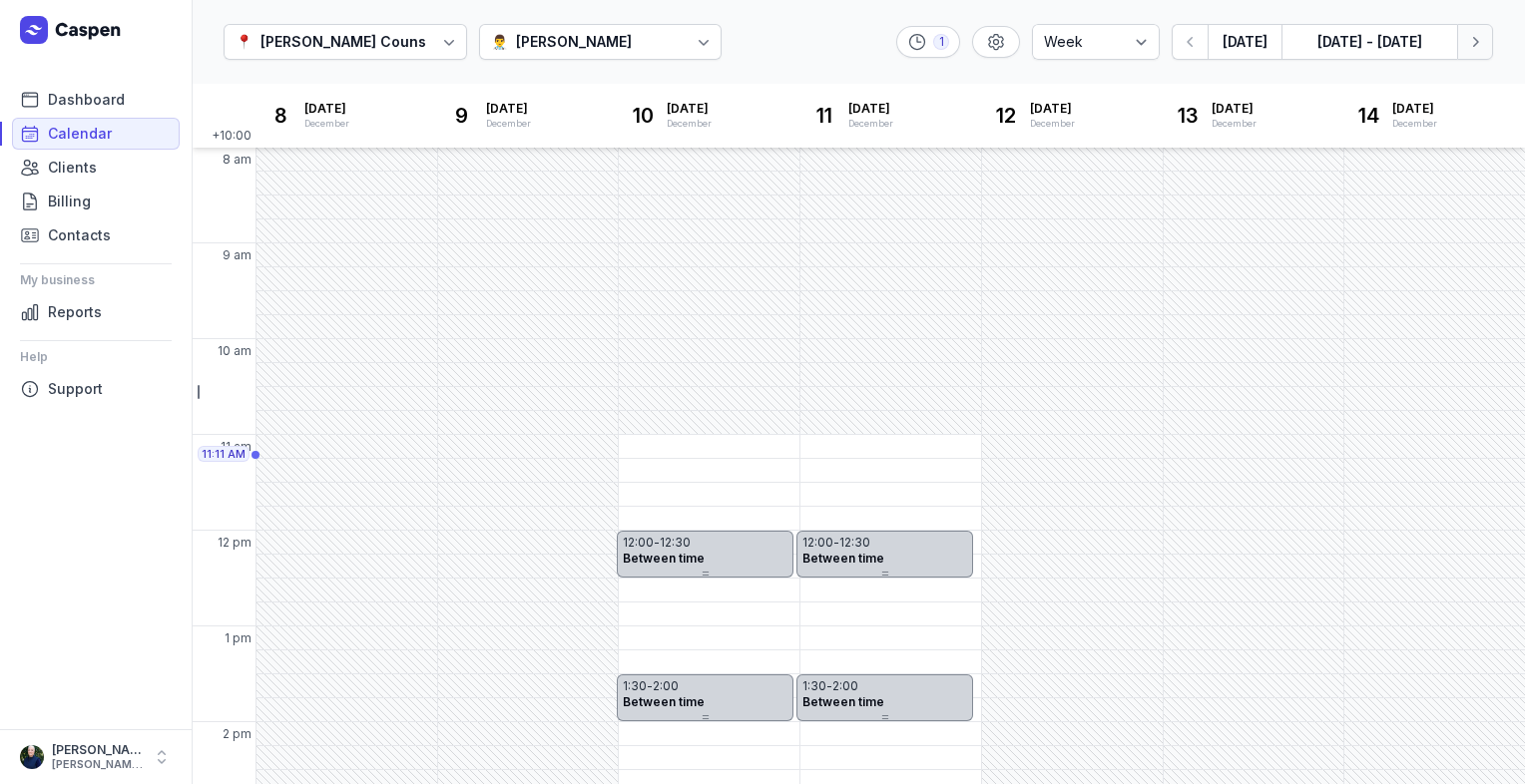 click 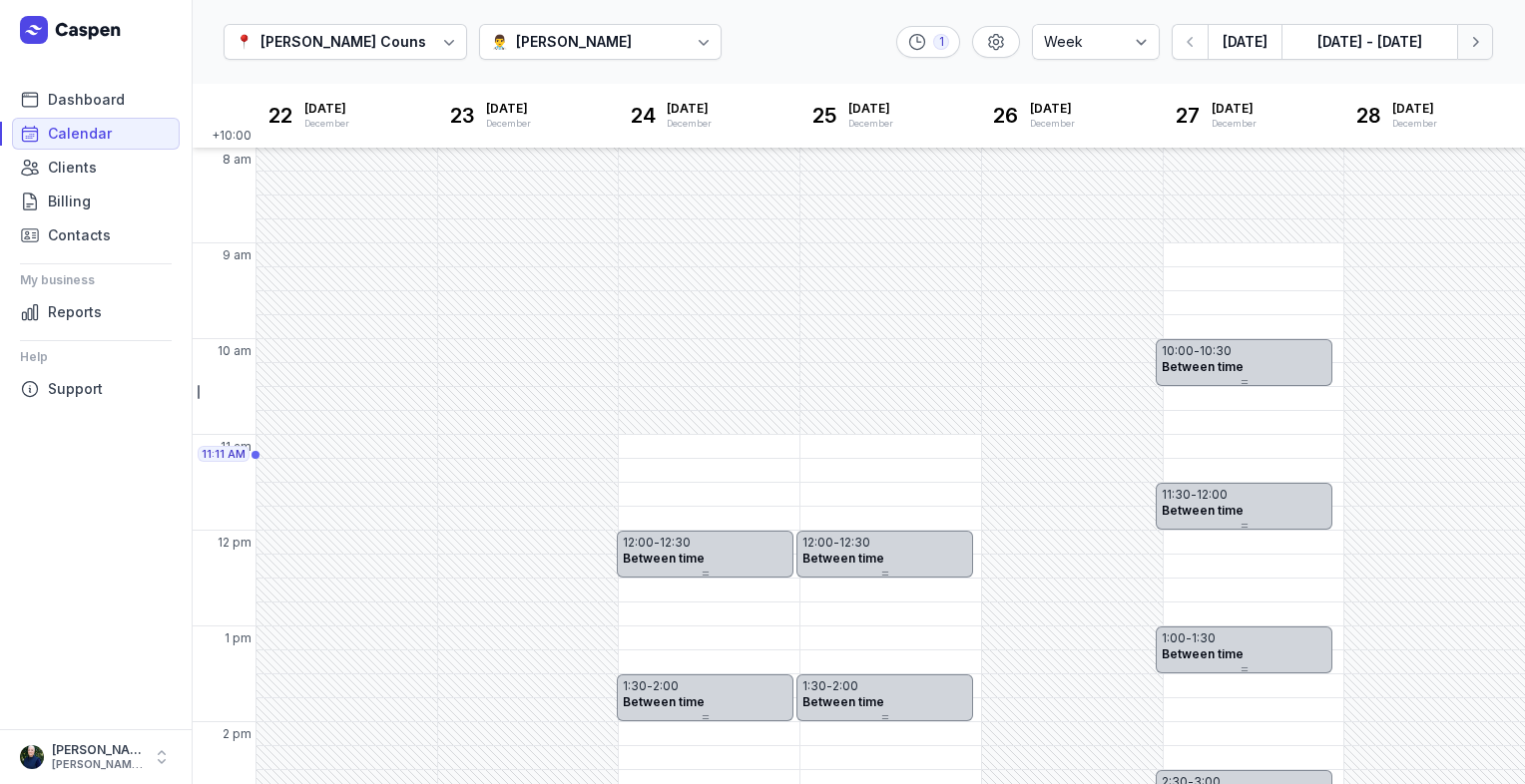 click 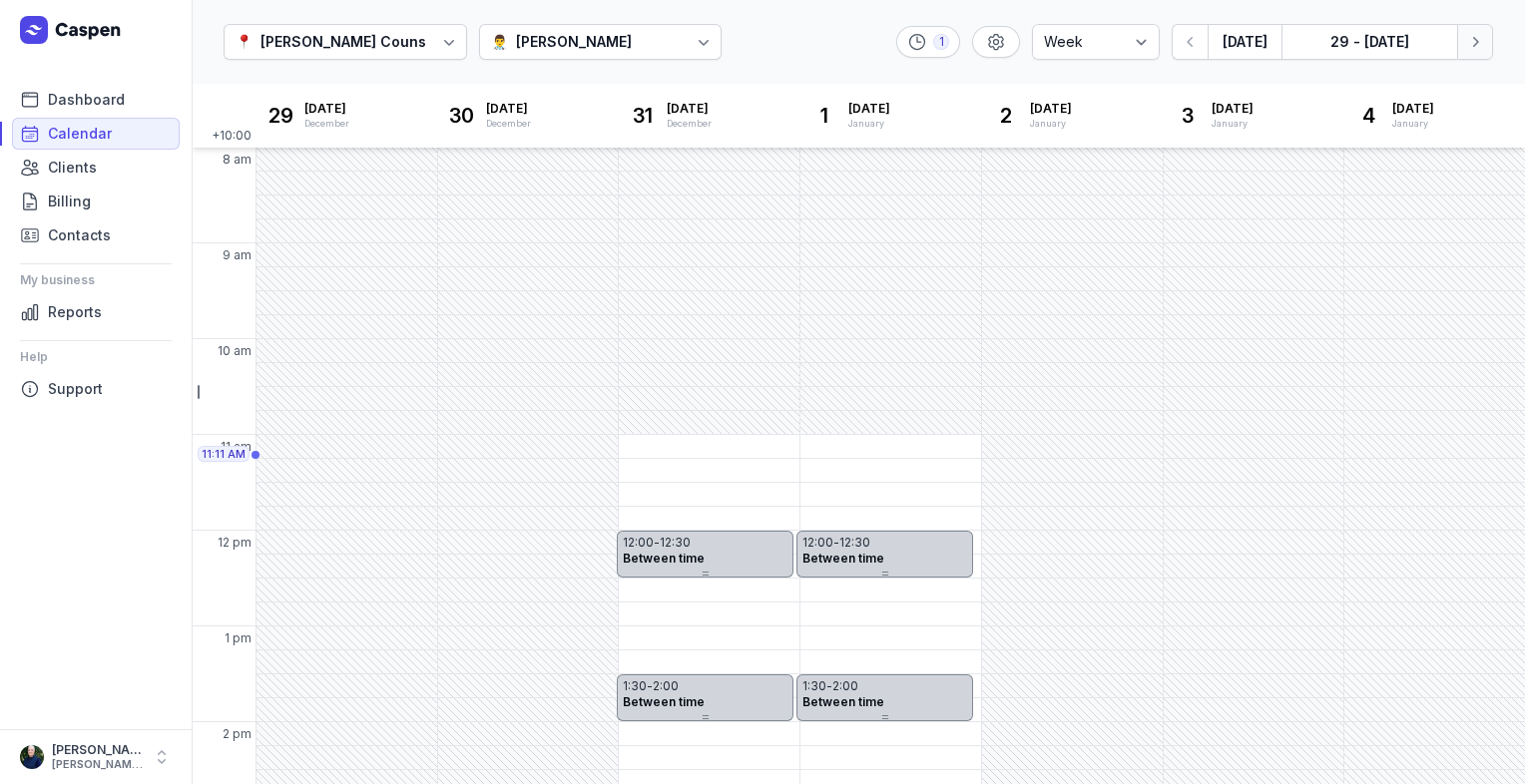 click 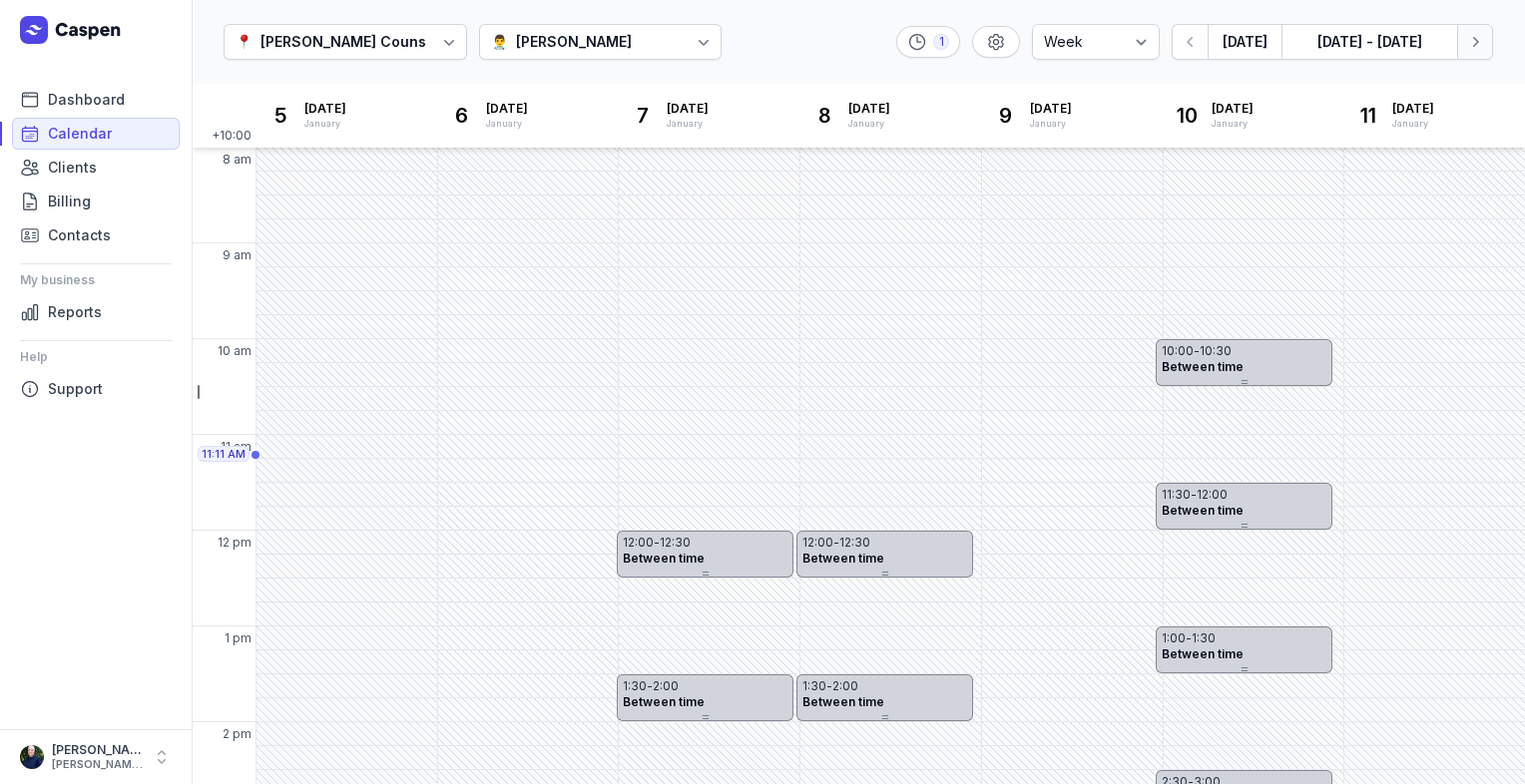 click 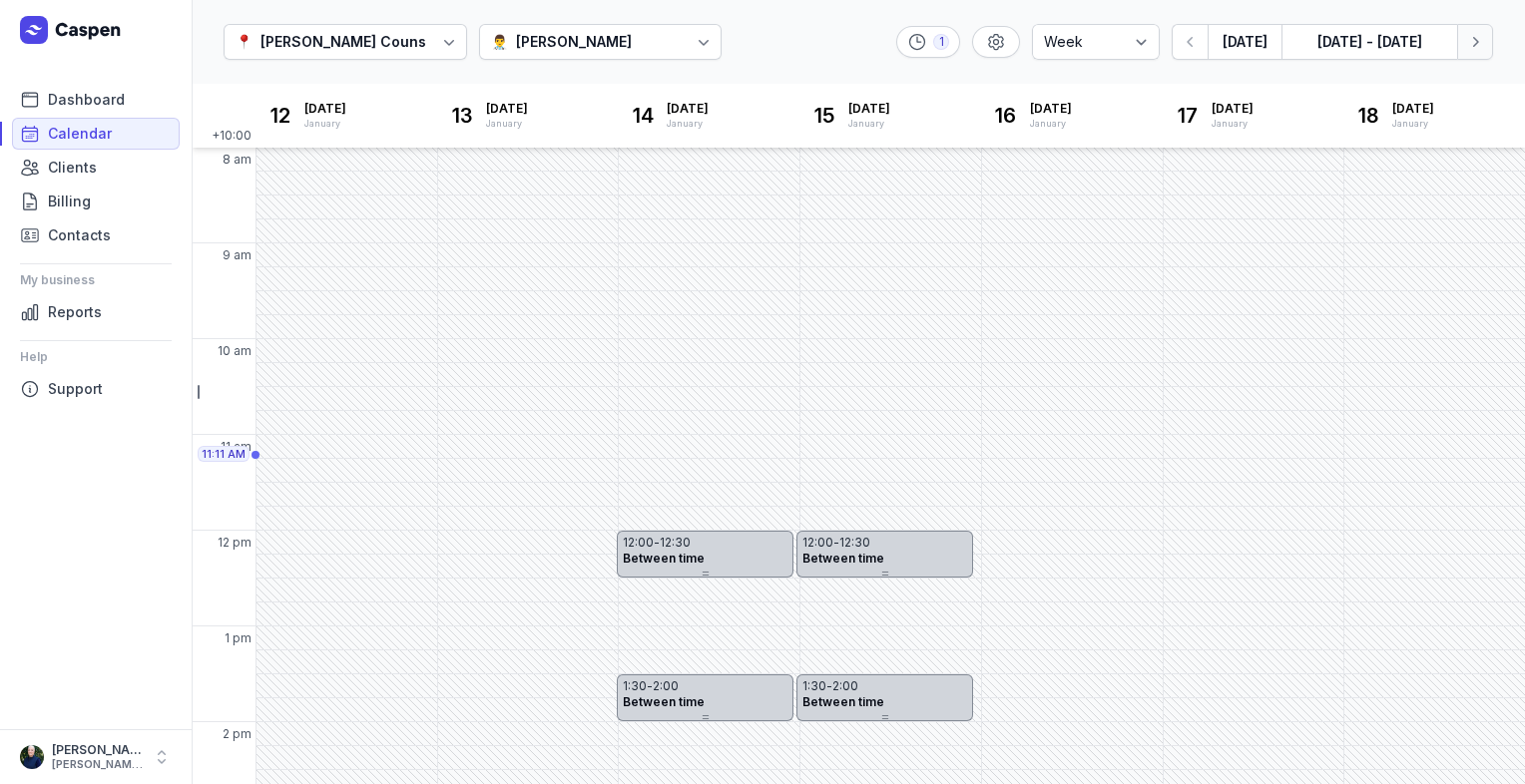 click 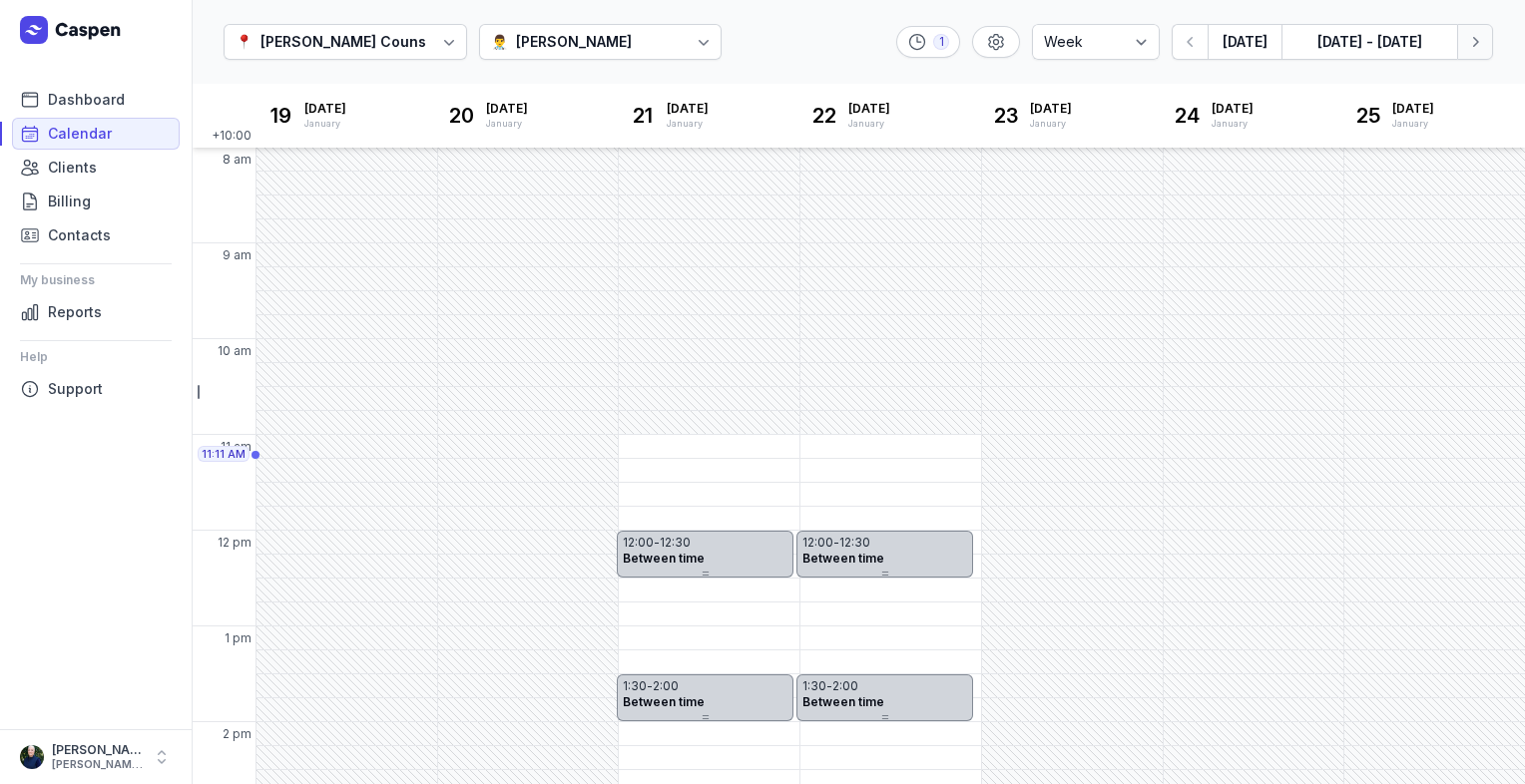 click 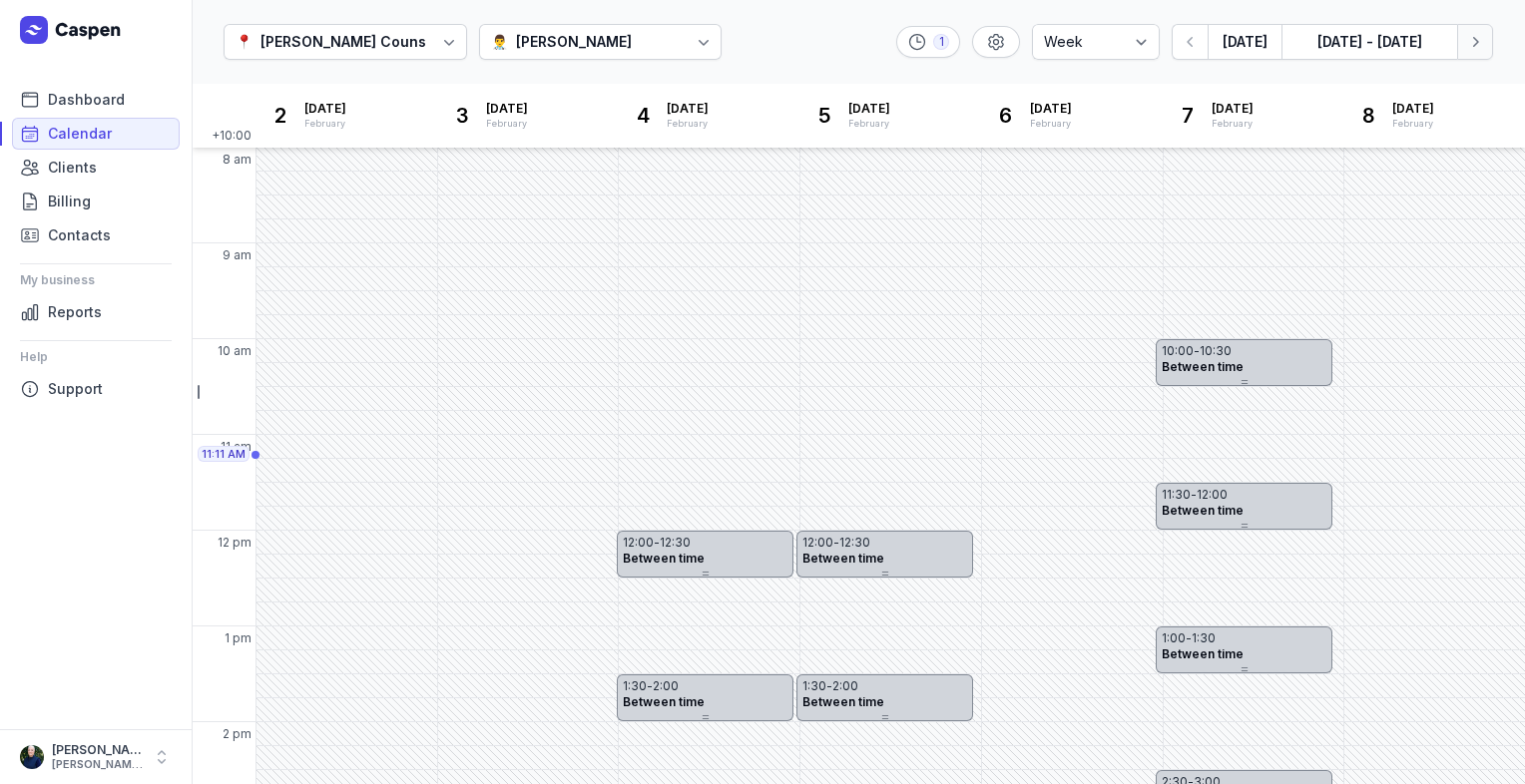 click 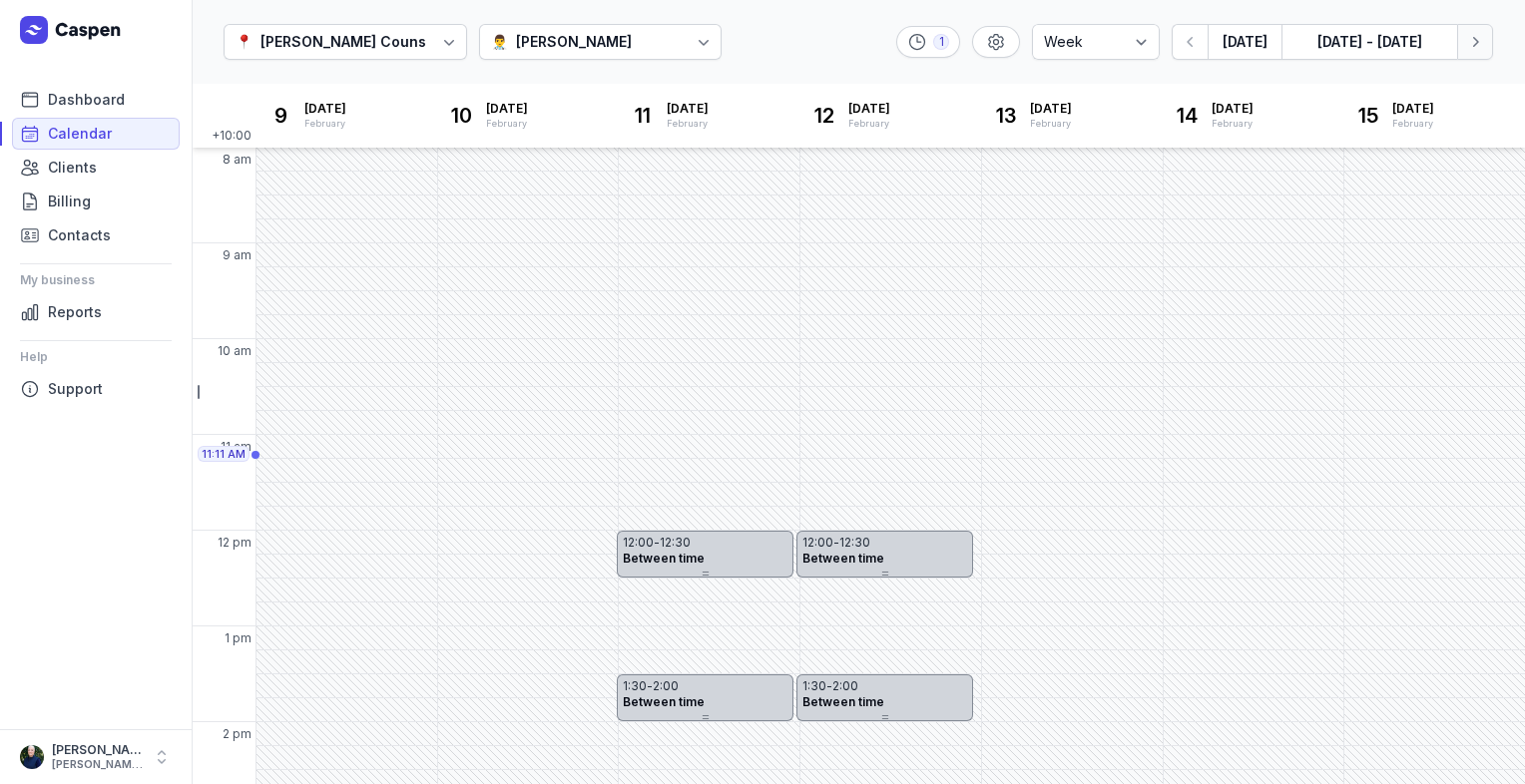 click 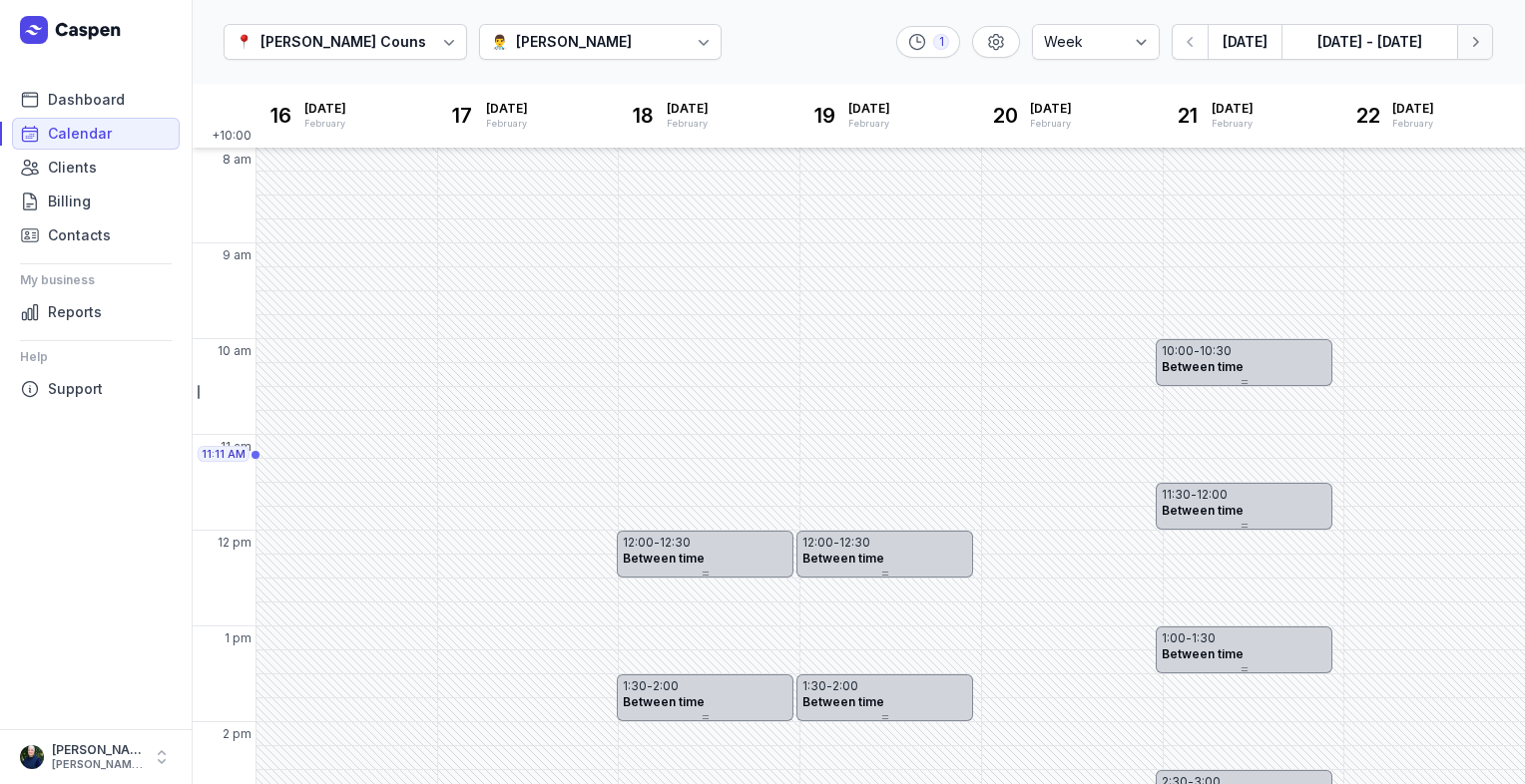 click 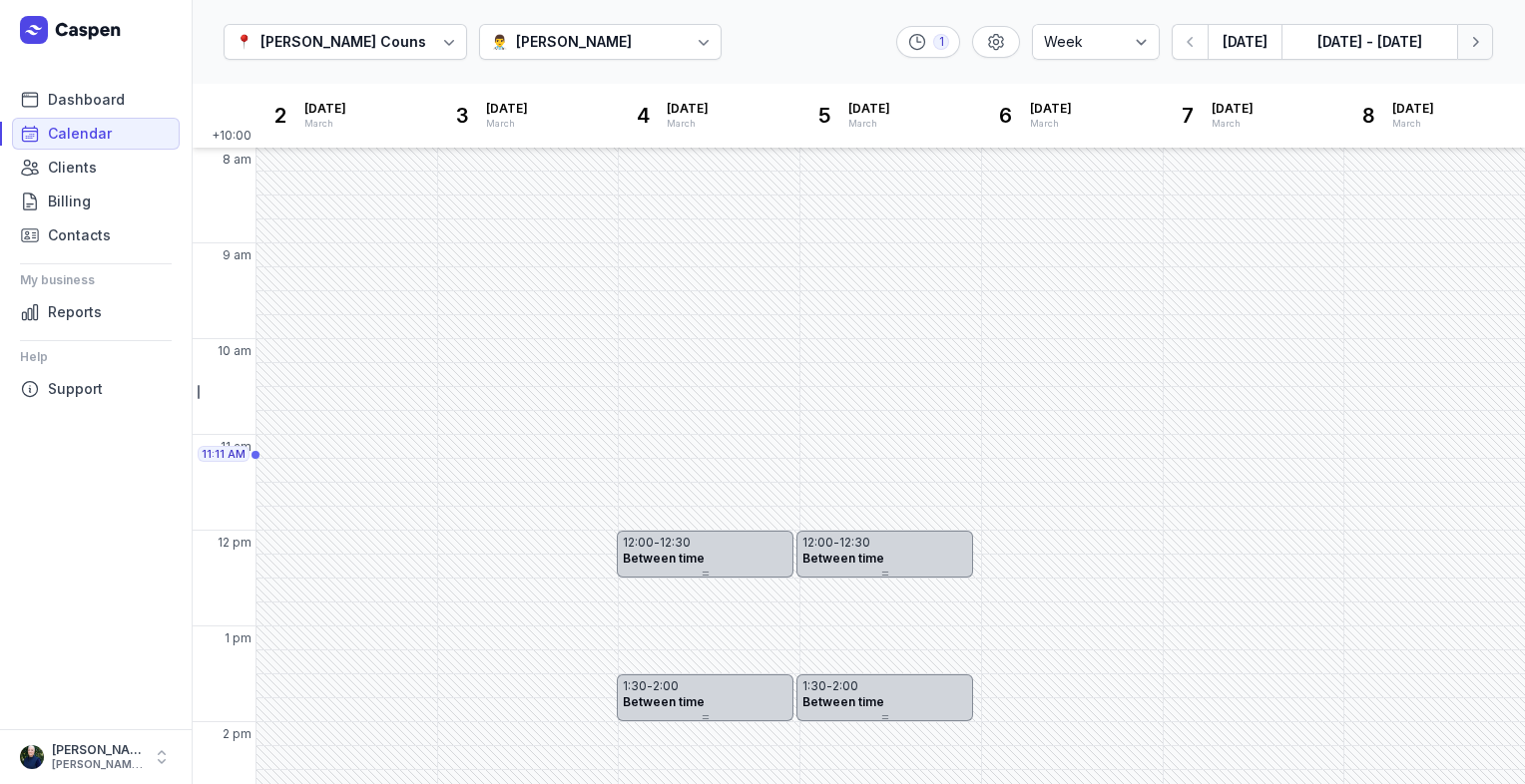 click 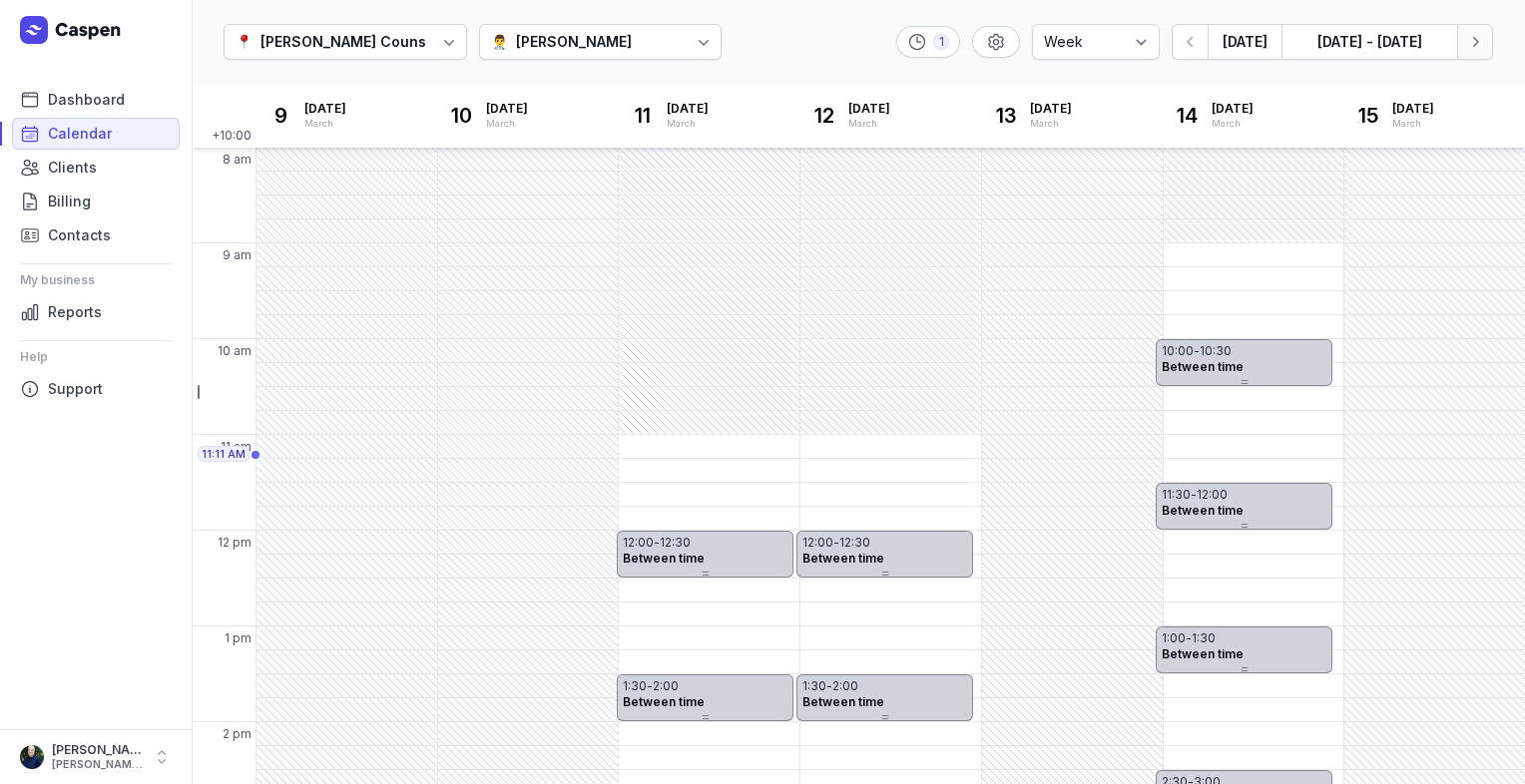 click 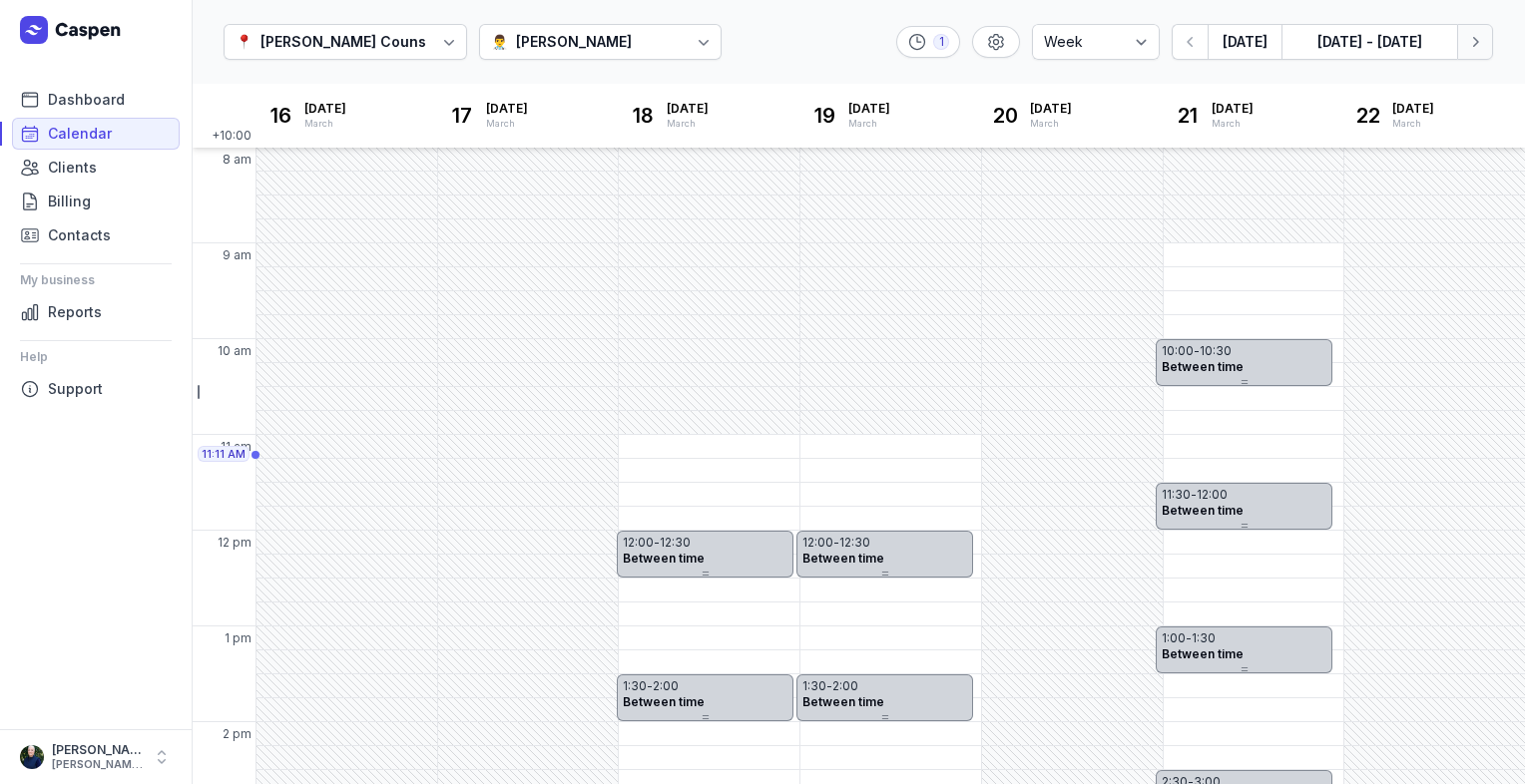 click 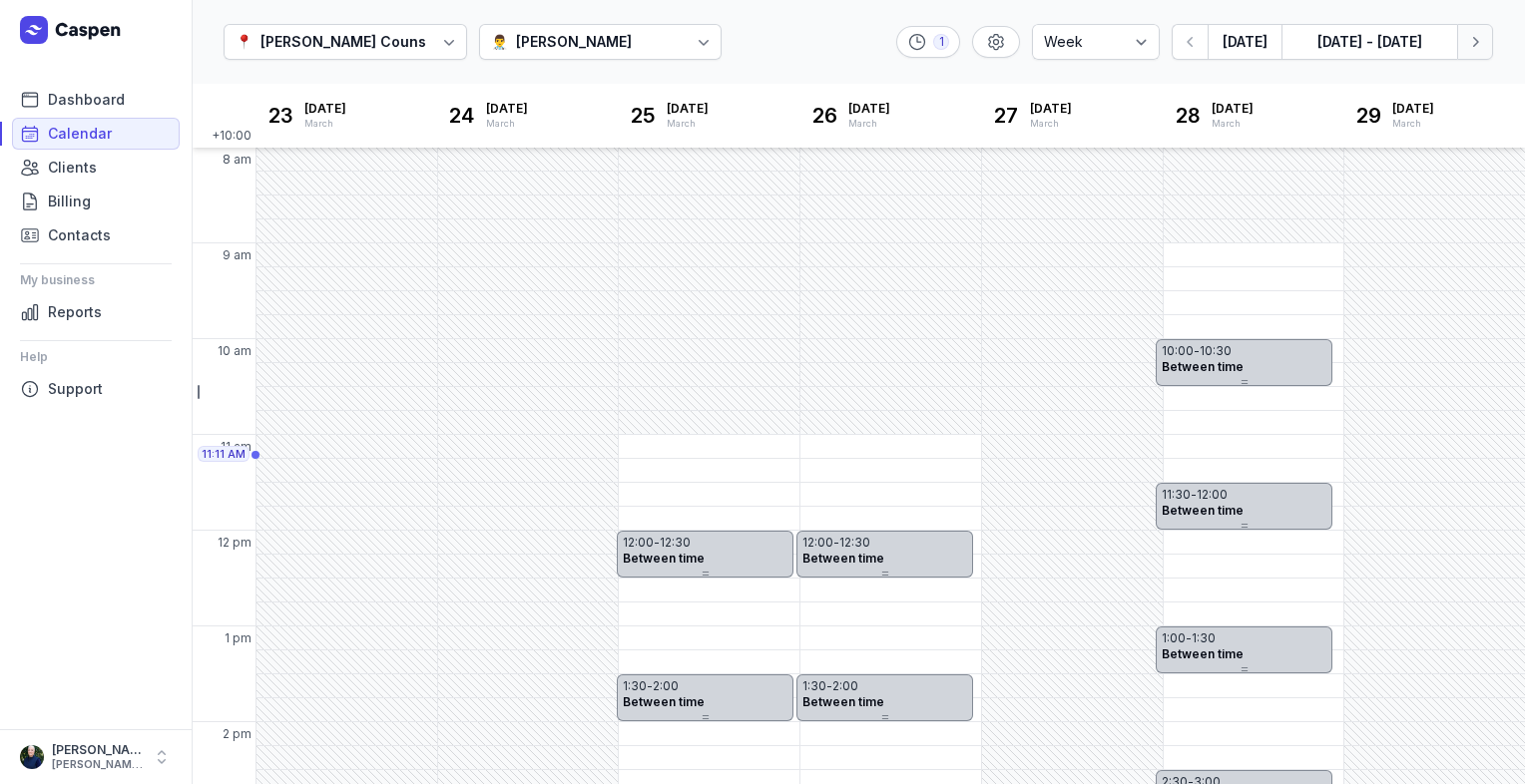 click 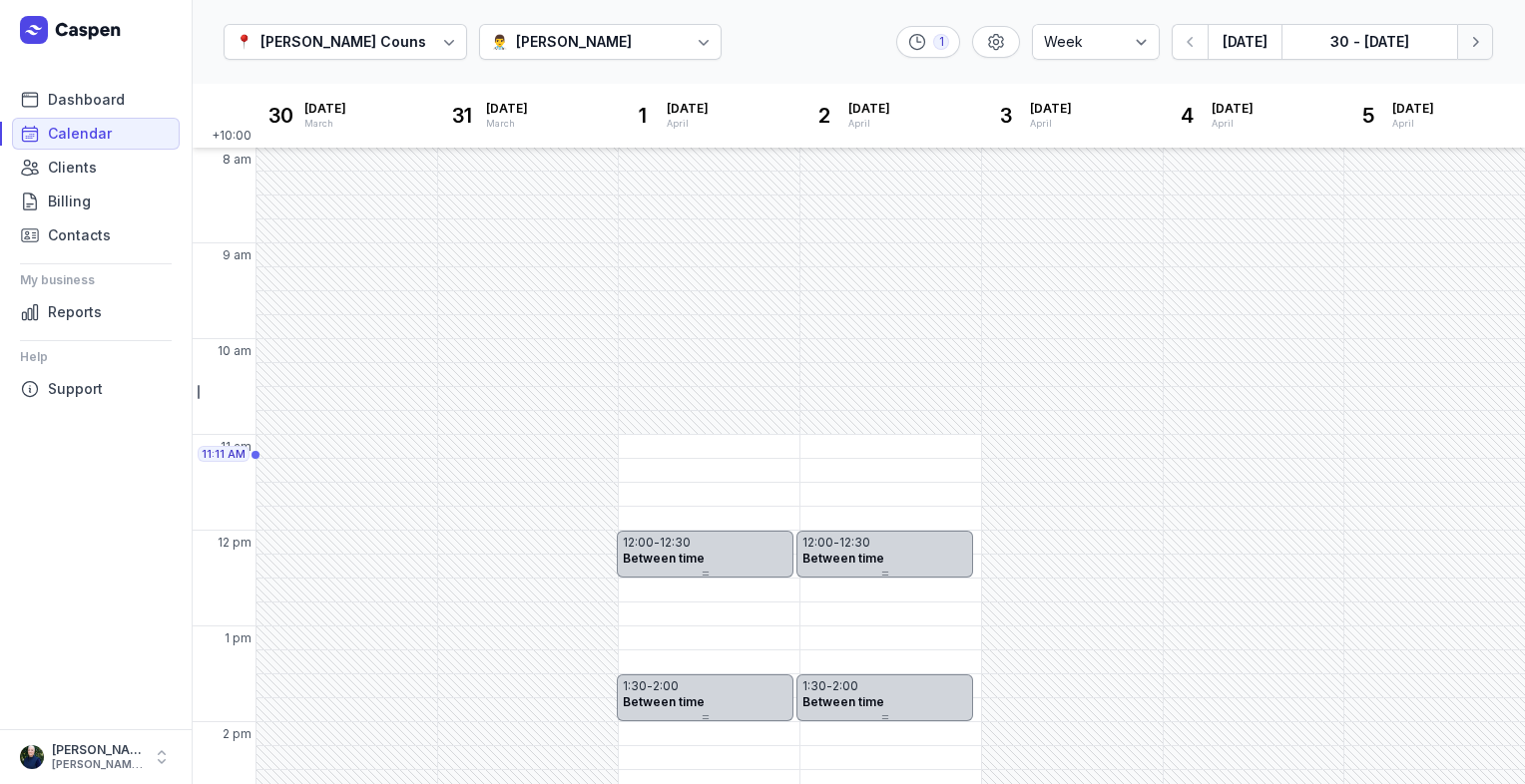 click 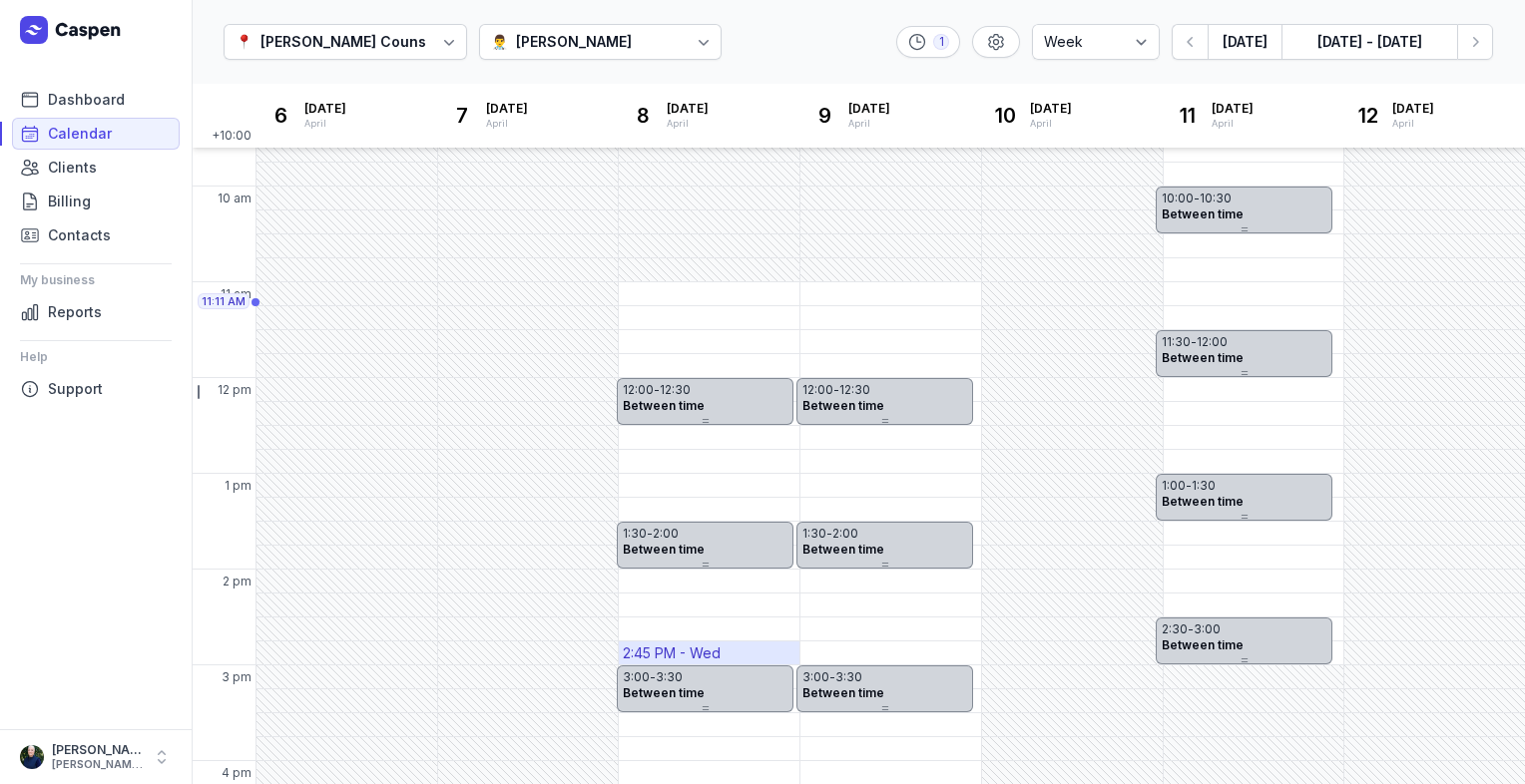 scroll, scrollTop: 513, scrollLeft: 0, axis: vertical 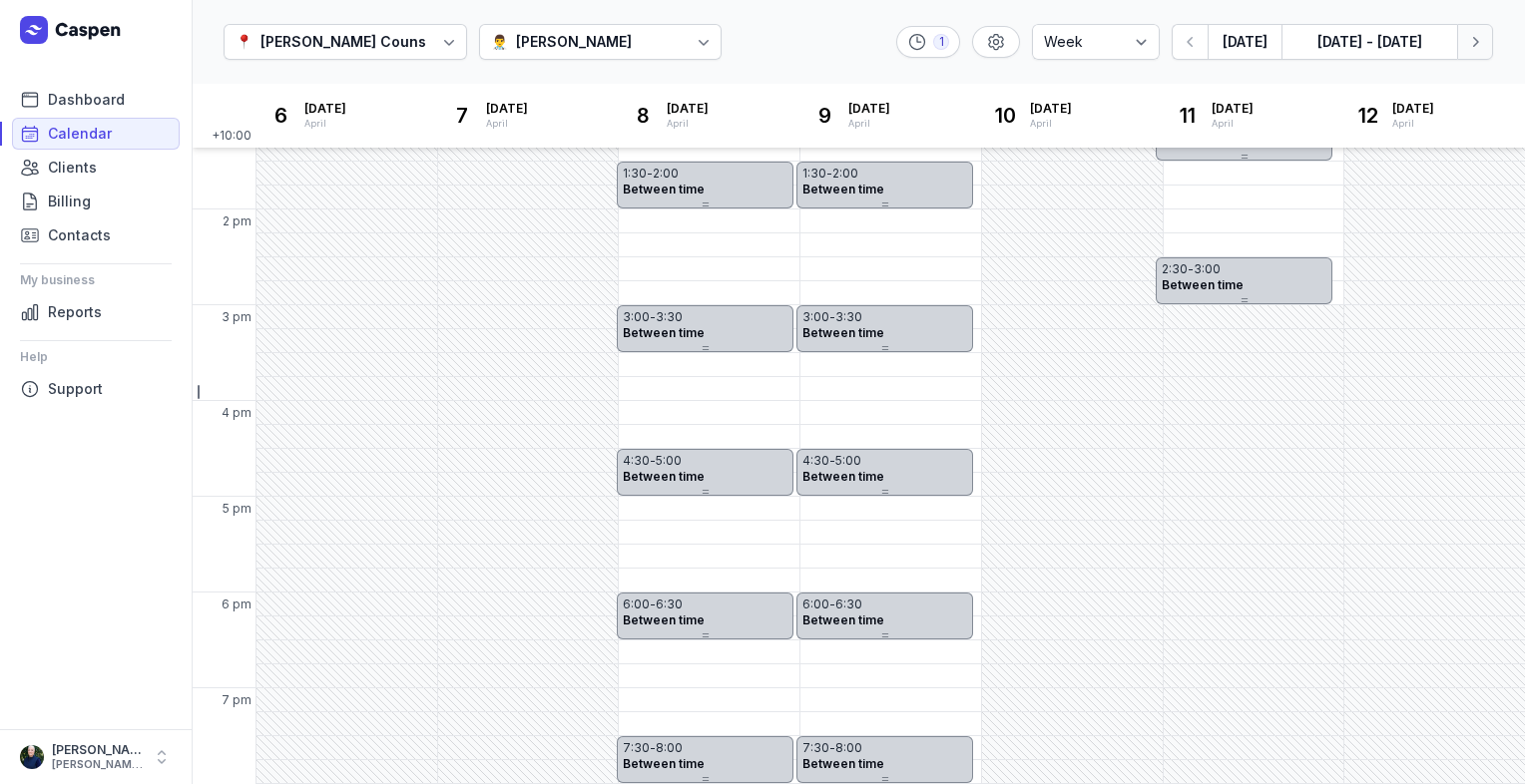 click on "Next week" 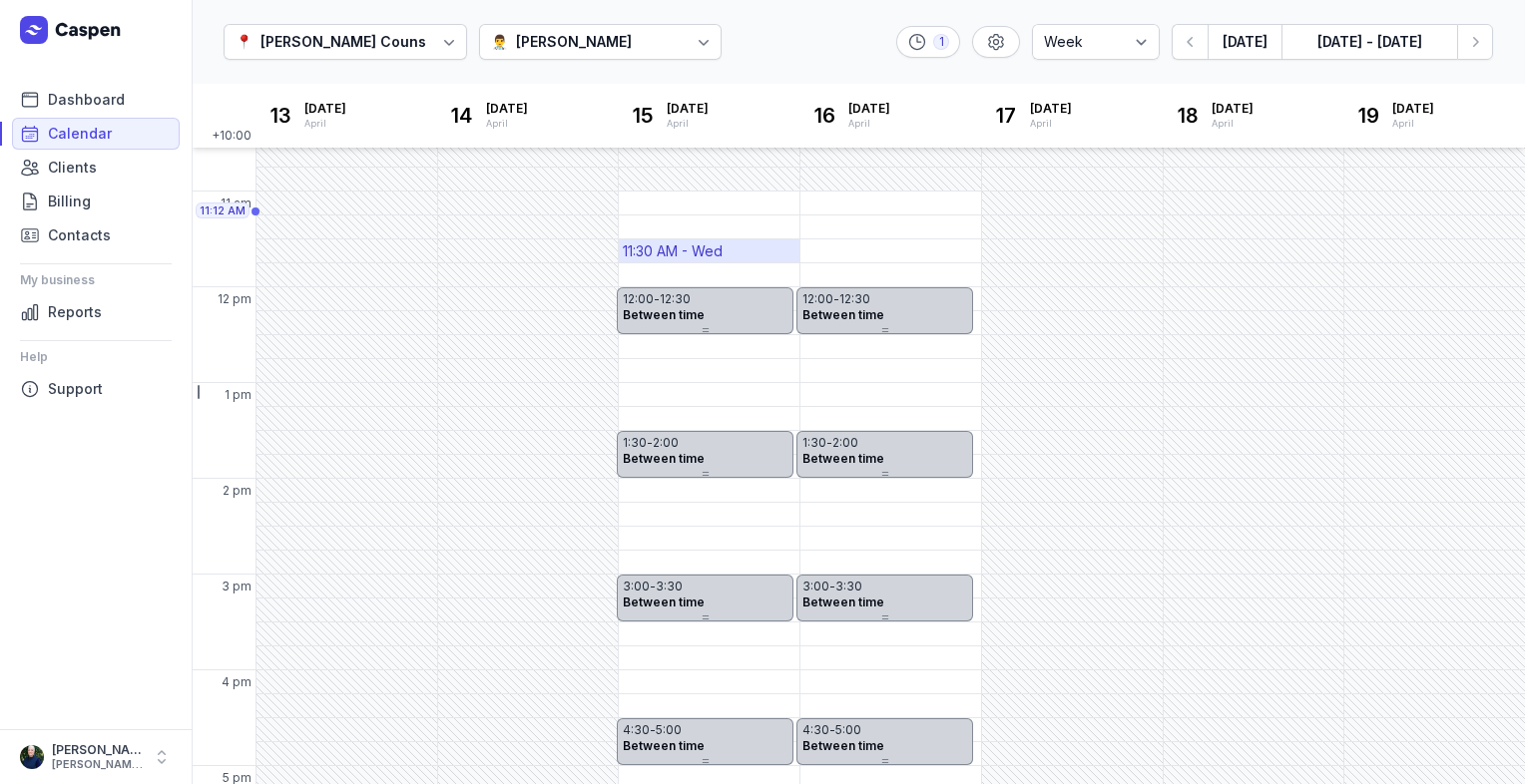 scroll, scrollTop: 0, scrollLeft: 0, axis: both 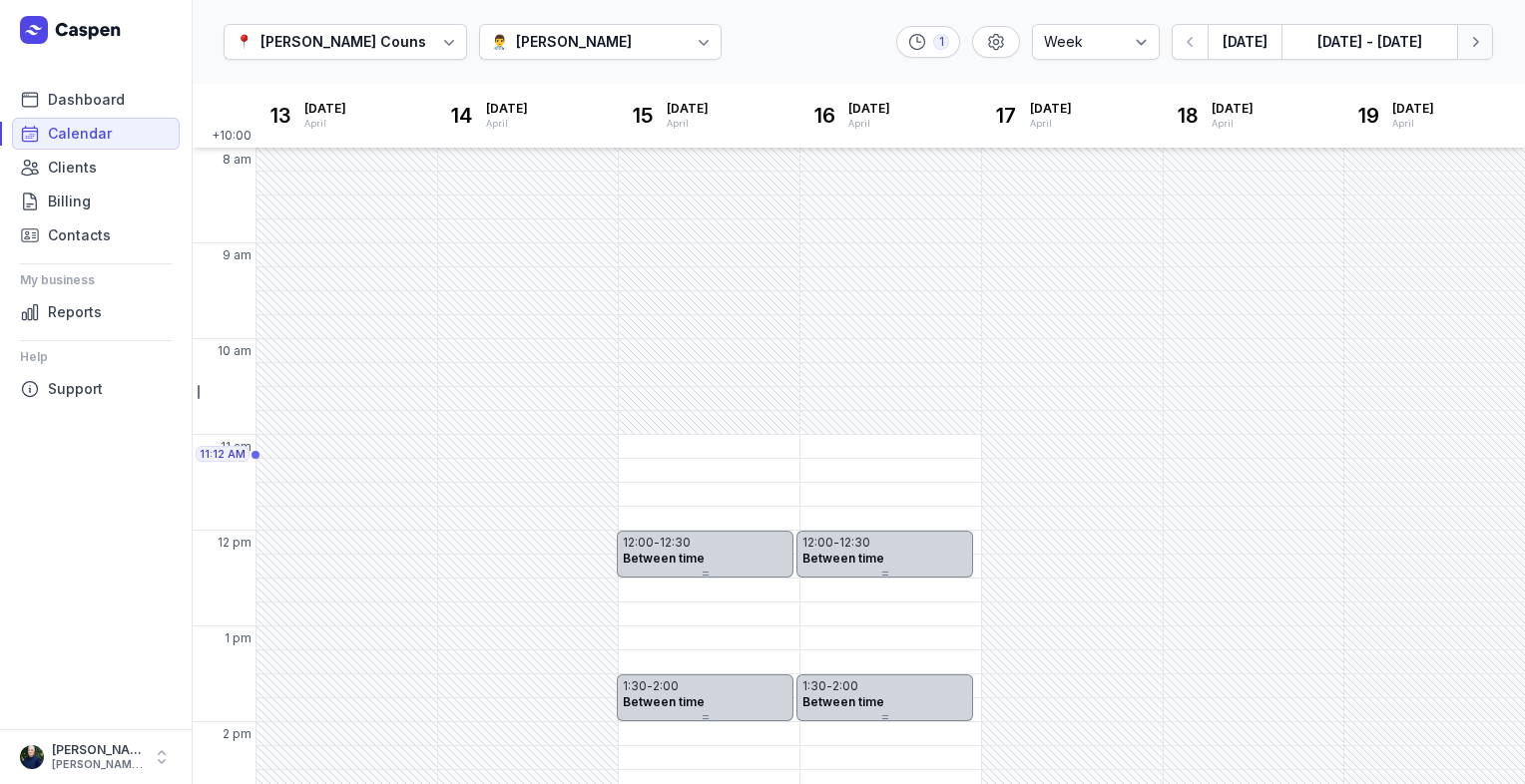click 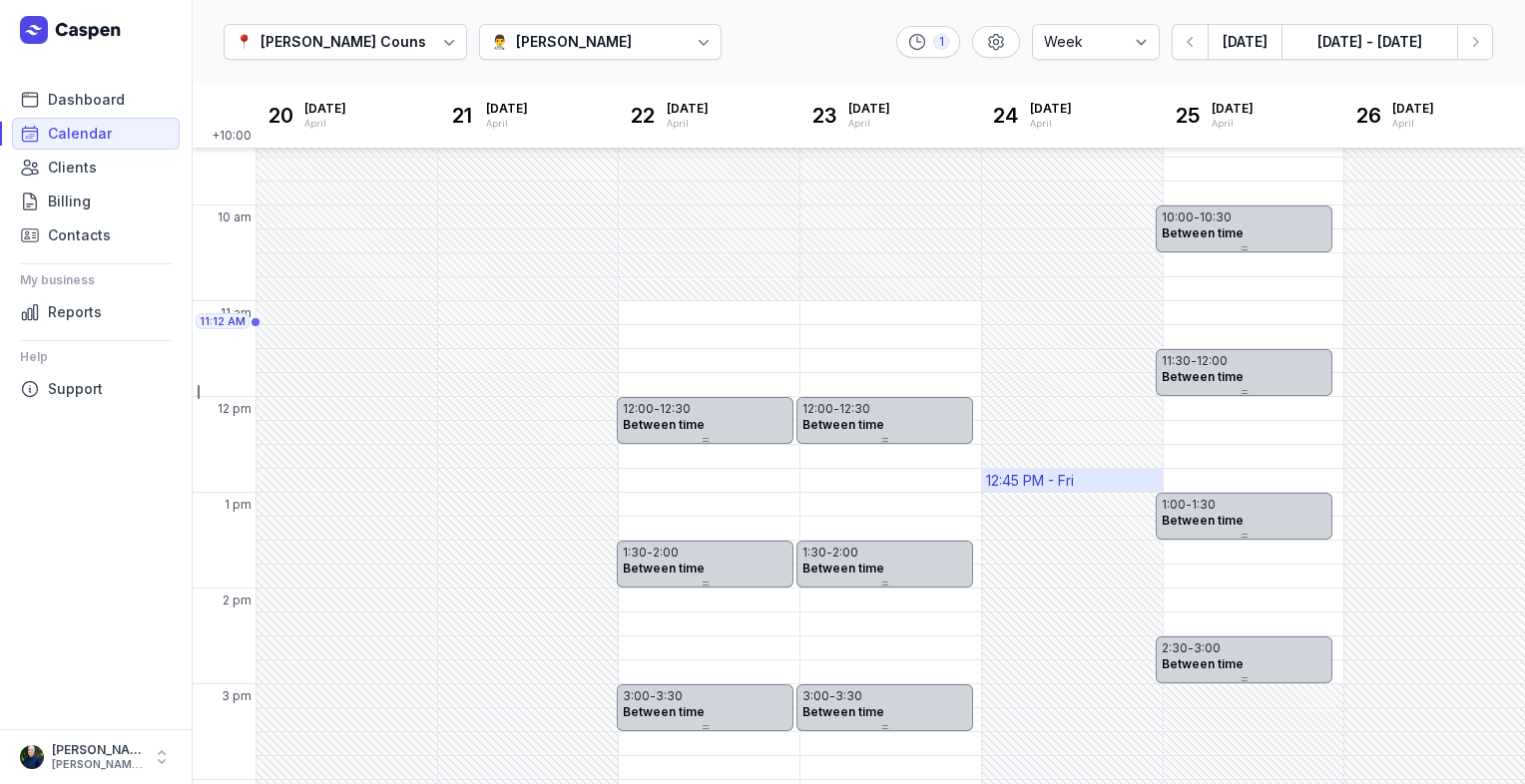 scroll, scrollTop: 0, scrollLeft: 0, axis: both 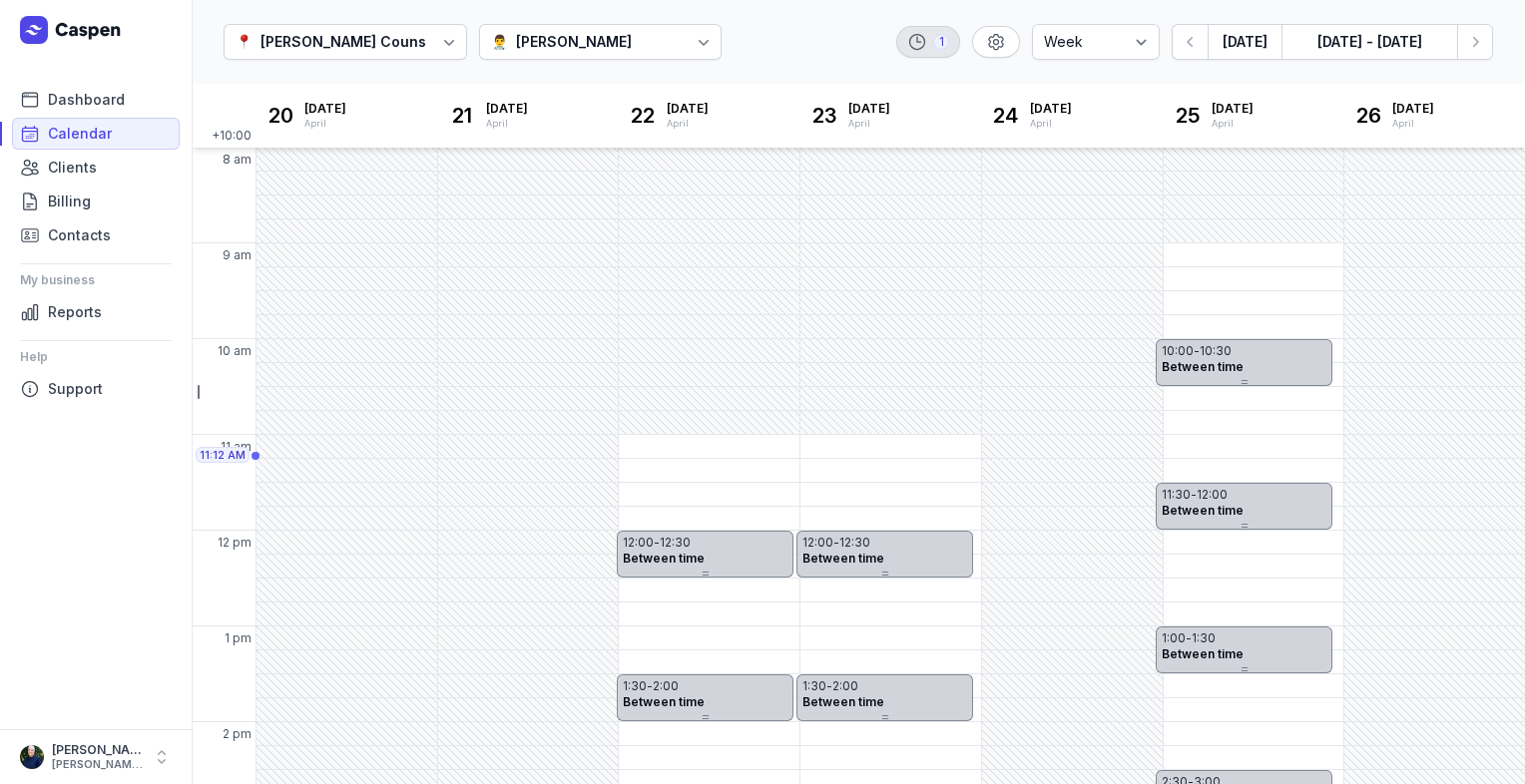 click on "1" at bounding box center (941, 42) 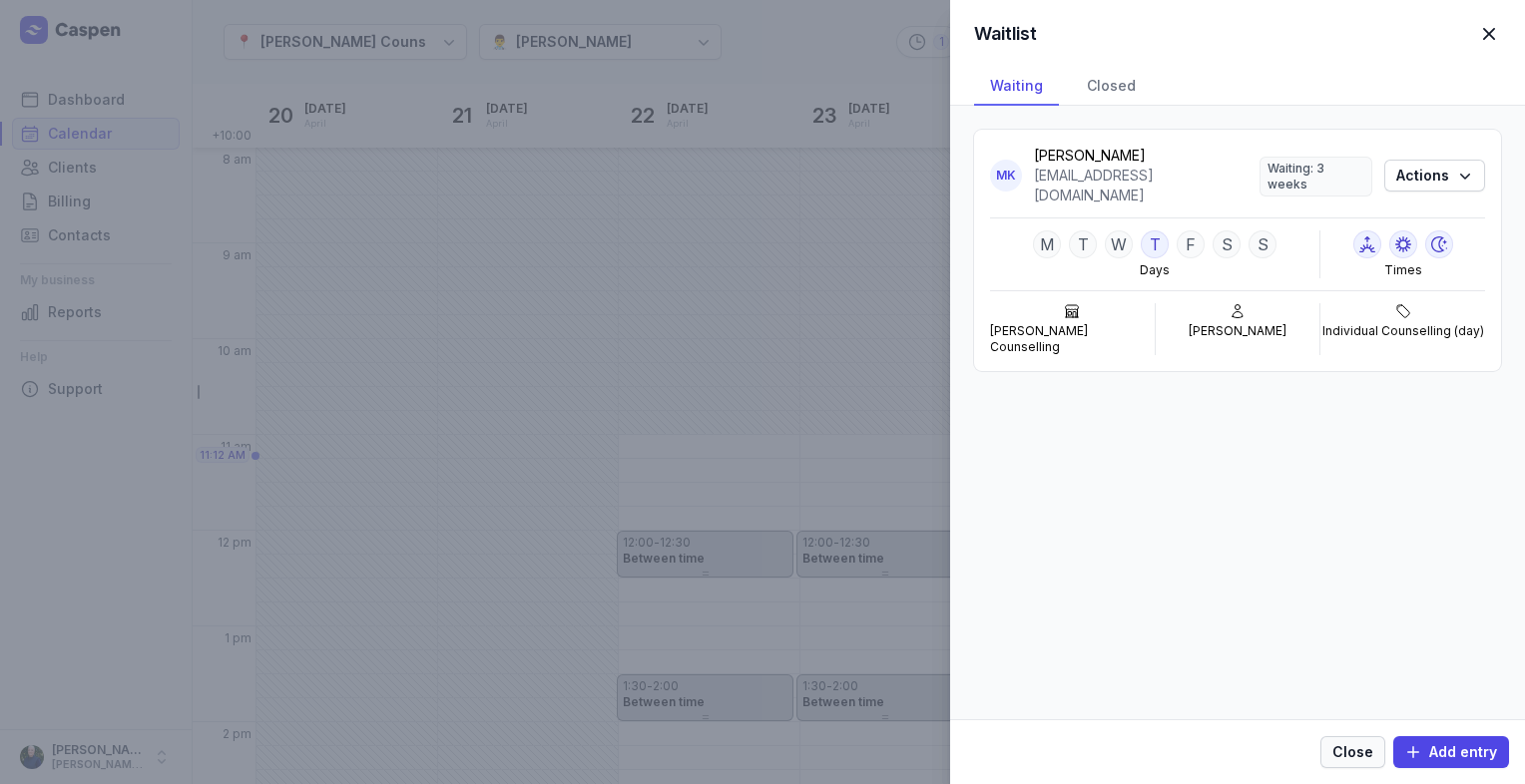 click on "Close" at bounding box center (1352, 752) 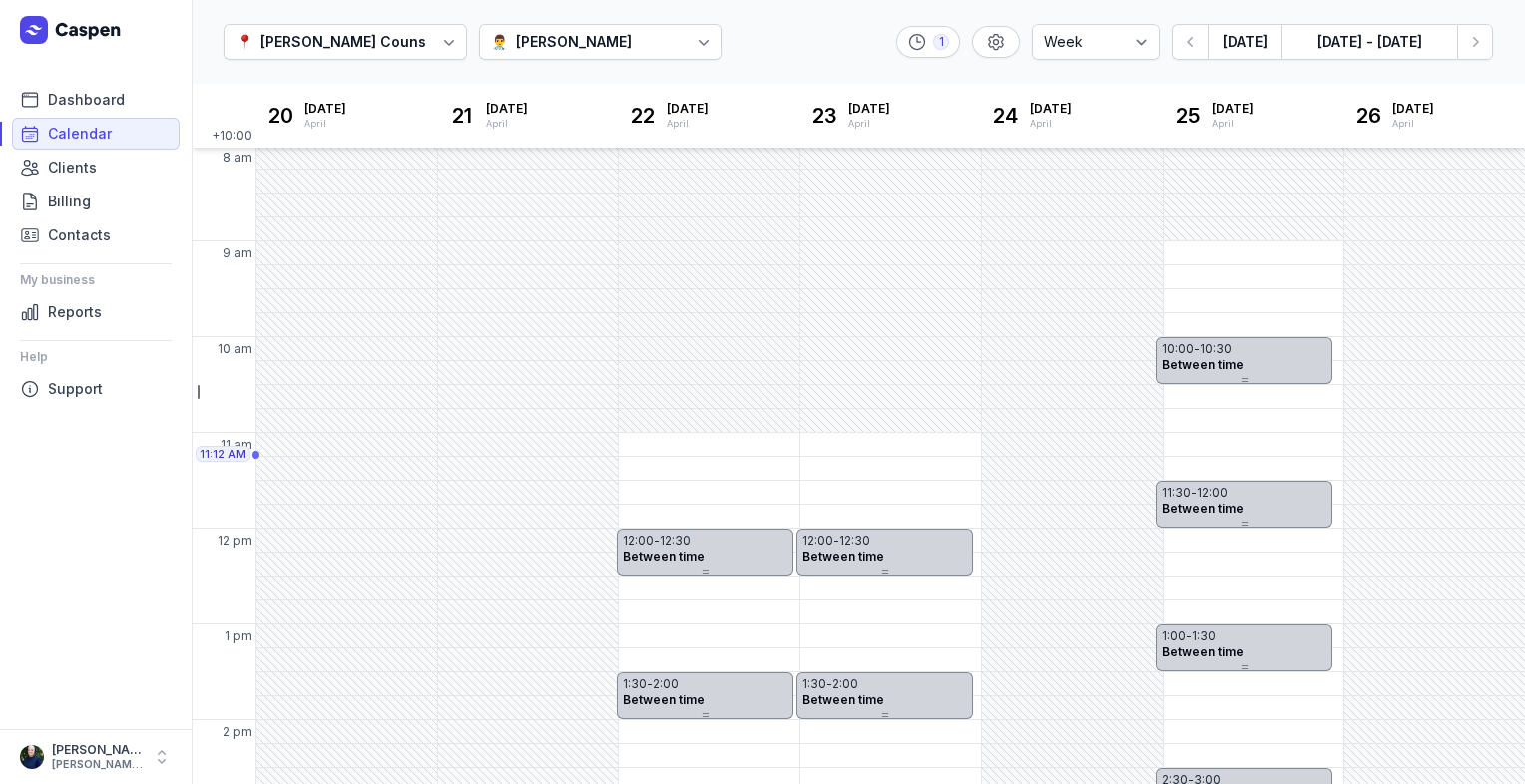 scroll, scrollTop: 0, scrollLeft: 0, axis: both 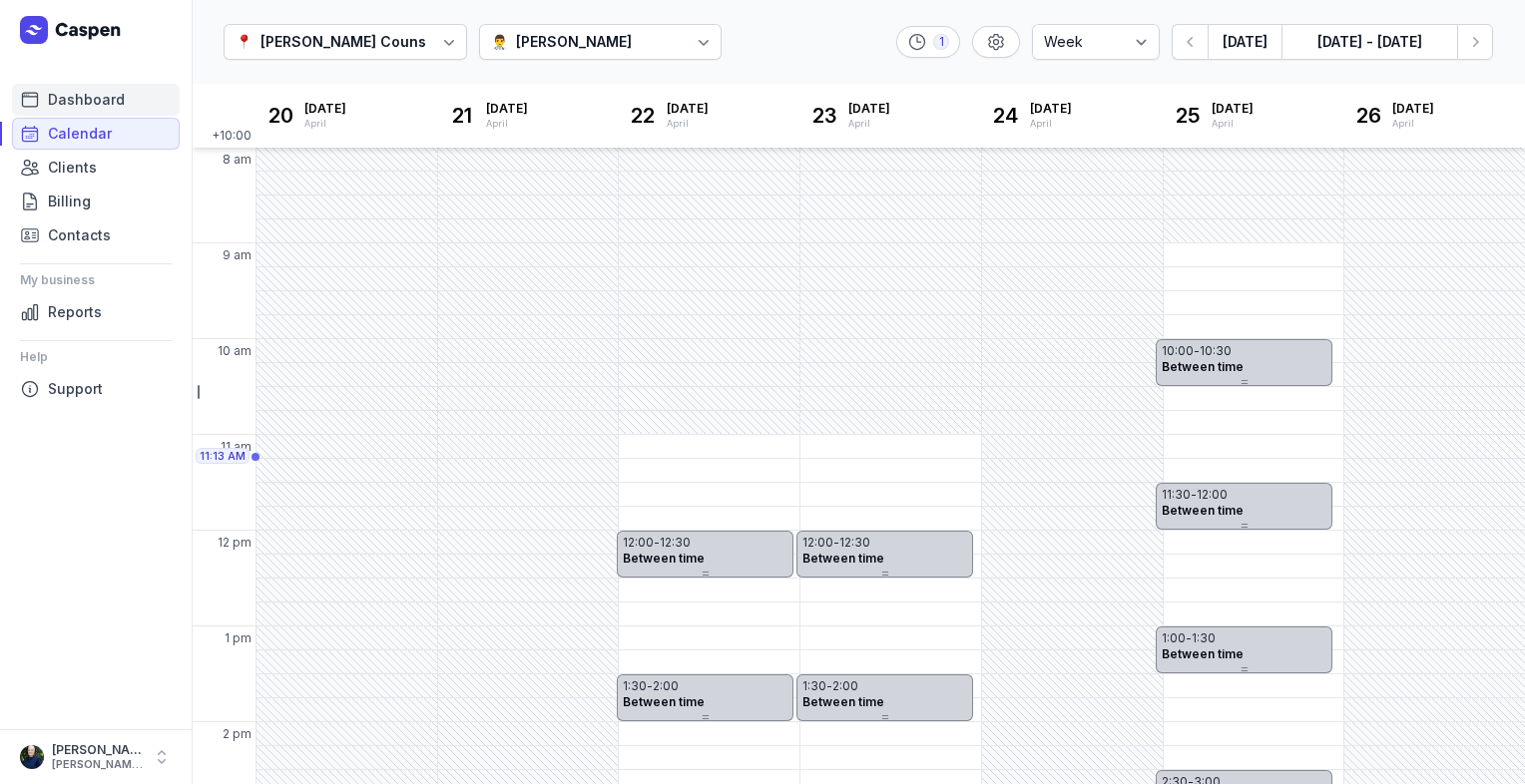 click on "Dashboard" 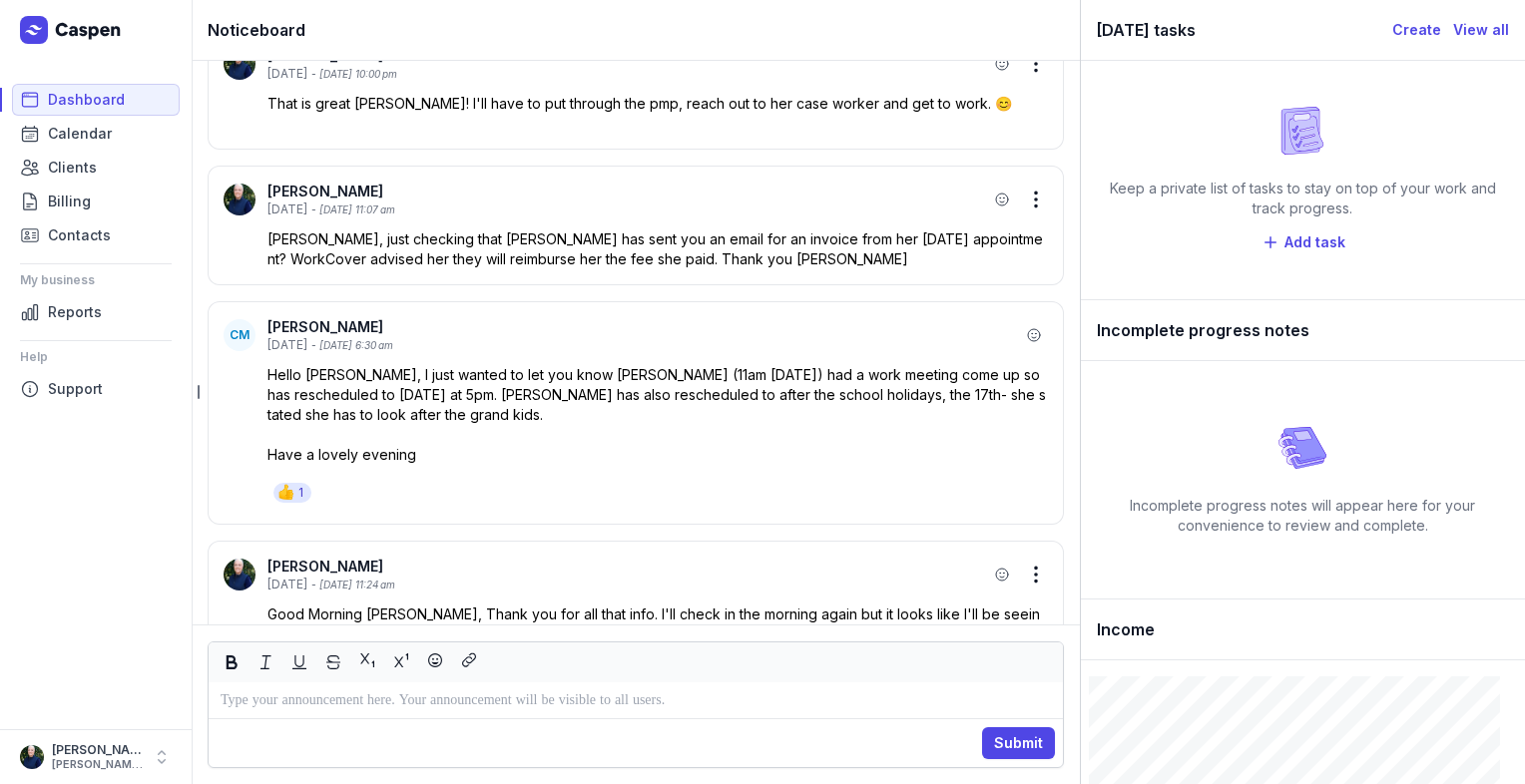 scroll, scrollTop: 0, scrollLeft: 0, axis: both 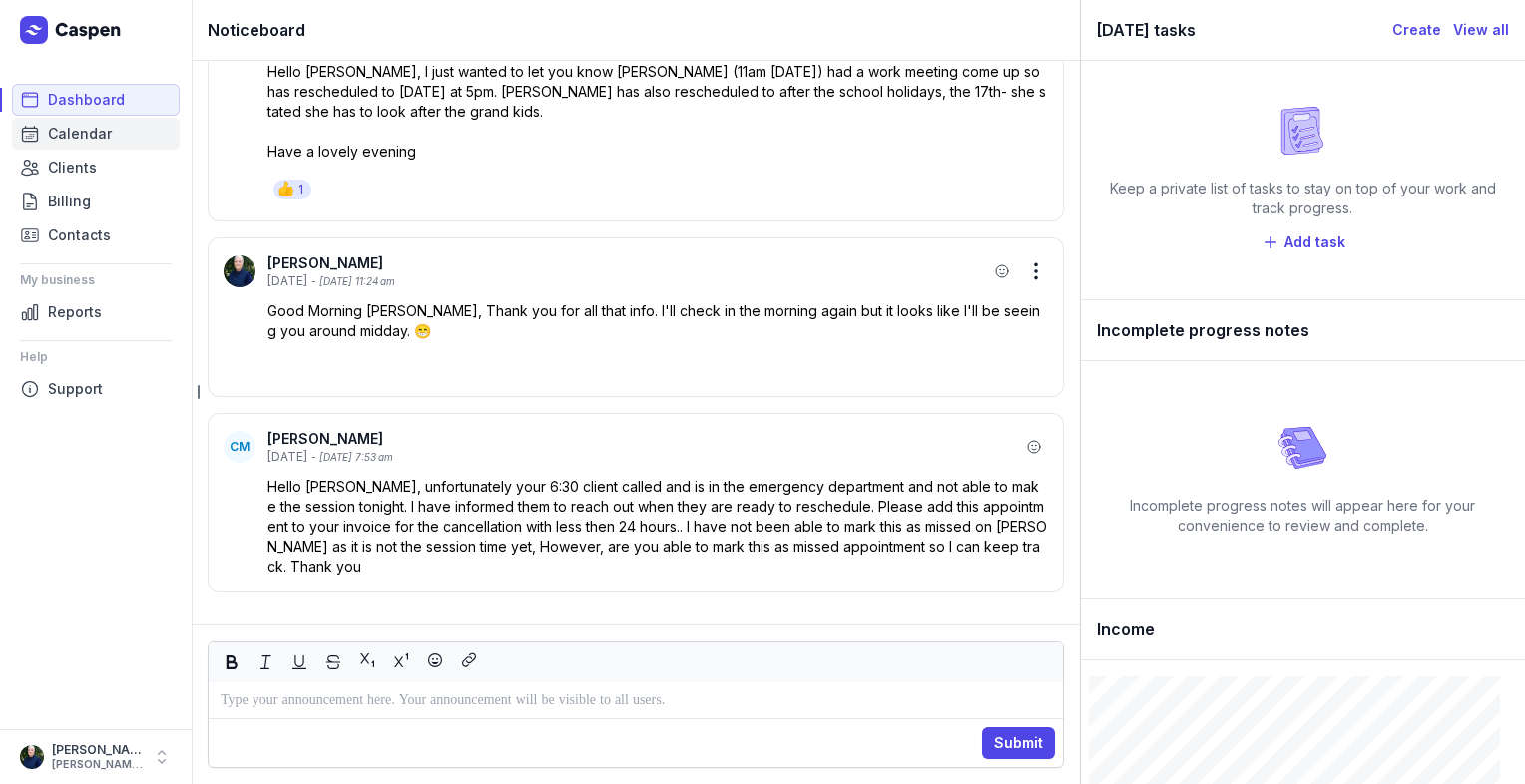 click on "Calendar" 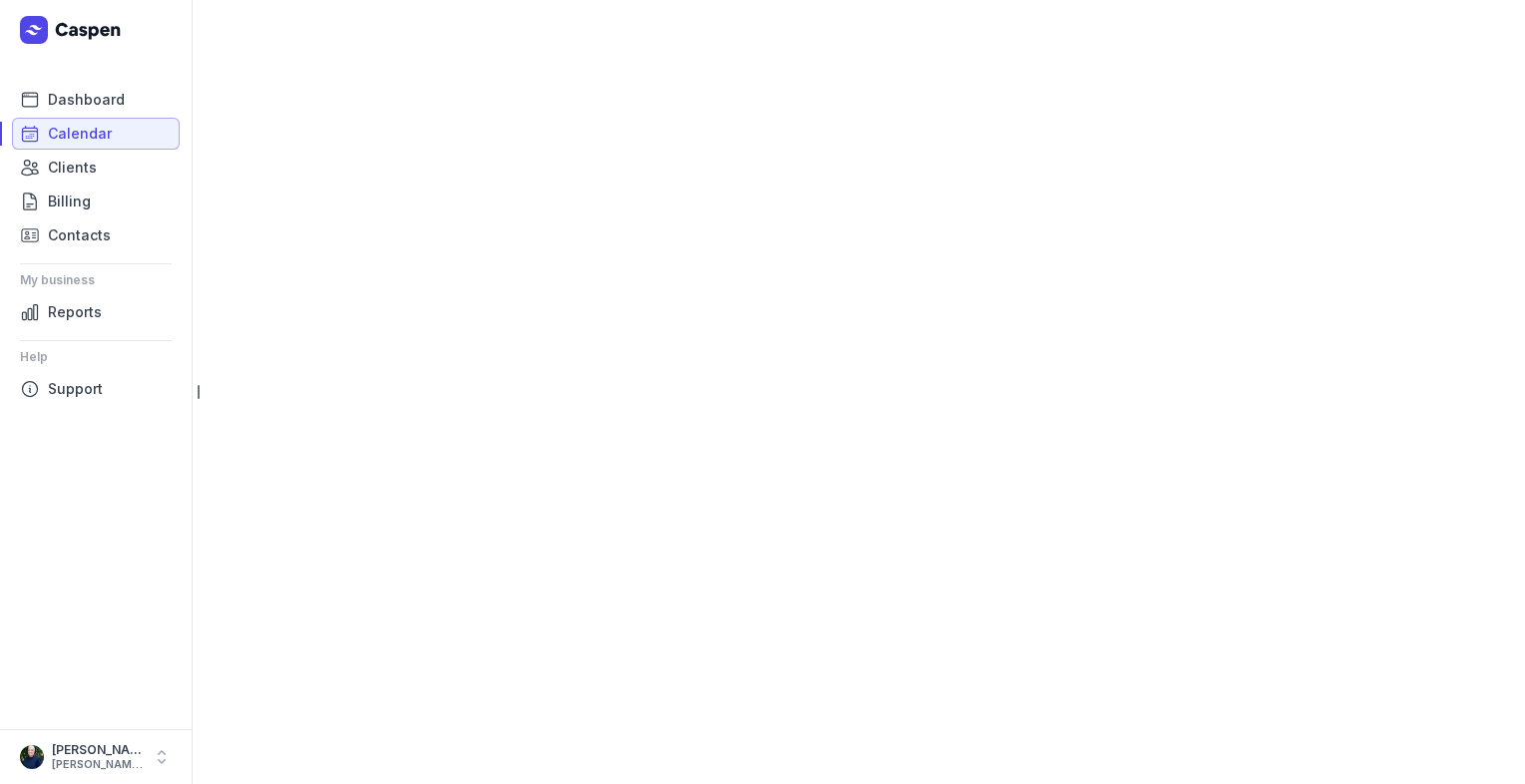 select on "week" 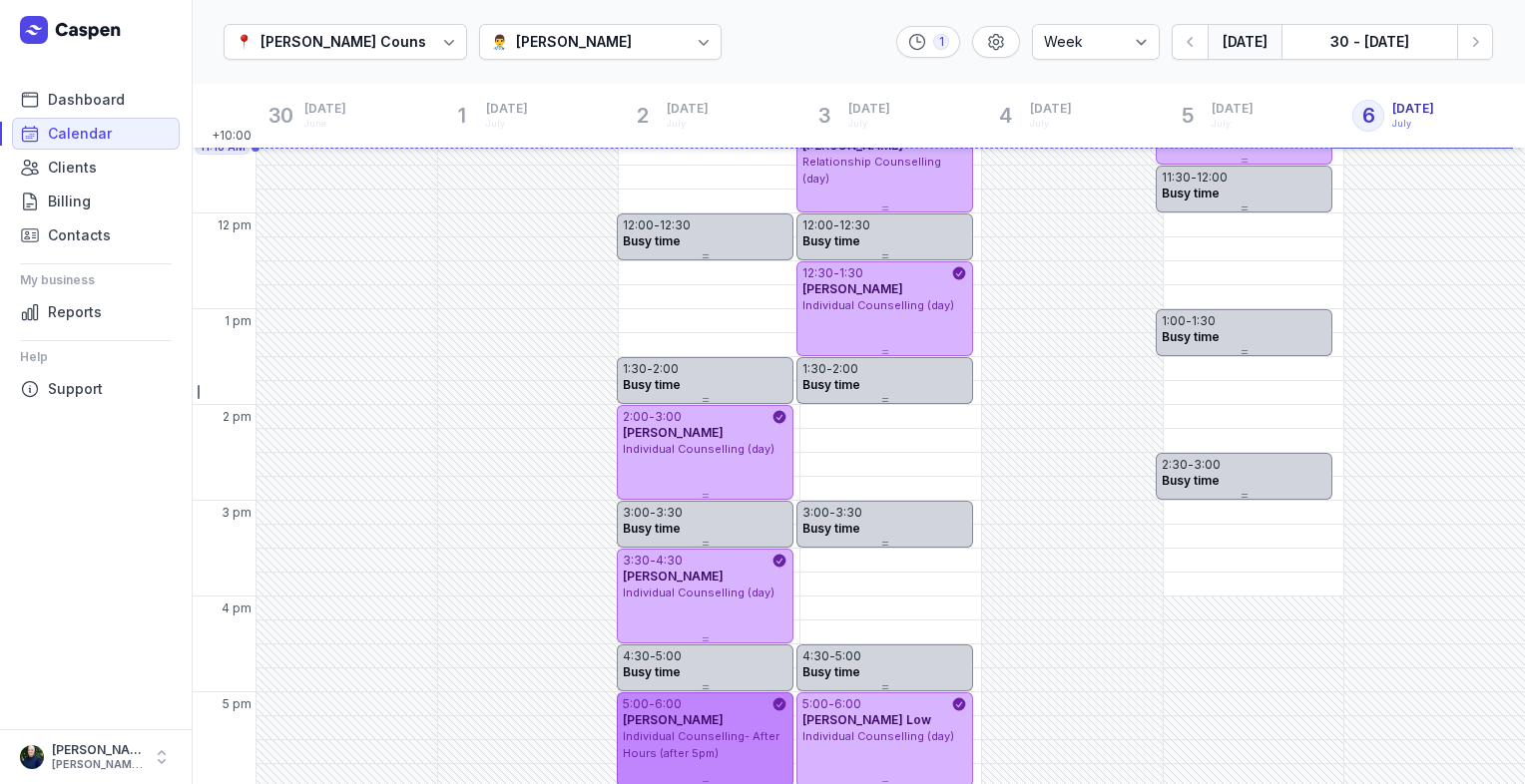 scroll, scrollTop: 366, scrollLeft: 0, axis: vertical 